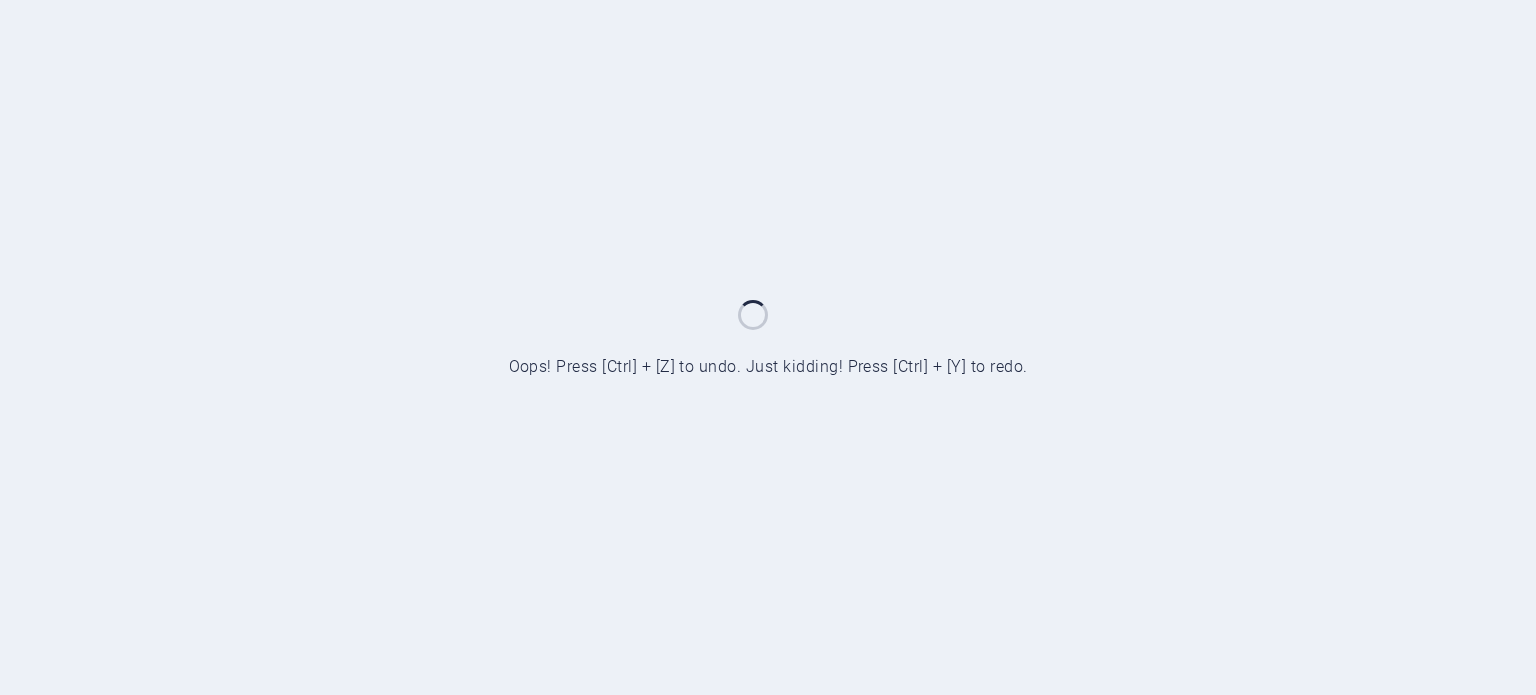 scroll, scrollTop: 0, scrollLeft: 0, axis: both 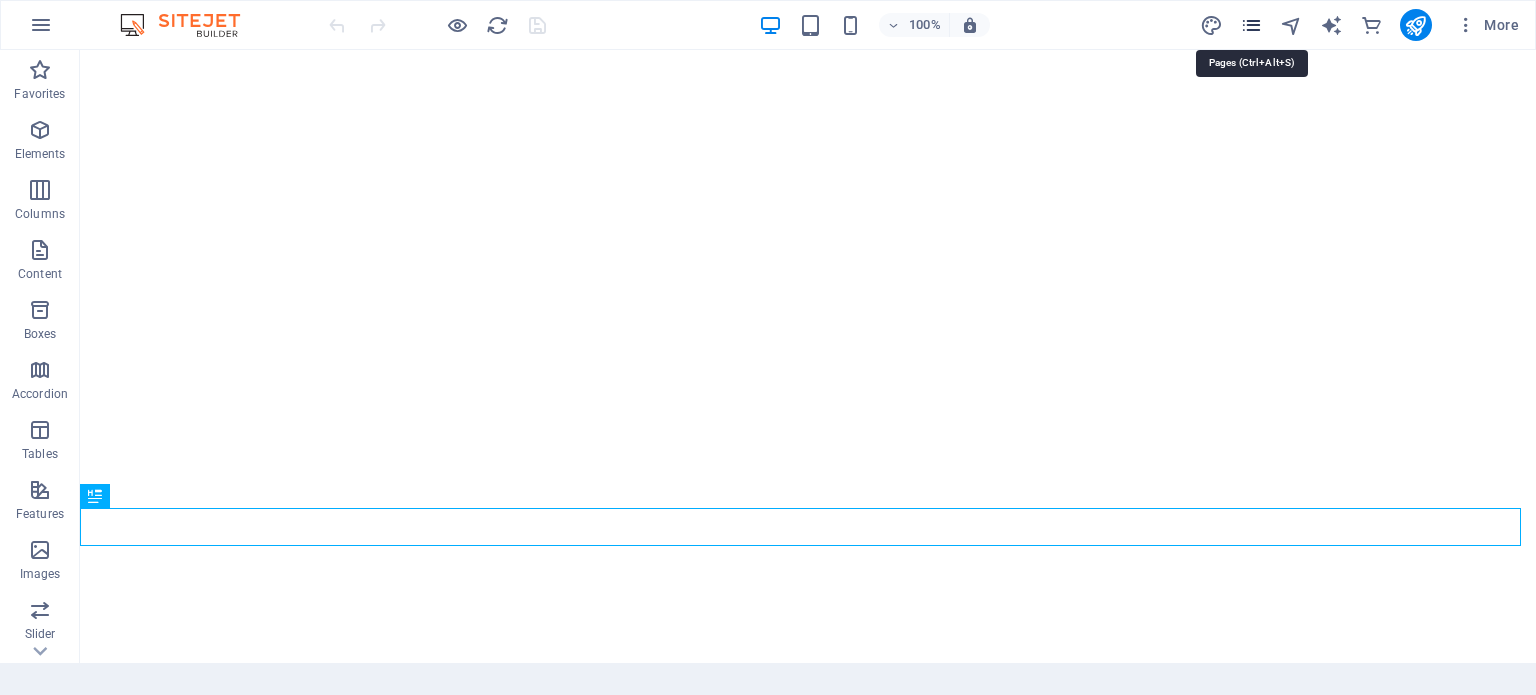 click at bounding box center [1251, 25] 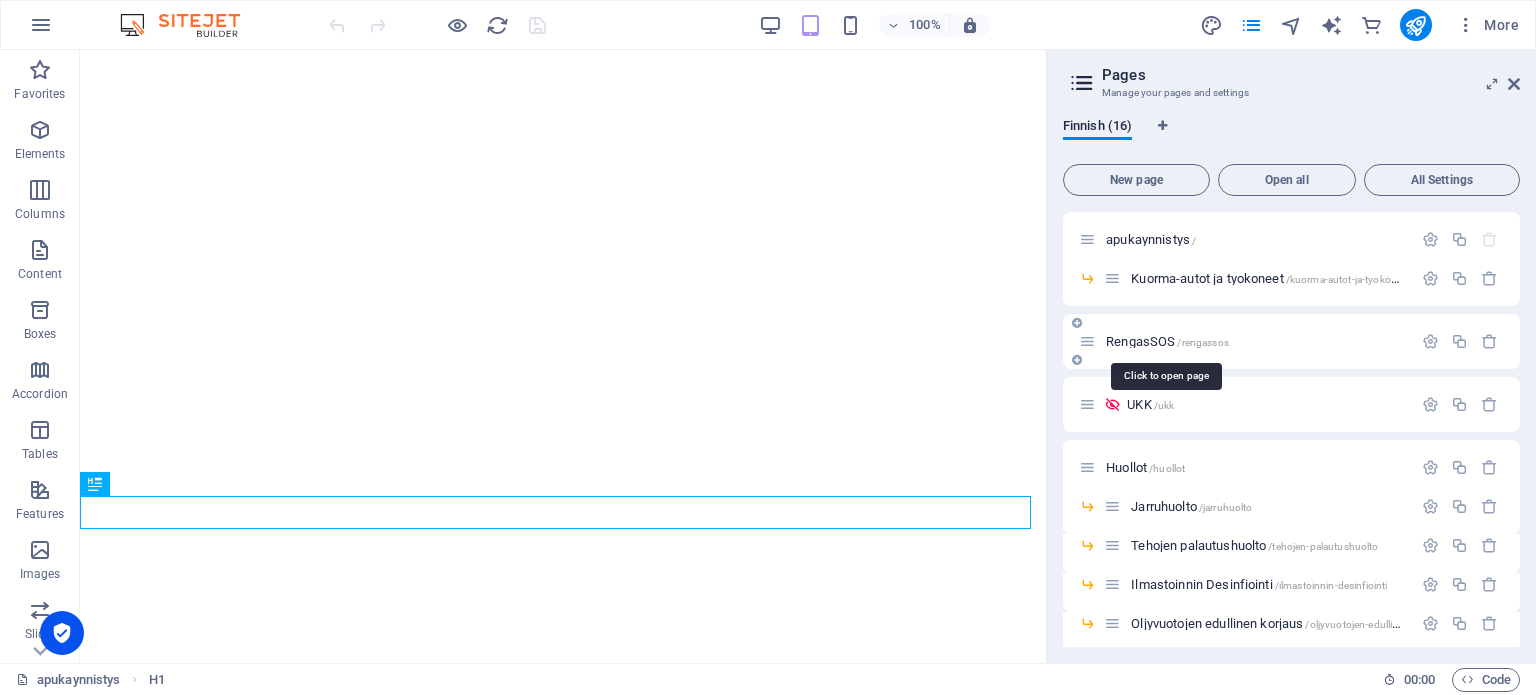 click on "RengasSOS /rengassos" at bounding box center [1167, 341] 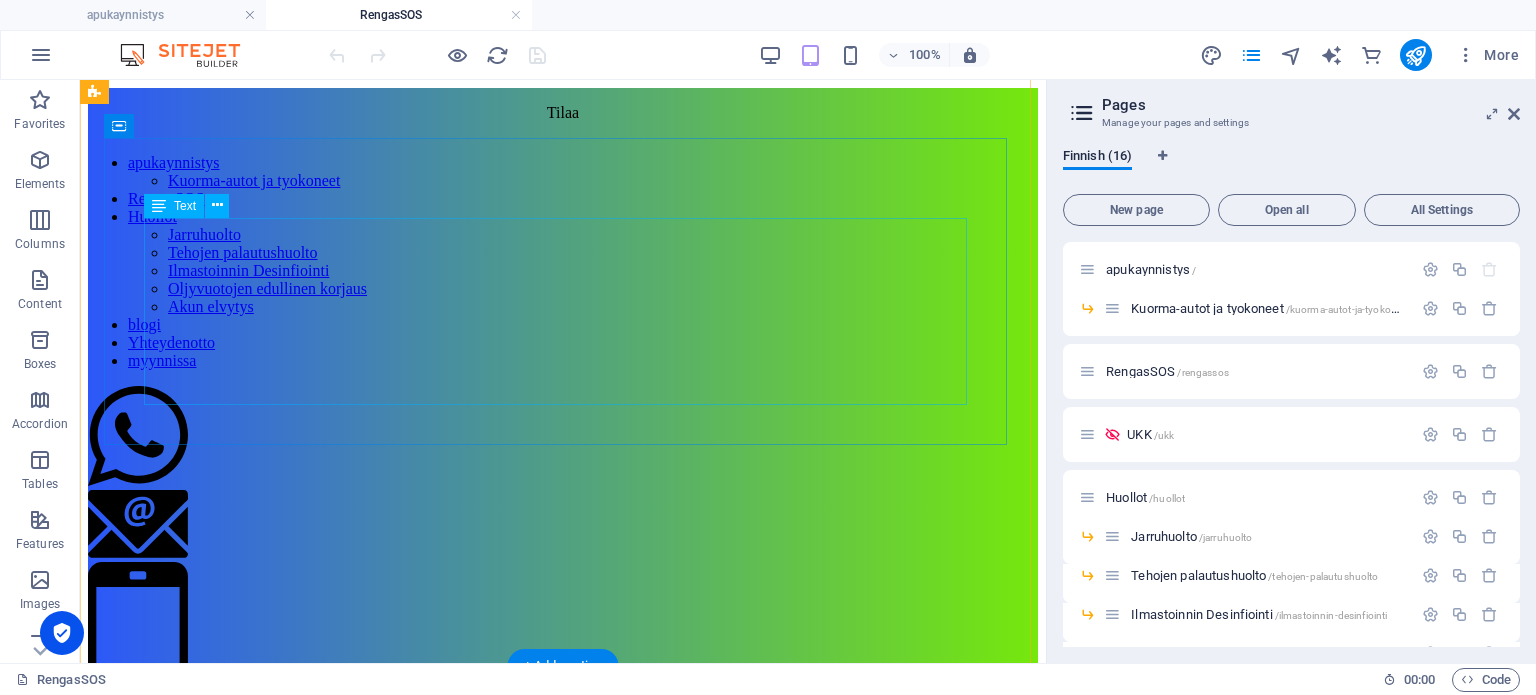 scroll, scrollTop: 3200, scrollLeft: 0, axis: vertical 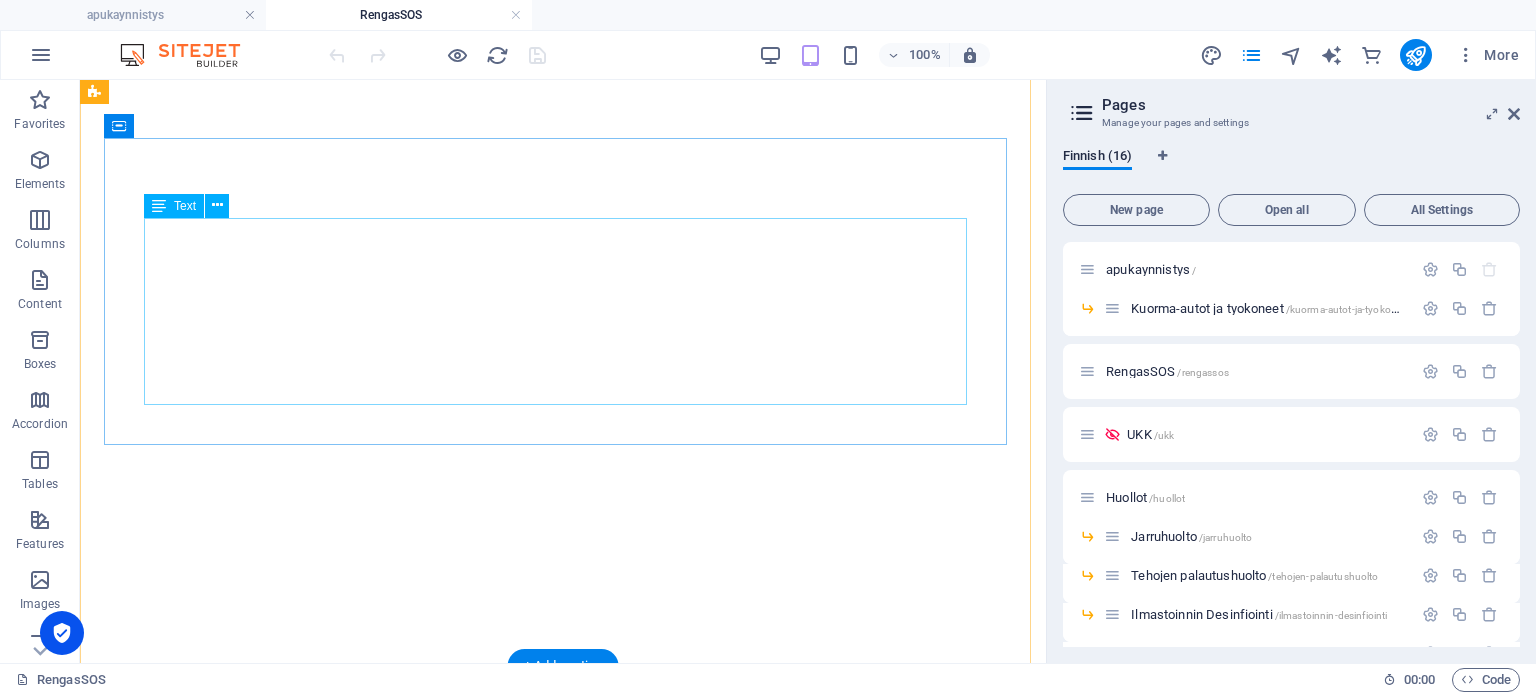 click on "✅ Pienet reiät (naulat, ruuvit, metallinpalaset) kulutuspinnassa ✅ Reikä alle 6 mm ja sijaitsee keskiosassa, eli kulutuspinnassa ✅ Rengasta ei ole ajettu tyhjänä (ei sisävaurioita)" at bounding box center (563, -532) 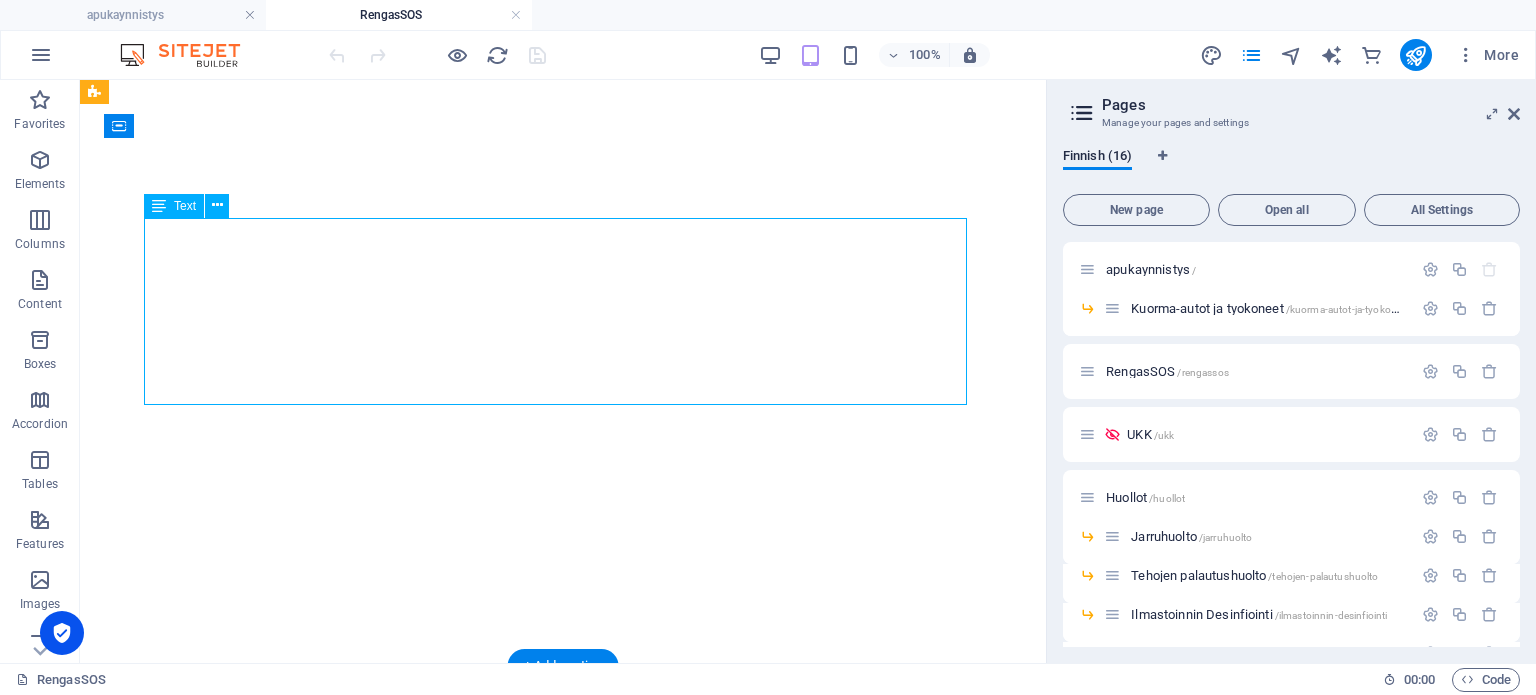 click on "✅ Pienet reiät (naulat, ruuvit, metallinpalaset) kulutuspinnassa ✅ Reikä alle 6 mm ja sijaitsee keskiosassa, eli kulutuspinnassa ✅ Rengasta ei ole ajettu tyhjänä (ei sisävaurioita)" at bounding box center (563, -532) 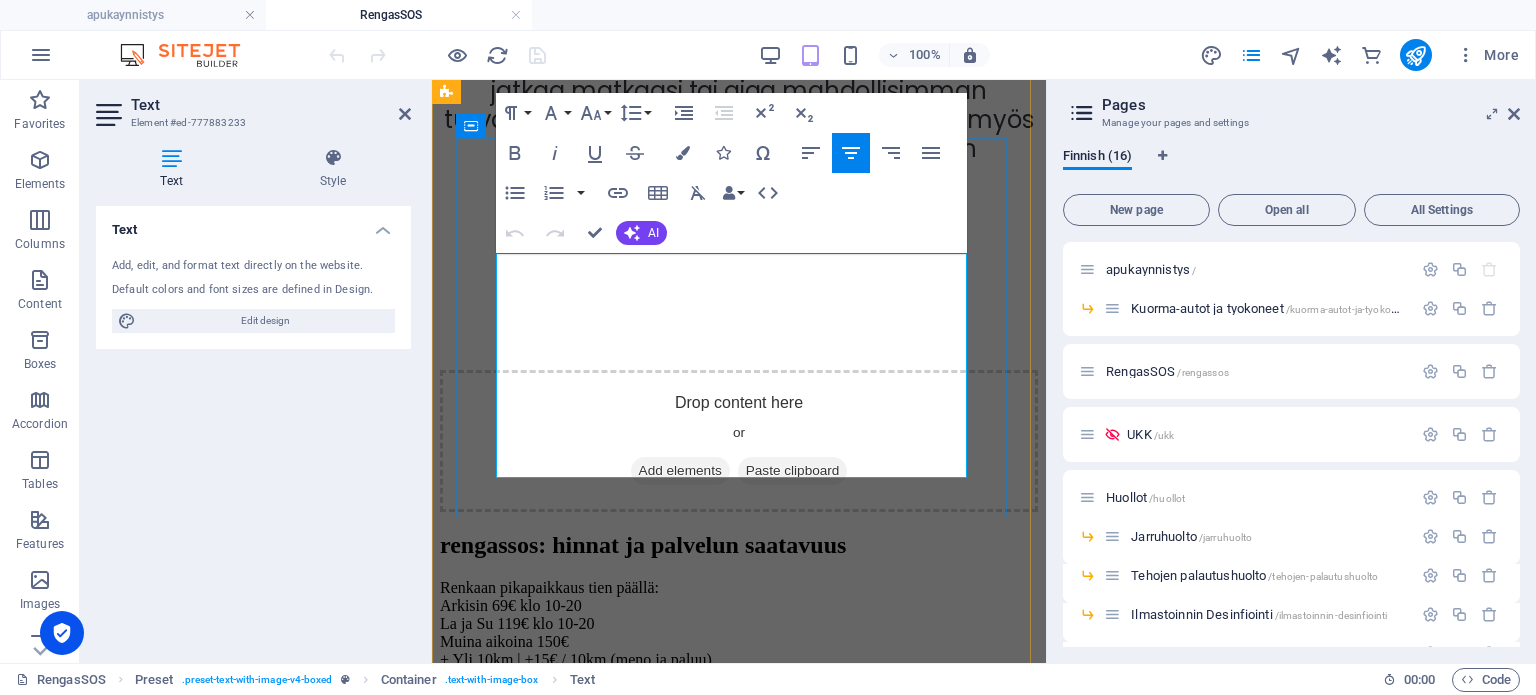 scroll, scrollTop: 4157, scrollLeft: 0, axis: vertical 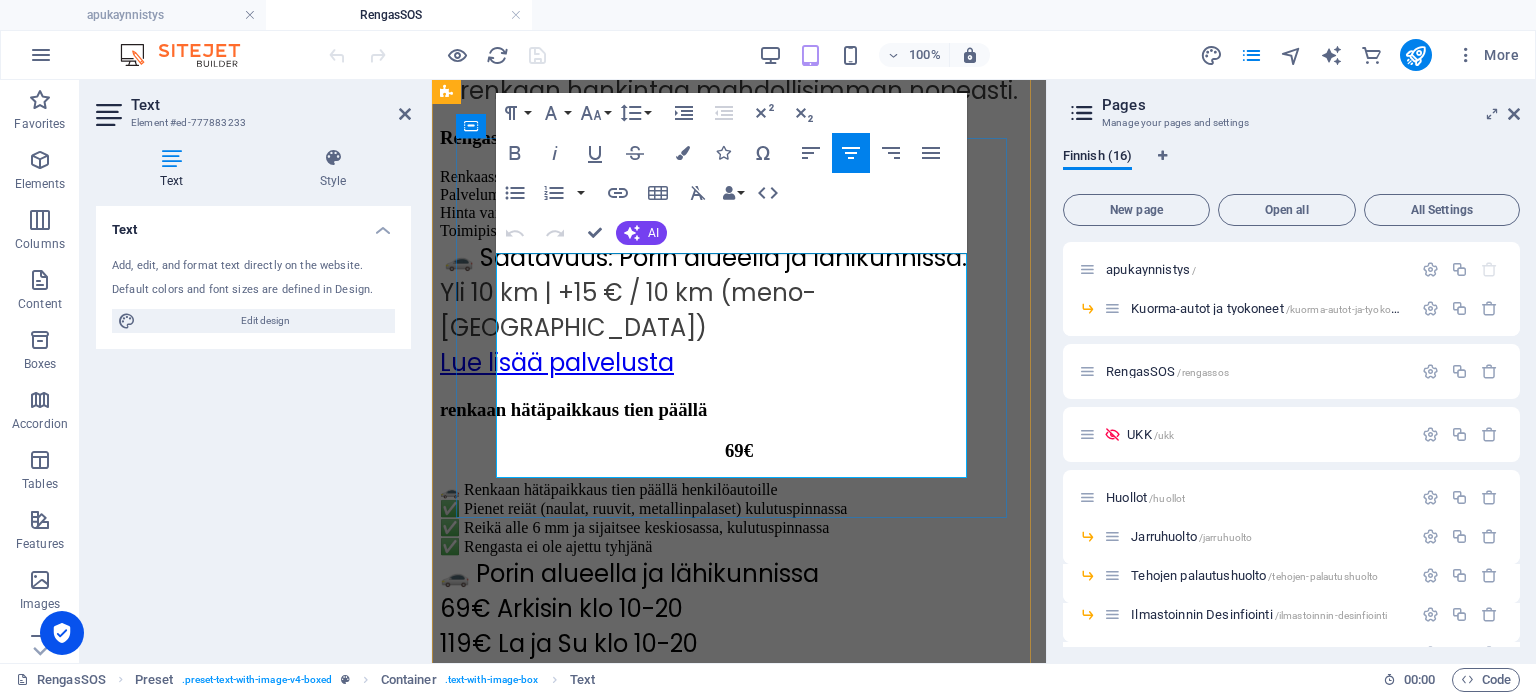 drag, startPoint x: 752, startPoint y: 269, endPoint x: 758, endPoint y: 297, distance: 28.635643 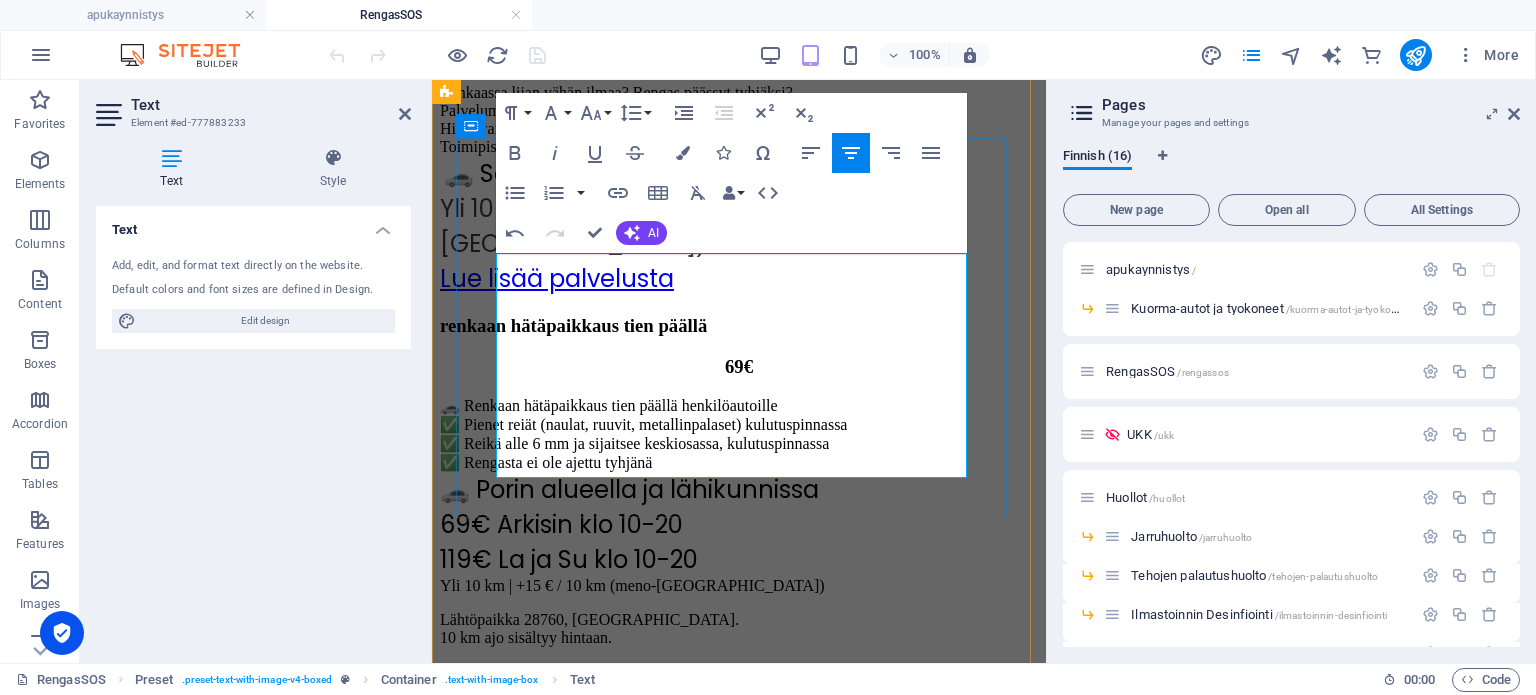 type 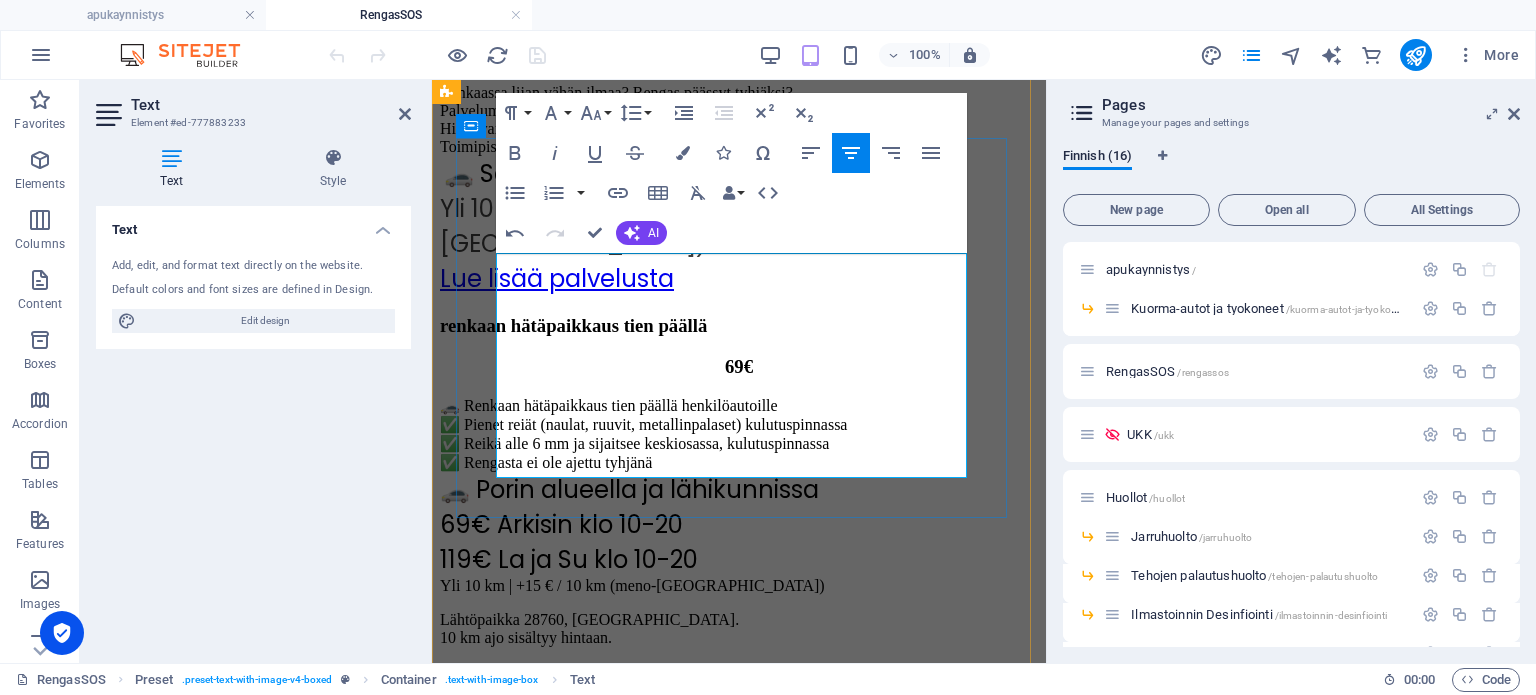click on "✅ Pienet reiät:  naulat, ruuvit, metallinpalaset) kulutuspinnassa ✅ Reikä alle 6 mm ja sijaitsee keskiosassa, eli kulutuspinnassa ✅ Rengasta ei ole ajettu tyhjänä (ei sisävaurioita)" at bounding box center [644, -1558] 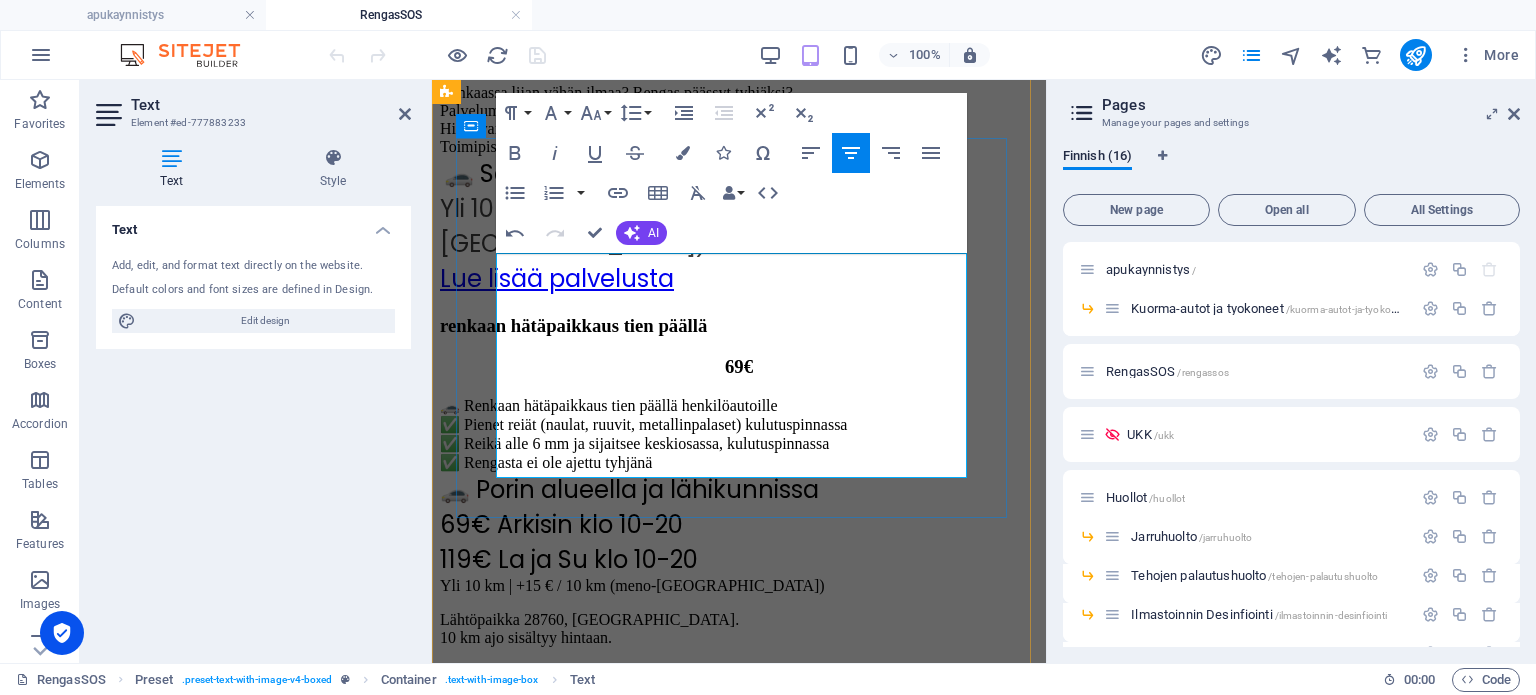 drag, startPoint x: 832, startPoint y: 307, endPoint x: 844, endPoint y: 333, distance: 28.635643 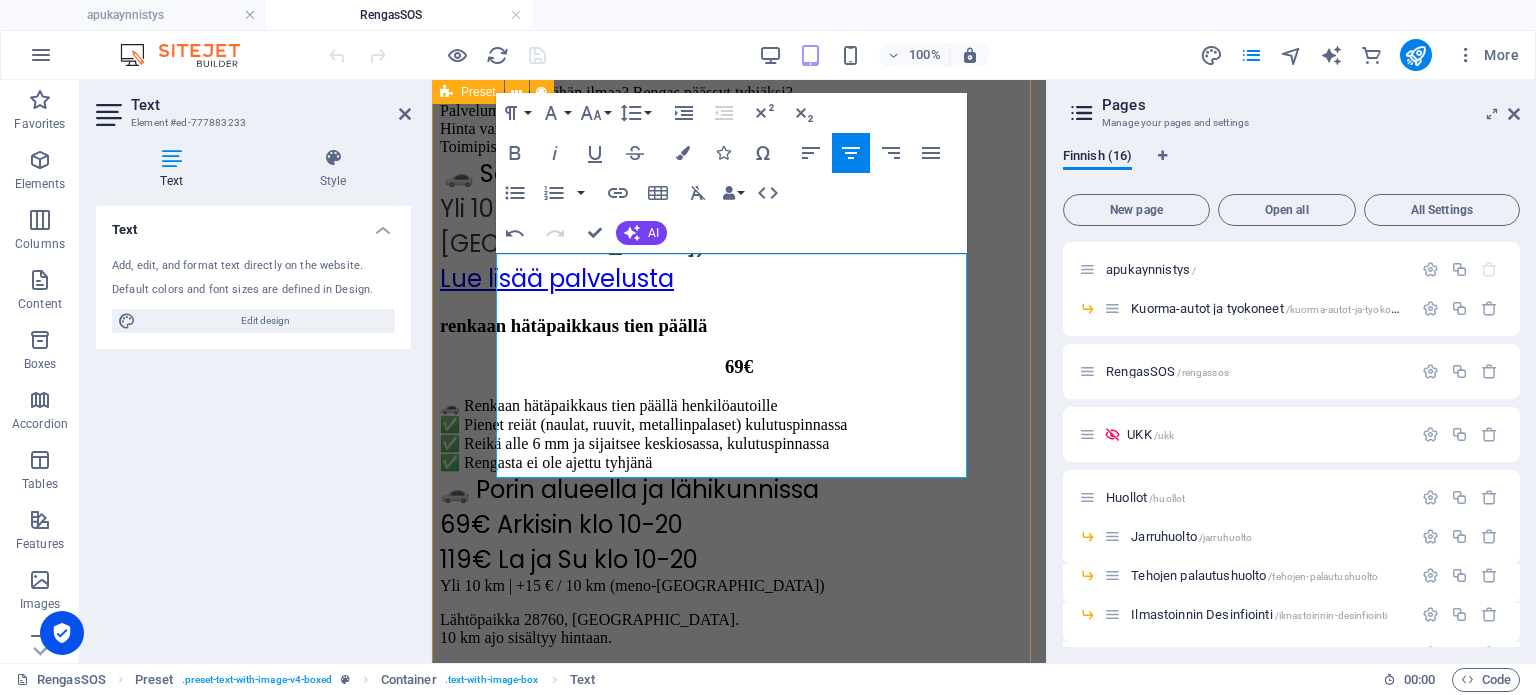click on "milloin auton rengas voidaan paikata? ✅ Pienet reiät: naulat, ruuvit, metallinpalaset pinnassa ✅ Reikä alle 6 mm ja sijaitsee keskiosassa, eli kulutuspinnassa ✅ Rengasta ei ole ajettu tyhjänä (ei sisävaurioita) Drop content here or  Add elements  Paste clipboard" at bounding box center [739, -1414] 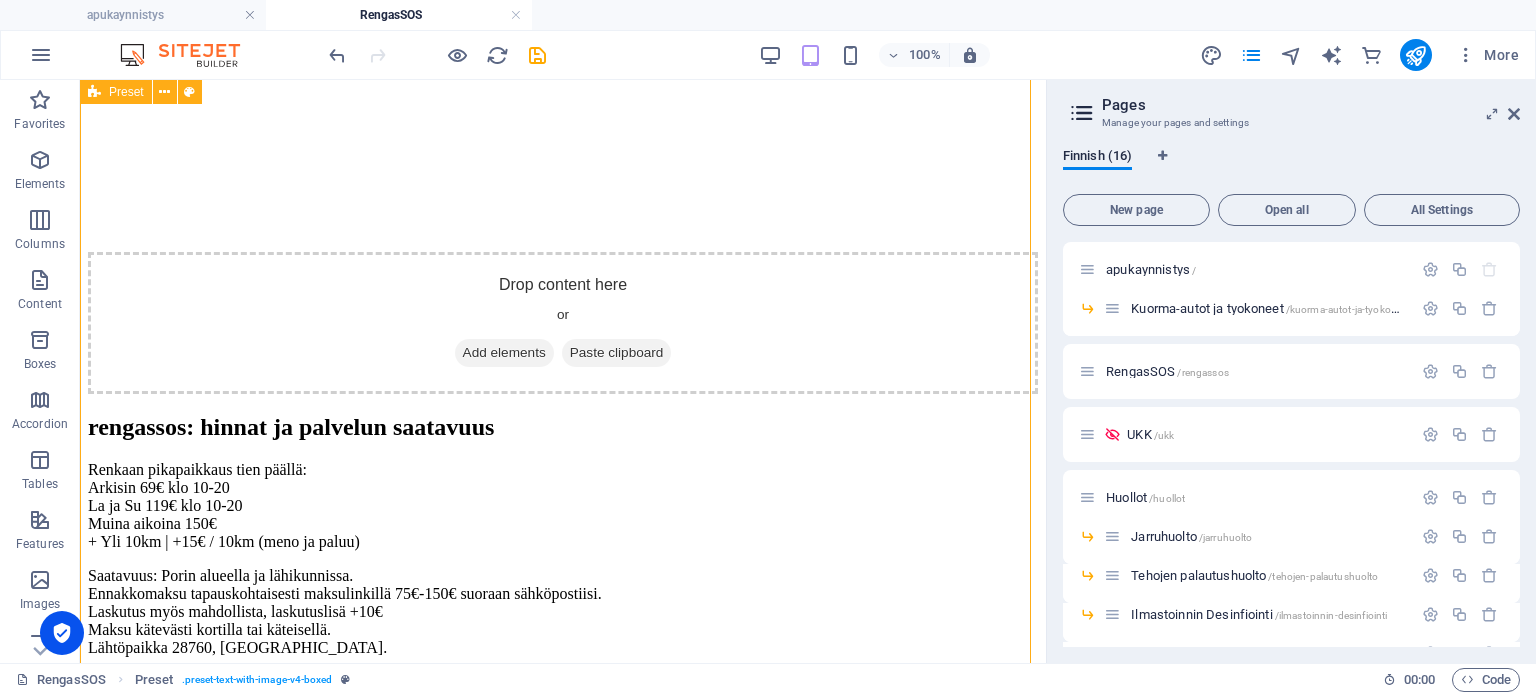 scroll, scrollTop: 3200, scrollLeft: 0, axis: vertical 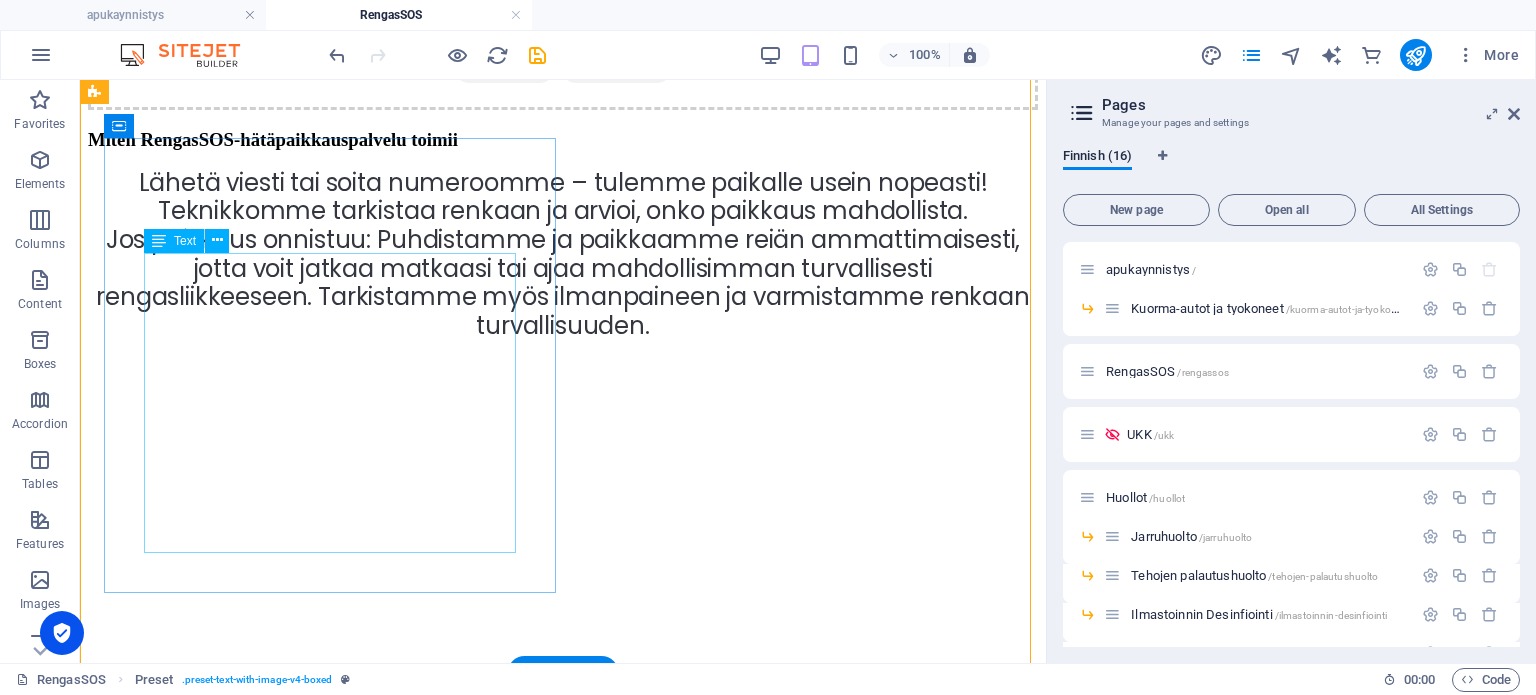 click on "✅ Pienet reiät: naulat, ruuvit, metallinpalaset pinnassa ✅ Reikä alle 6 mm ja sijaitsee keskiosassa, eli kulutuspinnassa ✅ Rengasta ei ole ajettu tyhjänä (ei sisävaurioita)" at bounding box center [563, -532] 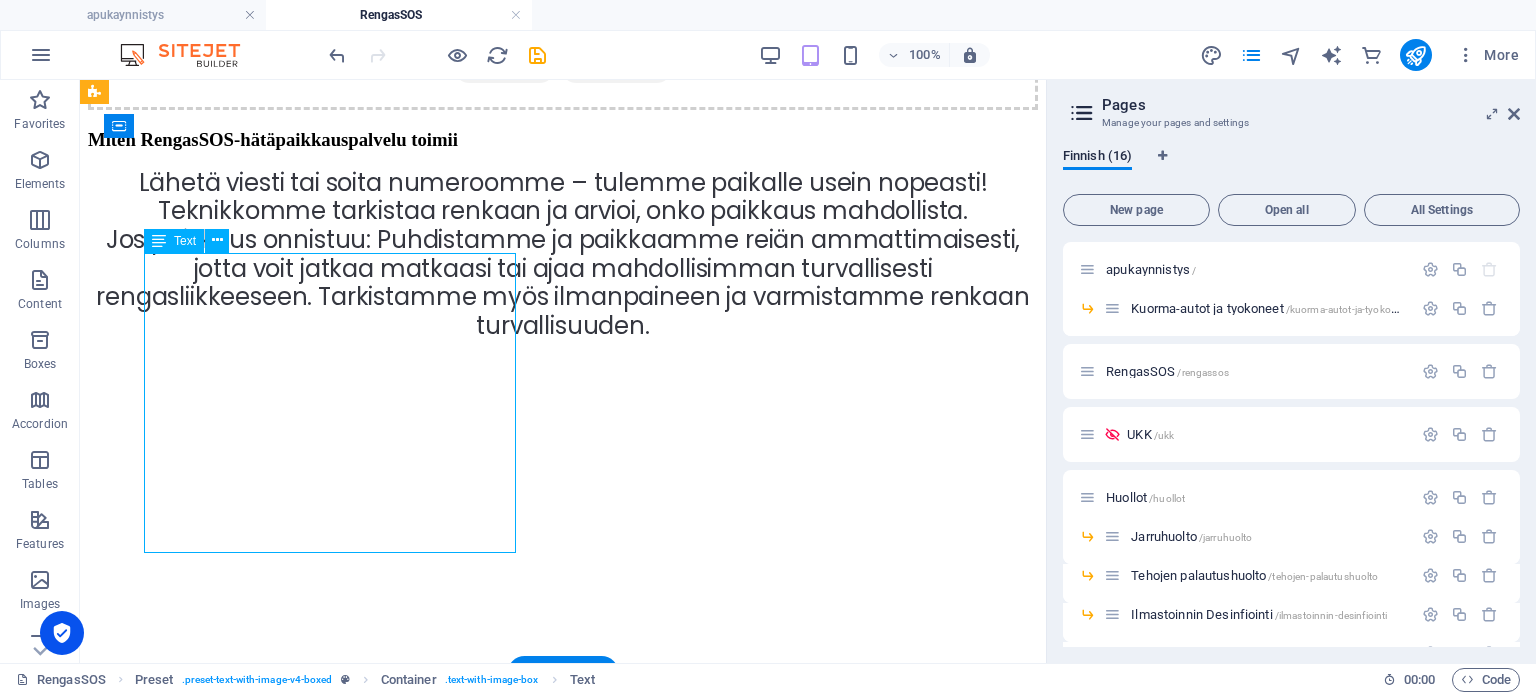 click on "✅ Pienet reiät: naulat, ruuvit, metallinpalaset pinnassa ✅ Reikä alle 6 mm ja sijaitsee keskiosassa, eli kulutuspinnassa ✅ Rengasta ei ole ajettu tyhjänä (ei sisävaurioita)" at bounding box center (563, -532) 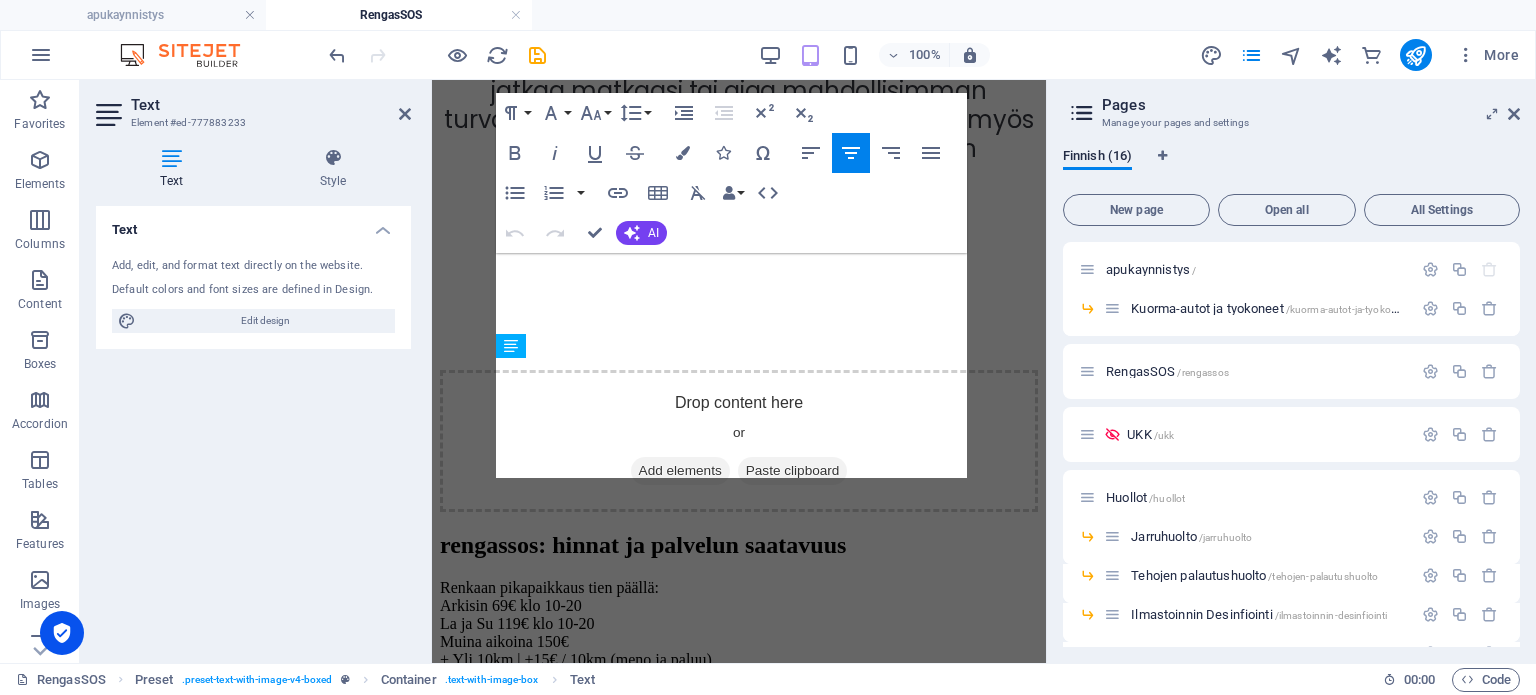scroll, scrollTop: 4157, scrollLeft: 0, axis: vertical 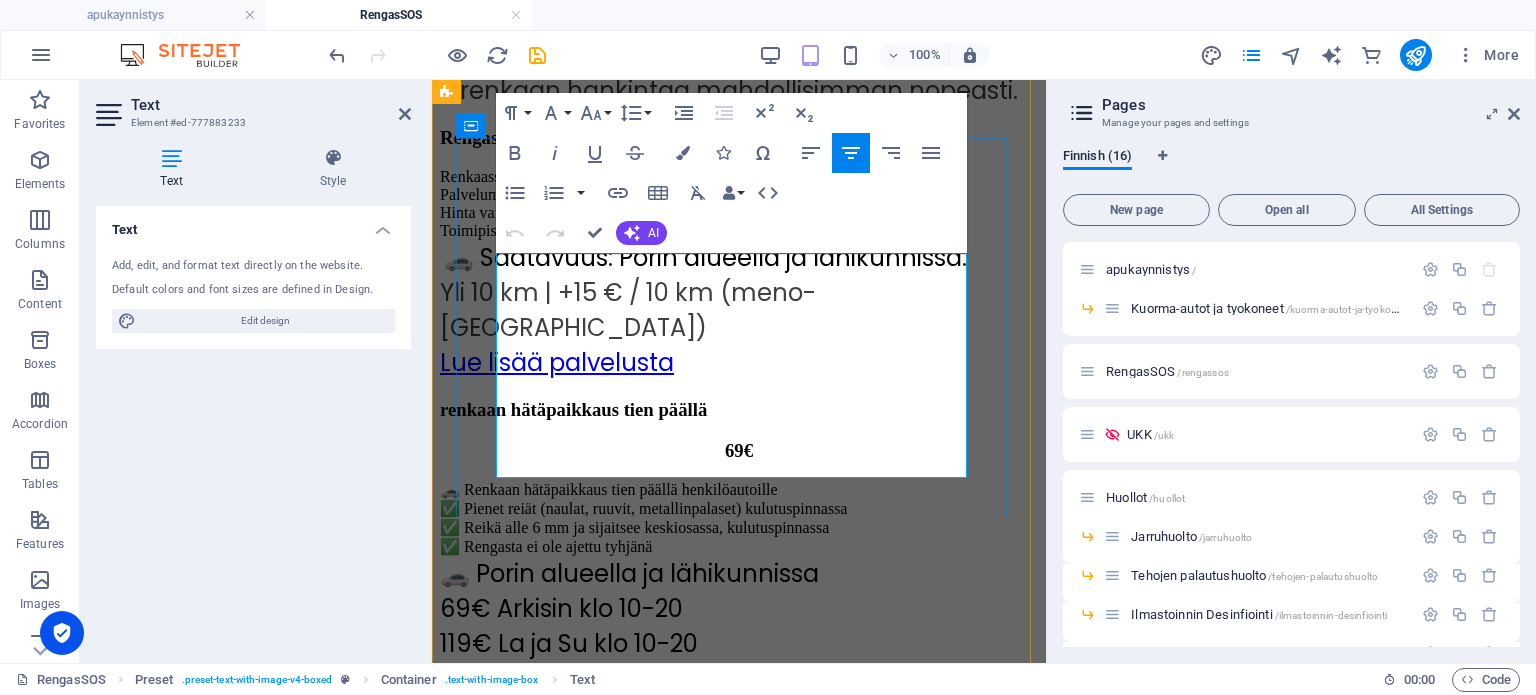 click on "✅ Pienet reiät: naulat, ruuvit, metallinpalaset pinnassa ✅ Reikä alle 6 mm ja sijaitsee keskiosassa, eli kulutuspinnassa ✅ Rengasta ei ole ajettu tyhjänä (ei sisävaurioita)" at bounding box center [644, -1558] 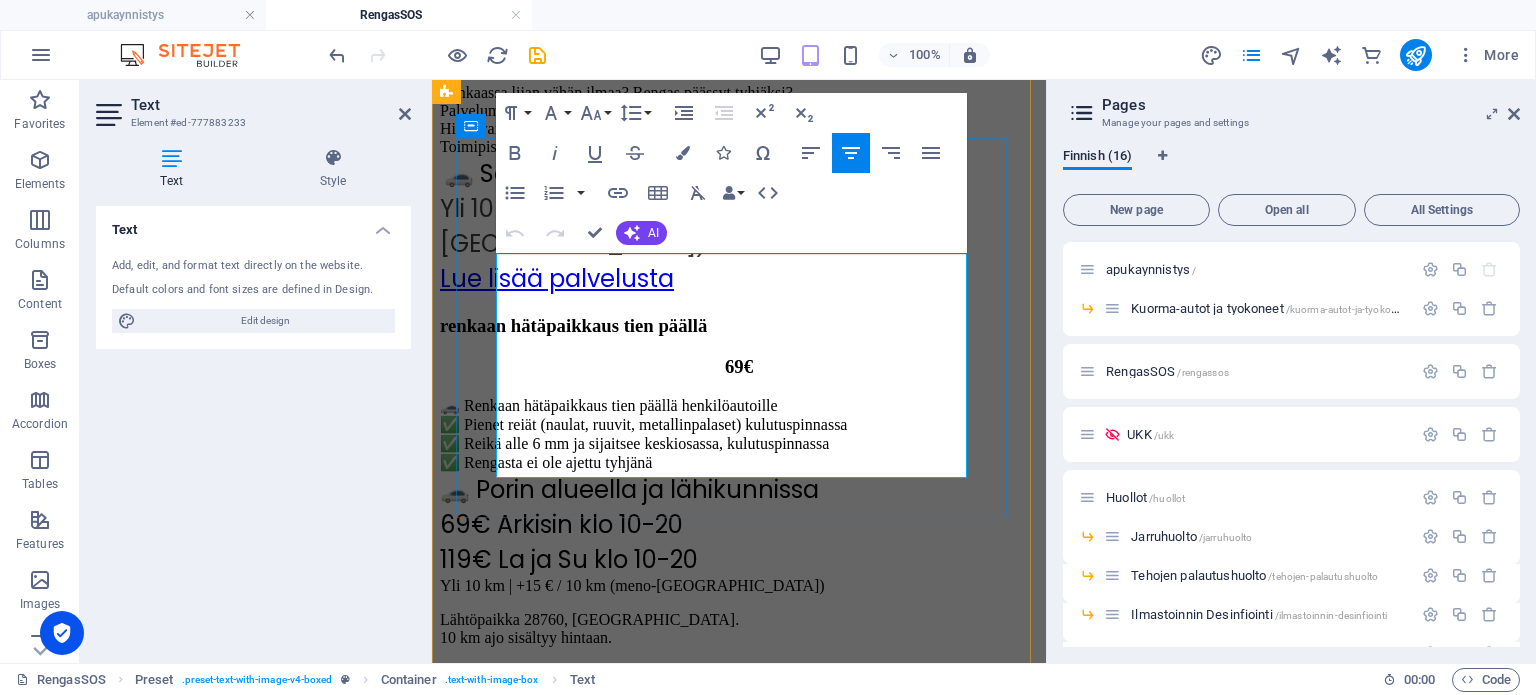 type 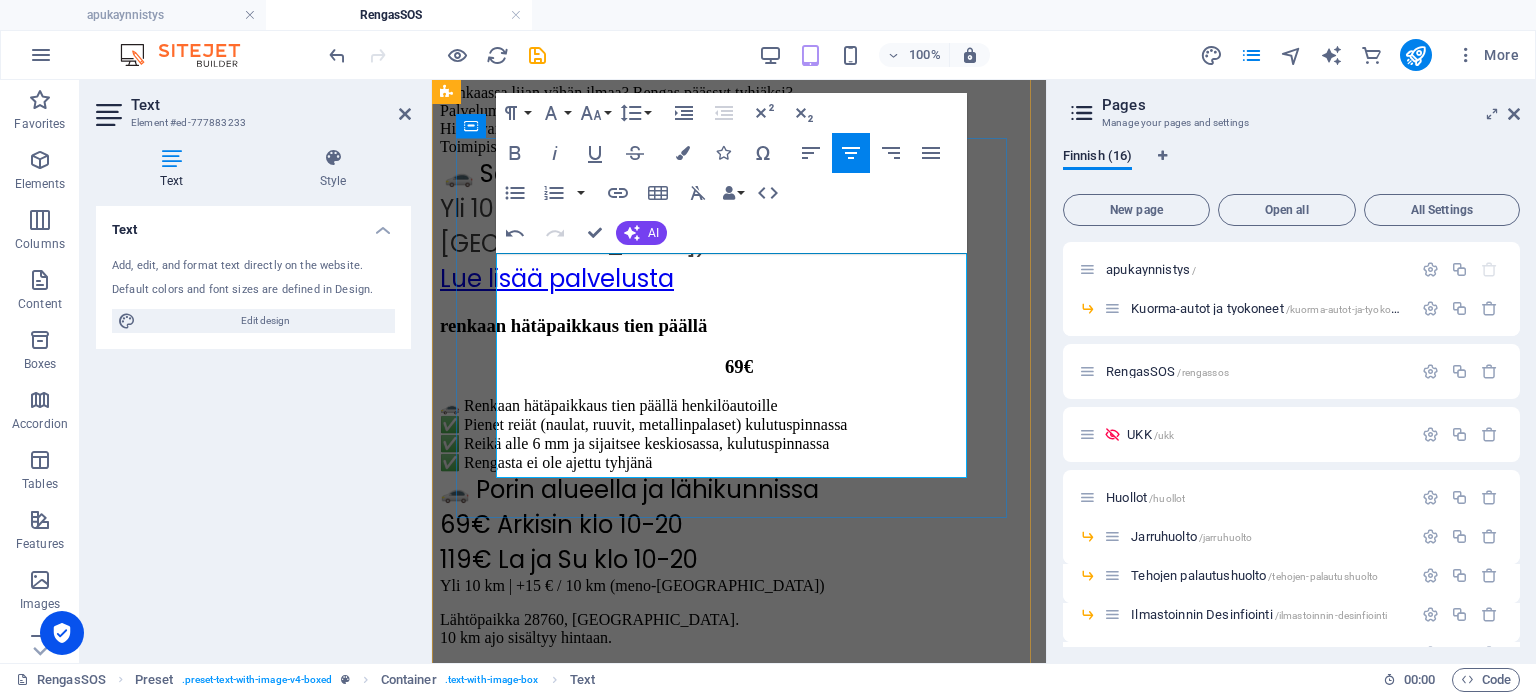click on "✅ Pienet reiät: naulat, ruuvit ja  metallinpalaset pinnassa ✅ Reikä alle 6 mm ja sijaitsee keskiosassa, eli kulutuspinnassa ✅ Rengasta ei ole ajettu tyhjänä (ei sisävaurioita)" at bounding box center [644, -1558] 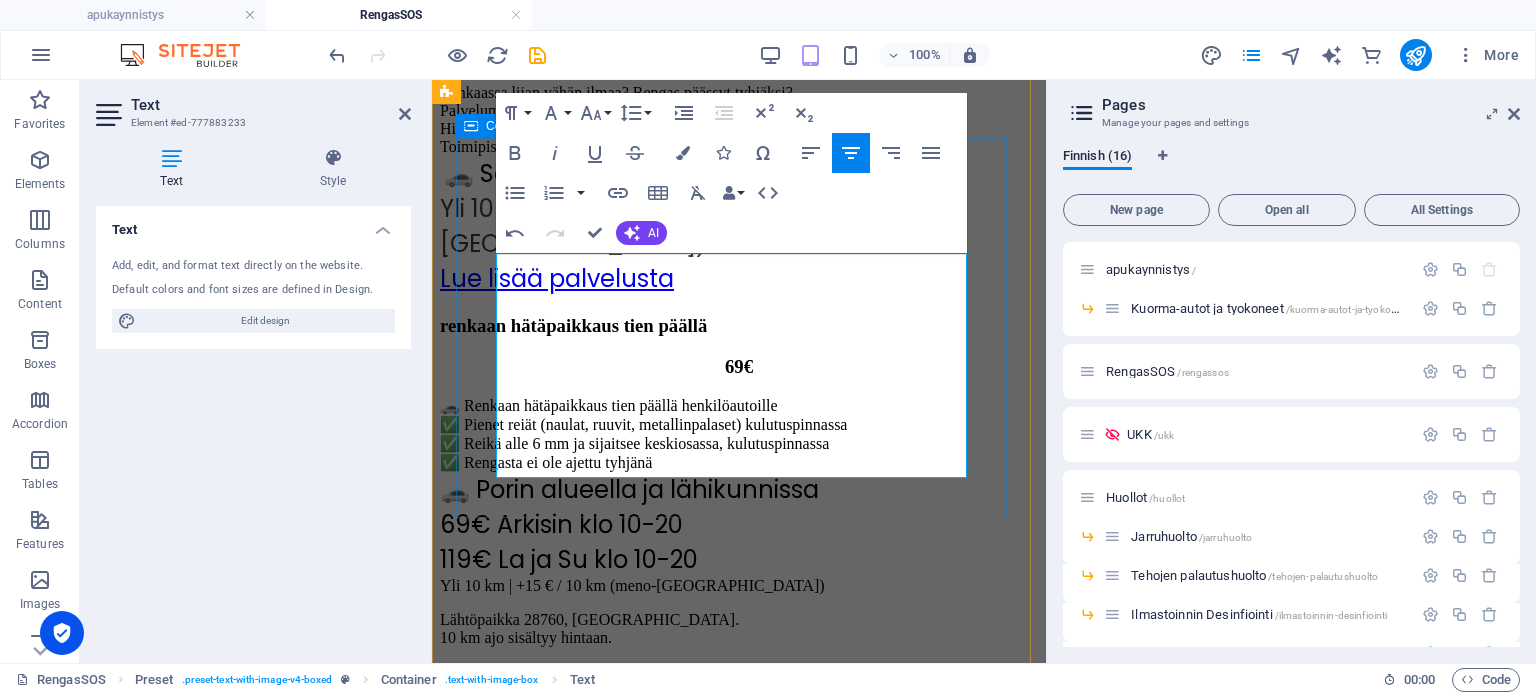 click on "milloin auton rengas voidaan paikata? ✅ Pienet reiät: naulat, ruuvit ja  metallinpalaset kulutuspinnassa ✅ Reikä alle 6 mm ja sijaitsee keskiosassa, eli kulutuspinnassa ✅ Rengasta ei ole ajettu tyhjänä (ei sisävaurioita)" at bounding box center (739, -1581) 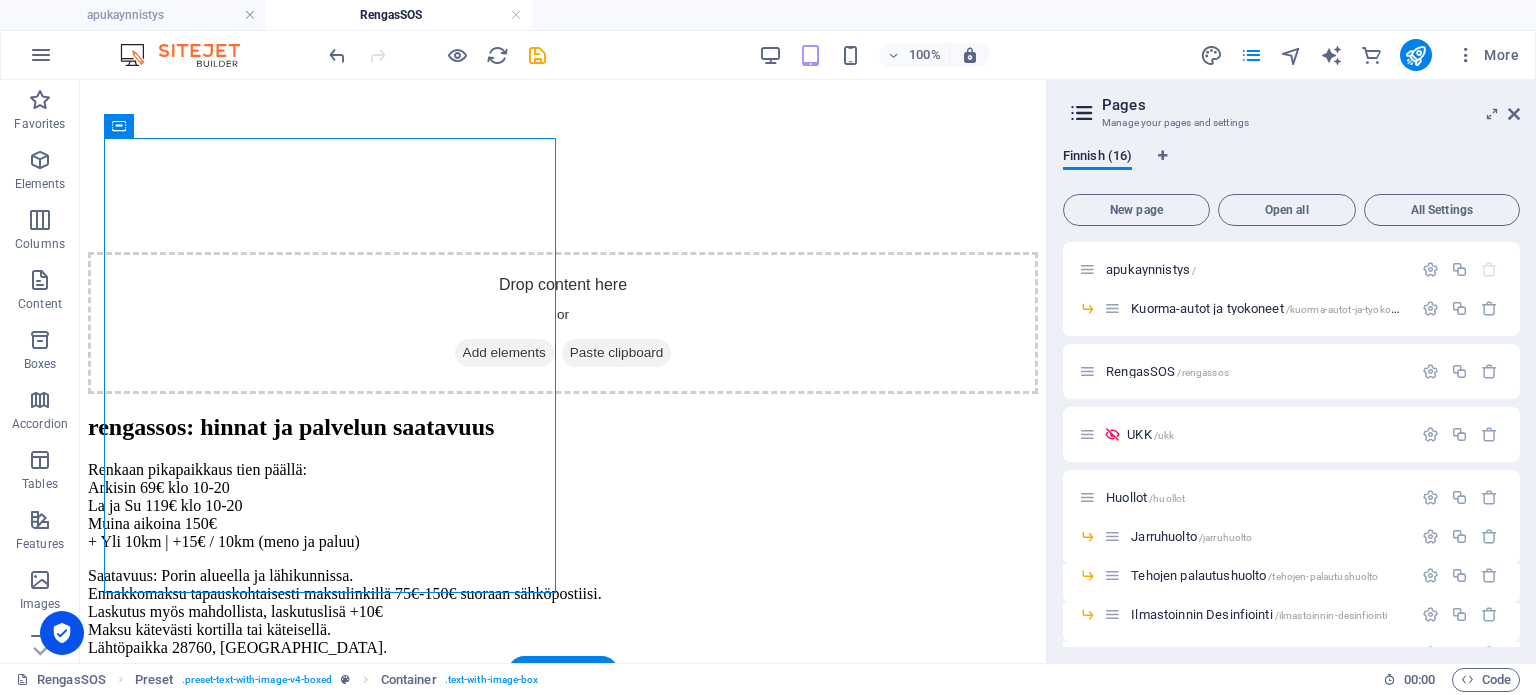 scroll, scrollTop: 3200, scrollLeft: 0, axis: vertical 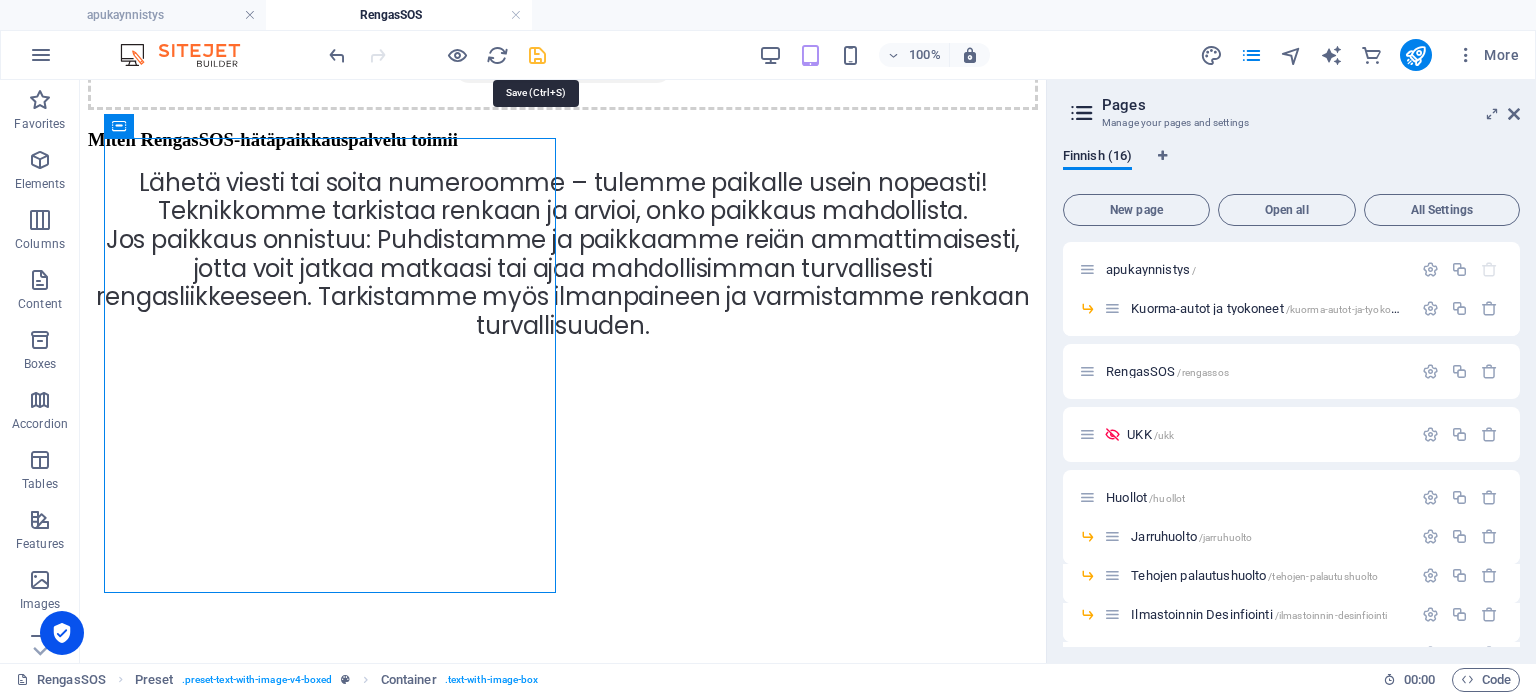 click at bounding box center [537, 55] 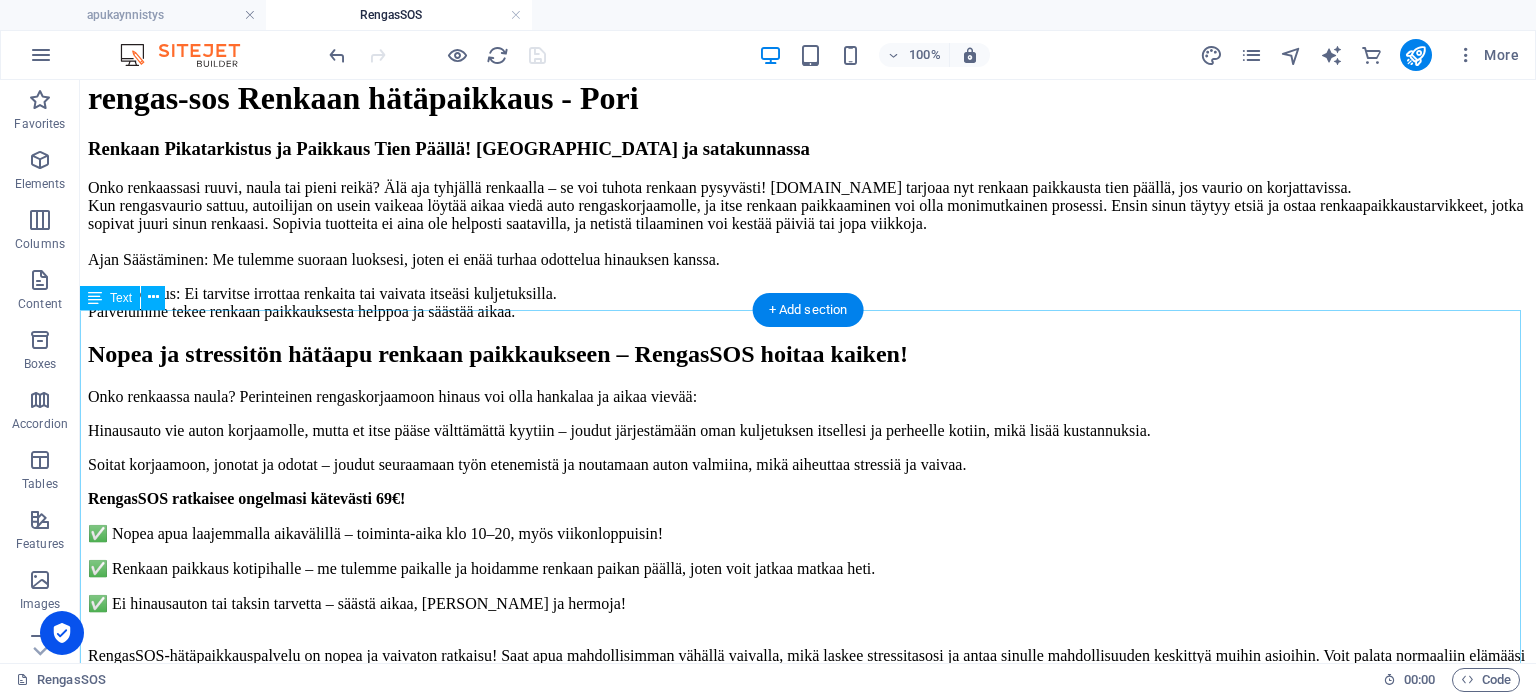 scroll, scrollTop: 800, scrollLeft: 0, axis: vertical 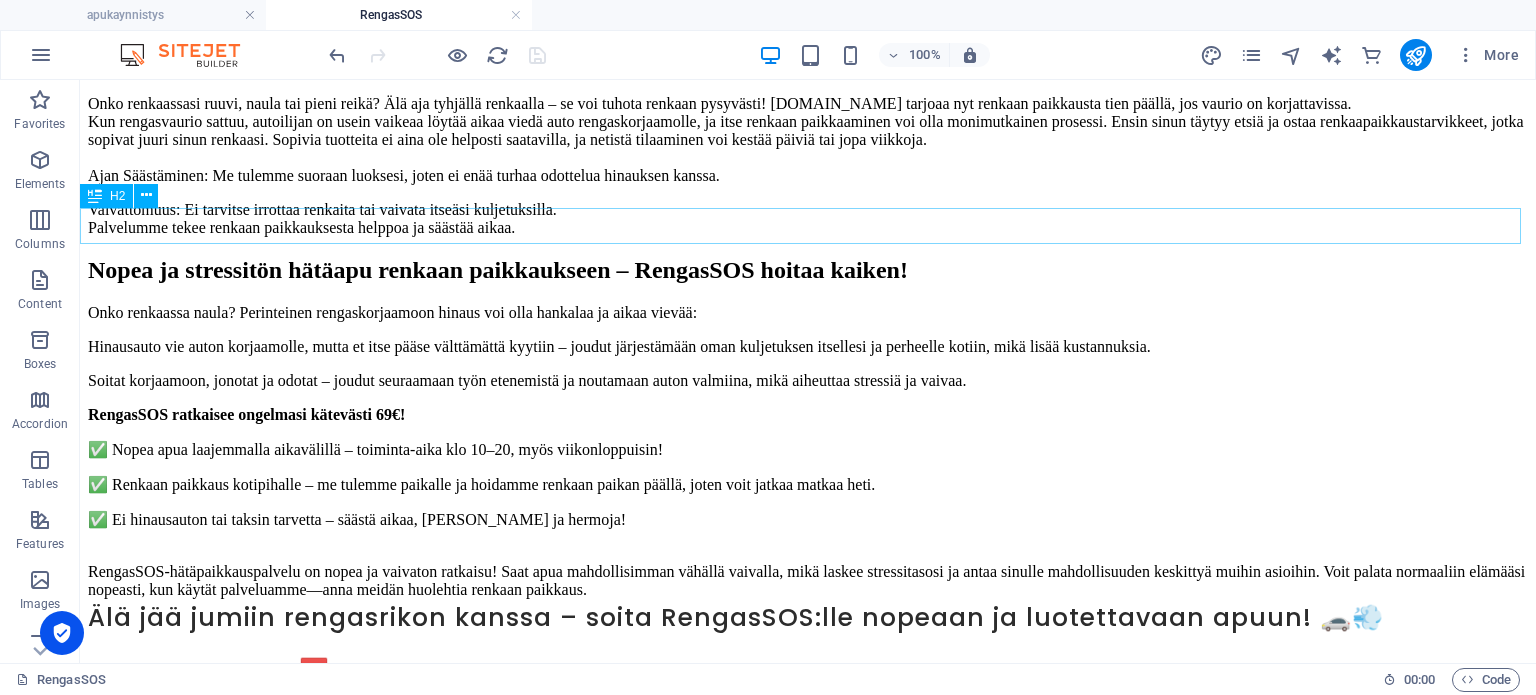click on "Nopea ja stressitön hätäapu renkaan paikkaukseen – RengasSOS hoitaa kaiken!" at bounding box center [808, 270] 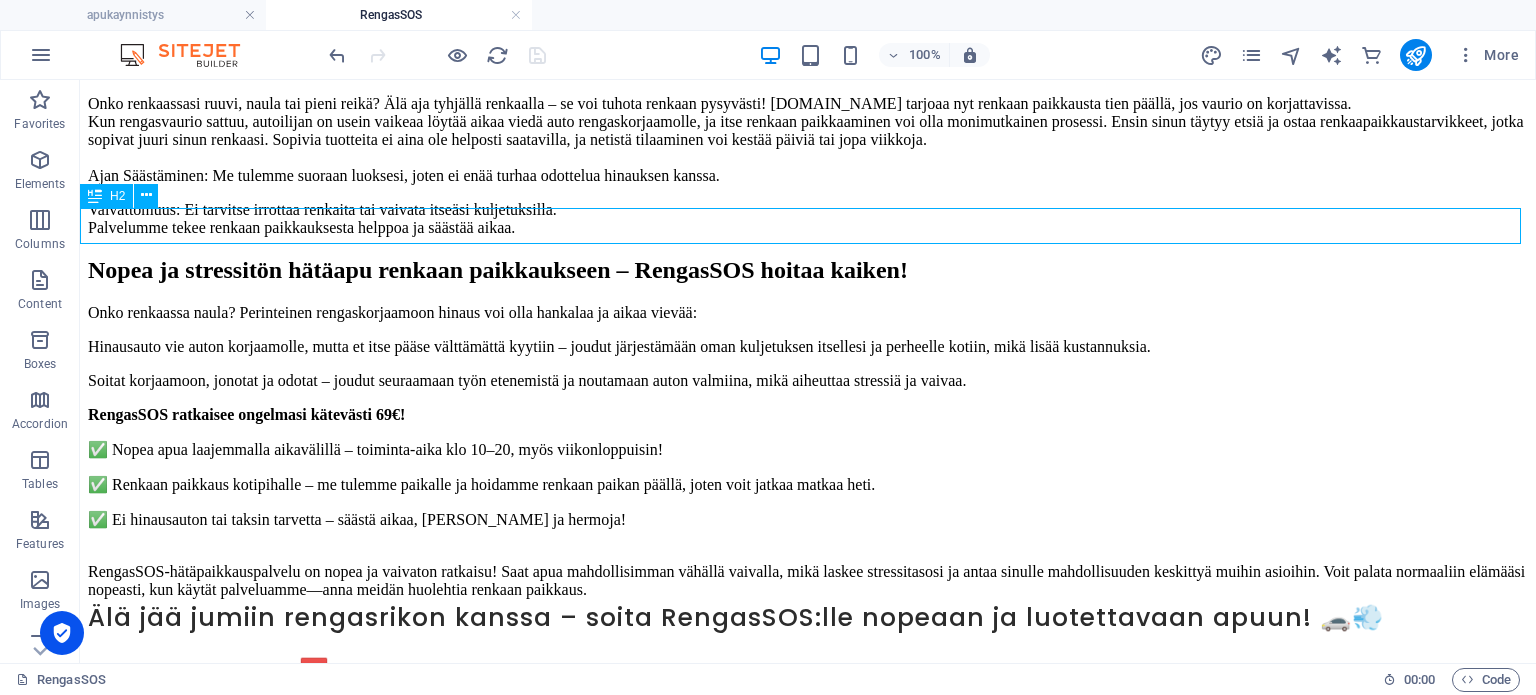 click on "Nopea ja stressitön hätäapu renkaan paikkaukseen – RengasSOS hoitaa kaiken!" at bounding box center [808, 270] 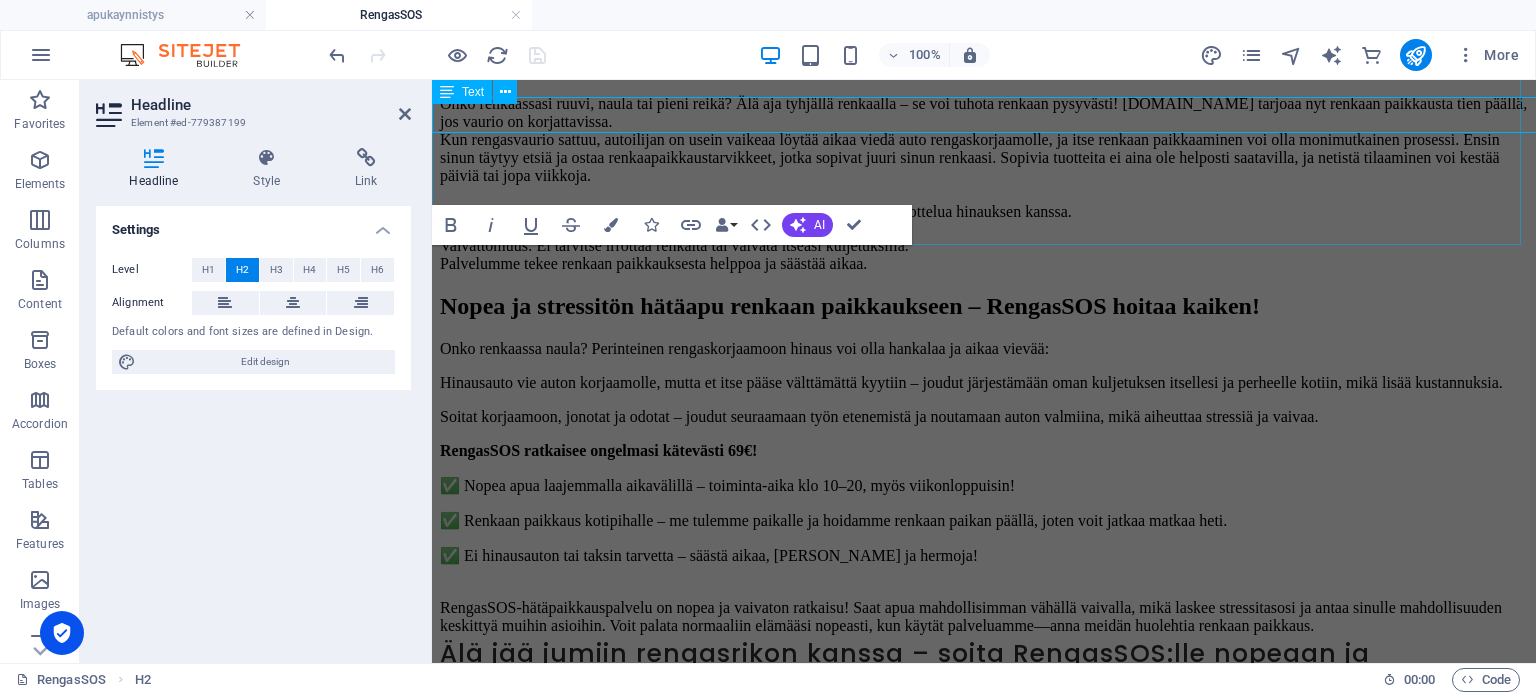 scroll, scrollTop: 911, scrollLeft: 0, axis: vertical 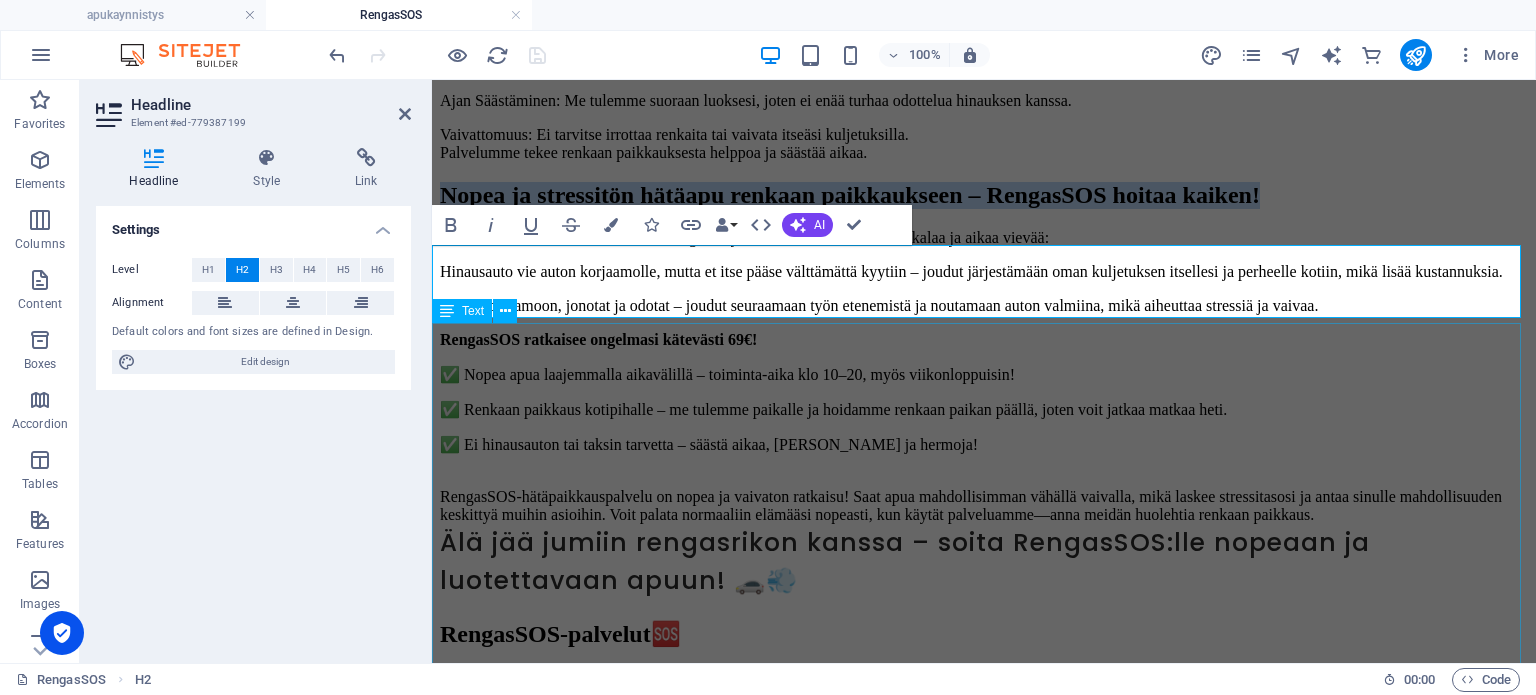 click on "Onko renkaassa naula? Perinteinen rengaskorjaamoon hinaus voi olla hankalaa ja aikaa vievää: [PERSON_NAME] vie auton korjaamolle, mutta et itse pääse välttämättä kyytiin – joudut järjestämään oman kuljetuksen itsellesi ja perheelle kotiin, mikä lisää kustannuksia. Soitat korjaamoon, jonotat ja odotat – joudut seuraamaan työn etenemistä ja noutamaan auton valmiina, mikä aiheuttaa stressiä ja vaivaa. RengasSOS   ratkaisee ongelmasi kätevästi 69€! ✅ Nopea apua laajemmalla aikavälillä – toiminta-aika klo 10–20, myös viikonloppuisin! ✅ Renkaan paikkaus kotipihalle – me tulemme paikalle ja hoidamme renkaan paikan päällä, joten voit jatkaa matkaa heti. ✅ Ei hinausauton tai taksin tarvetta – säästä aikaa, rahaa ja hermoja! Älä jää jumiin rengasrikon kanssa – soita RengasSOS:lle nopeaan ja luotettavaan apuun! 🚗💨" at bounding box center (984, 414) 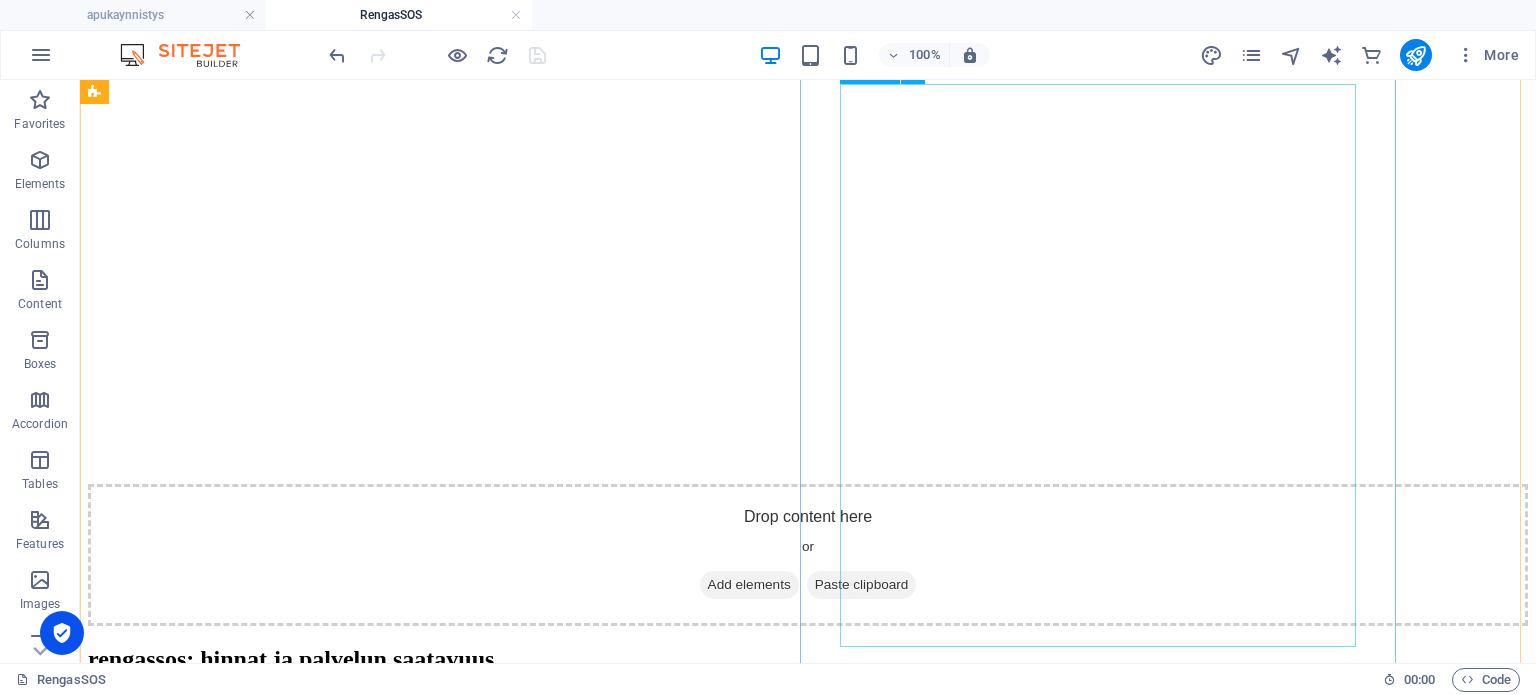 scroll, scrollTop: 3500, scrollLeft: 0, axis: vertical 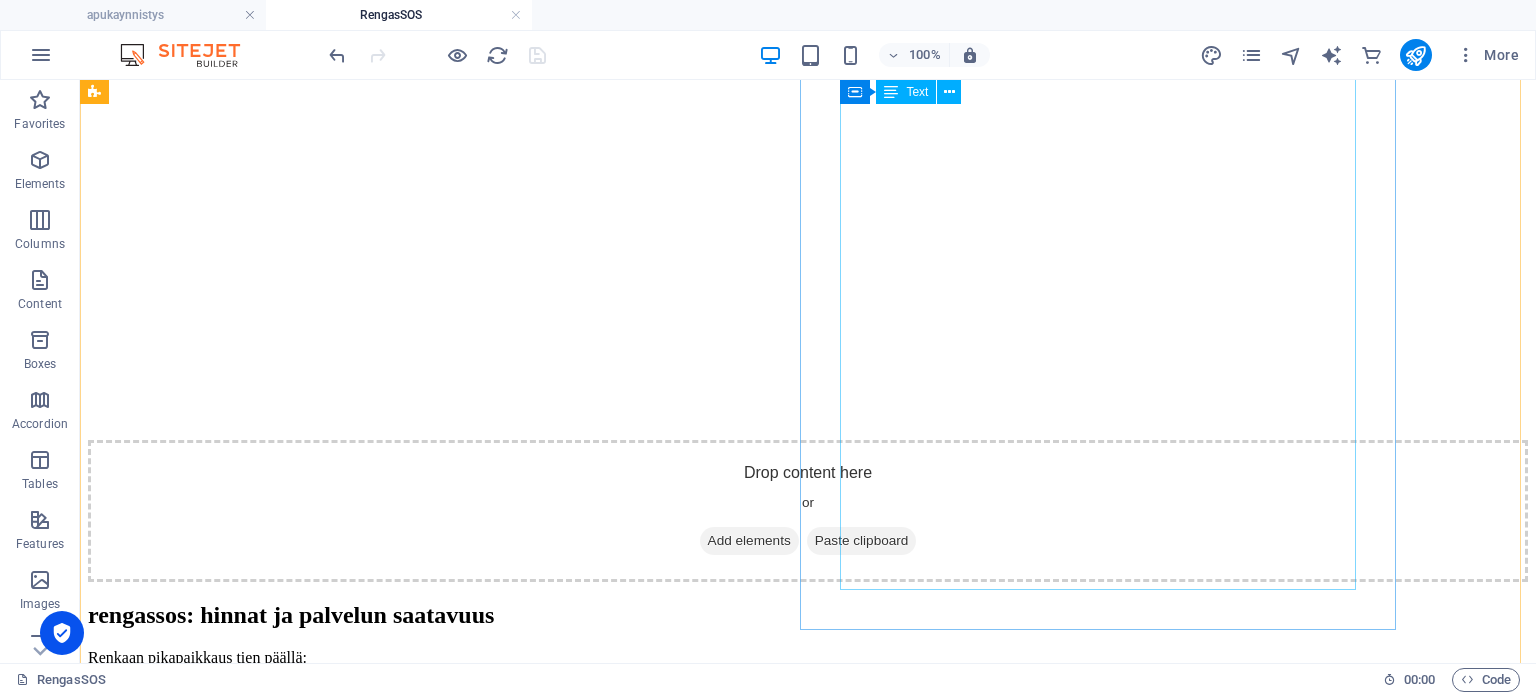 click on "Renkaan pikapaikkaus tien päällä: Arkisin 69€ klo 10-20 La ja Su 119€ klo 10-20 Muina aikoina 150€ + Y li 10km | +15€ / 10km (meno ja paluu) Saatavuus: Porin alueella ja lähikunnissa. Ennakkomaksu tapauskohtaisesti maksulinkillä 75€-150€ suoraan sähköpostiisi. Laskutus myös mahdollista, laskutuslisä +10€ Maksu kätevästi kortilla tai käteisellä. Lähtöpaikka 28760, [GEOGRAPHIC_DATA]." at bounding box center [808, 747] 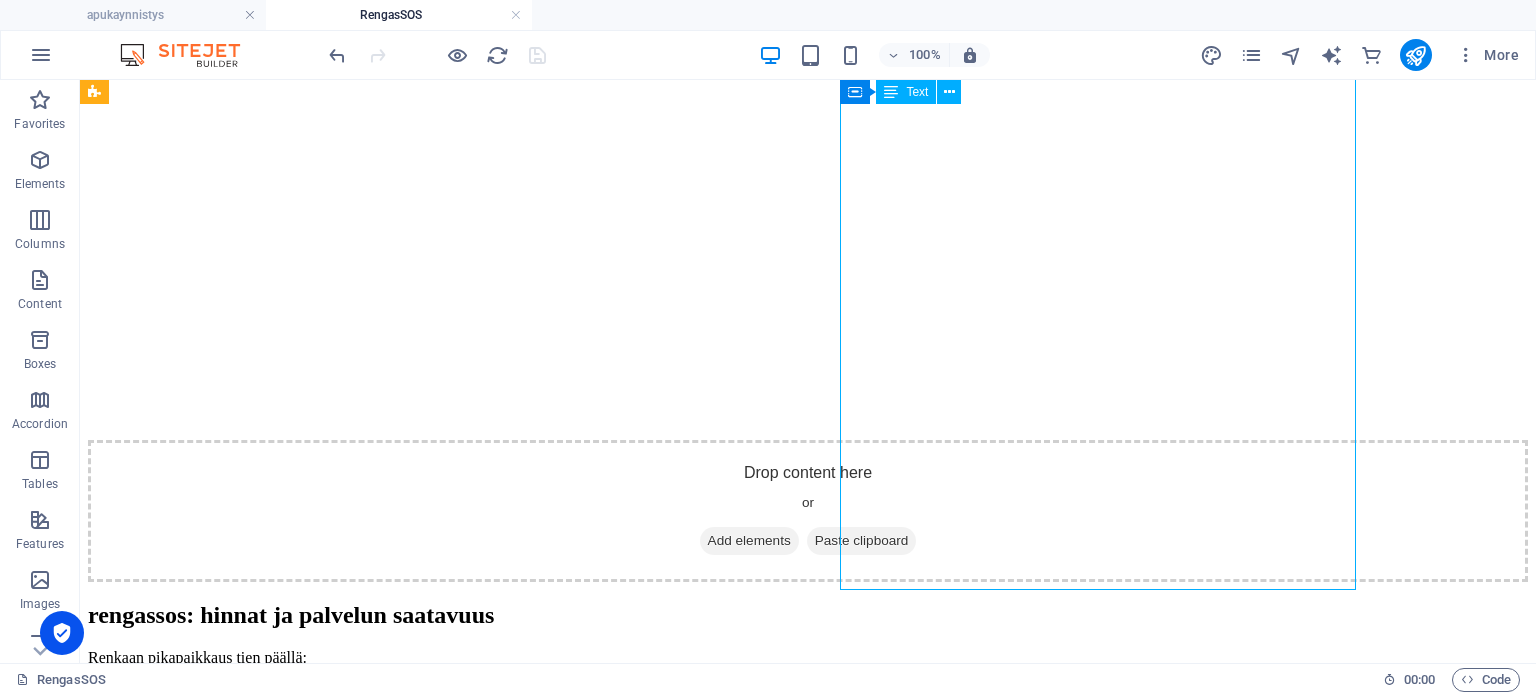 click on "Renkaan pikapaikkaus tien päällä: Arkisin 69€ klo 10-20 La ja Su 119€ klo 10-20 Muina aikoina 150€ + Y li 10km | +15€ / 10km (meno ja paluu) Saatavuus: Porin alueella ja lähikunnissa. Ennakkomaksu tapauskohtaisesti maksulinkillä 75€-150€ suoraan sähköpostiisi. Laskutus myös mahdollista, laskutuslisä +10€ Maksu kätevästi kortilla tai käteisellä. Lähtöpaikka 28760, [GEOGRAPHIC_DATA]." at bounding box center [808, 747] 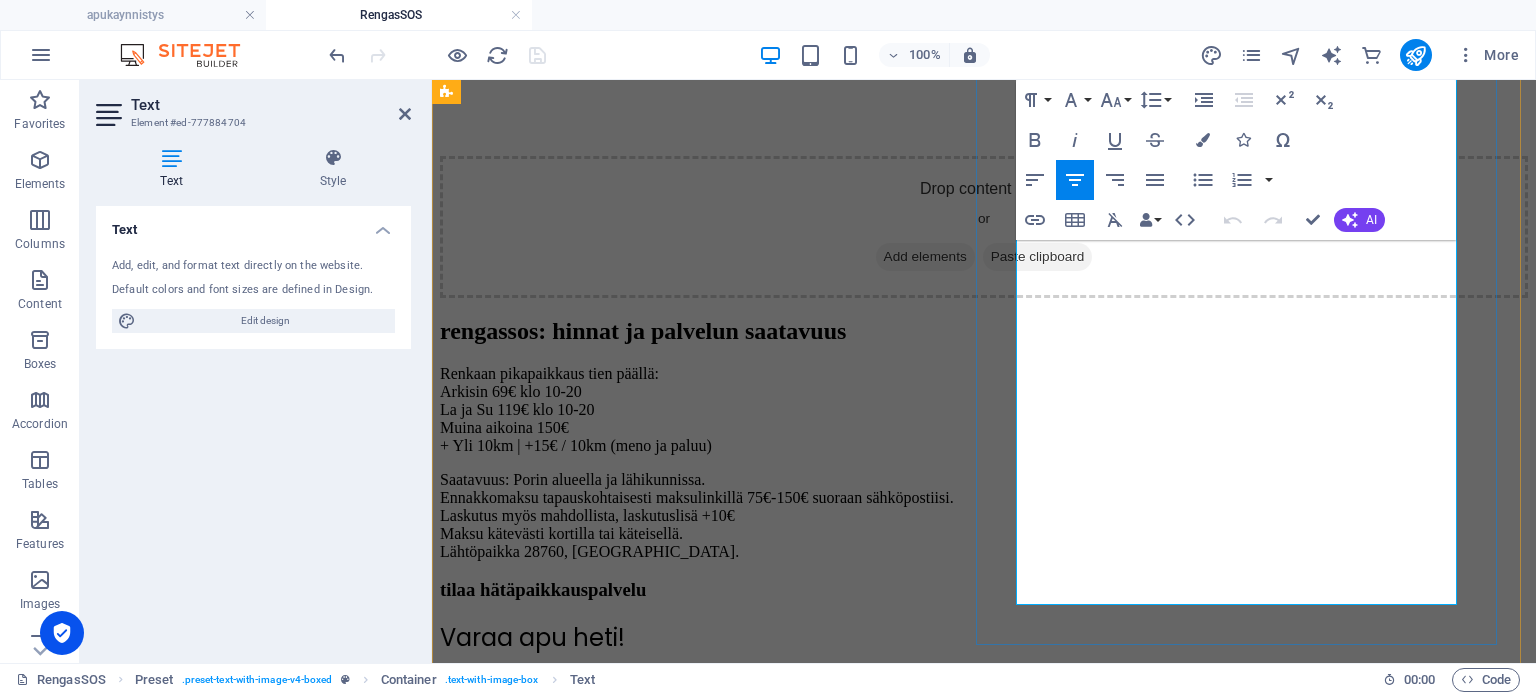 scroll, scrollTop: 4100, scrollLeft: 0, axis: vertical 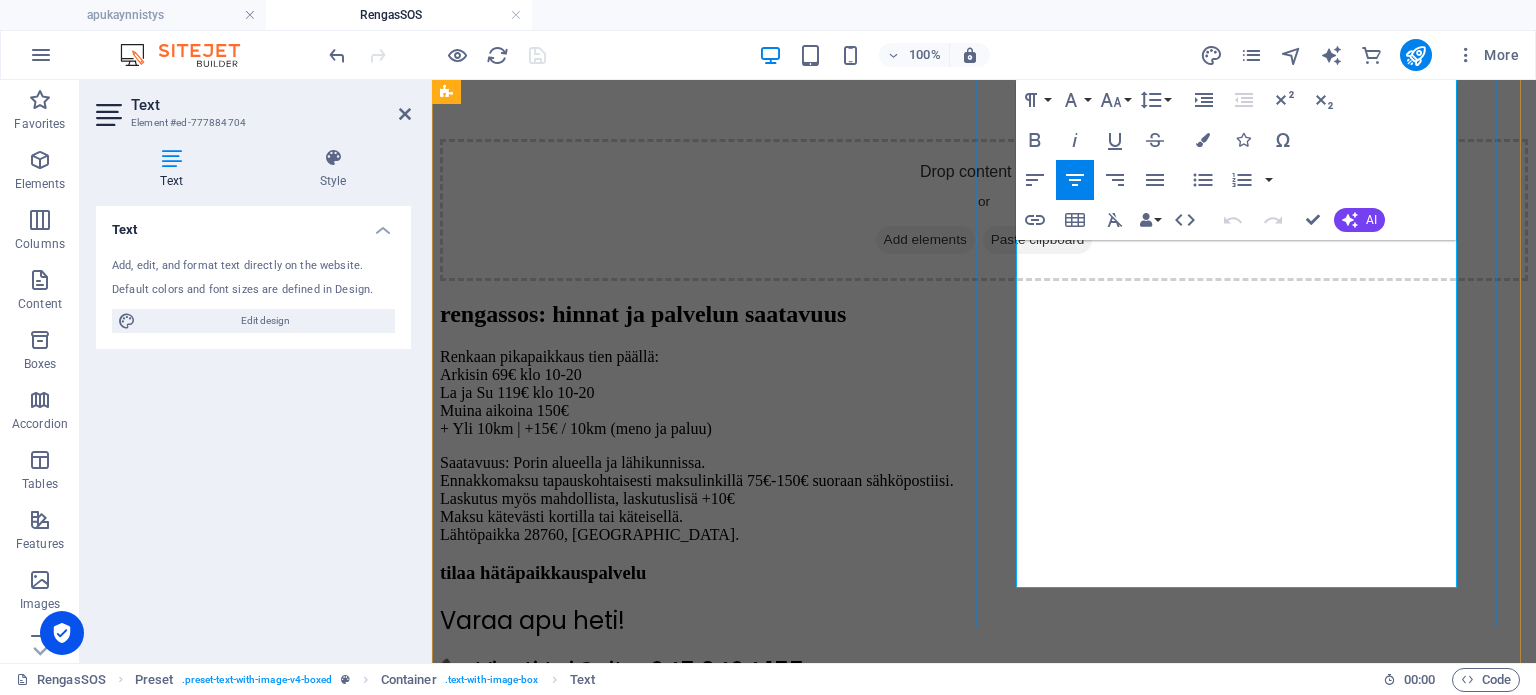 click on "Saatavuus: Porin alueella ja lähikunnissa. Ennakkomaksu tapauskohtaisesti maksulinkillä 75€-150€ suoraan sähköpostiisi. Laskutus myös mahdollista, laskutuslisä +10€ Maksu kätevästi kortilla tai käteisellä. Lähtöpaikka 28760, [GEOGRAPHIC_DATA]." at bounding box center [697, 498] 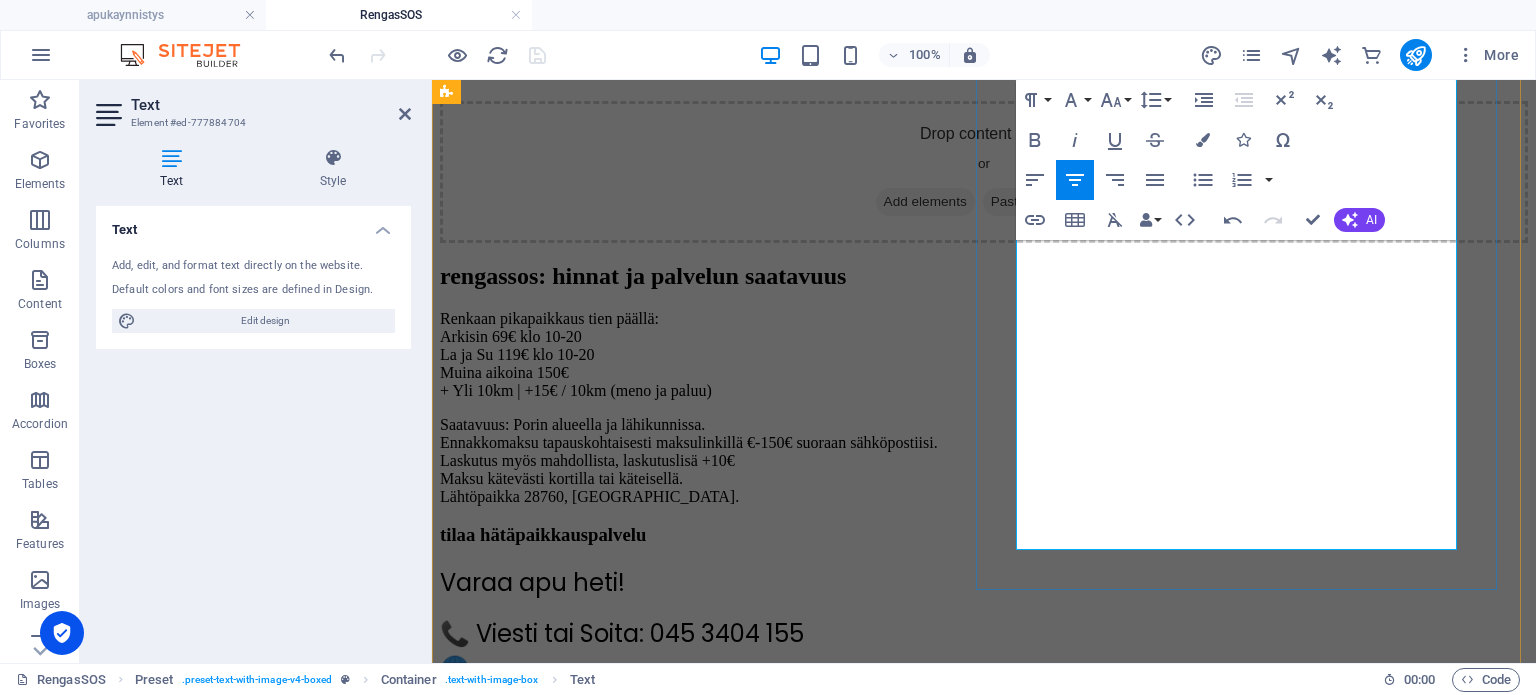 type 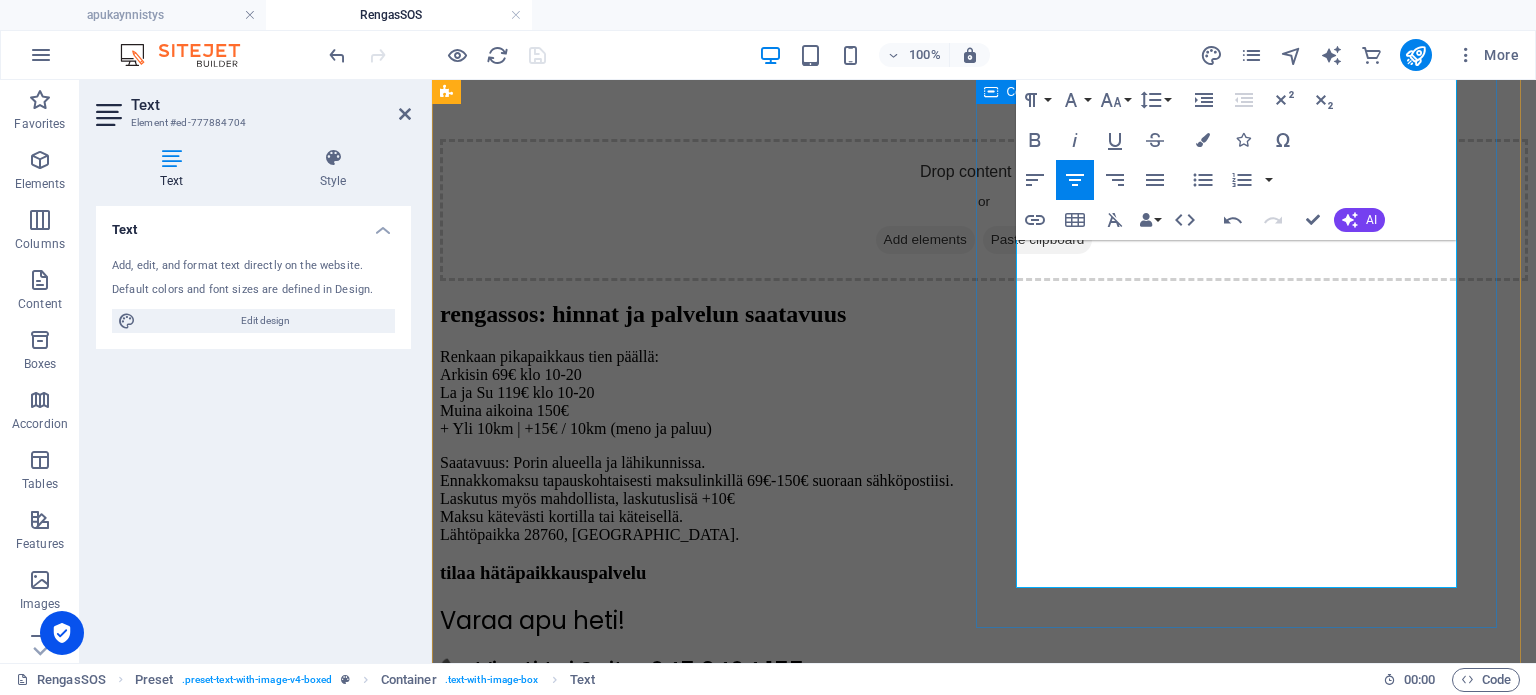 click on "rengassos: hinnat ja palvelun saatavuus Renkaan pikapaikkaus tien päällä: Arkisin 69€ klo 10-20 La ja Su 119€ klo 10-20 Muina aikoina 150€ + Y li 10km | +15€ / 10km (meno ja paluu) Saatavuus: Porin alueella ja lähikunnissa. Ennakkomaksu tapauskohtaisesti maksulinkillä 69€-150€ suoraan sähköpostiisi. Laskutus myös mahdollista, laskutuslisä +10€ Maksu kätevästi kortilla tai käteisellä. Lähtöpaikka 28760, [GEOGRAPHIC_DATA]." at bounding box center [984, 422] 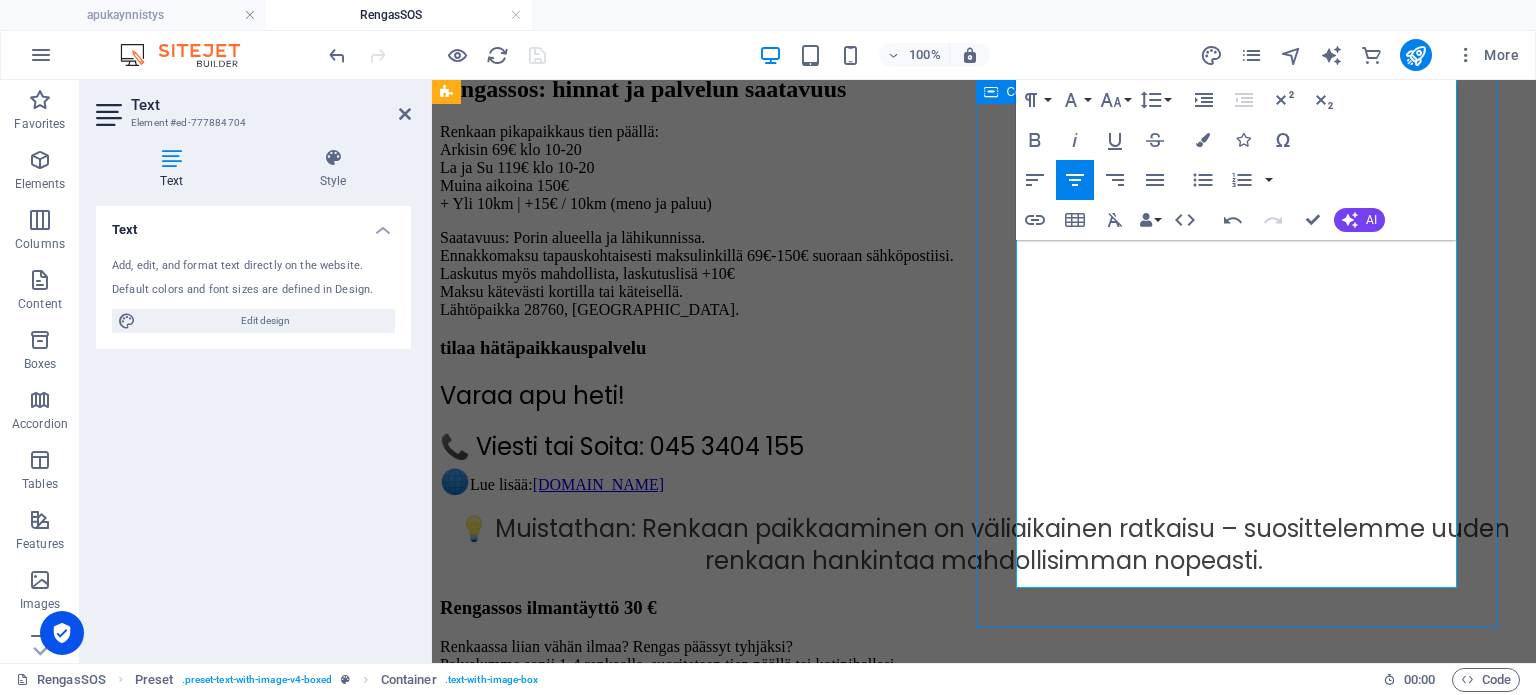 scroll, scrollTop: 3614, scrollLeft: 0, axis: vertical 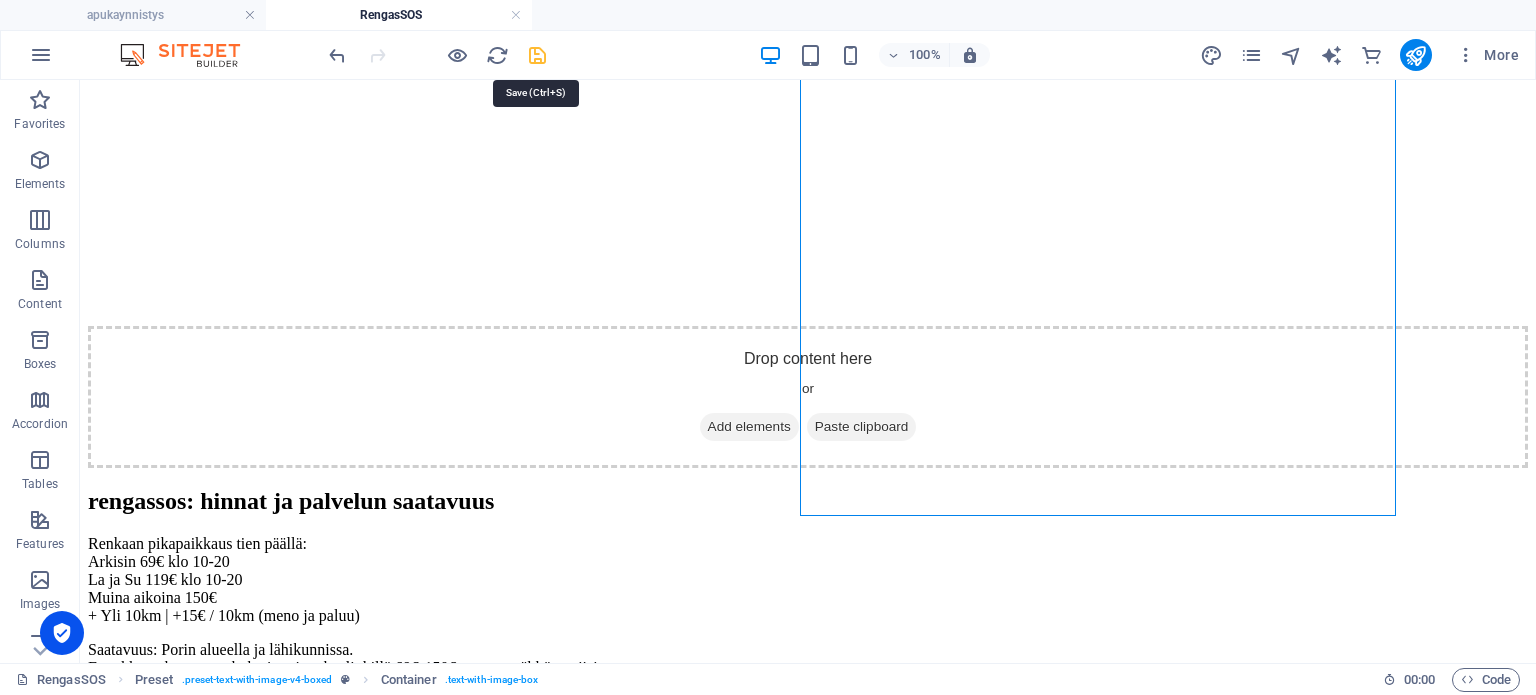 drag, startPoint x: 535, startPoint y: 55, endPoint x: 520, endPoint y: 58, distance: 15.297058 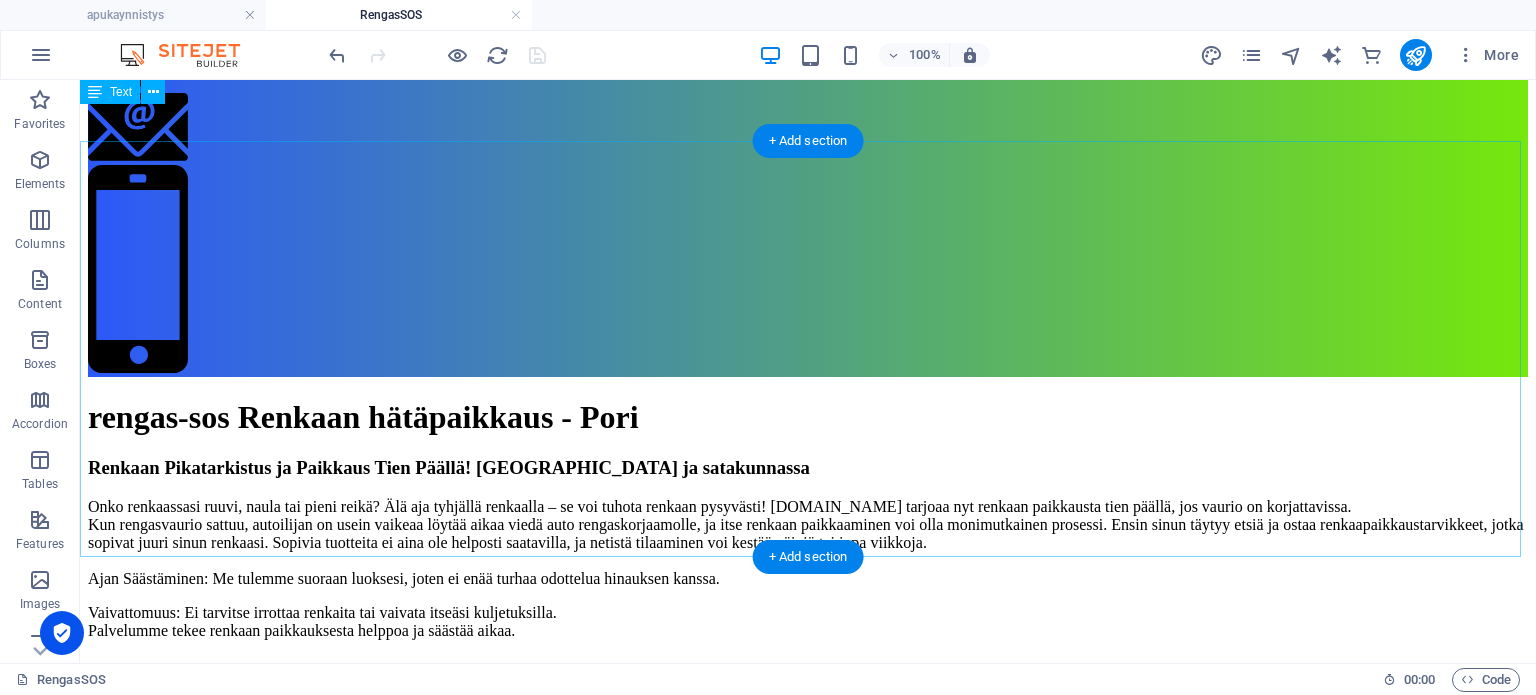 scroll, scrollTop: 314, scrollLeft: 0, axis: vertical 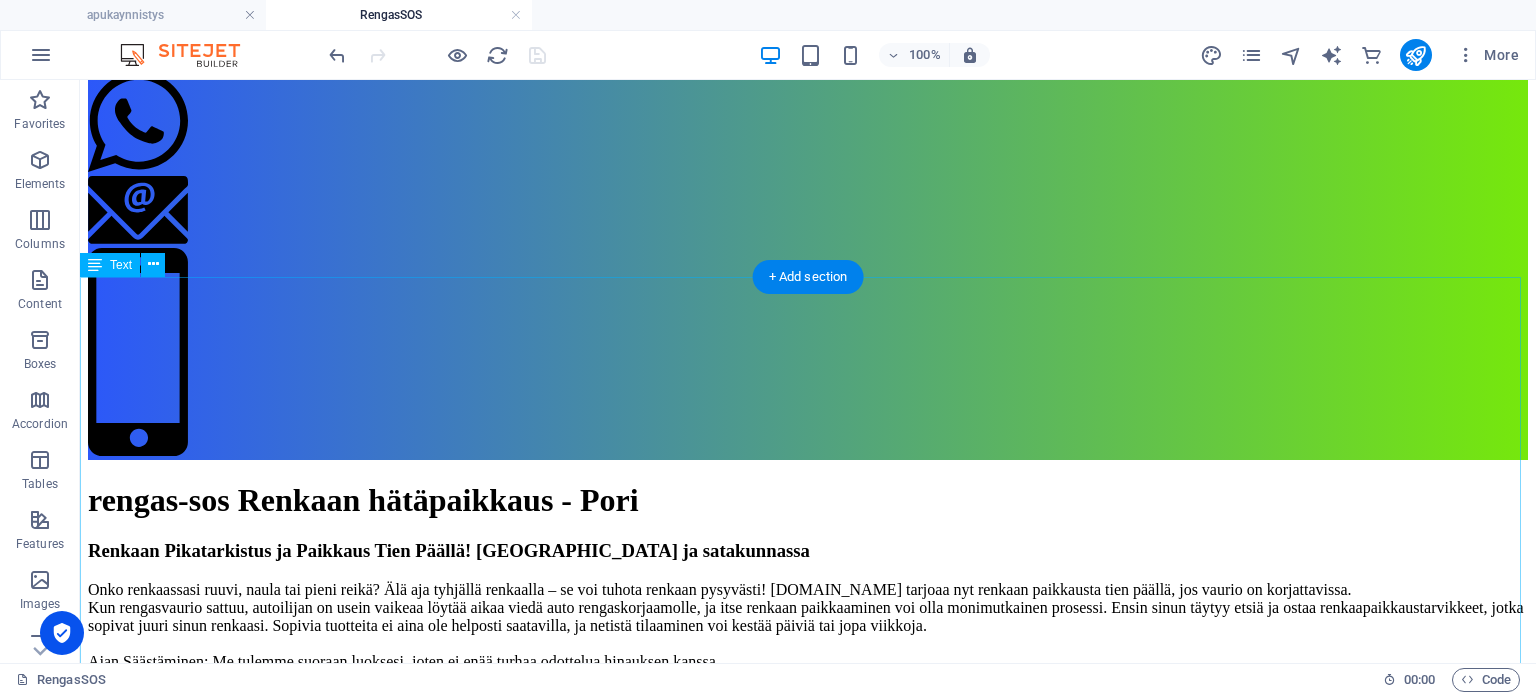 click on "Renkaan Pikatarkistus ja Paikkaus Tien Päällä! Porissa ja satakunnassa Onko renkaassasi ruuvi, naula tai pieni reikä? Älä aja tyhjällä renkaalla – se voi tuhota renkaan pysyvästi! [DOMAIN_NAME] tarjoaa nyt renkaan paikkausta tien päällä, jos vaurio on korjattavissa. Kun rengasvaurio sattuu, autoilijan on usein vaikeaa löytää aikaa viedä auto rengaskorjaamolle, ja itse renkaan paikkaaminen voi olla monimutkainen prosessi. Ensin sinun täytyy etsiä ja ostaa renkaapaikkaustarvikkeet, jotka sopivat juuri sinun renkaasi. Sopivia tuotteita ei aina ole helposti saatavilla, ja netistä tilaaminen voi kestää päiviä tai jopa viikkoja. Ajan Säästäminen: Me tulemme suoraan luoksesi, joten ei enää turhaa odottelua hinauksen kanssa. Vaivattomuus: Ei tarvitse irrottaa renkaita tai vaivata itseäsi kuljetuksilla. Palvelumme tekee renkaan paikkauksesta helppoa ja säästää aikaa." at bounding box center [808, 631] 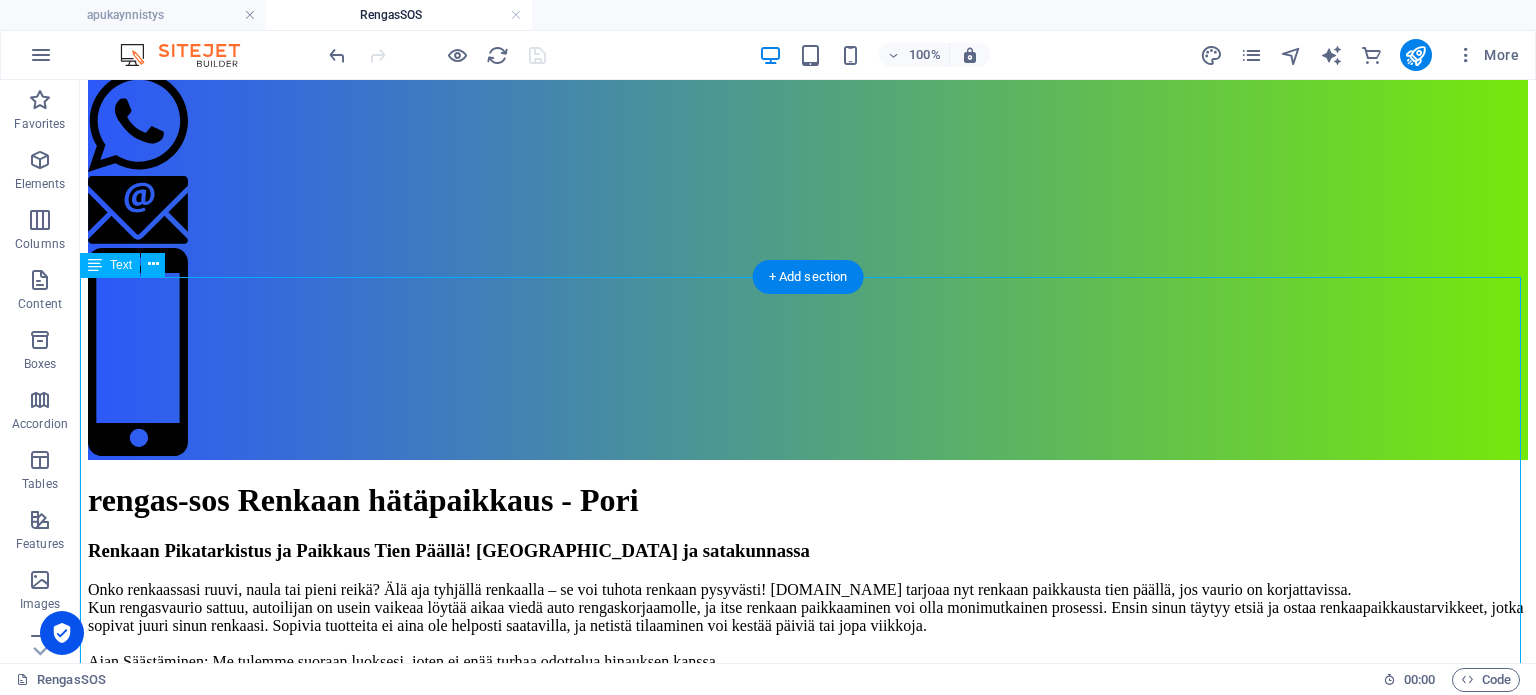 click on "Renkaan Pikatarkistus ja Paikkaus Tien Päällä! Porissa ja satakunnassa Onko renkaassasi ruuvi, naula tai pieni reikä? Älä aja tyhjällä renkaalla – se voi tuhota renkaan pysyvästi! [DOMAIN_NAME] tarjoaa nyt renkaan paikkausta tien päällä, jos vaurio on korjattavissa. Kun rengasvaurio sattuu, autoilijan on usein vaikeaa löytää aikaa viedä auto rengaskorjaamolle, ja itse renkaan paikkaaminen voi olla monimutkainen prosessi. Ensin sinun täytyy etsiä ja ostaa renkaapaikkaustarvikkeet, jotka sopivat juuri sinun renkaasi. Sopivia tuotteita ei aina ole helposti saatavilla, ja netistä tilaaminen voi kestää päiviä tai jopa viikkoja. Ajan Säästäminen: Me tulemme suoraan luoksesi, joten ei enää turhaa odottelua hinauksen kanssa. Vaivattomuus: Ei tarvitse irrottaa renkaita tai vaivata itseäsi kuljetuksilla. Palvelumme tekee renkaan paikkauksesta helppoa ja säästää aikaa." at bounding box center [808, 631] 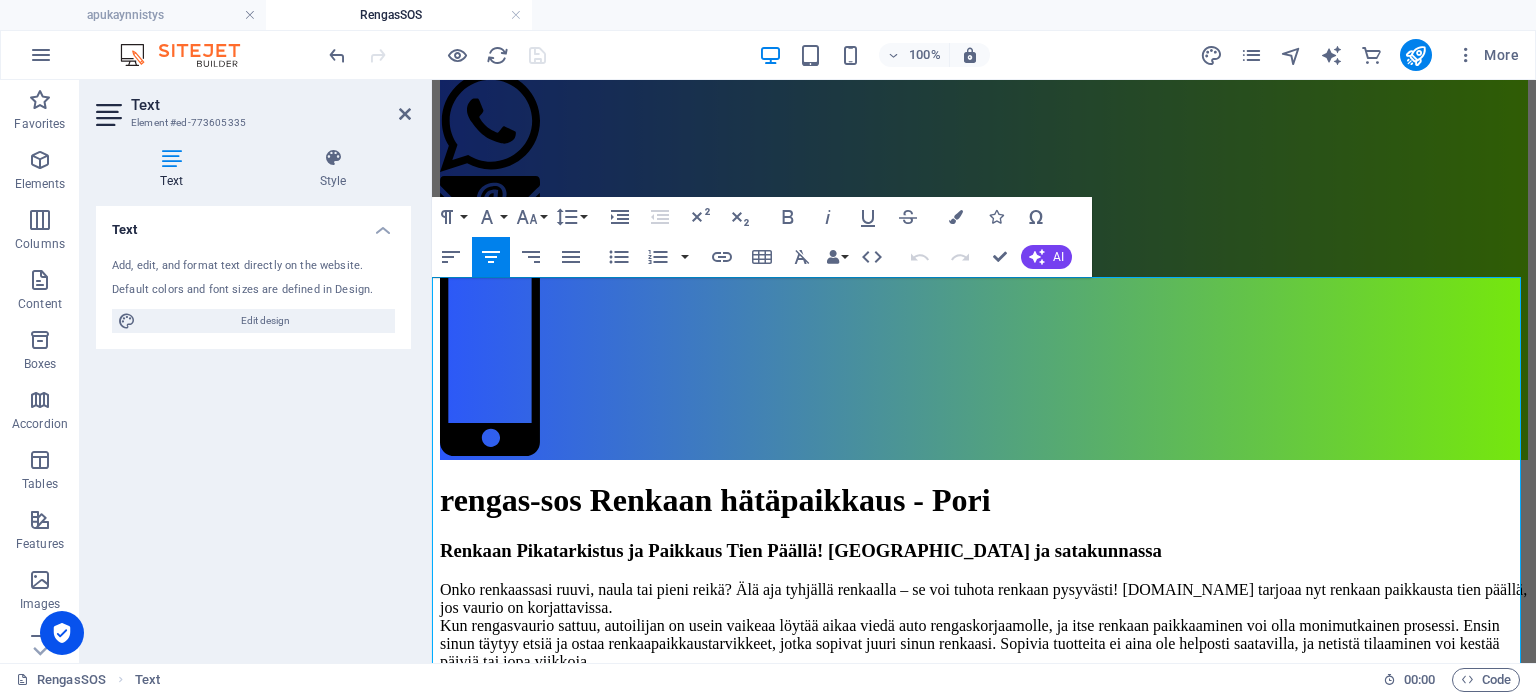 click on "Renkaan Pikatarkistus ja Paikkaus Tien Päällä! [GEOGRAPHIC_DATA] ja satakunnassa" at bounding box center [984, 551] 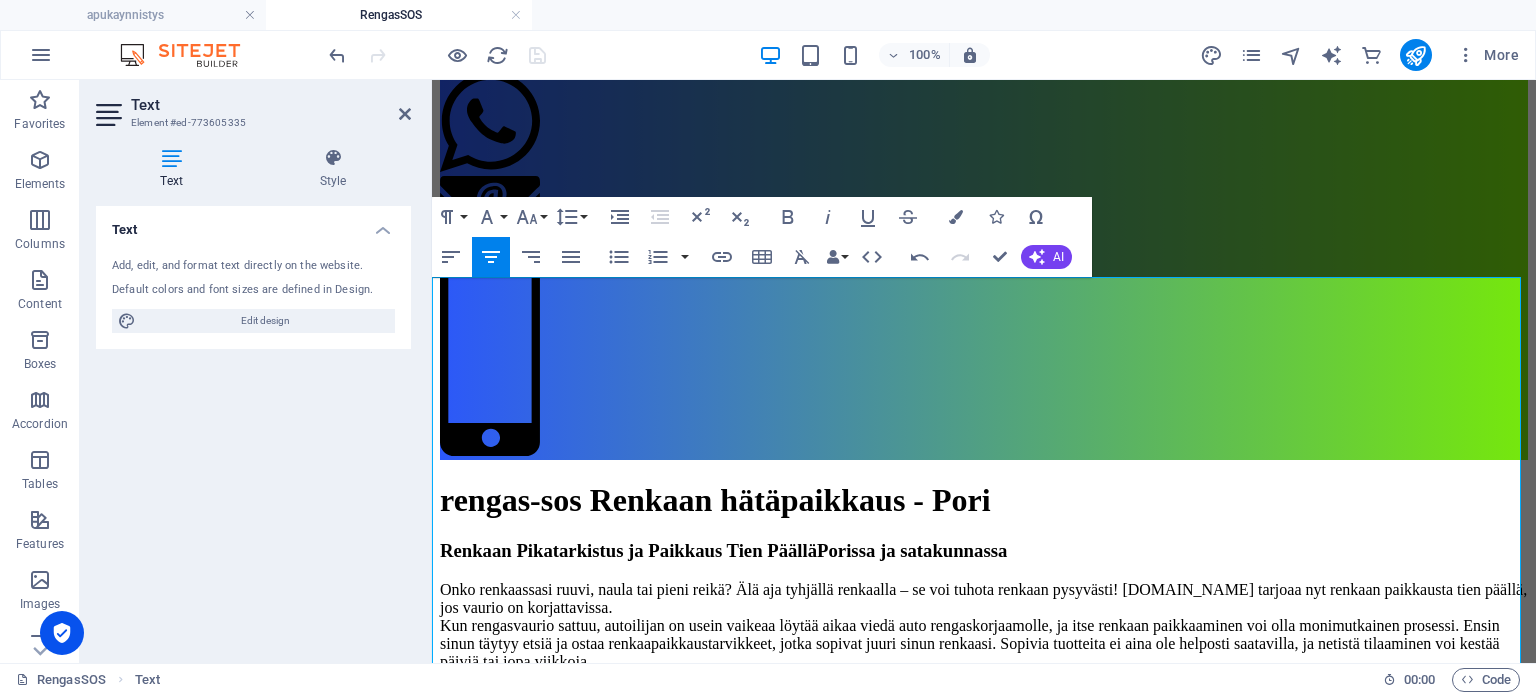 type 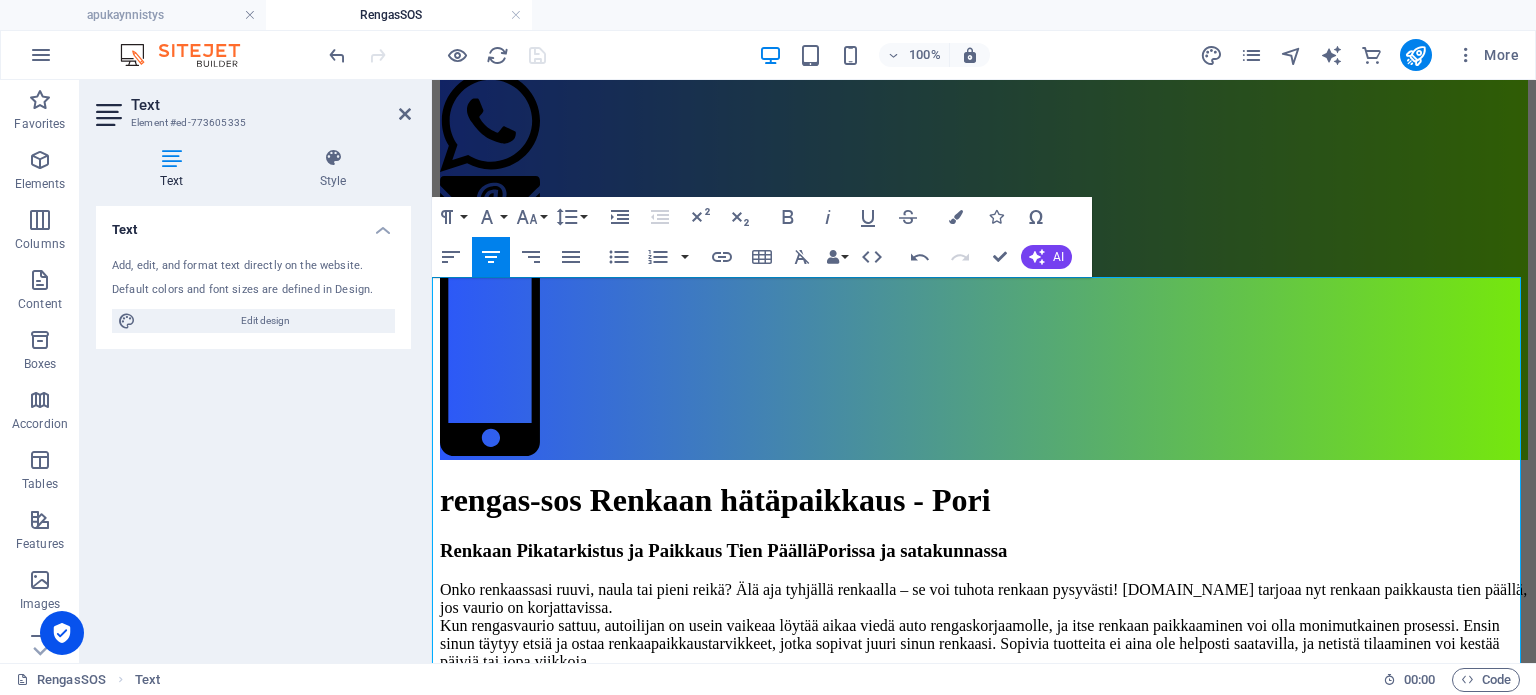 click on "Renkaan Pikatarkistus ja Paikkaus Tien Päällä  Porissa ja satakunnassa" at bounding box center (984, 551) 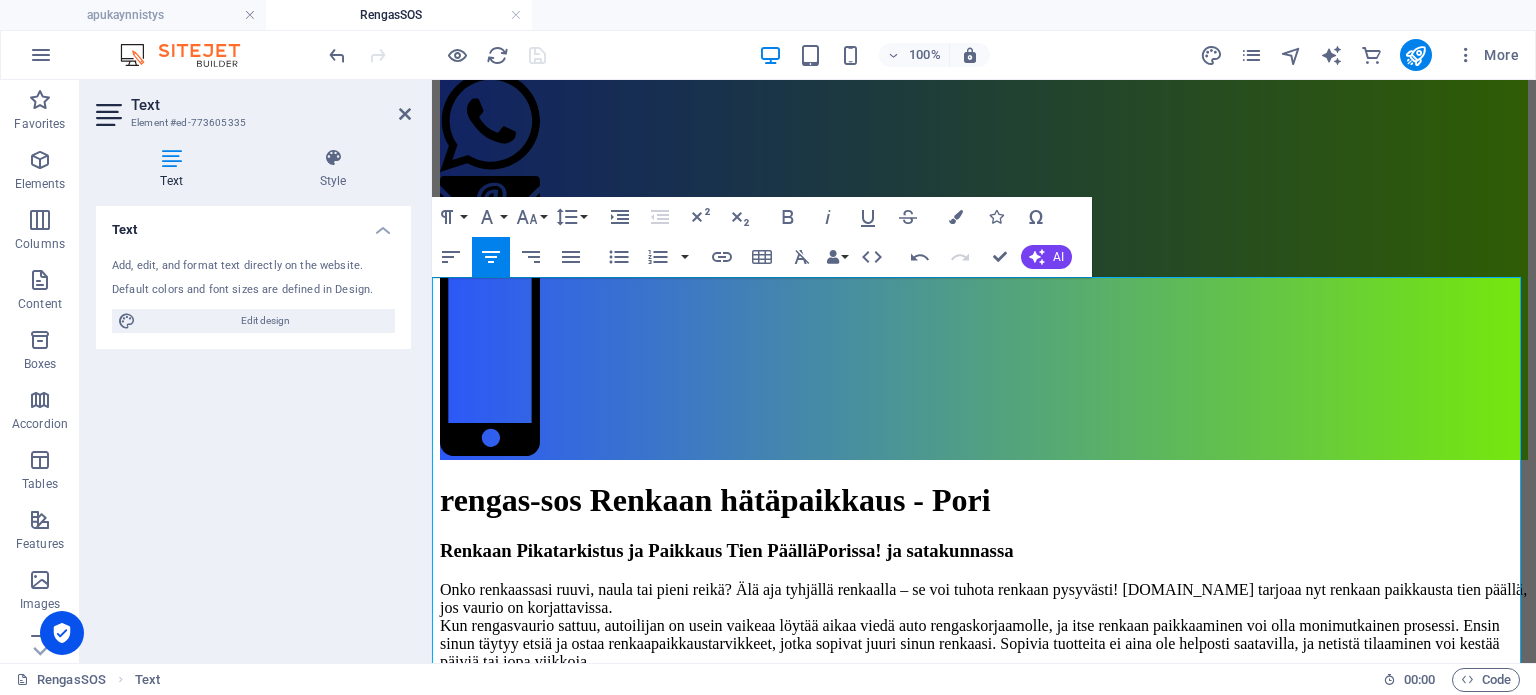 click on "Renkaan Pikatarkistus ja Paikkaus Tien Päällä  Porissa! ja satakunnassa" at bounding box center (984, 551) 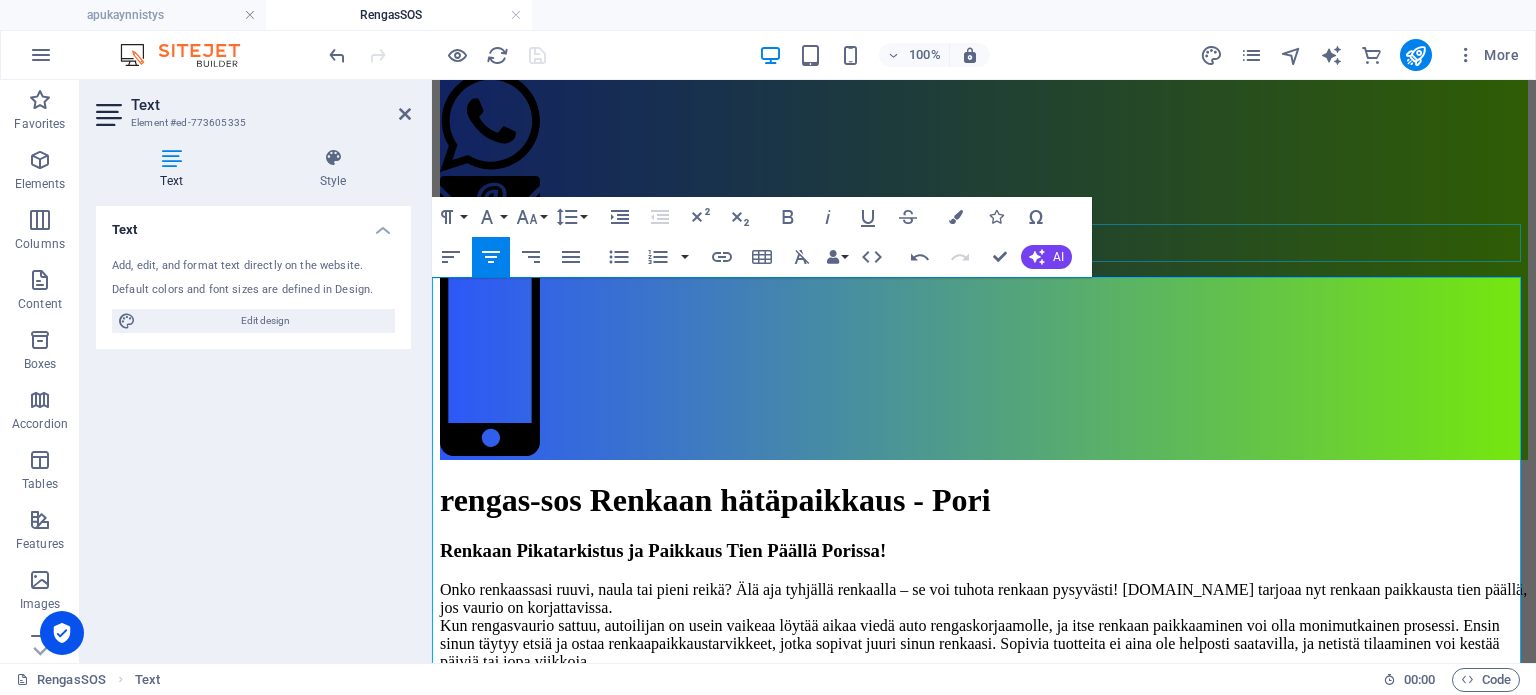 click on "rengas-sos Renkaan hätäpaikkaus - Pori" at bounding box center (984, 500) 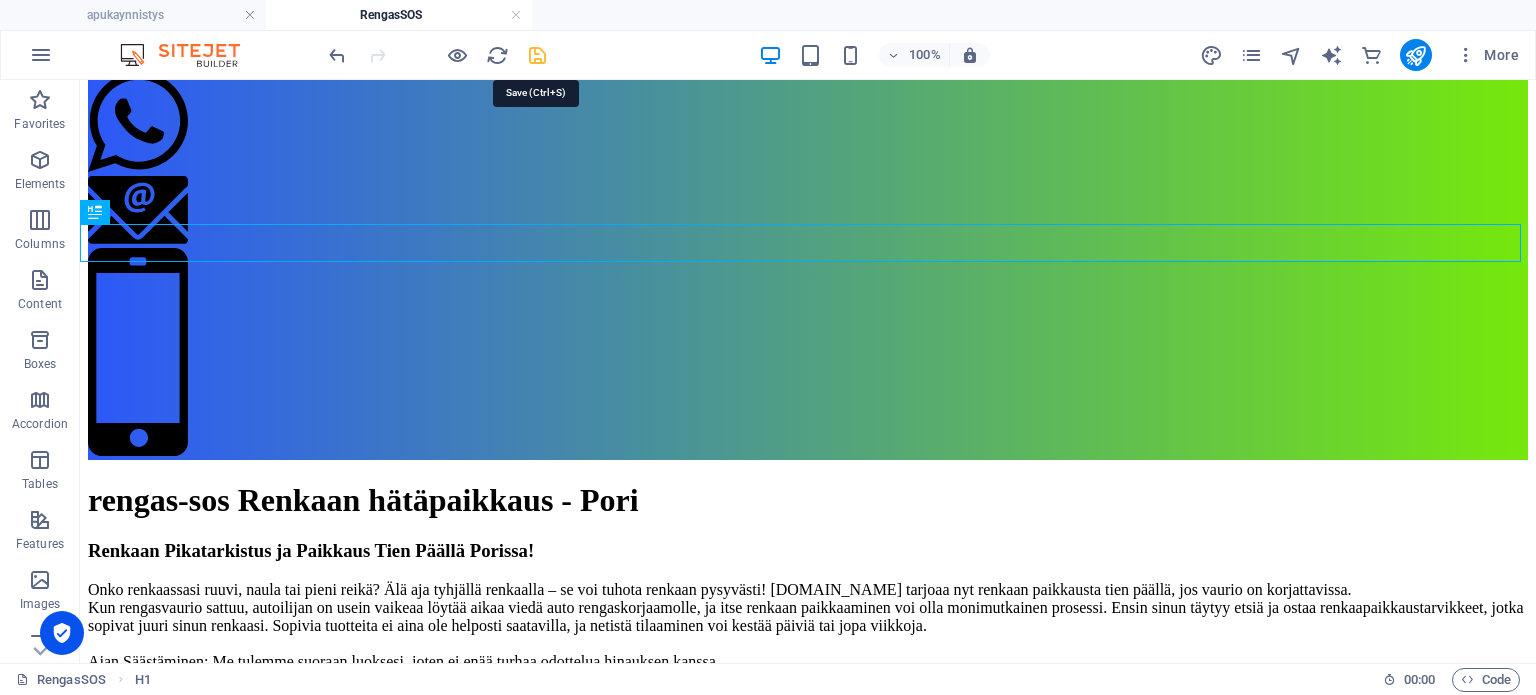 click at bounding box center [537, 55] 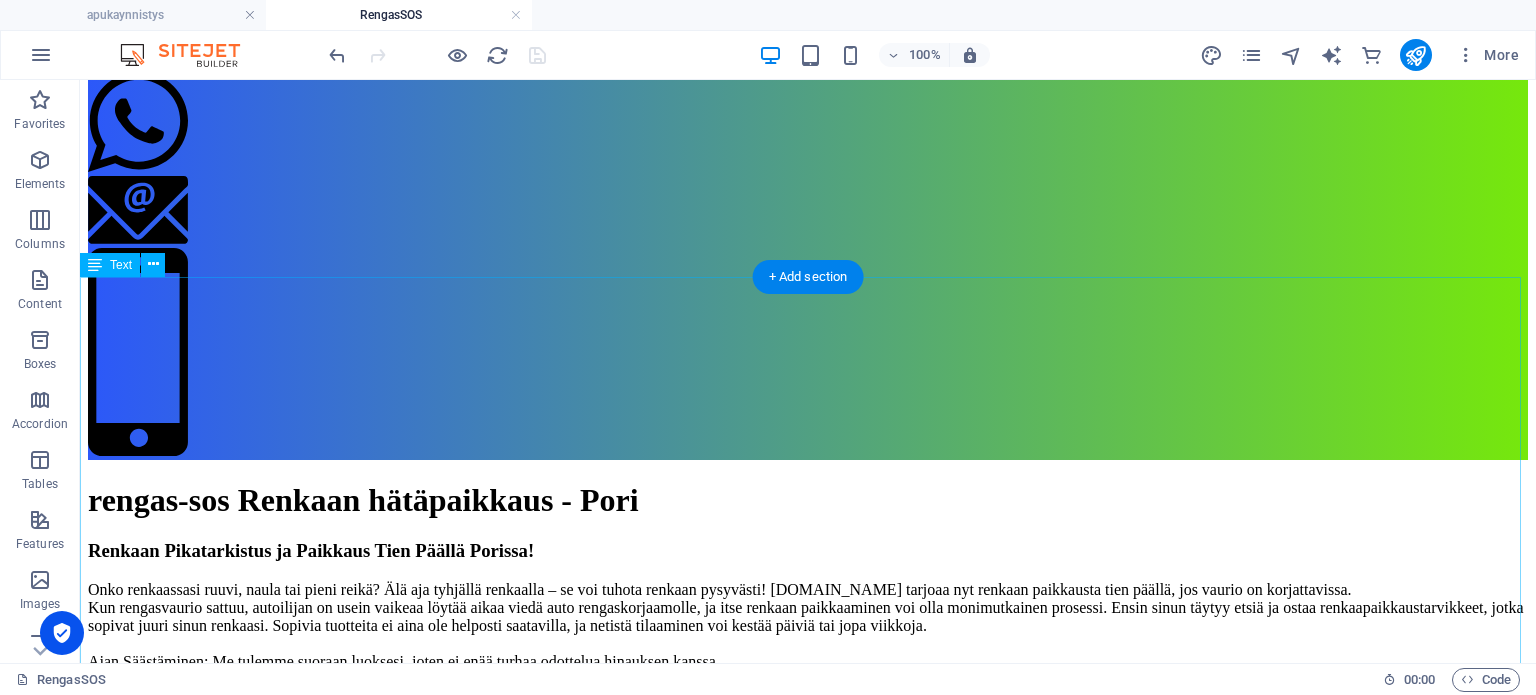 click on "Renkaan Pikatarkistus ja Paikkaus Tien Päällä Porissa! Onko renkaassasi ruuvi, naula tai pieni reikä? Älä aja tyhjällä renkaalla – se voi tuhota renkaan pysyvästi! [DOMAIN_NAME] tarjoaa nyt renkaan paikkausta tien päällä, jos vaurio on korjattavissa. Kun rengasvaurio sattuu, autoilijan on usein vaikeaa löytää aikaa viedä auto rengaskorjaamolle, ja itse renkaan paikkaaminen voi olla monimutkainen prosessi. Ensin sinun täytyy etsiä ja ostaa renkaapaikkaustarvikkeet, jotka sopivat juuri sinun renkaasi. Sopivia tuotteita ei aina ole helposti saatavilla, ja netistä tilaaminen voi kestää päiviä tai jopa viikkoja. Ajan Säästäminen: Me tulemme suoraan luoksesi, joten ei enää turhaa odottelua hinauksen kanssa. Vaivattomuus: Ei tarvitse irrottaa renkaita tai vaivata itseäsi kuljetuksilla. Palvelumme tekee renkaan paikkauksesta helppoa ja säästää aikaa." at bounding box center (808, 631) 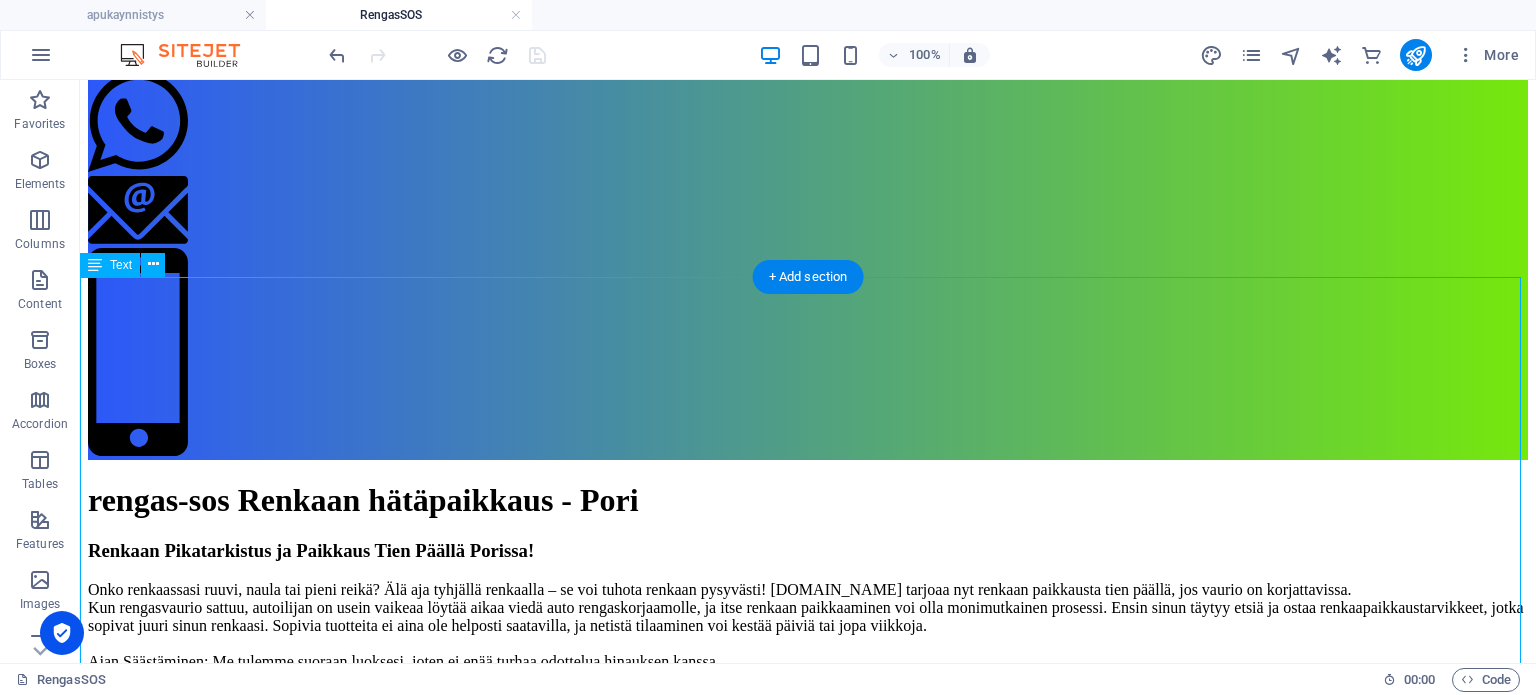 click on "Renkaan Pikatarkistus ja Paikkaus Tien Päällä Porissa! Onko renkaassasi ruuvi, naula tai pieni reikä? Älä aja tyhjällä renkaalla – se voi tuhota renkaan pysyvästi! [DOMAIN_NAME] tarjoaa nyt renkaan paikkausta tien päällä, jos vaurio on korjattavissa. Kun rengasvaurio sattuu, autoilijan on usein vaikeaa löytää aikaa viedä auto rengaskorjaamolle, ja itse renkaan paikkaaminen voi olla monimutkainen prosessi. Ensin sinun täytyy etsiä ja ostaa renkaapaikkaustarvikkeet, jotka sopivat juuri sinun renkaasi. Sopivia tuotteita ei aina ole helposti saatavilla, ja netistä tilaaminen voi kestää päiviä tai jopa viikkoja. Ajan Säästäminen: Me tulemme suoraan luoksesi, joten ei enää turhaa odottelua hinauksen kanssa. Vaivattomuus: Ei tarvitse irrottaa renkaita tai vaivata itseäsi kuljetuksilla. Palvelumme tekee renkaan paikkauksesta helppoa ja säästää aikaa." at bounding box center [808, 631] 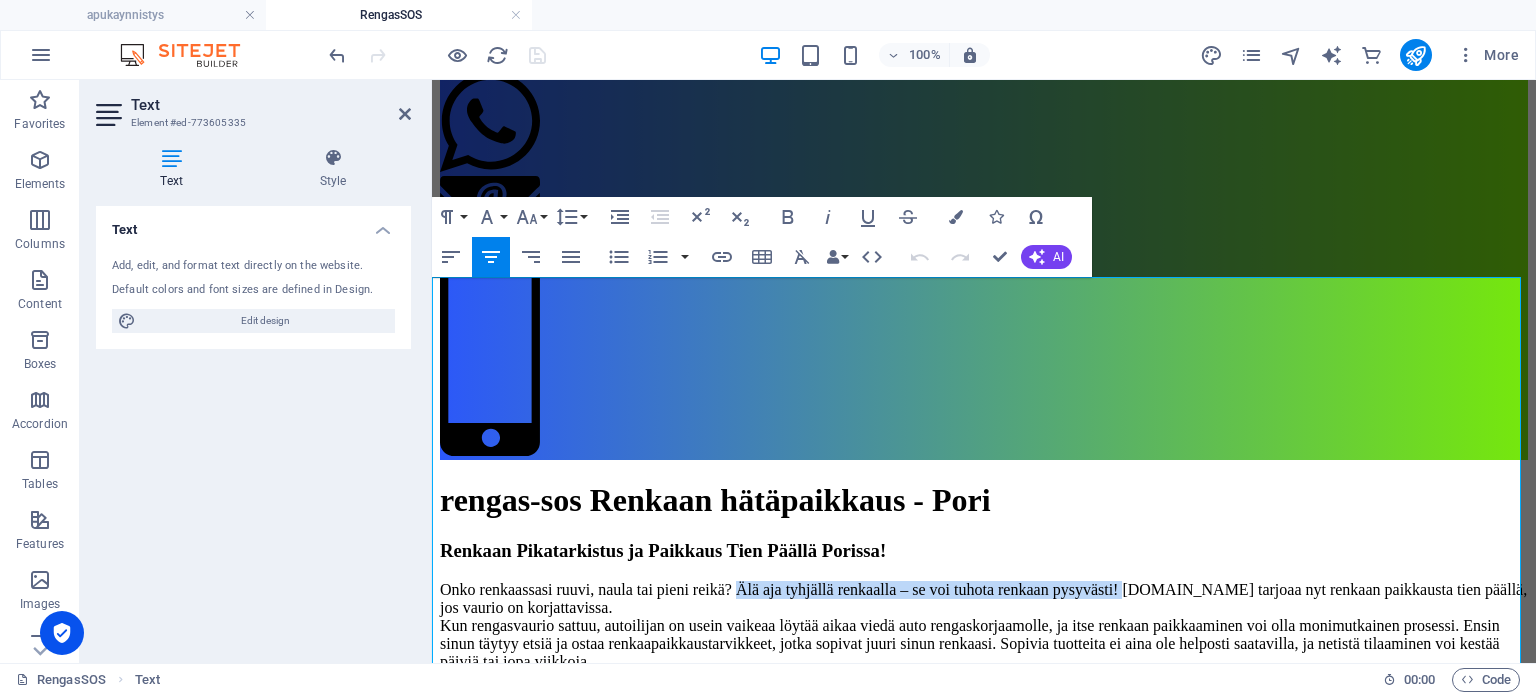 drag, startPoint x: 806, startPoint y: 377, endPoint x: 1064, endPoint y: 338, distance: 260.93103 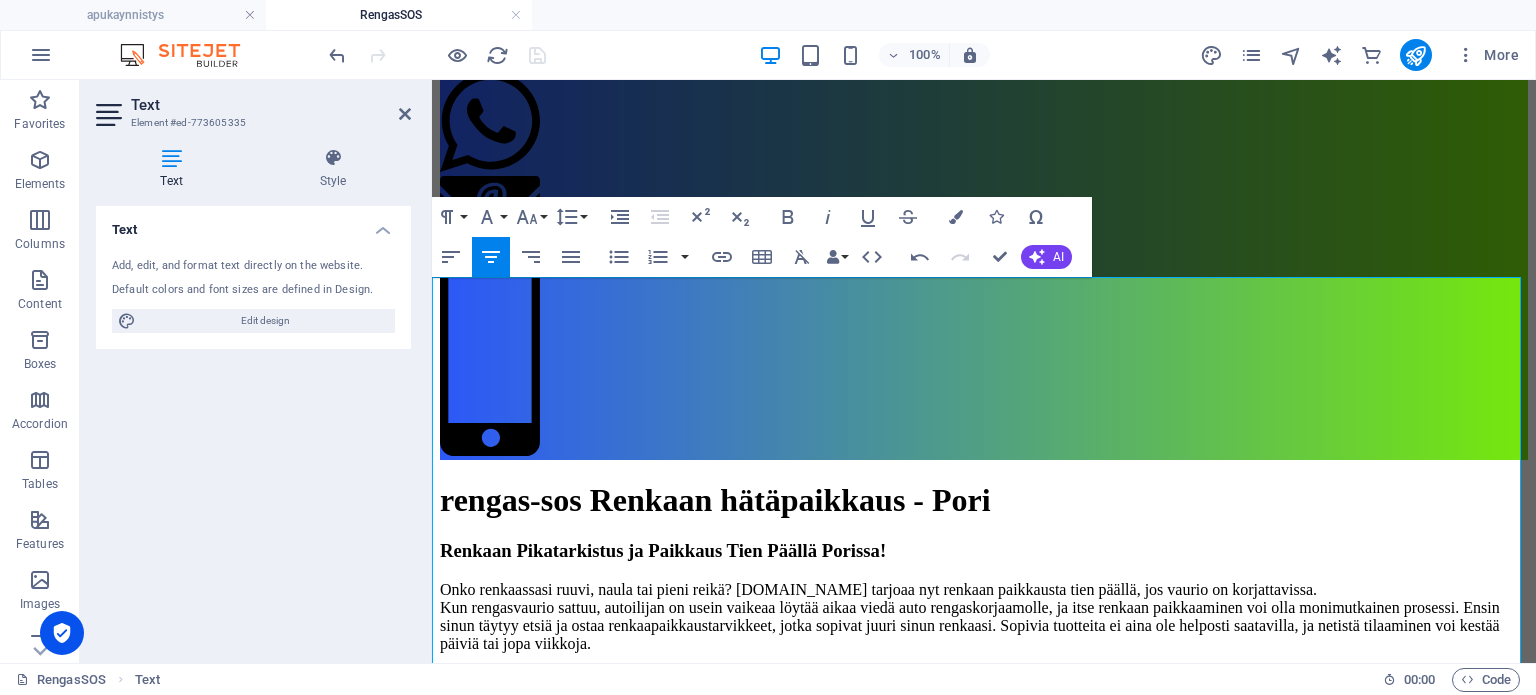 click on "Onko renkaassasi ruuvi, naula tai pieni reikä? [DOMAIN_NAME] tarjoaa nyt renkaan paikkausta tien päällä, jos vaurio on korjattavissa. Kun rengasvaurio sattuu, autoilijan on usein vaikeaa löytää aikaa viedä auto rengaskorjaamolle, ja itse renkaan paikkaaminen voi olla monimutkainen prosessi. Ensin sinun täytyy etsiä ja ostaa renkaapaikkaustarvikkeet, jotka sopivat juuri sinun renkaasi. Sopivia tuotteita ei aina ole helposti saatavilla, ja netistä tilaaminen voi kestää päiviä tai jopa viikkoja. Ajan Säästäminen: Me tulemme suoraan luoksesi, joten ei enää turhaa odottelua hinauksen kanssa." at bounding box center (984, 635) 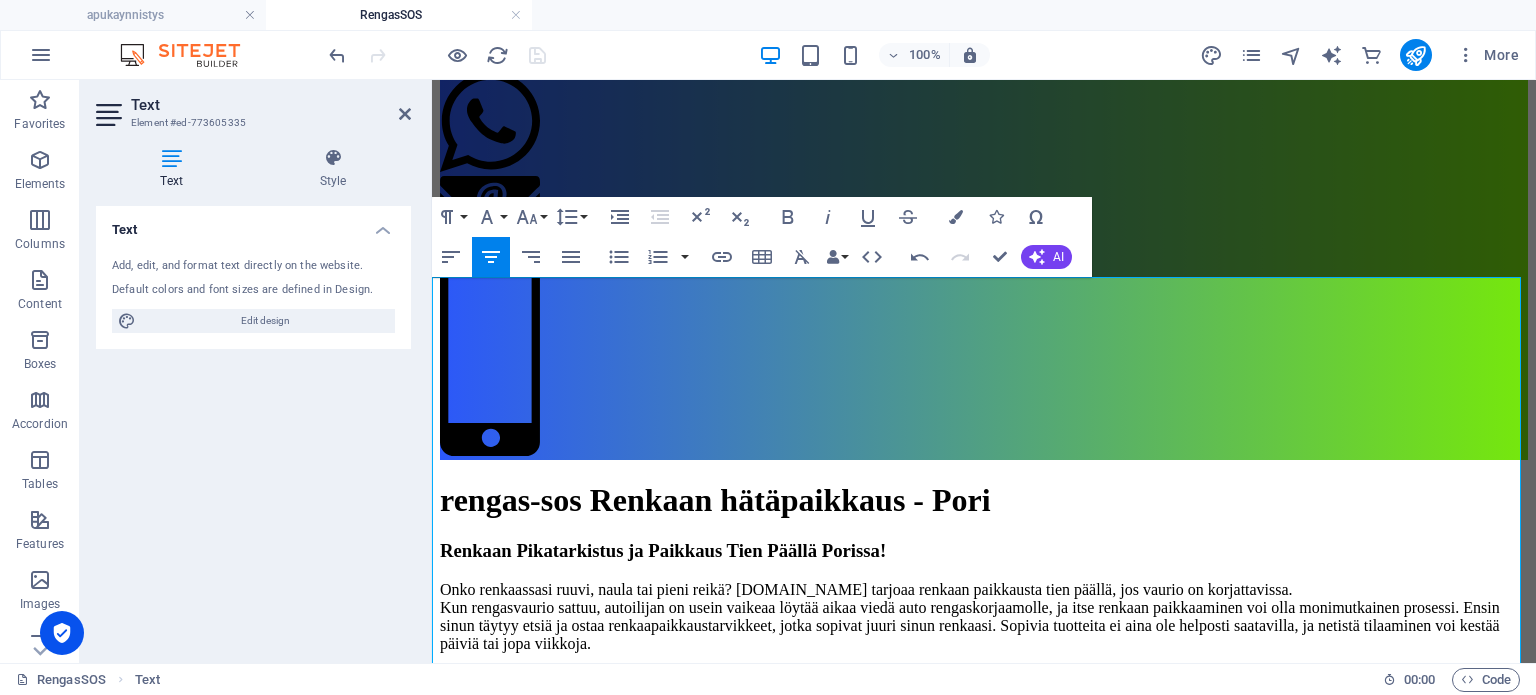 click on "Onko renkaassasi ruuvi, naula tai pieni reikä? [DOMAIN_NAME] tarjoaa renkaan paikkausta tien päällä, jos vaurio on korjattavissa." at bounding box center (866, 589) 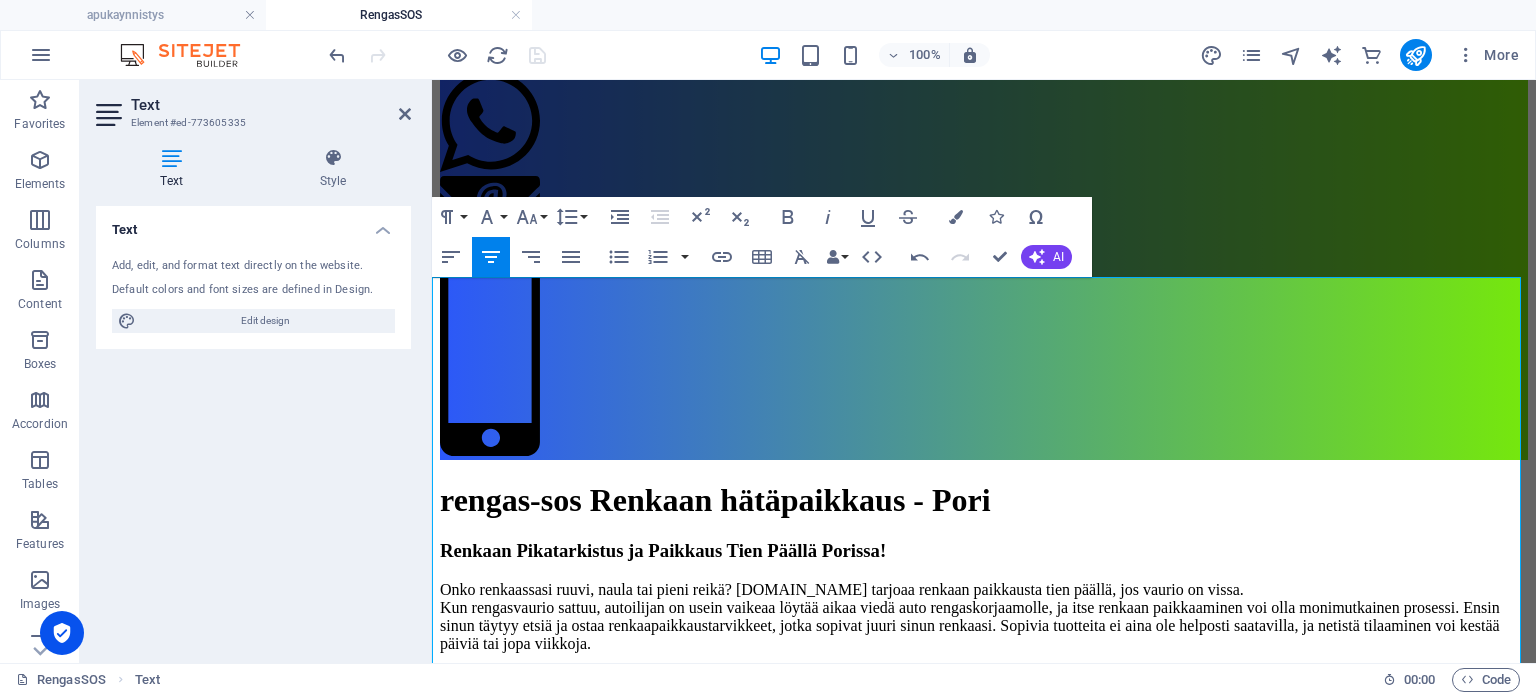 type 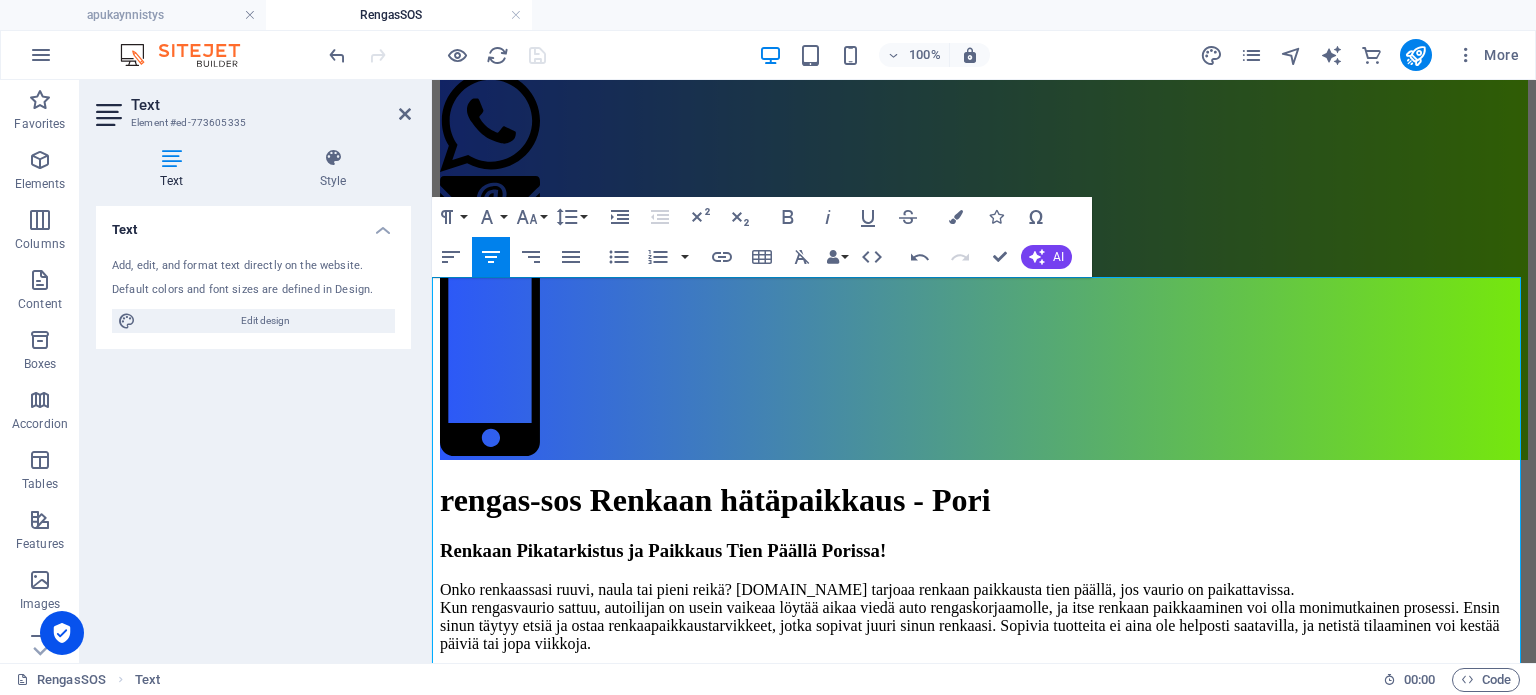 click on "Kun rengasvaurio sattuu, autoilijan on usein vaikeaa löytää aikaa viedä auto rengaskorjaamolle, ja itse renkaan paikkaaminen voi olla monimutkainen prosessi. Ensin sinun täytyy etsiä ja ostaa renkaapaikkaustarvikkeet, jotka sopivat juuri sinun renkaasi. Sopivia tuotteita ei aina ole helposti saatavilla, ja netistä tilaaminen voi kestää päiviä tai jopa viikkoja." at bounding box center [970, 625] 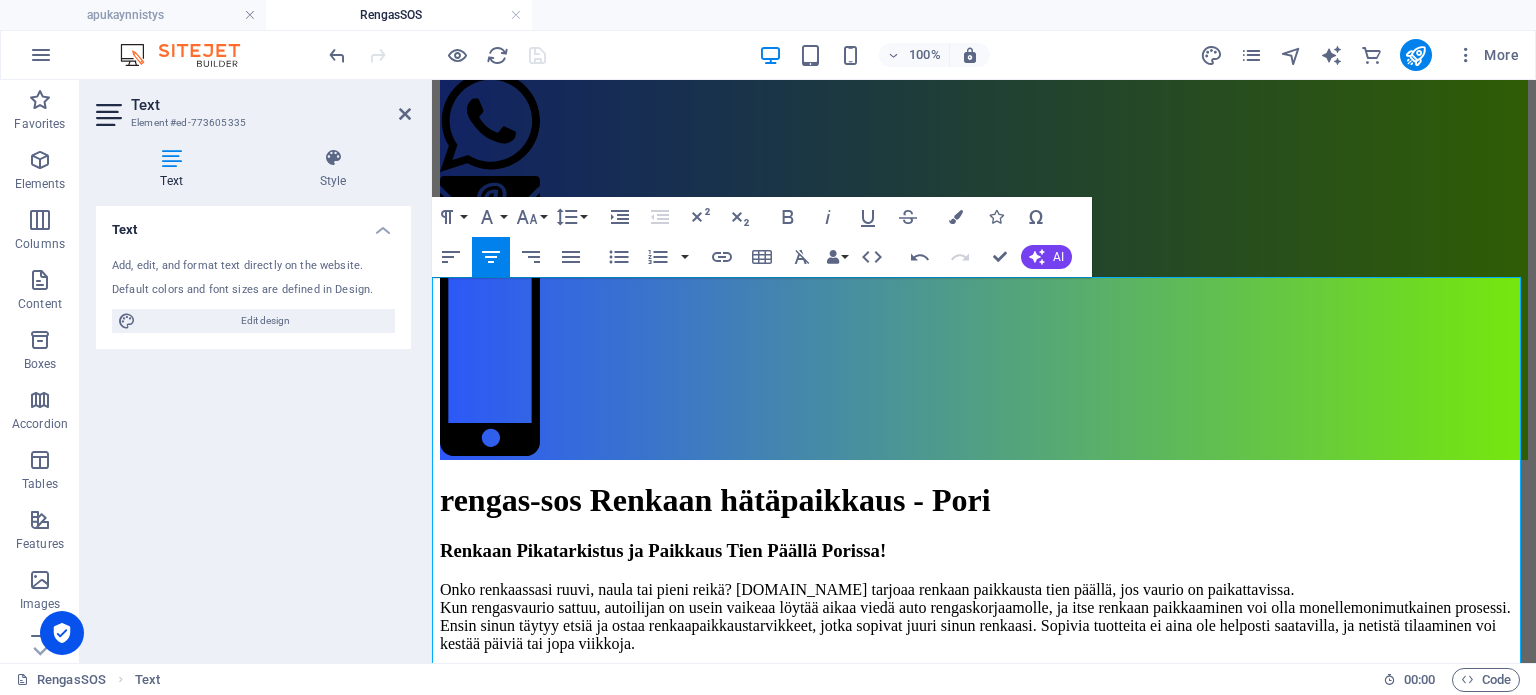 click on "Kun rengasvaurio sattuu, autoilijan on usein vaikeaa löytää aikaa viedä auto rengaskorjaamolle, ja itse renkaan paikkaaminen voi olla monelle  monimutkainen prosessi. Ensin sinun täytyy etsiä ja ostaa renkaapaikkaustarvikkeet, jotka sopivat juuri sinun renkaasi. Sopivia tuotteita ei aina ole helposti saatavilla, ja netistä tilaaminen voi kestää päiviä tai jopa viikkoja." at bounding box center (975, 625) 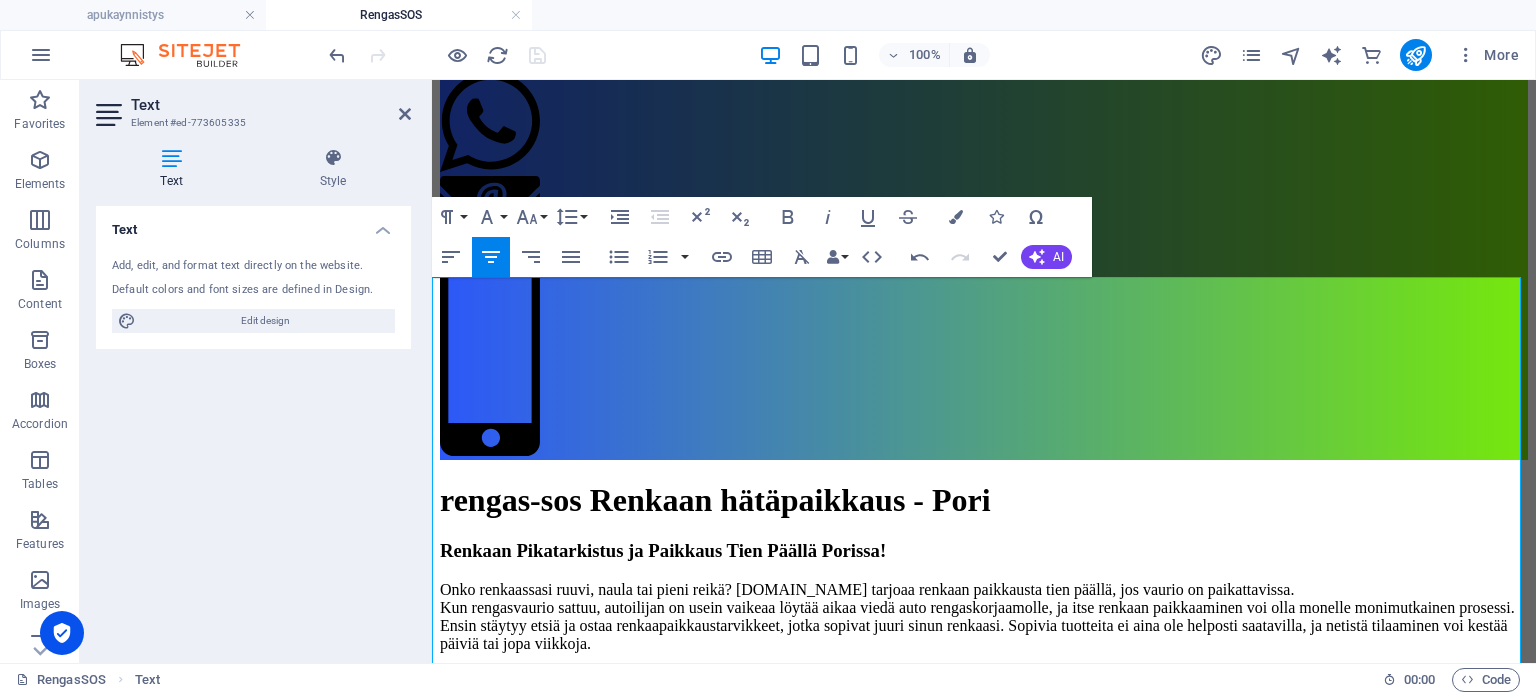 click on "Kun rengasvaurio sattuu, autoilijan on usein vaikeaa löytää aikaa viedä auto rengaskorjaamolle, ja itse renkaan paikkaaminen voi olla monelle monimutkainen prosessi. Ensin stäytyy etsiä ja ostaa renkaapaikkaustarvikkeet, jotka sopivat juuri sinun renkaasi. Sopivia tuotteita ei aina ole helposti saatavilla, ja netistä tilaaminen voi kestää päiviä tai jopa viikkoja." at bounding box center [977, 625] 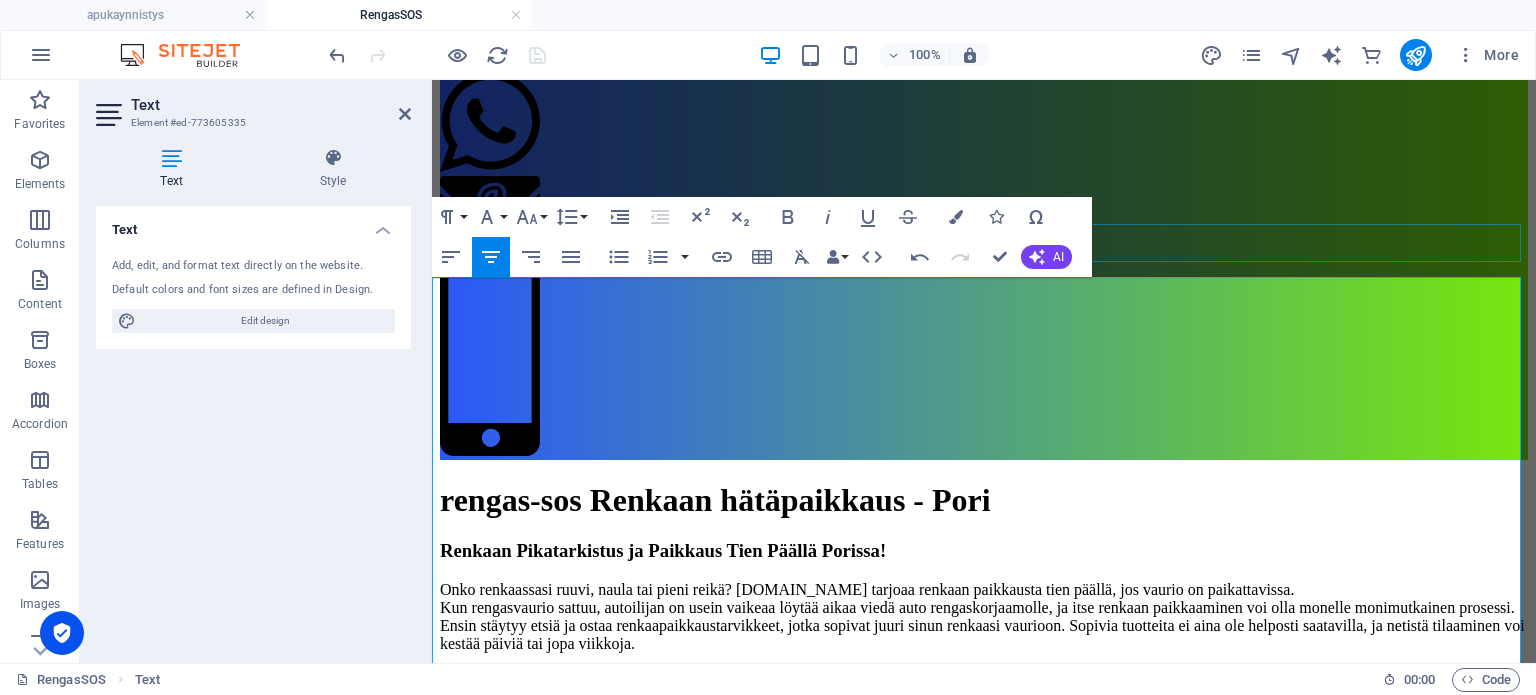 click on "rengas-sos Renkaan hätäpaikkaus - Pori" at bounding box center [984, 500] 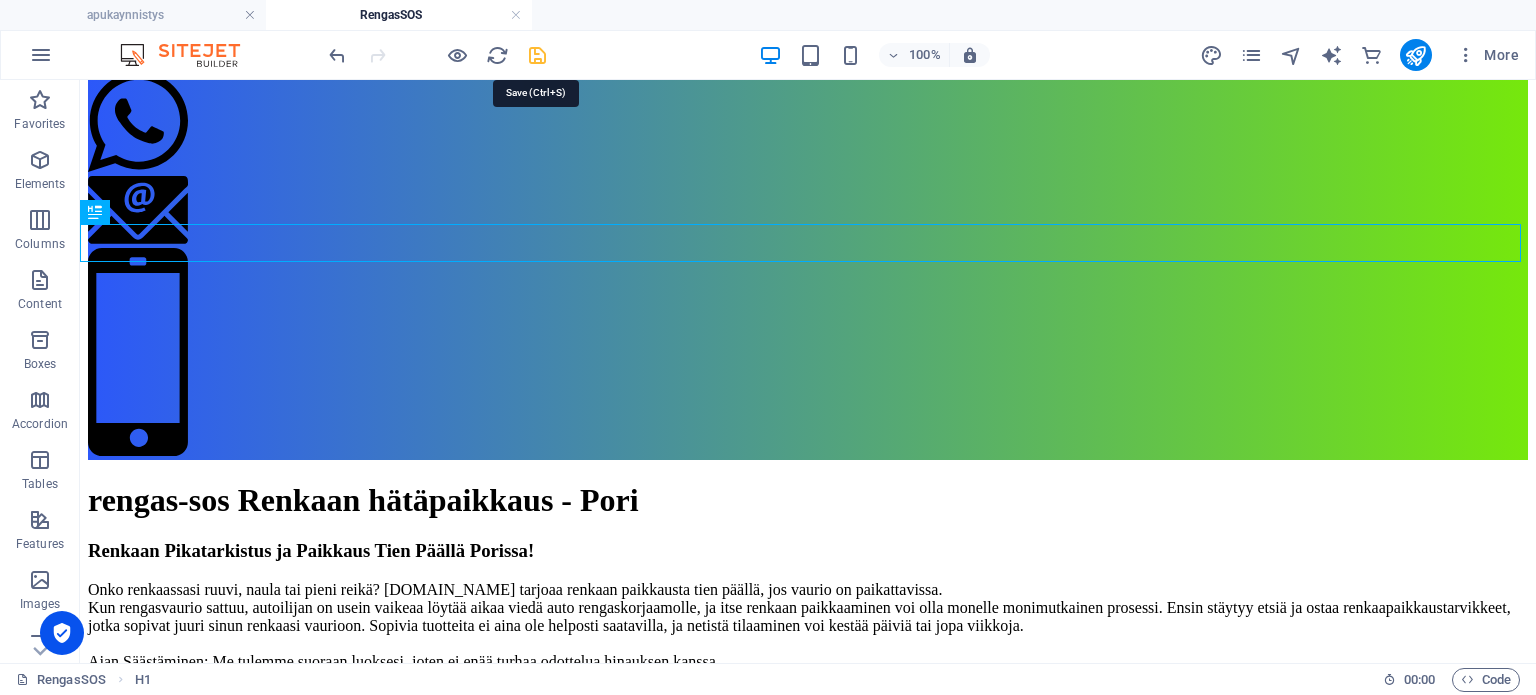 click at bounding box center (537, 55) 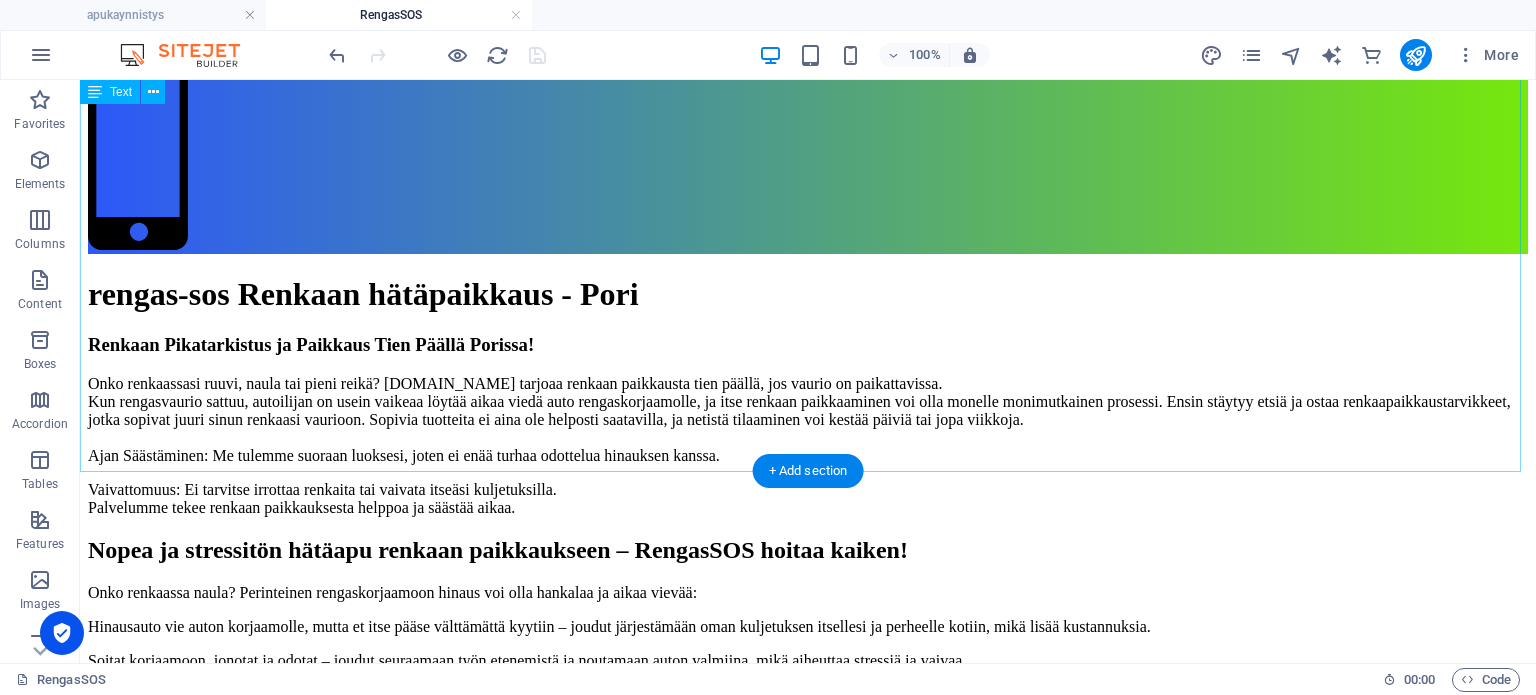 scroll, scrollTop: 514, scrollLeft: 0, axis: vertical 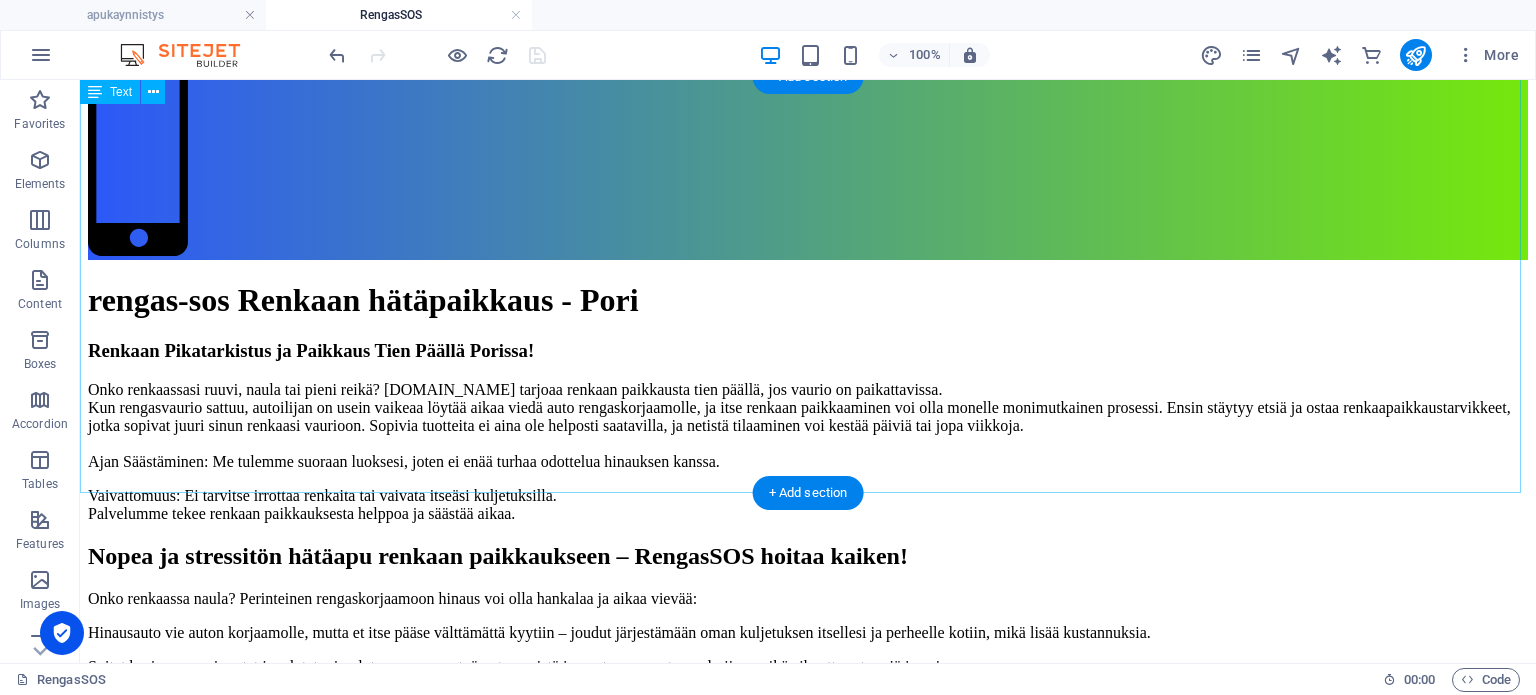 click on "Renkaan Pikatarkistus ja Paikkaus Tien Päällä Porissa! Onko renkaassasi ruuvi, naula tai pieni reikä? [DOMAIN_NAME] tarjoaa renkaan paikkausta tien päällä, jos vaurio on paikattavissa. Kun rengasvaurio sattuu, autoilijan on usein vaikeaa löytää aikaa viedä auto rengaskorjaamolle, ja itse renkaan paikkaaminen voi olla monelle monimutkainen prosessi. Ensin stäytyy etsiä ja ostaa renkaapaikkaustarvikkeet, jotka sopivat juuri sinun renkaasi vaurioon. Sopivia tuotteita ei aina ole helposti saatavilla, ja netistä tilaaminen voi kestää päiviä tai jopa viikkoja. Ajan Säästäminen: Me tulemme suoraan luoksesi, joten ei enää turhaa odottelua hinauksen kanssa. Vaivattomuus: Ei tarvitse irrottaa renkaita tai vaivata itseäsi kuljetuksilla. Palvelumme tekee renkaan paikkauksesta helppoa ja säästää aikaa." at bounding box center (808, 431) 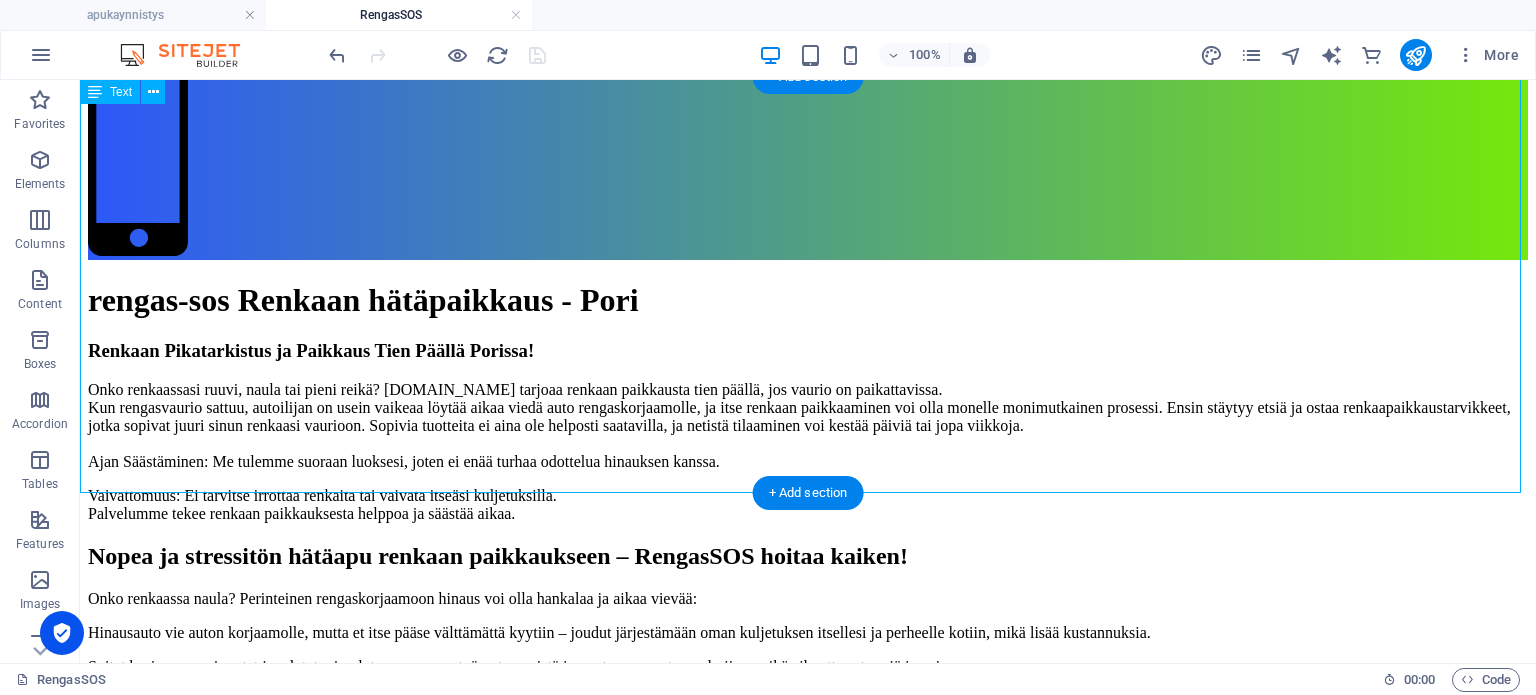 click on "Renkaan Pikatarkistus ja Paikkaus Tien Päällä Porissa! Onko renkaassasi ruuvi, naula tai pieni reikä? [DOMAIN_NAME] tarjoaa renkaan paikkausta tien päällä, jos vaurio on paikattavissa. Kun rengasvaurio sattuu, autoilijan on usein vaikeaa löytää aikaa viedä auto rengaskorjaamolle, ja itse renkaan paikkaaminen voi olla monelle monimutkainen prosessi. Ensin stäytyy etsiä ja ostaa renkaapaikkaustarvikkeet, jotka sopivat juuri sinun renkaasi vaurioon. Sopivia tuotteita ei aina ole helposti saatavilla, ja netistä tilaaminen voi kestää päiviä tai jopa viikkoja. Ajan Säästäminen: Me tulemme suoraan luoksesi, joten ei enää turhaa odottelua hinauksen kanssa. Vaivattomuus: Ei tarvitse irrottaa renkaita tai vaivata itseäsi kuljetuksilla. Palvelumme tekee renkaan paikkauksesta helppoa ja säästää aikaa." at bounding box center [808, 431] 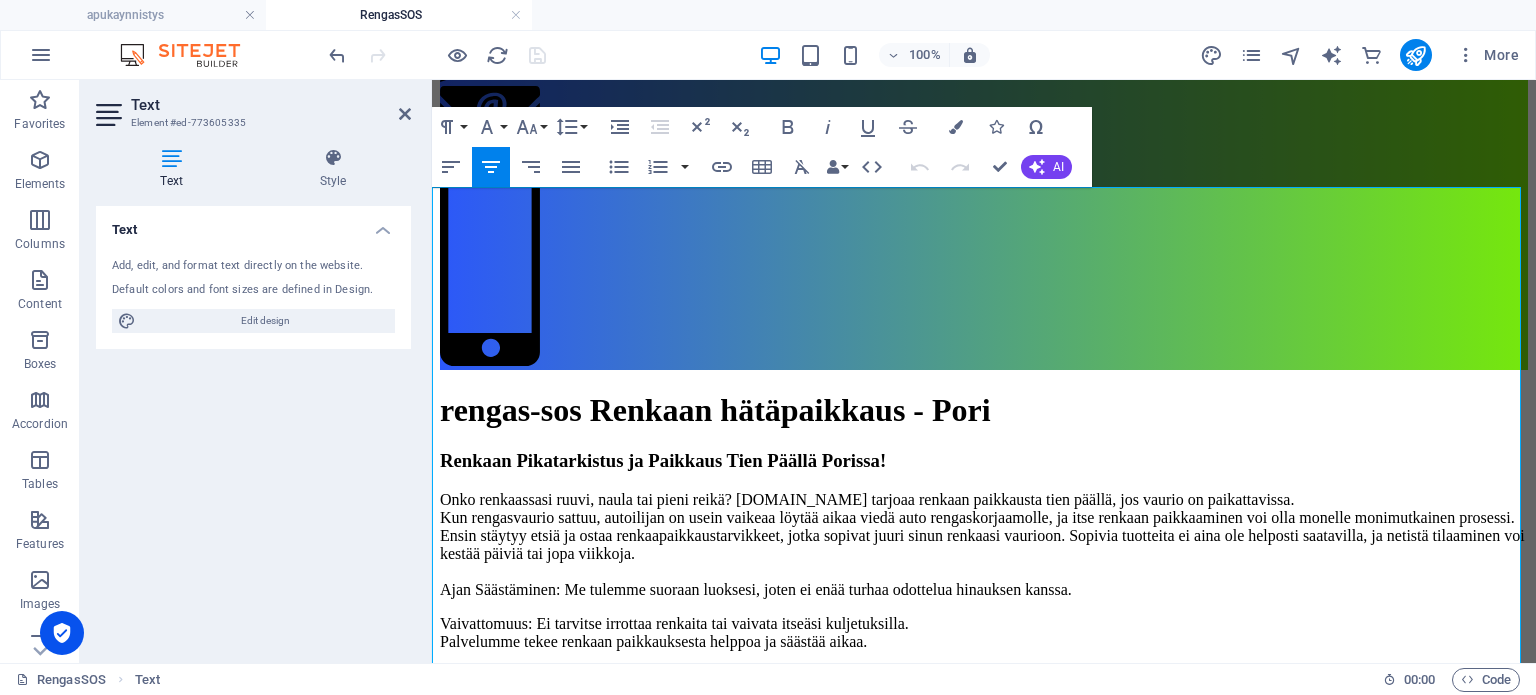 scroll, scrollTop: 420, scrollLeft: 0, axis: vertical 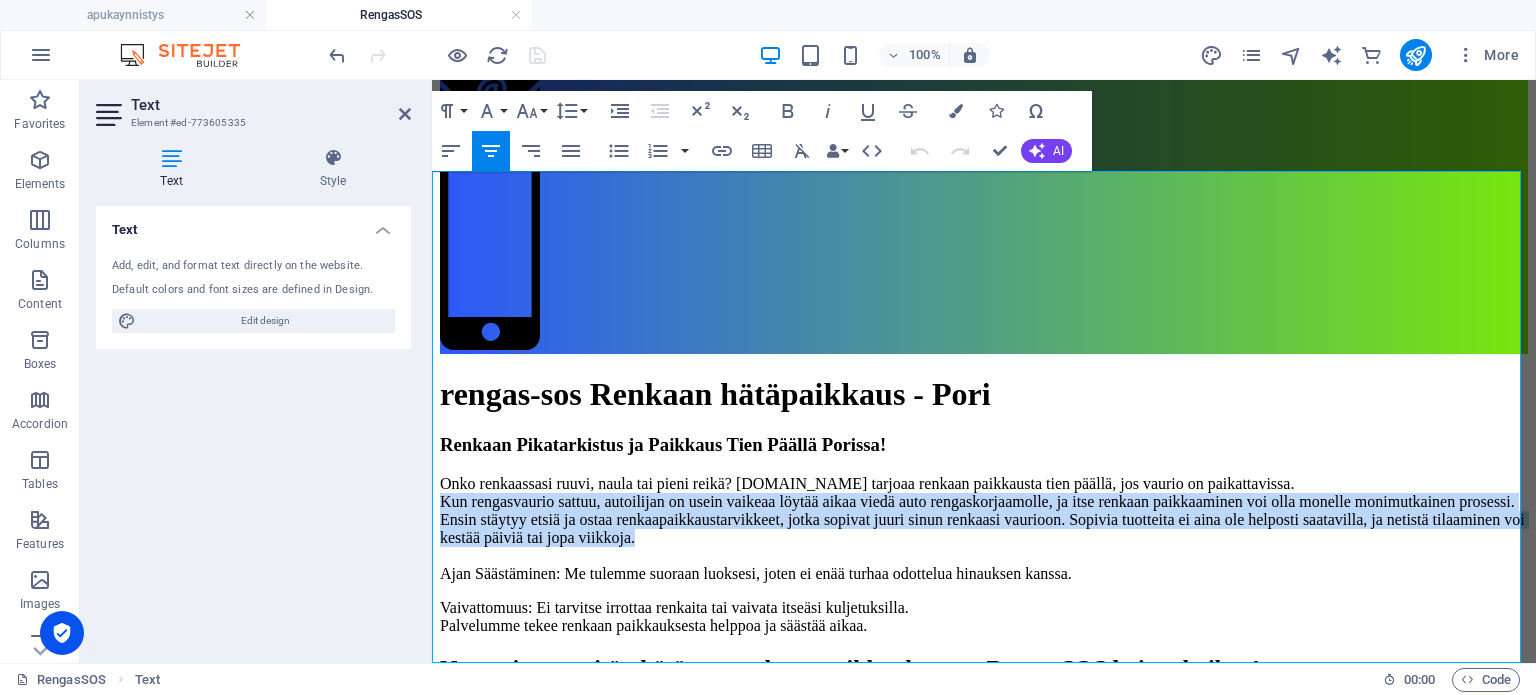 drag, startPoint x: 457, startPoint y: 305, endPoint x: 1456, endPoint y: 445, distance: 1008.7621 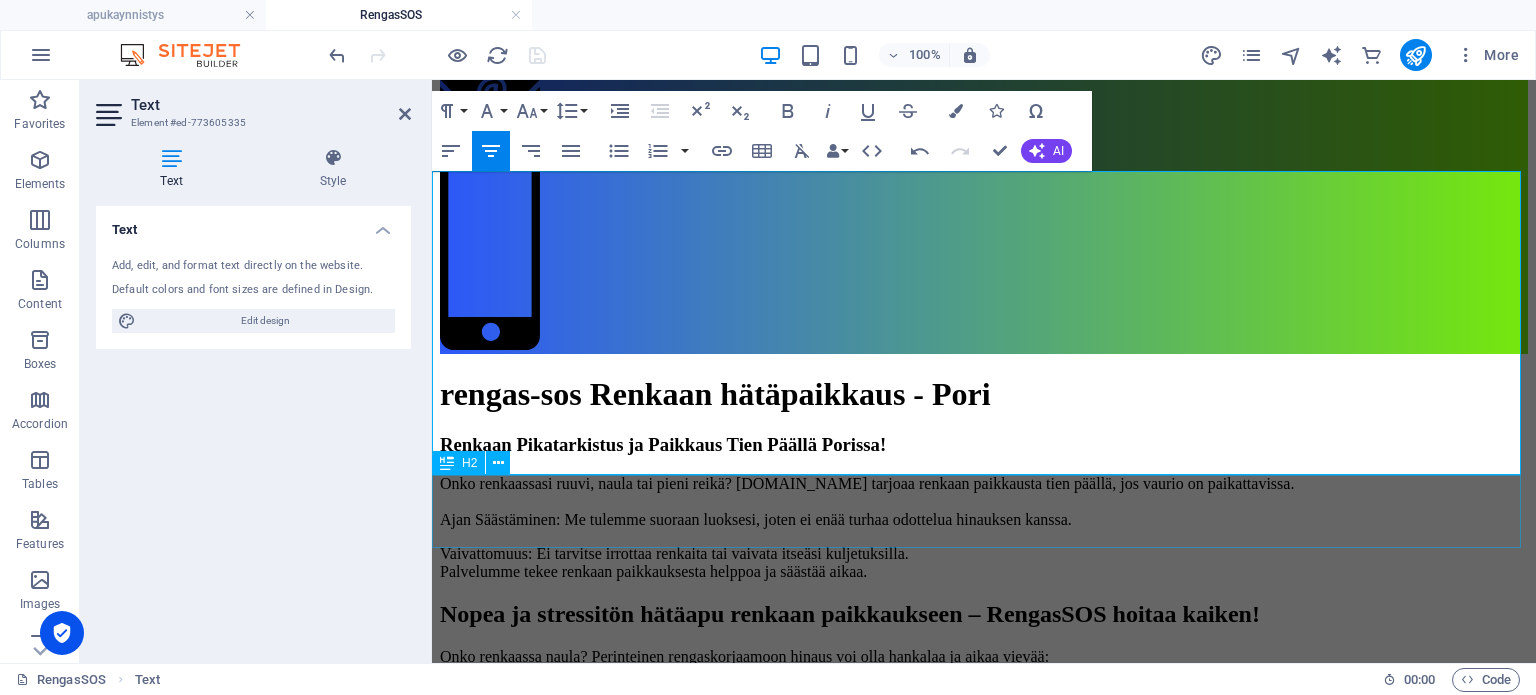 click on "Nopea ja stressitön hätäapu renkaan paikkaukseen – RengasSOS hoitaa kaiken!" at bounding box center (984, 614) 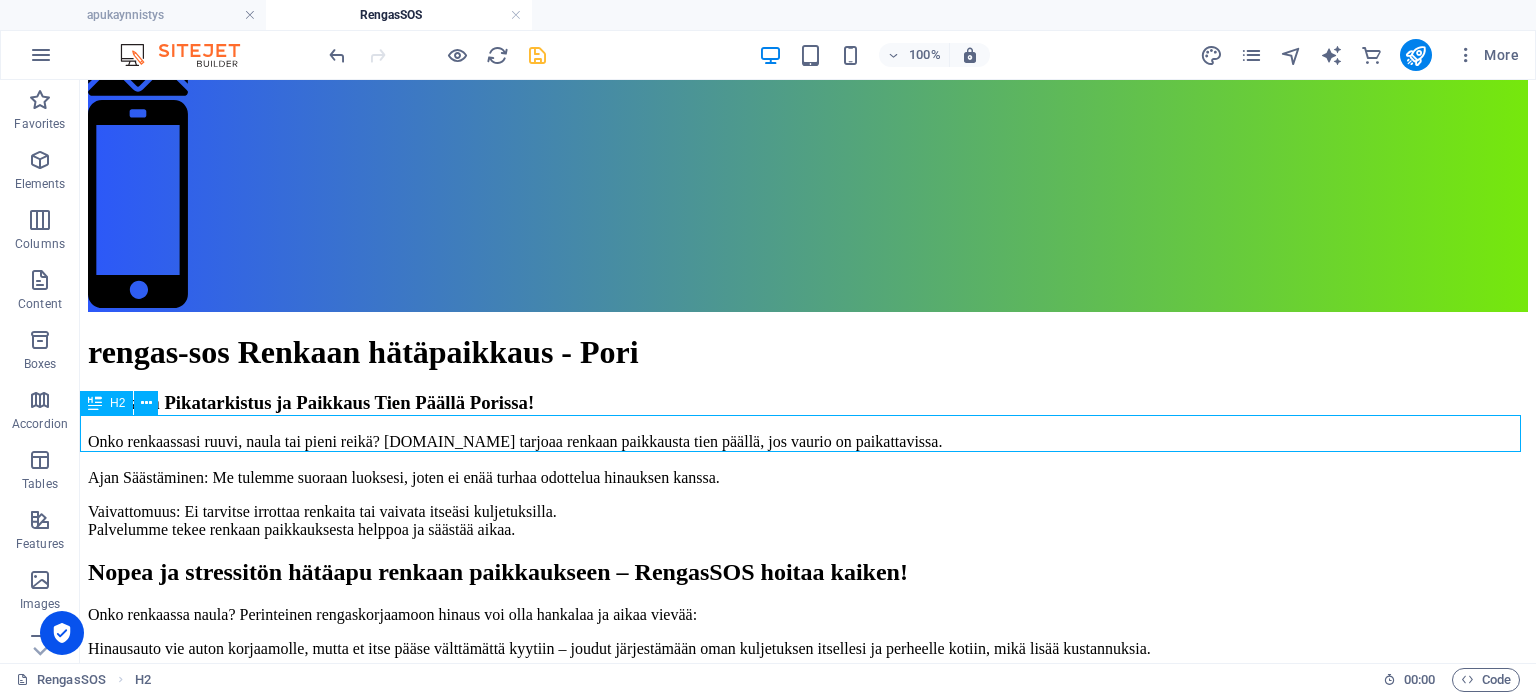 scroll, scrollTop: 620, scrollLeft: 0, axis: vertical 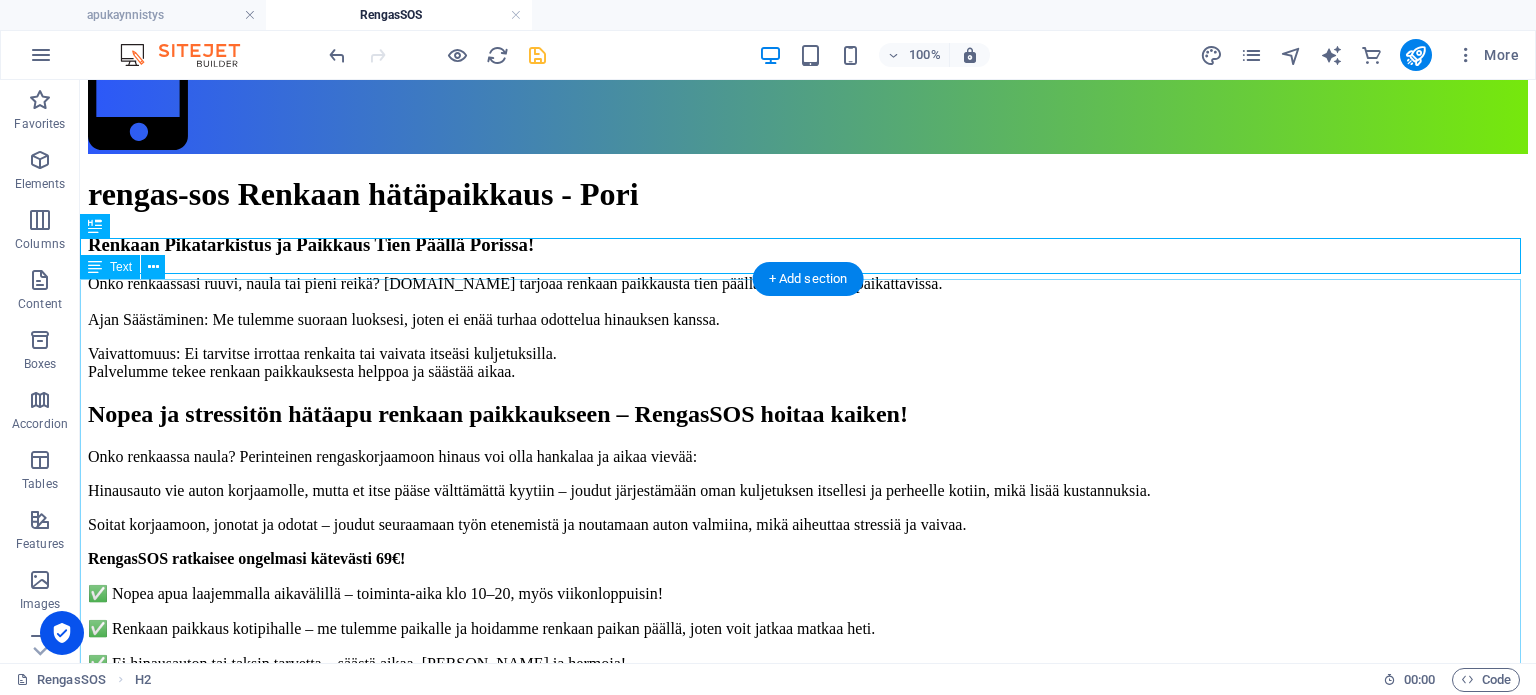 click on "Onko renkaassa naula? Perinteinen rengaskorjaamoon hinaus voi olla hankalaa ja aikaa vievää: [PERSON_NAME] vie auton korjaamolle, mutta et itse pääse välttämättä kyytiin – joudut järjestämään oman kuljetuksen itsellesi ja perheelle kotiin, mikä lisää kustannuksia. Soitat korjaamoon, jonotat ja odotat – joudut seuraamaan työn etenemistä ja noutamaan auton valmiina, mikä aiheuttaa stressiä ja vaivaa. RengasSOS   ratkaisee ongelmasi kätevästi 69€! ✅ Nopea apua laajemmalla aikavälillä – toiminta-aika klo 10–20, myös viikonloppuisin! ✅ Renkaan paikkaus kotipihalle – me tulemme paikalle ja hoidamme renkaan paikan päällä, joten voit jatkaa matkaa heti. ✅ Ei hinausauton tai taksin tarvetta – säästä aikaa, rahaa ja hermoja! Älä jää jumiin rengasrikon kanssa – soita RengasSOS:lle nopeaan ja luotettavaan apuun! 🚗💨" at bounding box center (808, 614) 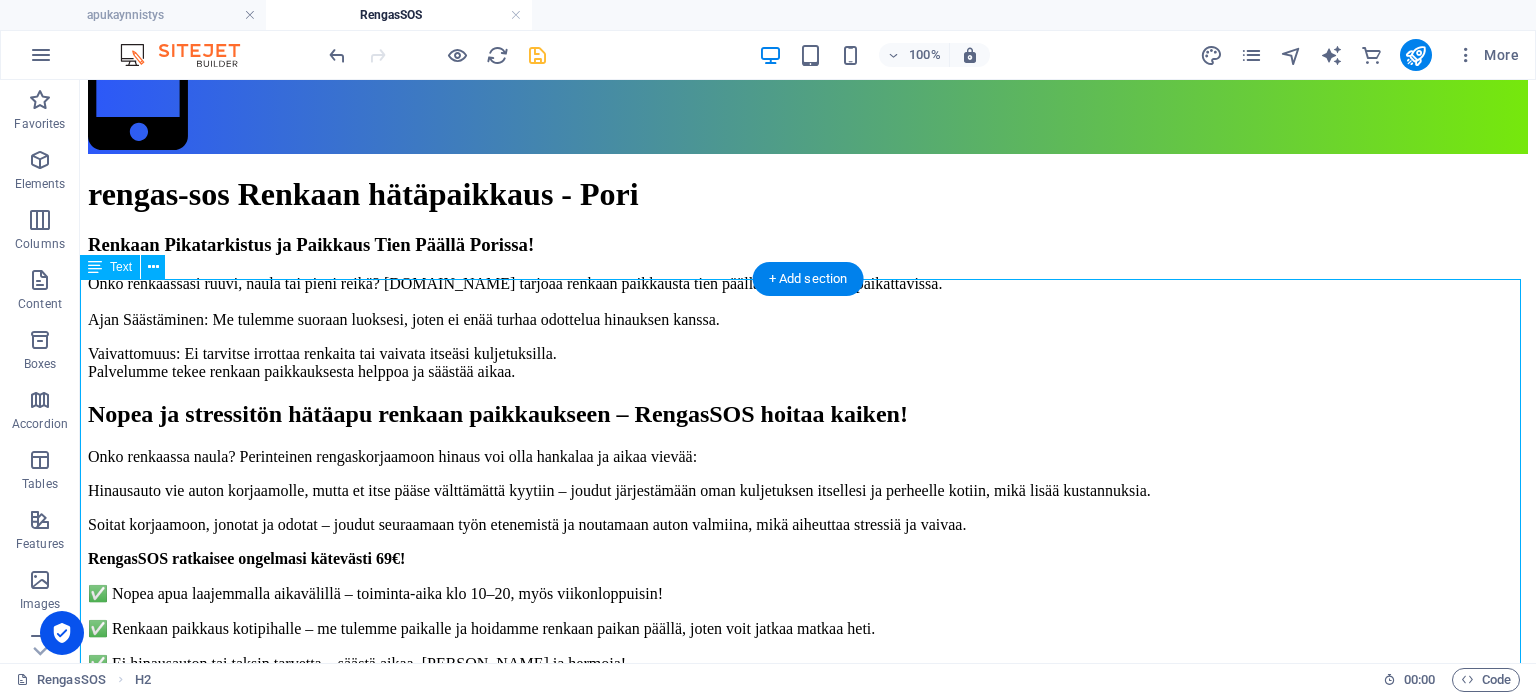 click on "Onko renkaassa naula? Perinteinen rengaskorjaamoon hinaus voi olla hankalaa ja aikaa vievää: [PERSON_NAME] vie auton korjaamolle, mutta et itse pääse välttämättä kyytiin – joudut järjestämään oman kuljetuksen itsellesi ja perheelle kotiin, mikä lisää kustannuksia. Soitat korjaamoon, jonotat ja odotat – joudut seuraamaan työn etenemistä ja noutamaan auton valmiina, mikä aiheuttaa stressiä ja vaivaa. RengasSOS   ratkaisee ongelmasi kätevästi 69€! ✅ Nopea apua laajemmalla aikavälillä – toiminta-aika klo 10–20, myös viikonloppuisin! ✅ Renkaan paikkaus kotipihalle – me tulemme paikalle ja hoidamme renkaan paikan päällä, joten voit jatkaa matkaa heti. ✅ Ei hinausauton tai taksin tarvetta – säästä aikaa, rahaa ja hermoja! Älä jää jumiin rengasrikon kanssa – soita RengasSOS:lle nopeaan ja luotettavaan apuun! 🚗💨" at bounding box center [808, 614] 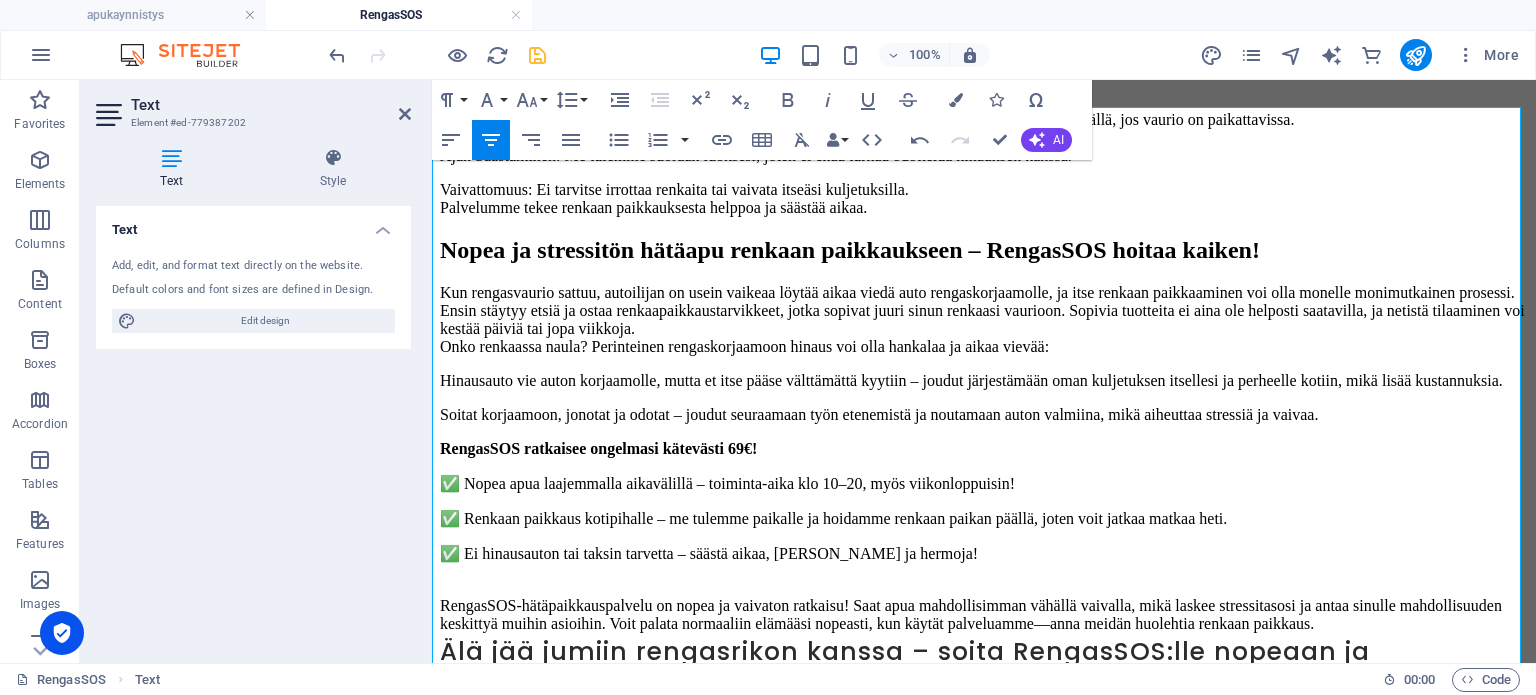 scroll, scrollTop: 720, scrollLeft: 0, axis: vertical 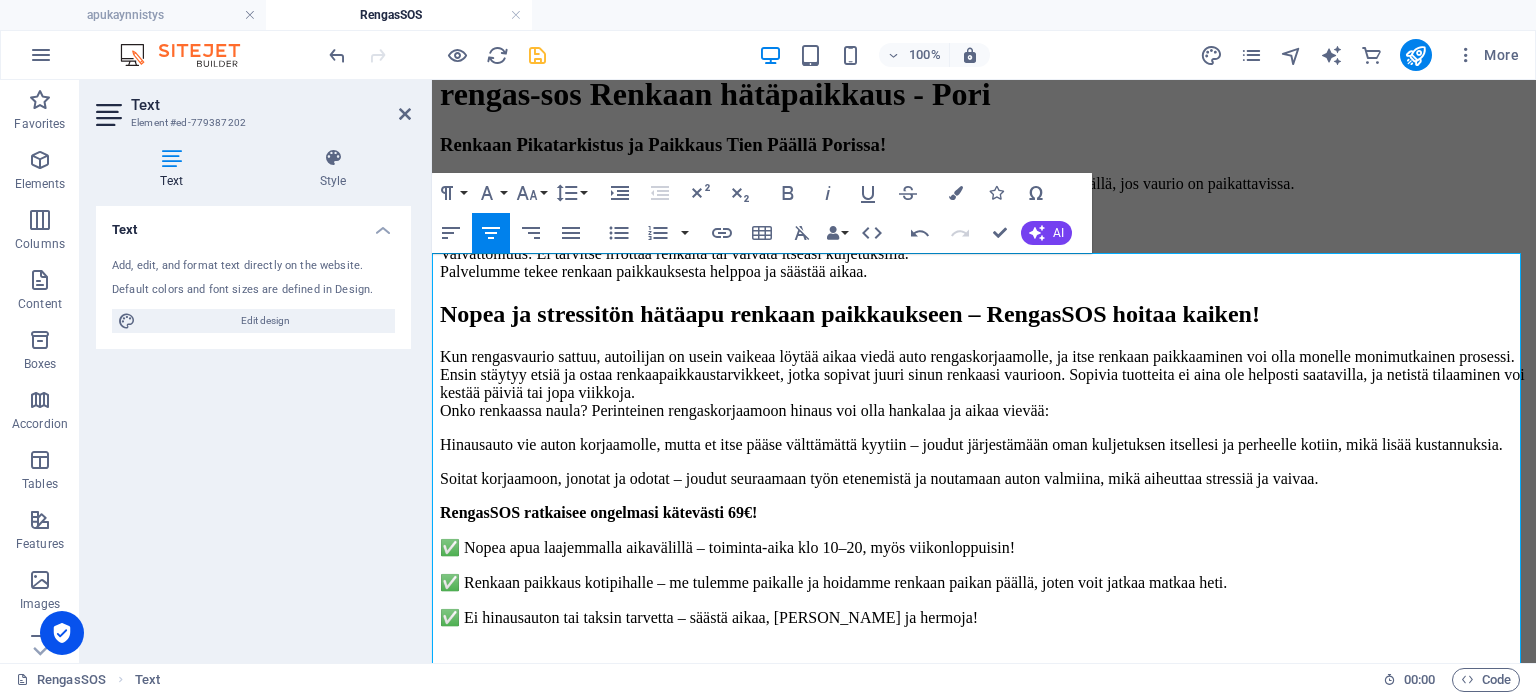click on "Kun rengasvaurio sattuu, autoilijan on usein vaikeaa löytää aikaa viedä auto rengaskorjaamolle, ja itse renkaan paikkaaminen voi olla monelle monimutkainen prosessi. Ensin stäytyy etsiä ja ostaa renkaapaikkaustarvikkeet, jotka sopivat juuri sinun renkaasi vaurioon. Sopivia tuotteita ei aina ole helposti saatavilla, ja netistä tilaaminen voi kestää päiviä tai jopa viikkoja. Onko renkaassa naula? Perinteinen rengaskorjaamoon hinaus voi olla hankalaa ja aikaa vievää:" at bounding box center (984, 384) 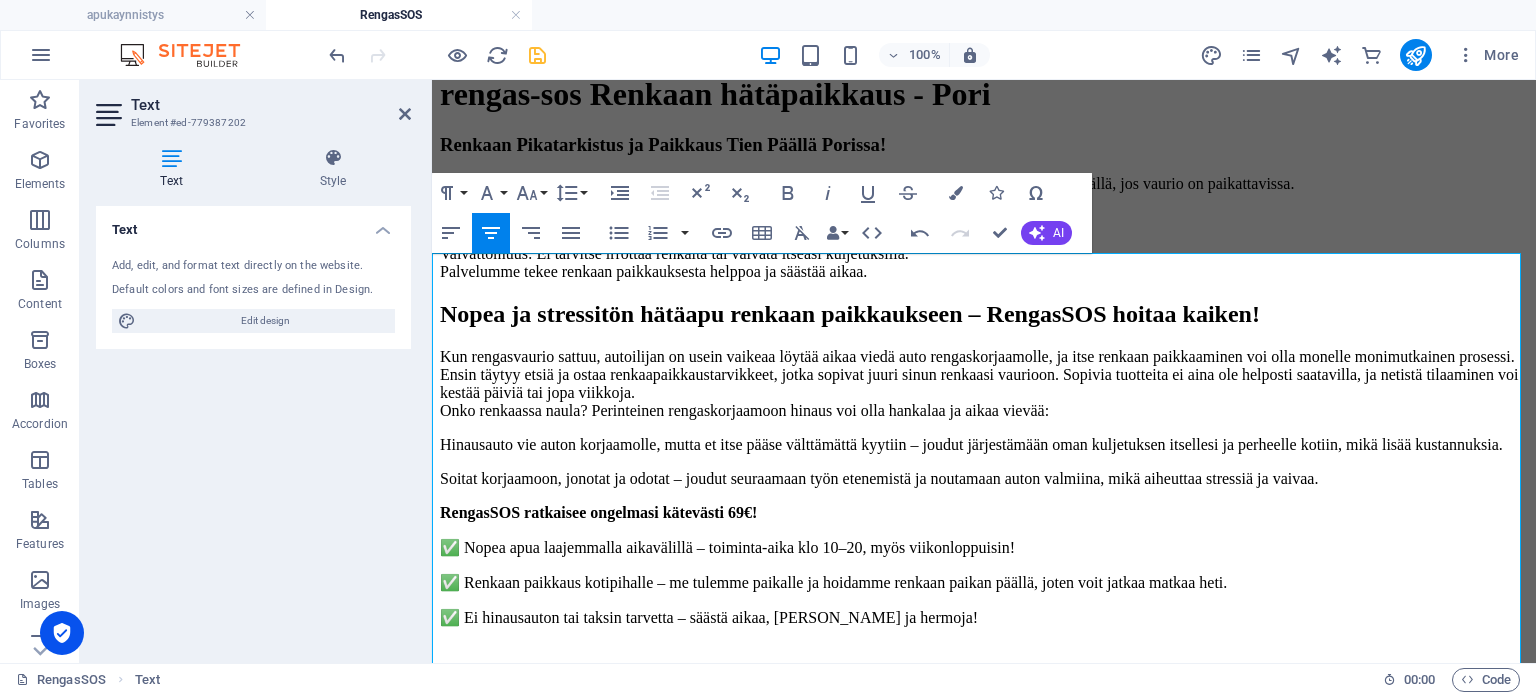 click on "Kun rengasvaurio sattuu, autoilijan on usein vaikeaa löytää aikaa viedä auto rengaskorjaamolle, ja itse renkaan paikkaaminen voi olla monelle monimutkainen prosessi. Ensin täytyy etsiä ja ostaa renkaapaikkaustarvikkeet, jotka sopivat juuri sinun renkaasi vaurioon. Sopivia tuotteita ei aina ole helposti saatavilla, ja netistä tilaaminen voi kestää päiviä tai jopa viikkoja. Onko renkaassa naula? Perinteinen rengaskorjaamoon hinaus voi olla hankalaa ja aikaa vievää:" at bounding box center [984, 384] 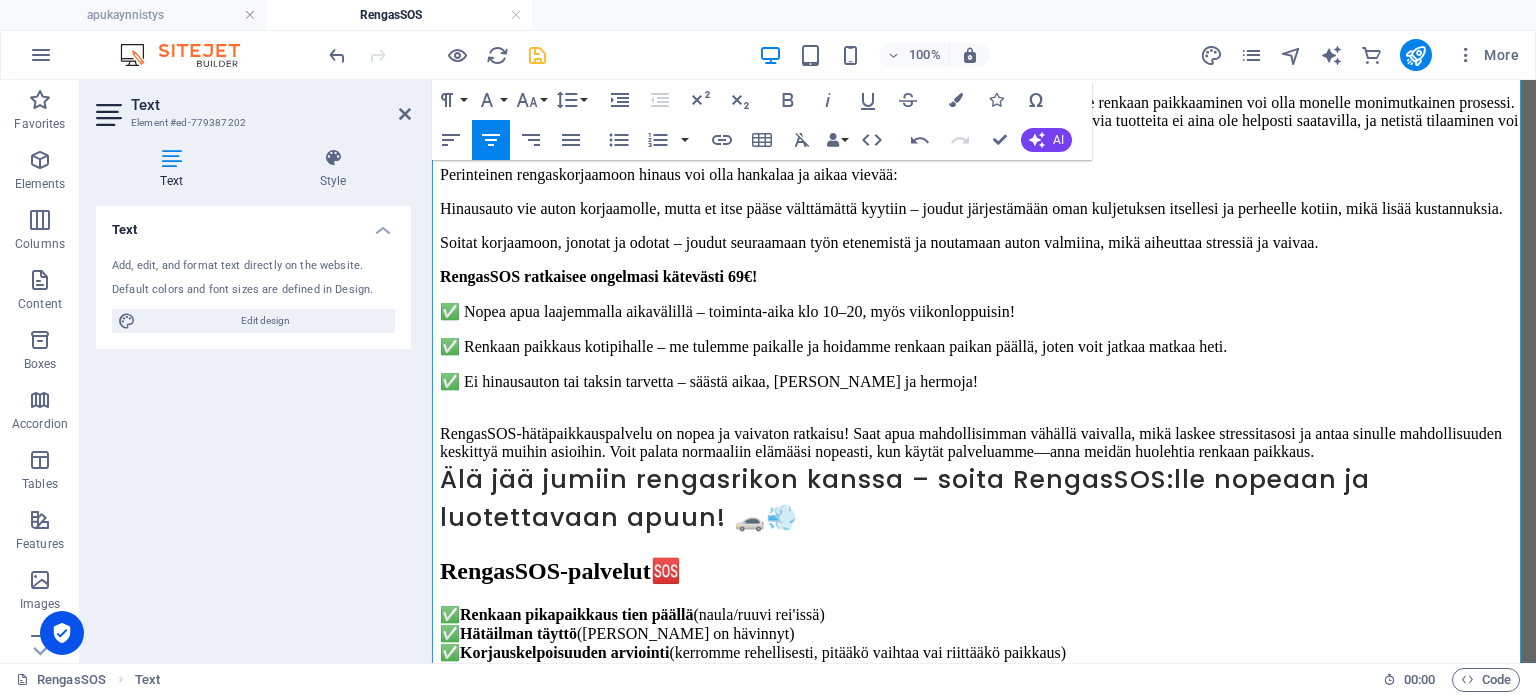 scroll, scrollTop: 1020, scrollLeft: 0, axis: vertical 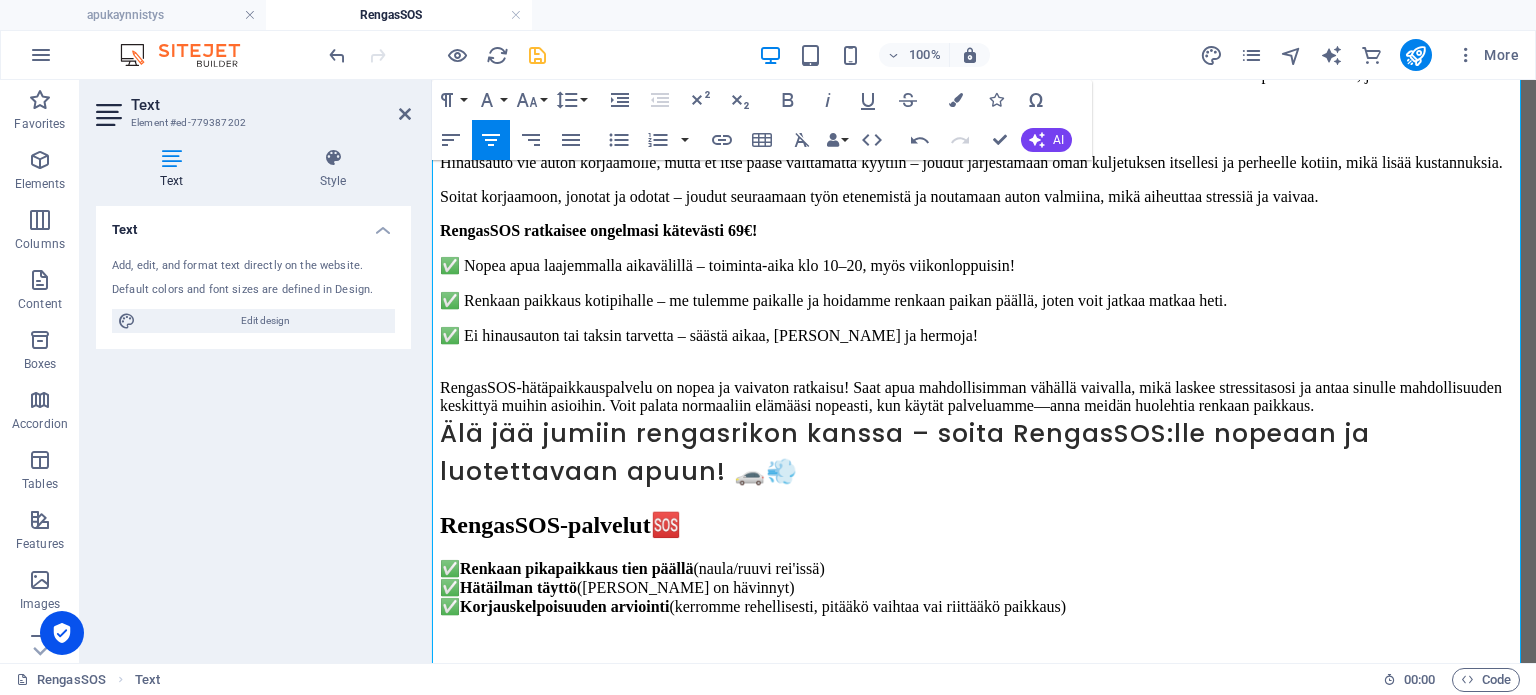 click on "Soitat korjaamoon, jonotat ja odotat – joudut seuraamaan työn etenemistä ja noutamaan auton valmiina, mikä aiheuttaa stressiä ja vaivaa." at bounding box center [984, 197] 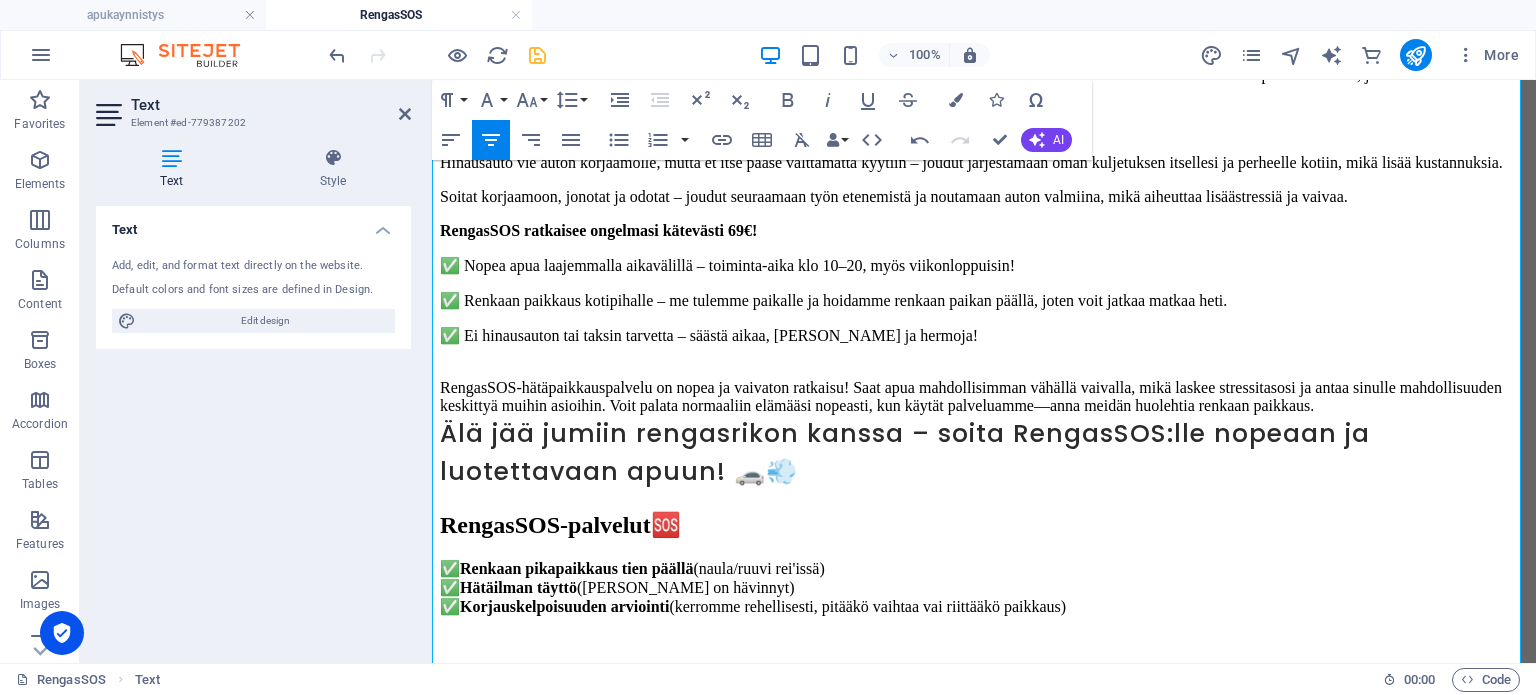 click on "Soitat korjaamoon, jonotat ja odotat – joudut seuraamaan työn etenemistä ja noutamaan auton valmiina, mikä aiheuttaa lisää  stressiä ja vaivaa." at bounding box center (984, 197) 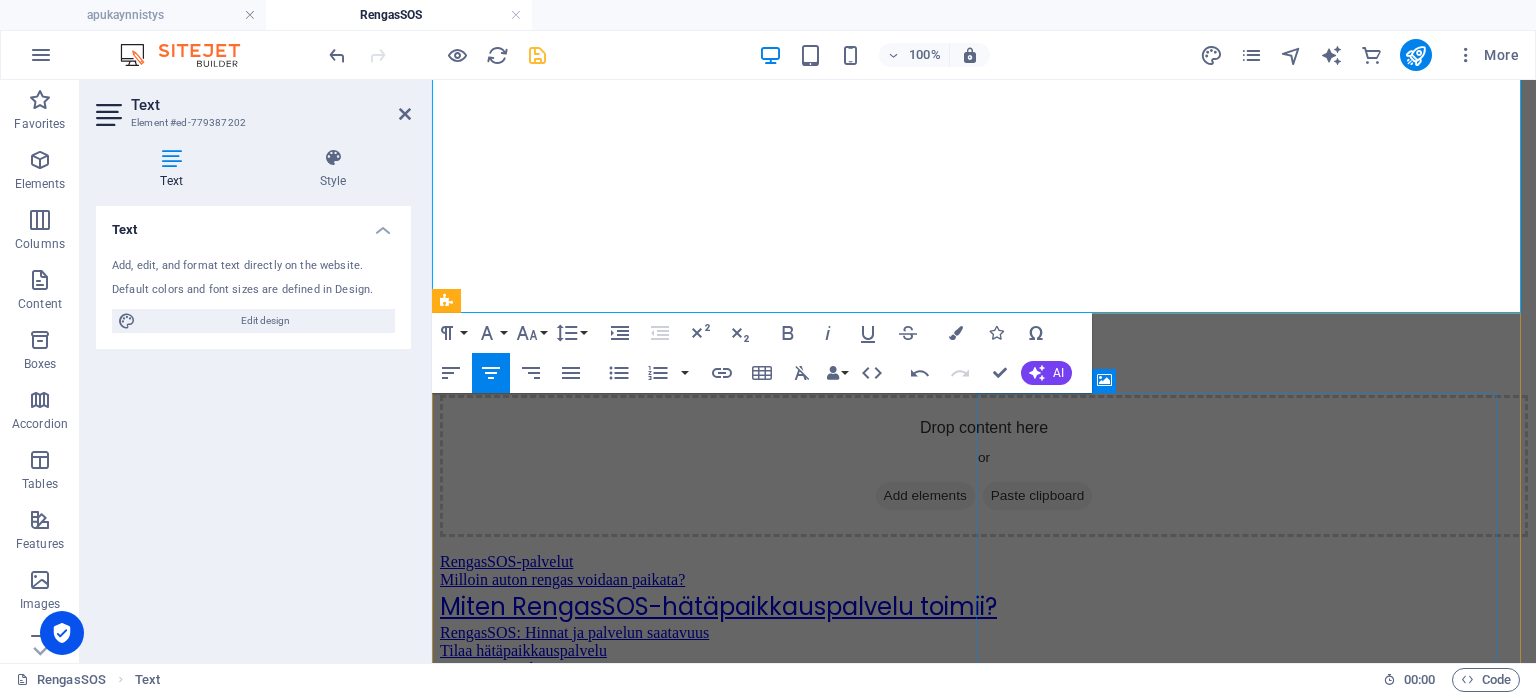 scroll, scrollTop: 1720, scrollLeft: 0, axis: vertical 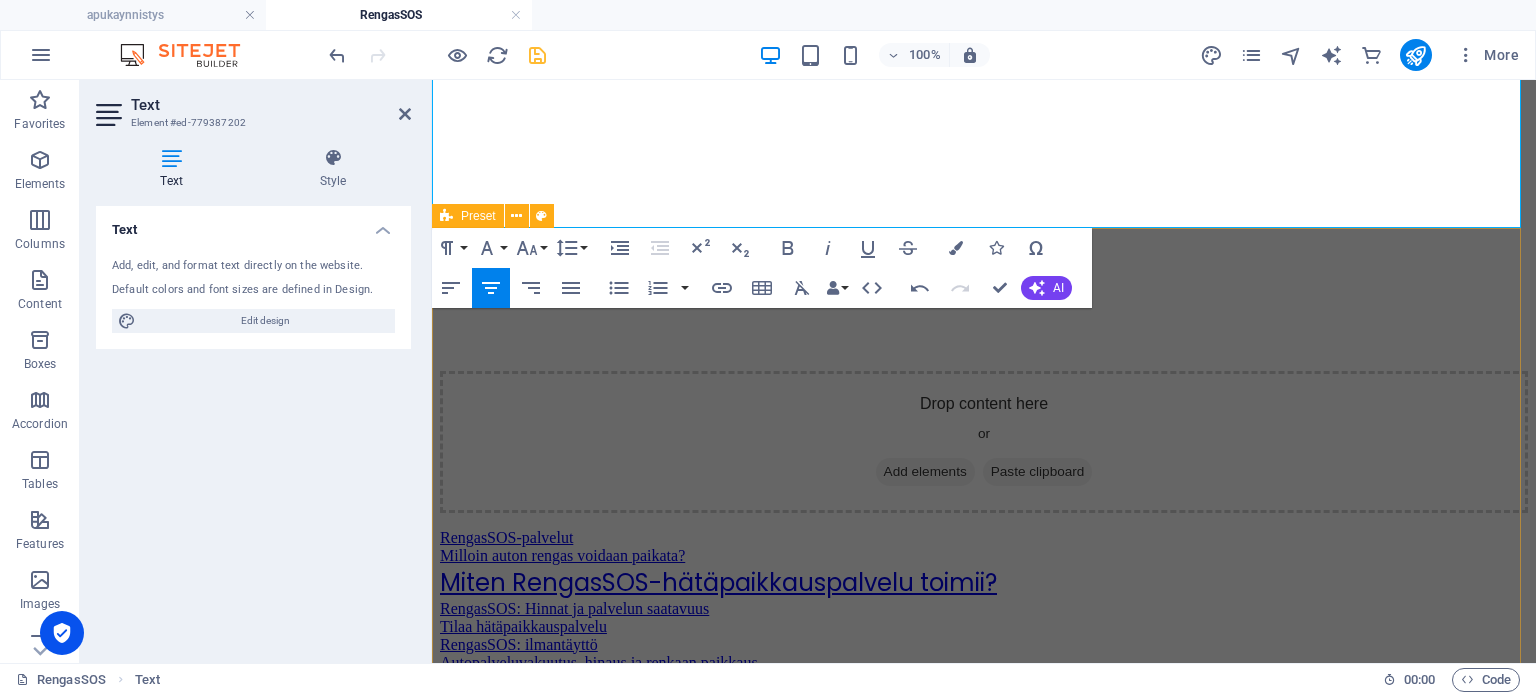 click on "RengasSOS-palvelut🆘 ✅  Renkaan pikapaikkaus tien päällä  (naula/ruuvi rei'issä) ✅  Hätäilman täyttö  (jos paine on hävinnyt) ✅  Korjauskelpoisuuden arviointi  (kerromme rehellisesti, pitääkö vaihtaa vai riittääkö paikkaus)   Drop content here or  Add elements  Paste clipboard" at bounding box center [984, 171] 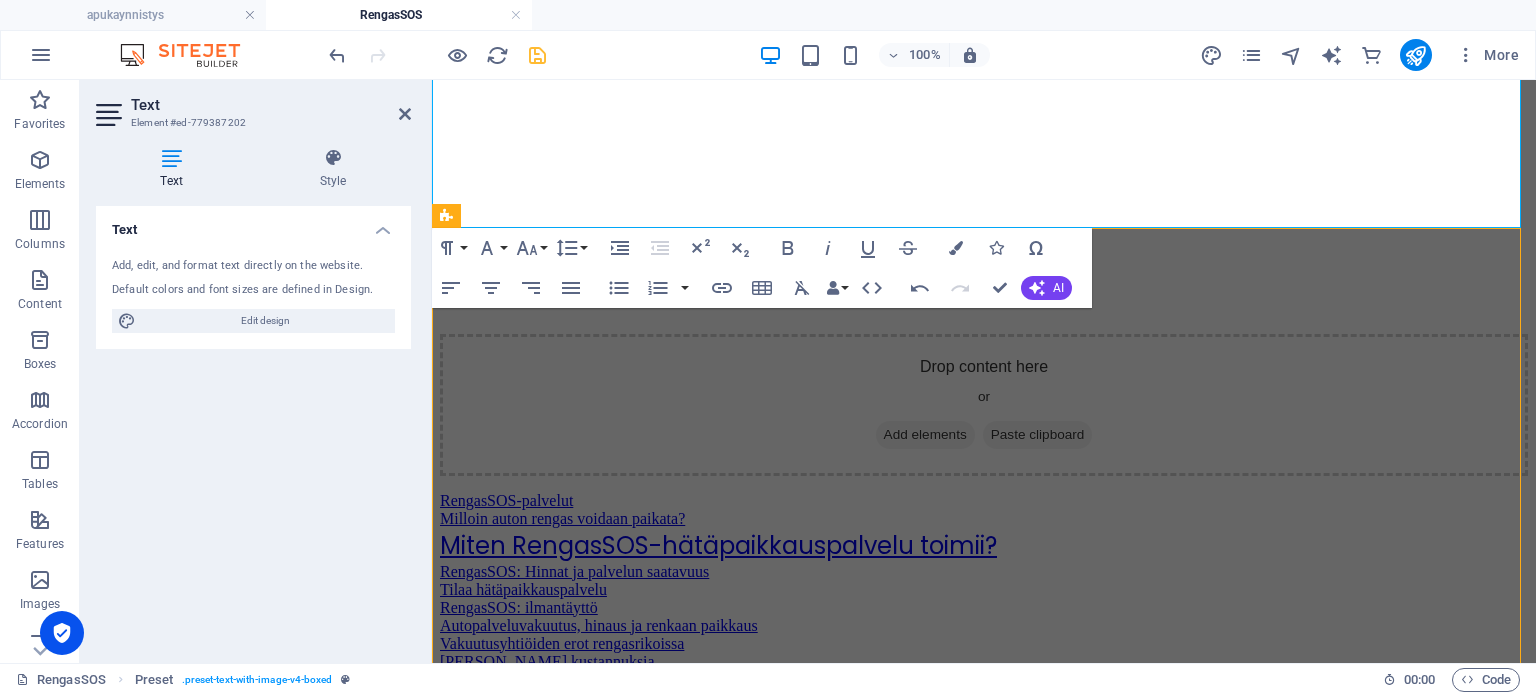 scroll, scrollTop: 1533, scrollLeft: 0, axis: vertical 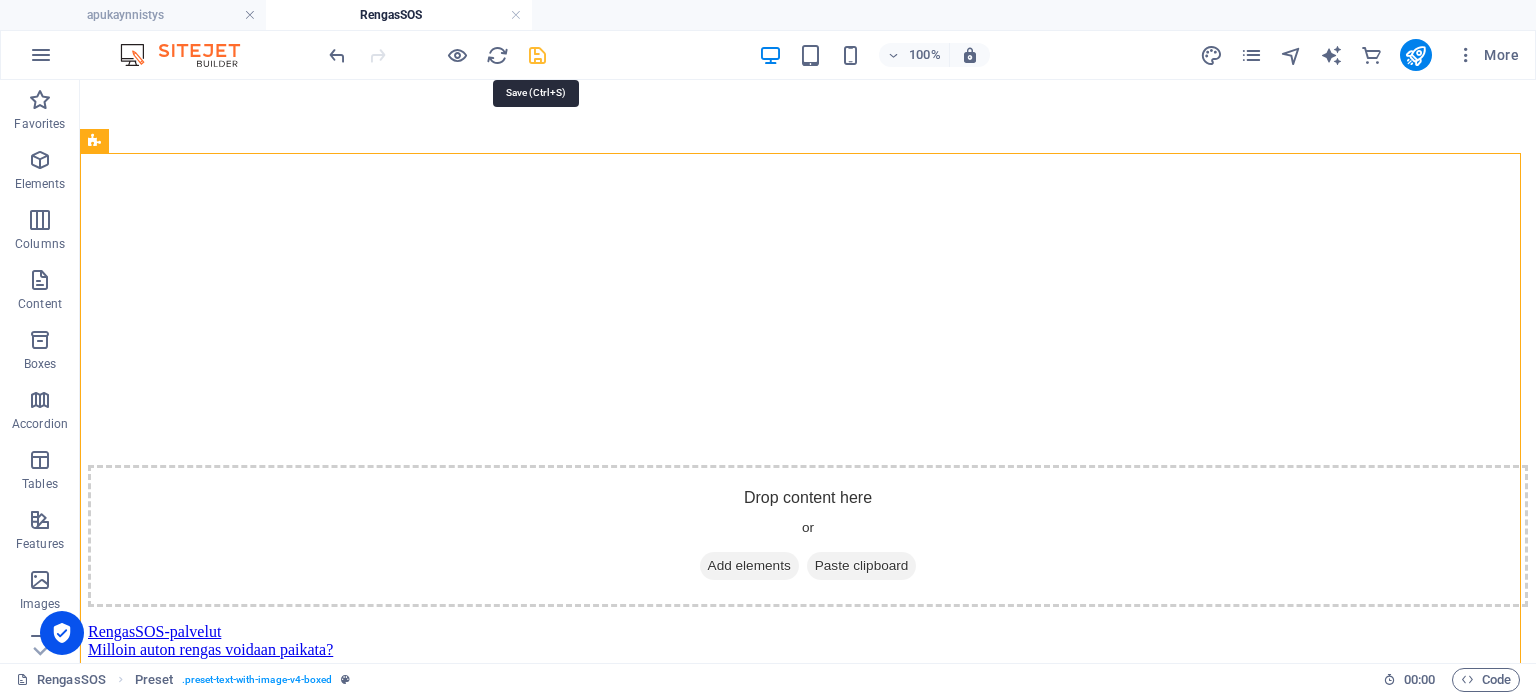click at bounding box center [537, 55] 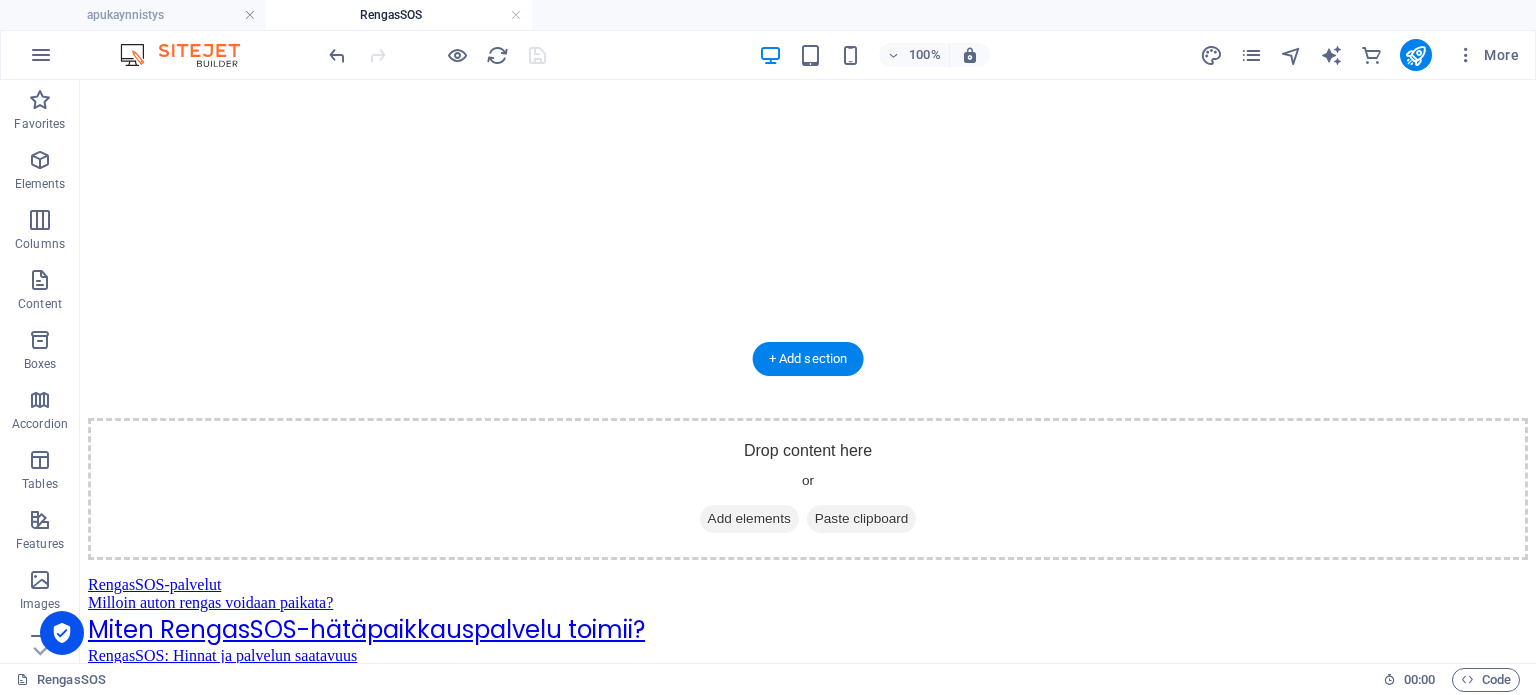 scroll, scrollTop: 1933, scrollLeft: 0, axis: vertical 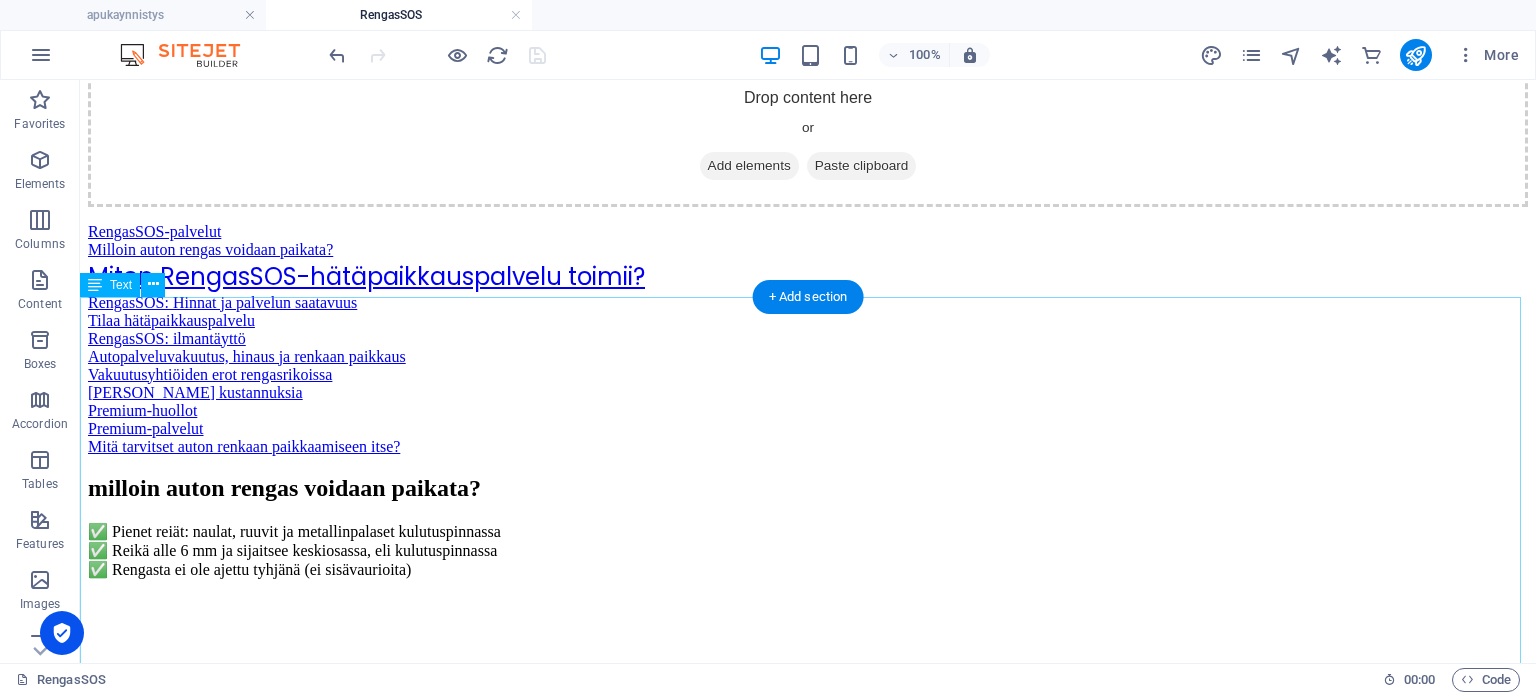 click on "RengasSOS-palvelut Milloin auton rengas voidaan paikata? Miten RengasSOS-hätäpaikkauspalvelu toimii? RengasSOS: Hinnat ja palvelun saatavuus Tilaa hätäpaikkauspalvelu RengasSOS: ilmantäyttö Autopalveluvakuutus, hinaus ja renkaan paikkaus Vakuutusyhtiöiden erot rengasrikoissa Hinauksen kustannuksia Premium-huollot Premium-palvelut Mitä tarvitset auton renkaan paikkaamiseen itse?" at bounding box center (808, 339) 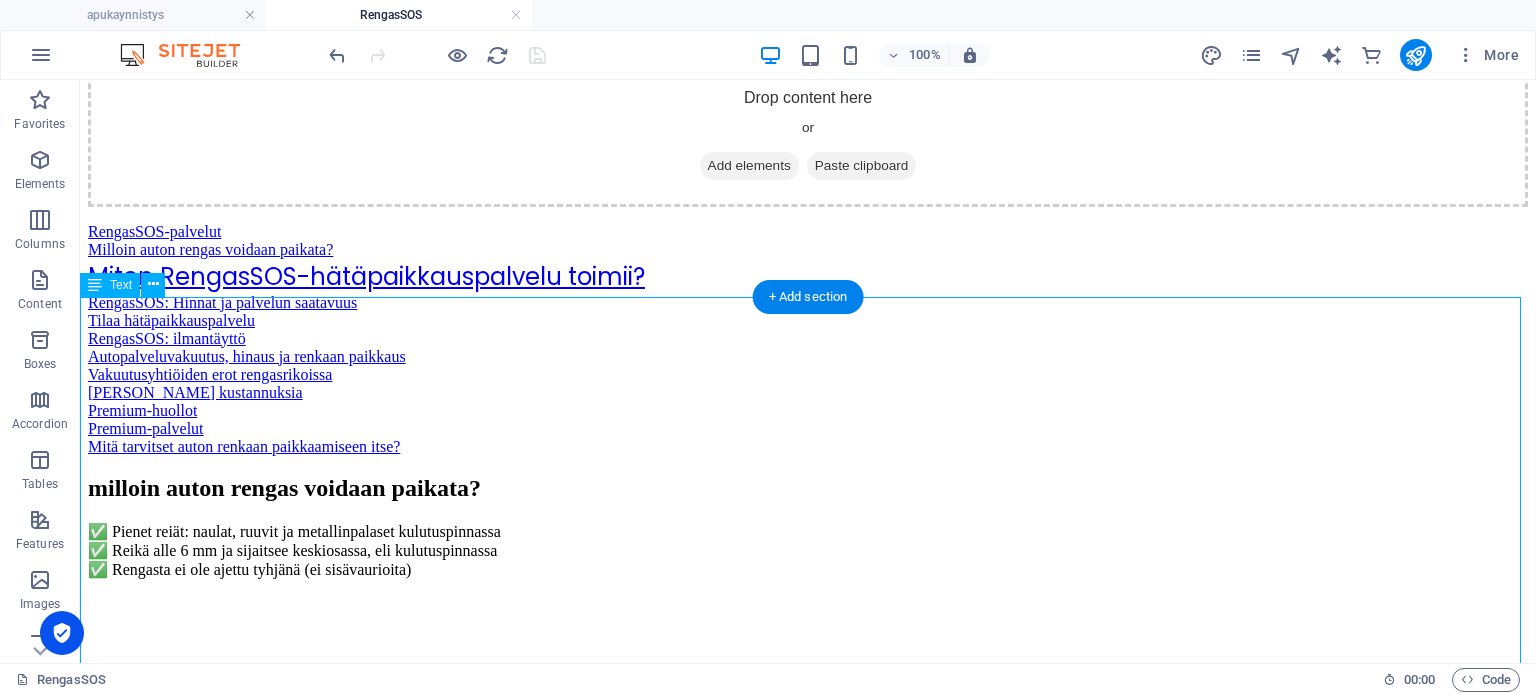 click on "RengasSOS-palvelut Milloin auton rengas voidaan paikata? Miten RengasSOS-hätäpaikkauspalvelu toimii? RengasSOS: Hinnat ja palvelun saatavuus Tilaa hätäpaikkauspalvelu RengasSOS: ilmantäyttö Autopalveluvakuutus, hinaus ja renkaan paikkaus Vakuutusyhtiöiden erot rengasrikoissa Hinauksen kustannuksia Premium-huollot Premium-palvelut Mitä tarvitset auton renkaan paikkaamiseen itse?" at bounding box center [808, 339] 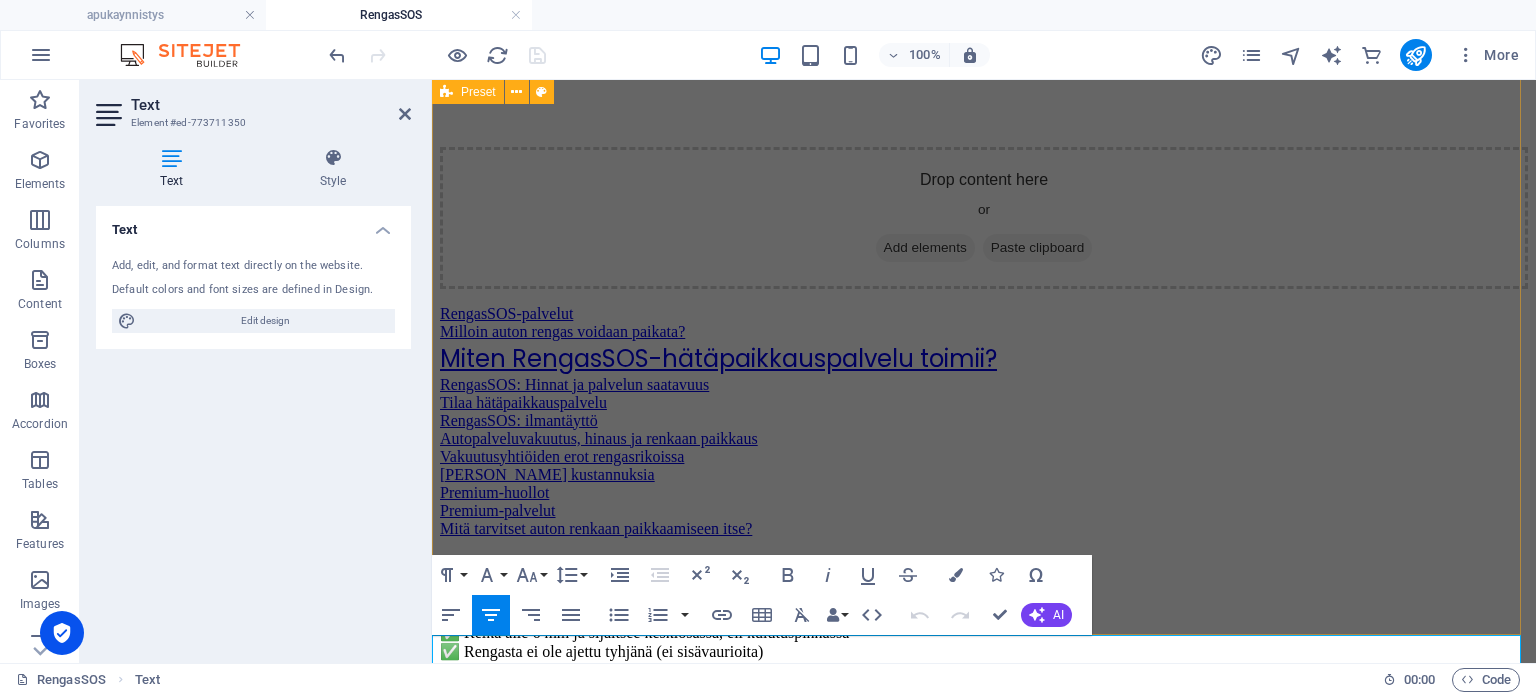 scroll, scrollTop: 1894, scrollLeft: 0, axis: vertical 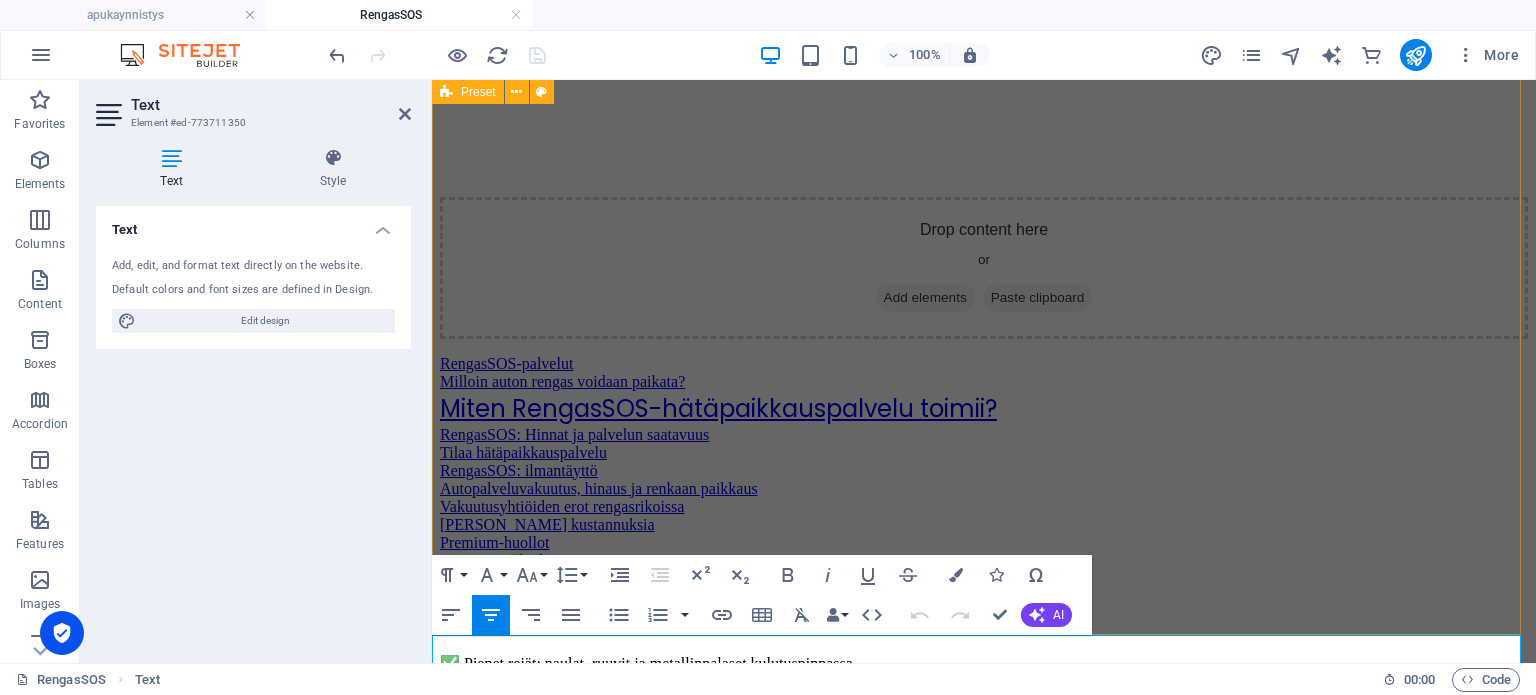 click on "RengasSOS-palvelut🆘 ✅  Renkaan pikapaikkaus tien päällä  (naula/ruuvi rei'issä) ✅  Hätäilman täyttö  (jos paine on hävinnyt) ✅  Korjauskelpoisuuden arviointi  (kerromme rehellisesti, pitääkö vaihtaa vai riittääkö paikkaus)   Drop content here or  Add elements  Paste clipboard" at bounding box center [984, -3] 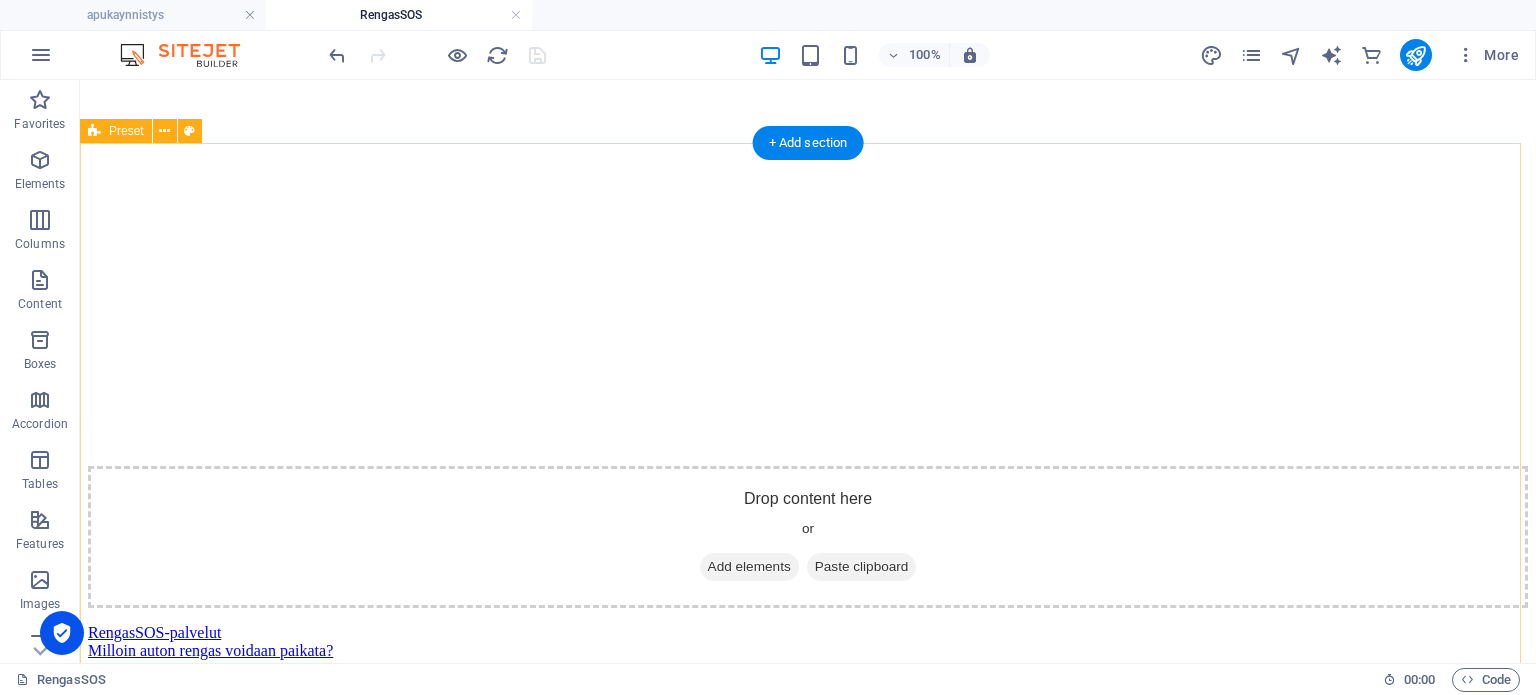 scroll, scrollTop: 1595, scrollLeft: 0, axis: vertical 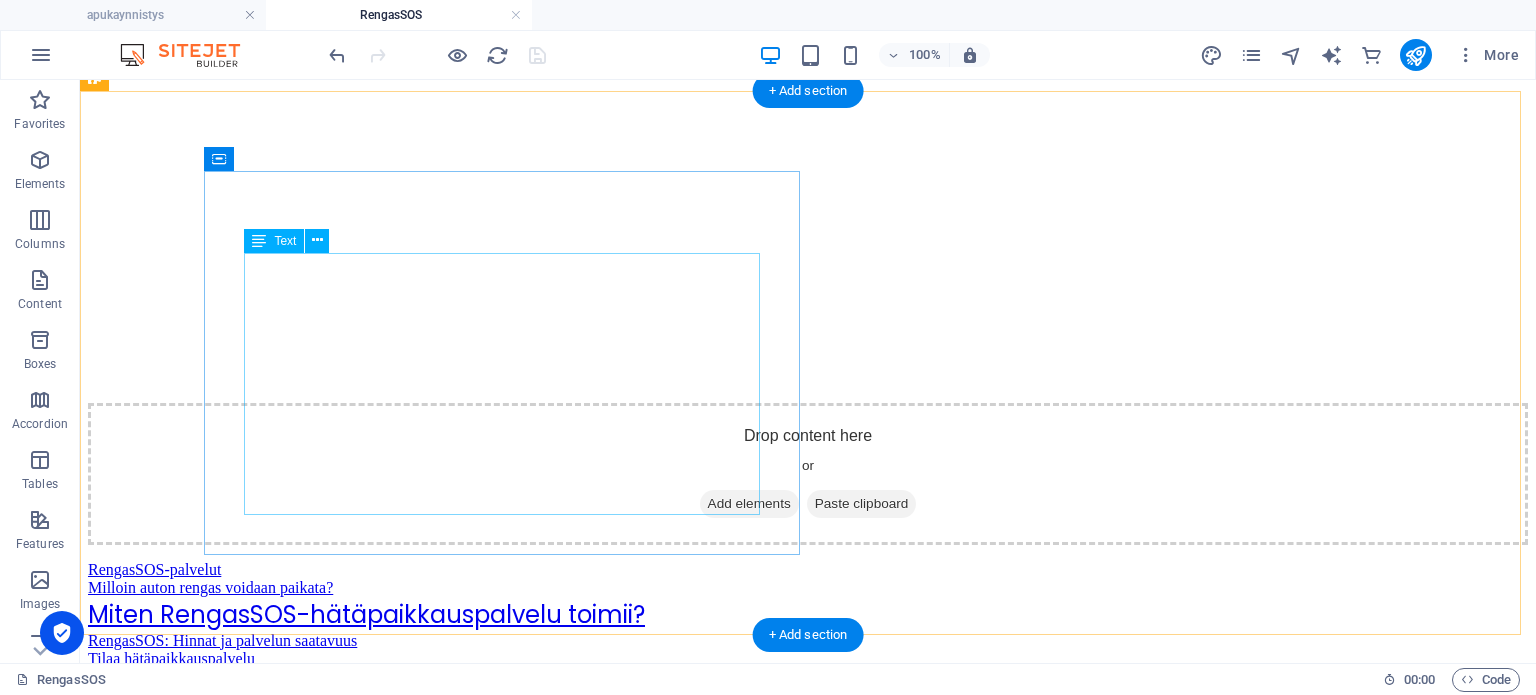 click on "✅  Renkaan pikapaikkaus tien päällä  (naula/ruuvi rei'issä) ✅  Hätäilman täyttö  (jos paine on hävinnyt) ✅  Korjauskelpoisuuden arviointi  (kerromme rehellisesti, pitääkö vaihtaa vai riittääkö paikkaus)" at bounding box center [808, -26] 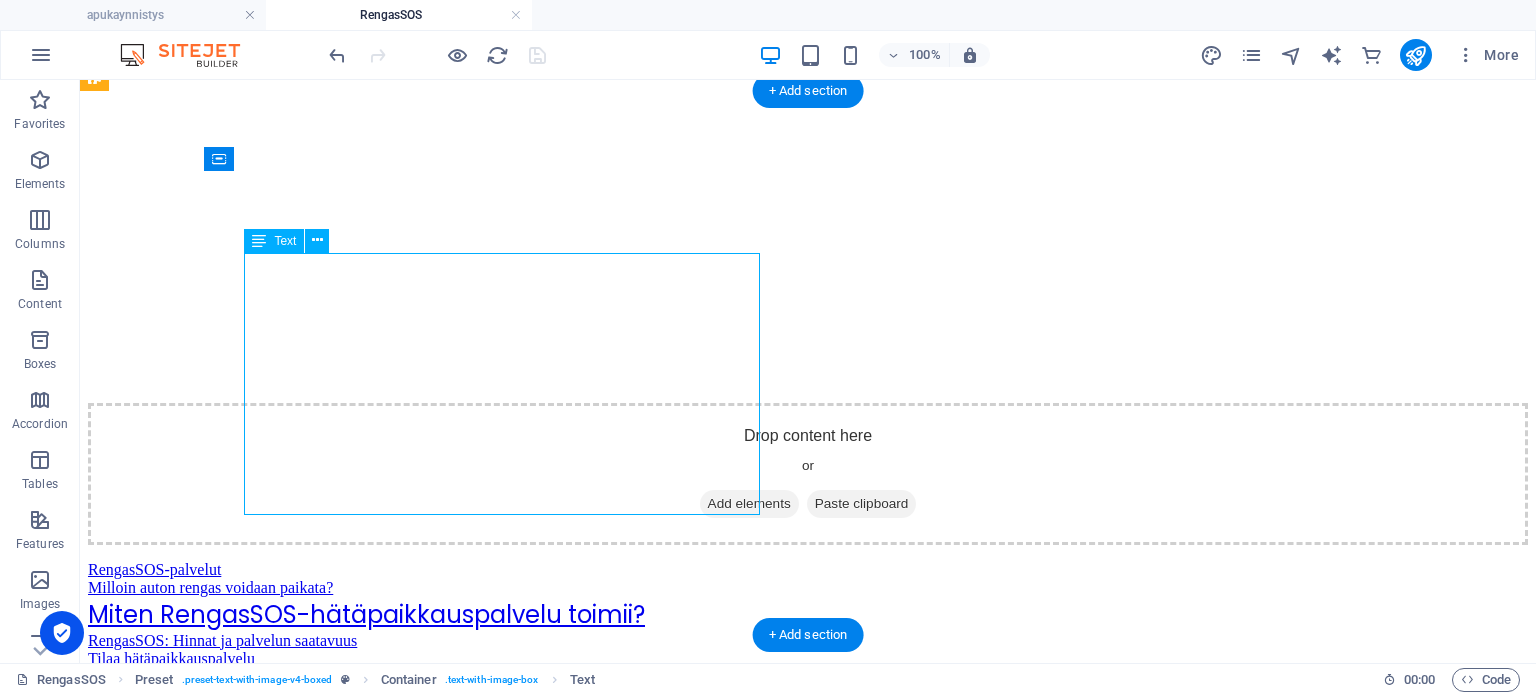 click on "✅  Renkaan pikapaikkaus tien päällä  (naula/ruuvi rei'issä) ✅  Hätäilman täyttö  (jos paine on hävinnyt) ✅  Korjauskelpoisuuden arviointi  (kerromme rehellisesti, pitääkö vaihtaa vai riittääkö paikkaus)" at bounding box center [808, -26] 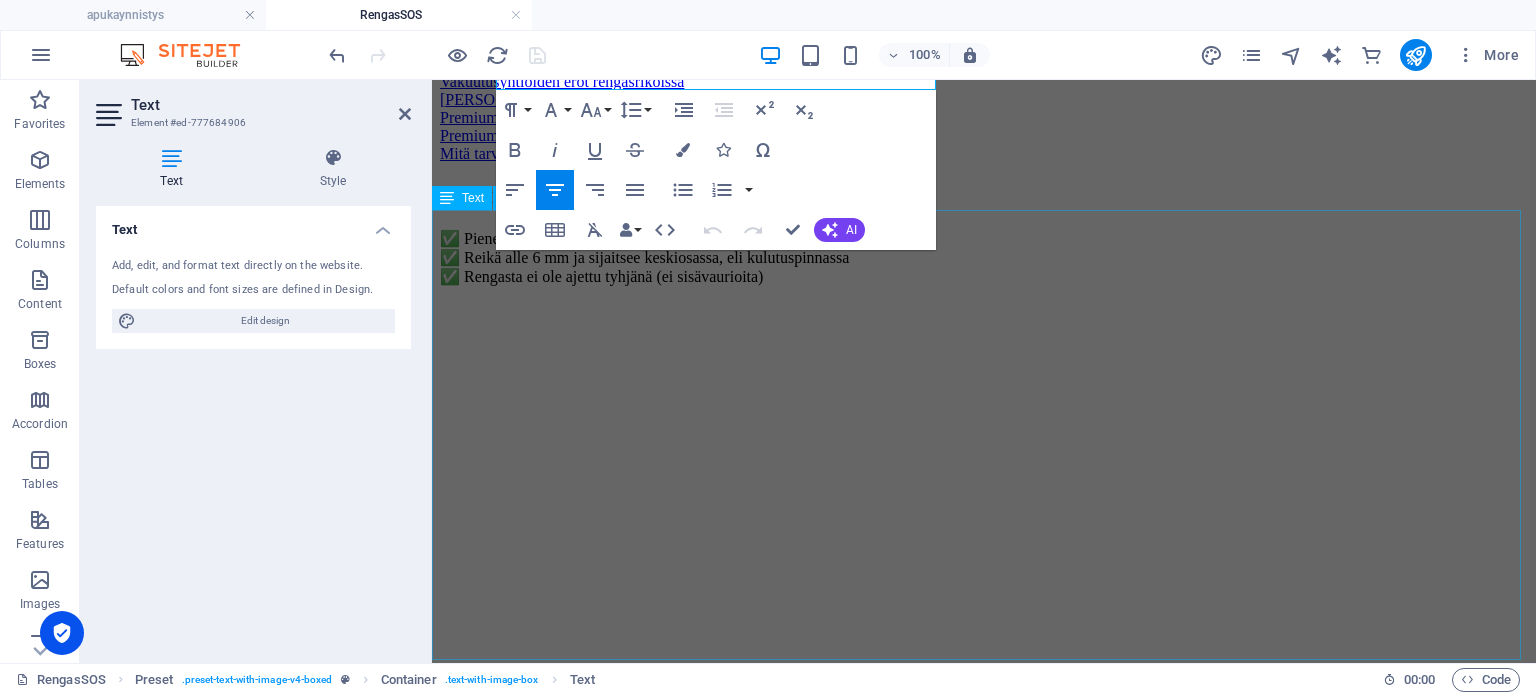 scroll, scrollTop: 1819, scrollLeft: 0, axis: vertical 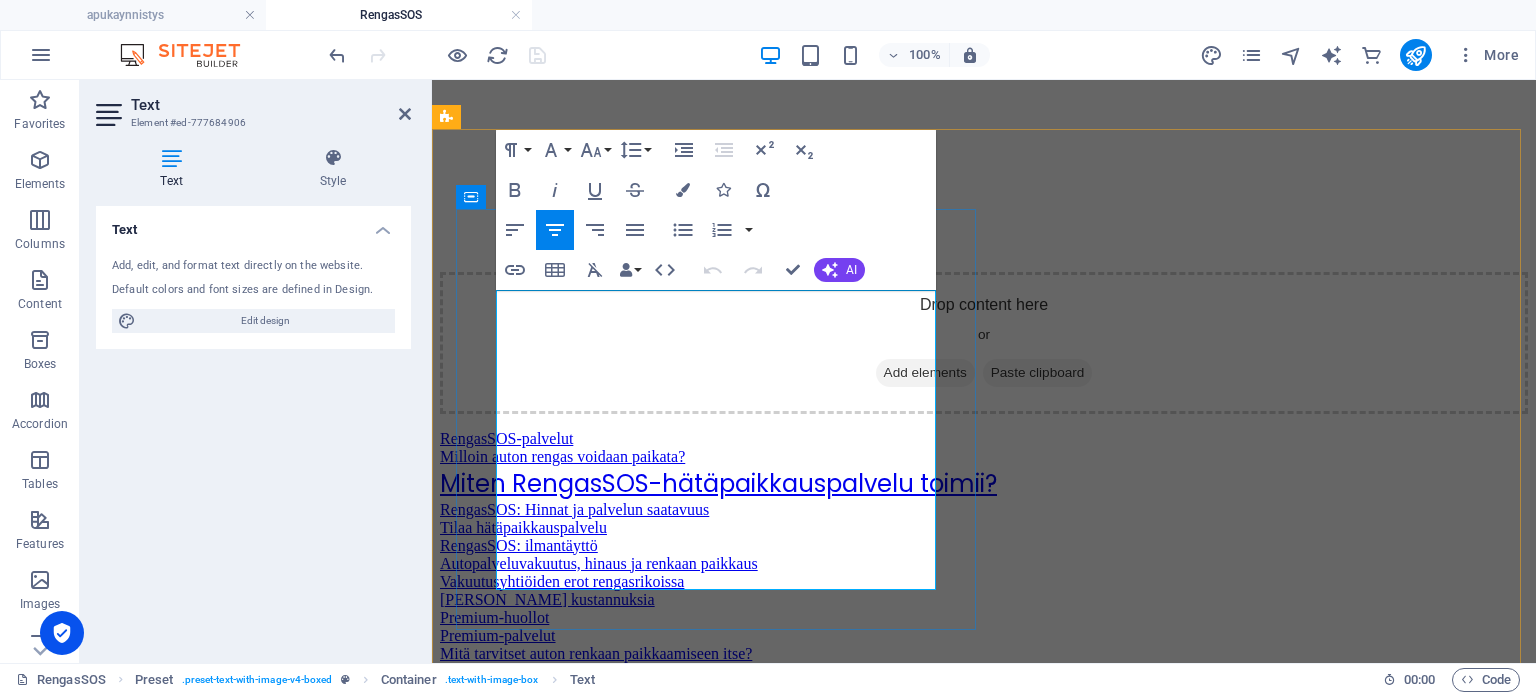 click on "Hätäilman täyttö" 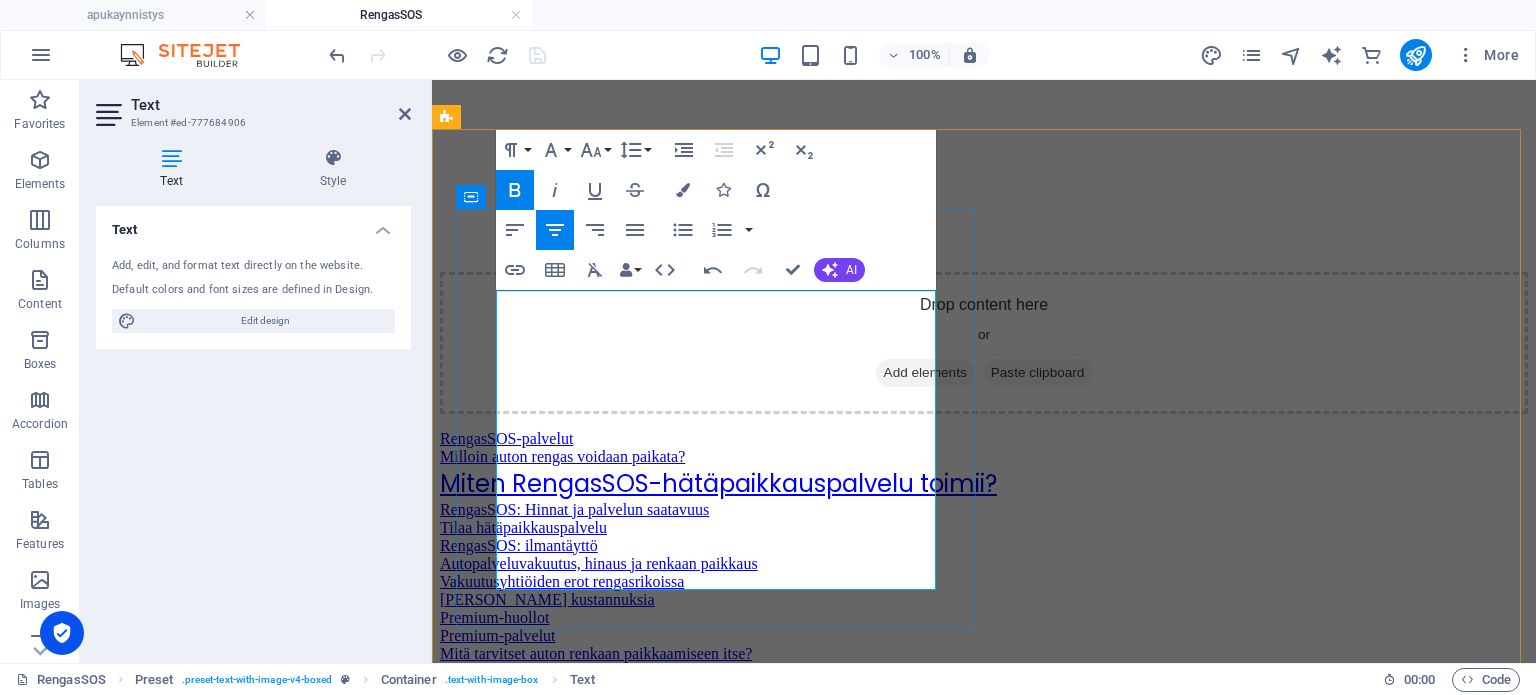 type 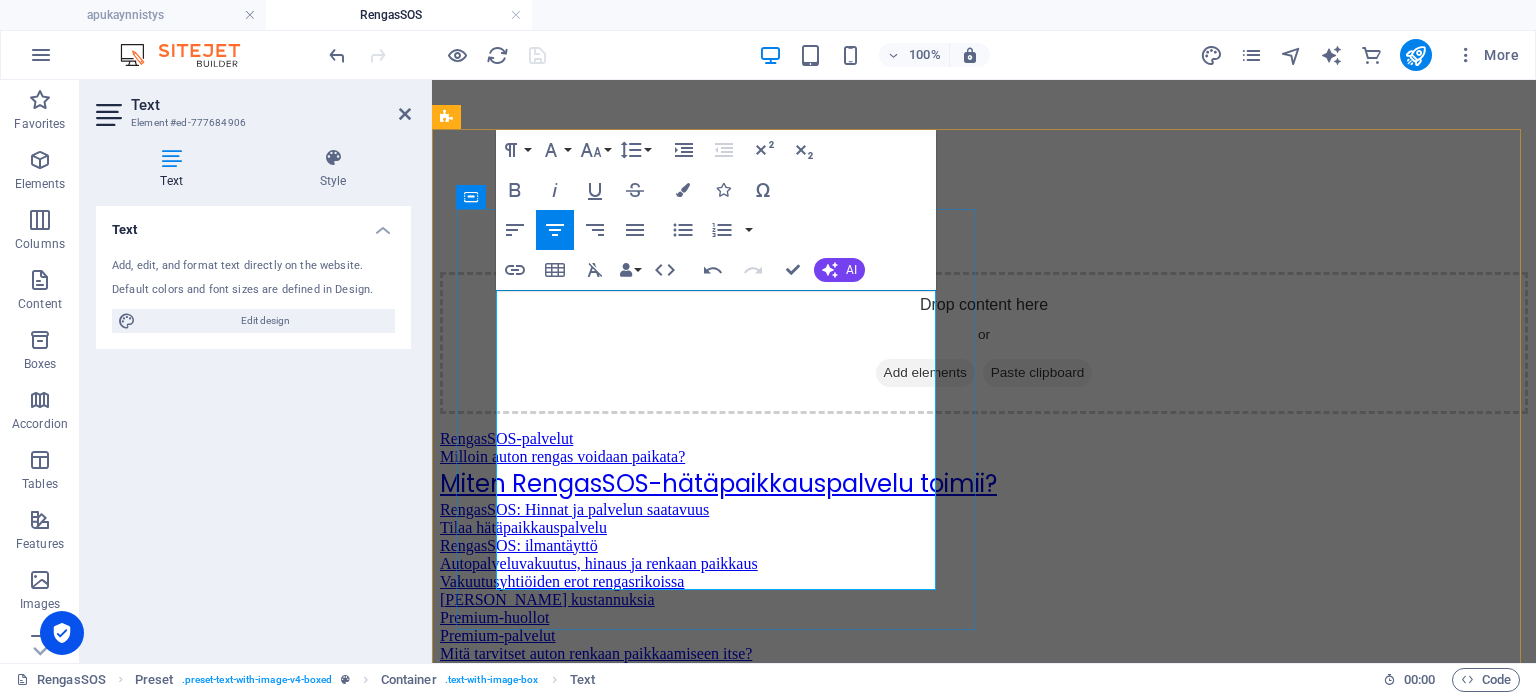 drag, startPoint x: 858, startPoint y: 386, endPoint x: 783, endPoint y: 386, distance: 75 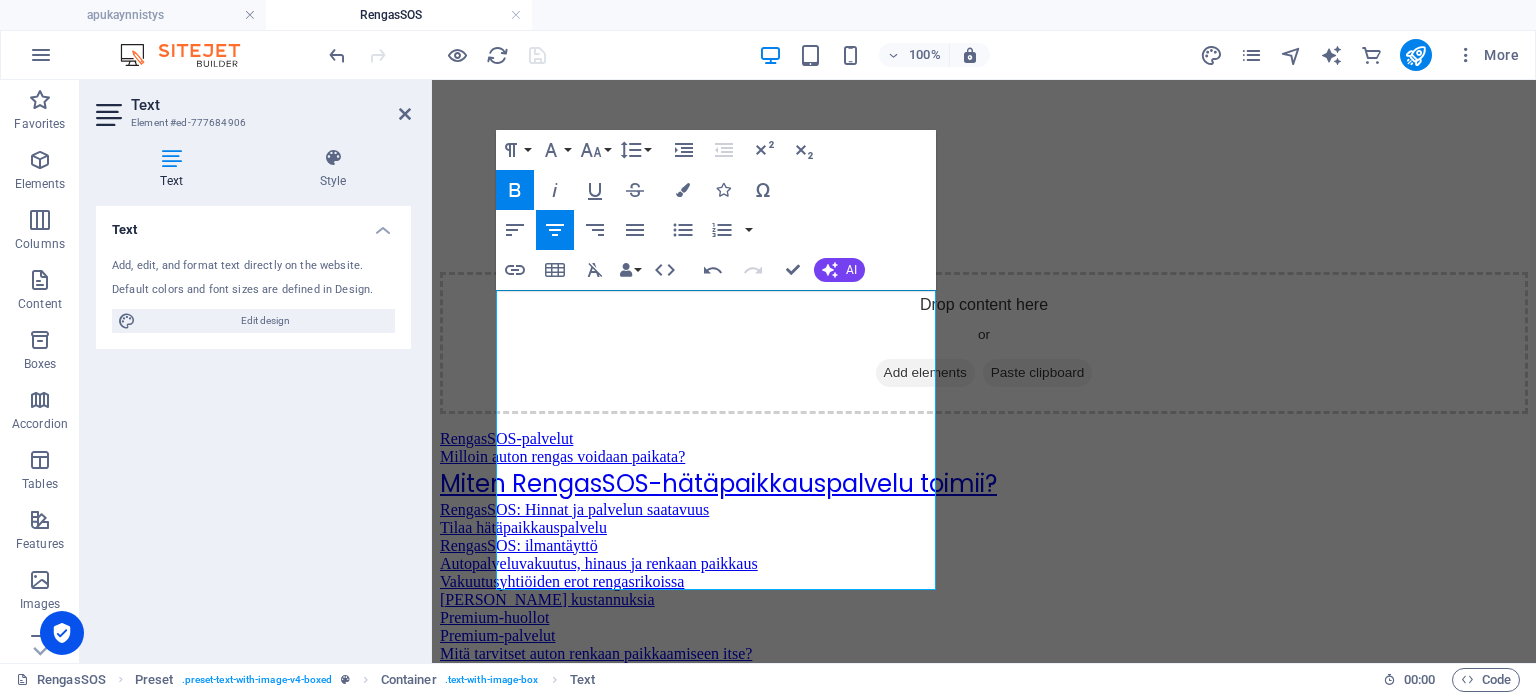 click 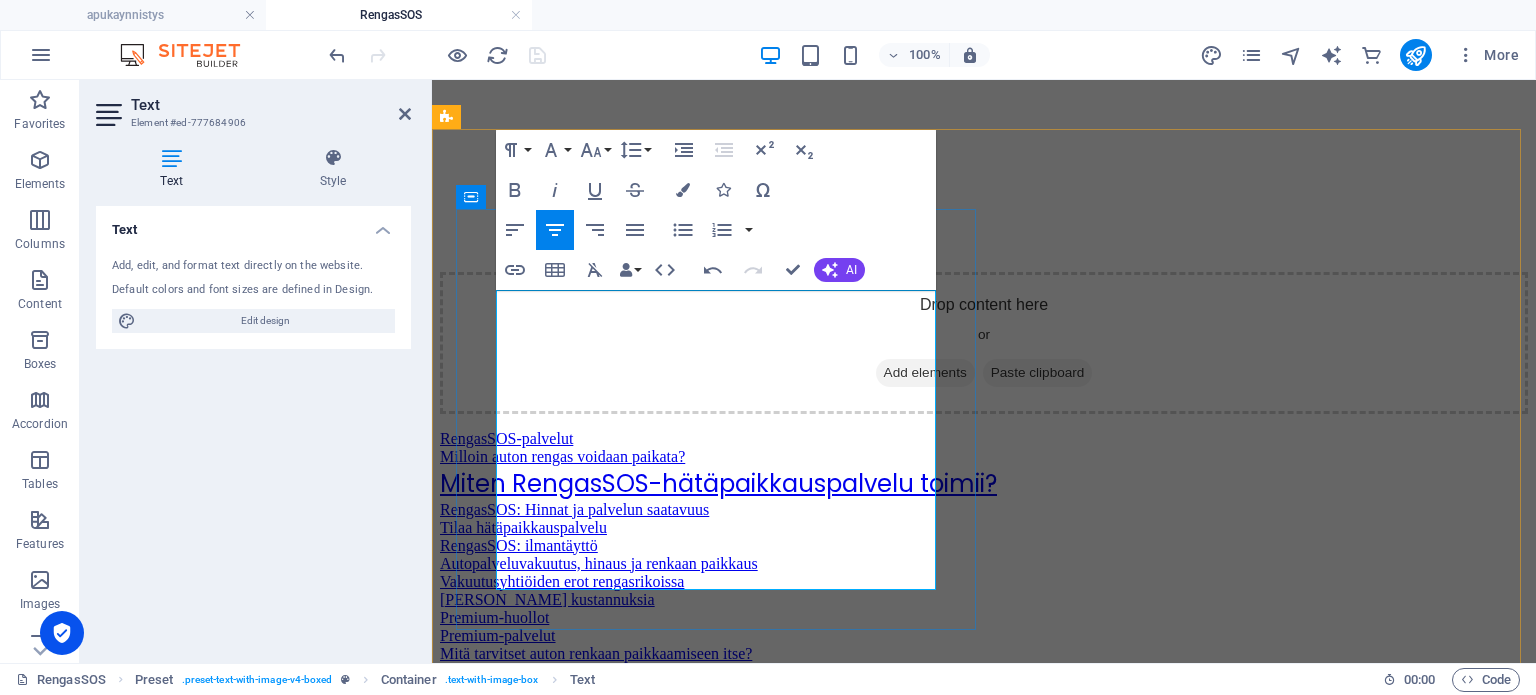 click on "✅  Renkaan pikapaikkaus tien päällä  (naula/ruuvi rei'issä) ✅ Renkaiden ilmantäyttö (jos paine on hävinnyt) ✅  Korjauskelpoisuuden arviointi  (kerromme rehellisesti, pitääkö vaihtaa vai riittääkö paikkaus)" at bounding box center (753, -194) 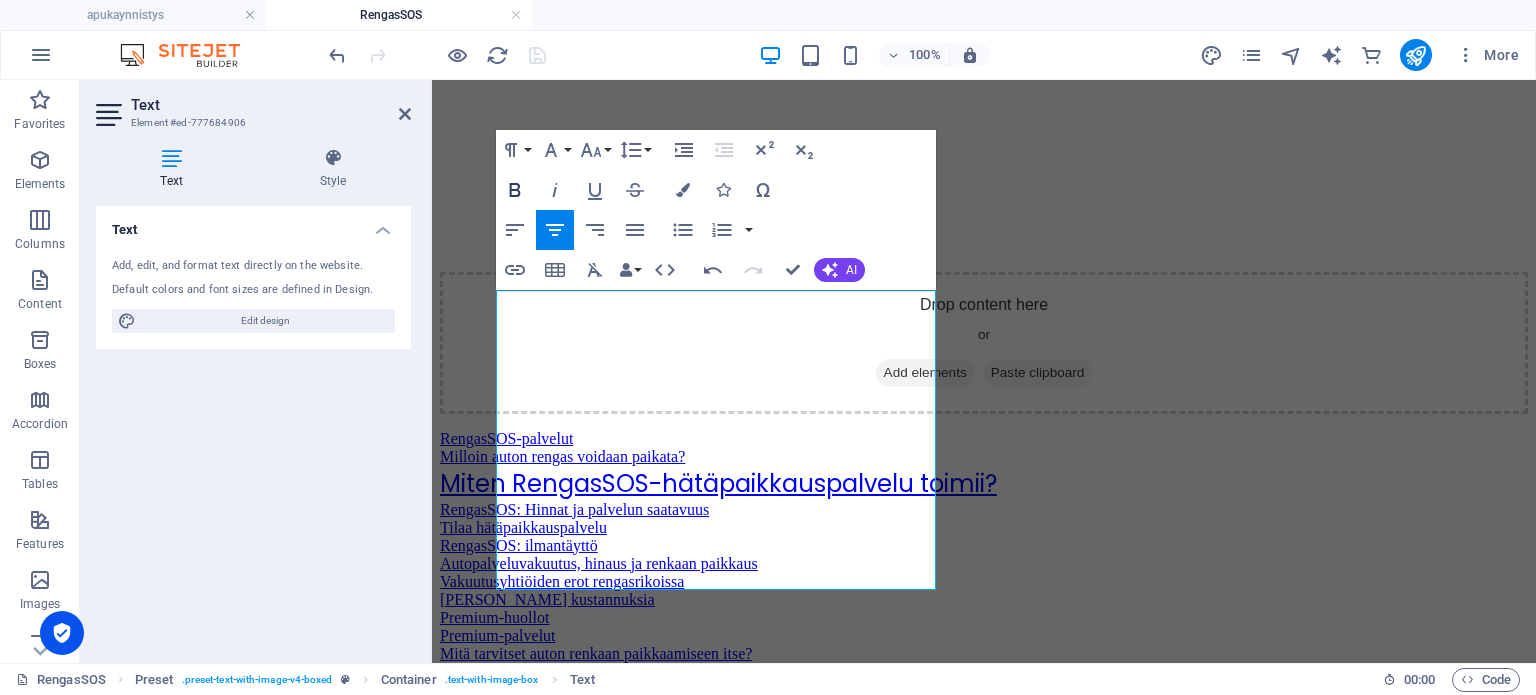 click 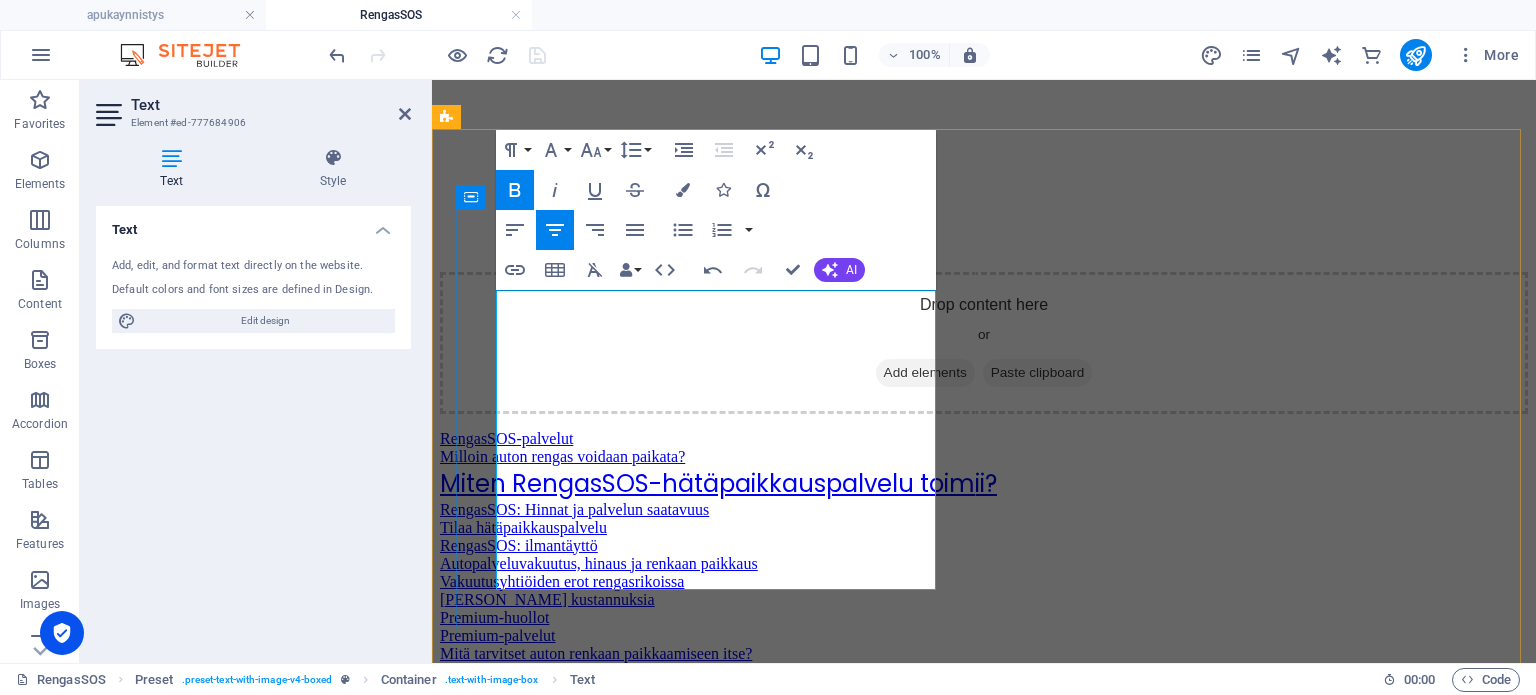 click on "✅  Renkaan pikapaikkaus tien päällä  (naula/ruuvi rei'issä) ✅  Renkaiden ilmantäyttö  (jos paine on hävinnyt) ✅  Korjauskelpoisuuden arviointi  (kerromme rehellisesti, pitääkö vaihtaa vai riittääkö paikkaus)" at bounding box center (984, -194) 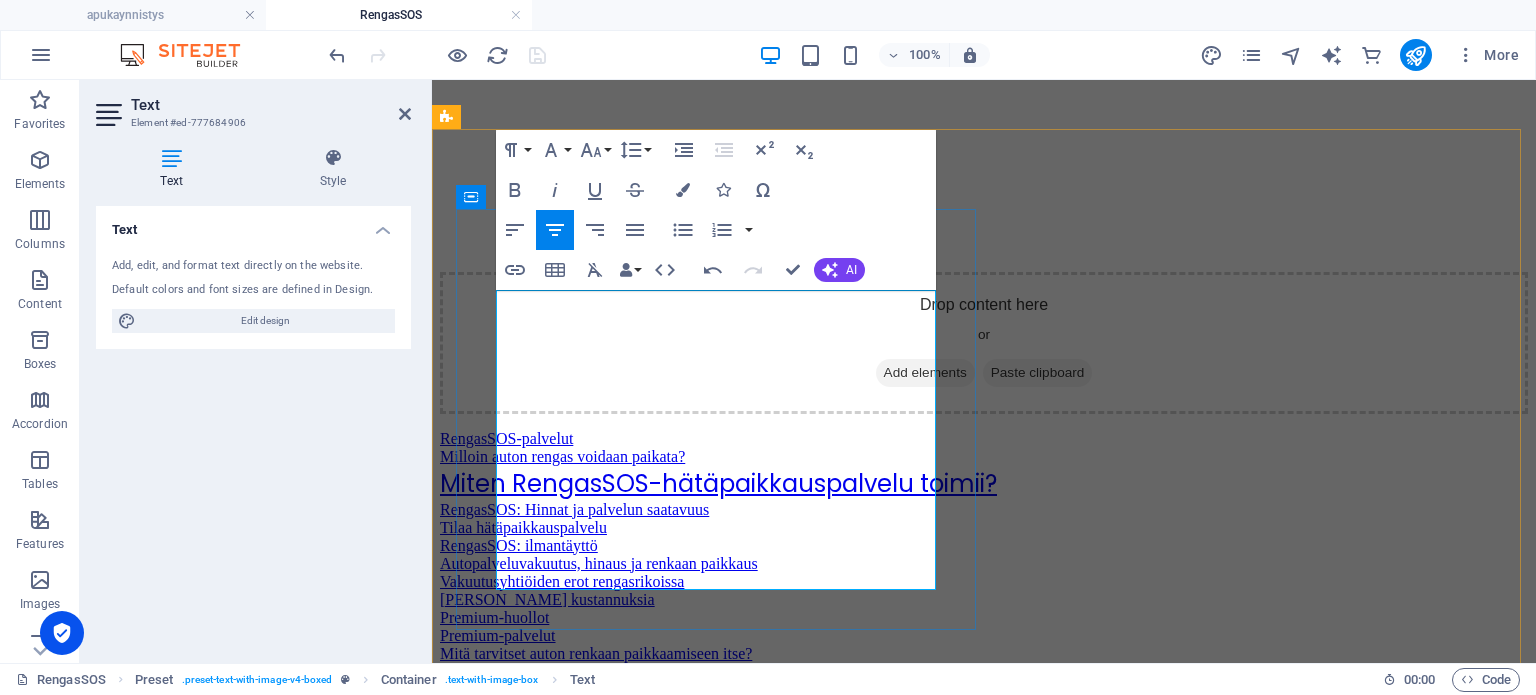 drag, startPoint x: 790, startPoint y: 573, endPoint x: 600, endPoint y: 474, distance: 214.2452 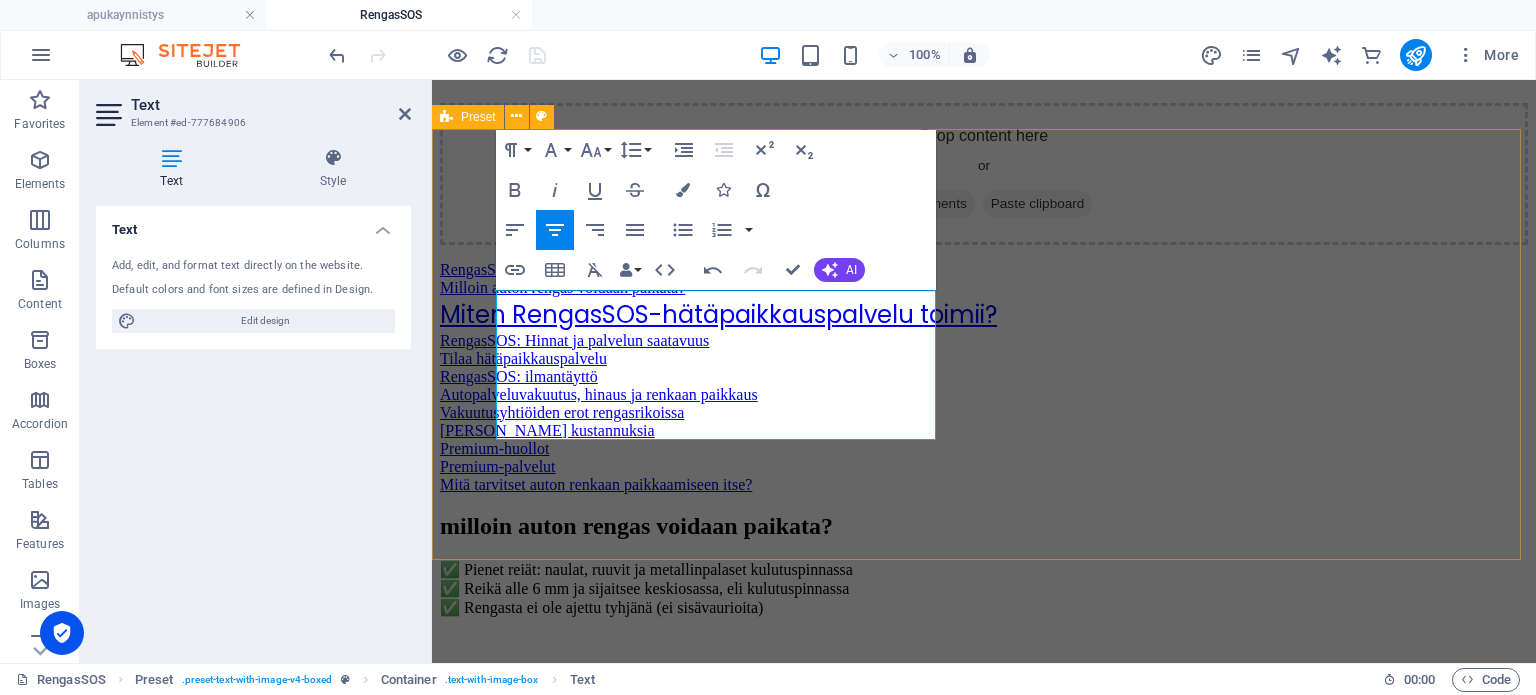 click on "RengasSOS-palvelut🆘 ✅  Renkaan pikapaikkaus tien päällä  (naula/ruuvi rei'issä) ✅  Renkaiden ilmantäyttö  (jos paine on hävinnyt)   Drop content here or  Add elements  Paste clipboard" at bounding box center (984, -13) 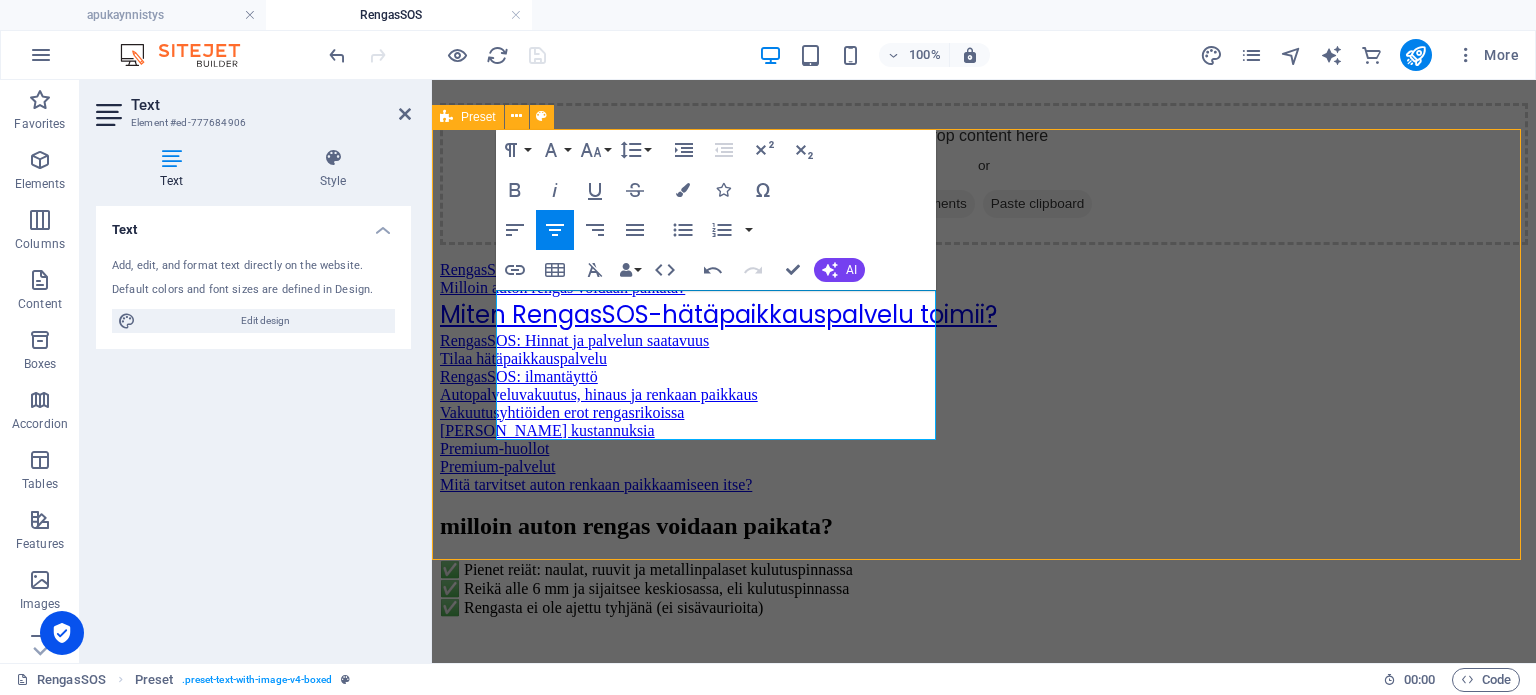 scroll, scrollTop: 1557, scrollLeft: 0, axis: vertical 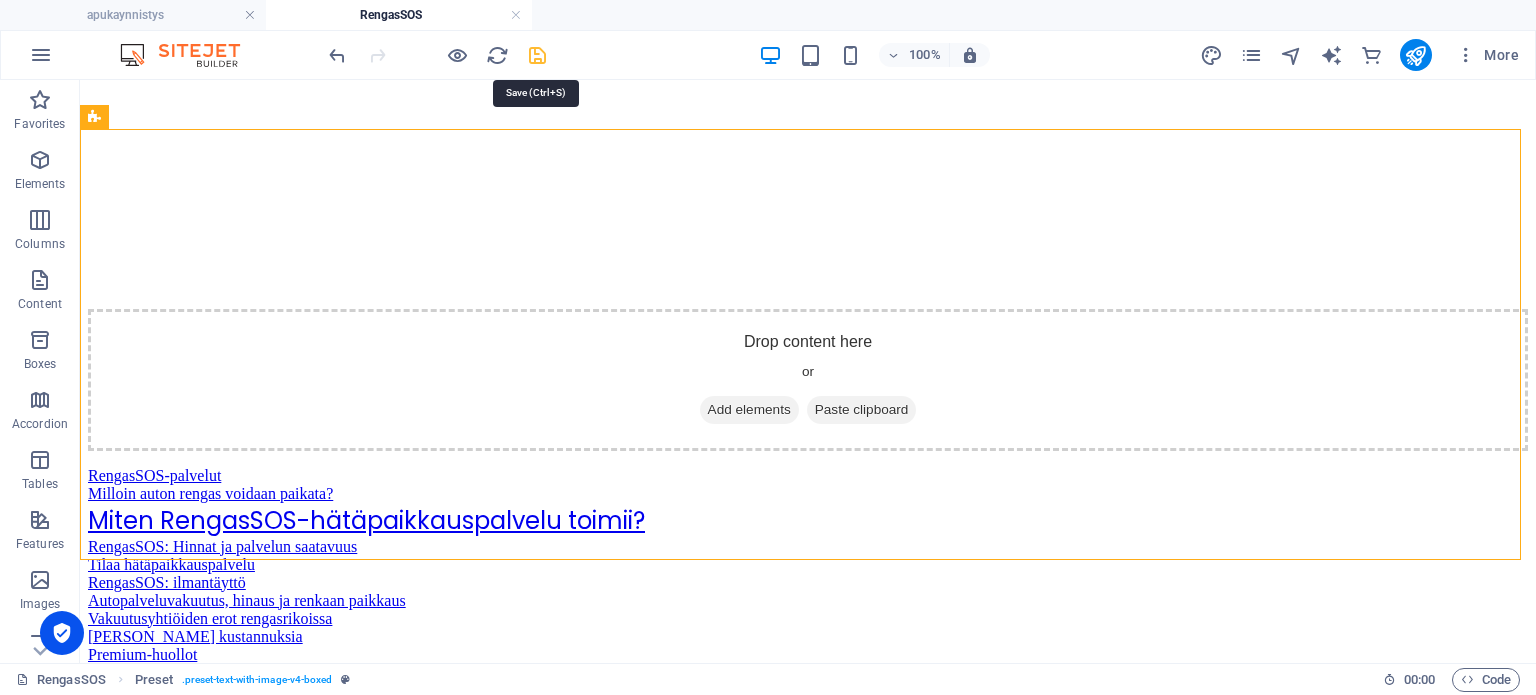 click at bounding box center [537, 55] 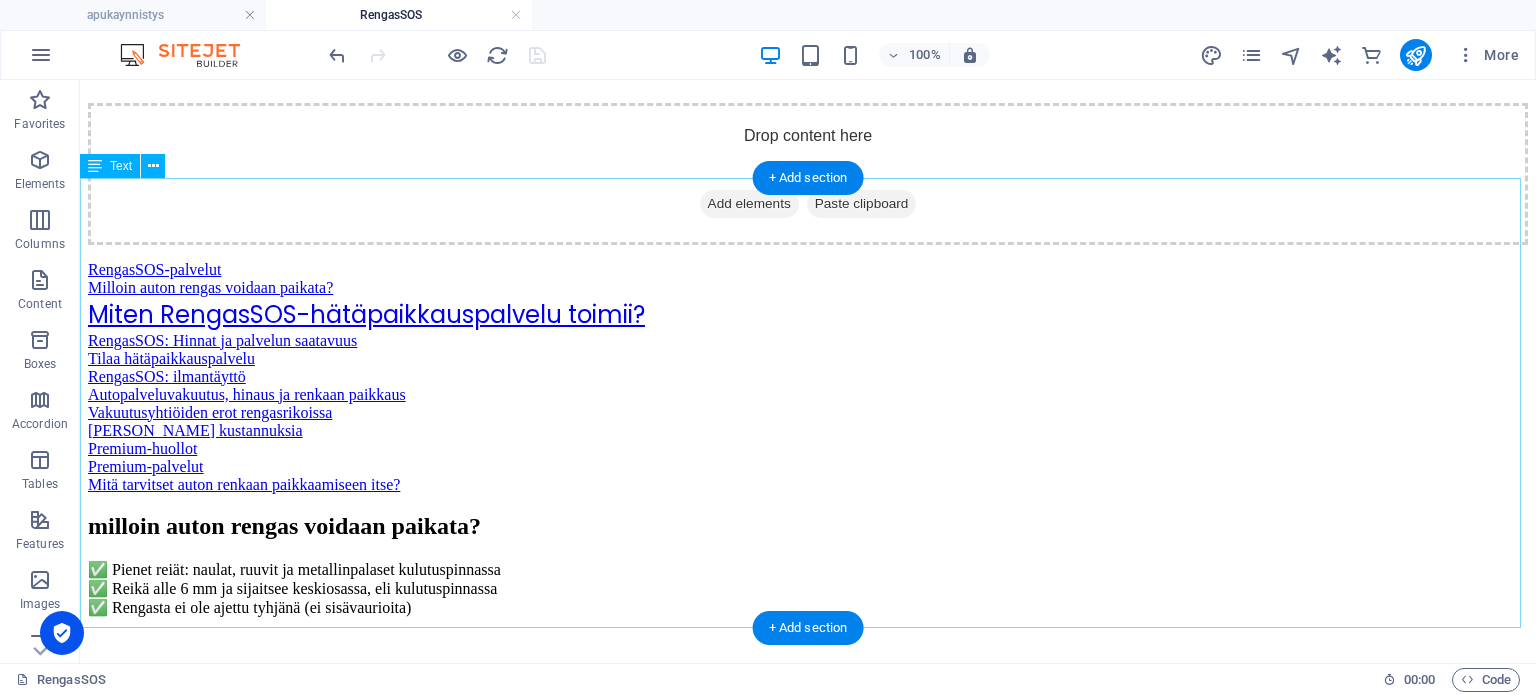scroll, scrollTop: 1757, scrollLeft: 0, axis: vertical 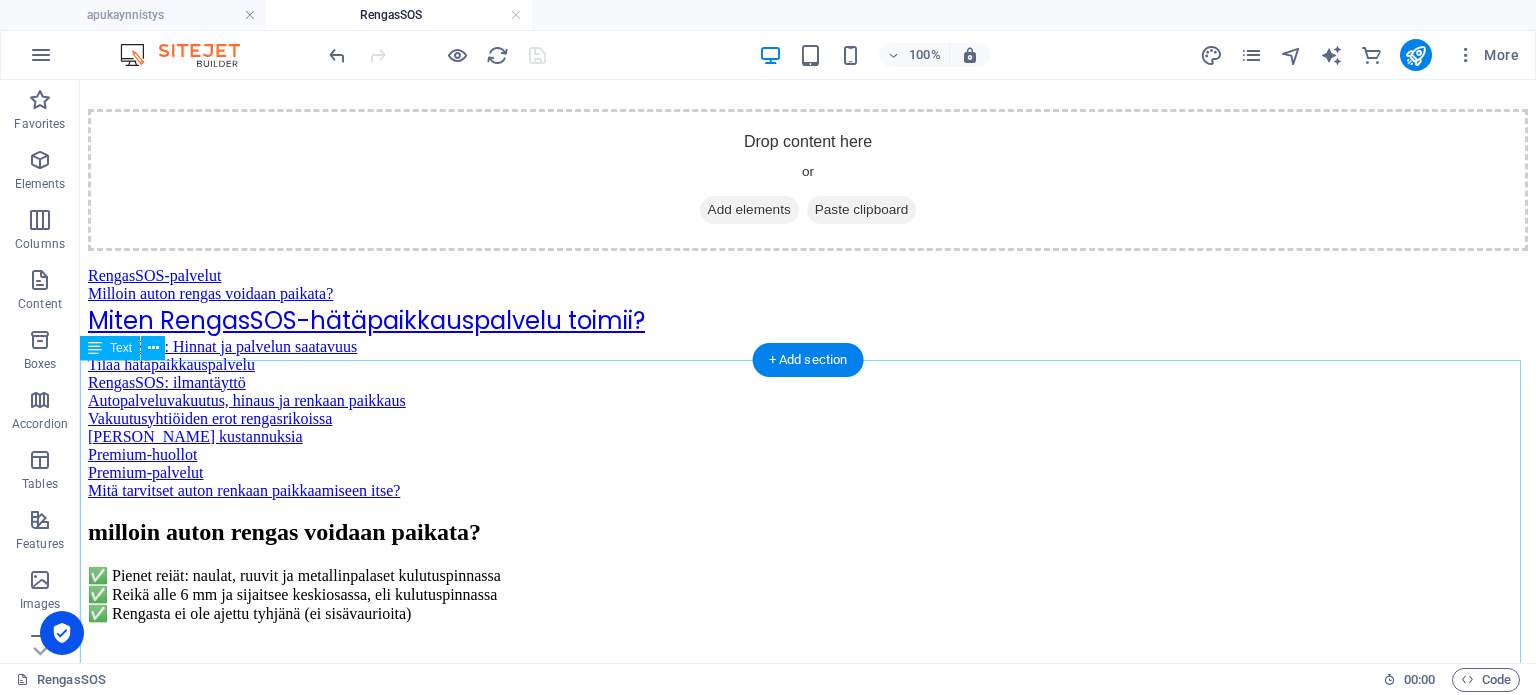 click on "RengasSOS-palvelut Milloin auton rengas voidaan paikata? Miten RengasSOS-hätäpaikkauspalvelu toimii? RengasSOS: Hinnat ja palvelun saatavuus Tilaa hätäpaikkauspalvelu RengasSOS: ilmantäyttö Autopalveluvakuutus, hinaus ja renkaan paikkaus Vakuutusyhtiöiden erot rengasrikoissa Hinauksen kustannuksia Premium-huollot Premium-palvelut Mitä tarvitset auton renkaan paikkaamiseen itse?" at bounding box center [808, 383] 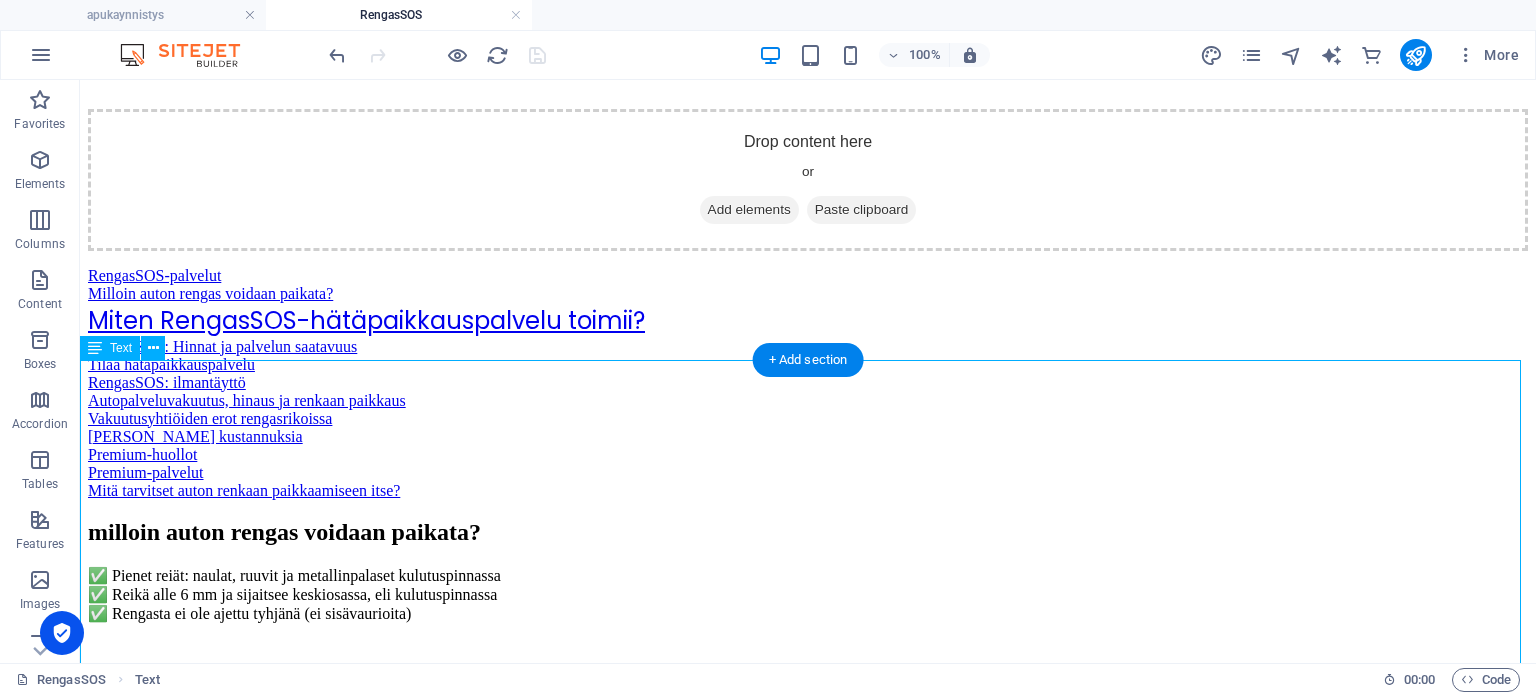 click on "RengasSOS-palvelut Milloin auton rengas voidaan paikata? Miten RengasSOS-hätäpaikkauspalvelu toimii? RengasSOS: Hinnat ja palvelun saatavuus Tilaa hätäpaikkauspalvelu RengasSOS: ilmantäyttö Autopalveluvakuutus, hinaus ja renkaan paikkaus Vakuutusyhtiöiden erot rengasrikoissa Hinauksen kustannuksia Premium-huollot Premium-palvelut Mitä tarvitset auton renkaan paikkaamiseen itse?" at bounding box center [808, 383] 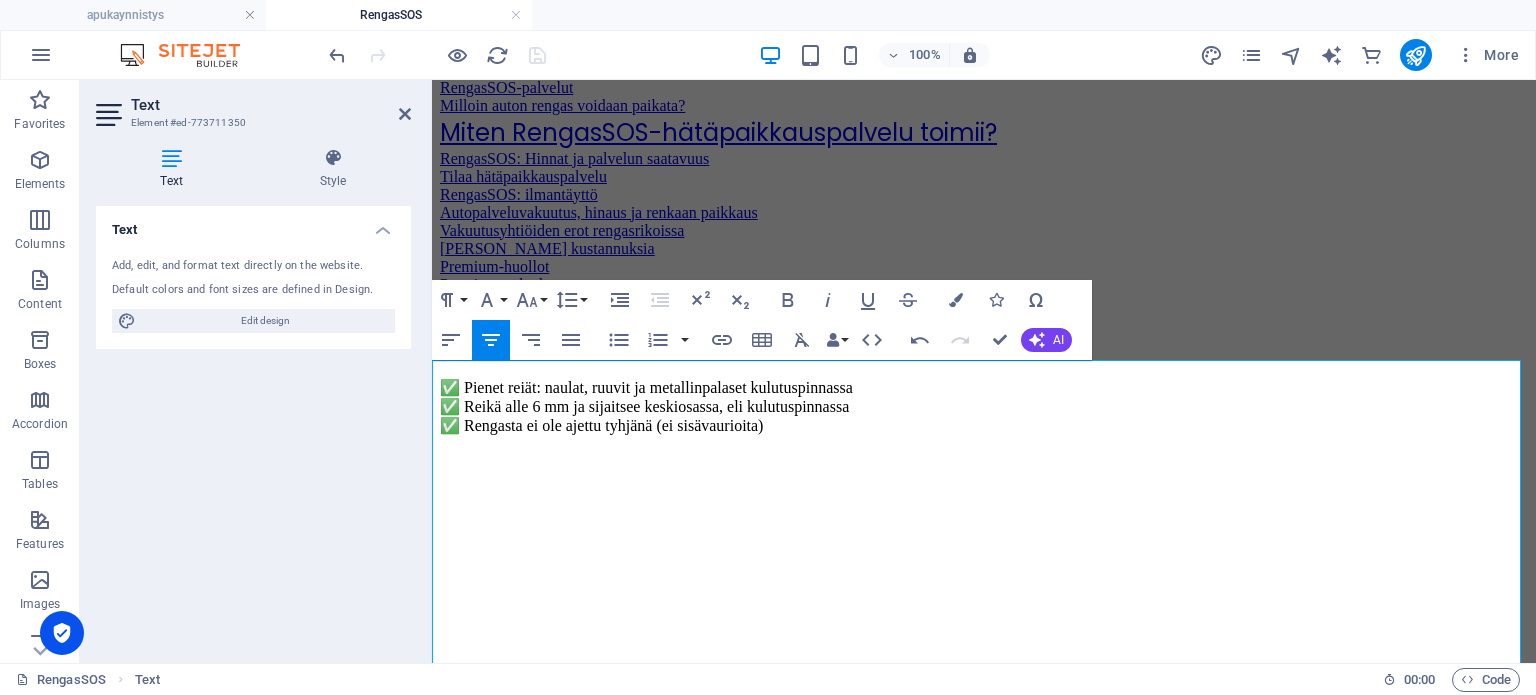 type 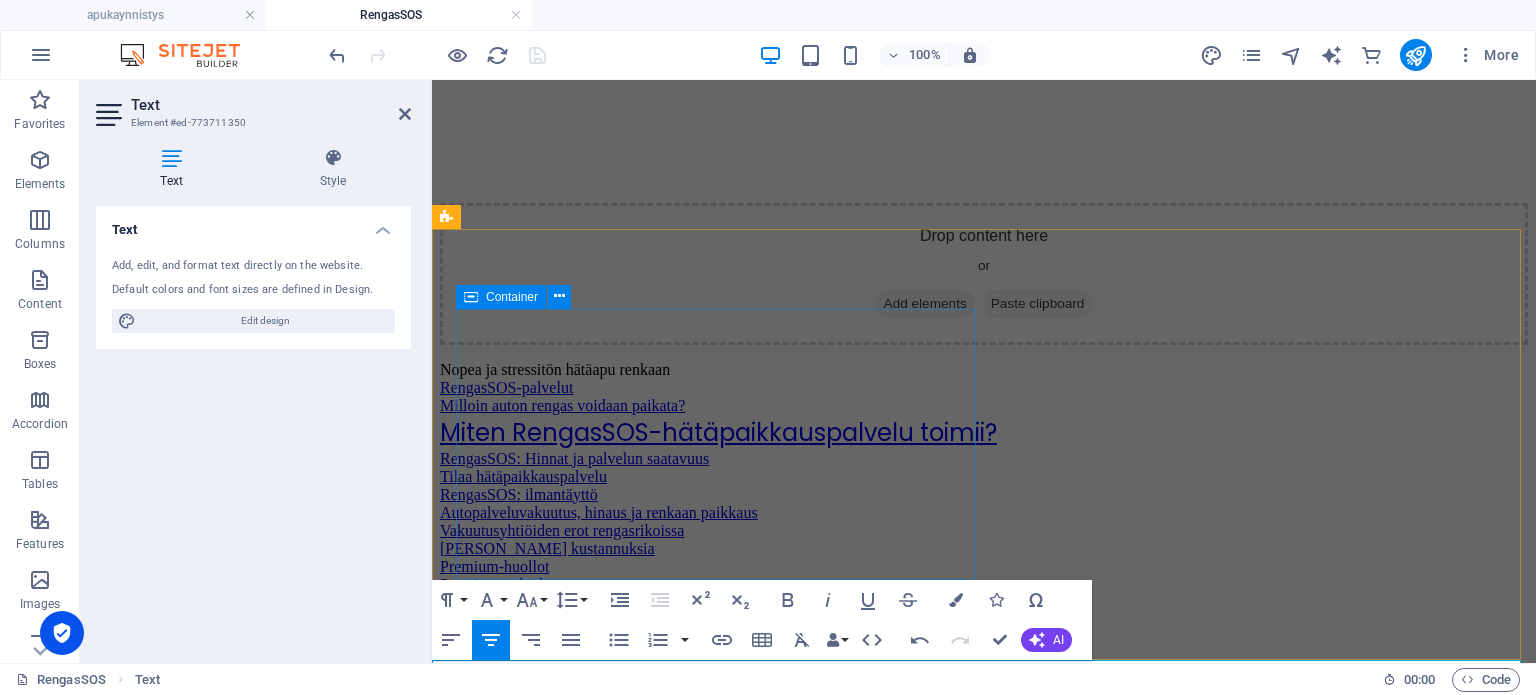 scroll, scrollTop: 2219, scrollLeft: 0, axis: vertical 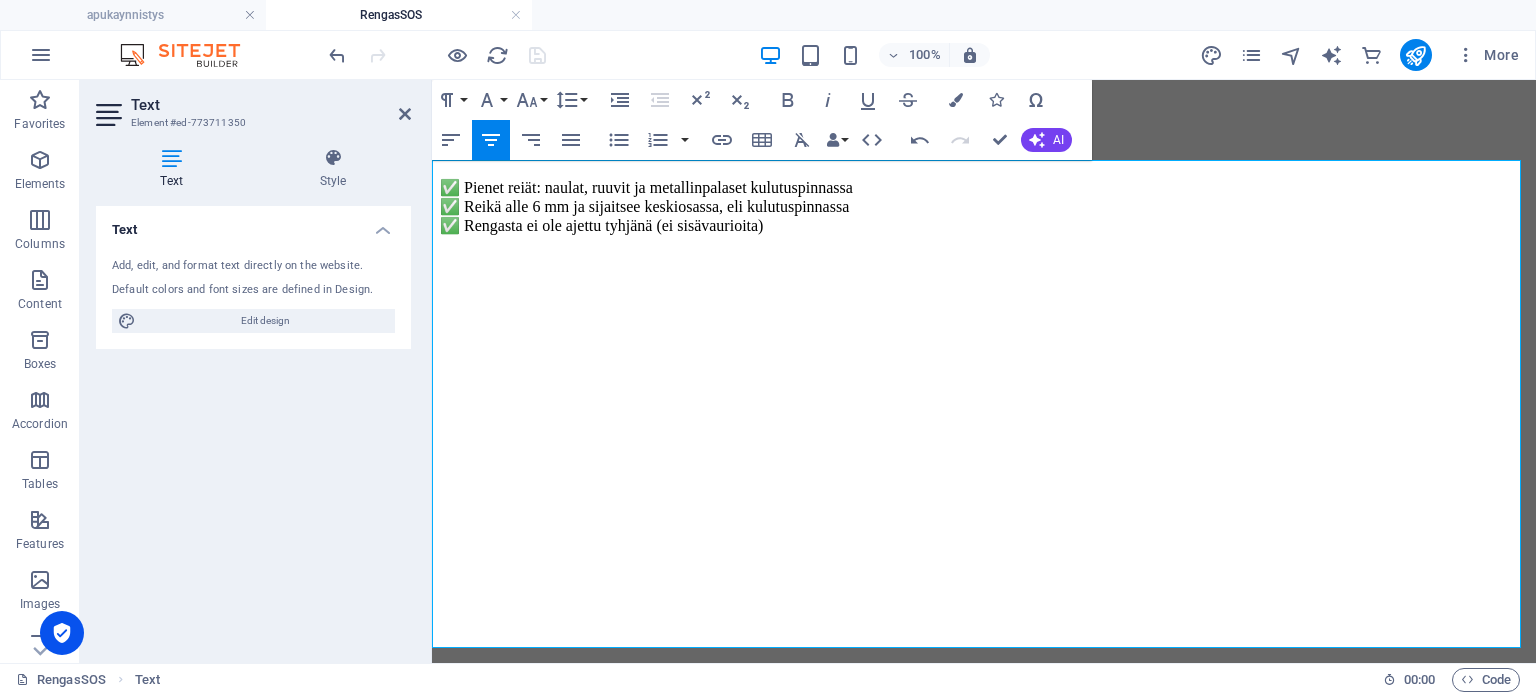 click on "Nopea ja stressitön hätäapu renkaan paikkauskeen RengasSOS-palvelut Milloin auton rengas voidaan paikata? Miten RengasSOS-hätäpaikkauspalvelu toimii? RengasSOS: Hinnat ja palvelun saatavuus Tilaa hätäpaikkauspalvelu RengasSOS: ilmantäyttö Autopalveluvakuutus, hinaus ja renkaan paikkaus Vakuutusyhtiöiden erot rengasrikoissa Hinauksen kustannuksia Premium-huollot Premium-palvelut Mitä tarvitset auton renkaan paikkaamiseen itse?" at bounding box center (984, -14) 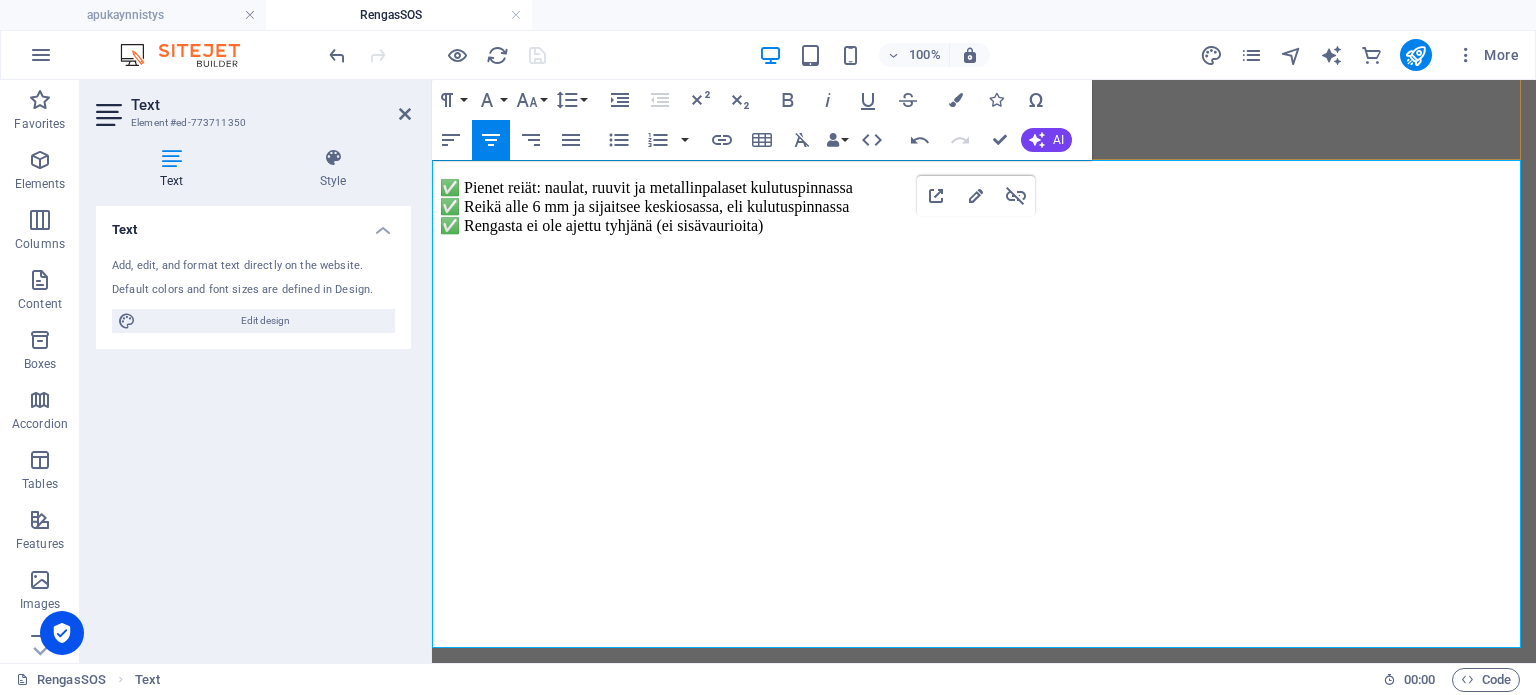 click on "RengasSOS-palvelut🆘 ✅  Renkaan pikapaikkaus tien päällä  (naula/ruuvi rei'issä) ✅  Renkaiden ilmantäyttö  (jos paine on hävinnyt)   Drop content here or  Add elements  Paste clipboard" at bounding box center [984, -413] 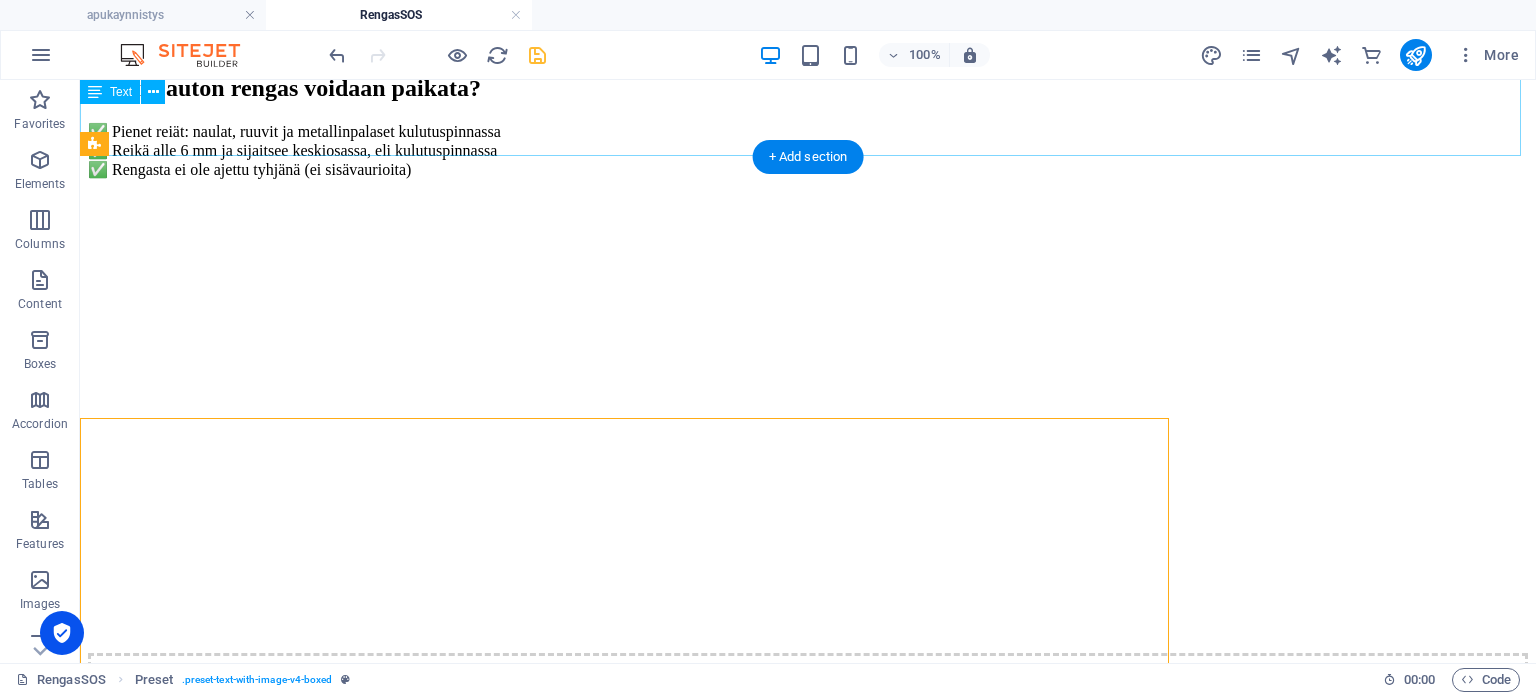 scroll, scrollTop: 1530, scrollLeft: 0, axis: vertical 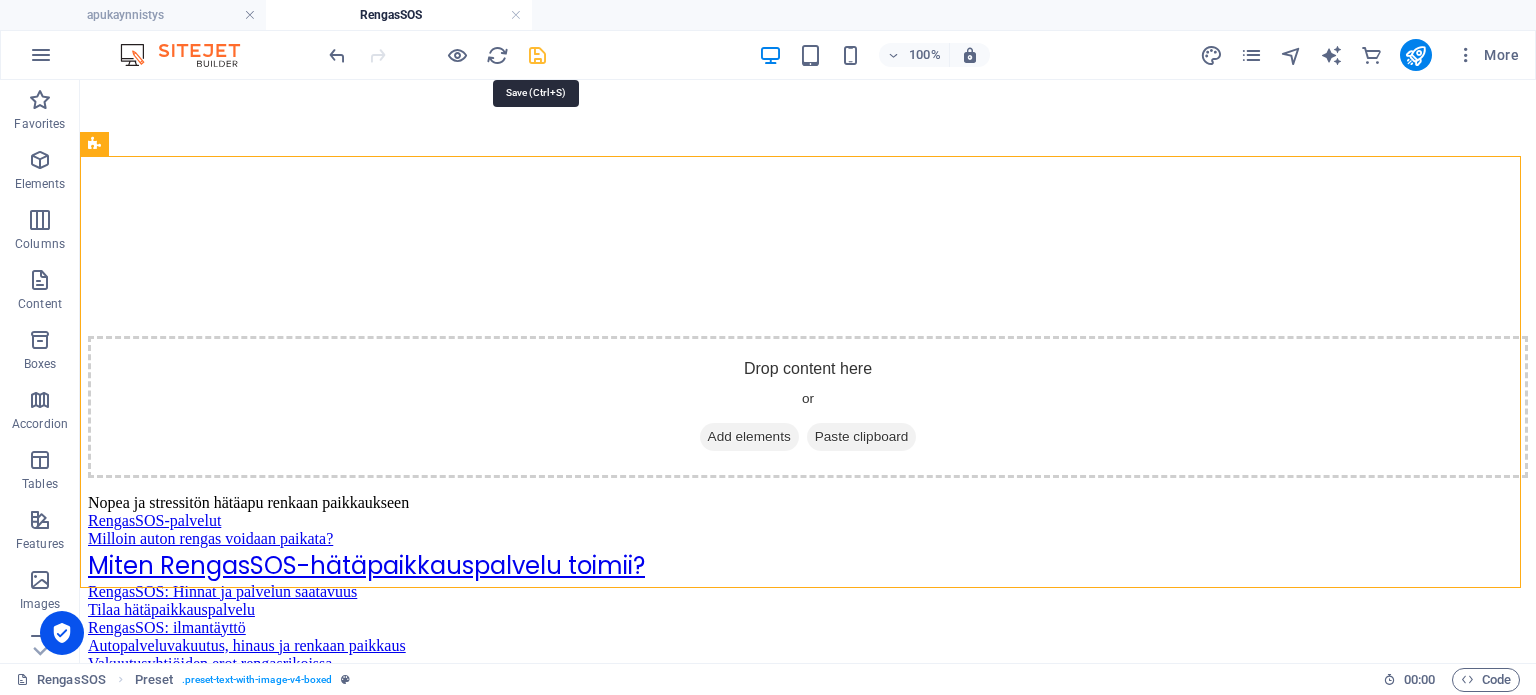 click at bounding box center (537, 55) 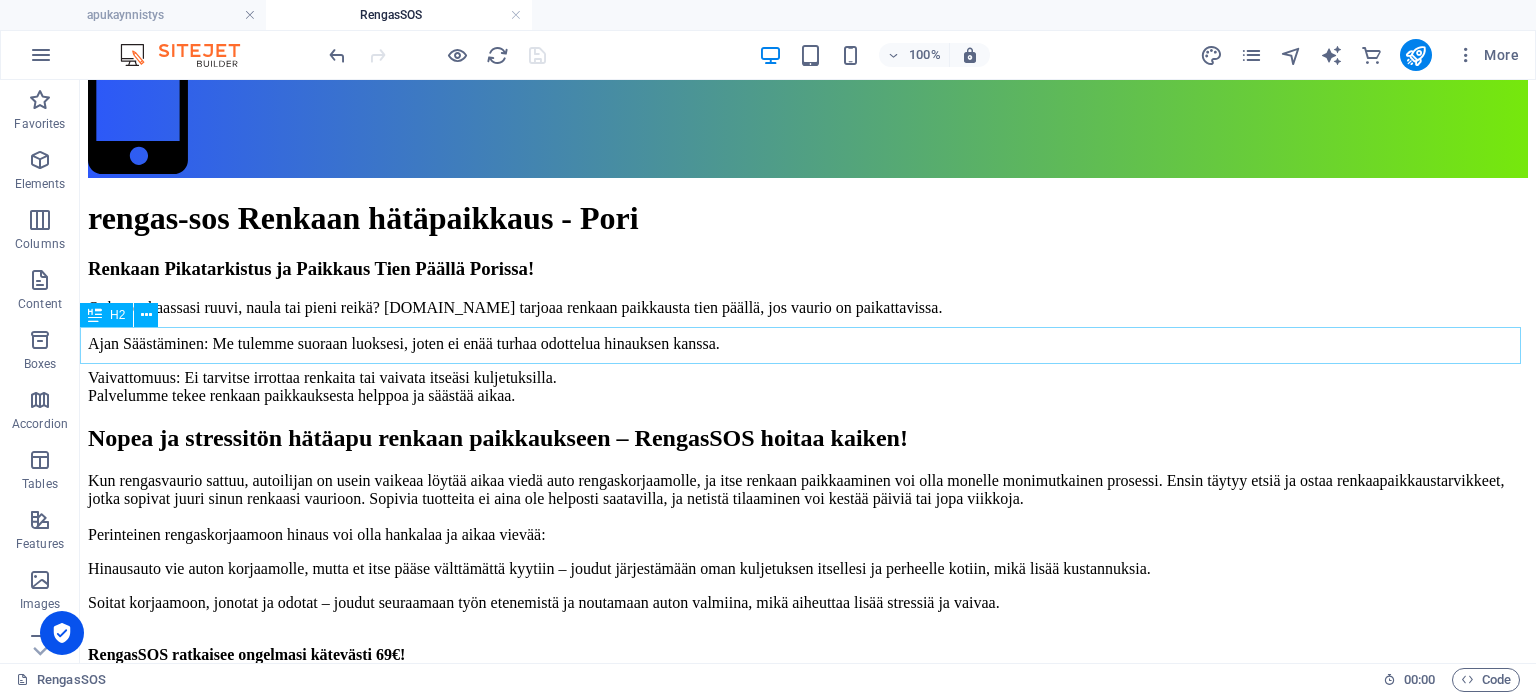 scroll, scrollTop: 530, scrollLeft: 0, axis: vertical 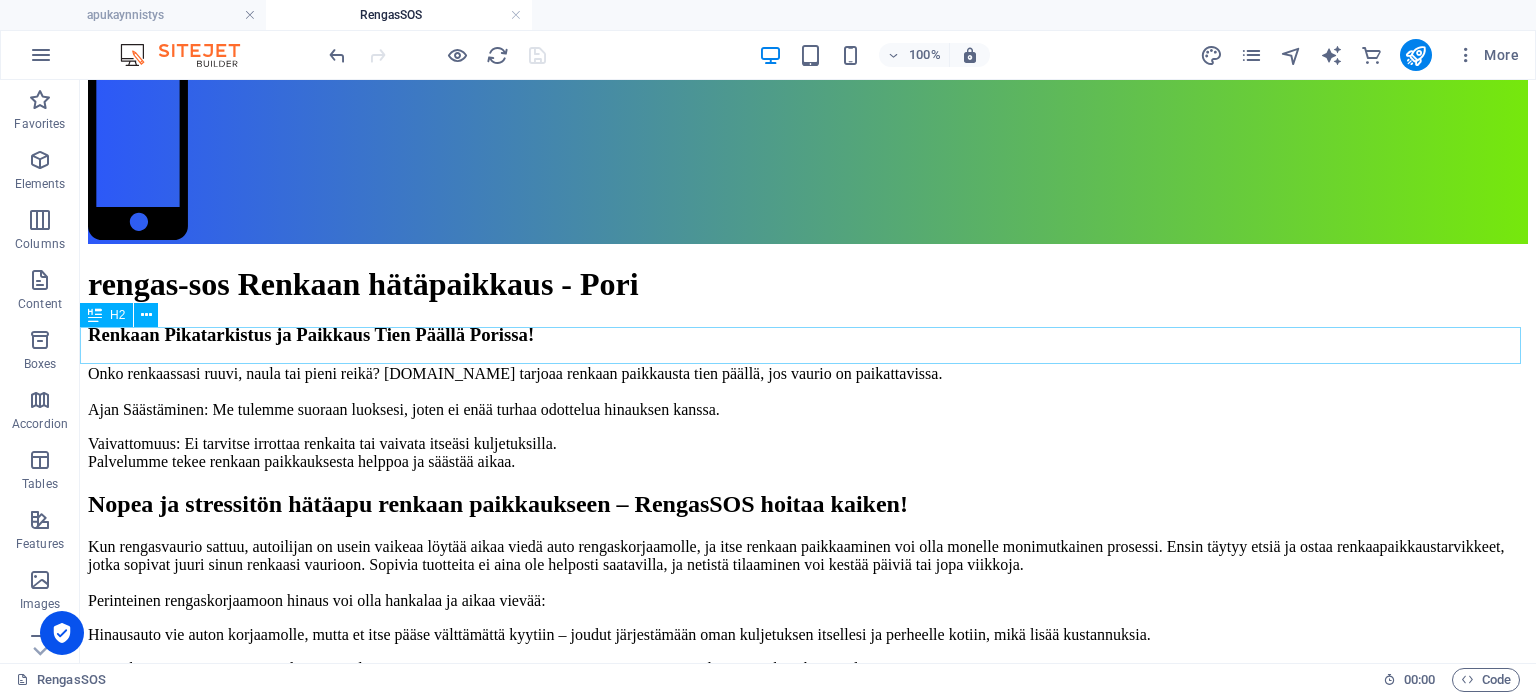click on "Nopea ja stressitön hätäapu renkaan paikkaukseen – RengasSOS hoitaa kaiken!" at bounding box center (808, 504) 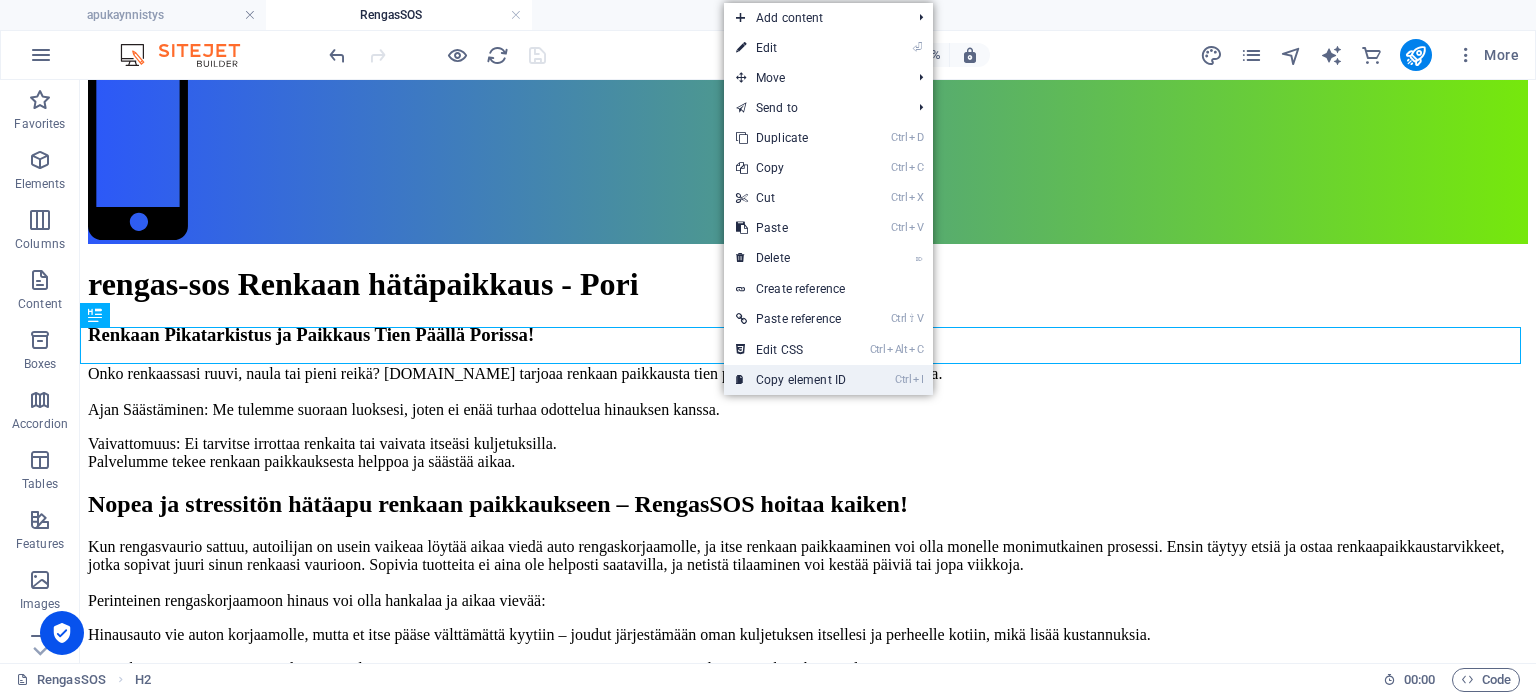 click on "Ctrl I  Copy element ID" at bounding box center (791, 380) 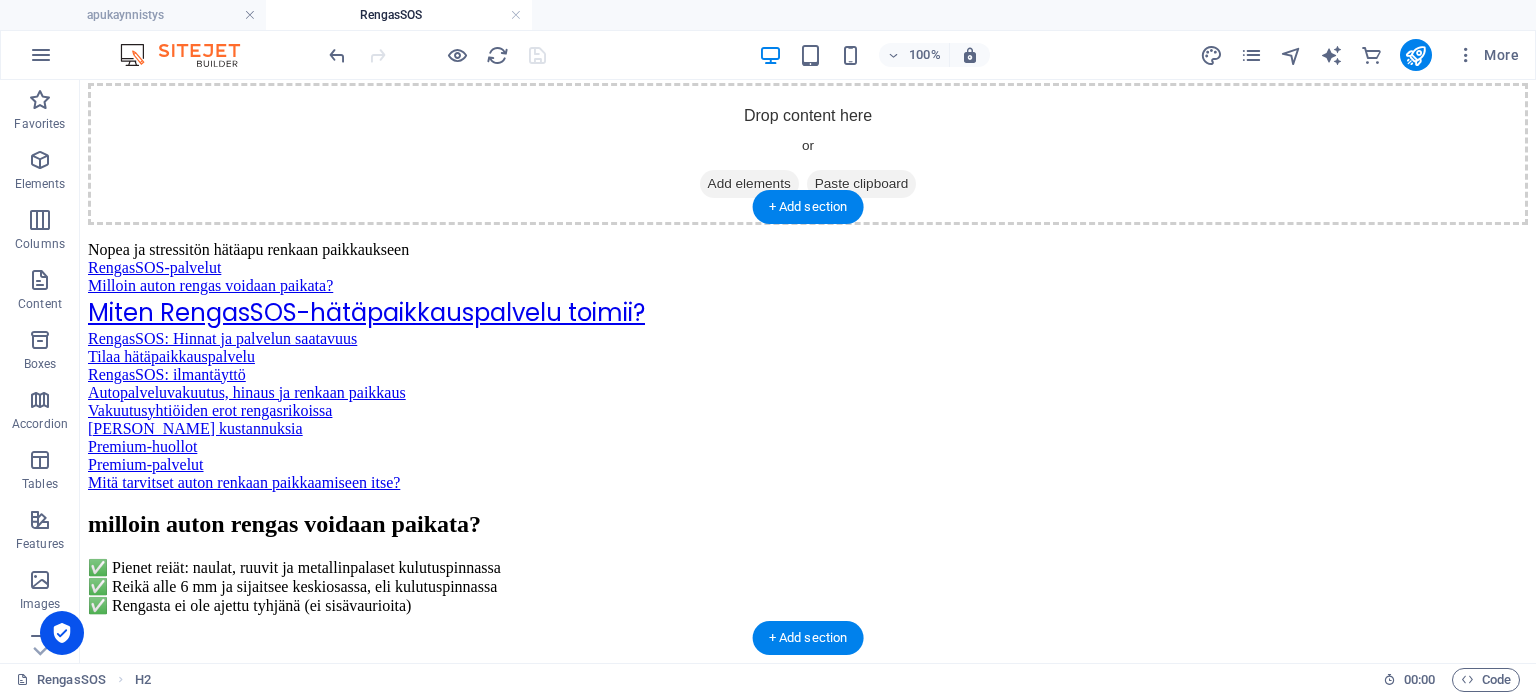 scroll, scrollTop: 1830, scrollLeft: 0, axis: vertical 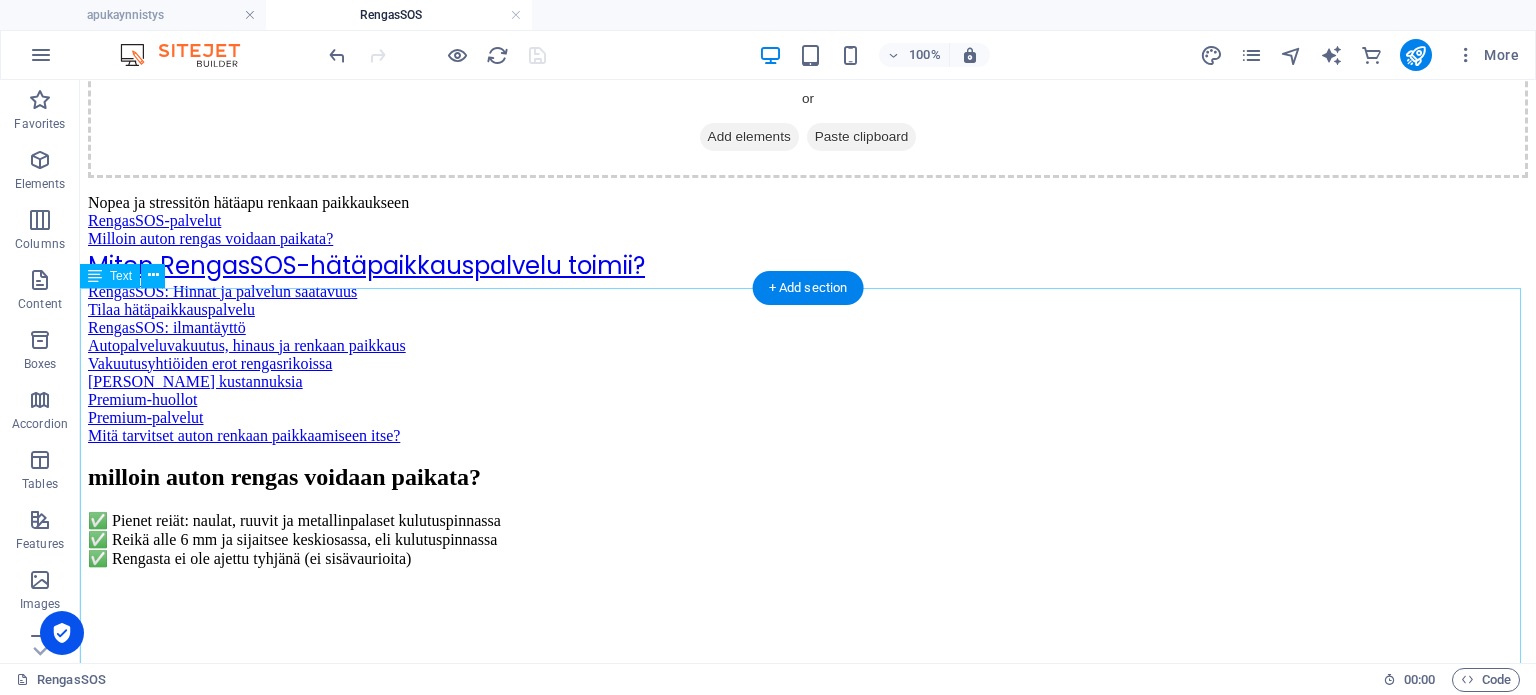 click on "Nopea ja stressitön hätäapu renkaan paikkaukseen RengasSOS-palvelut Milloin auton rengas voidaan paikata? Miten RengasSOS-hätäpaikkauspalvelu toimii? RengasSOS: Hinnat ja palvelun saatavuus Tilaa hätäpaikkauspalvelu RengasSOS: ilmantäyttö Autopalveluvakuutus, hinaus ja renkaan paikkaus Vakuutusyhtiöiden erot rengasrikoissa Hinauksen kustannuksia Premium-huollot Premium-palvelut Mitä tarvitset auton renkaan paikkaamiseen itse?" at bounding box center [808, 319] 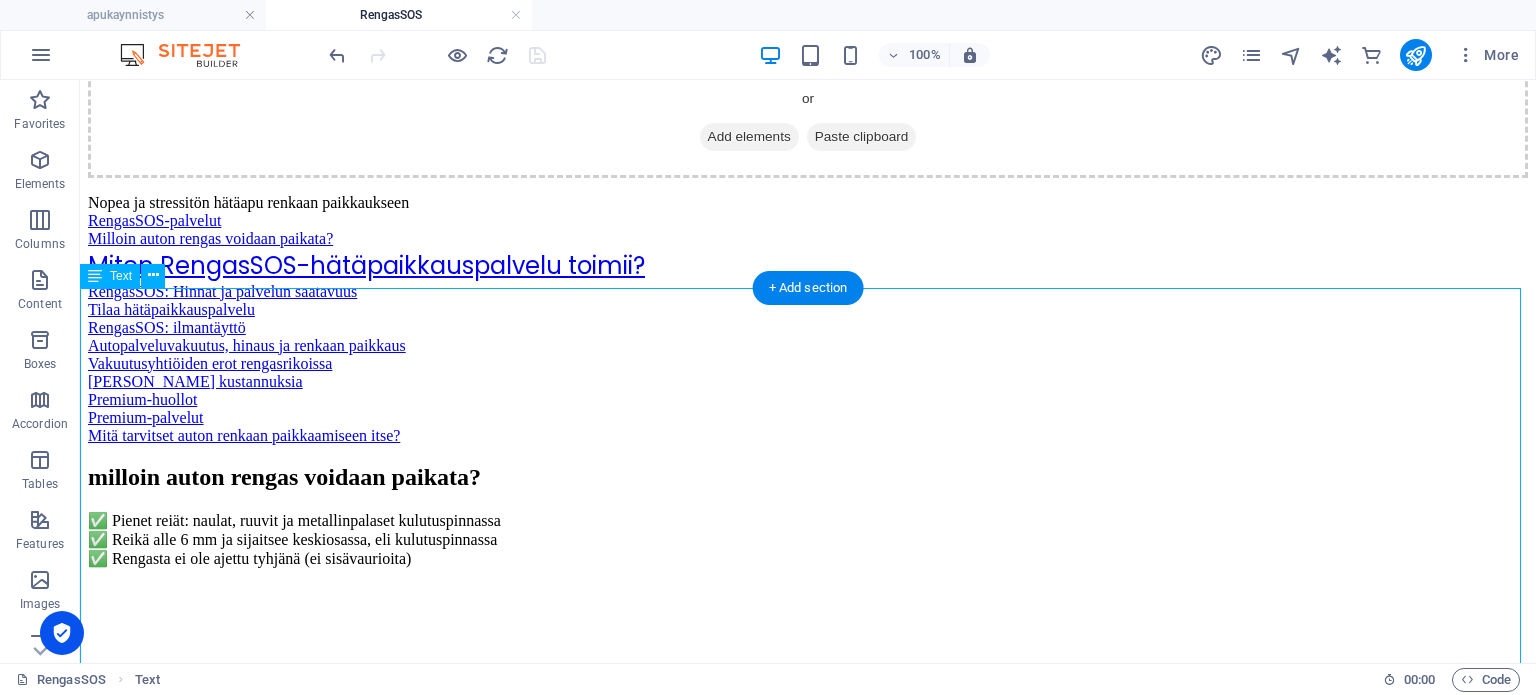 click on "Nopea ja stressitön hätäapu renkaan paikkaukseen RengasSOS-palvelut Milloin auton rengas voidaan paikata? Miten RengasSOS-hätäpaikkauspalvelu toimii? RengasSOS: Hinnat ja palvelun saatavuus Tilaa hätäpaikkauspalvelu RengasSOS: ilmantäyttö Autopalveluvakuutus, hinaus ja renkaan paikkaus Vakuutusyhtiöiden erot rengasrikoissa Hinauksen kustannuksia Premium-huollot Premium-palvelut Mitä tarvitset auton renkaan paikkaamiseen itse?" at bounding box center [808, 319] 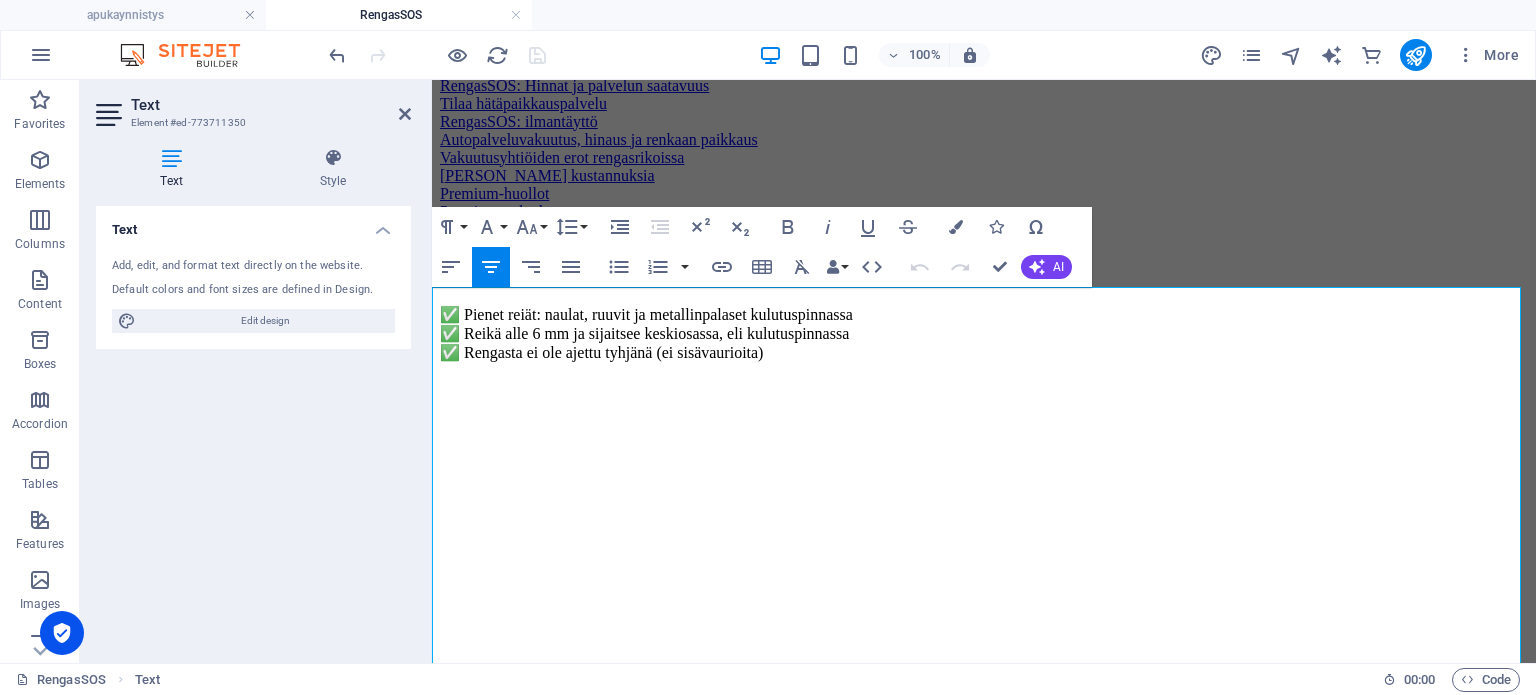 drag, startPoint x: 1327, startPoint y: 306, endPoint x: 628, endPoint y: 323, distance: 699.20667 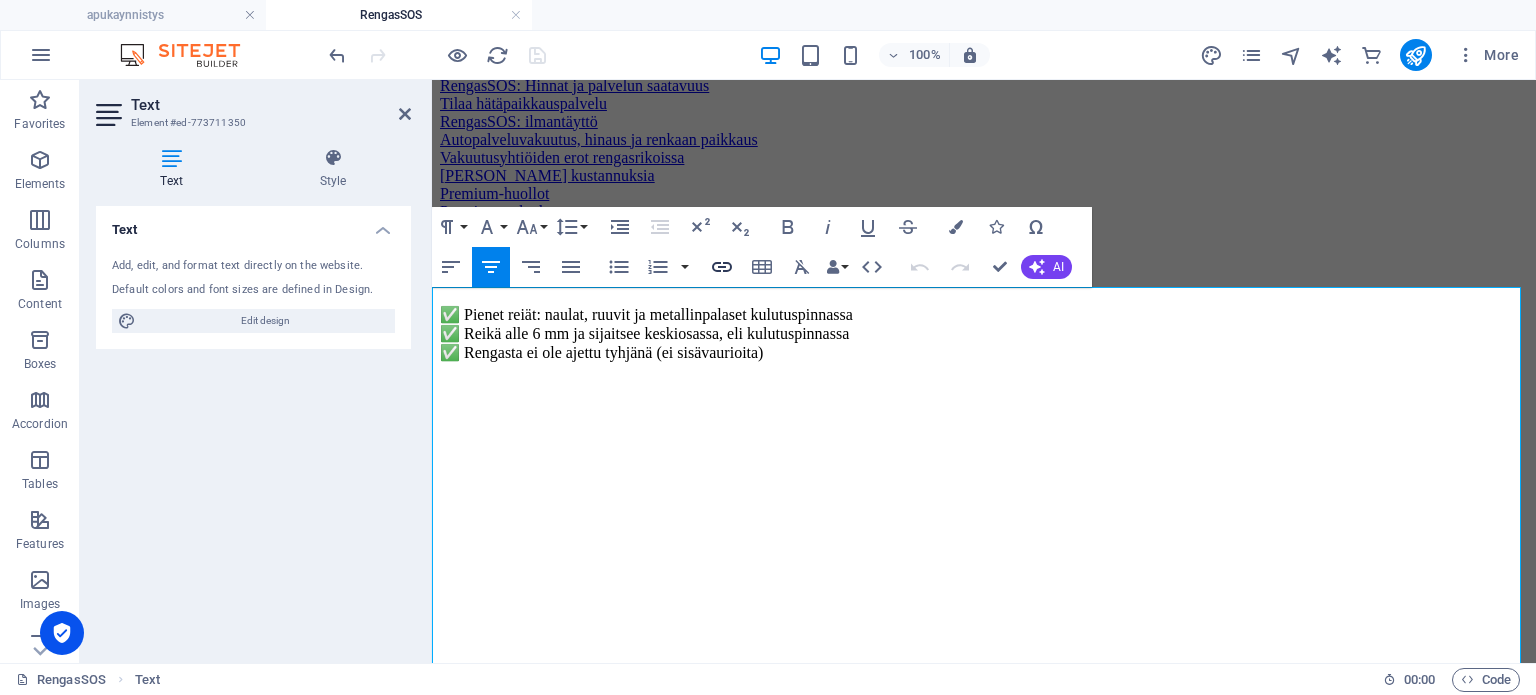 click 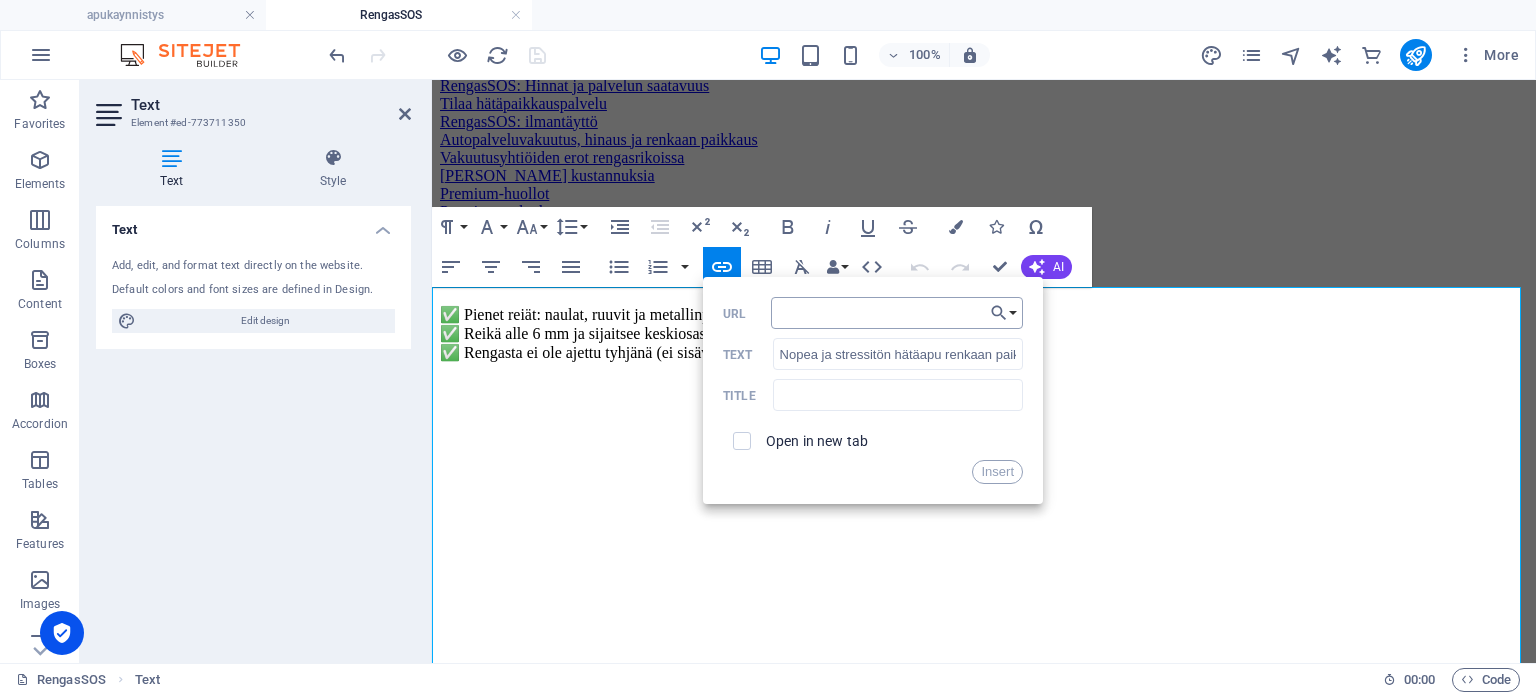 click on "URL" at bounding box center [897, 313] 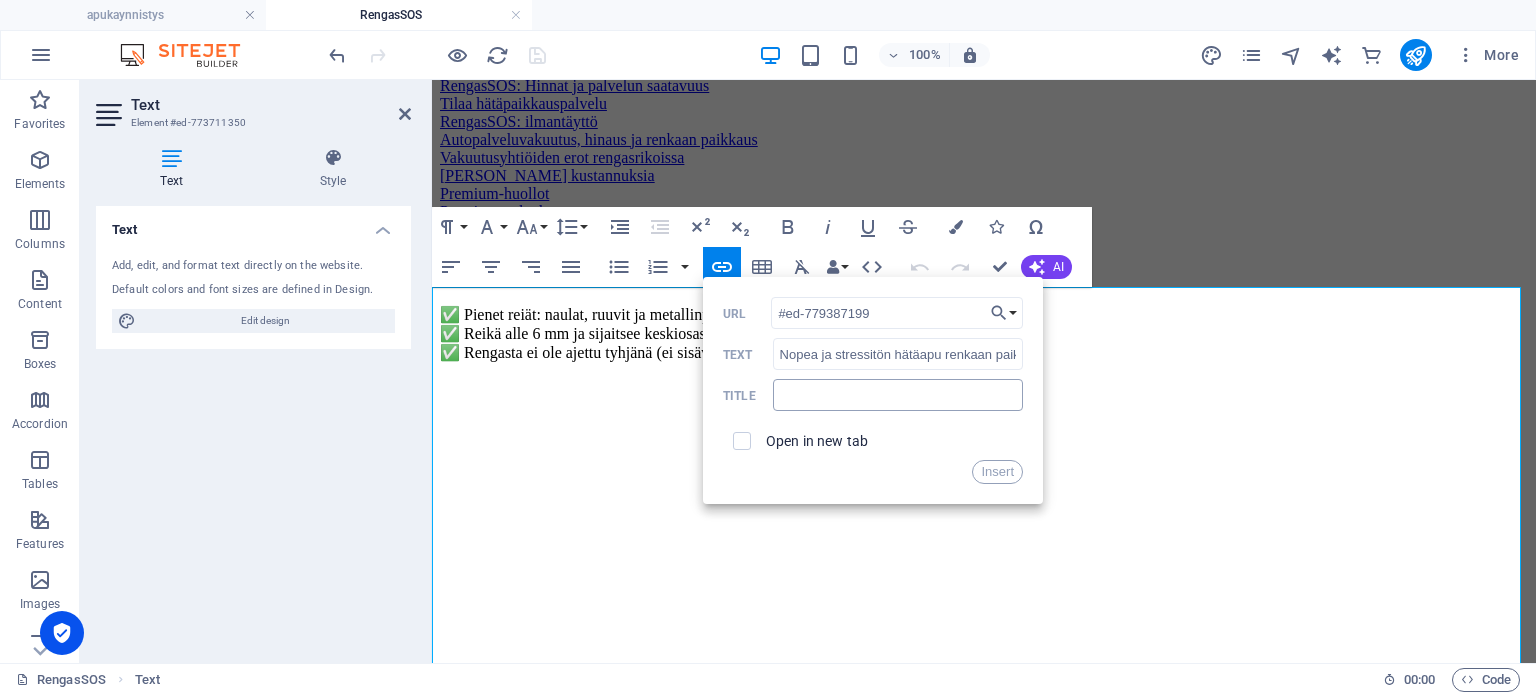 type on "#ed-779387199" 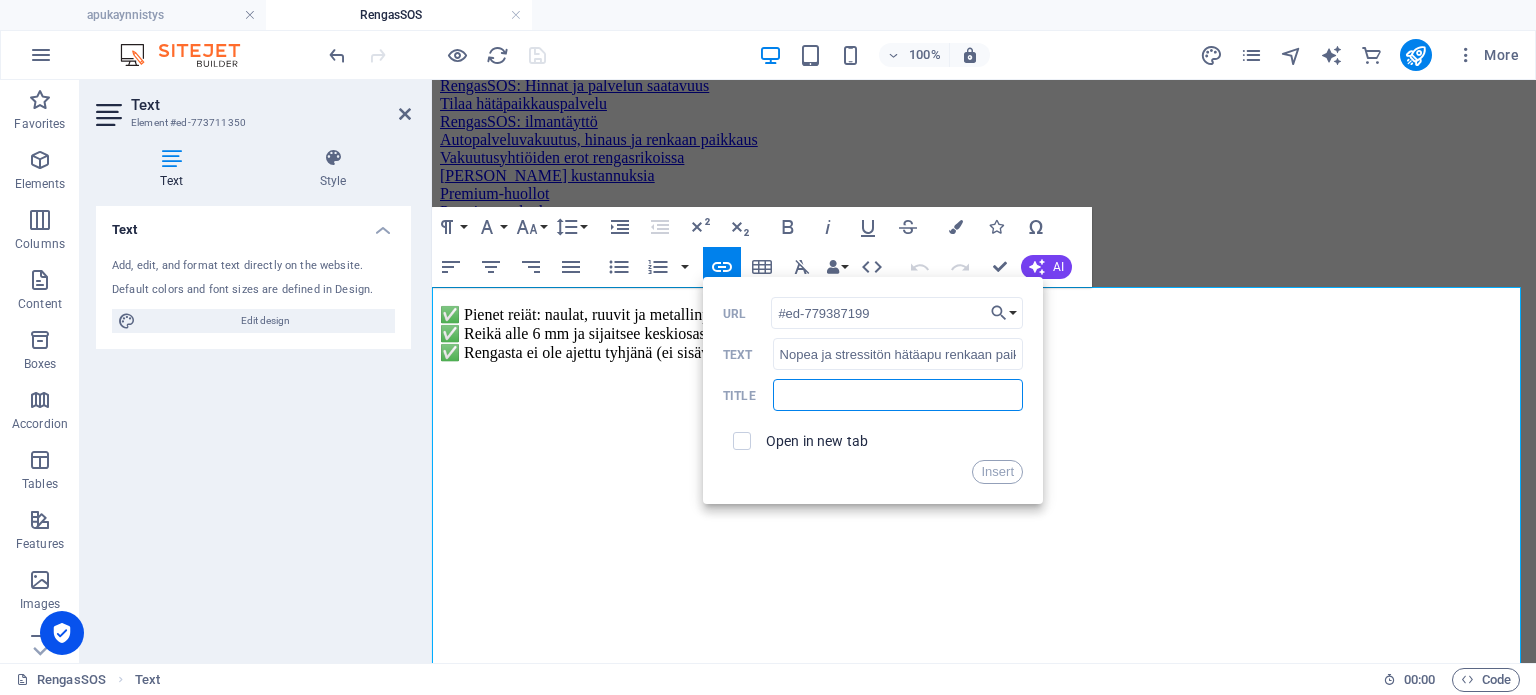 click at bounding box center [898, 395] 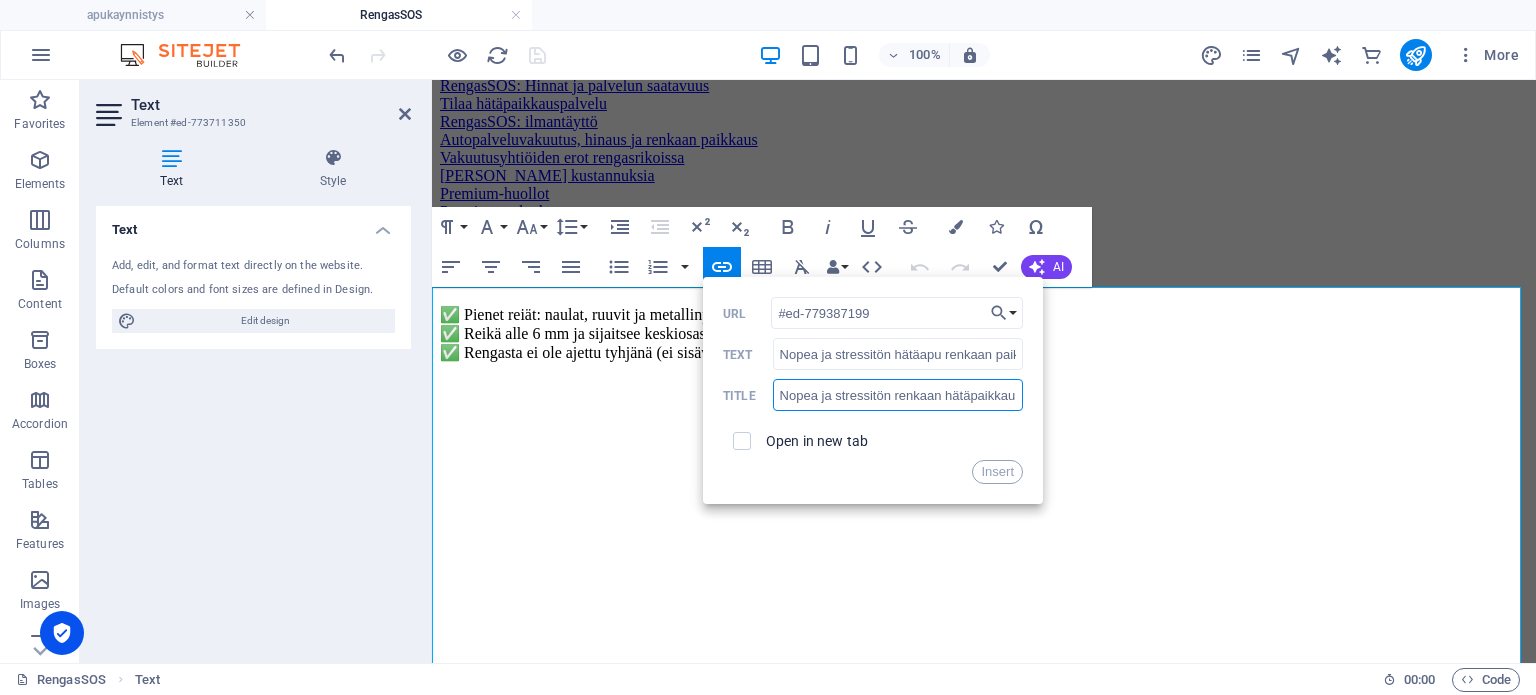 type on "Nopea ja stressitön renkaan hätäpaikkaus" 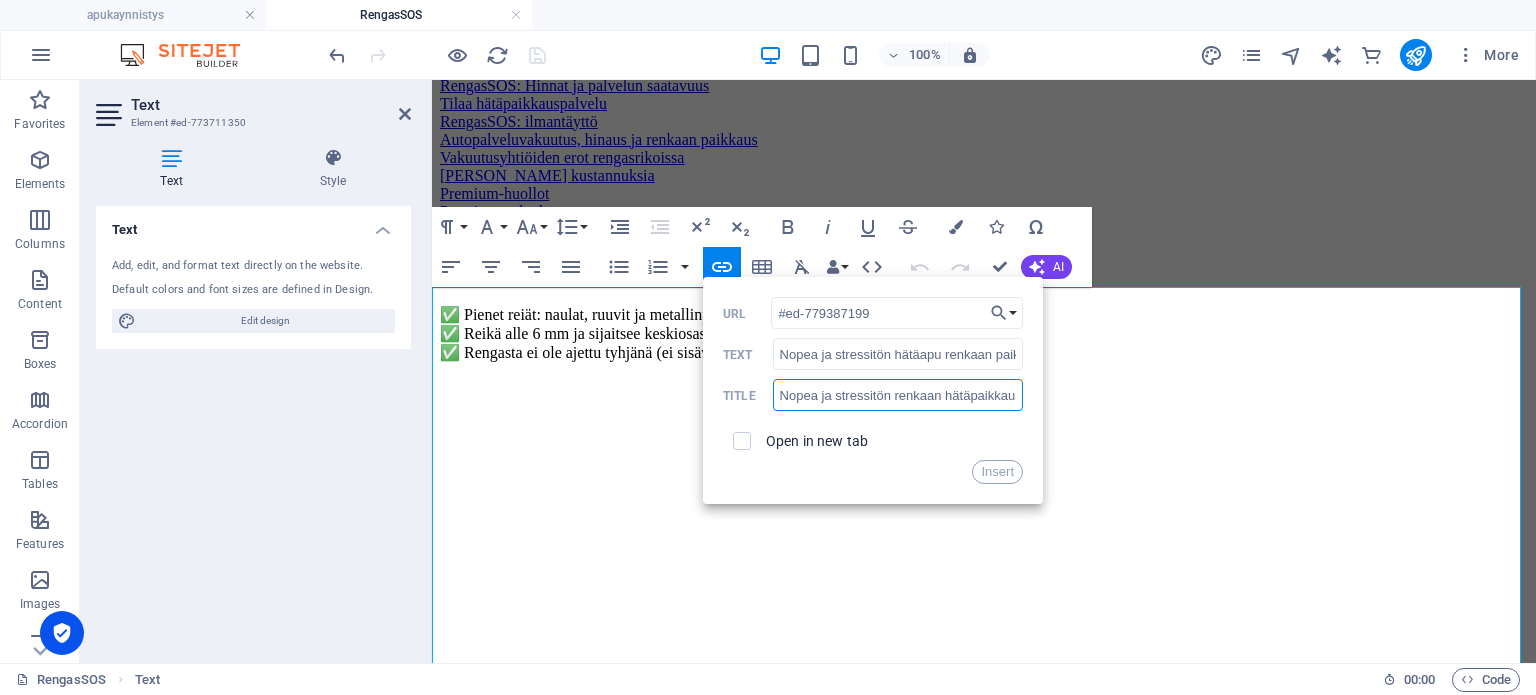 scroll, scrollTop: 0, scrollLeft: 5, axis: horizontal 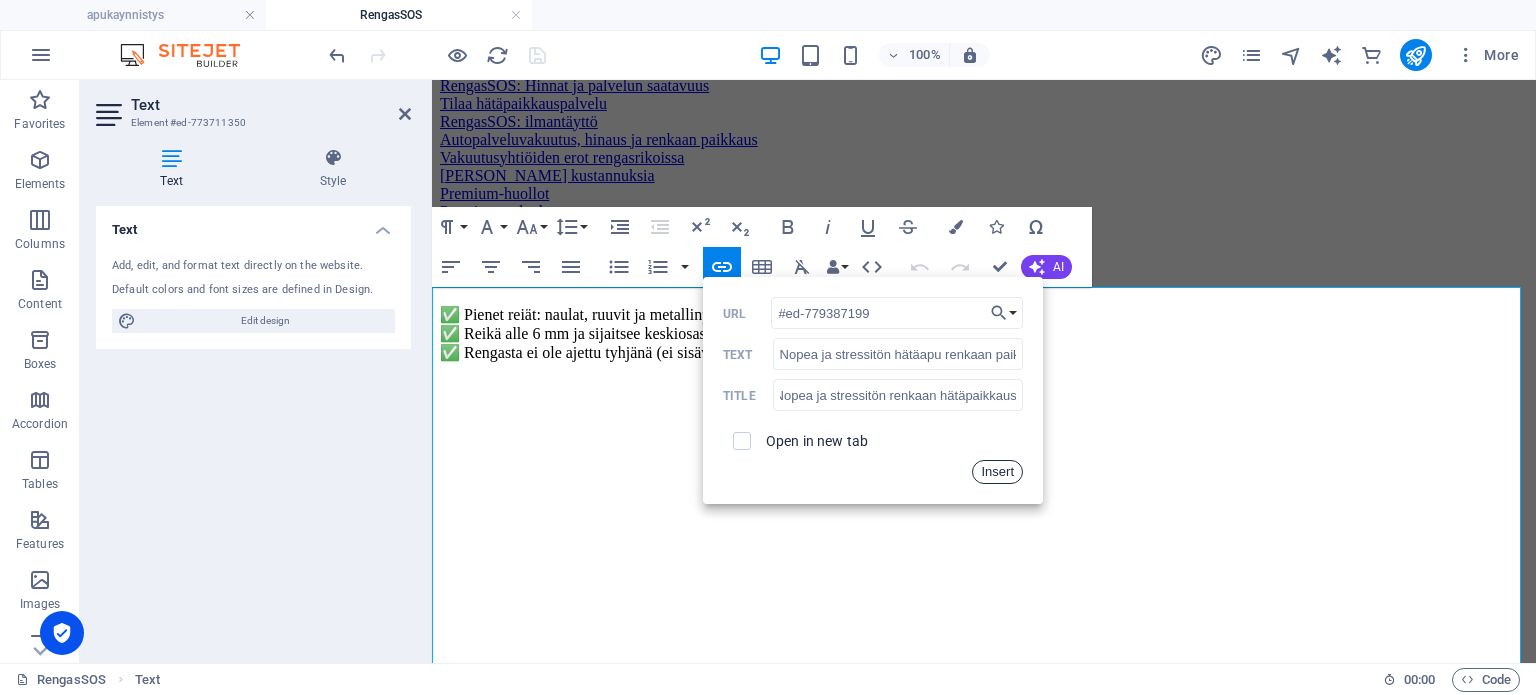 click on "Insert" at bounding box center [997, 472] 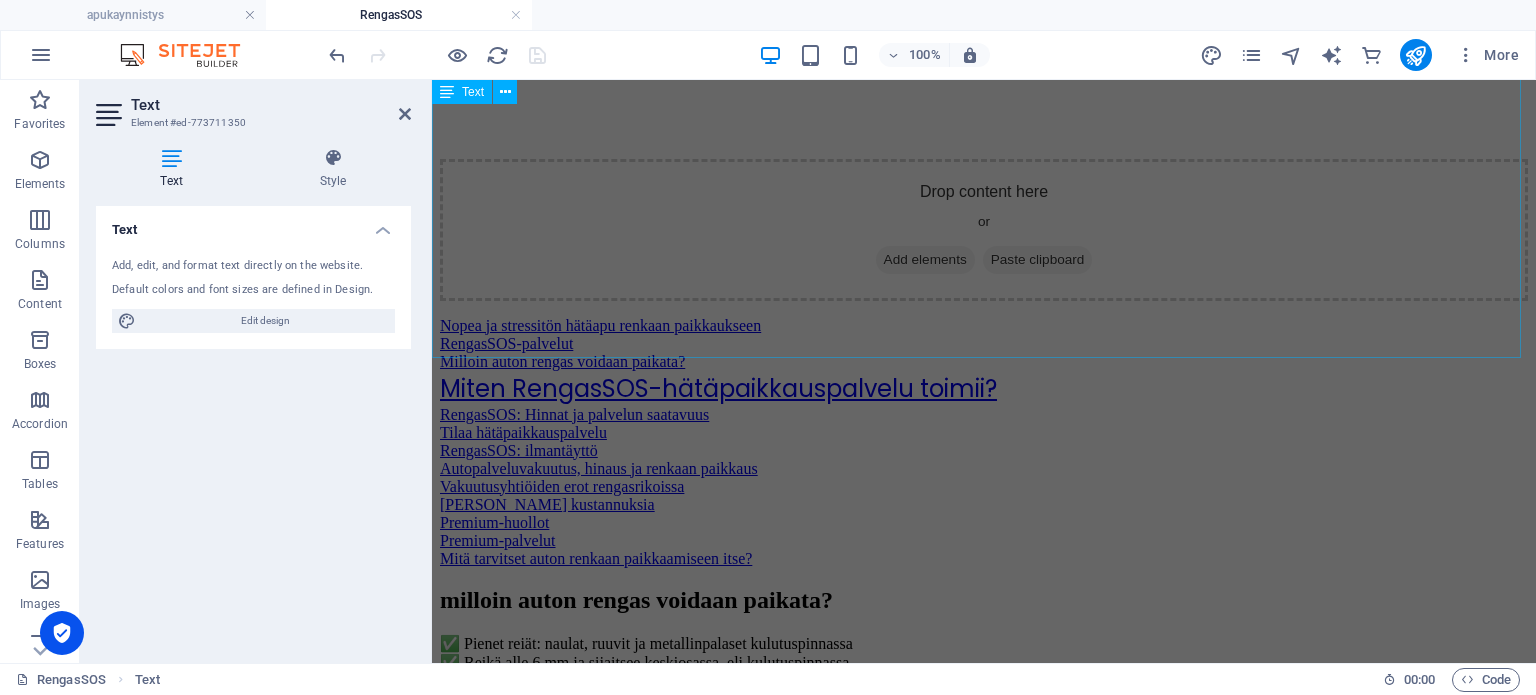 scroll, scrollTop: 1792, scrollLeft: 0, axis: vertical 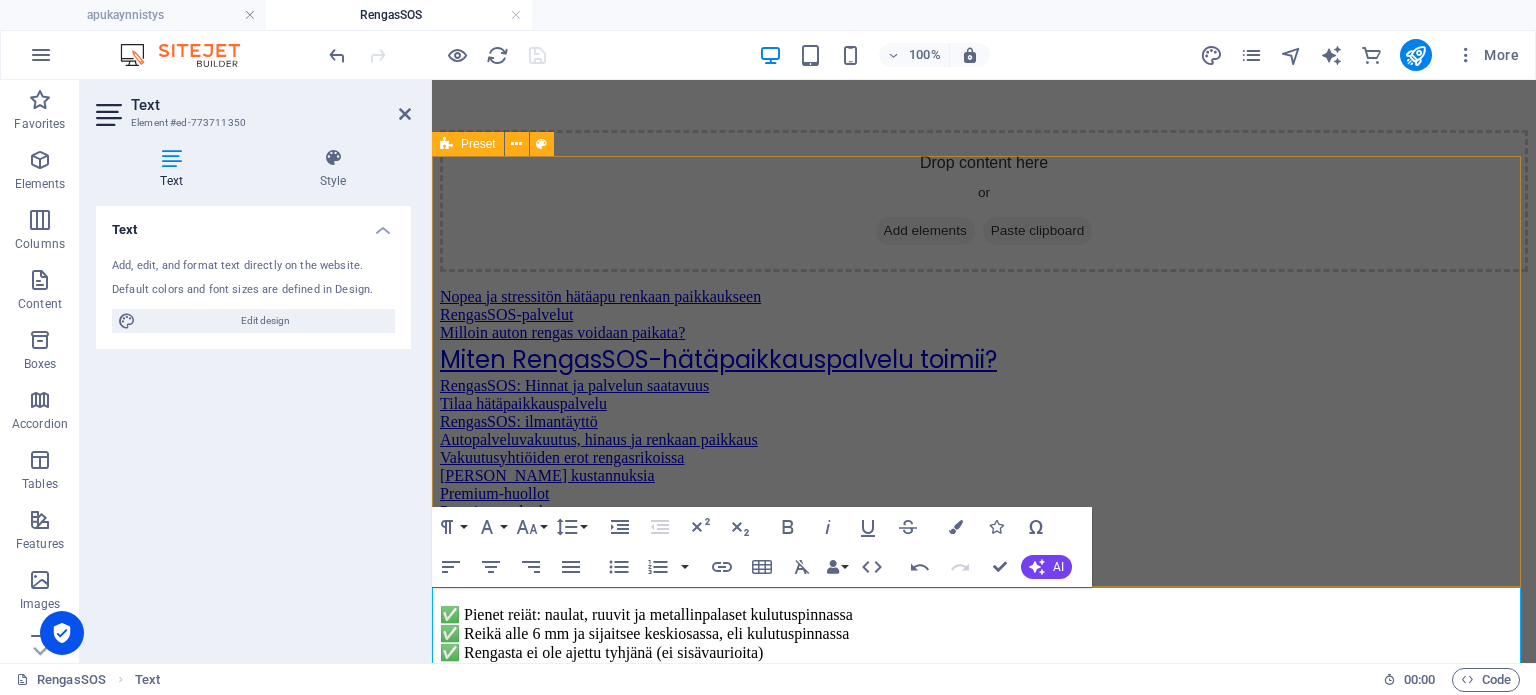 click on "RengasSOS-palvelut🆘 ✅  Renkaan pikapaikkaus tien päällä  (naula/ruuvi rei'issä) ✅  Renkaiden ilmantäyttö  (jos paine on hävinnyt)   Drop content here or  Add elements  Paste clipboard" at bounding box center (984, 14) 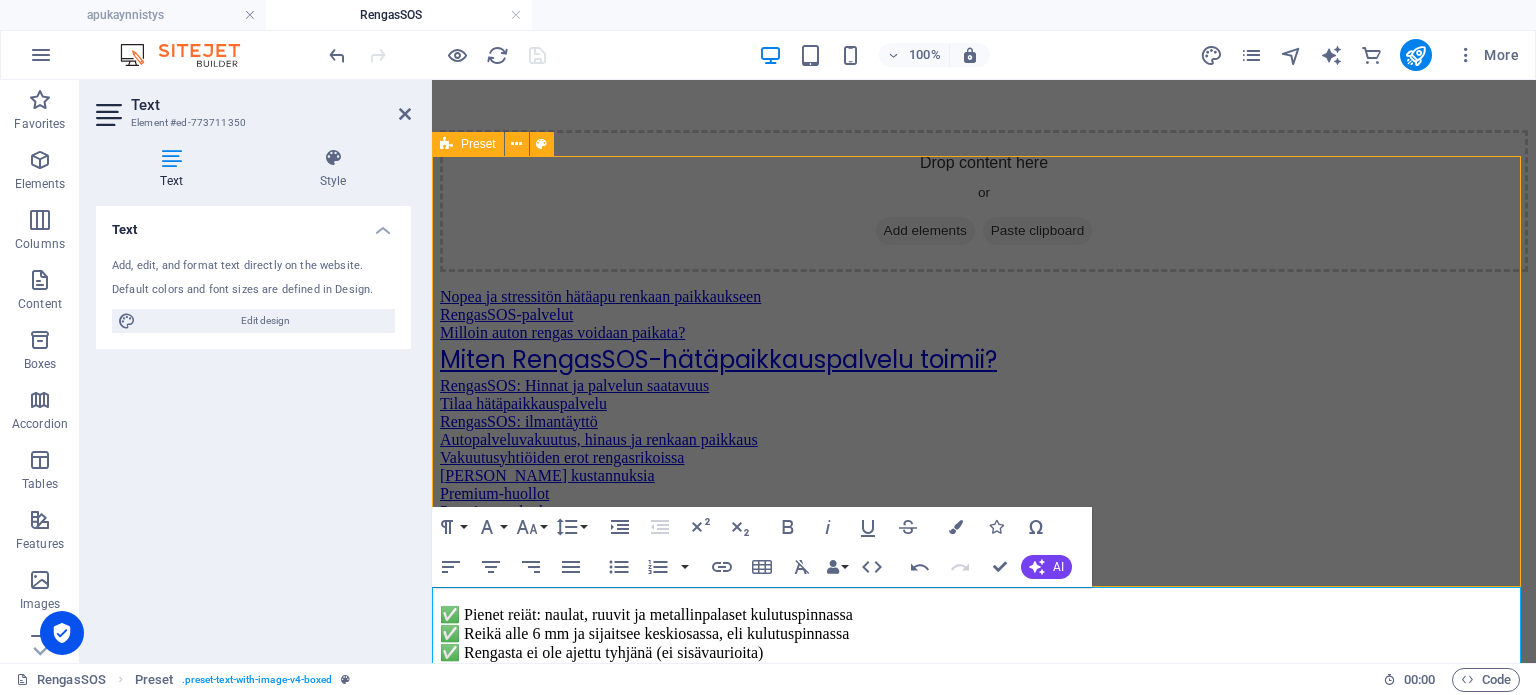 scroll, scrollTop: 1568, scrollLeft: 0, axis: vertical 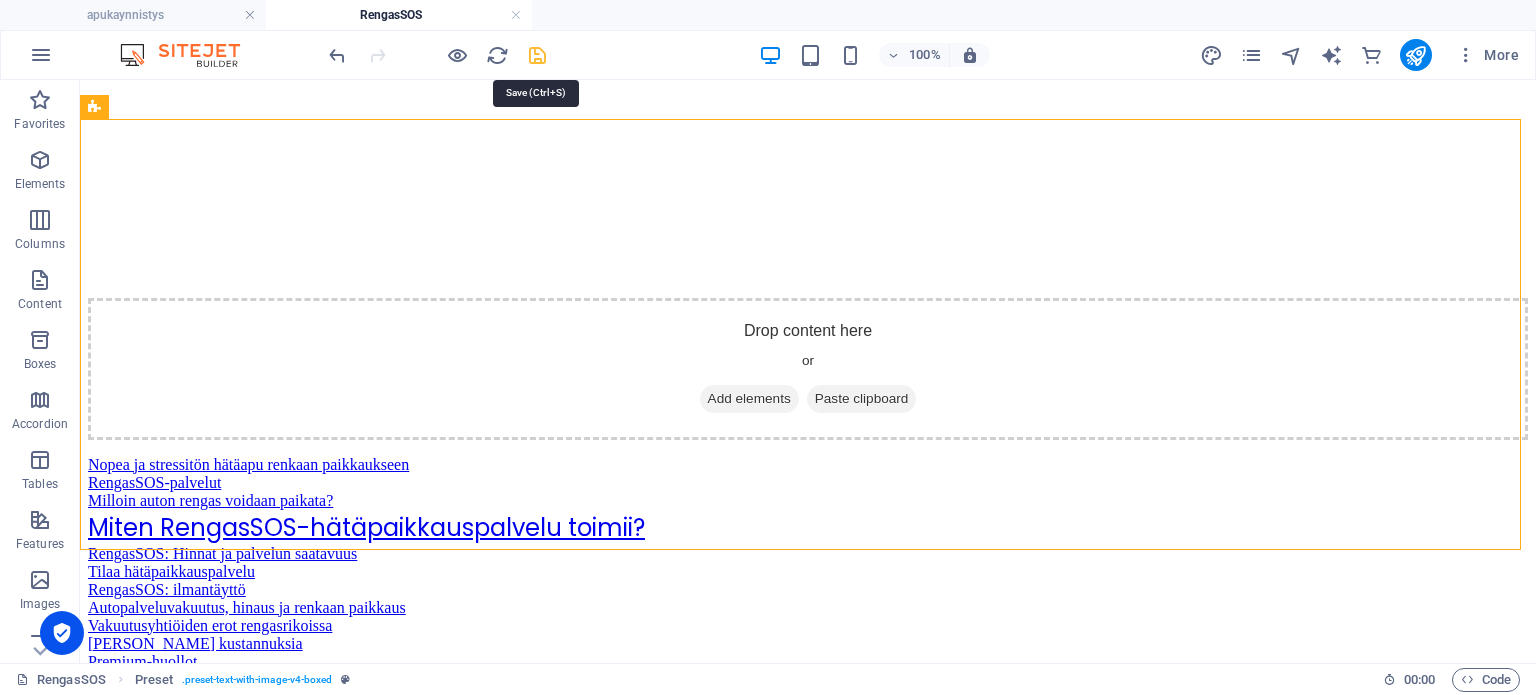 drag, startPoint x: 543, startPoint y: 56, endPoint x: 552, endPoint y: 29, distance: 28.460499 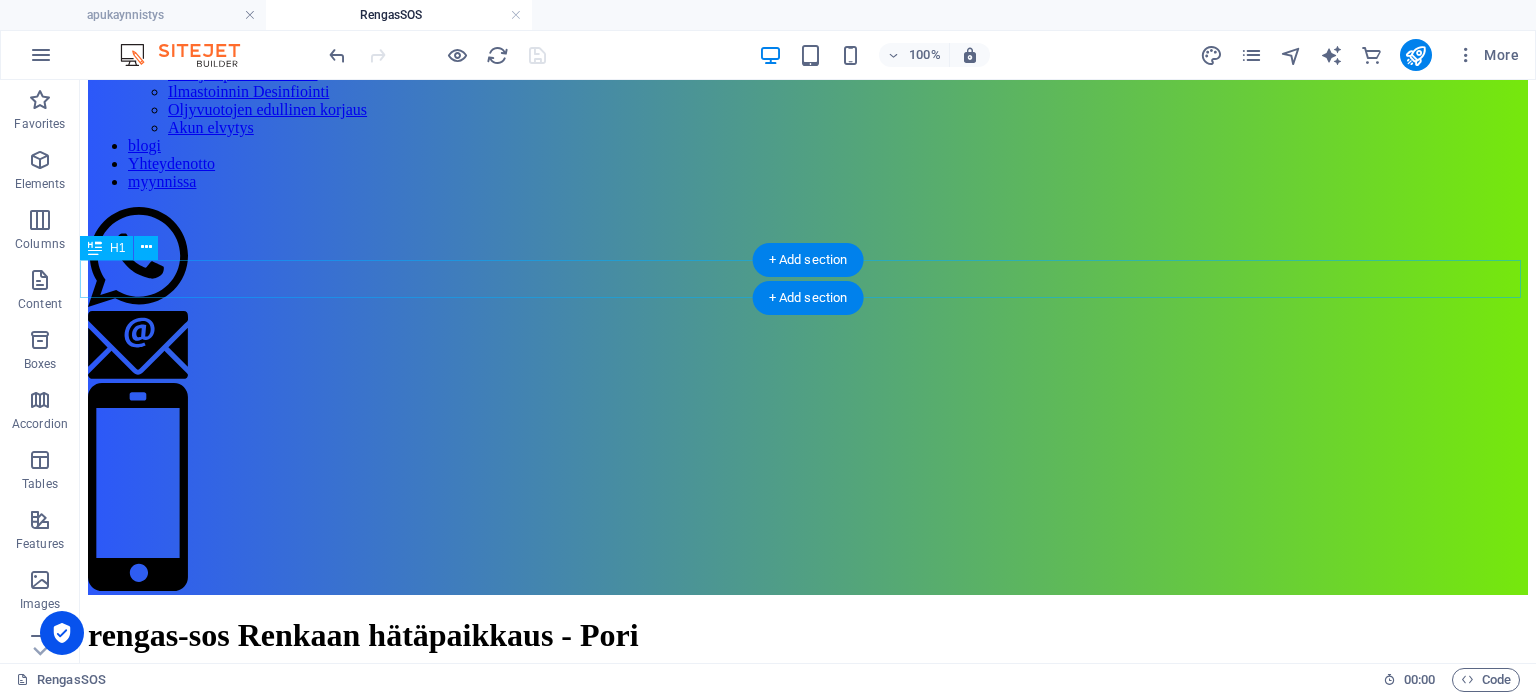 scroll, scrollTop: 168, scrollLeft: 0, axis: vertical 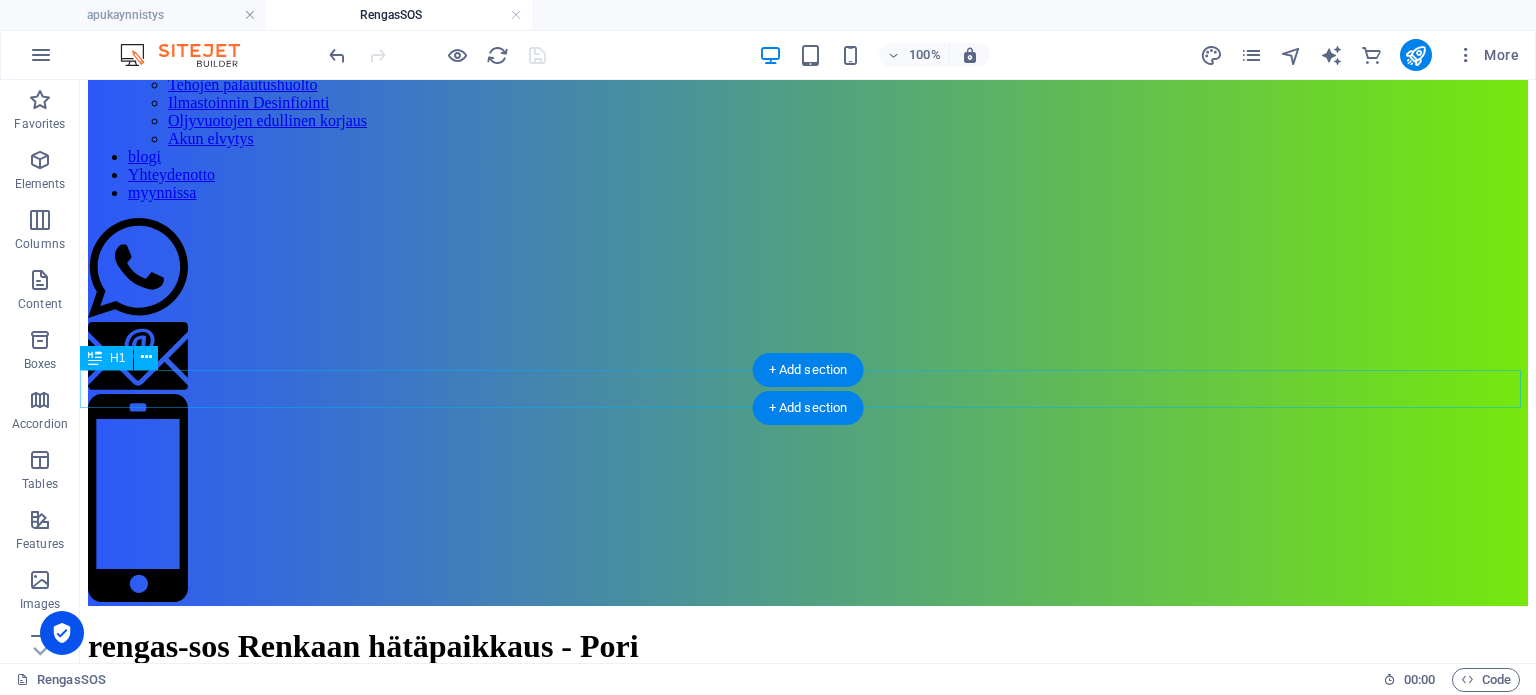 click on "rengas-sos Renkaan hätäpaikkaus - Pori" at bounding box center (808, 646) 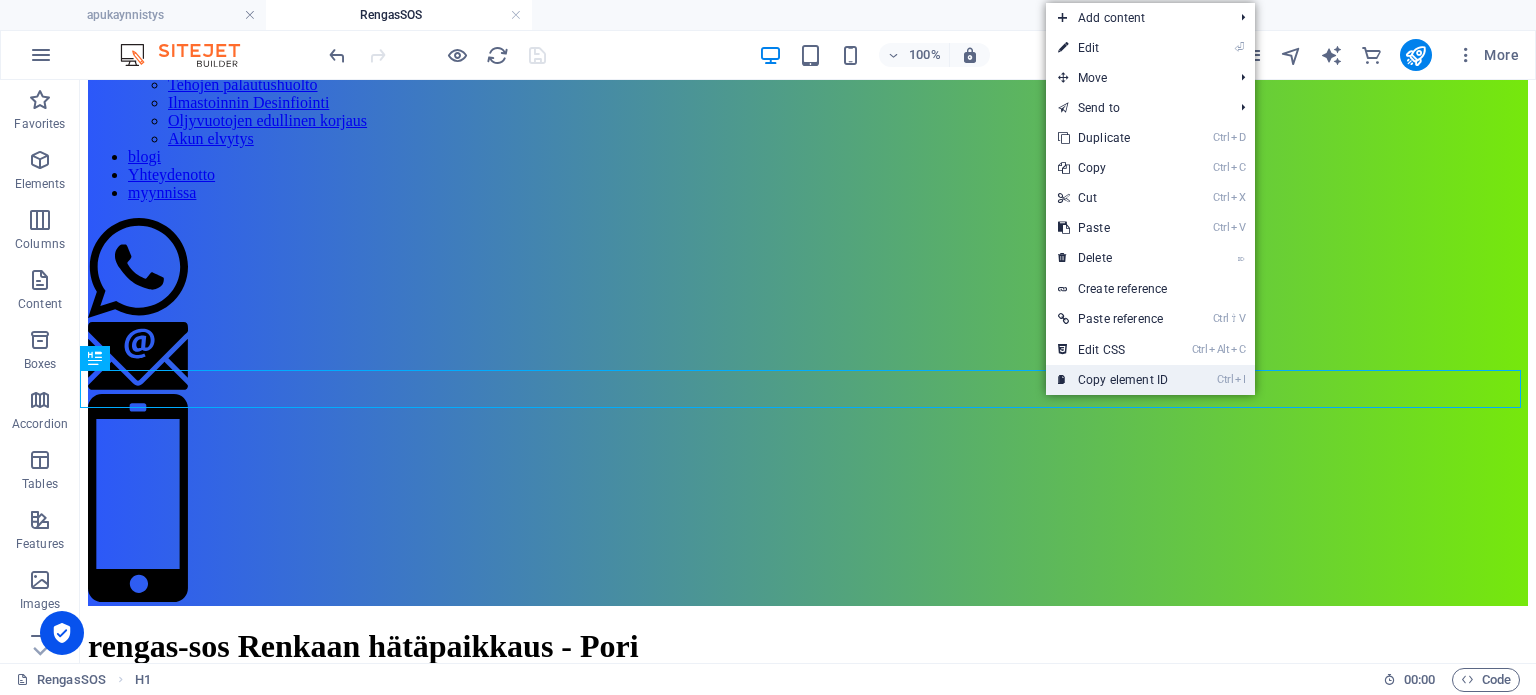 click on "Ctrl I  Copy element ID" at bounding box center [1113, 380] 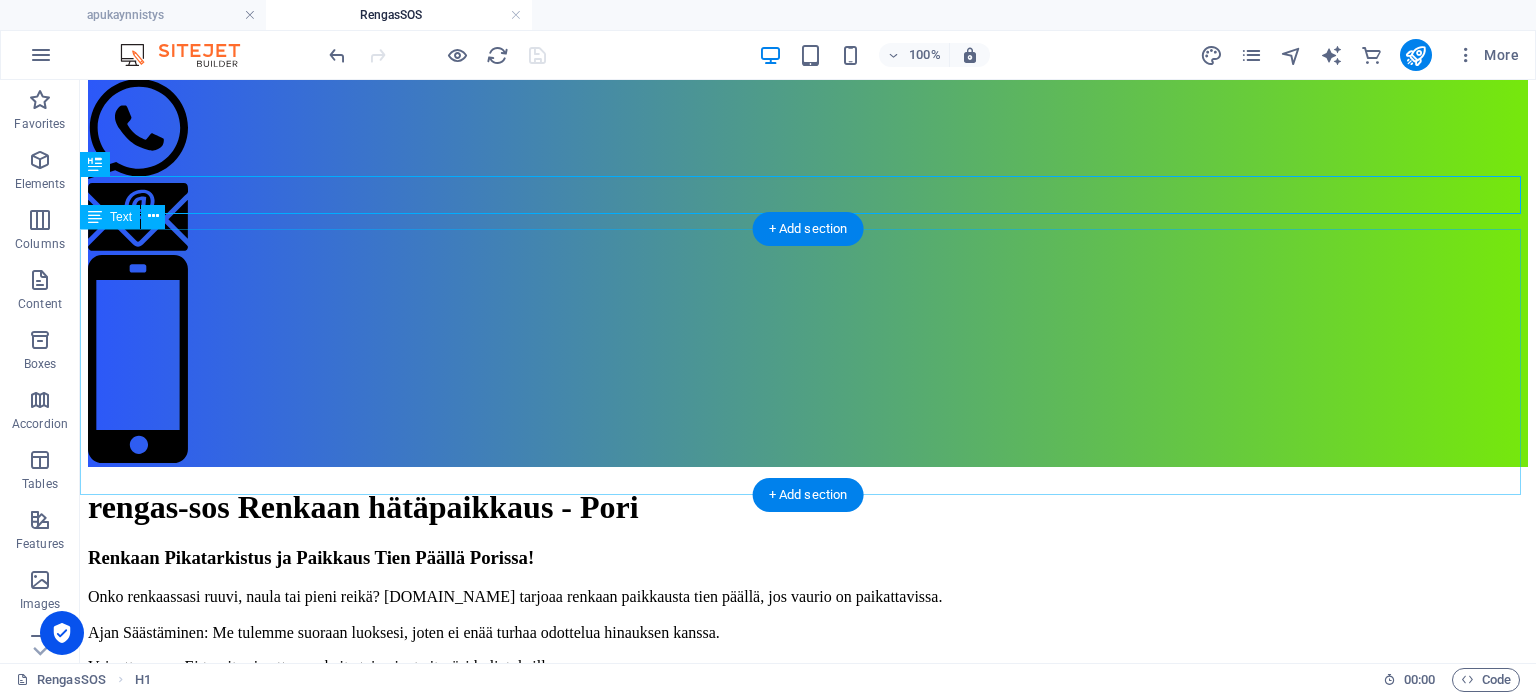 scroll, scrollTop: 368, scrollLeft: 0, axis: vertical 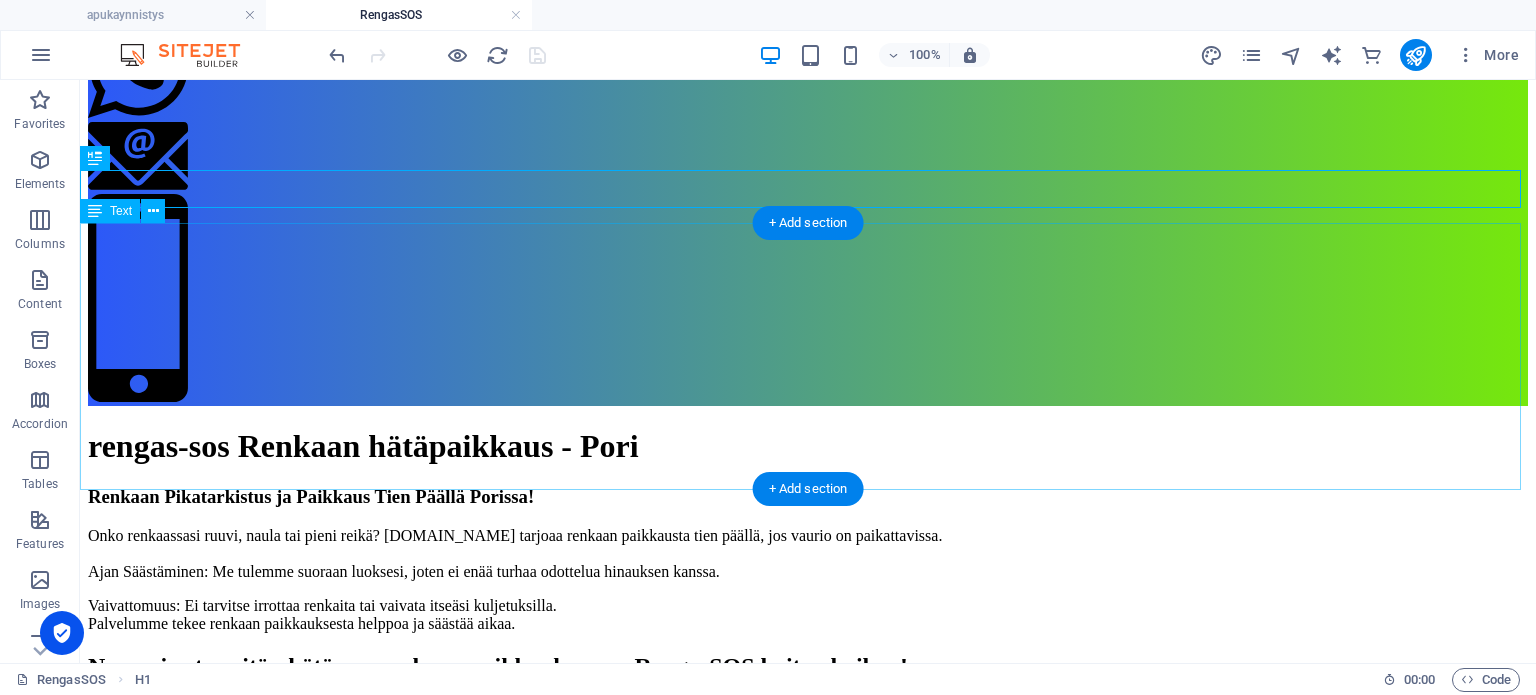 click on "Renkaan Pikatarkistus ja Paikkaus Tien Päällä Porissa! Onko renkaassasi ruuvi, naula tai pieni reikä? [DOMAIN_NAME] tarjoaa renkaan paikkausta tien päällä, jos vaurio on paikattavissa. Ajan Säästäminen: Me tulemme suoraan luoksesi, joten ei enää turhaa odottelua hinauksen kanssa. Vaivattomuus: Ei tarvitse irrottaa renkaita tai vaivata itseäsi kuljetuksilla. Palvelumme tekee renkaan paikkauksesta helppoa ja säästää aikaa." at bounding box center (808, 559) 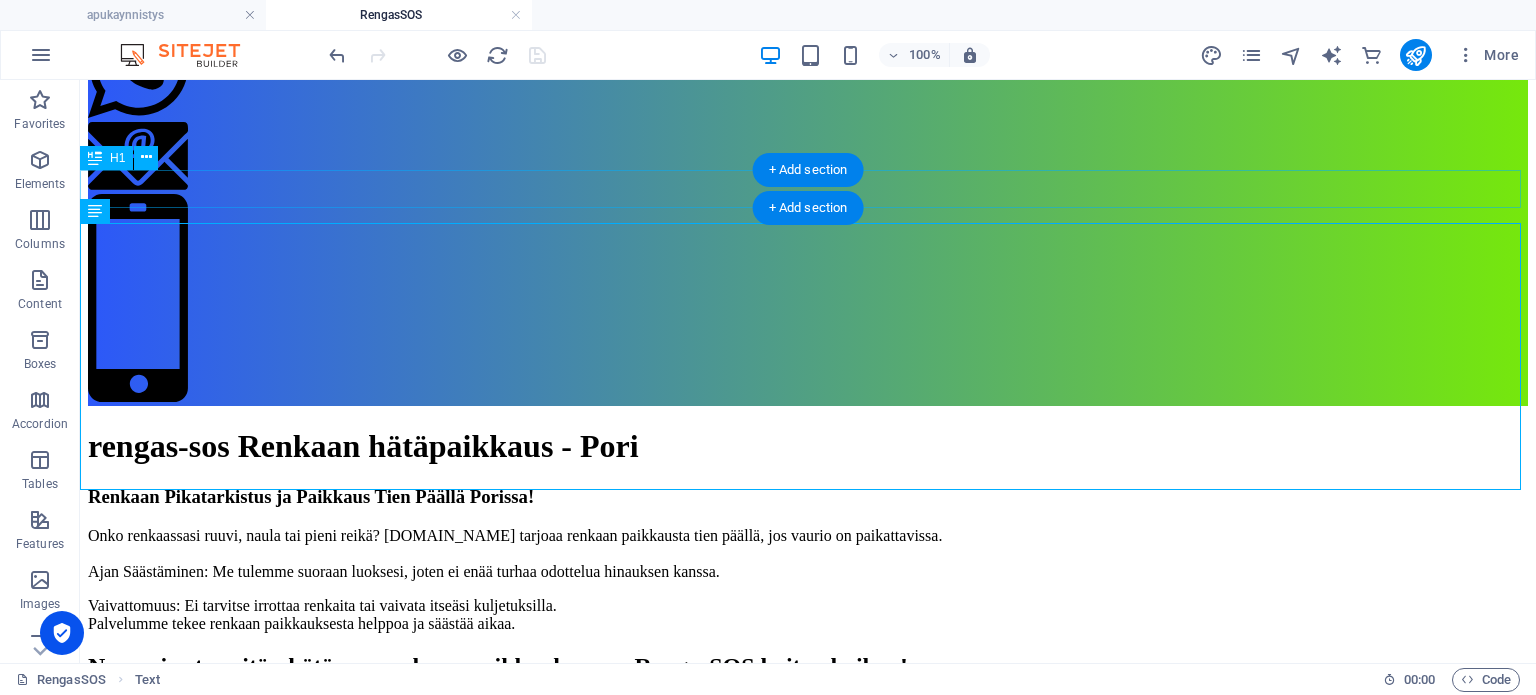 click on "rengas-sos Renkaan hätäpaikkaus - Pori" at bounding box center (808, 446) 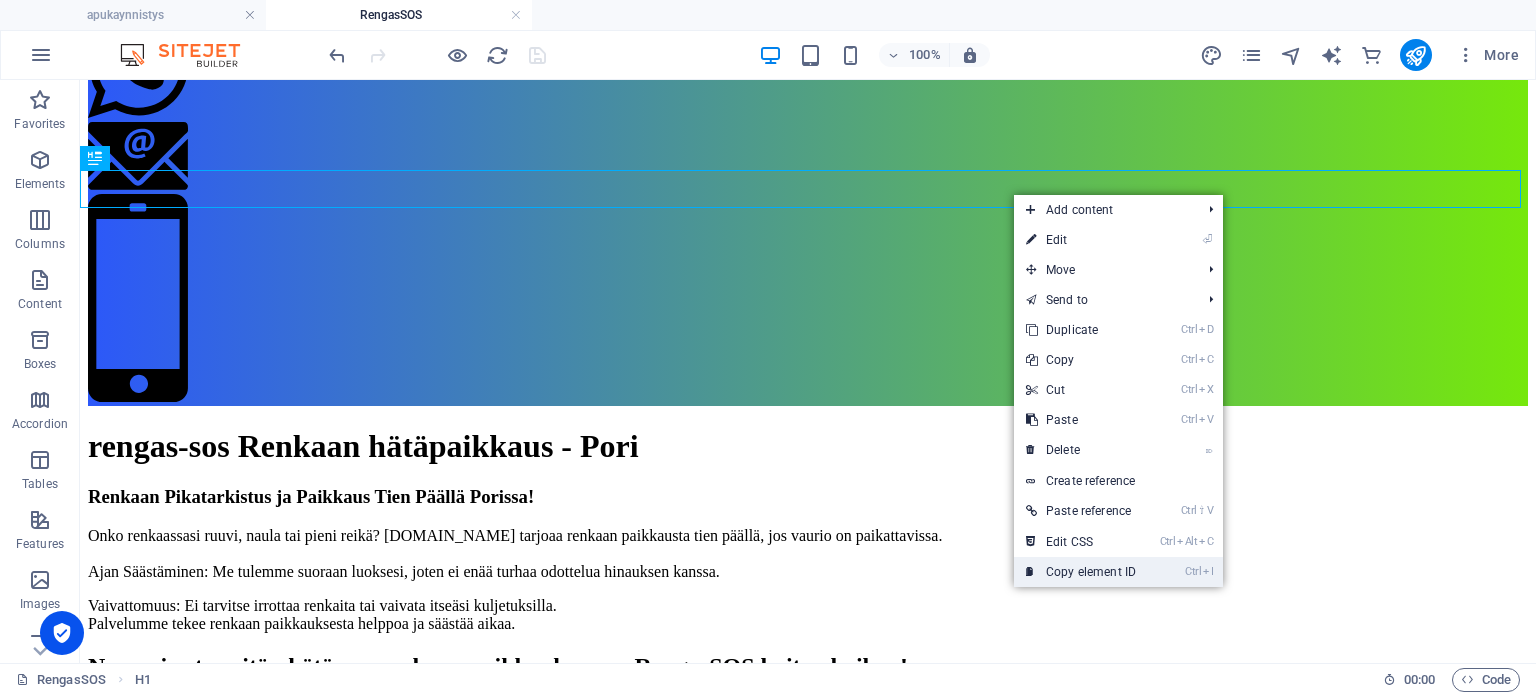 drag, startPoint x: 1115, startPoint y: 567, endPoint x: 1037, endPoint y: 484, distance: 113.89908 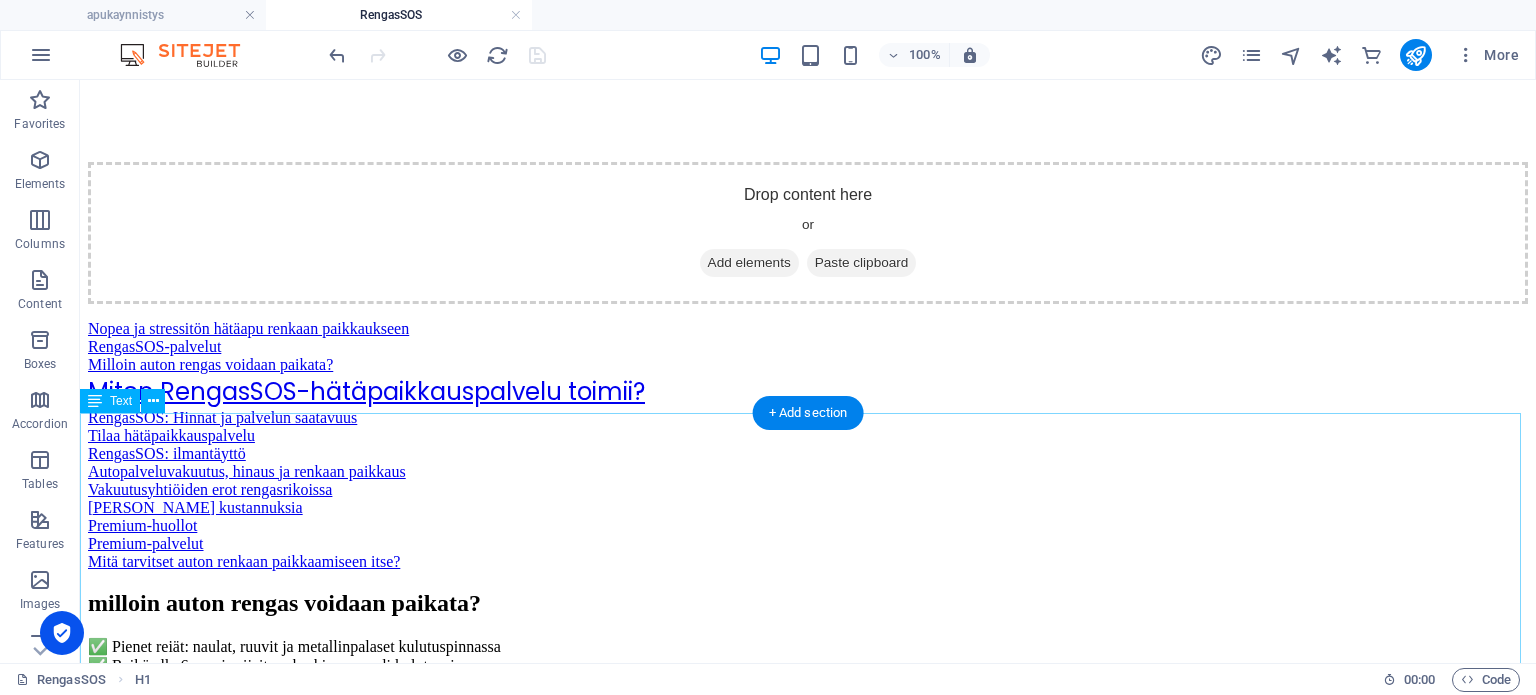 scroll, scrollTop: 1768, scrollLeft: 0, axis: vertical 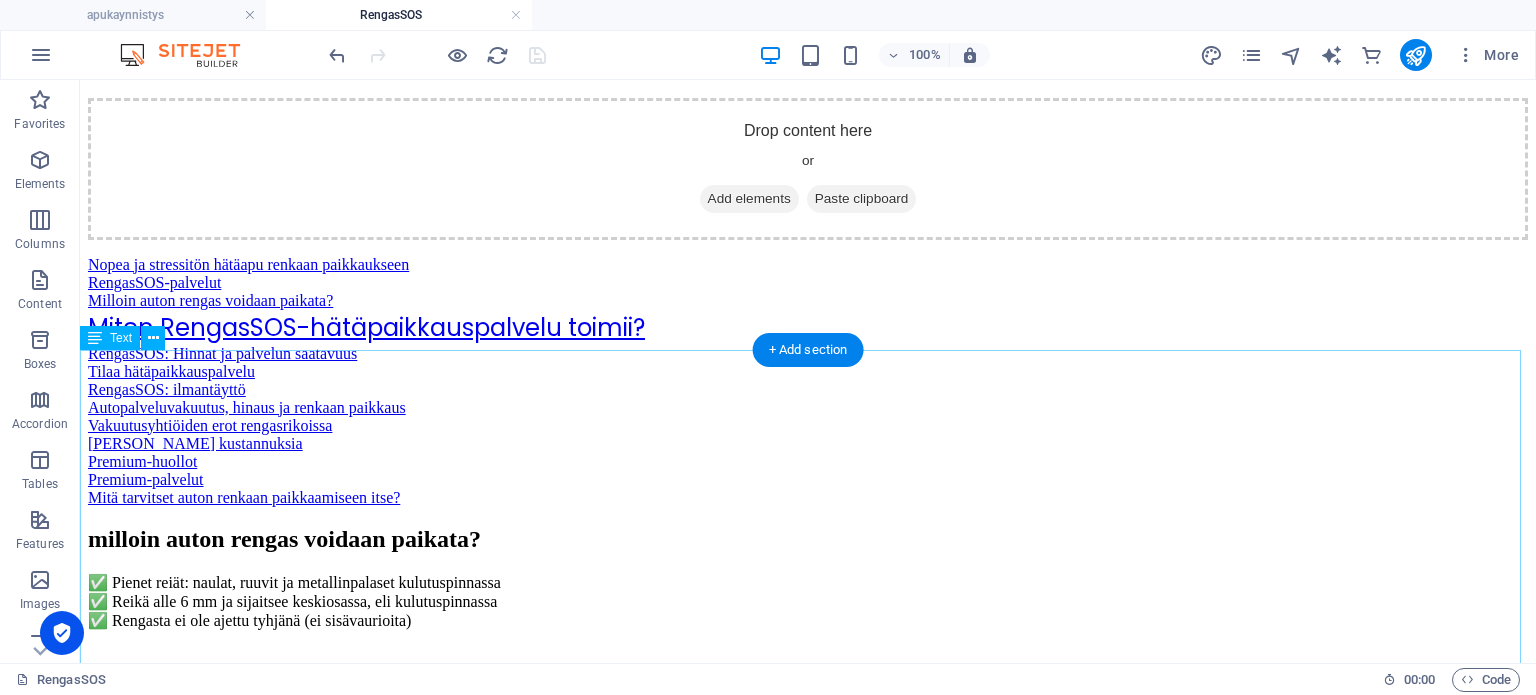click on "Nopea ja stressitön hätäapu renkaan paikkaukseen RengasSOS-palvelut Milloin auton rengas voidaan paikata? Miten RengasSOS-hätäpaikkauspalvelu toimii? RengasSOS: Hinnat ja palvelun saatavuus Tilaa hätäpaikkauspalvelu RengasSOS: ilmantäyttö Autopalveluvakuutus, hinaus ja renkaan paikkaus Vakuutusyhtiöiden erot rengasrikoissa Hinauksen kustannuksia Premium-huollot Premium-palvelut Mitä tarvitset auton renkaan paikkaamiseen itse?" at bounding box center (808, 381) 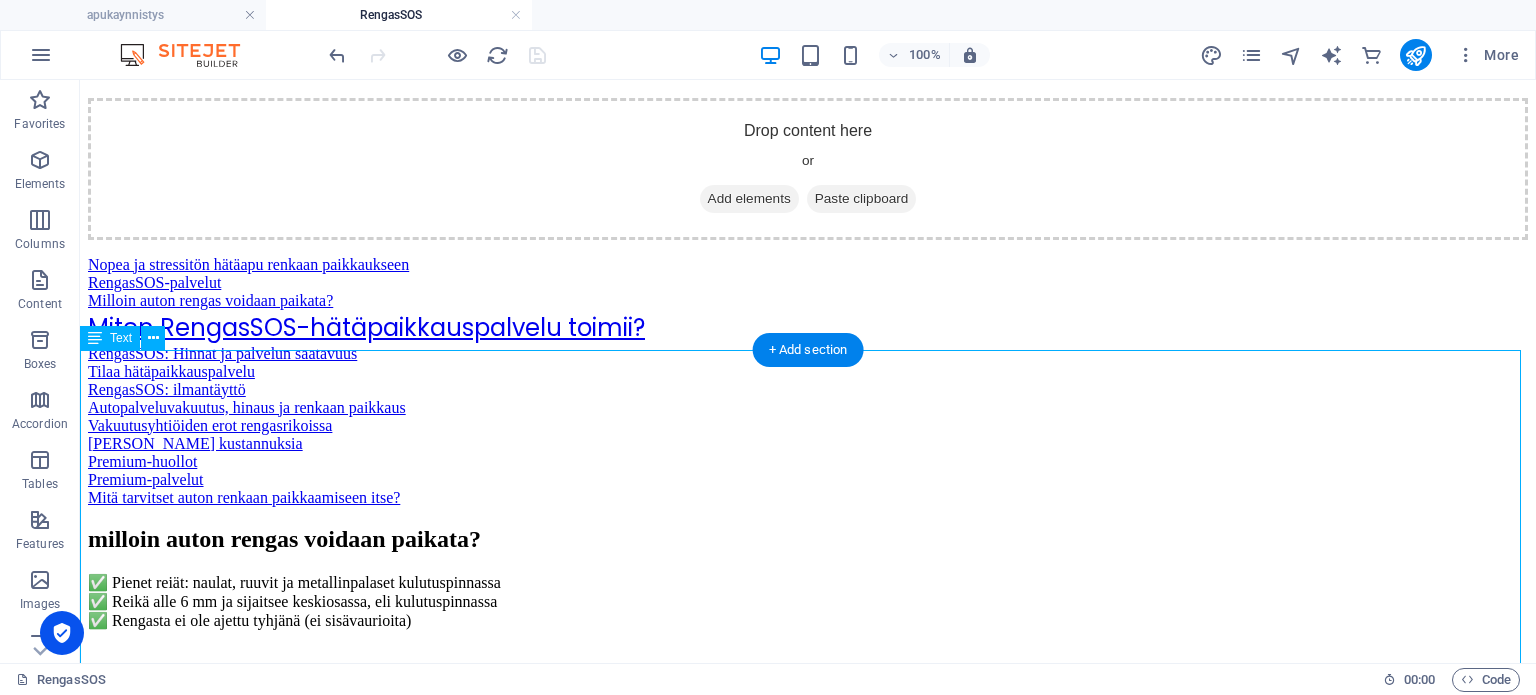 click on "Nopea ja stressitön hätäapu renkaan paikkaukseen RengasSOS-palvelut Milloin auton rengas voidaan paikata? Miten RengasSOS-hätäpaikkauspalvelu toimii? RengasSOS: Hinnat ja palvelun saatavuus Tilaa hätäpaikkauspalvelu RengasSOS: ilmantäyttö Autopalveluvakuutus, hinaus ja renkaan paikkaus Vakuutusyhtiöiden erot rengasrikoissa Hinauksen kustannuksia Premium-huollot Premium-palvelut Mitä tarvitset auton renkaan paikkaamiseen itse?" at bounding box center [808, 381] 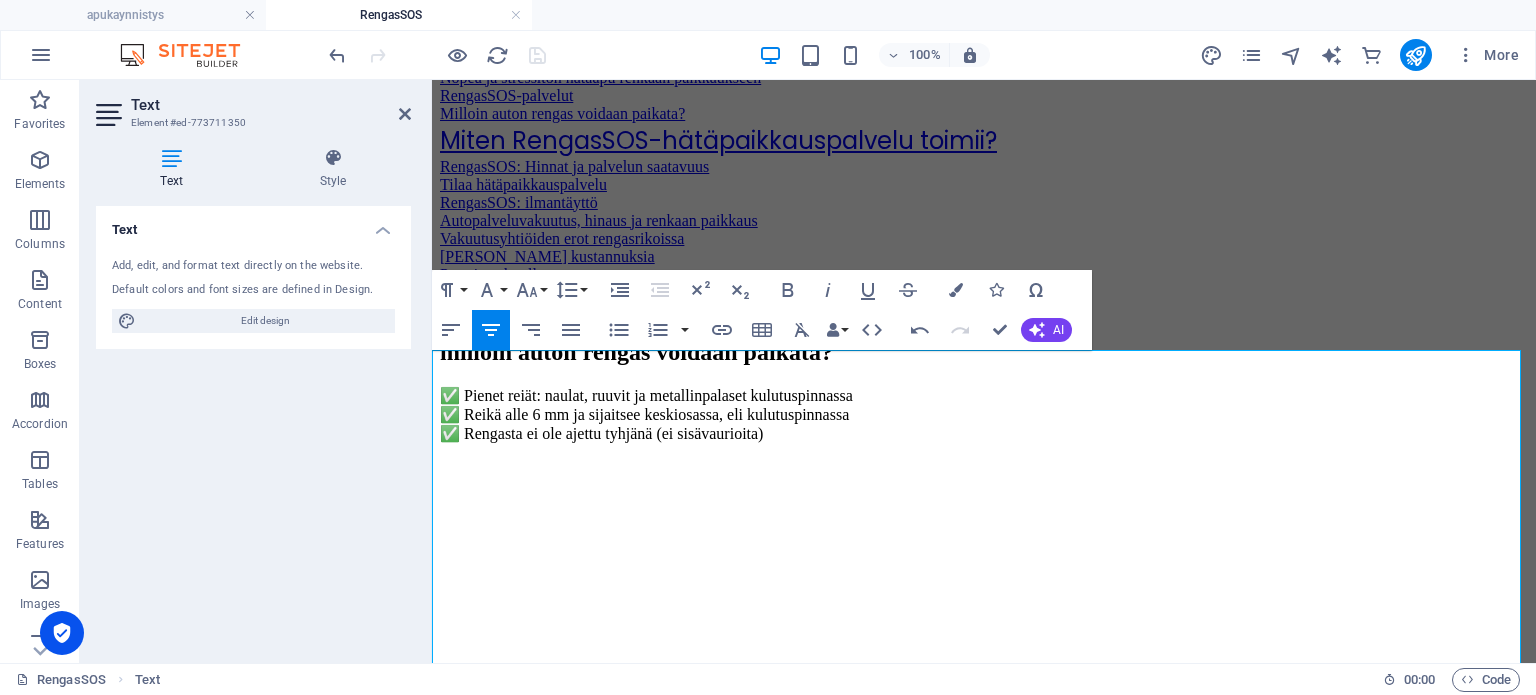 type 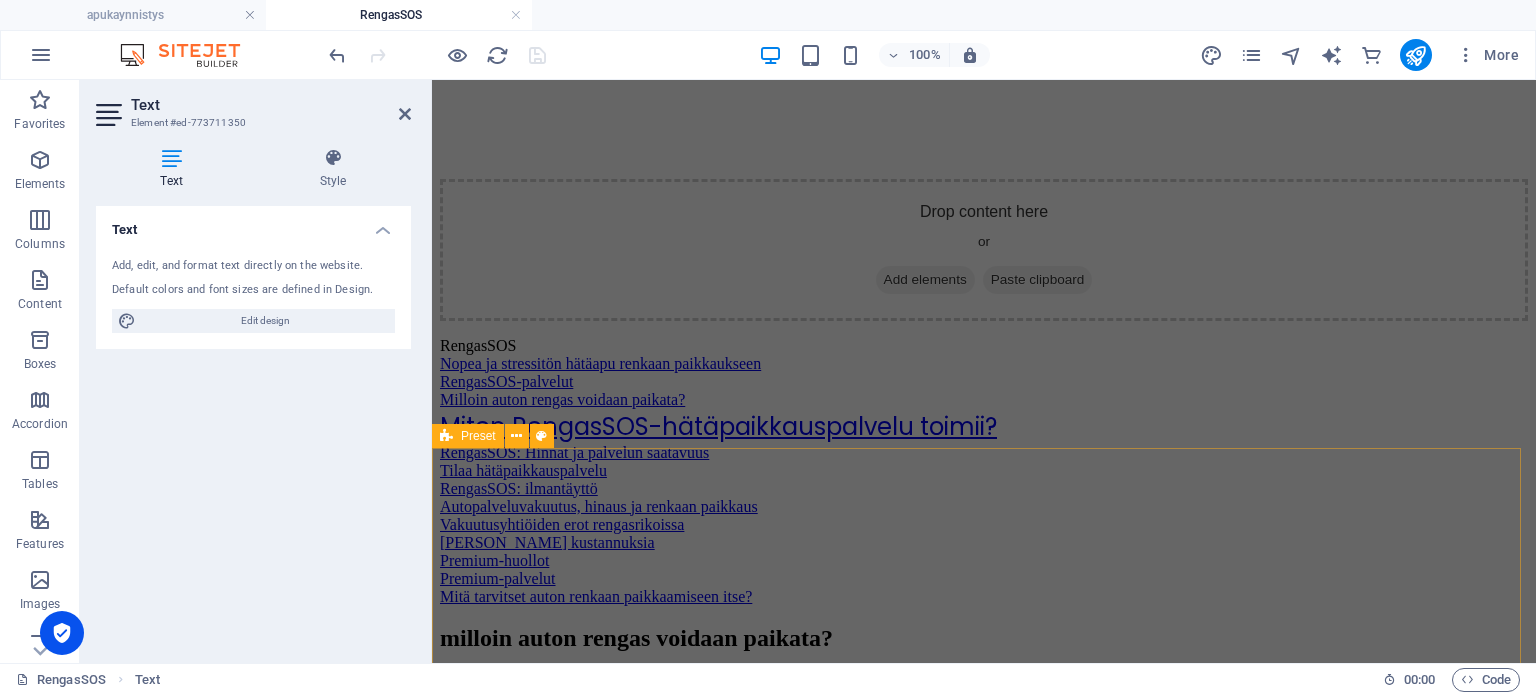 scroll, scrollTop: 1900, scrollLeft: 0, axis: vertical 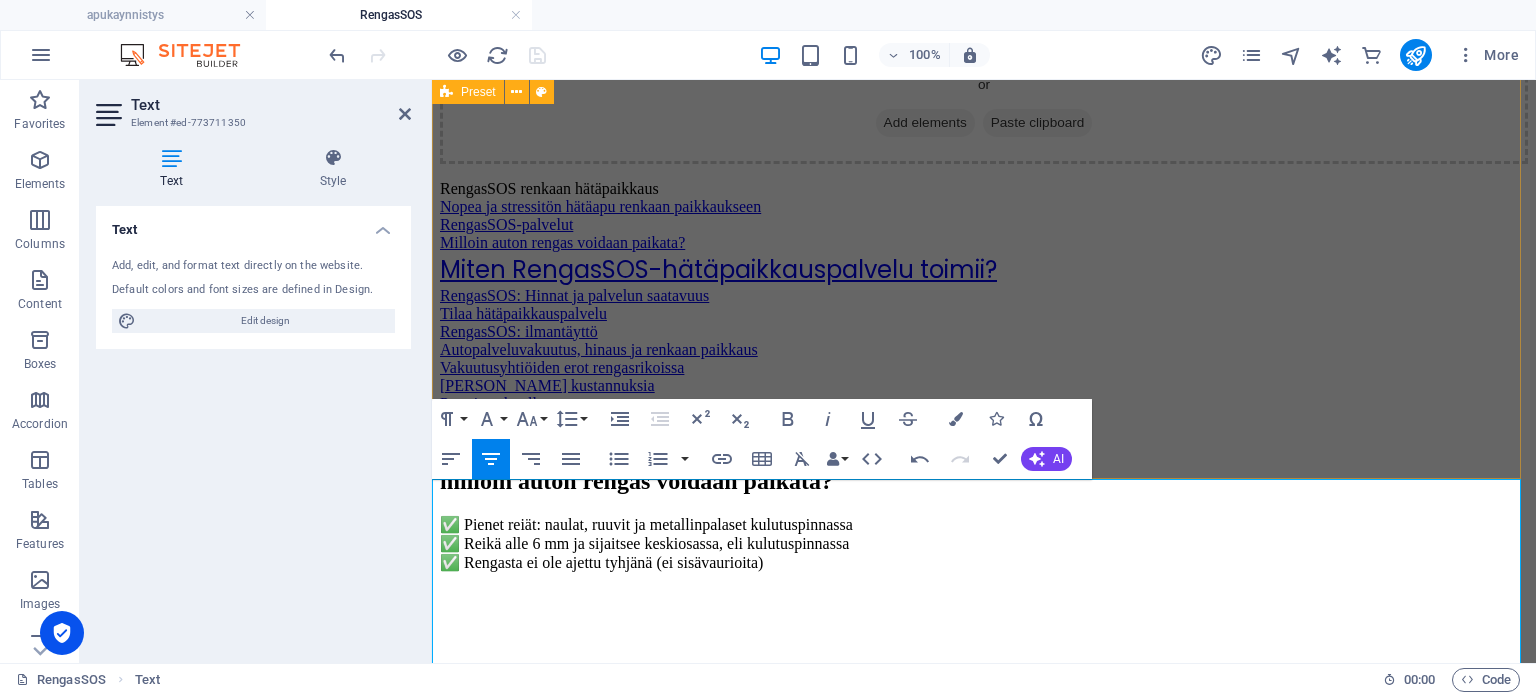click on "RengasSOS-palvelut🆘 ✅  Renkaan pikapaikkaus tien päällä  (naula/ruuvi rei'issä) ✅  Renkaiden ilmantäyttö  (jos paine on hävinnyt)   Drop content here or  Add elements  Paste clipboard" at bounding box center [984, -94] 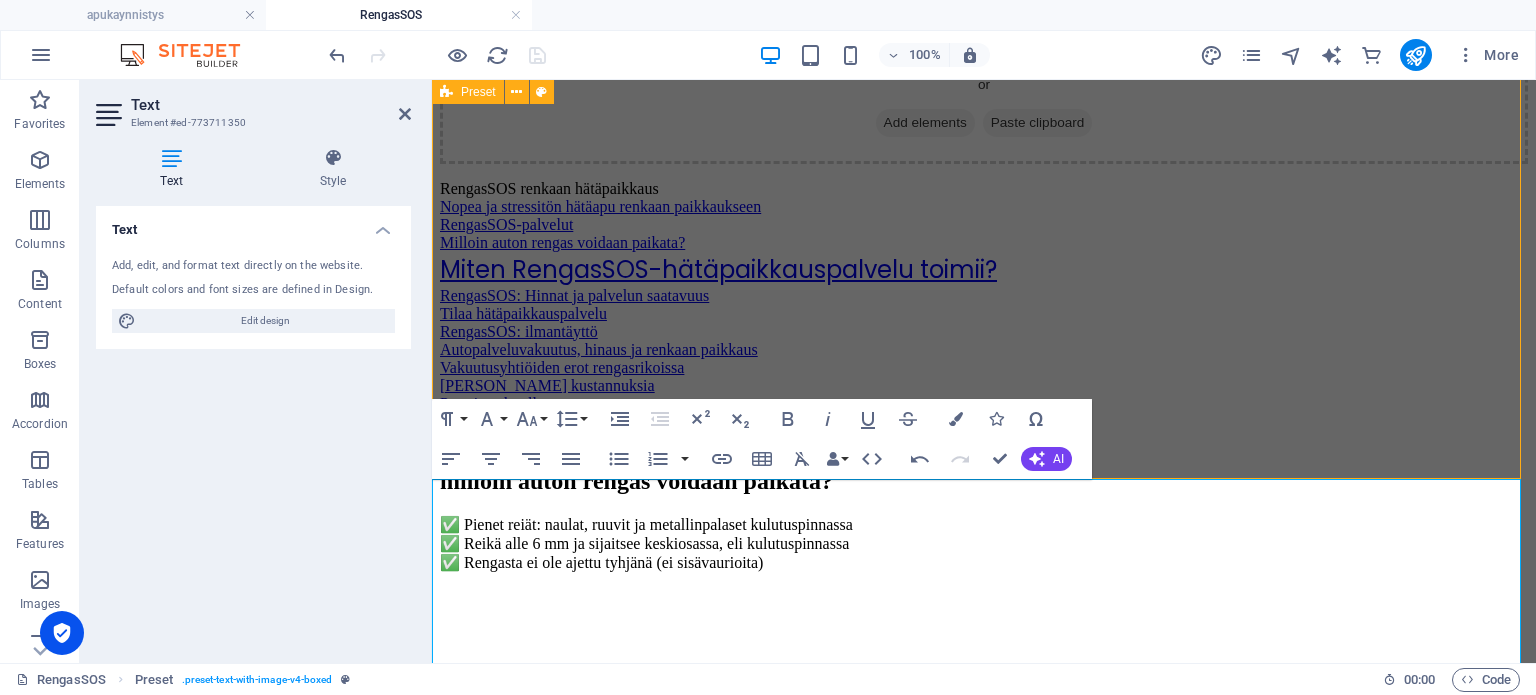 scroll, scrollTop: 1638, scrollLeft: 0, axis: vertical 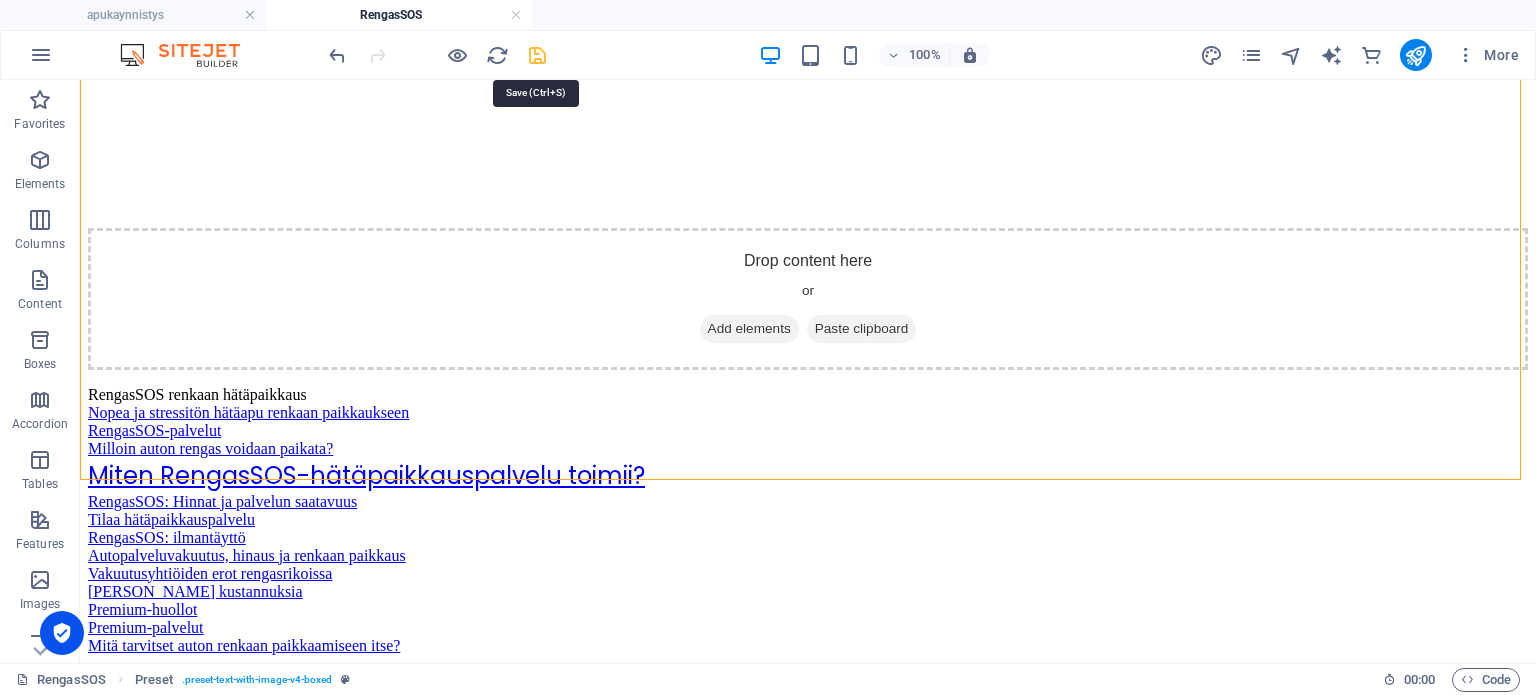 click at bounding box center [537, 55] 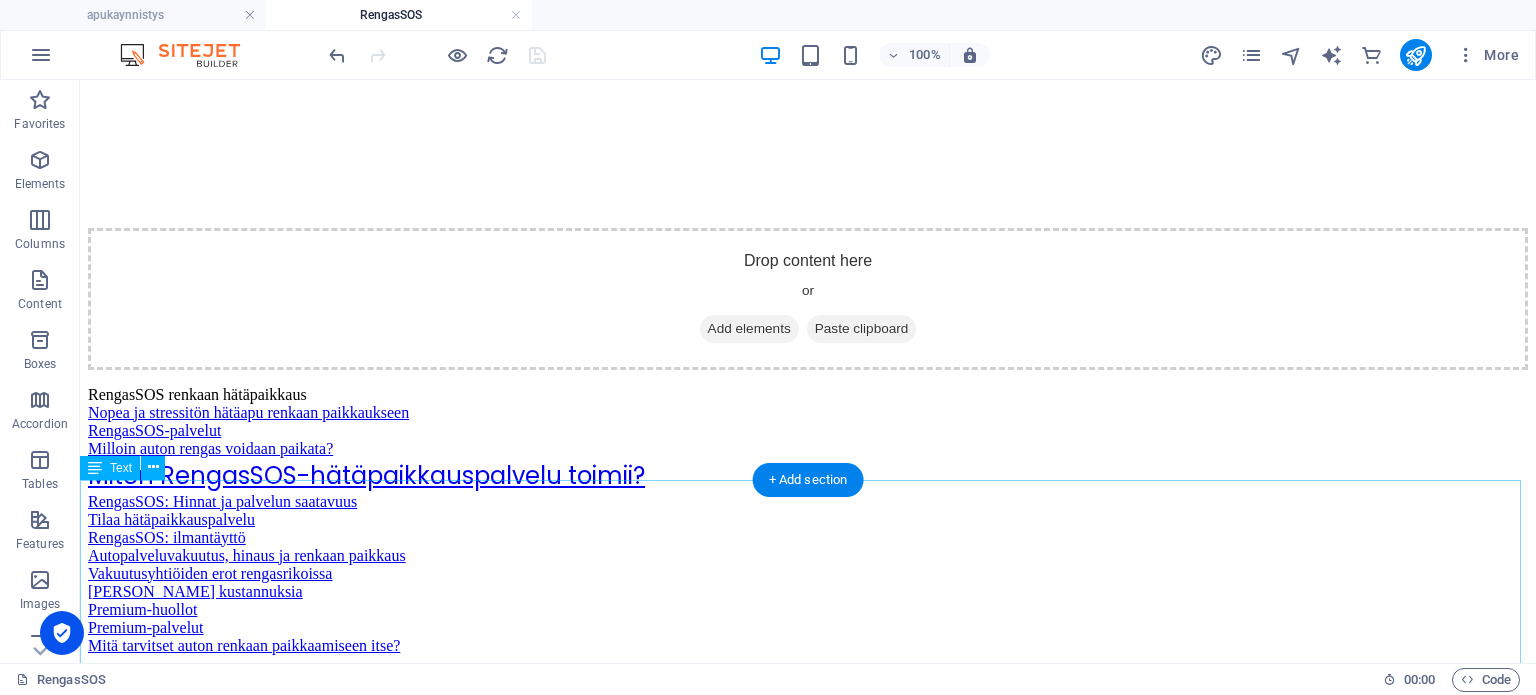 click on "RengasSOS renkaan hätäpaikkaus Nopea ja stressitön hätäapu renkaan paikkaukseen RengasSOS-palvelut Milloin auton rengas voidaan paikata? Miten RengasSOS-hätäpaikkauspalvelu toimii? RengasSOS: Hinnat ja palvelun saatavuus Tilaa hätäpaikkauspalvelu RengasSOS: ilmantäyttö Autopalveluvakuutus, hinaus ja renkaan paikkaus Vakuutusyhtiöiden erot rengasrikoissa Hinauksen kustannuksia Premium-huollot Premium-palvelut Mitä tarvitset auton renkaan paikkaamiseen itse?" at bounding box center (808, 520) 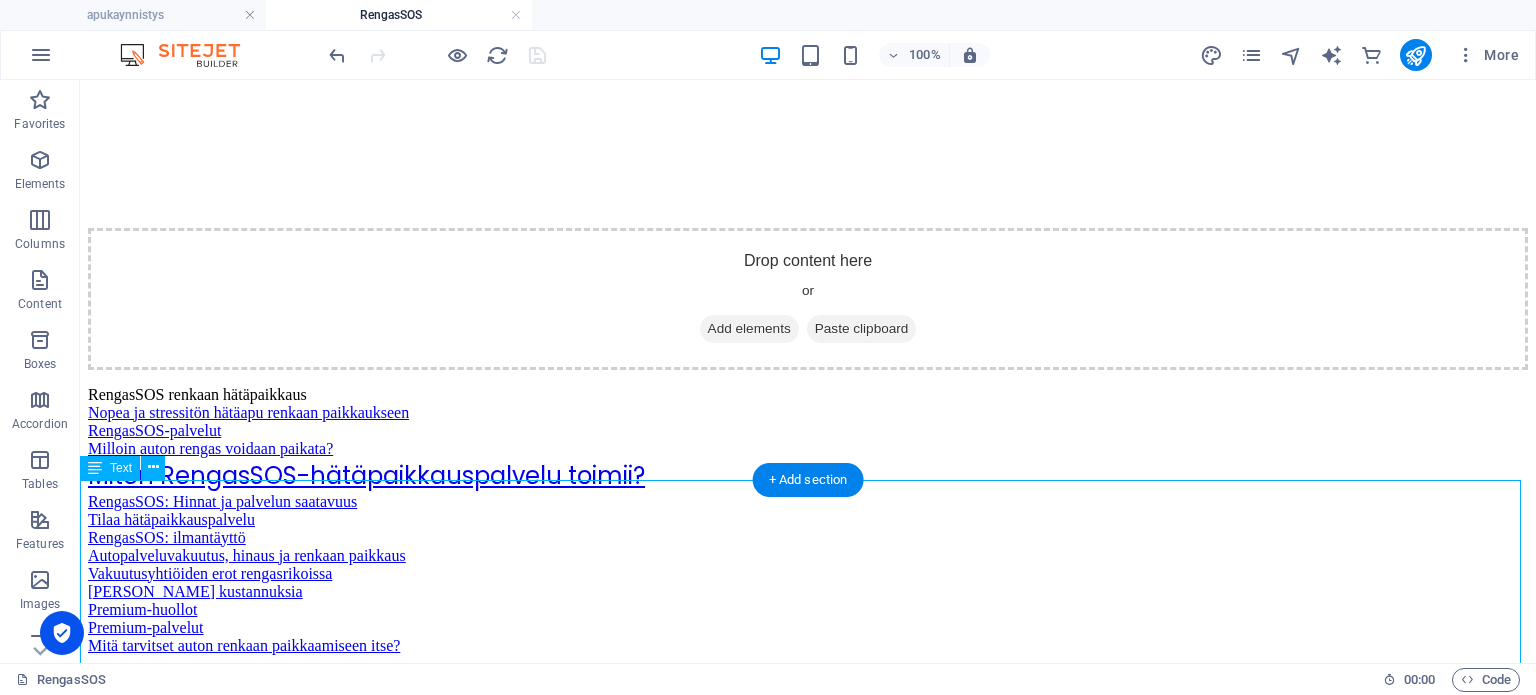 click on "RengasSOS renkaan hätäpaikkaus Nopea ja stressitön hätäapu renkaan paikkaukseen RengasSOS-palvelut Milloin auton rengas voidaan paikata? Miten RengasSOS-hätäpaikkauspalvelu toimii? RengasSOS: Hinnat ja palvelun saatavuus Tilaa hätäpaikkauspalvelu RengasSOS: ilmantäyttö Autopalveluvakuutus, hinaus ja renkaan paikkaus Vakuutusyhtiöiden erot rengasrikoissa Hinauksen kustannuksia Premium-huollot Premium-palvelut Mitä tarvitset auton renkaan paikkaamiseen itse?" at bounding box center (808, 520) 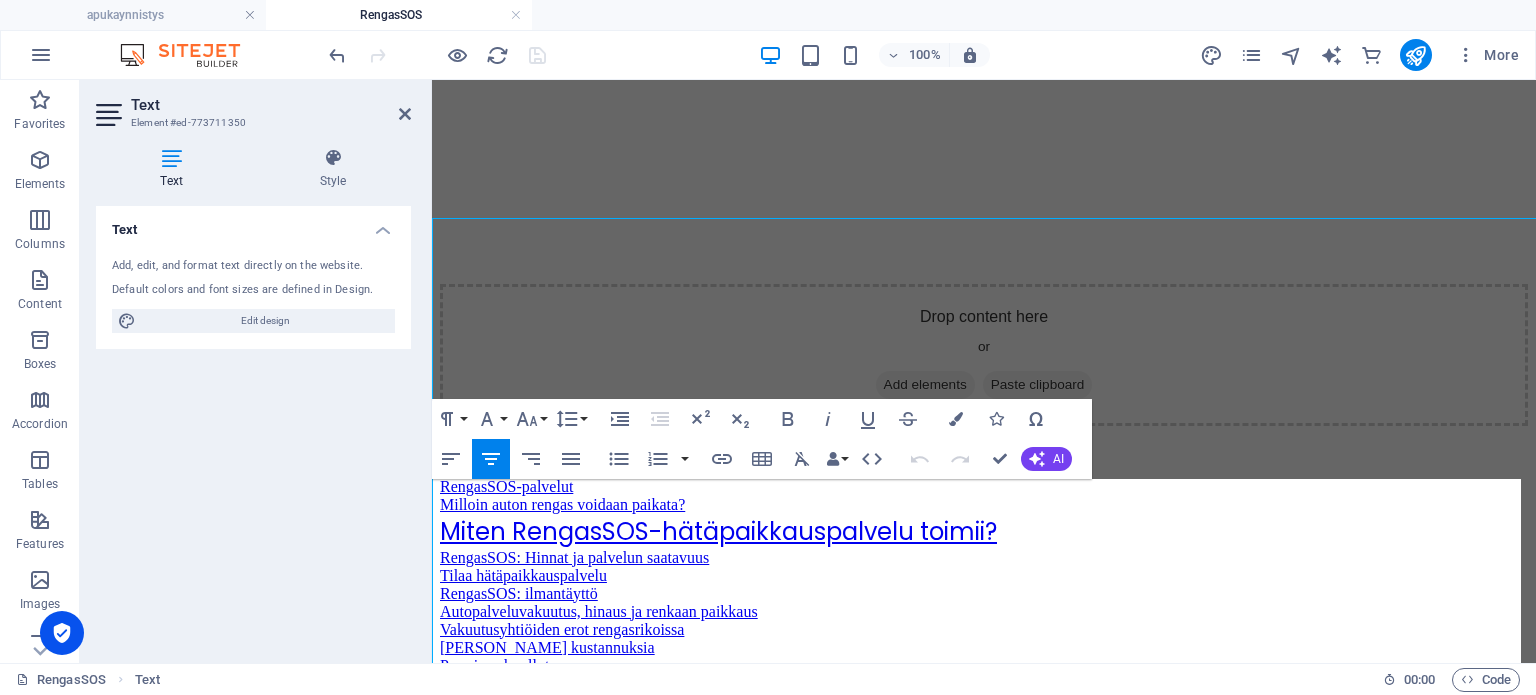 scroll, scrollTop: 1900, scrollLeft: 0, axis: vertical 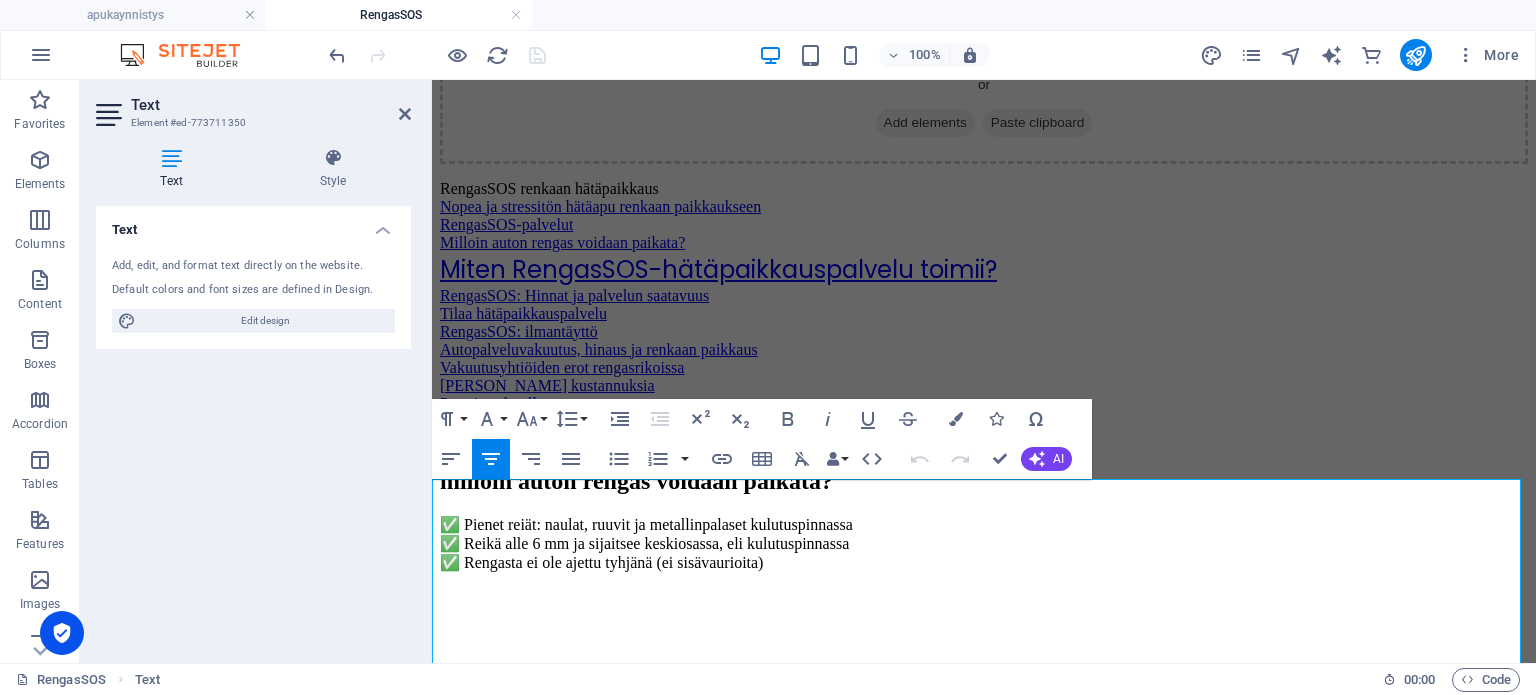 click on "RengasSOS renkaan hätäpaikkaus Nopea ja stressitön hätäapu renkaan paikkaukseen RengasSOS-palvelut Milloin auton rengas voidaan paikata? Miten RengasSOS-hätäpaikkauspalvelu toimii? RengasSOS: Hinnat ja palvelun saatavuus Tilaa hätäpaikkauspalvelu RengasSOS: ilmantäyttö Autopalveluvakuutus, hinaus ja renkaan paikkaus Vakuutusyhtiöiden erot rengasrikoissa Hinauksen kustannuksia Premium-huollot Premium-palvelut Mitä tarvitset auton renkaan paikkaamiseen itse?" at bounding box center [984, 314] 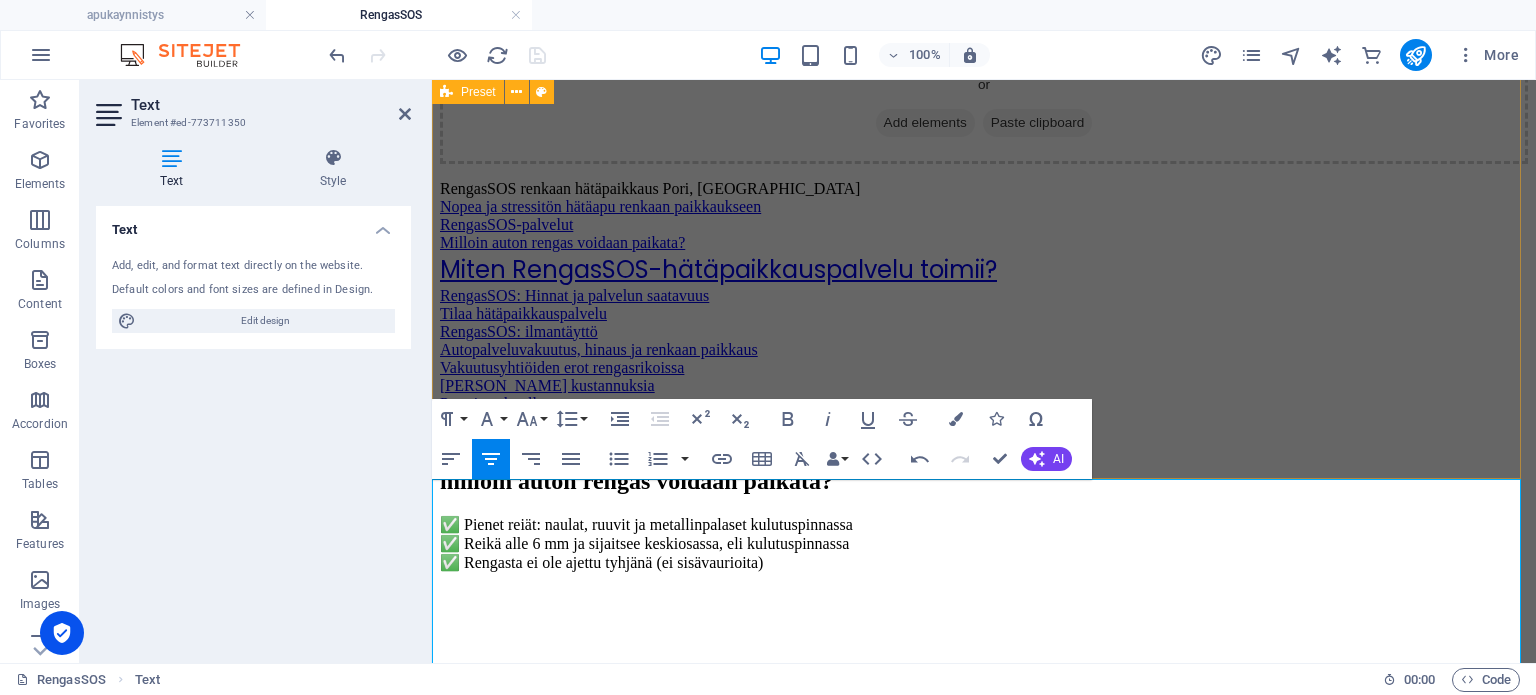 click on "RengasSOS-palvelut🆘 ✅  Renkaan pikapaikkaus tien päällä  (naula/ruuvi rei'issä) ✅  Renkaiden ilmantäyttö  (jos paine on hävinnyt)   Drop content here or  Add elements  Paste clipboard" at bounding box center (984, -94) 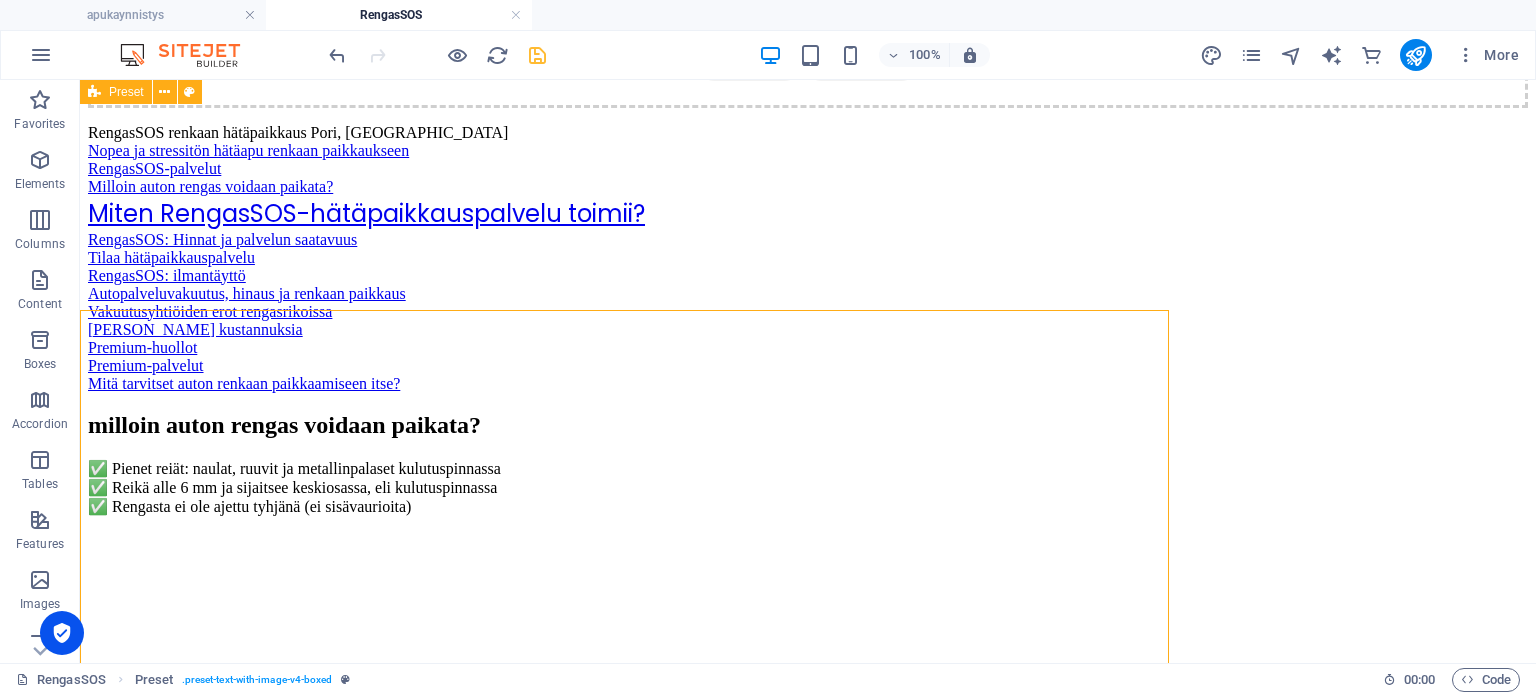 scroll, scrollTop: 1638, scrollLeft: 0, axis: vertical 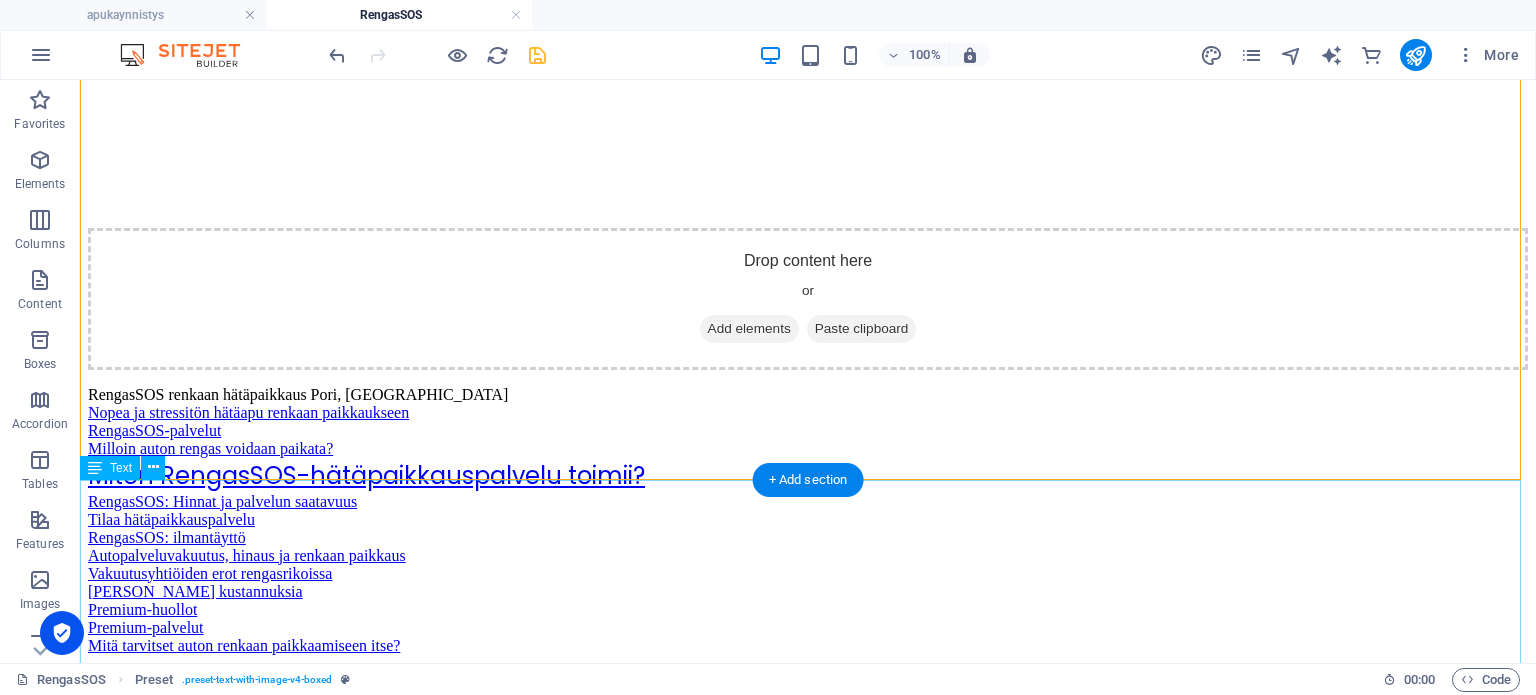click on "RengasSOS renkaan hätäpaikkaus Pori, Satakunta Nopea ja stressitön hätäapu renkaan paikkaukseen RengasSOS-palvelut Milloin auton rengas voidaan paikata? Miten RengasSOS-hätäpaikkauspalvelu toimii? RengasSOS: Hinnat ja palvelun saatavuus Tilaa hätäpaikkauspalvelu RengasSOS: ilmantäyttö Autopalveluvakuutus, hinaus ja renkaan paikkaus Vakuutusyhtiöiden erot rengasrikoissa Hinauksen kustannuksia Premium-huollot Premium-palvelut Mitä tarvitset auton renkaan paikkaamiseen itse?" at bounding box center [808, 520] 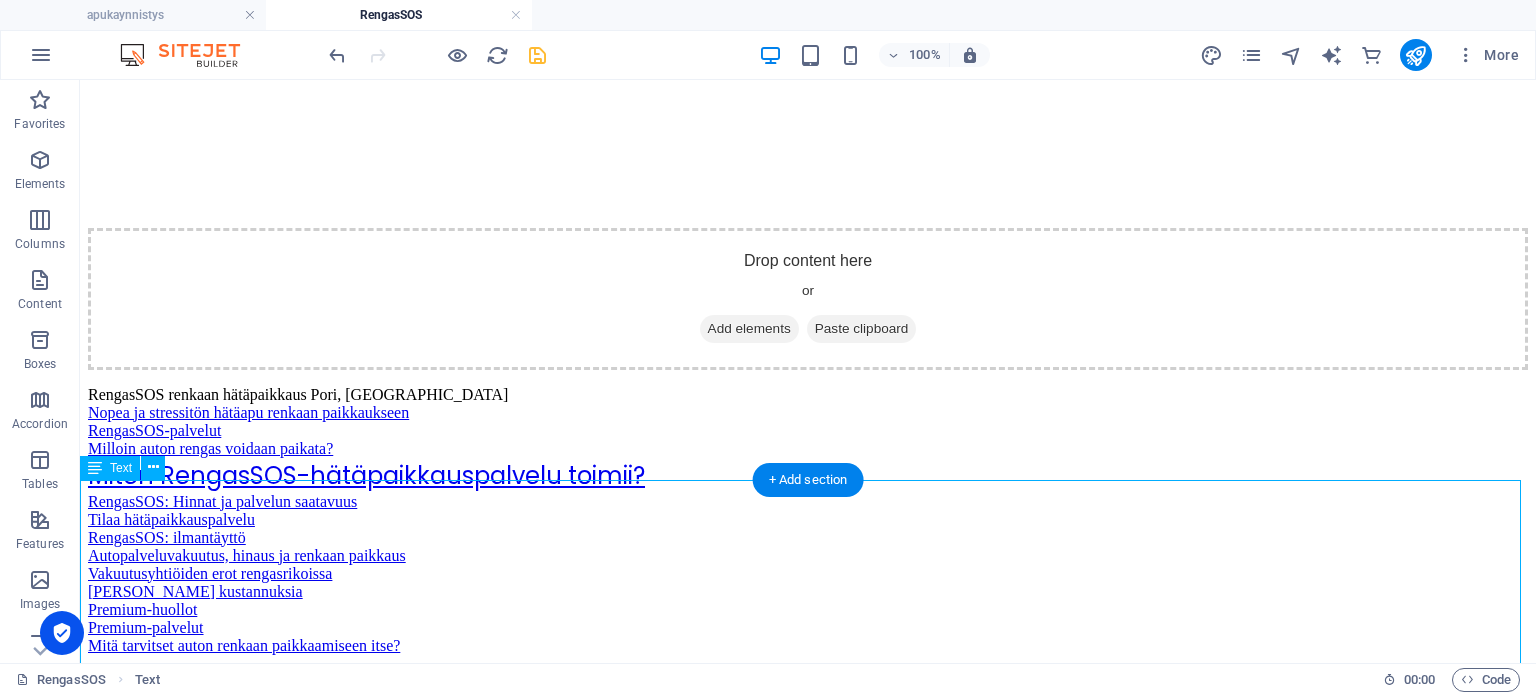click on "RengasSOS renkaan hätäpaikkaus Pori, Satakunta Nopea ja stressitön hätäapu renkaan paikkaukseen RengasSOS-palvelut Milloin auton rengas voidaan paikata? Miten RengasSOS-hätäpaikkauspalvelu toimii? RengasSOS: Hinnat ja palvelun saatavuus Tilaa hätäpaikkauspalvelu RengasSOS: ilmantäyttö Autopalveluvakuutus, hinaus ja renkaan paikkaus Vakuutusyhtiöiden erot rengasrikoissa Hinauksen kustannuksia Premium-huollot Premium-palvelut Mitä tarvitset auton renkaan paikkaamiseen itse?" at bounding box center [808, 520] 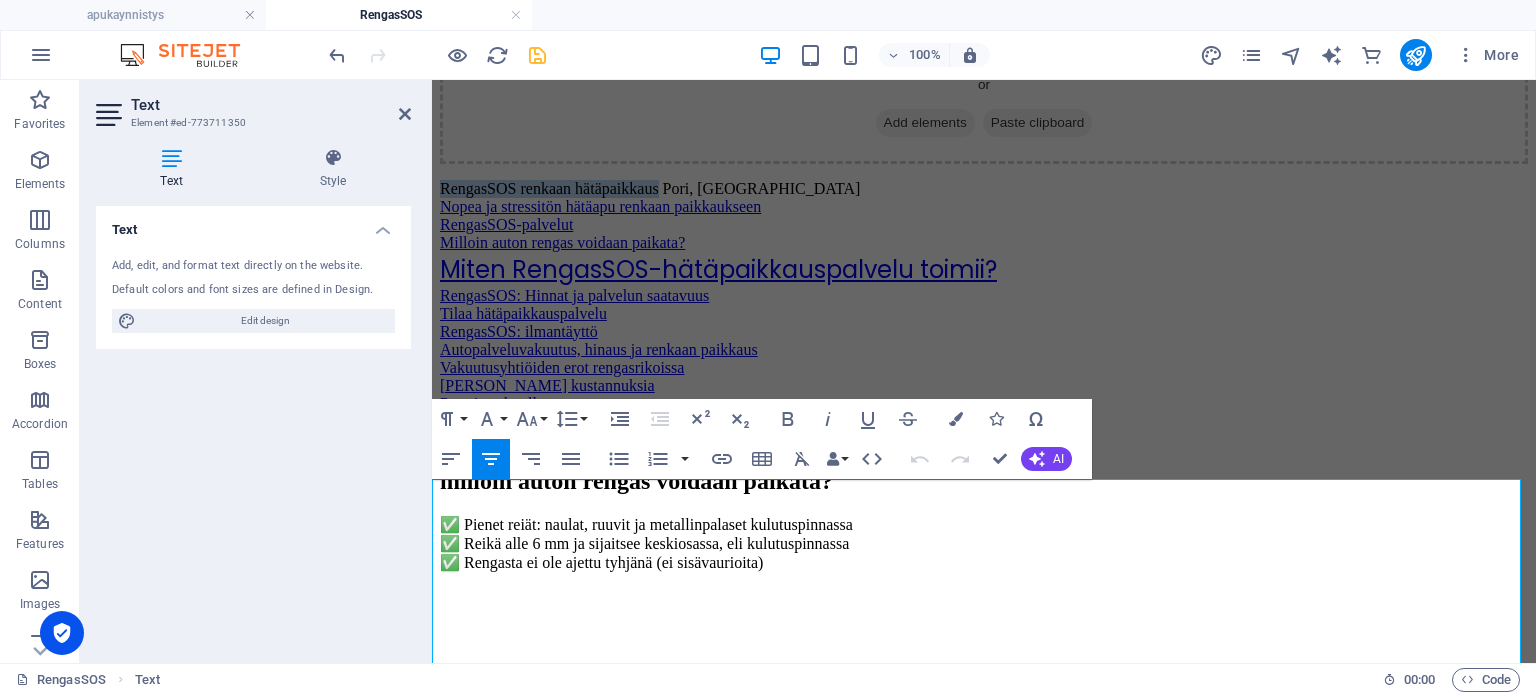 drag, startPoint x: 1100, startPoint y: 498, endPoint x: 637, endPoint y: 507, distance: 463.08746 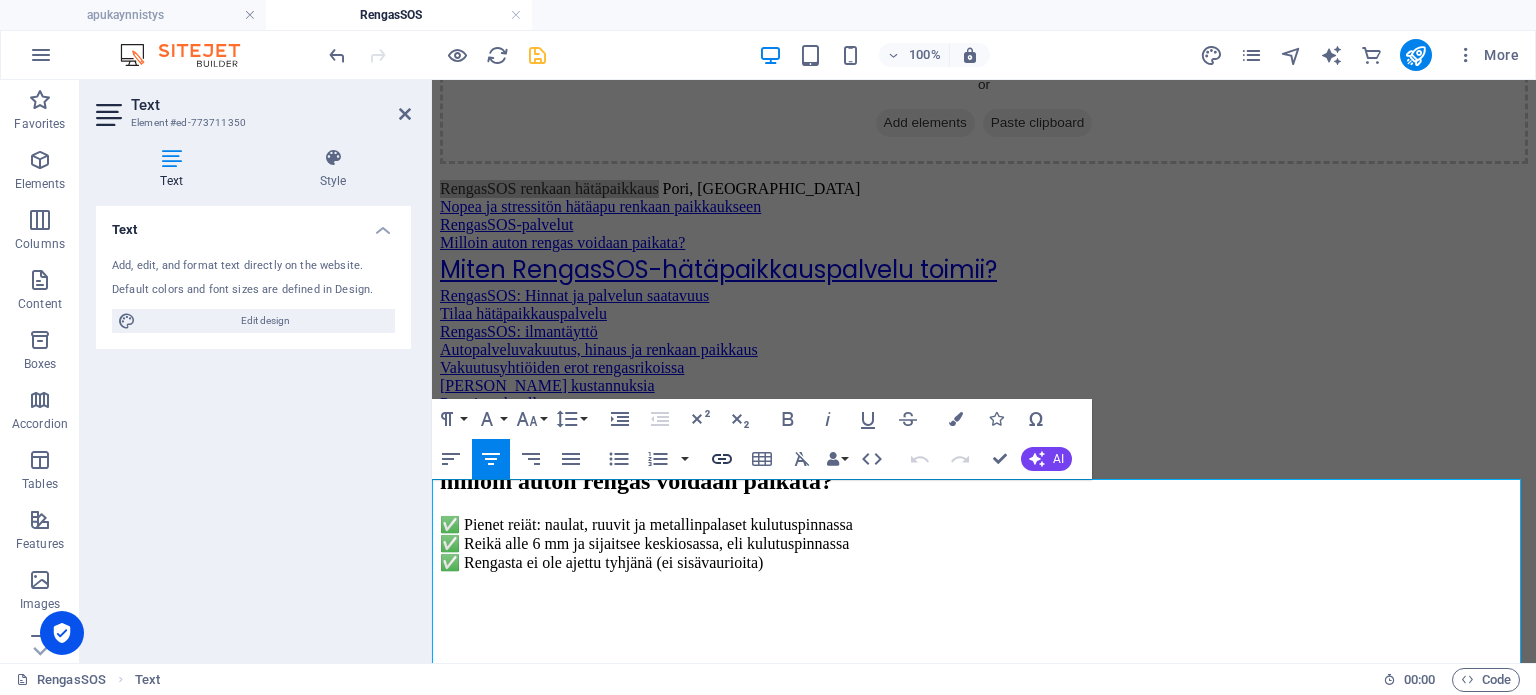 click 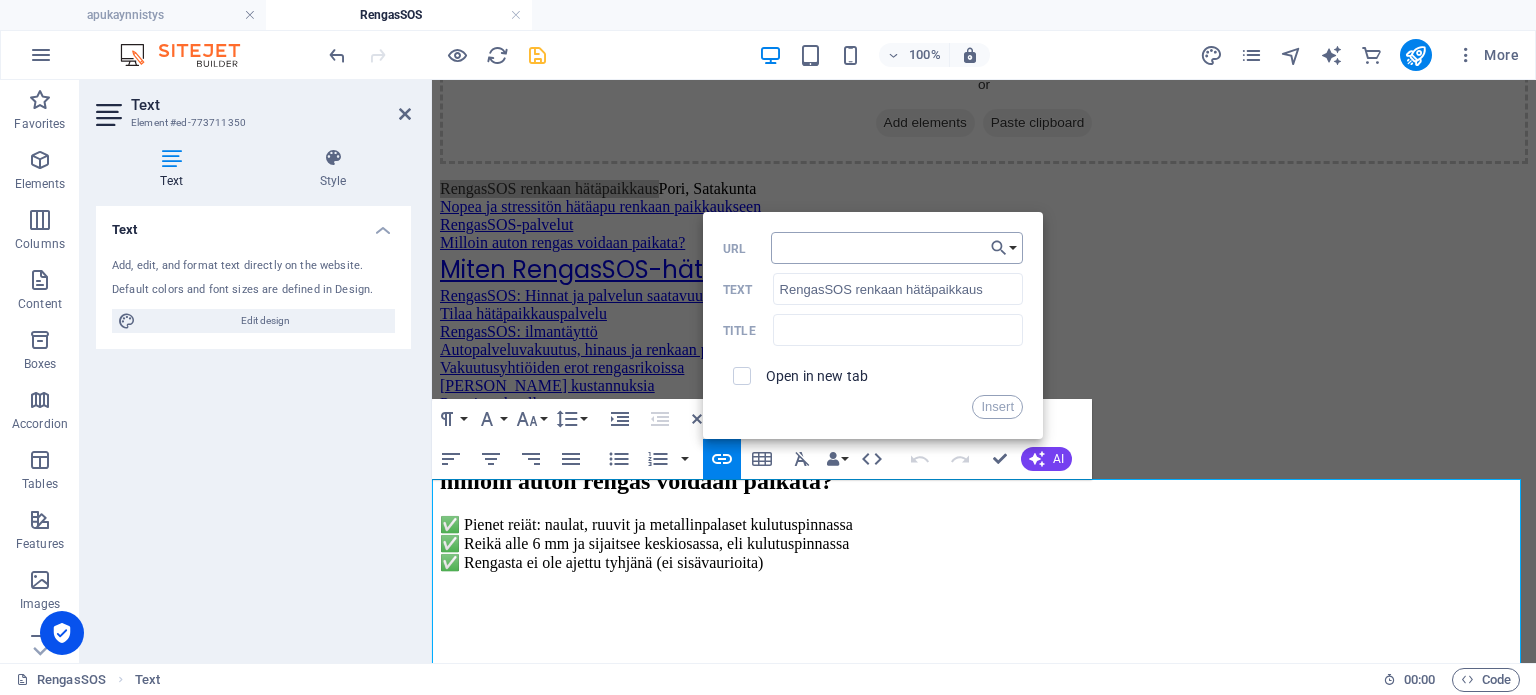 click on "URL" at bounding box center [897, 248] 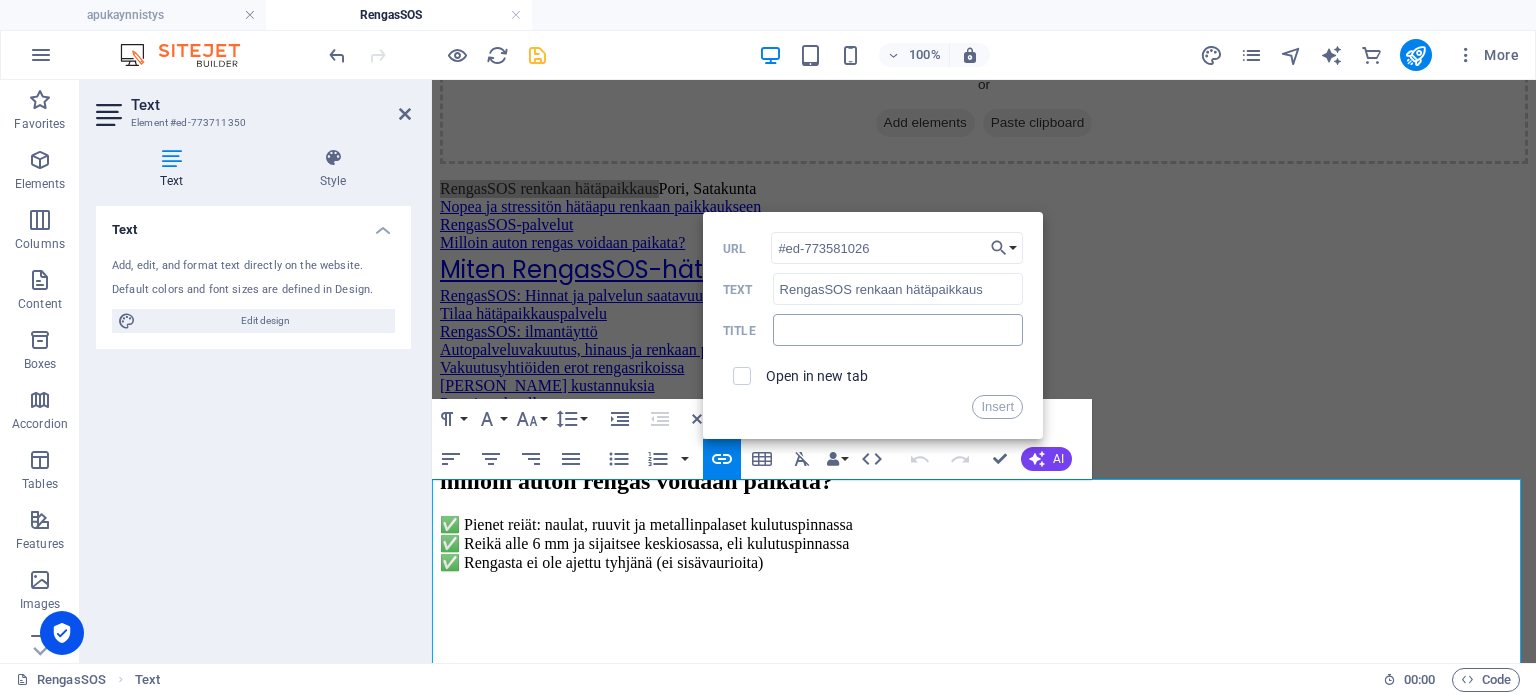type on "#ed-773581026" 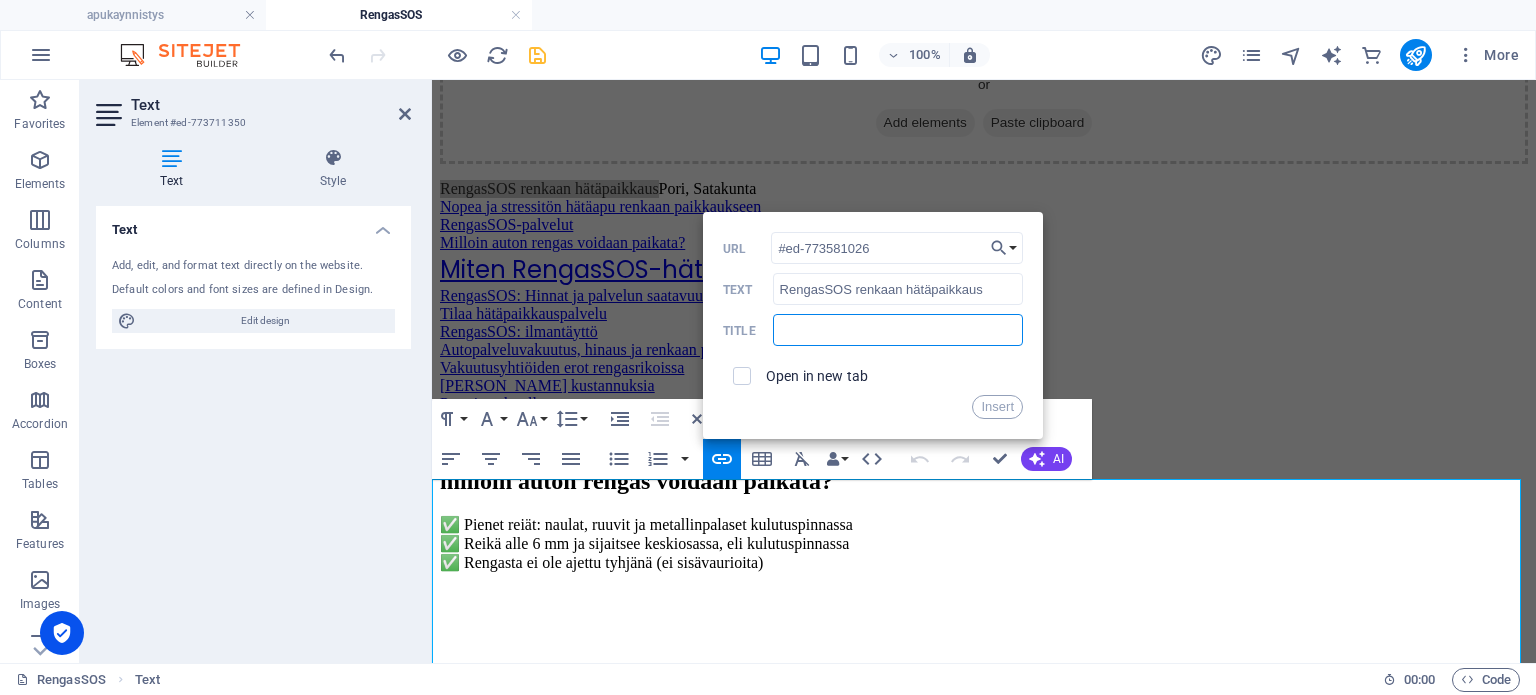 click at bounding box center (898, 330) 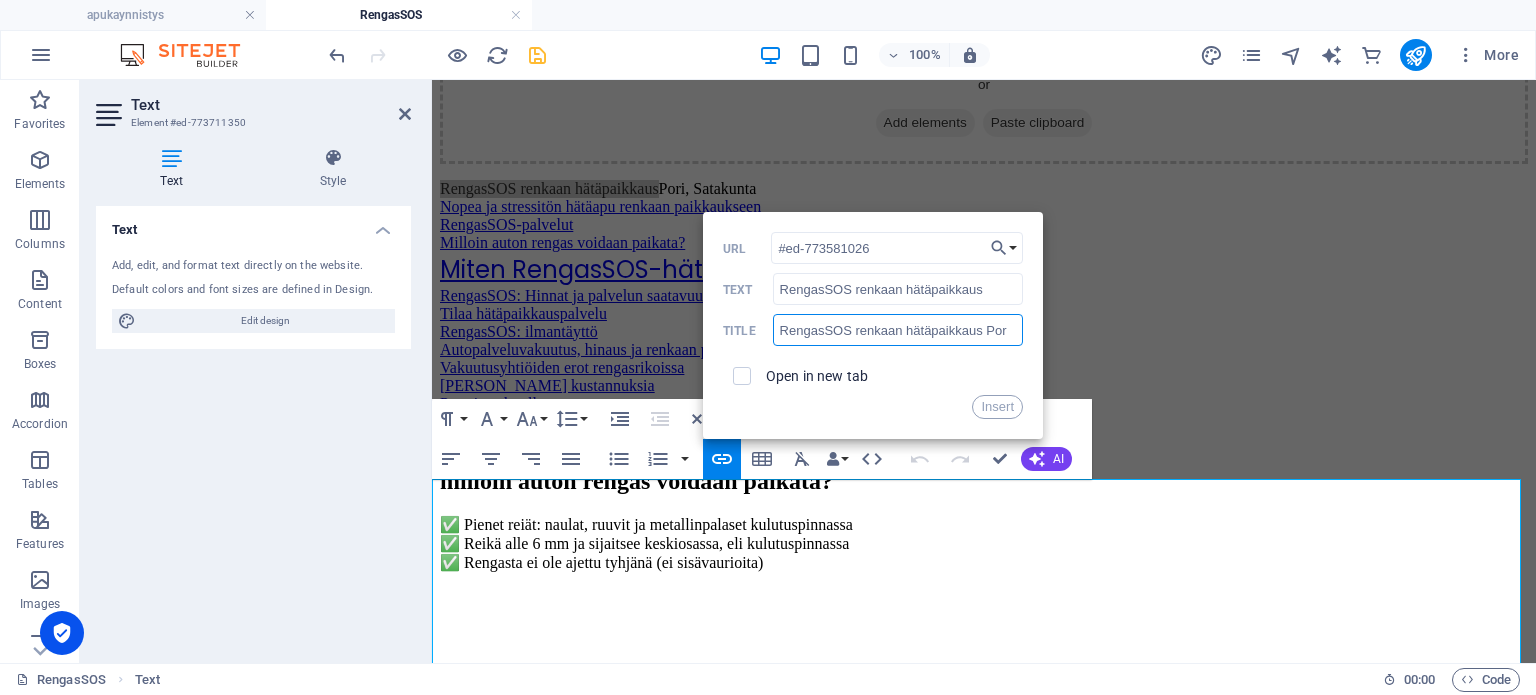 type on "RengasSOS renkaan hätäpaikkaus Pori" 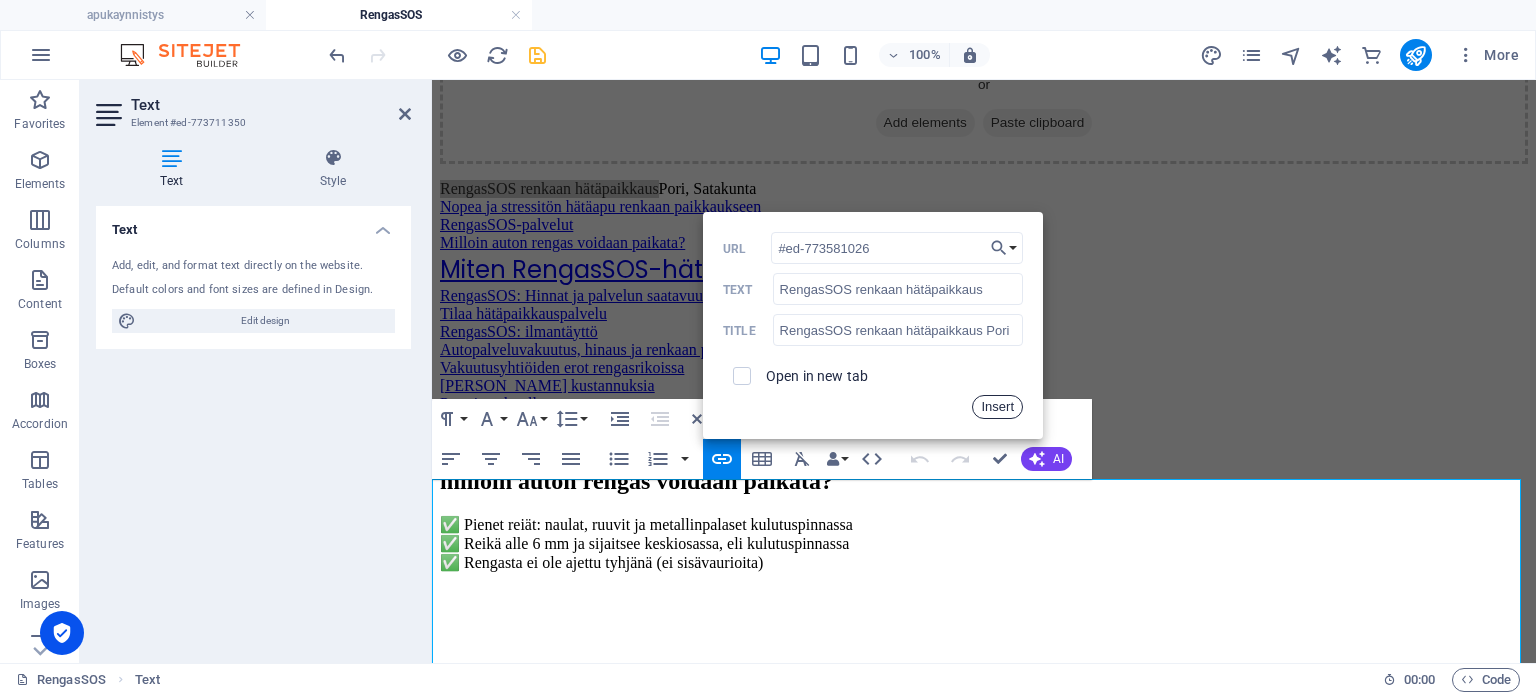 click on "Insert" at bounding box center [997, 407] 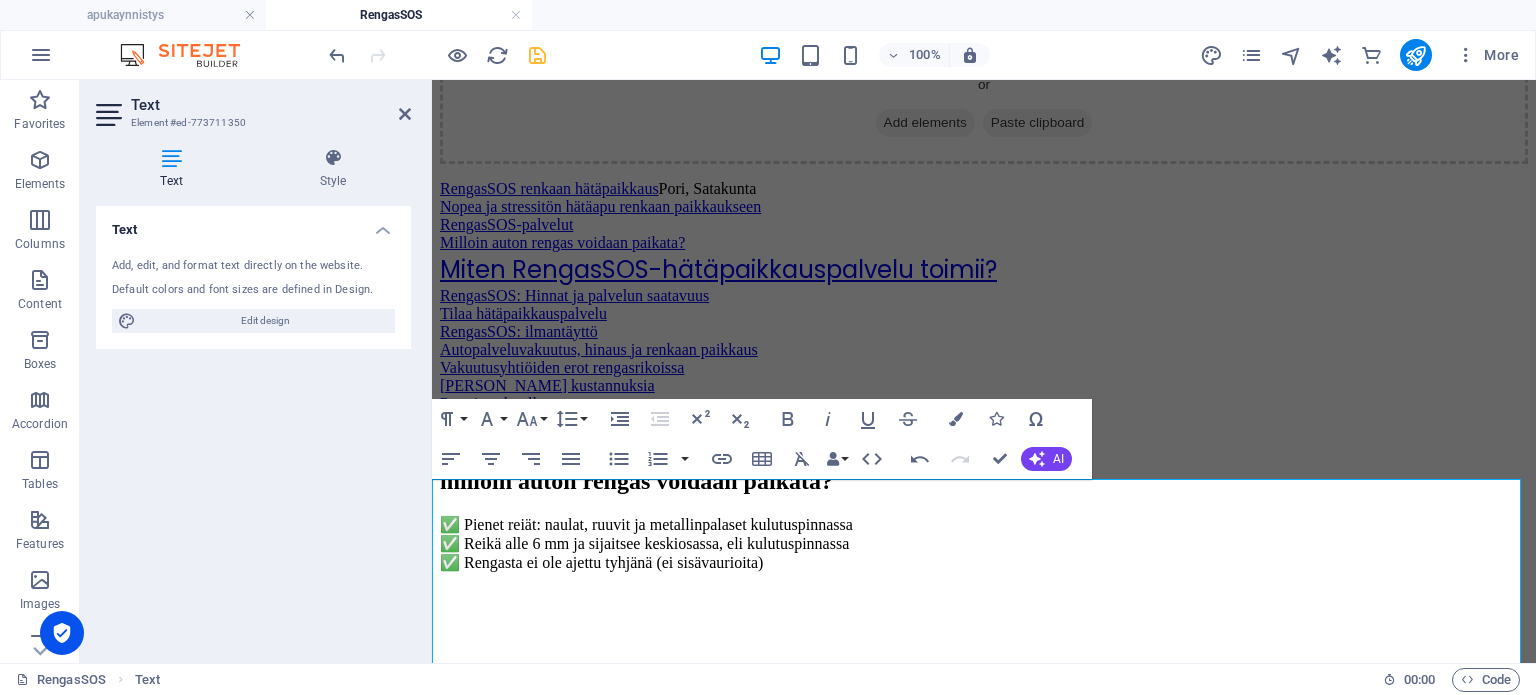 click on "RengasSOS renkaan hätäpaikkaus  Pori, Satakunta Nopea ja stressitön hätäapu renkaan paikkaukseen RengasSOS-palvelut Milloin auton rengas voidaan paikata? Miten RengasSOS-hätäpaikkauspalvelu toimii? RengasSOS: Hinnat ja palvelun saatavuus Tilaa hätäpaikkauspalvelu RengasSOS: ilmantäyttö Autopalveluvakuutus, hinaus ja renkaan paikkaus Vakuutusyhtiöiden erot rengasrikoissa Hinauksen kustannuksia Premium-huollot Premium-palvelut Mitä tarvitset auton renkaan paikkaamiseen itse?" at bounding box center [984, 314] 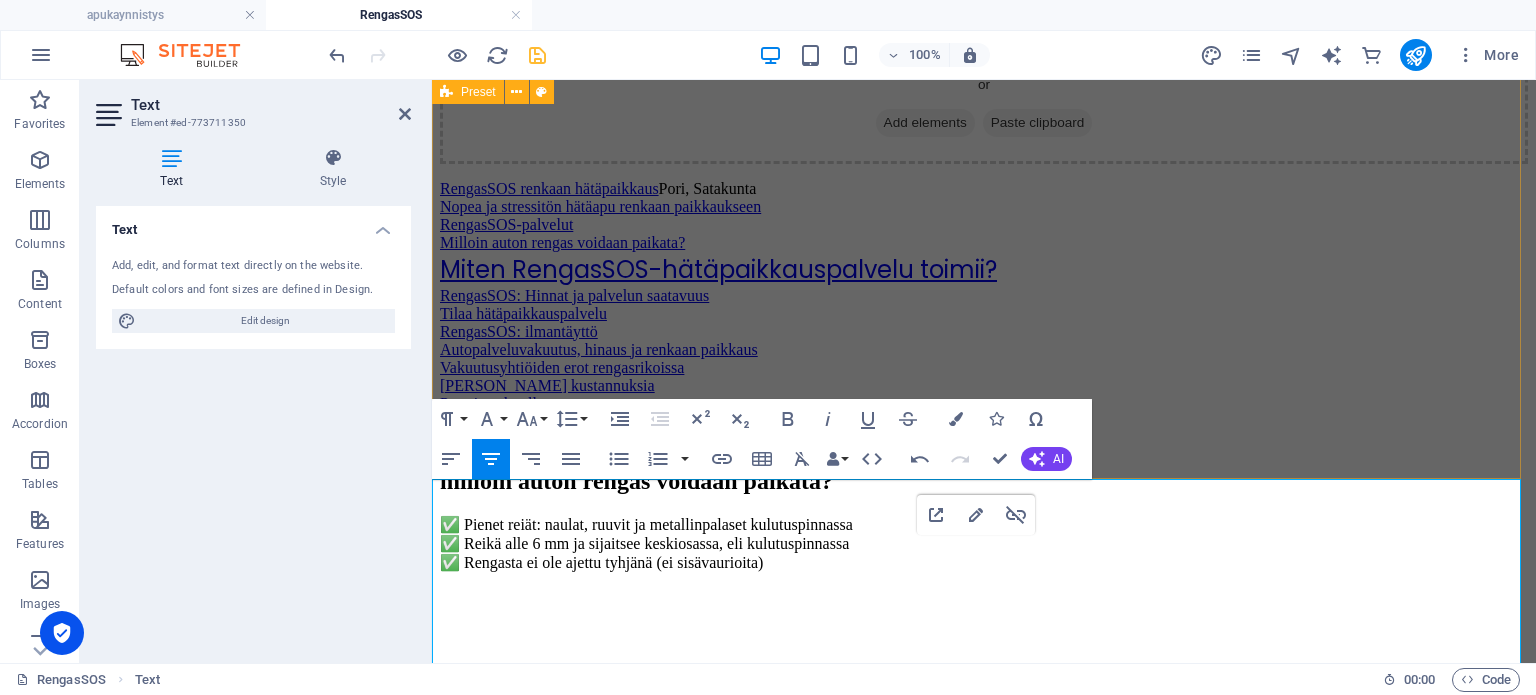 click on "RengasSOS-palvelut🆘 ✅  Renkaan pikapaikkaus tien päällä  (naula/ruuvi rei'issä) ✅  Renkaiden ilmantäyttö  (jos paine on hävinnyt)   Drop content here or  Add elements  Paste clipboard" at bounding box center (984, -94) 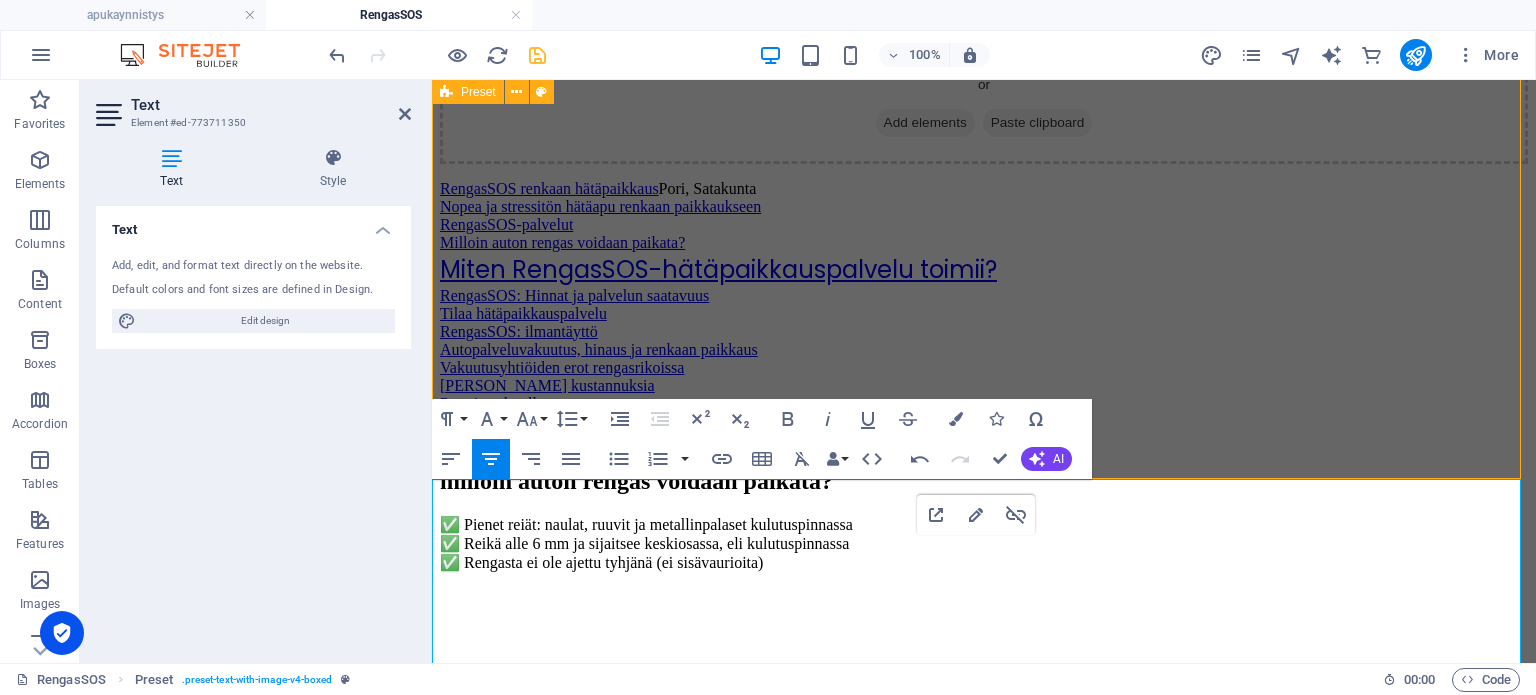 scroll, scrollTop: 1639, scrollLeft: 0, axis: vertical 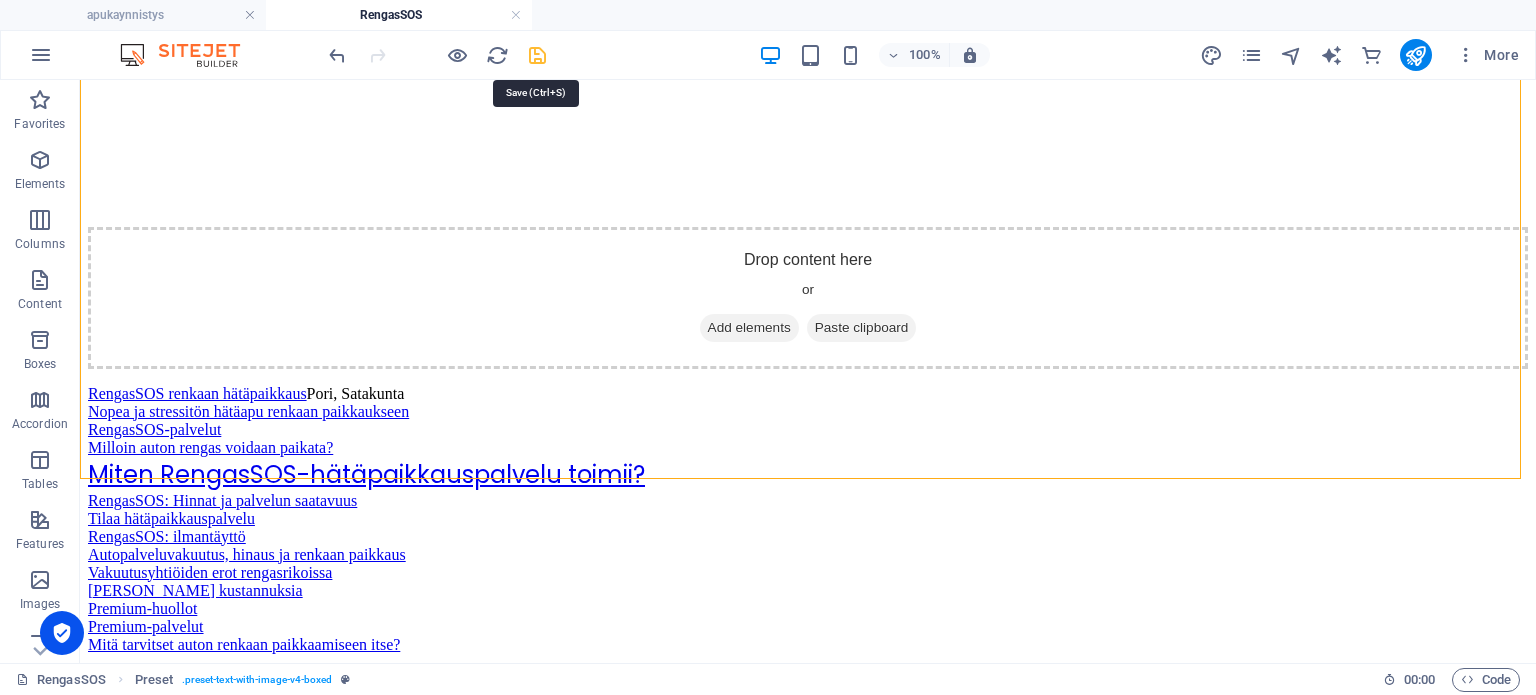 click at bounding box center (537, 55) 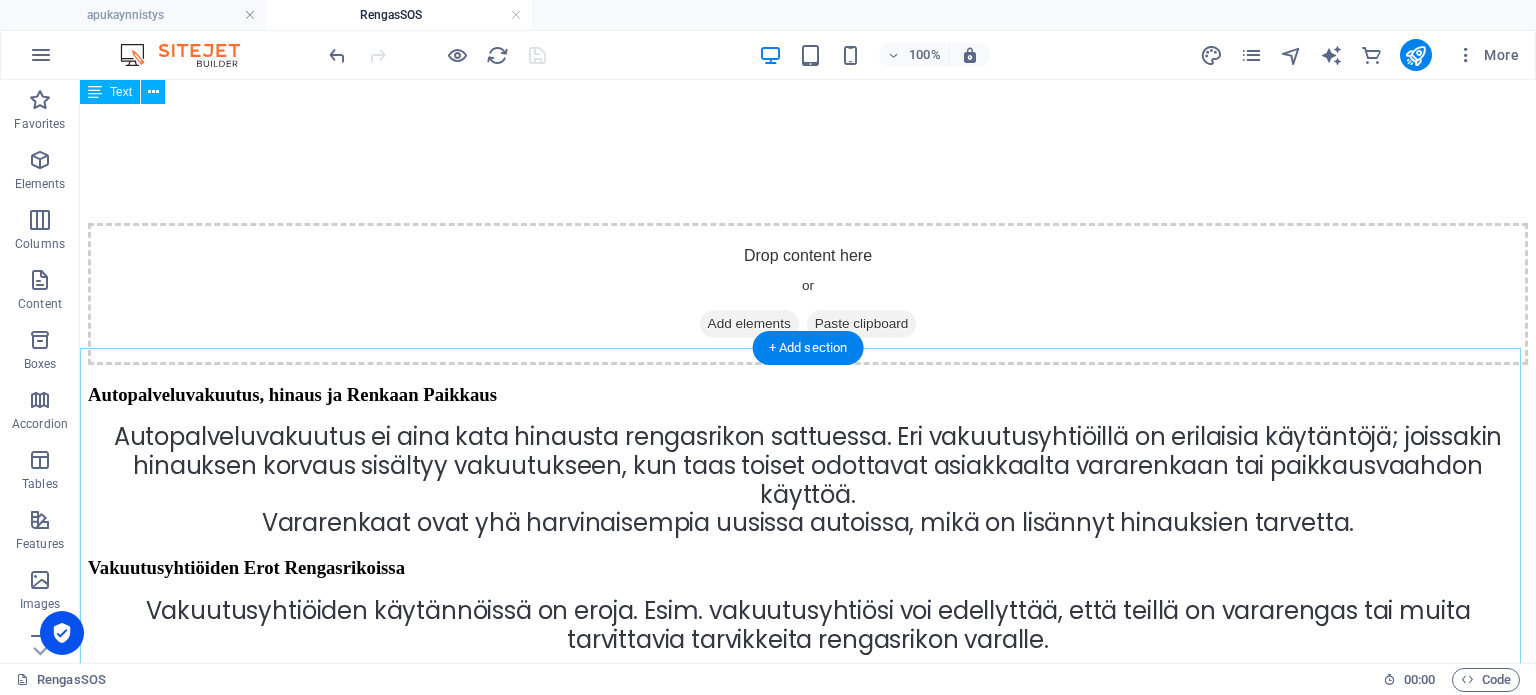 scroll, scrollTop: 7039, scrollLeft: 0, axis: vertical 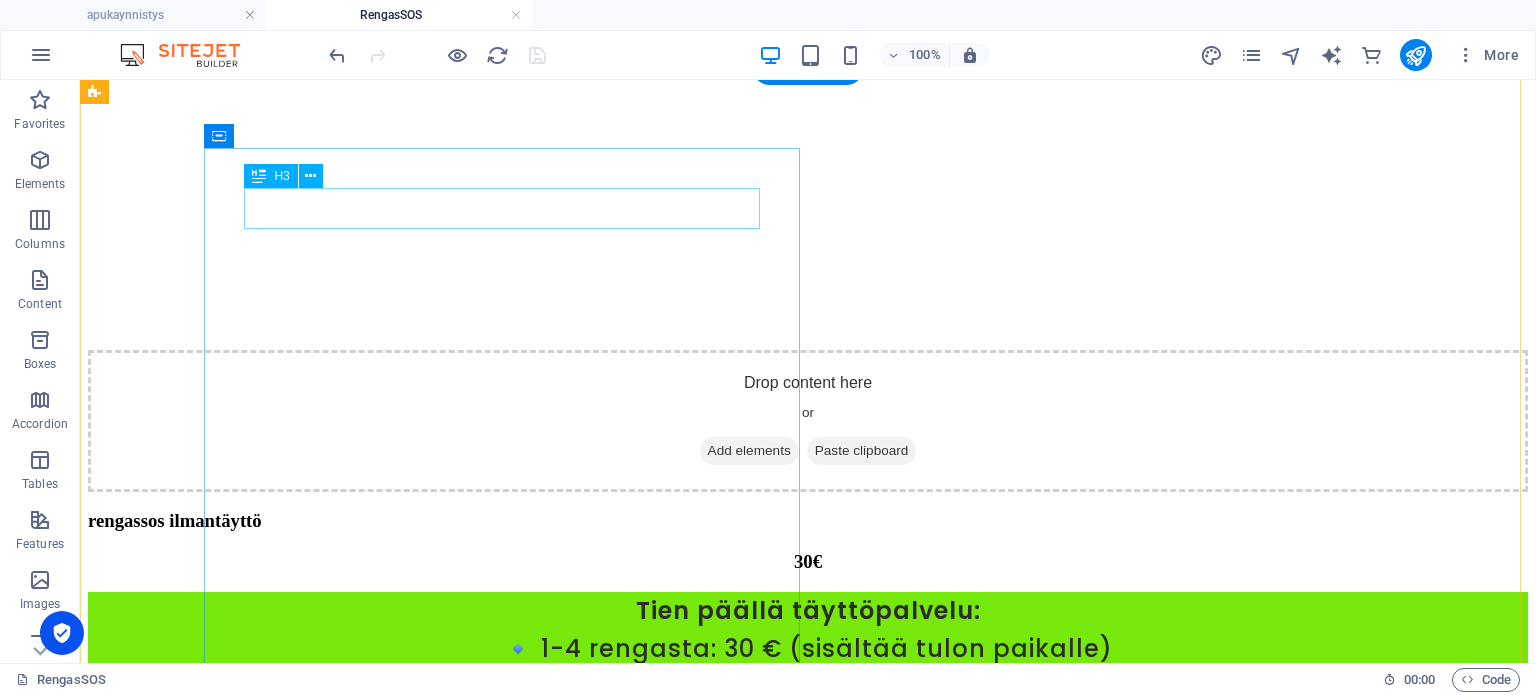click on "rengassos ilmantäyttö" at bounding box center (808, 521) 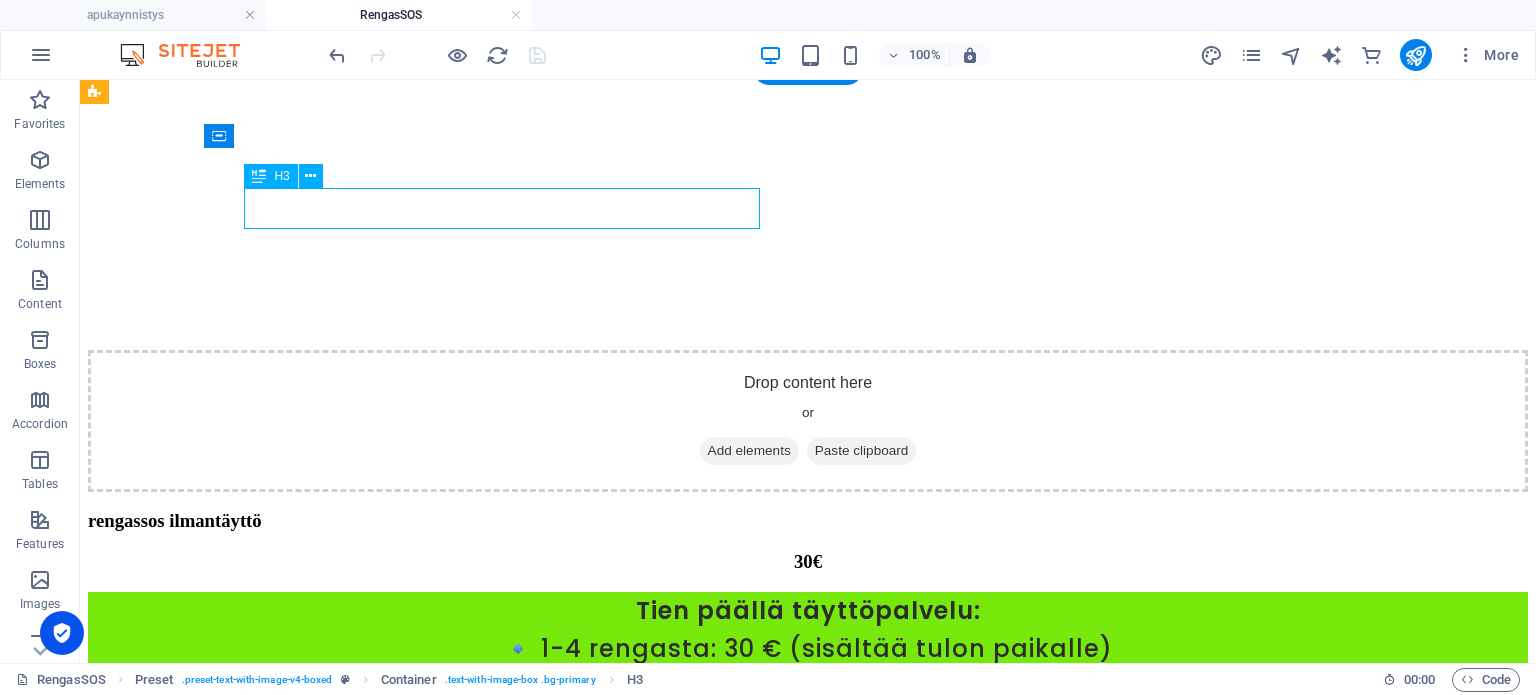 click on "rengassos ilmantäyttö" at bounding box center [808, 521] 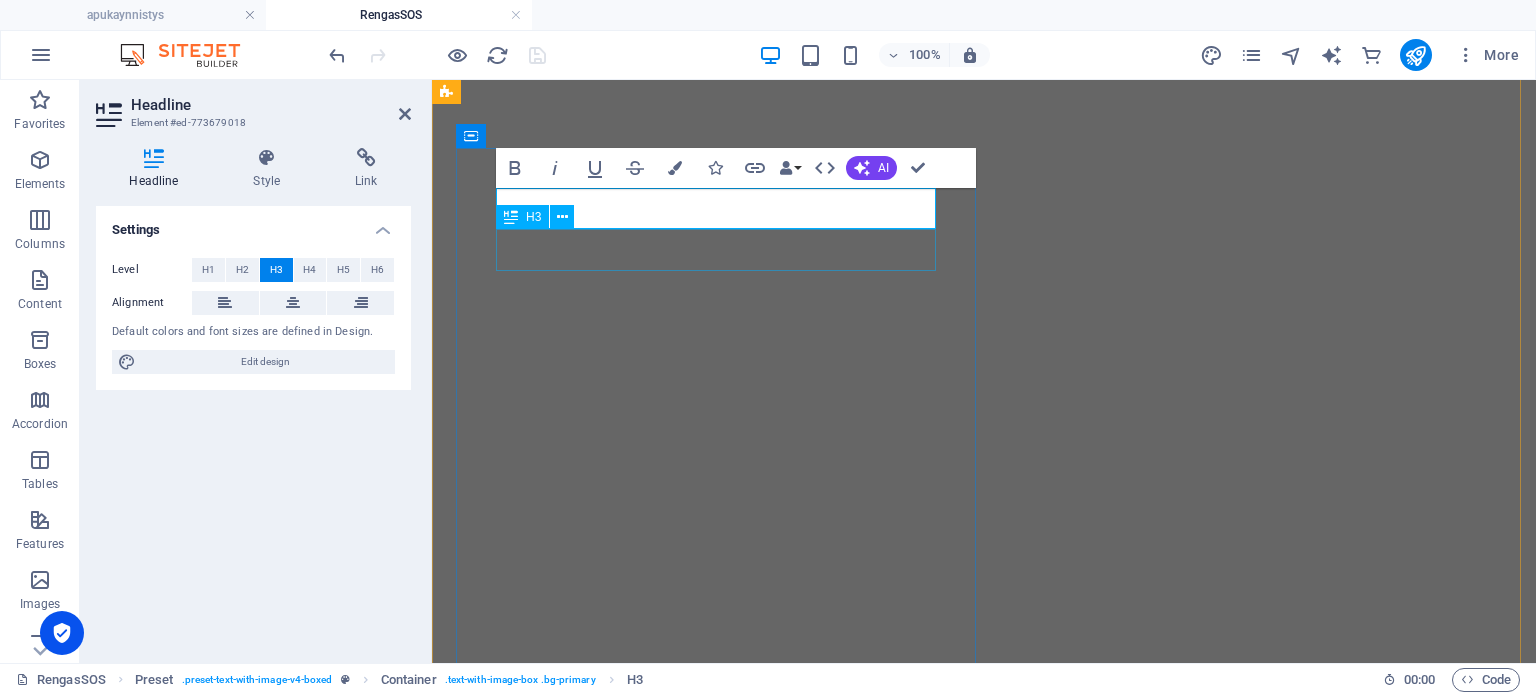 scroll, scrollTop: 6320, scrollLeft: 0, axis: vertical 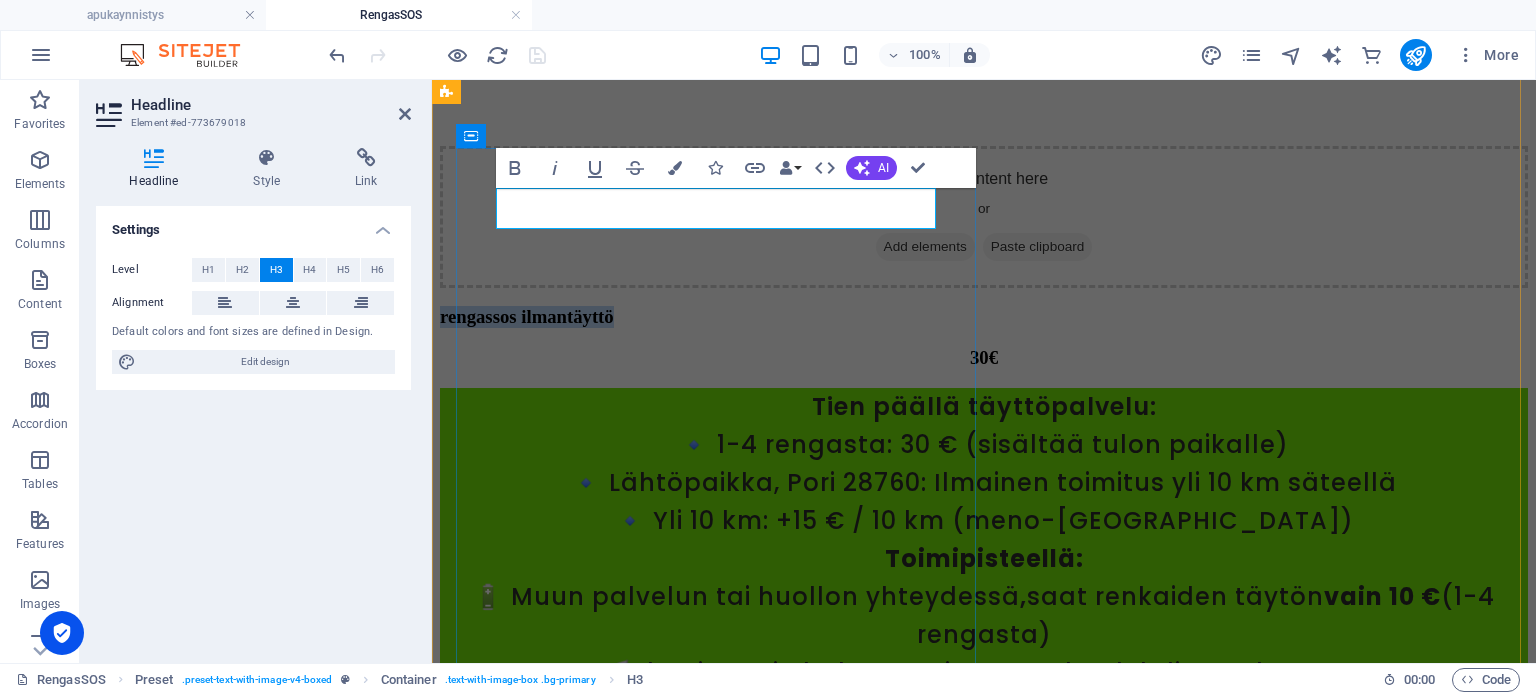 click on "rengassos ilmantäyttö" at bounding box center (984, 317) 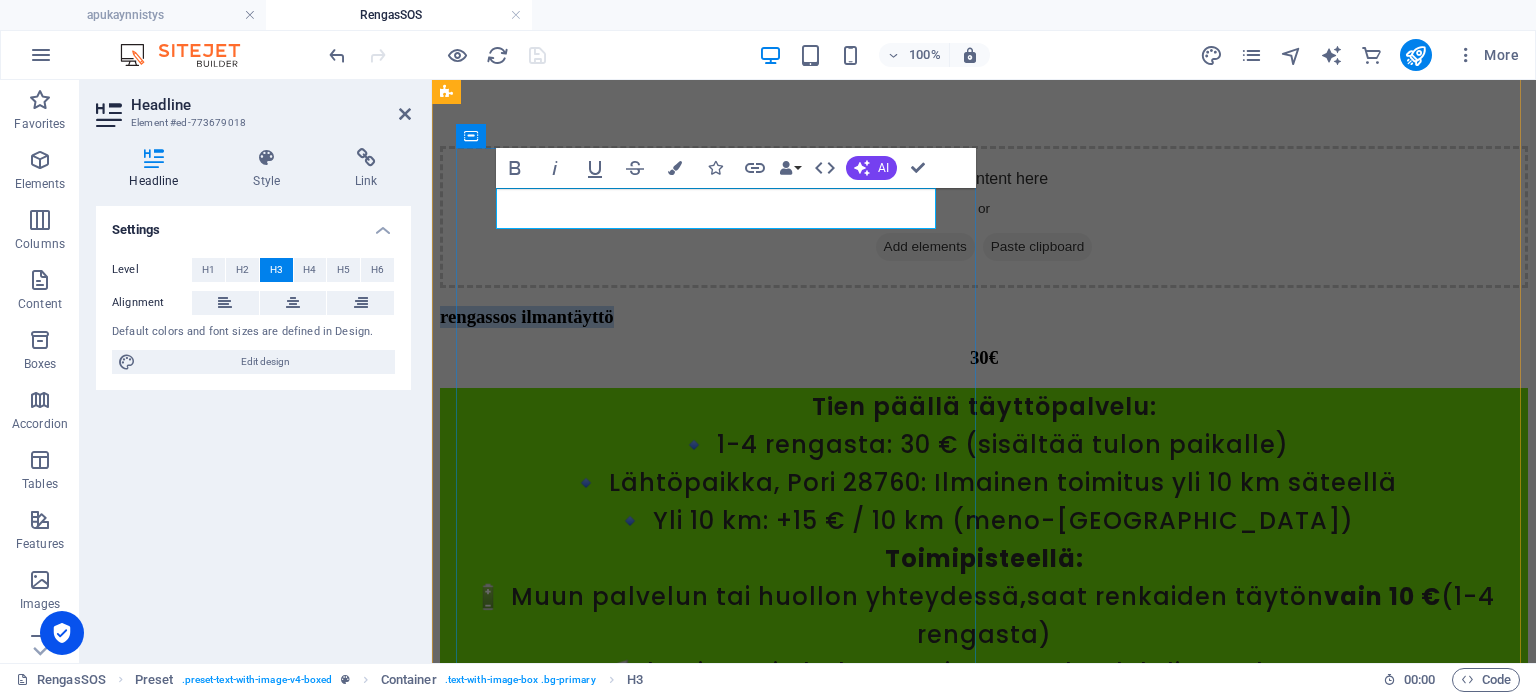 click on "rengassos ilmantäyttö" at bounding box center (984, 317) 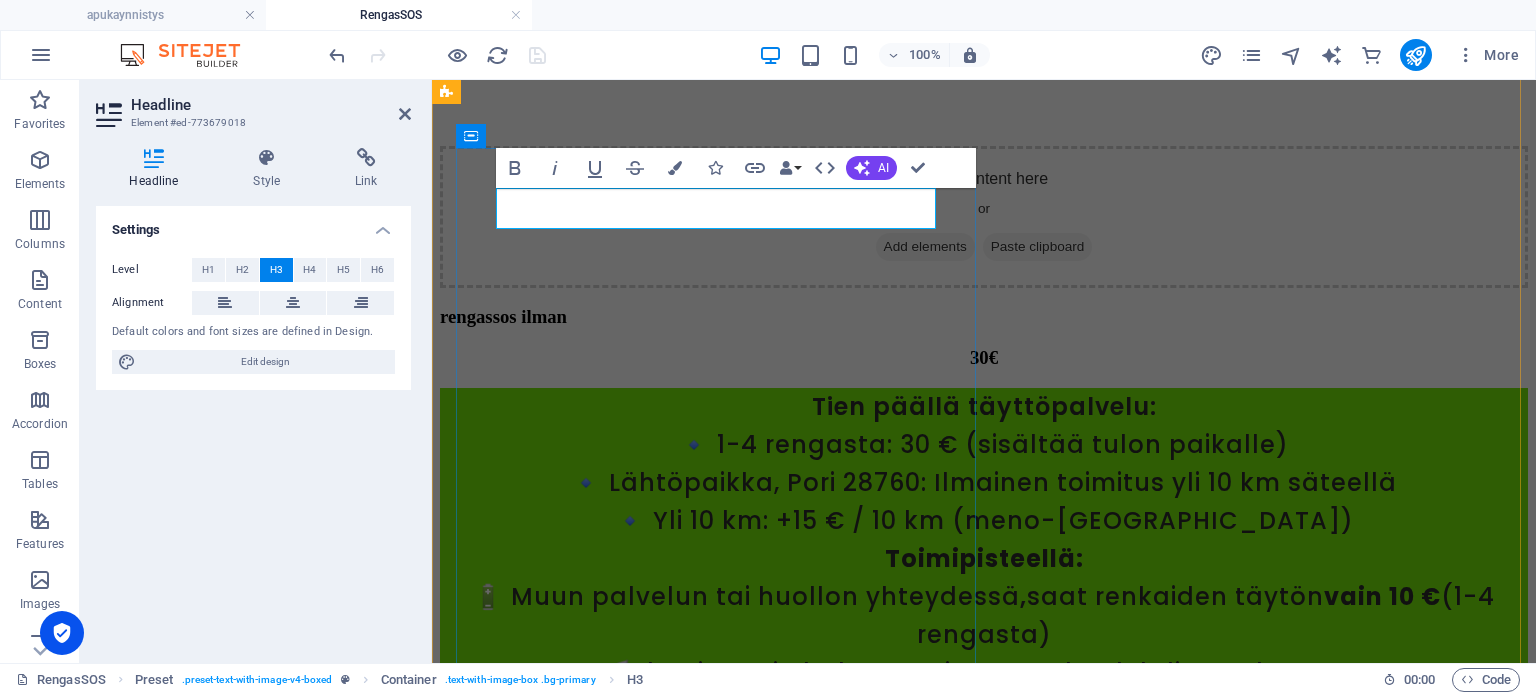 type 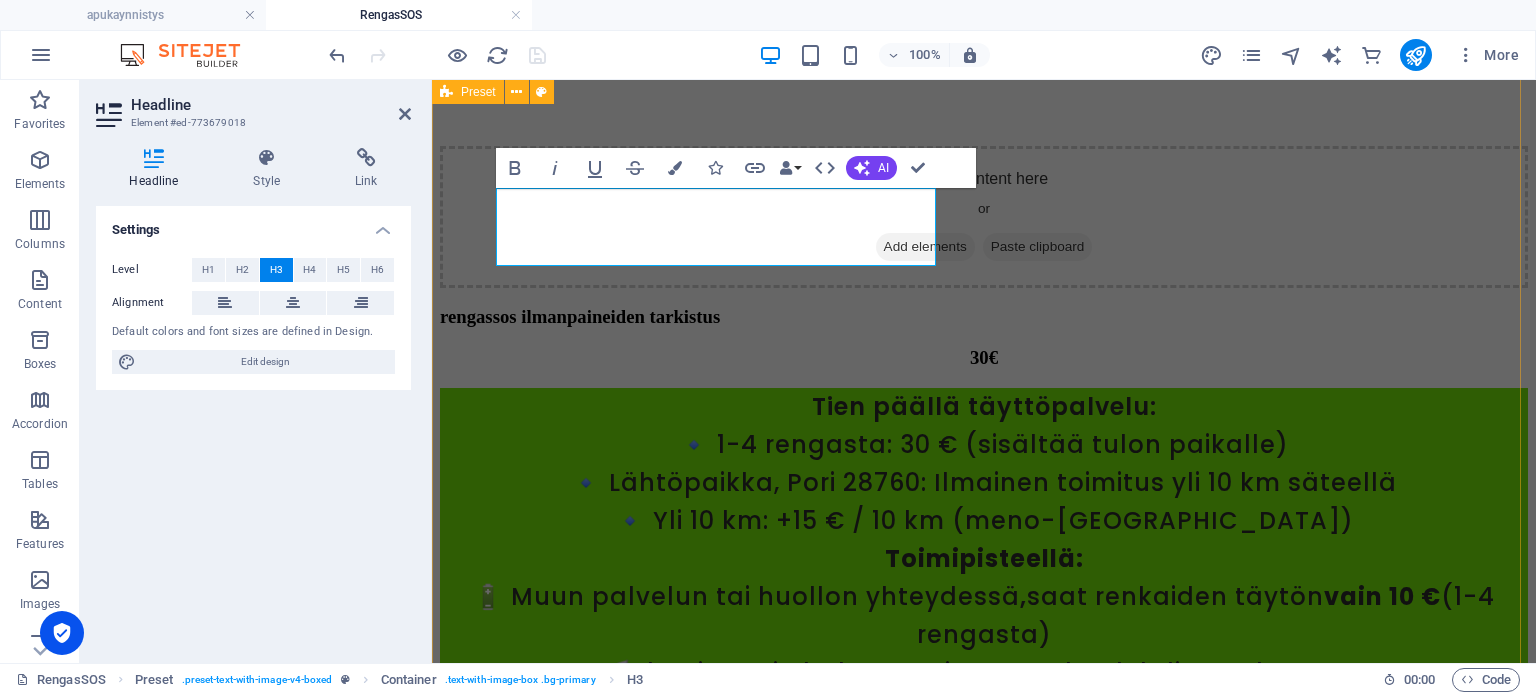 click on "rengassos ilmanpaineiden tarkistus 30€ Tien päällä täyttöpalvelu: 🔹 1-4 rengasta: 30 € (sisältää tulon paikalle) 🔹 Lähtöpaikka, Pori 28760: Ilmainen toimitus yli 10 km säteellä 🔹 Yli 10 km: +15 € / 10 km (meno-paluu) Toimipisteellä: 🔋 Muun palvelun tai huollon yhteydessä ,  saat renkaiden täytön  vain 10 €  (1-4 rengasta) 📢 Ilmoita vain haluttu paine – me huolehdimme lopusta! Drop content here or  Add elements  Paste clipboard" at bounding box center (984, 931) 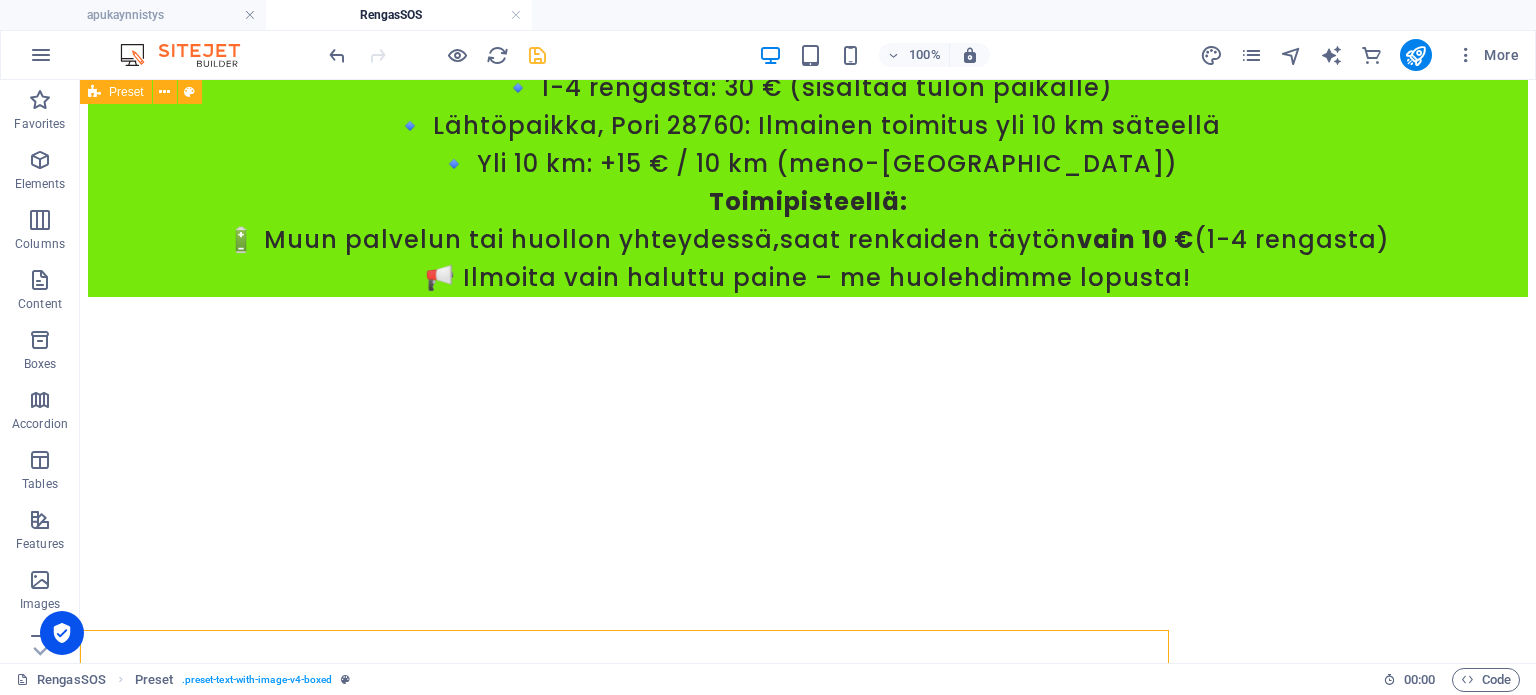 scroll, scrollTop: 5759, scrollLeft: 0, axis: vertical 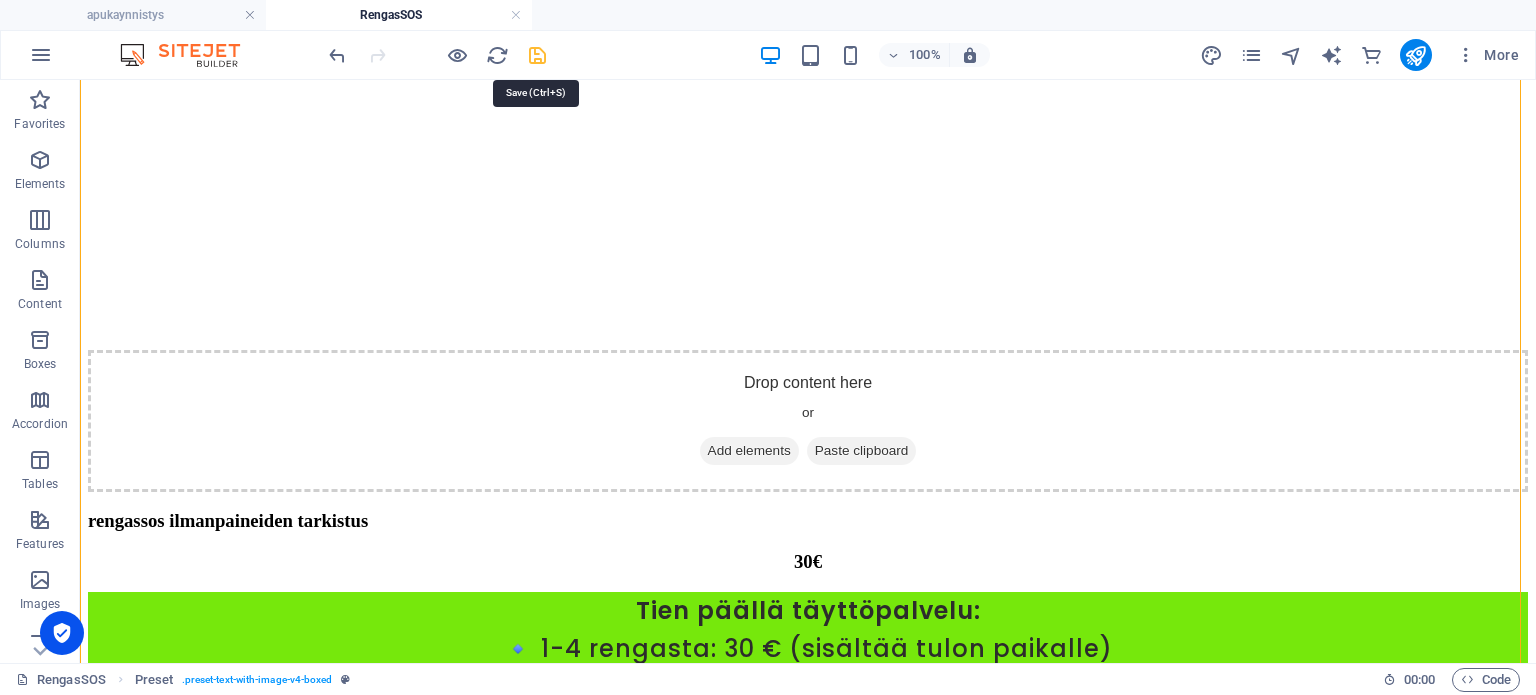 click at bounding box center [537, 55] 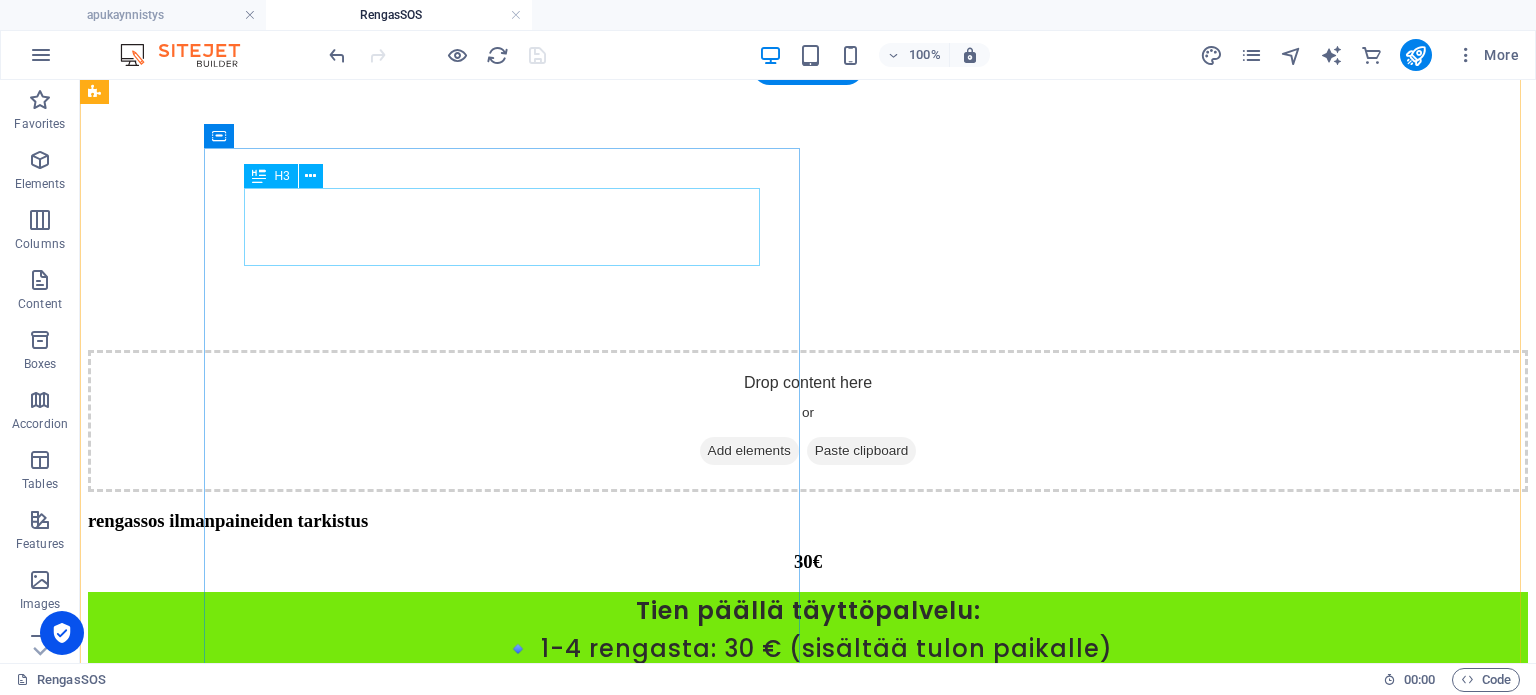 click on "rengassos ilmanpaineiden tarkistus" at bounding box center (808, 521) 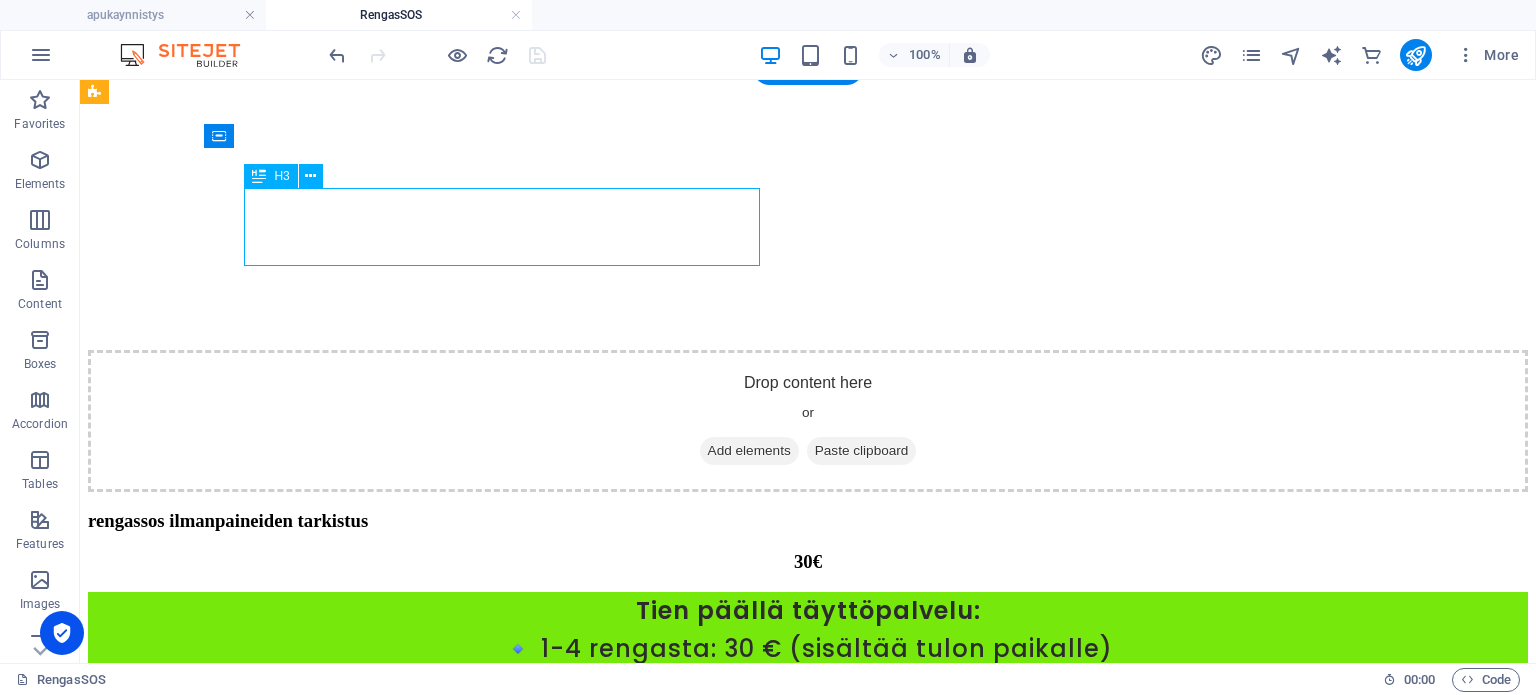 click on "rengassos ilmanpaineiden tarkistus" at bounding box center [808, 521] 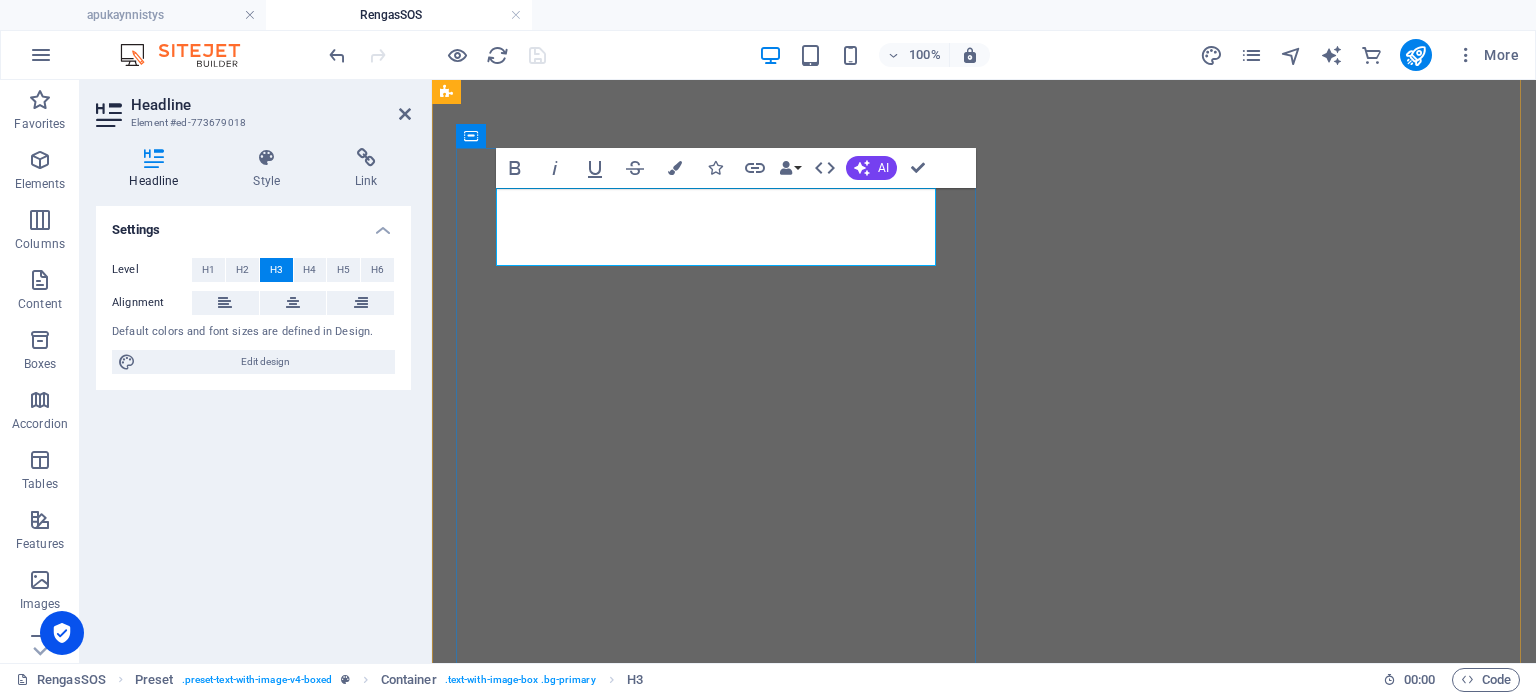 scroll, scrollTop: 6320, scrollLeft: 0, axis: vertical 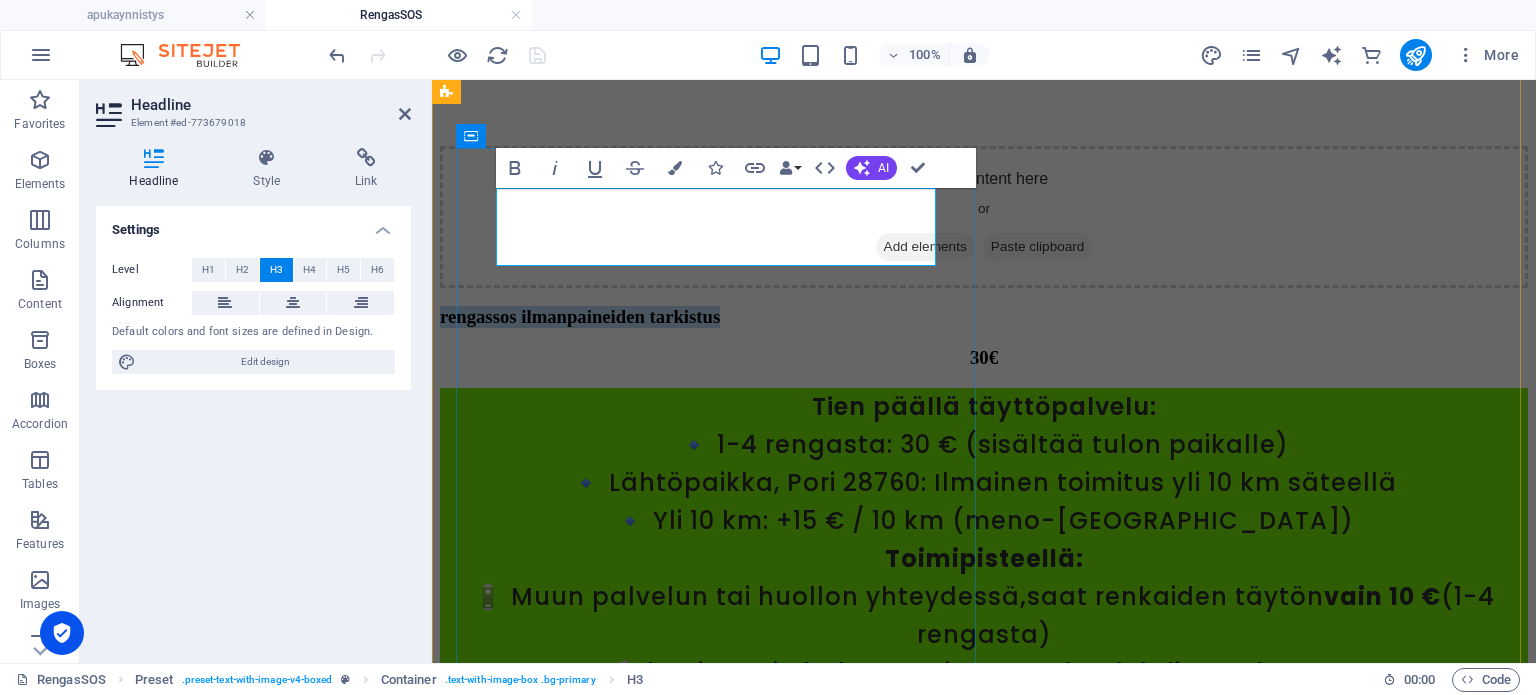 click on "rengassos ilmanpaineiden tarkistus" at bounding box center (984, 317) 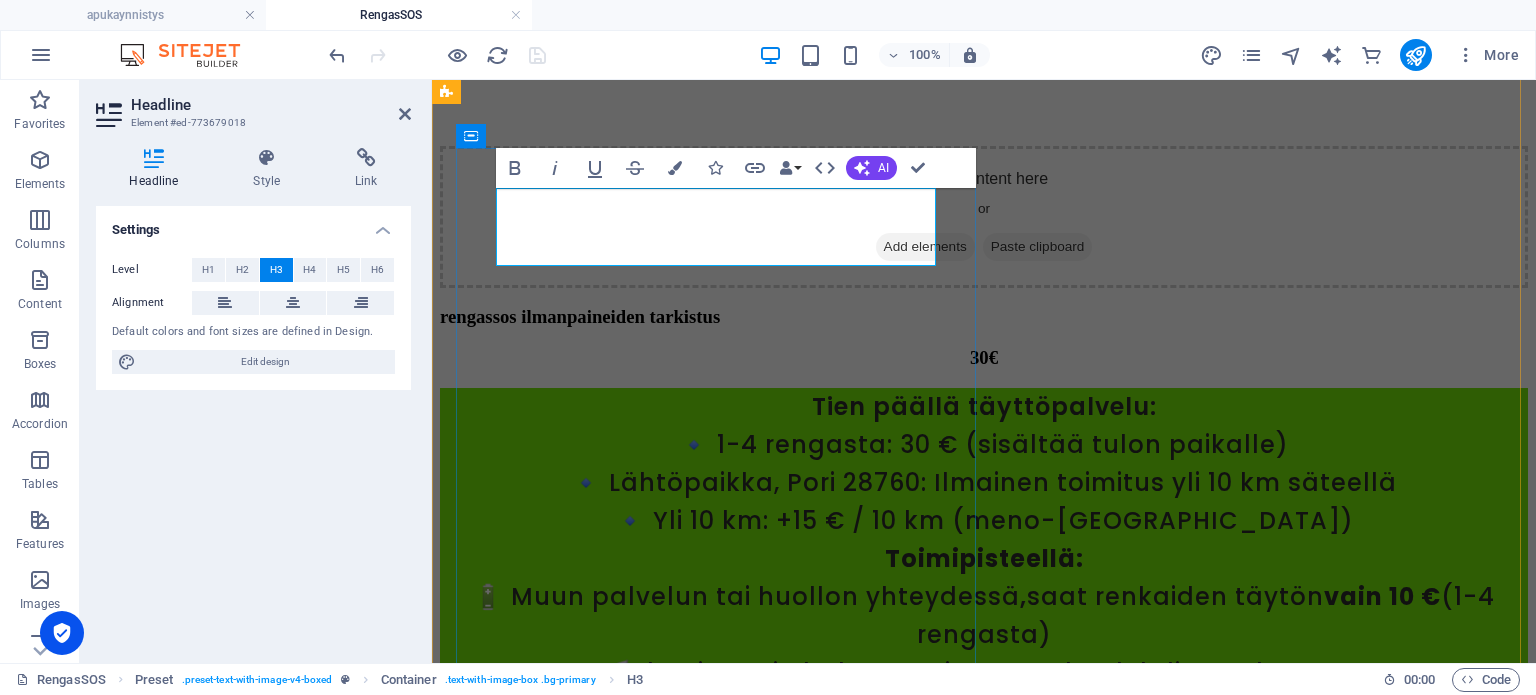 type 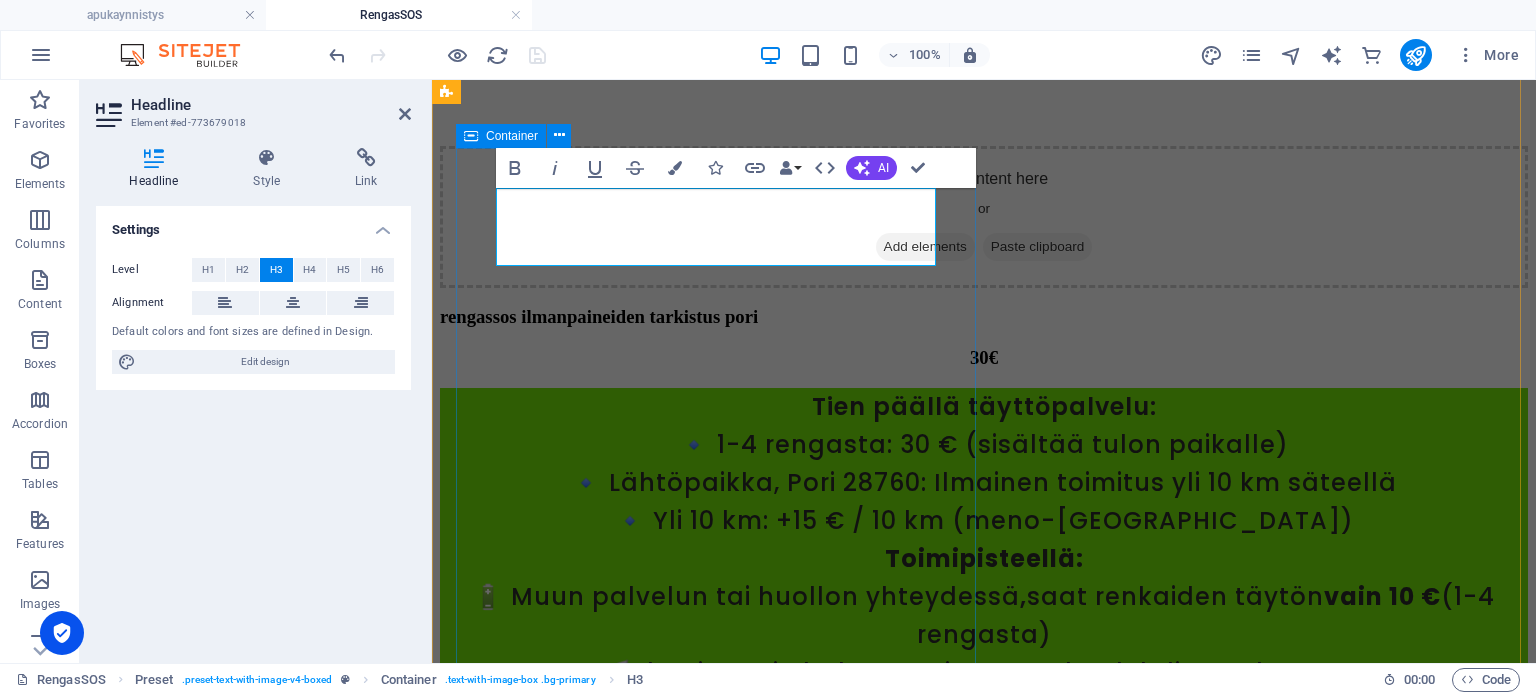 click on "rengassos ilmanpaineiden tarkistus pori 30€ Tien päällä täyttöpalvelu: 🔹 1-4 rengasta: 30 € (sisältää tulon paikalle) 🔹 Lähtöpaikka, Pori 28760: Ilmainen toimitus yli 10 km säteellä 🔹 Yli 10 km: +15 € / 10 km (meno-paluu) Toimipisteellä: 🔋 Muun palvelun tai huollon yhteydessä ,  saat renkaiden täytön  vain 10 €  (1-4 rengasta) 📢 Ilmoita vain haluttu paine – me huolehdimme lopusta!" at bounding box center (984, 498) 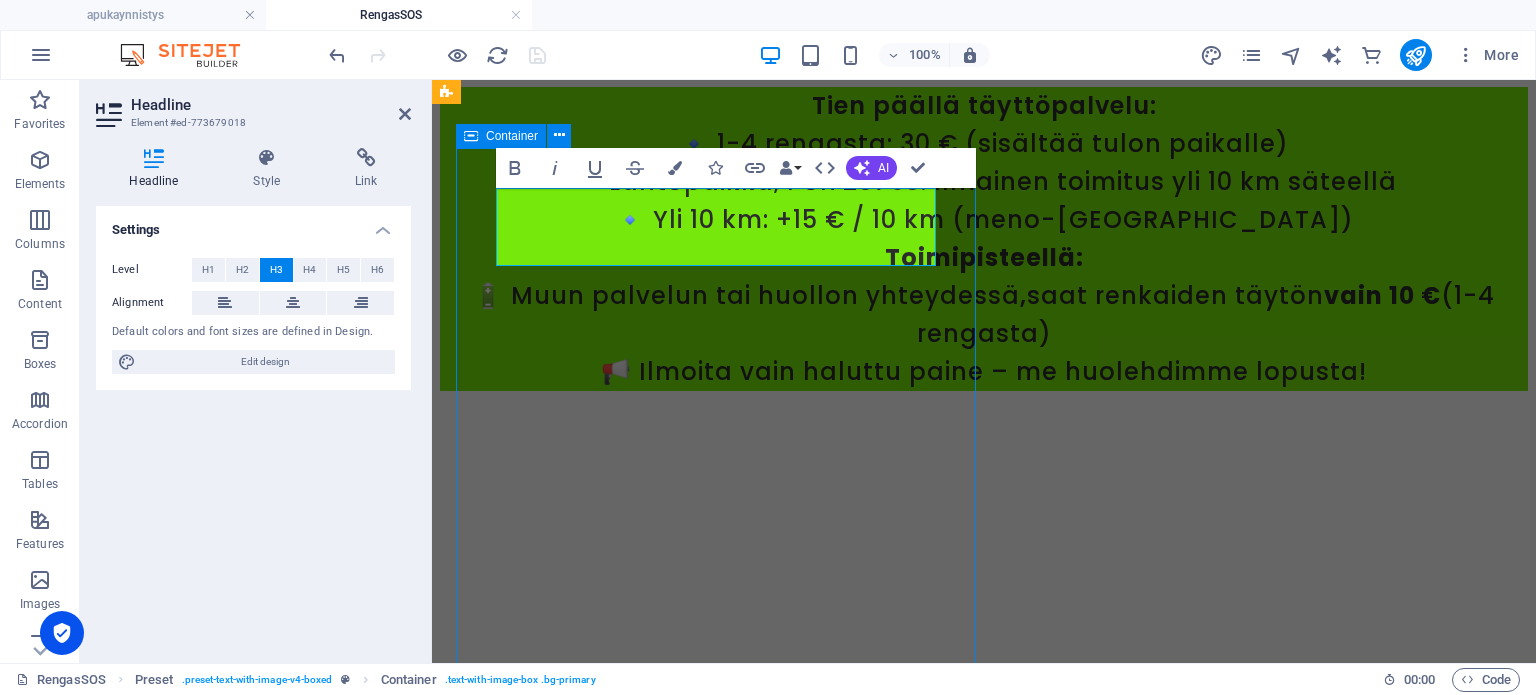 scroll, scrollTop: 5759, scrollLeft: 0, axis: vertical 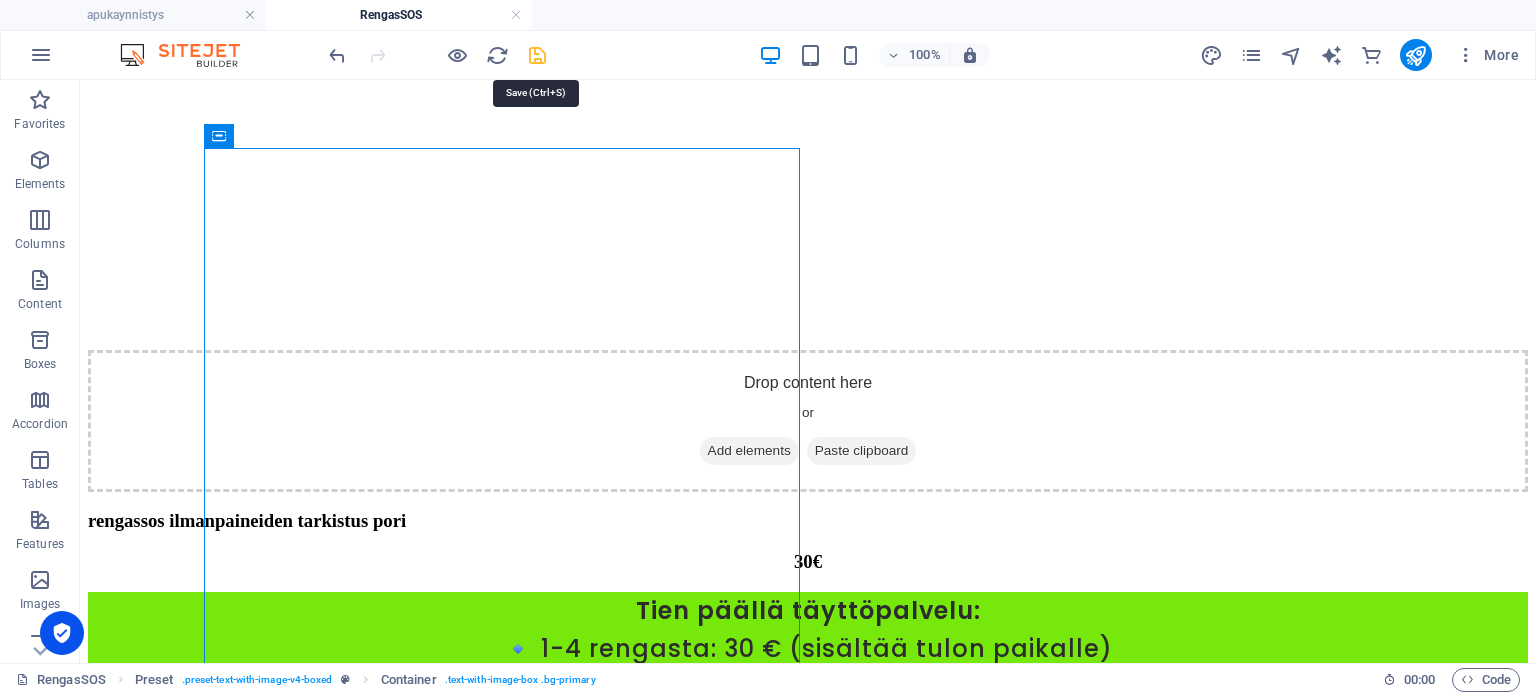 click at bounding box center [537, 55] 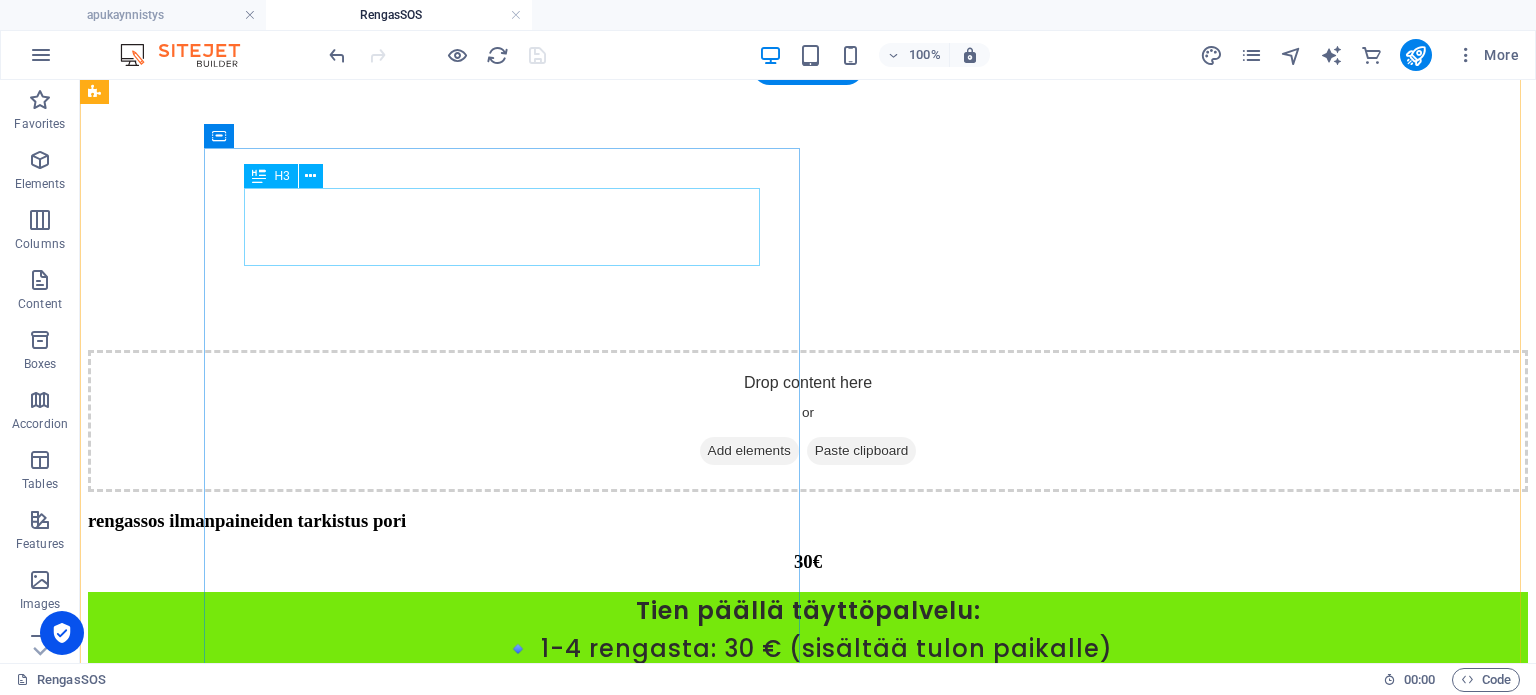 click on "rengassos ilmanpaineiden tarkistus pori" at bounding box center [808, 521] 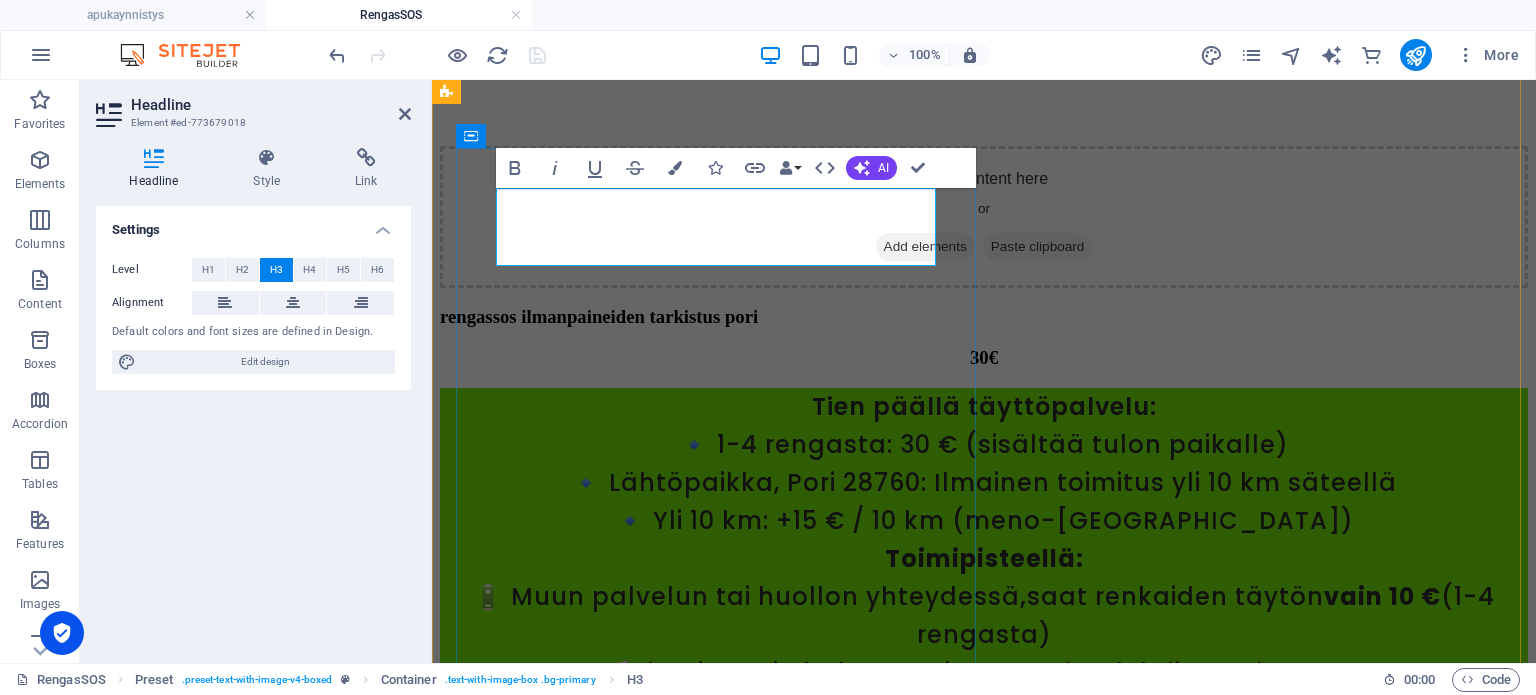 click on "rengassos ilmanpaineiden tarkistus pori" at bounding box center [984, 317] 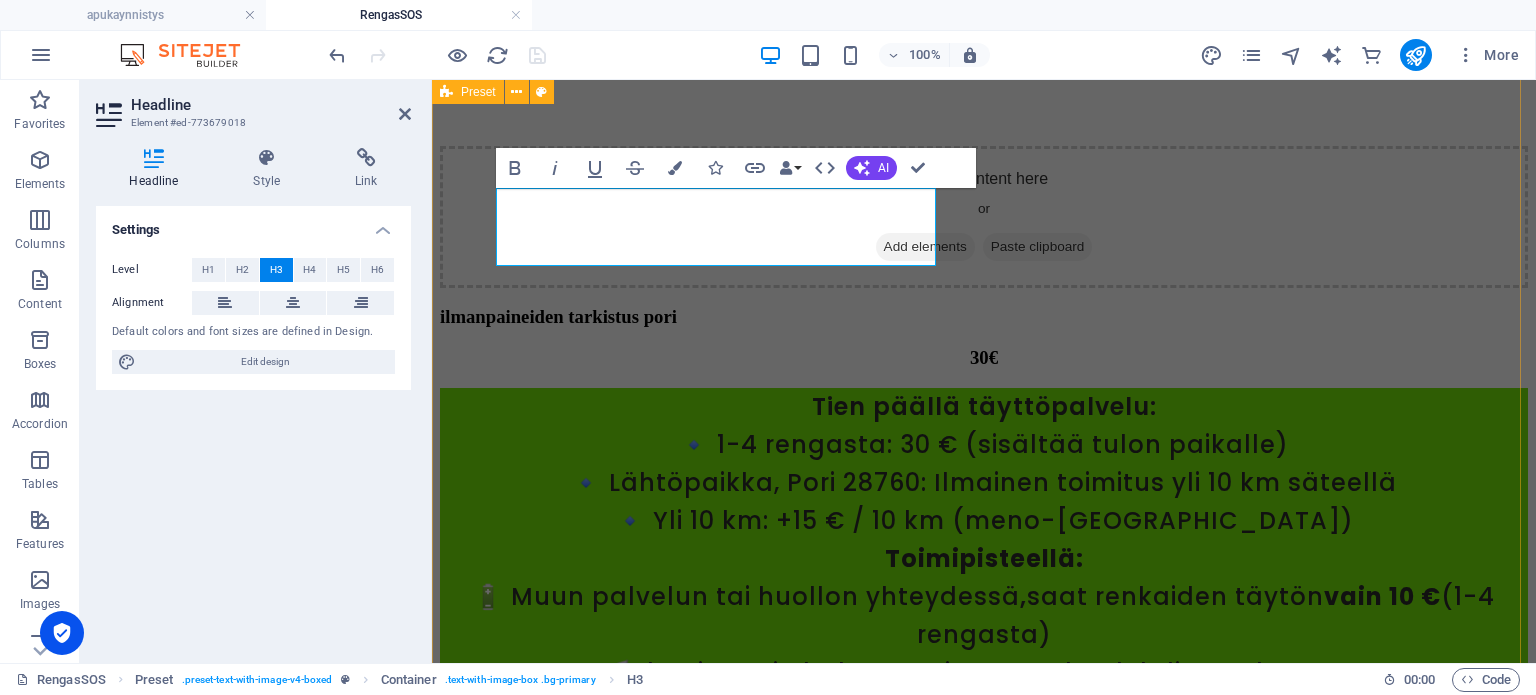 click on "ilmanpaineiden tarkistus pori 30€ Tien päällä täyttöpalvelu: 🔹 1-4 rengasta: 30 € (sisältää tulon paikalle) 🔹 Lähtöpaikka, Pori 28760: Ilmainen toimitus yli 10 km säteellä 🔹 Yli 10 km: +15 € / 10 km (meno-paluu) Toimipisteellä: 🔋 Muun palvelun tai huollon yhteydessä ,  saat renkaiden täytön  vain 10 €  (1-4 rengasta) 📢 Ilmoita vain haluttu paine – me huolehdimme lopusta! Drop content here or  Add elements  Paste clipboard" at bounding box center [984, 931] 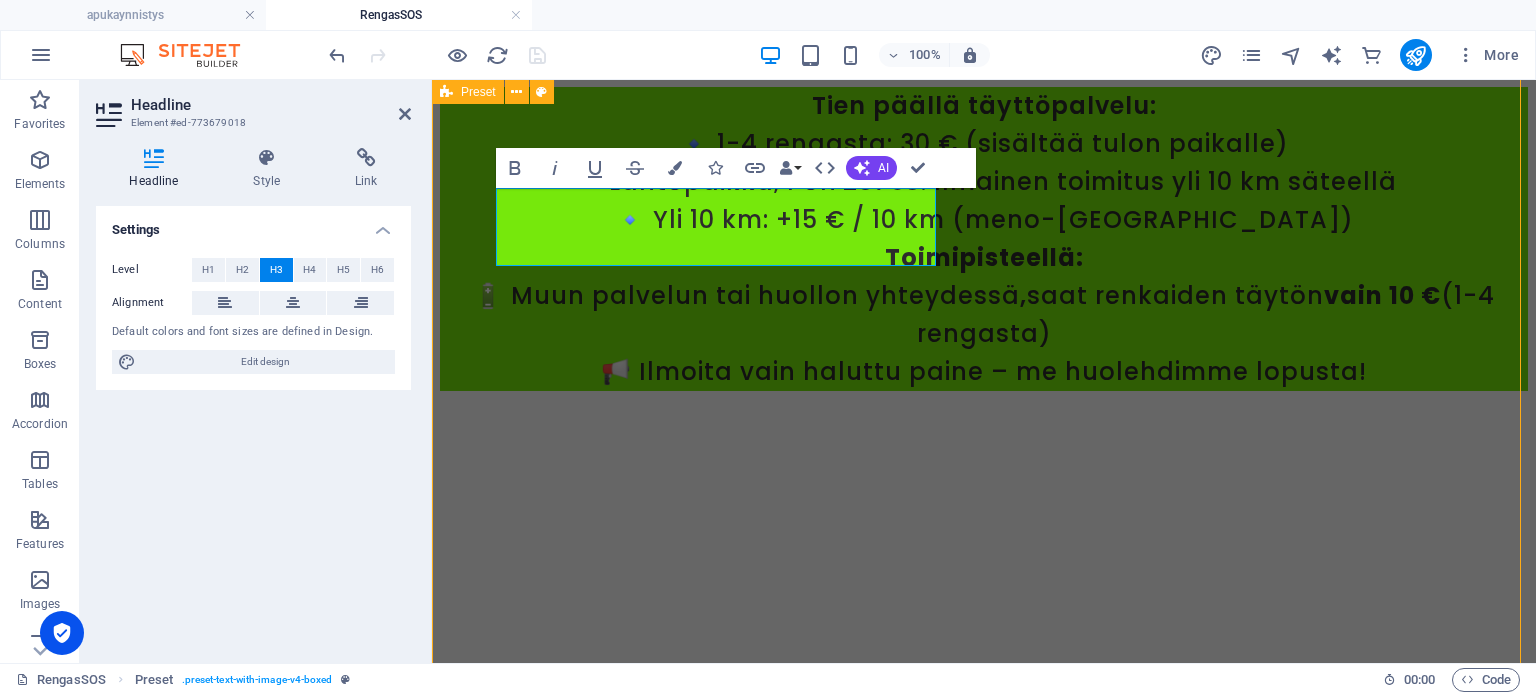 scroll, scrollTop: 5759, scrollLeft: 0, axis: vertical 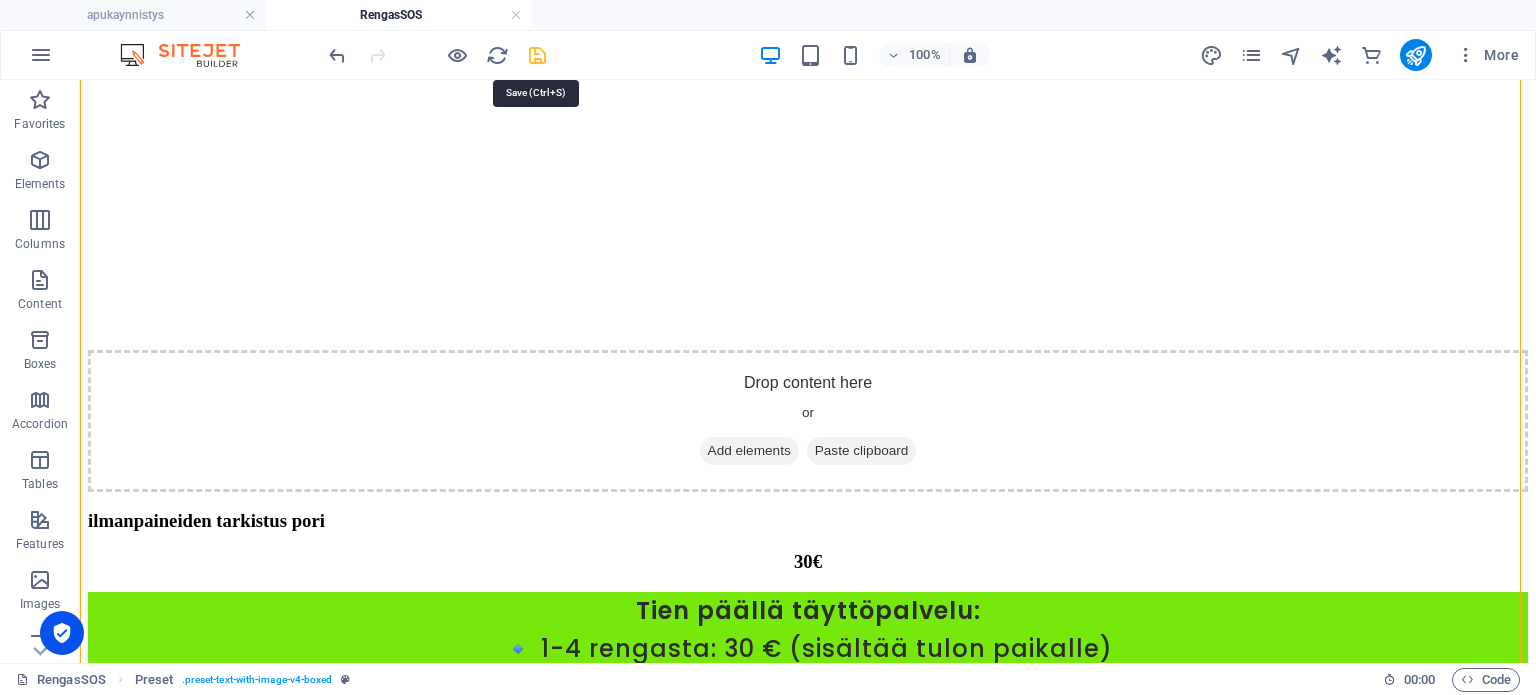 click at bounding box center (537, 55) 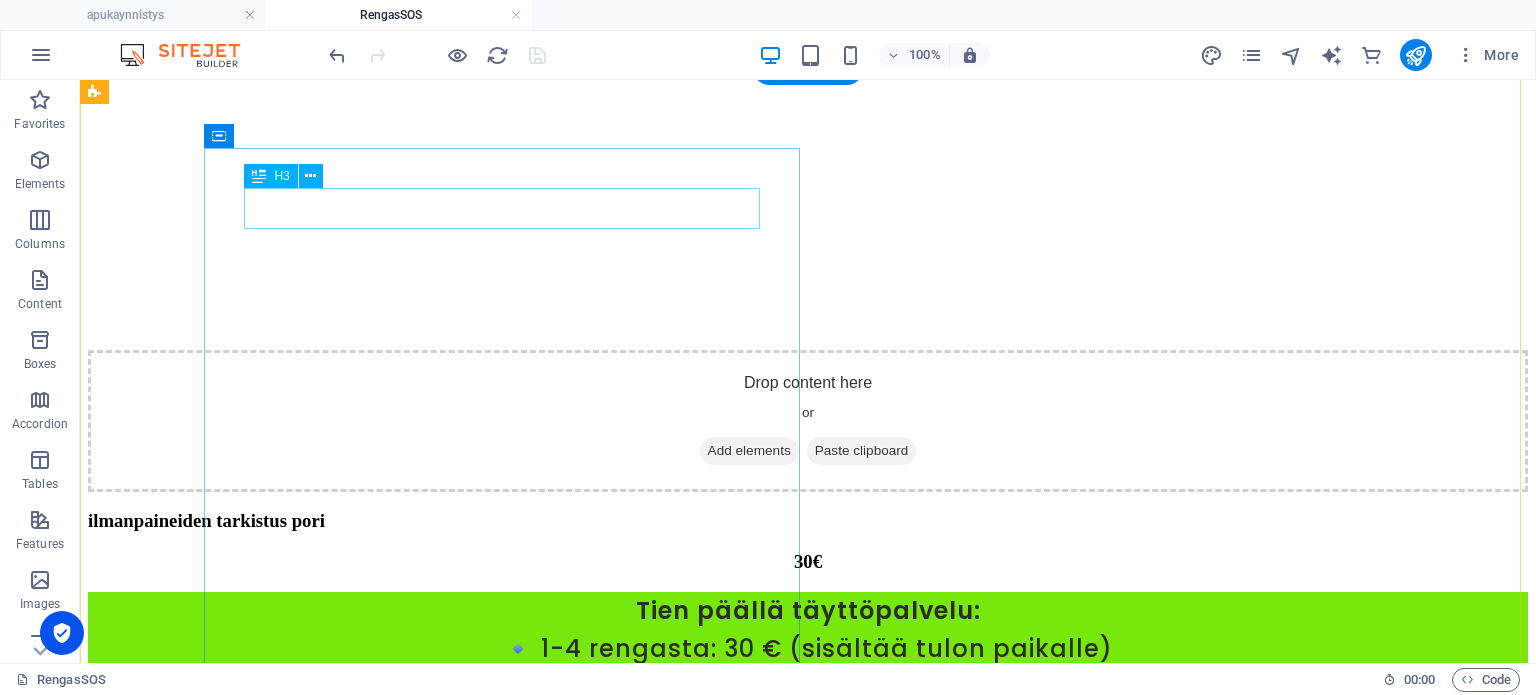 click on "ilmanpaineiden tarkistus pori" at bounding box center [808, 521] 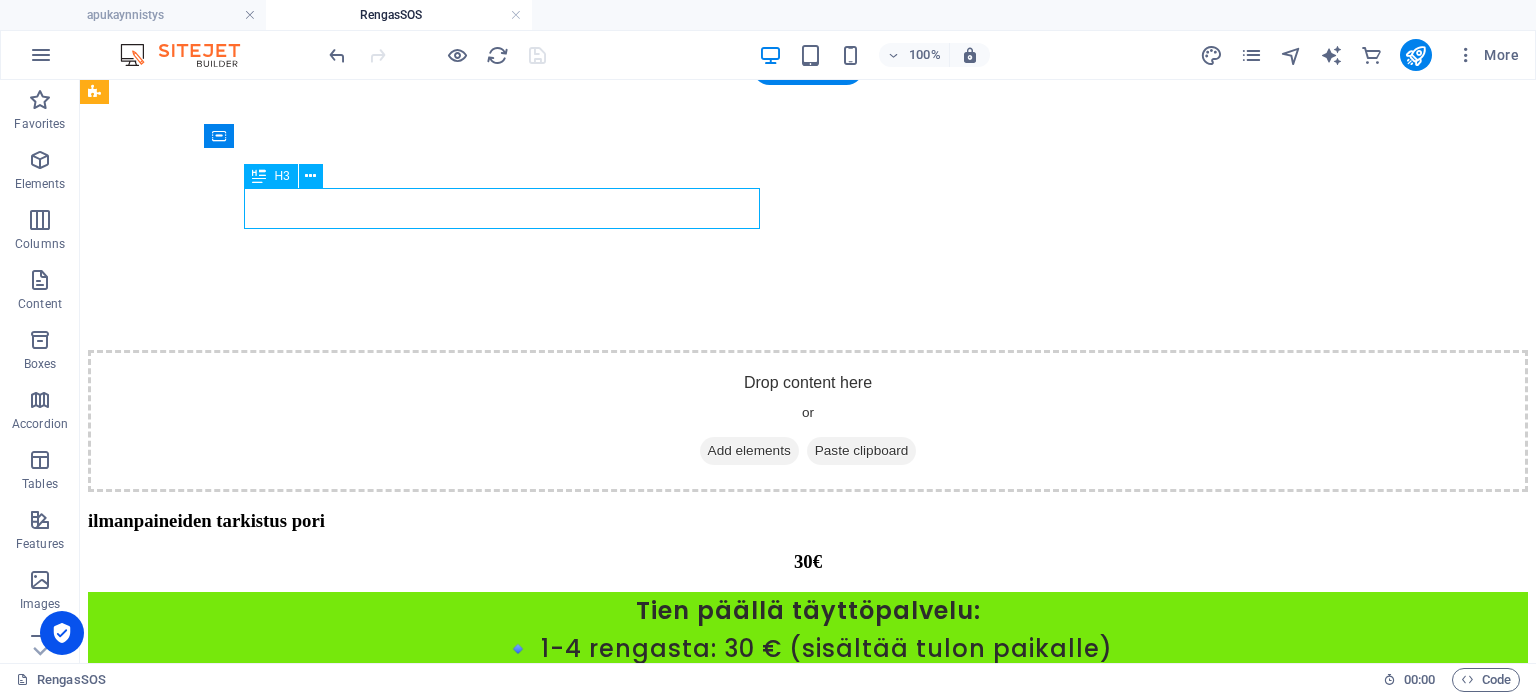 click on "ilmanpaineiden tarkistus pori" at bounding box center [808, 521] 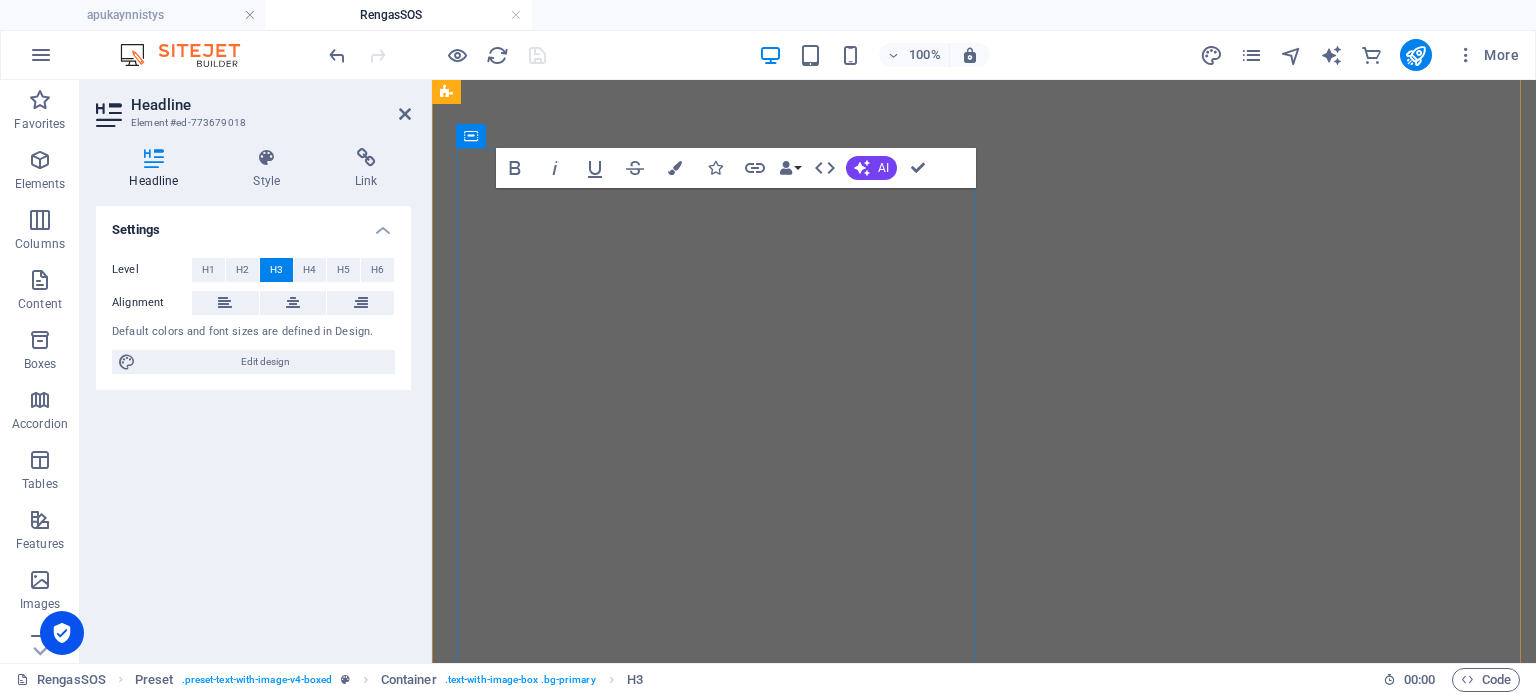 scroll, scrollTop: 6320, scrollLeft: 0, axis: vertical 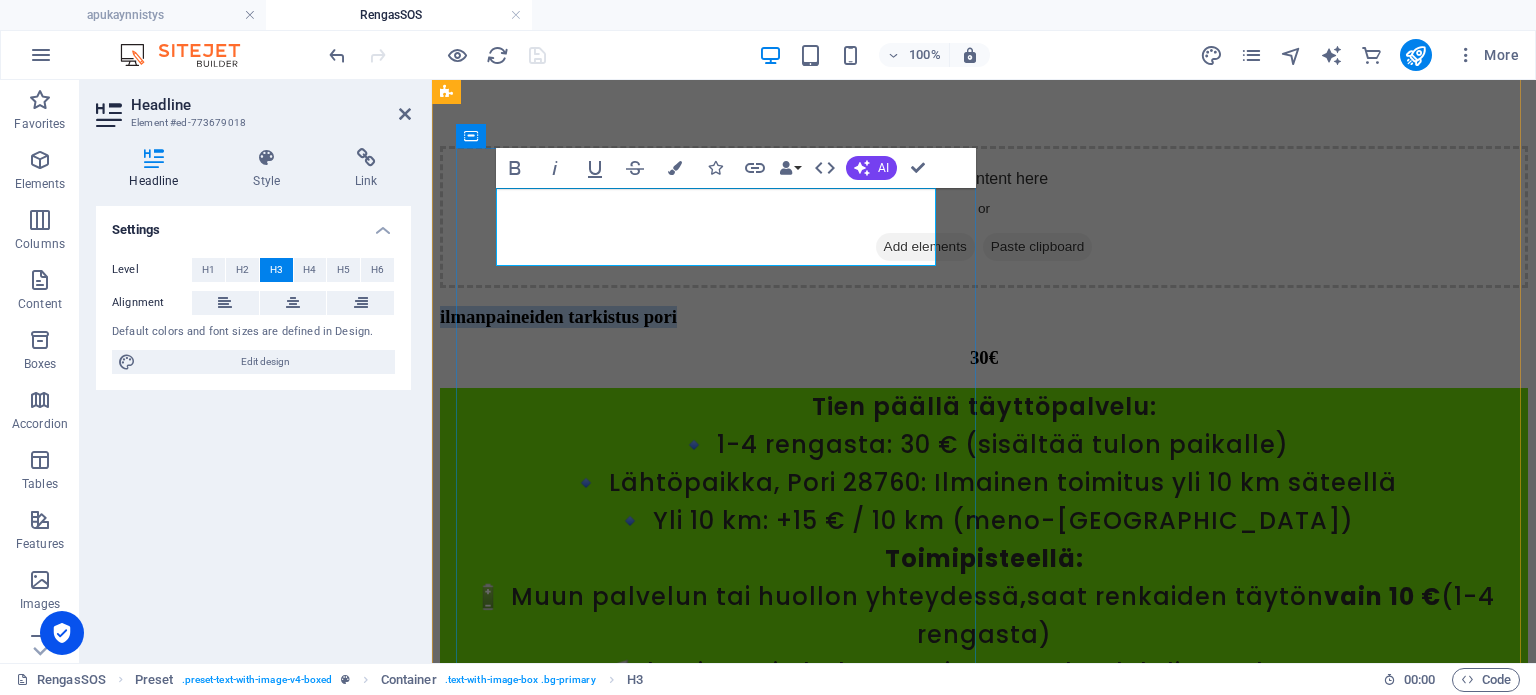 click on "ilmanpaineiden tarkistus pori" at bounding box center [984, 317] 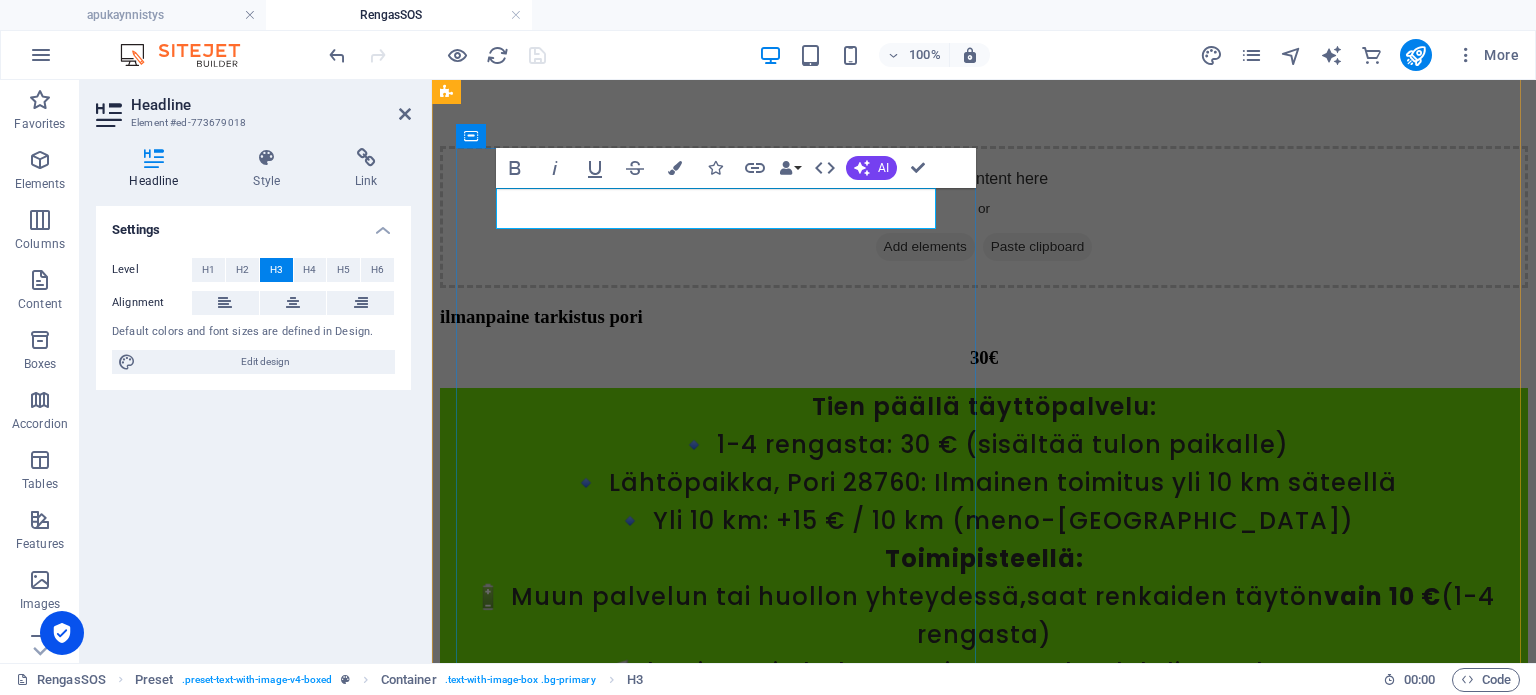 type 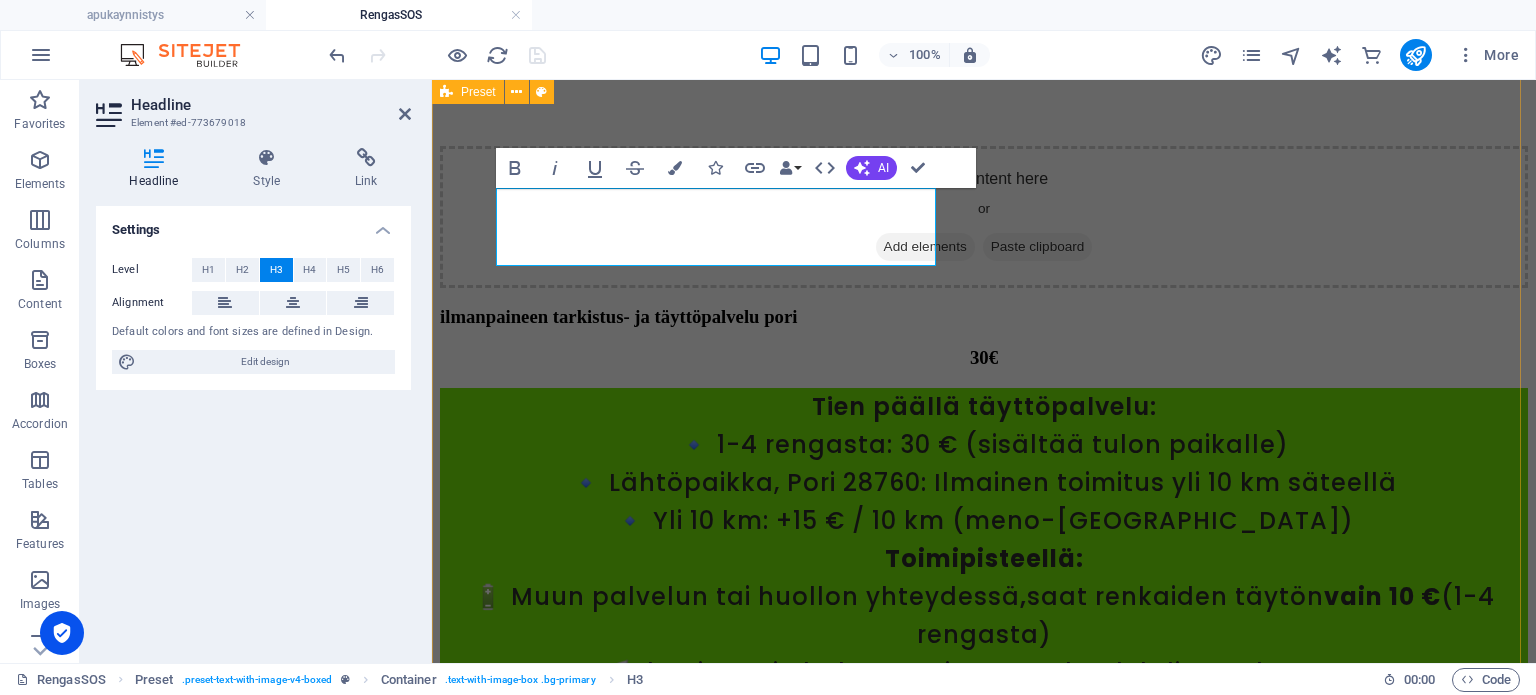 click on "ilmanpaineen tarkistus- ja täyttöpalvelu pori 30€ Tien päällä täyttöpalvelu: 🔹 1-4 rengasta: 30 € (sisältää tulon paikalle) 🔹 Lähtöpaikka, Pori 28760: Ilmainen toimitus yli 10 km säteellä 🔹 Yli 10 km: +15 € / 10 km (meno-paluu) Toimipisteellä: 🔋 Muun palvelun tai huollon yhteydessä ,  saat renkaiden täytön  vain 10 €  (1-4 rengasta) 📢 Ilmoita vain haluttu paine – me huolehdimme lopusta! Drop content here or  Add elements  Paste clipboard" at bounding box center [984, 931] 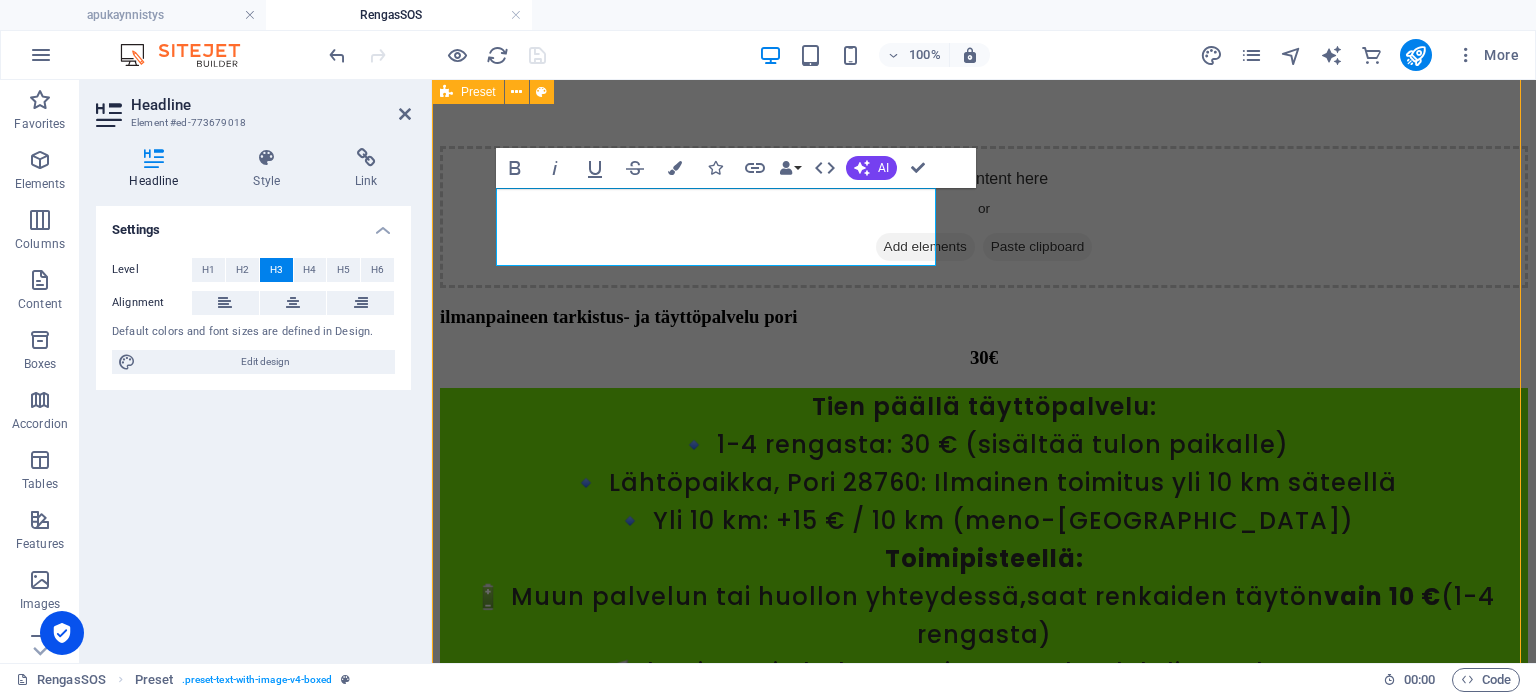 scroll, scrollTop: 5759, scrollLeft: 0, axis: vertical 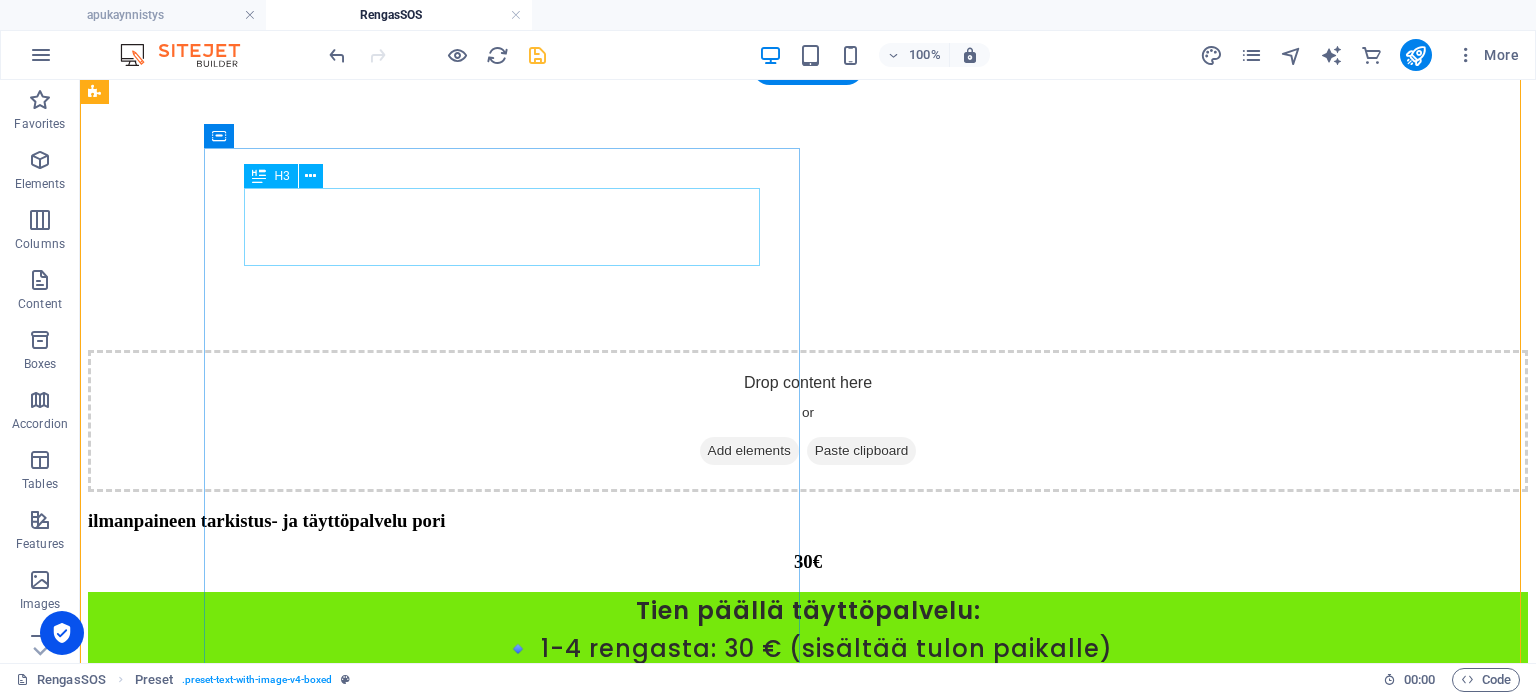 click on "ilmanpaineen tarkistus- ja täyttöpalvelu pori" at bounding box center (808, 521) 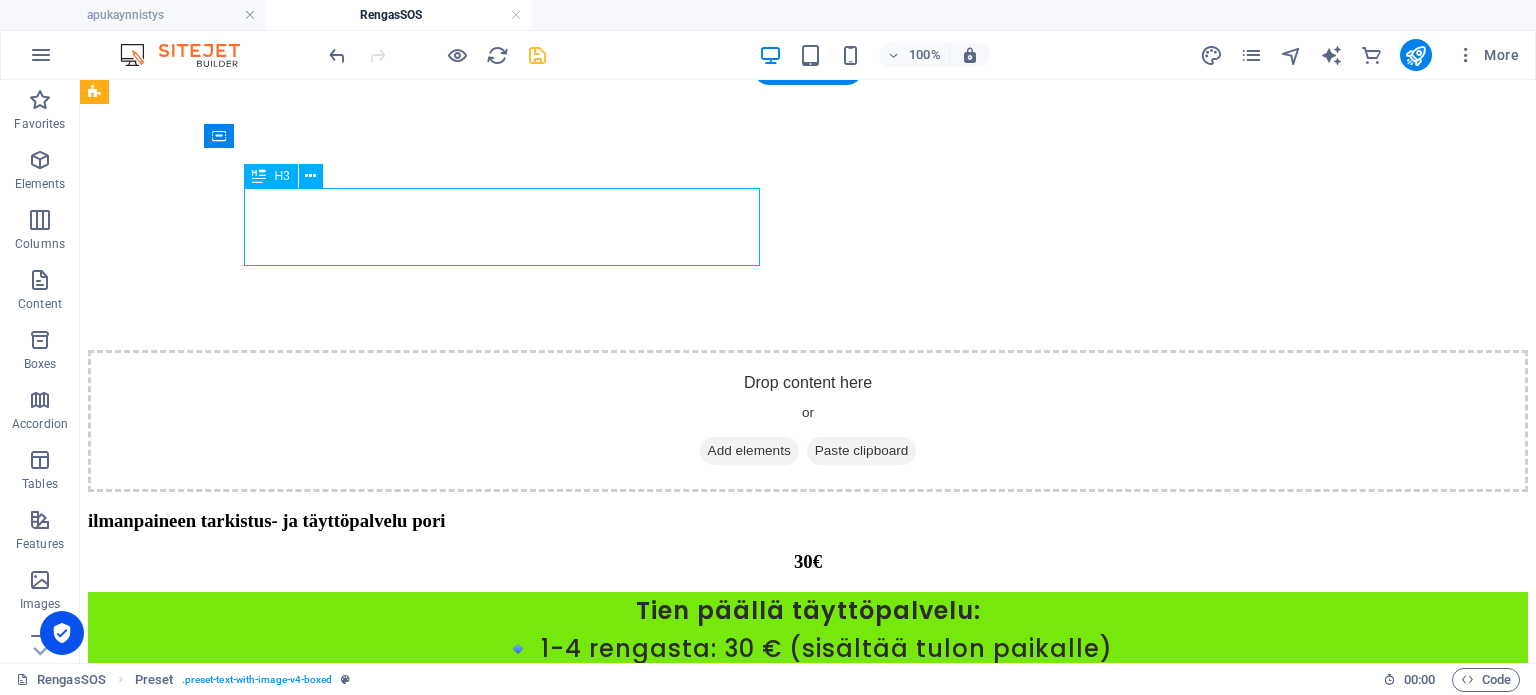 click on "ilmanpaineen tarkistus- ja täyttöpalvelu pori" at bounding box center [808, 521] 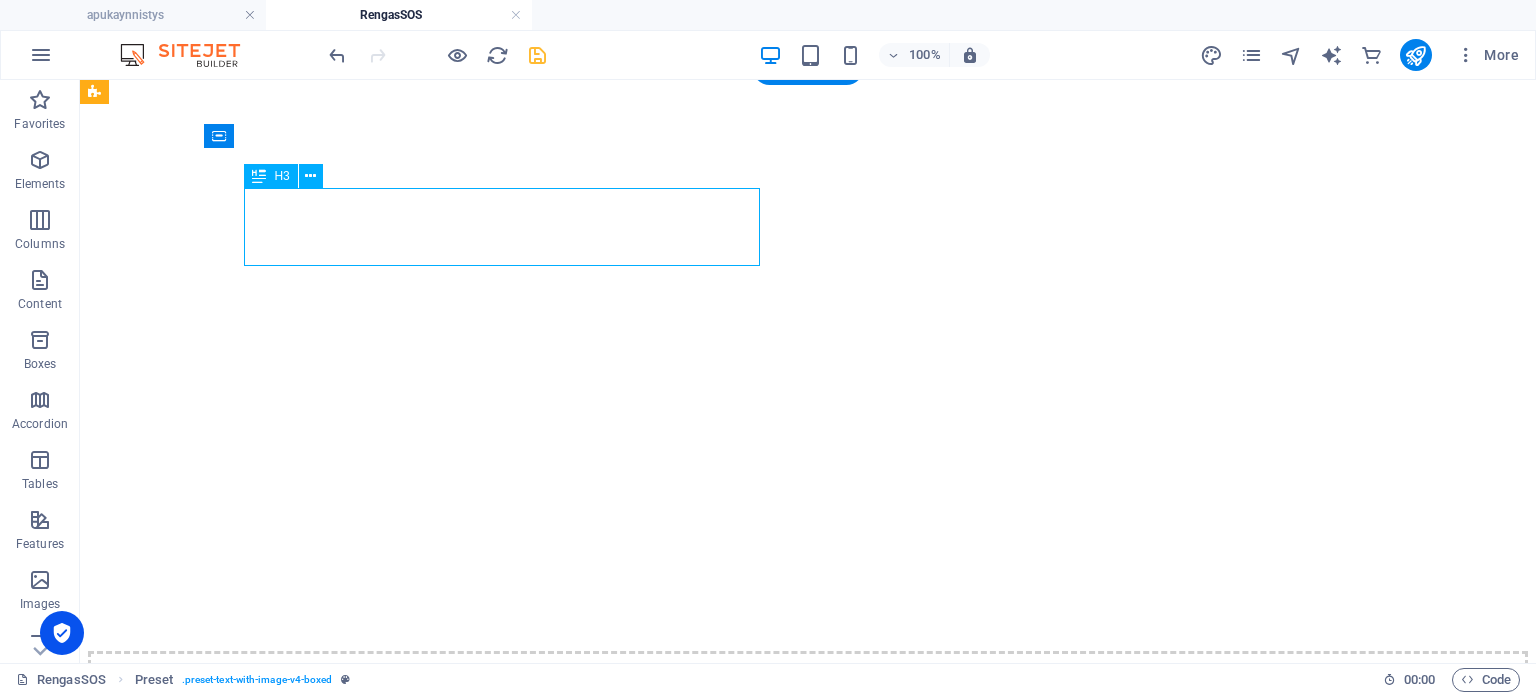scroll, scrollTop: 6320, scrollLeft: 0, axis: vertical 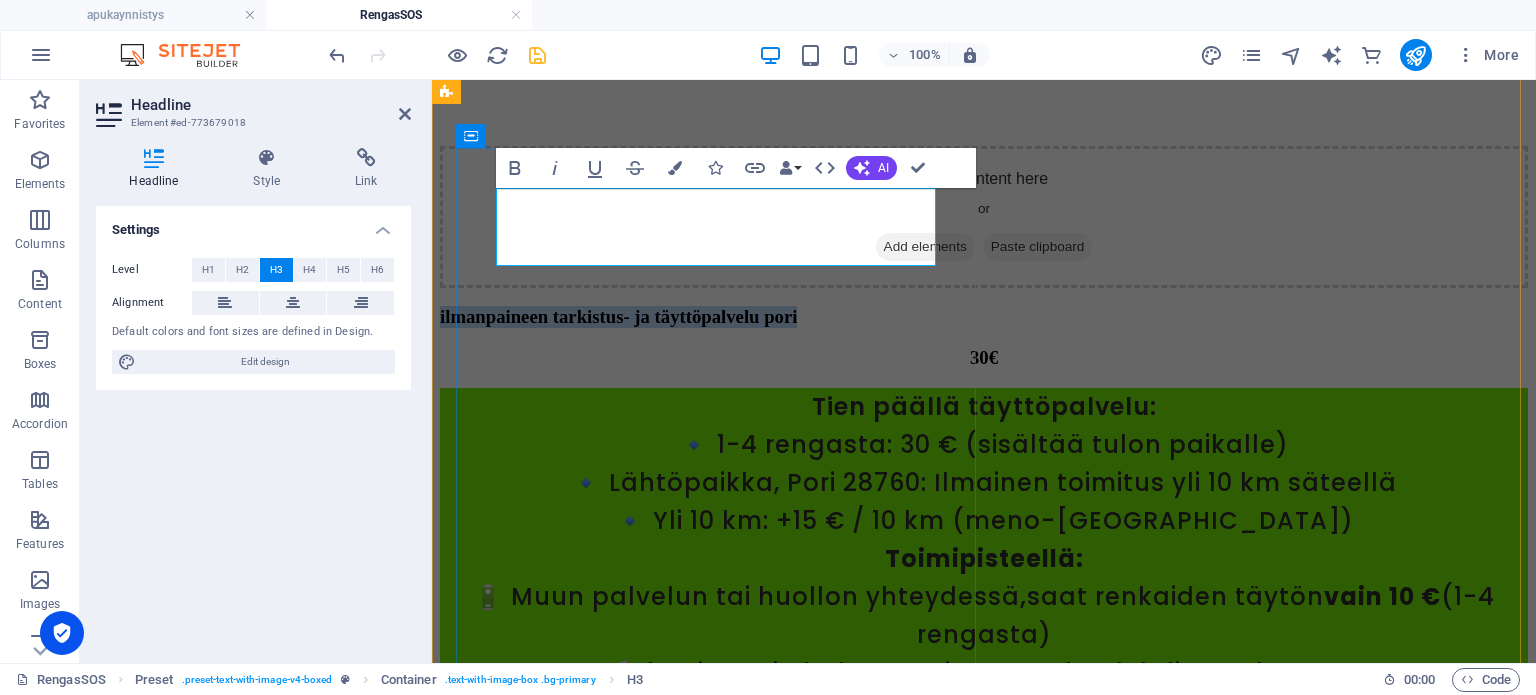 click on "ilmanpaineen tarkistus- ja täyttöpalvelu pori" at bounding box center (984, 317) 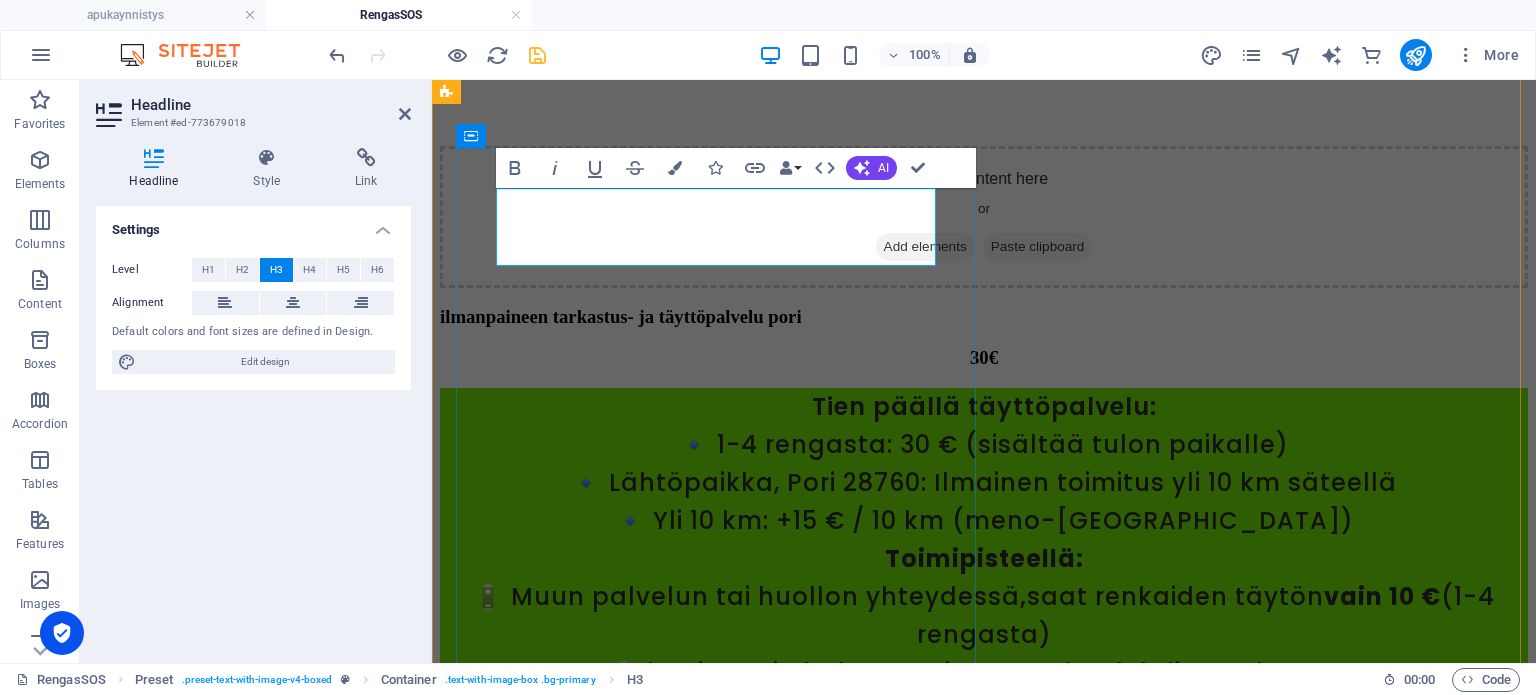 type 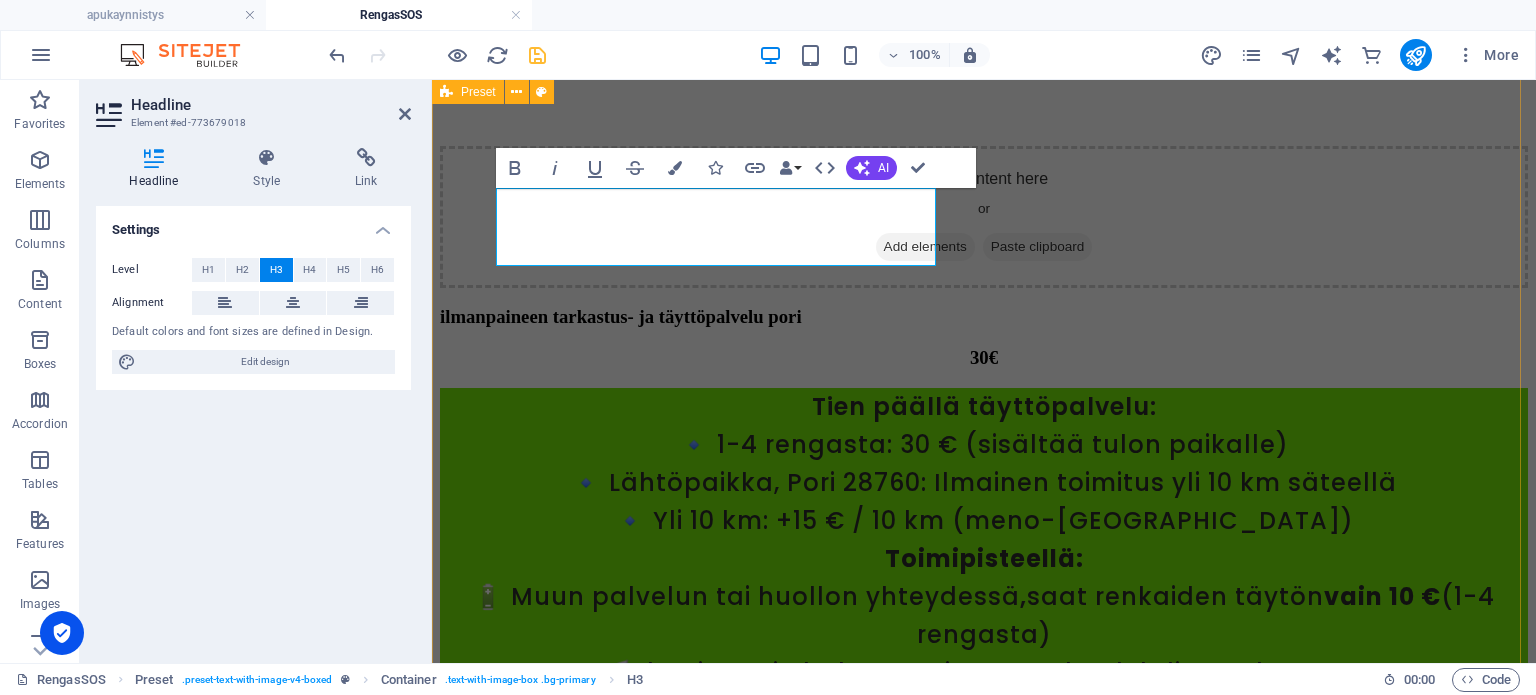 click on "ilmanpaineen tarkastus- ja täyttöpalvelu pori 30€ Tien päällä täyttöpalvelu: 🔹 1-4 rengasta: 30 € (sisältää tulon paikalle) 🔹 Lähtöpaikka, Pori 28760: Ilmainen toimitus yli 10 km säteellä 🔹 Yli 10 km: +15 € / 10 km (meno-paluu) Toimipisteellä: 🔋 Muun palvelun tai huollon yhteydessä ,  saat renkaiden täytön  vain 10 €  (1-4 rengasta) 📢 Ilmoita vain haluttu paine – me huolehdimme lopusta! Drop content here or  Add elements  Paste clipboard" at bounding box center (984, 931) 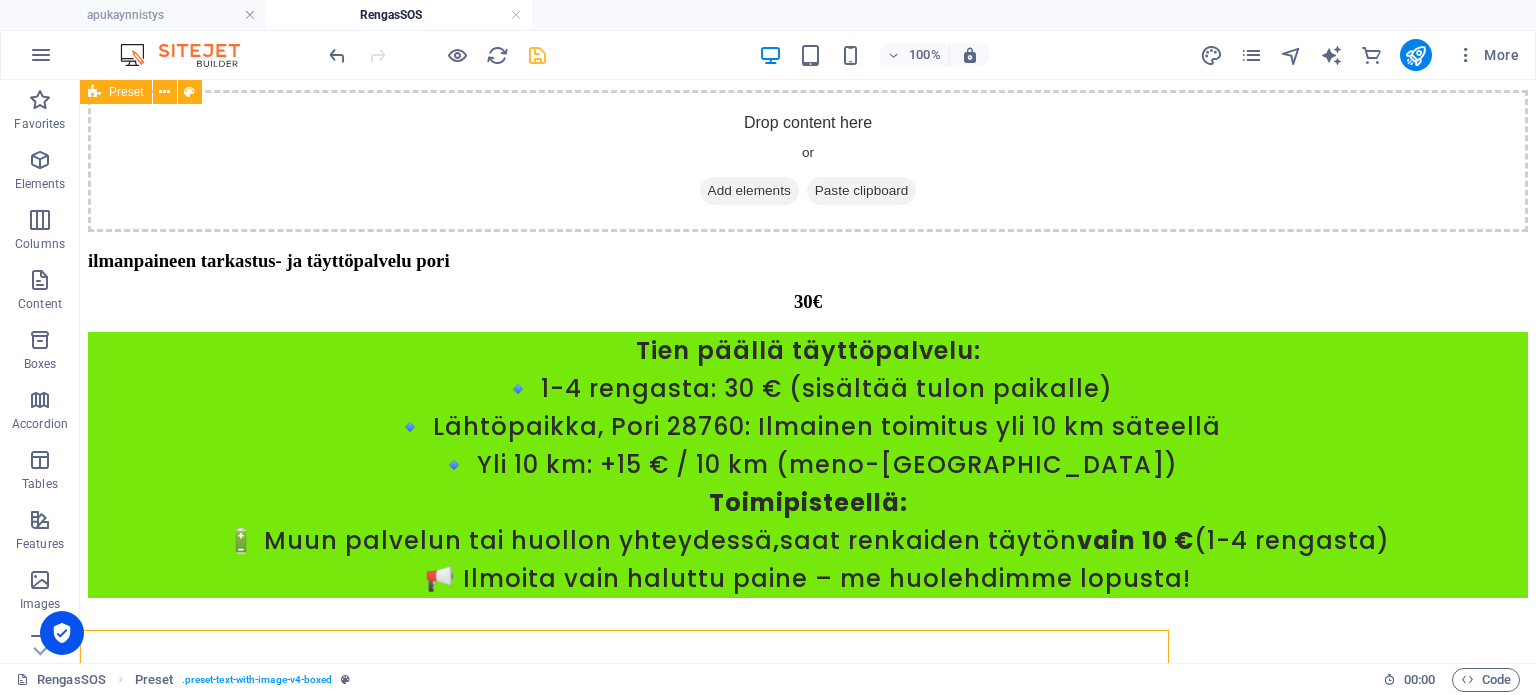 scroll, scrollTop: 5759, scrollLeft: 0, axis: vertical 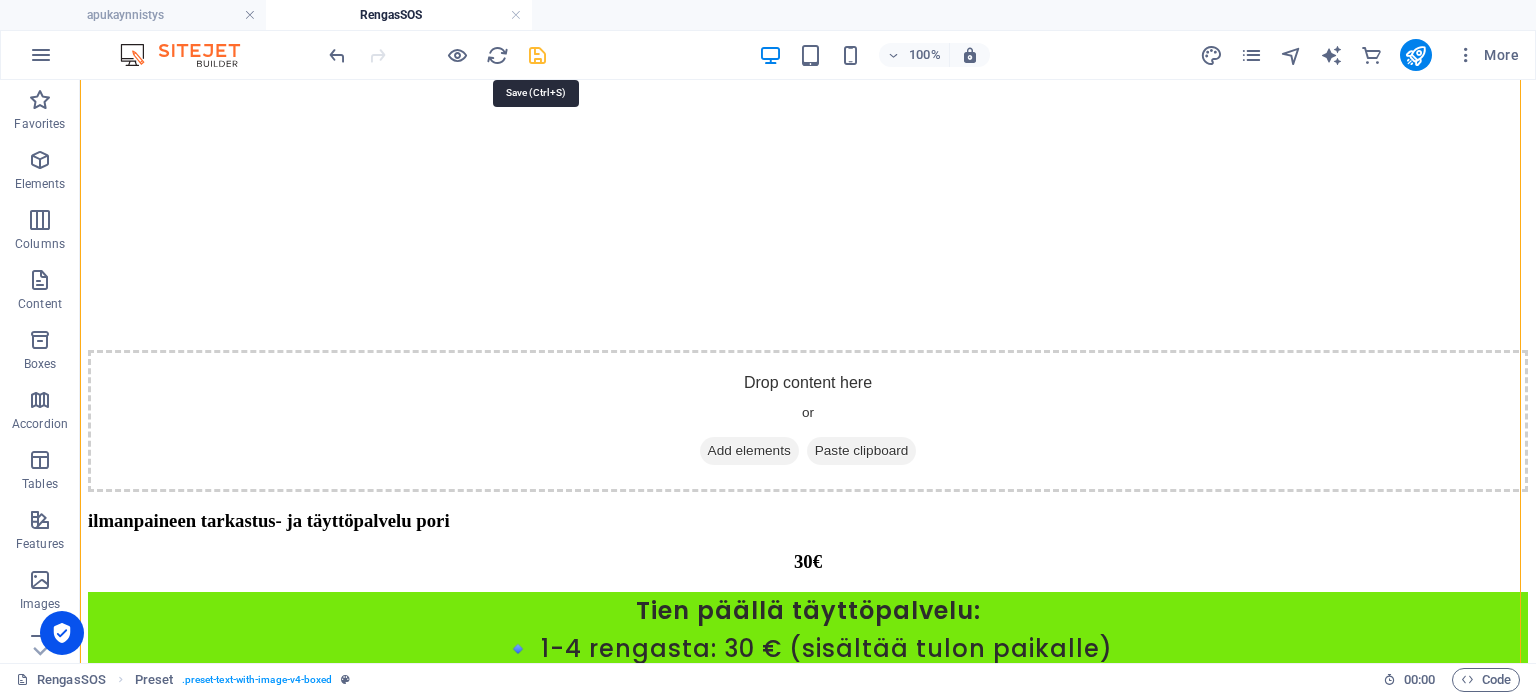 click at bounding box center (537, 55) 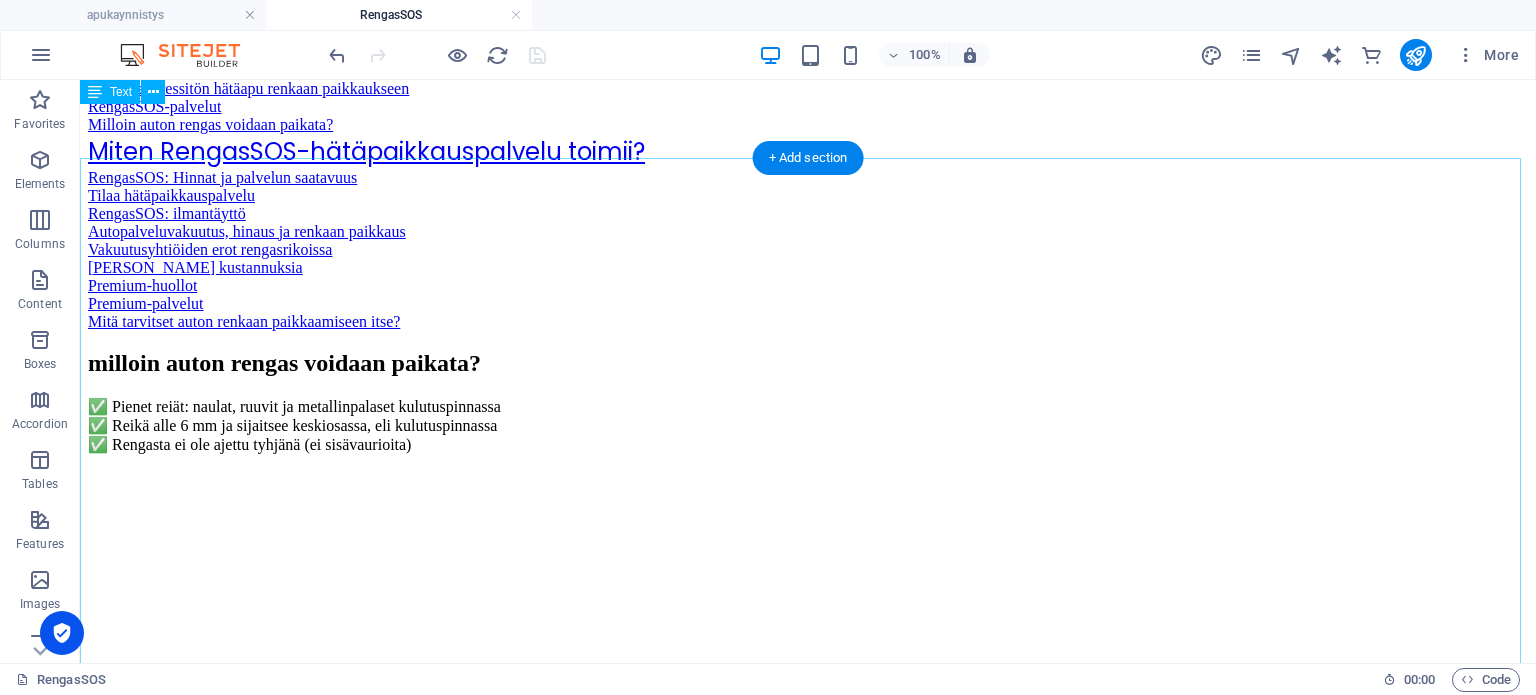scroll, scrollTop: 1959, scrollLeft: 0, axis: vertical 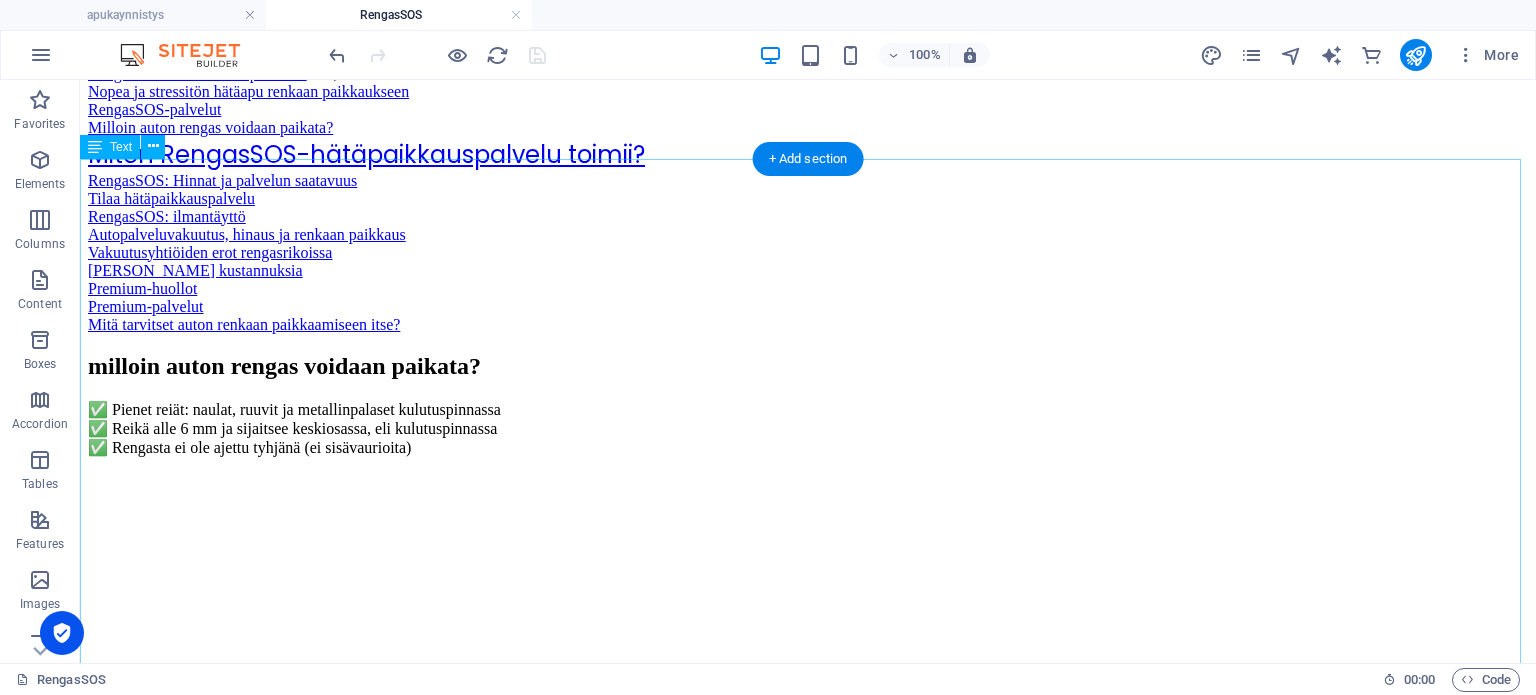 click on "RengasSOS renkaan hätäpaikkaus  Pori, Satakunta Nopea ja stressitön hätäapu renkaan paikkaukseen RengasSOS-palvelut Milloin auton rengas voidaan paikata? Miten RengasSOS-hätäpaikkauspalvelu toimii? RengasSOS: Hinnat ja palvelun saatavuus Tilaa hätäpaikkauspalvelu RengasSOS: ilmantäyttö Autopalveluvakuutus, hinaus ja renkaan paikkaus Vakuutusyhtiöiden erot rengasrikoissa Hinauksen kustannuksia Premium-huollot Premium-palvelut Mitä tarvitset auton renkaan paikkaamiseen itse?" at bounding box center (808, 199) 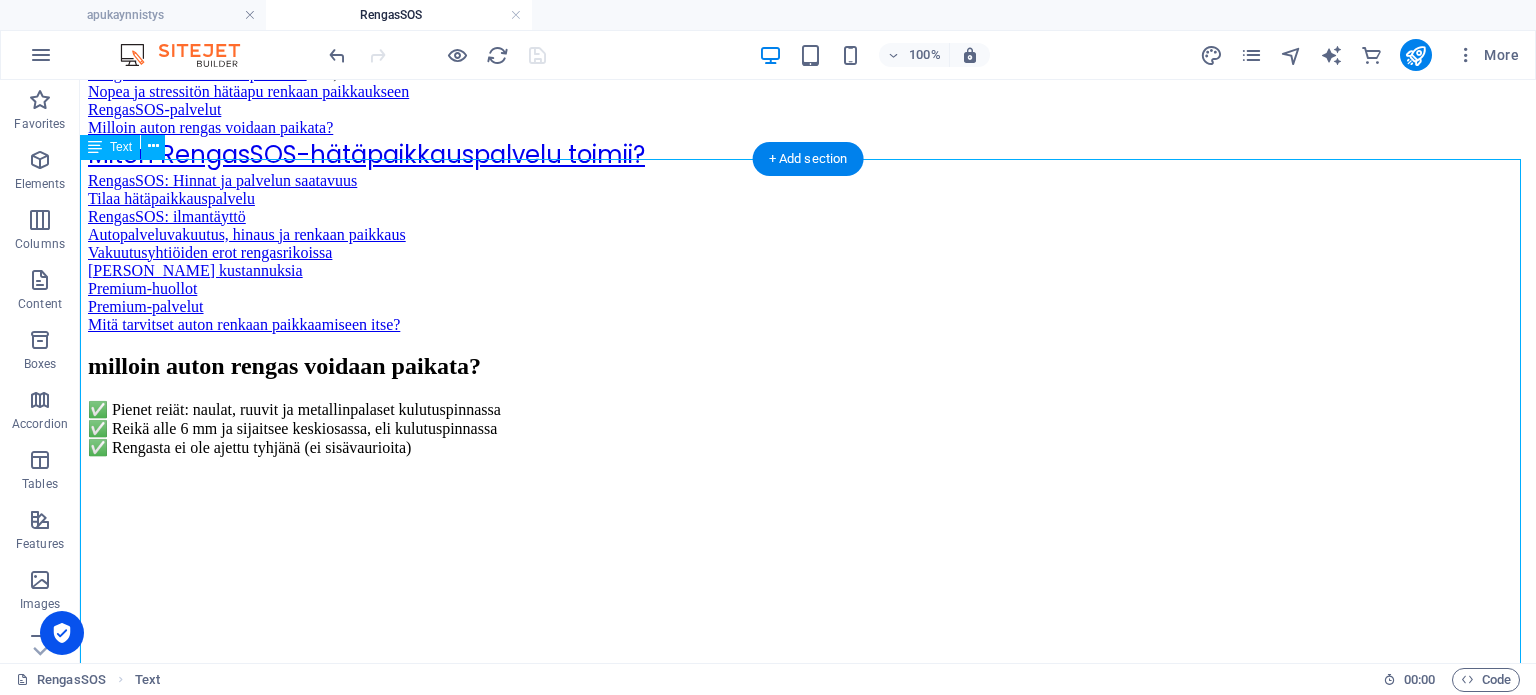 click on "RengasSOS renkaan hätäpaikkaus  Pori, Satakunta Nopea ja stressitön hätäapu renkaan paikkaukseen RengasSOS-palvelut Milloin auton rengas voidaan paikata? Miten RengasSOS-hätäpaikkauspalvelu toimii? RengasSOS: Hinnat ja palvelun saatavuus Tilaa hätäpaikkauspalvelu RengasSOS: ilmantäyttö Autopalveluvakuutus, hinaus ja renkaan paikkaus Vakuutusyhtiöiden erot rengasrikoissa Hinauksen kustannuksia Premium-huollot Premium-palvelut Mitä tarvitset auton renkaan paikkaamiseen itse?" at bounding box center (808, 199) 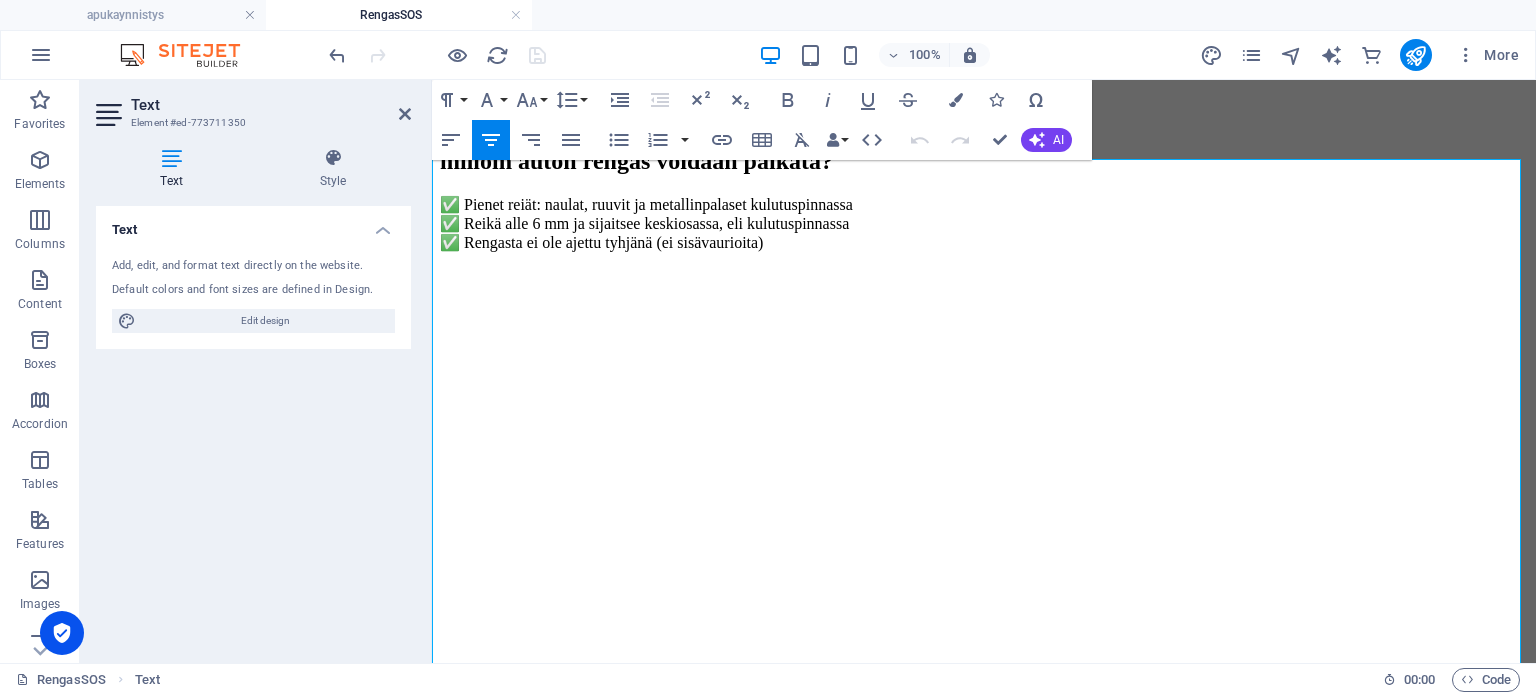 click on "RengasSOS renkaan hätäpaikkaus  Pori, Satakunta Nopea ja stressitön hätäapu renkaan paikkaukseen RengasSOS-palvelut Milloin auton rengas voidaan paikata? Miten RengasSOS-hätäpaikkauspalvelu toimii? RengasSOS: Hinnat ja palvelun saatavuus Tilaa hätäpaikkauspalvelu RengasSOS: ilmantäyttö Autopalveluvakuutus, hinaus ja renkaan paikkaus Vakuutusyhtiöiden erot rengasrikoissa Hinauksen kustannuksia Premium-huollot Premium-palvelut Mitä tarvitset auton renkaan paikkaamiseen itse?" at bounding box center [984, -6] 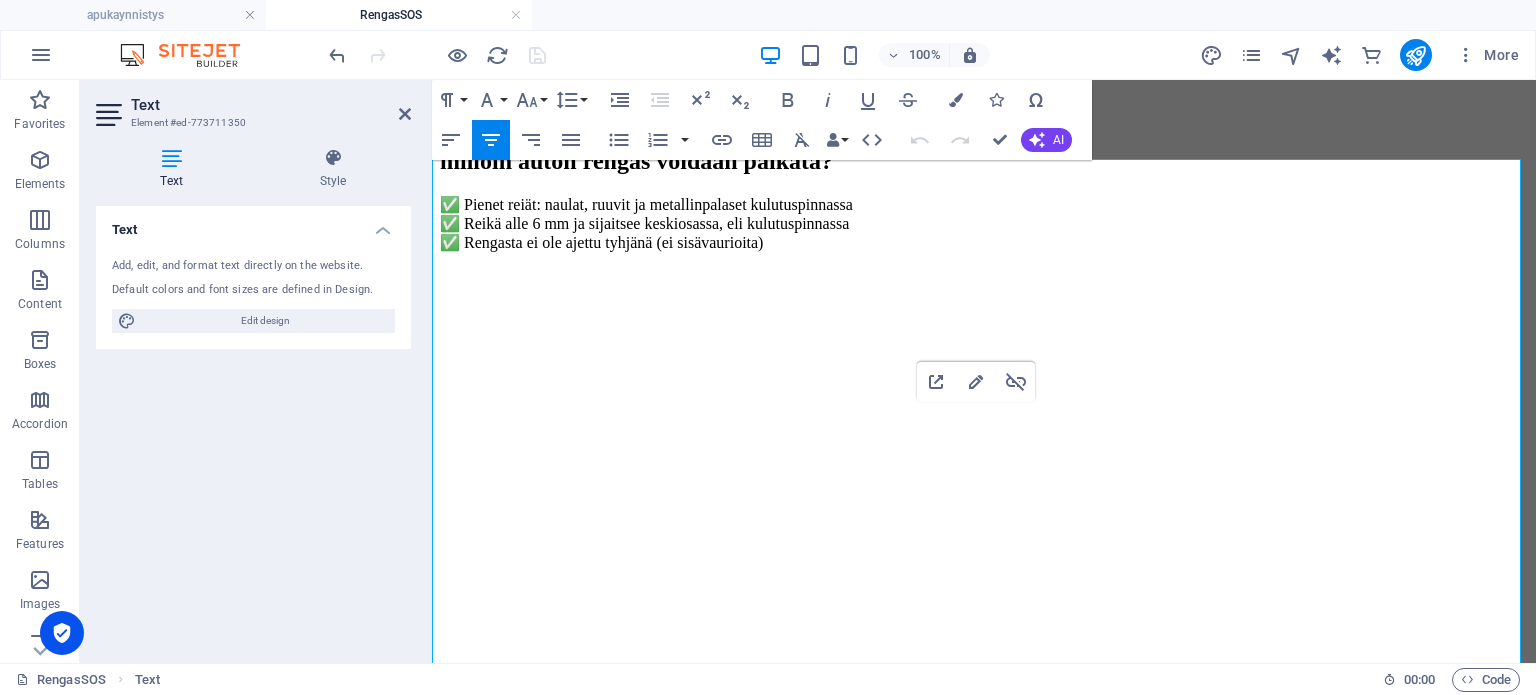 drag, startPoint x: 1144, startPoint y: 442, endPoint x: 820, endPoint y: 444, distance: 324.00616 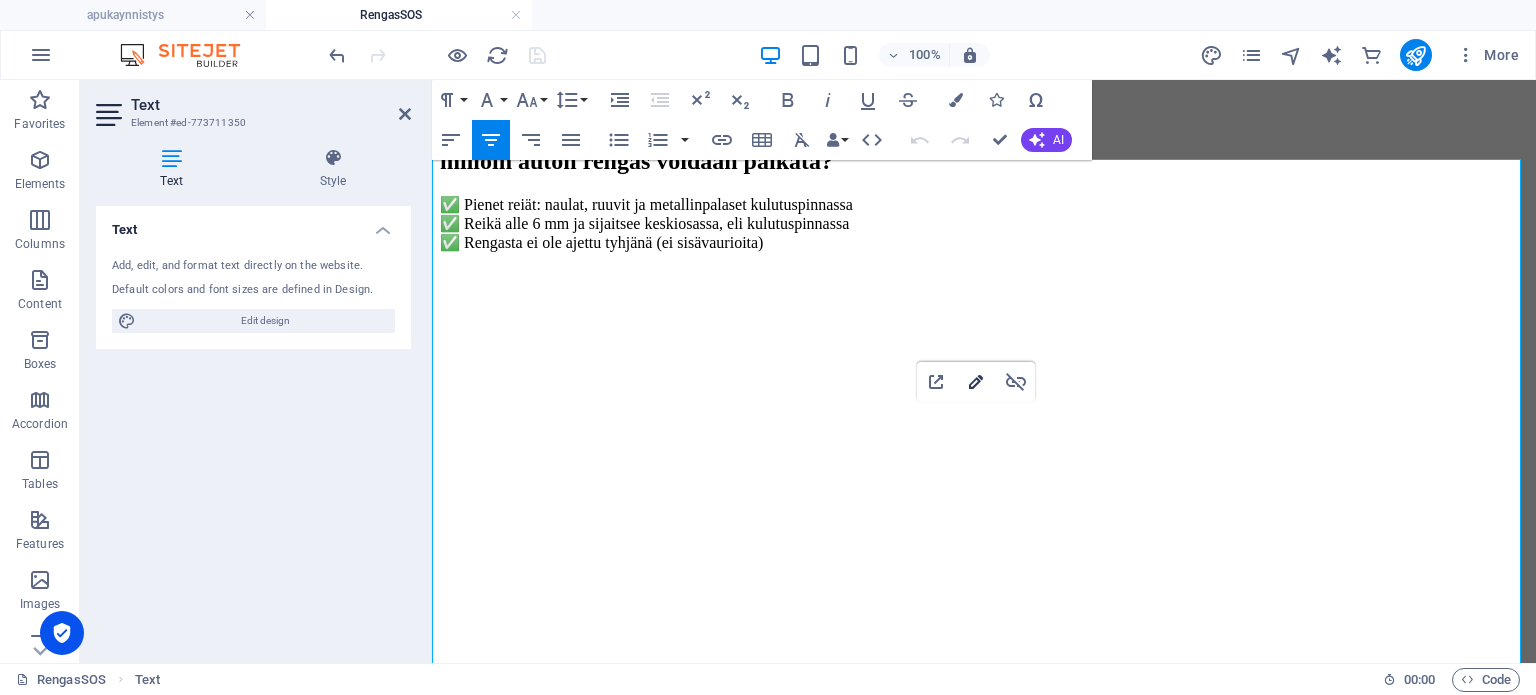 click 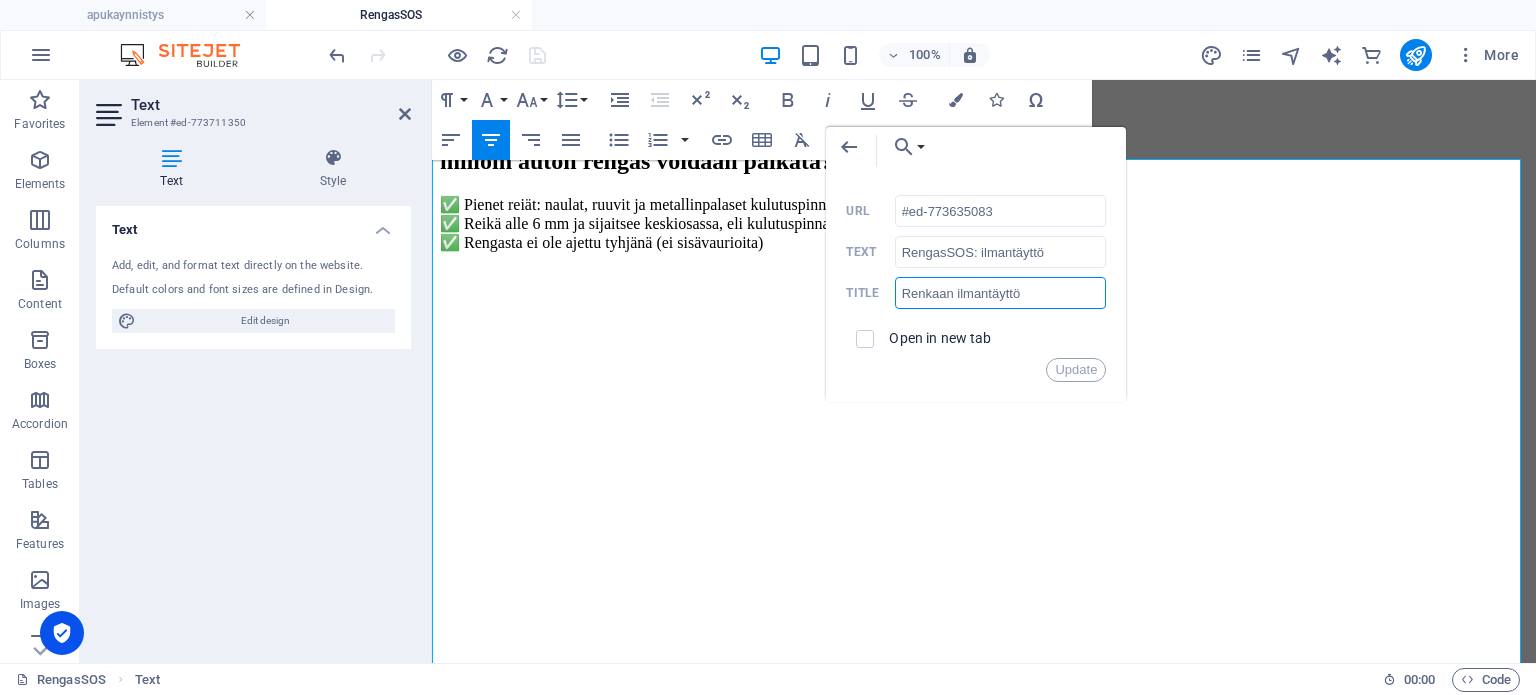 click on "Renkaan ilmantäyttö" at bounding box center [1001, 293] 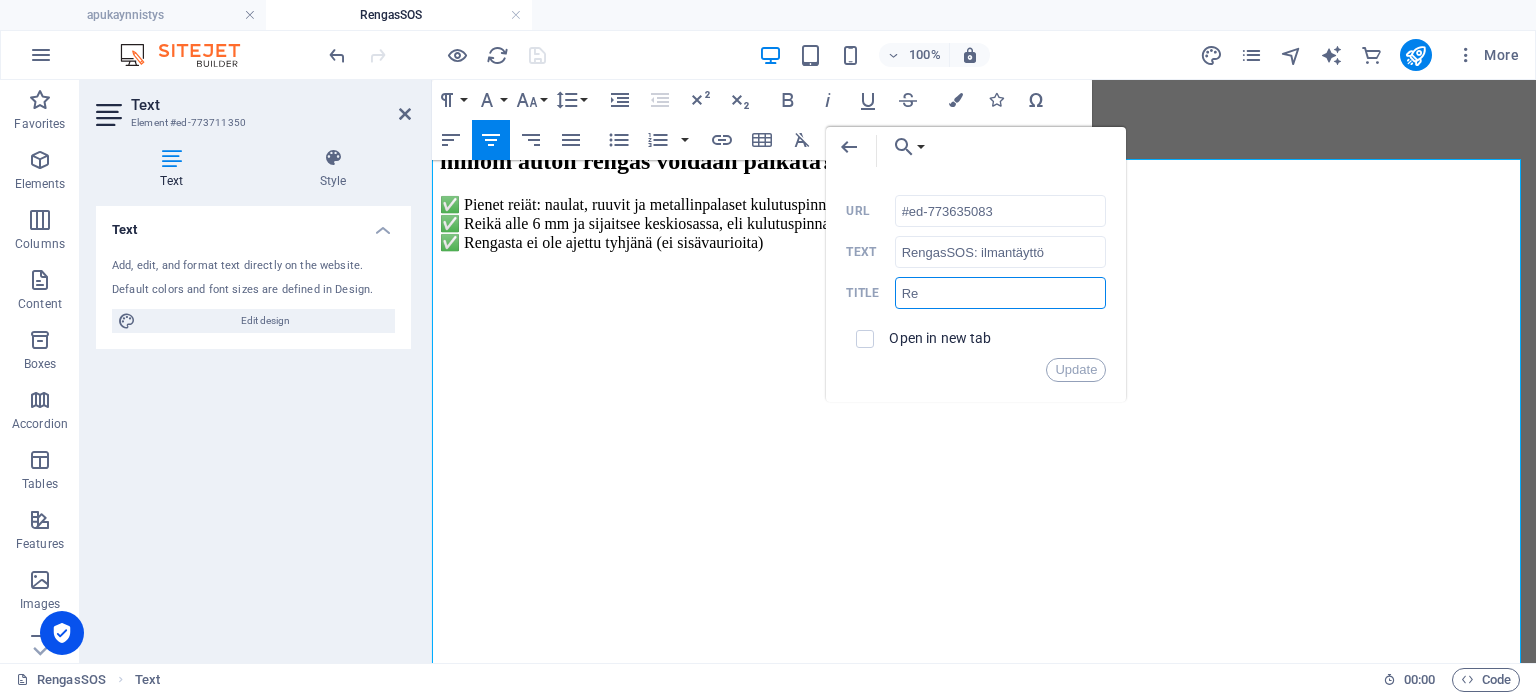 type on "R" 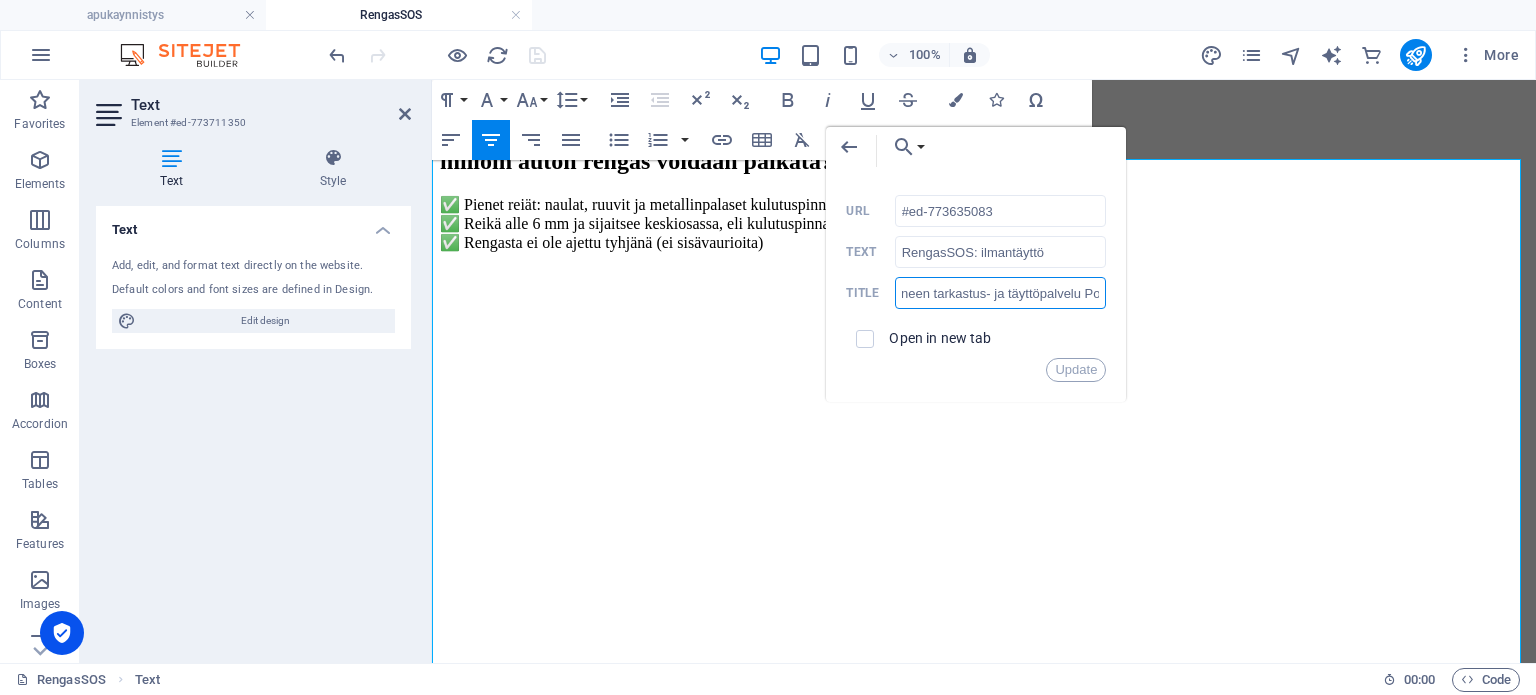 scroll, scrollTop: 0, scrollLeft: 56, axis: horizontal 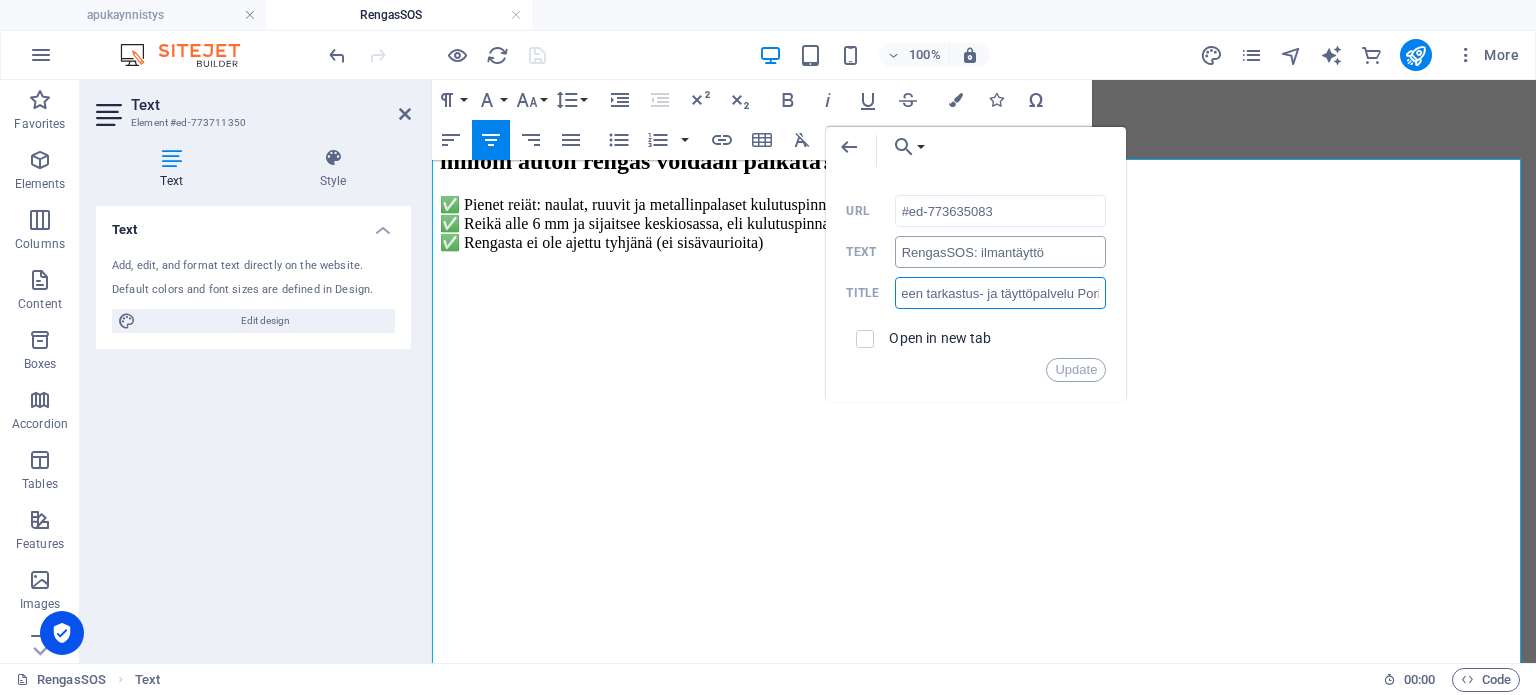 type on "ilmanpaineen tarkastus- ja täyttöpalvelu Pori" 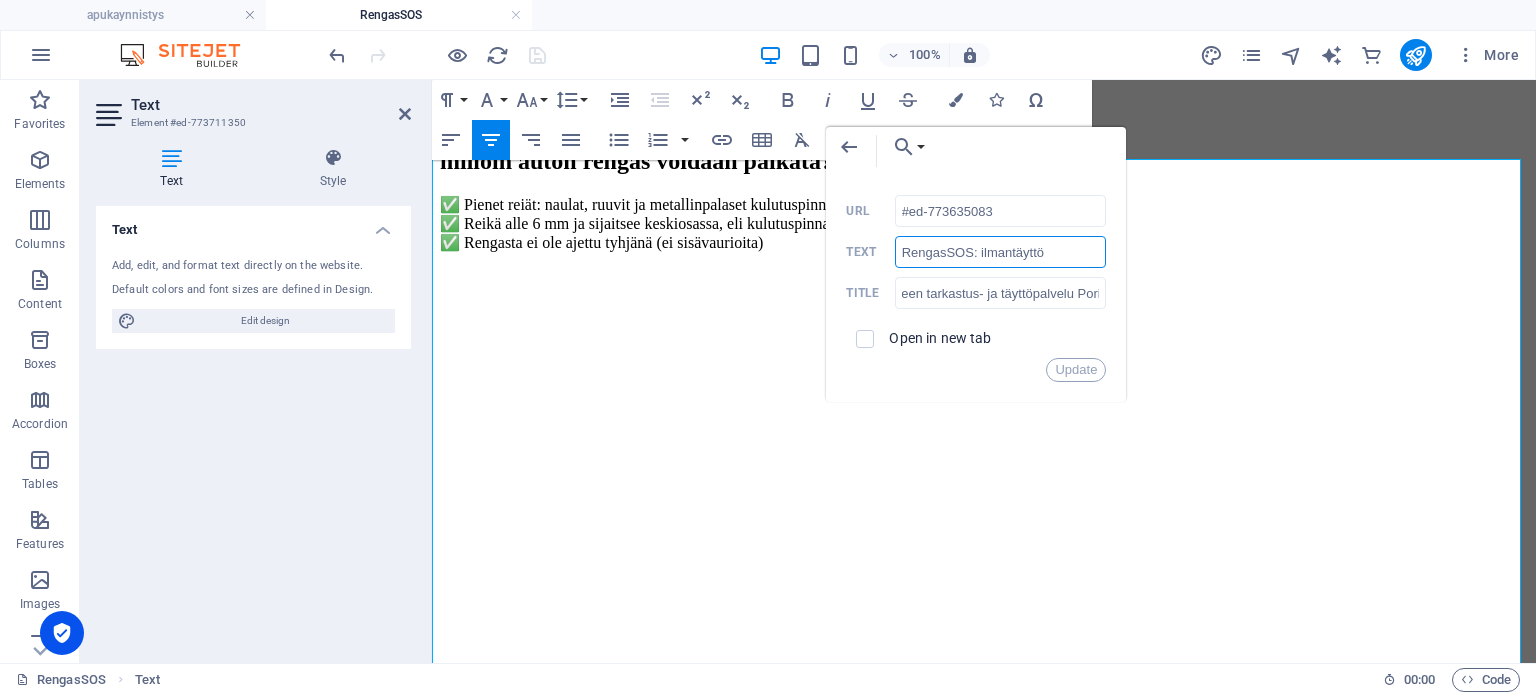 scroll, scrollTop: 0, scrollLeft: 0, axis: both 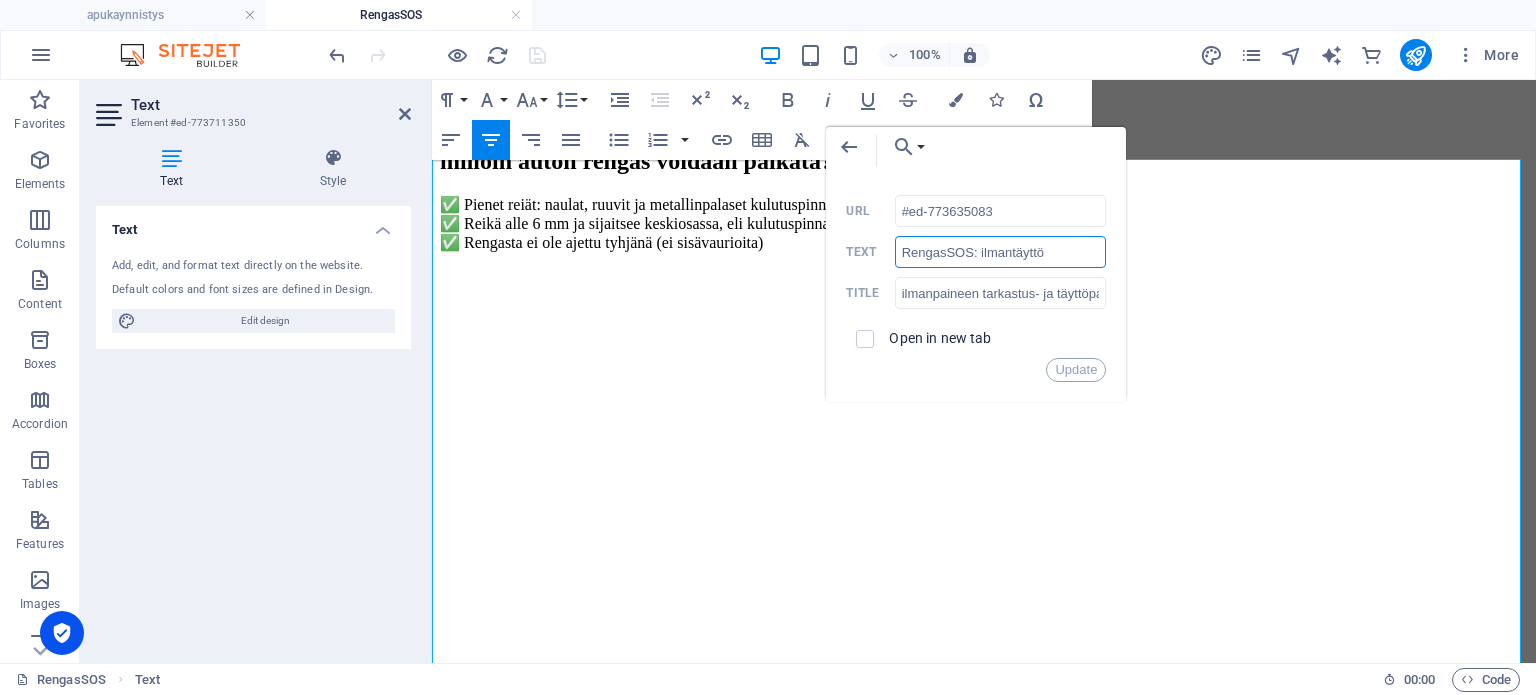 click on "RengasSOS: ilmantäyttö" at bounding box center [1001, 252] 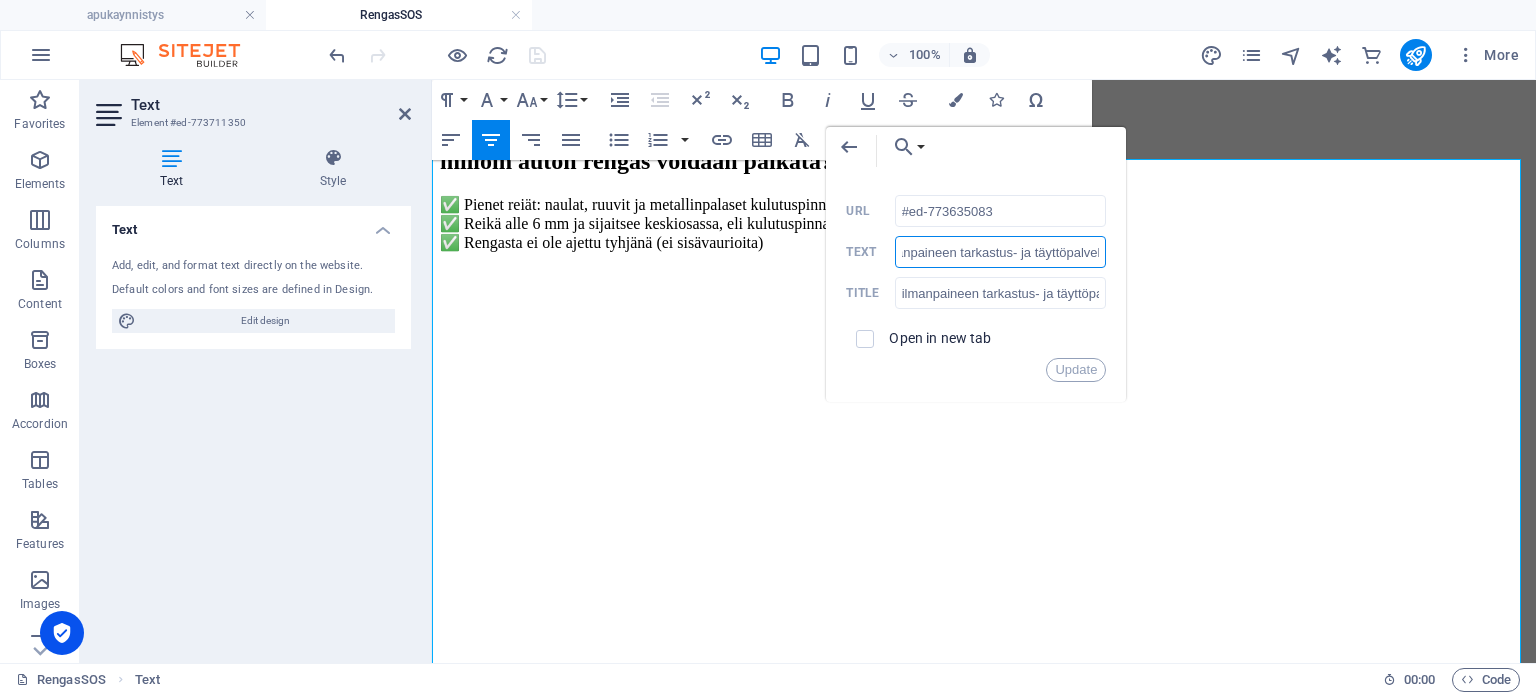 type on "Ilmanpaineen tarkastus- ja täyttöpalvelu" 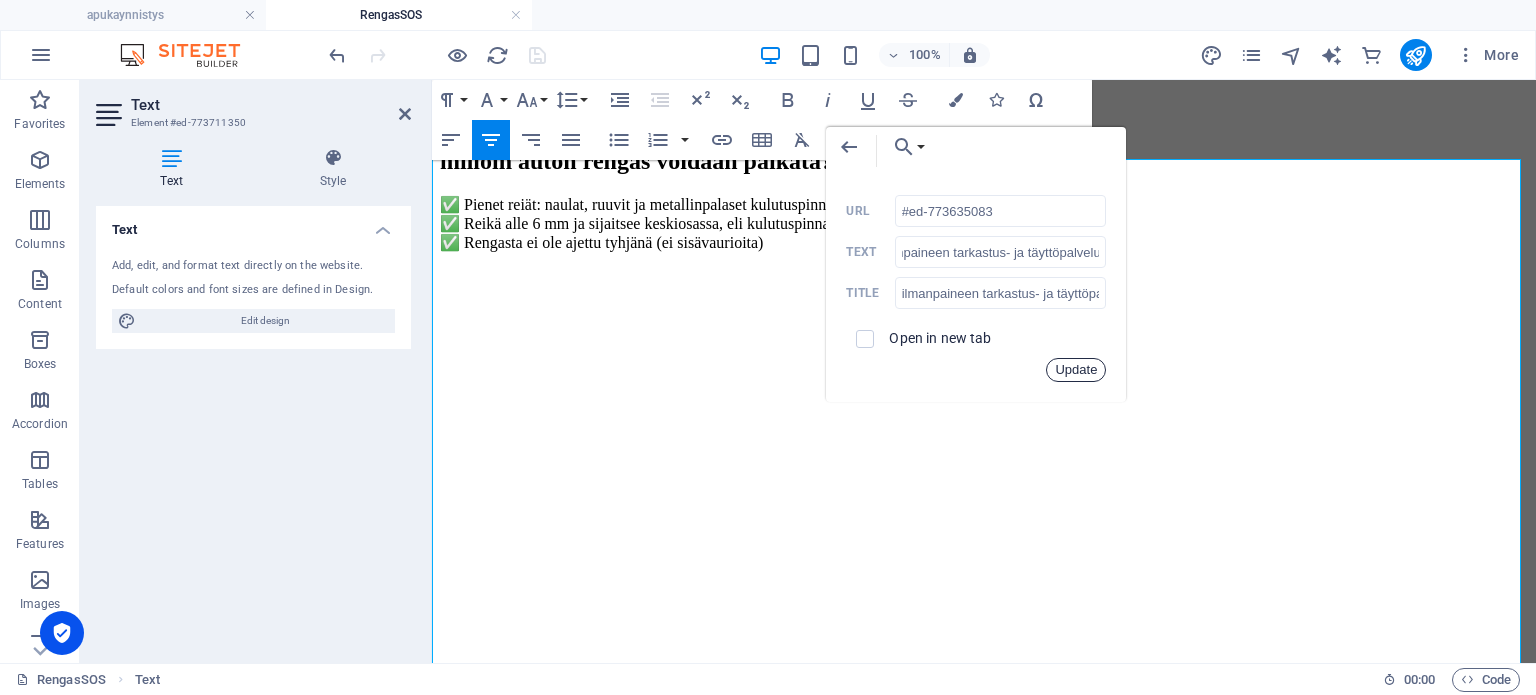 click on "Update" at bounding box center [1076, 370] 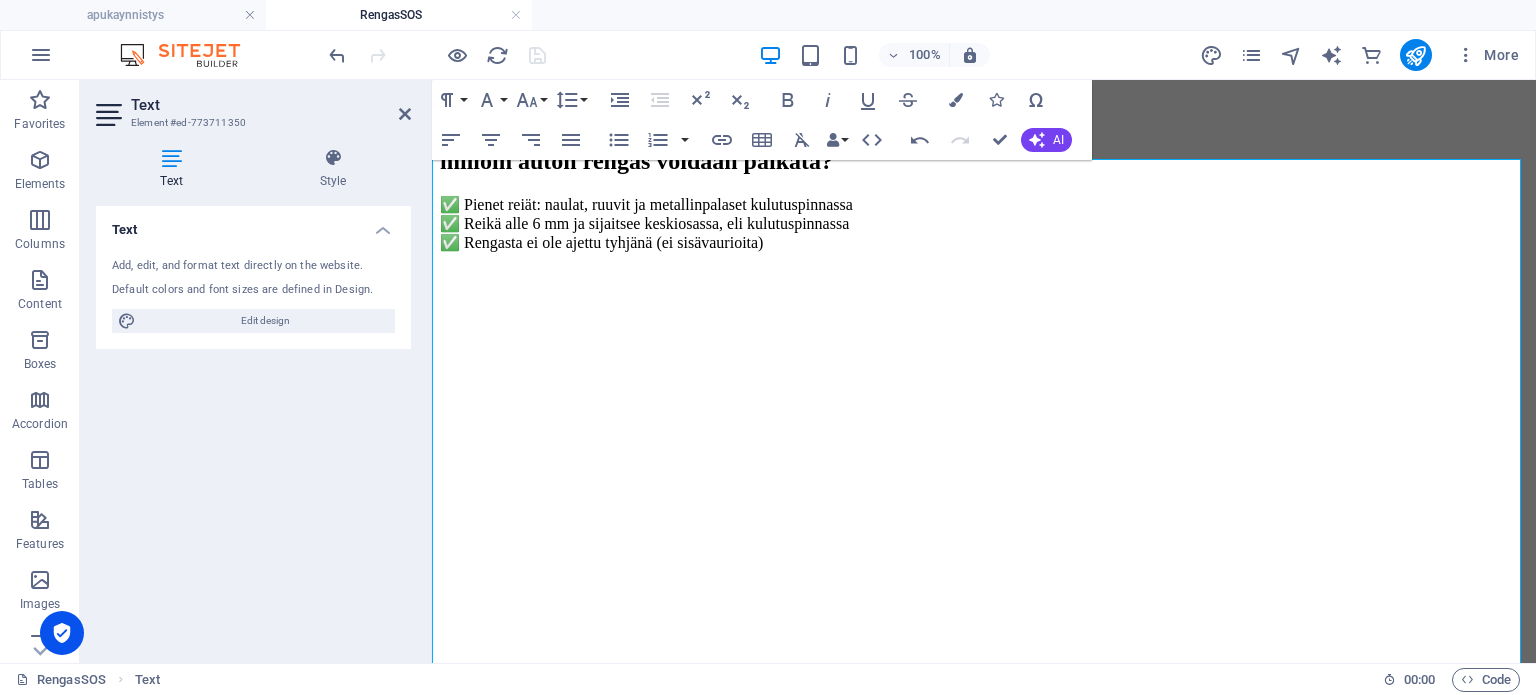 click on "RengasSOS renkaan hätäpaikkaus  Pori, Satakunta Nopea ja stressitön hätäapu renkaan paikkaukseen RengasSOS-palvelut Milloin auton rengas voidaan paikata? Miten RengasSOS-hätäpaikkauspalvelu toimii? RengasSOS: Hinnat ja palvelun saatavuus Tilaa hätäpaikkauspalvelu Ilmanpaineen tarkastus- ja täyttöpalvelu Autopalveluvakuutus, hinaus ja renkaan paikkaus Vakuutusyhtiöiden erot rengasrikoissa Hinauksen kustannuksia Premium-huollot Premium-palvelut Mitä tarvitset auton renkaan paikkaamiseen itse?" at bounding box center (984, -6) 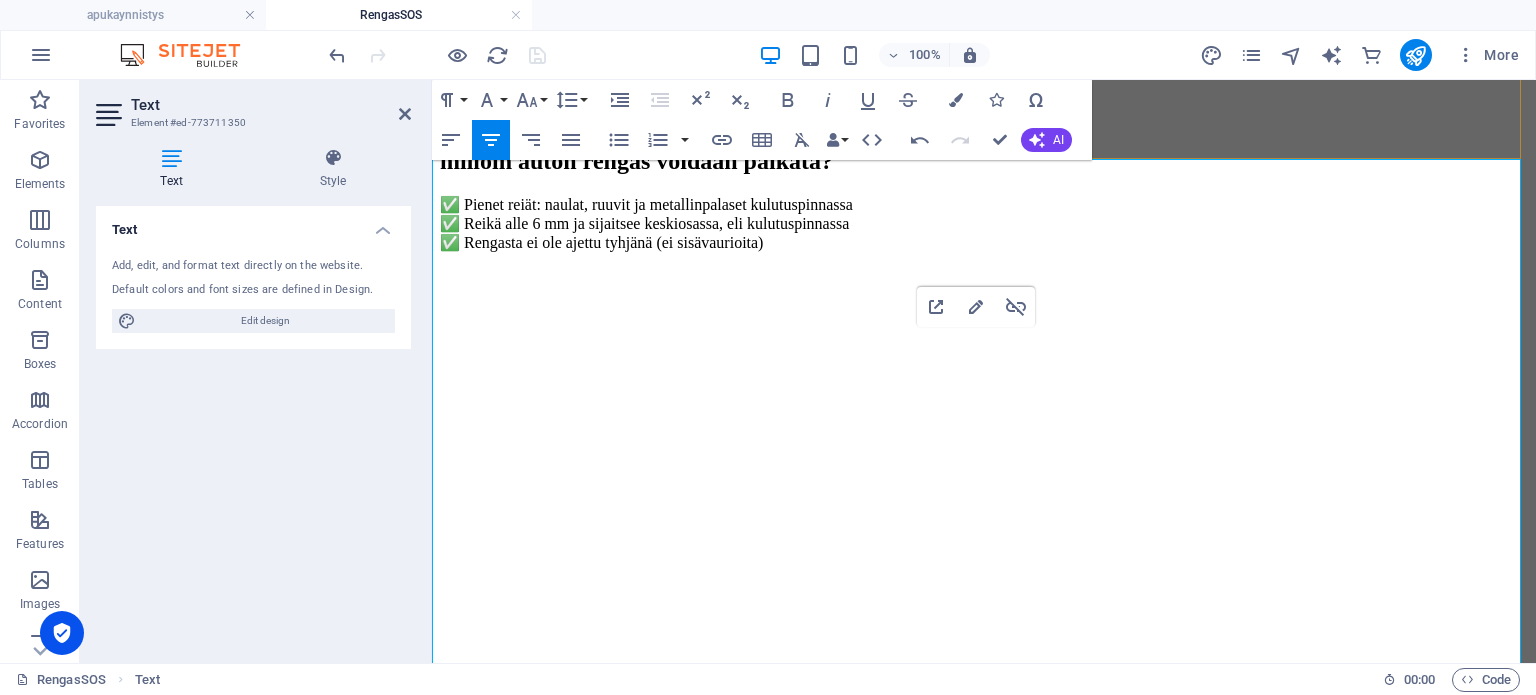 drag, startPoint x: 1181, startPoint y: 103, endPoint x: 1439, endPoint y: 100, distance: 258.01746 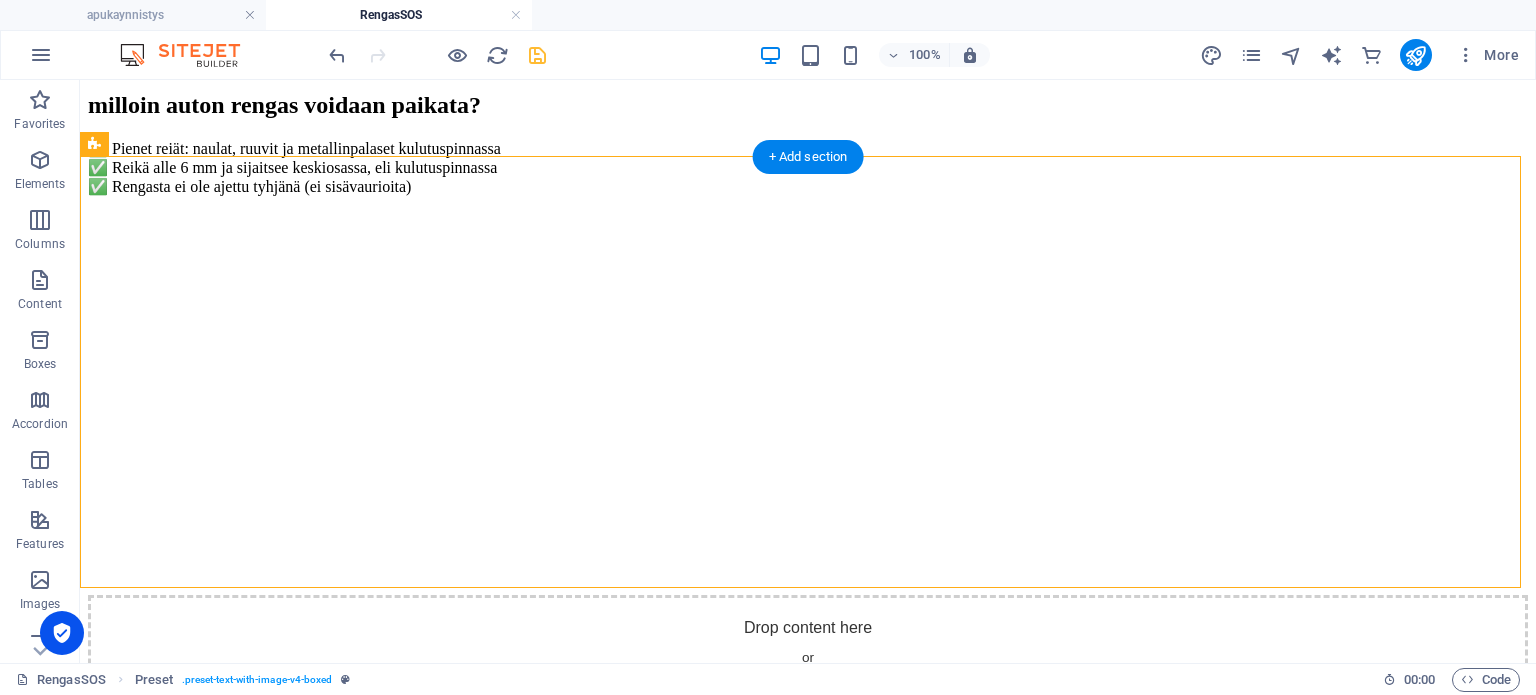 scroll, scrollTop: 1530, scrollLeft: 0, axis: vertical 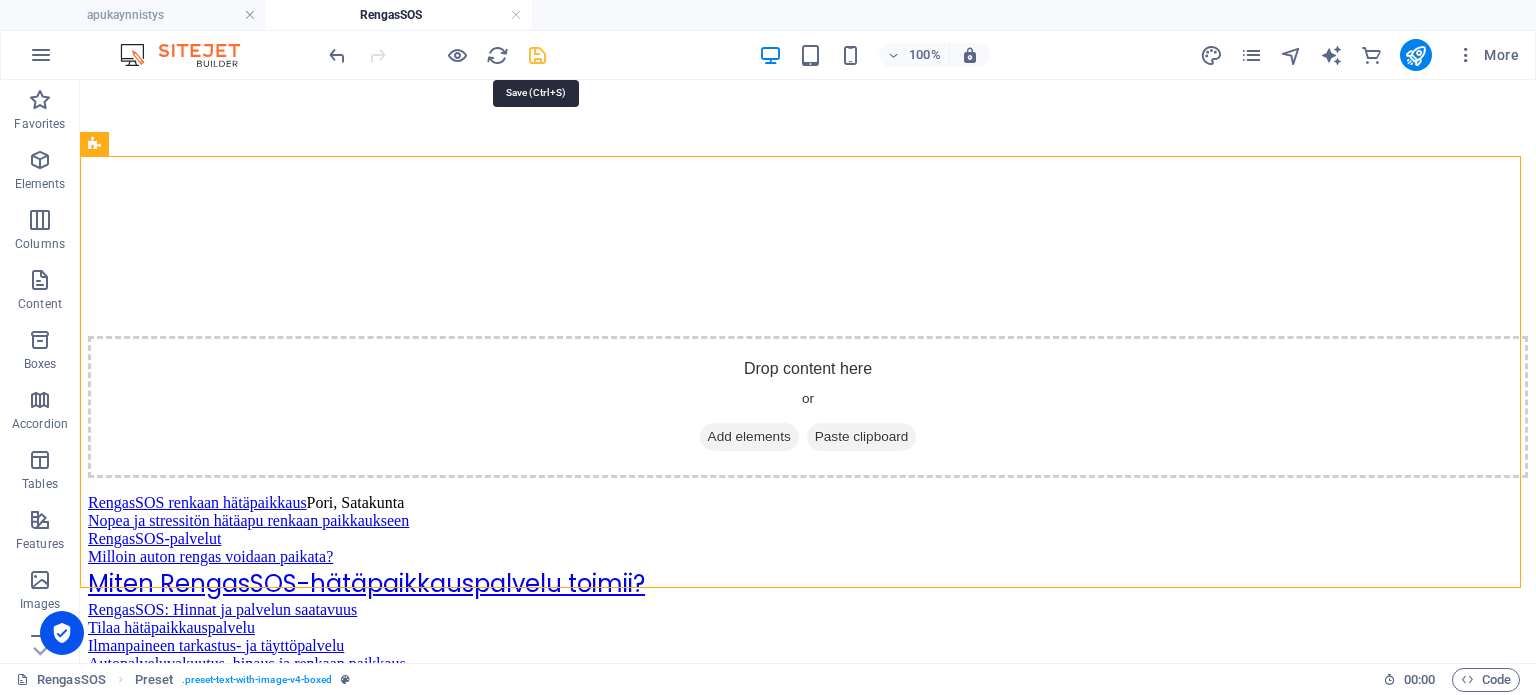 click at bounding box center [537, 55] 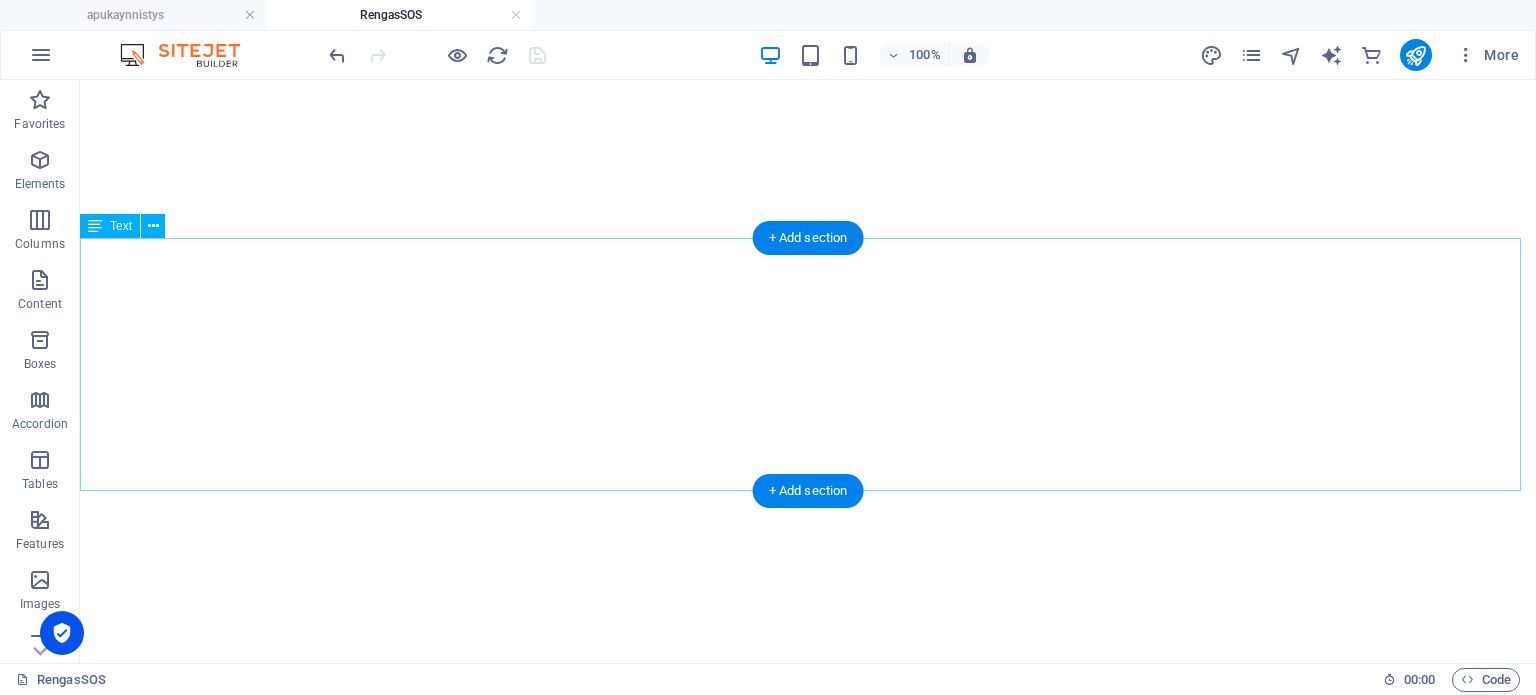 scroll, scrollTop: 6630, scrollLeft: 0, axis: vertical 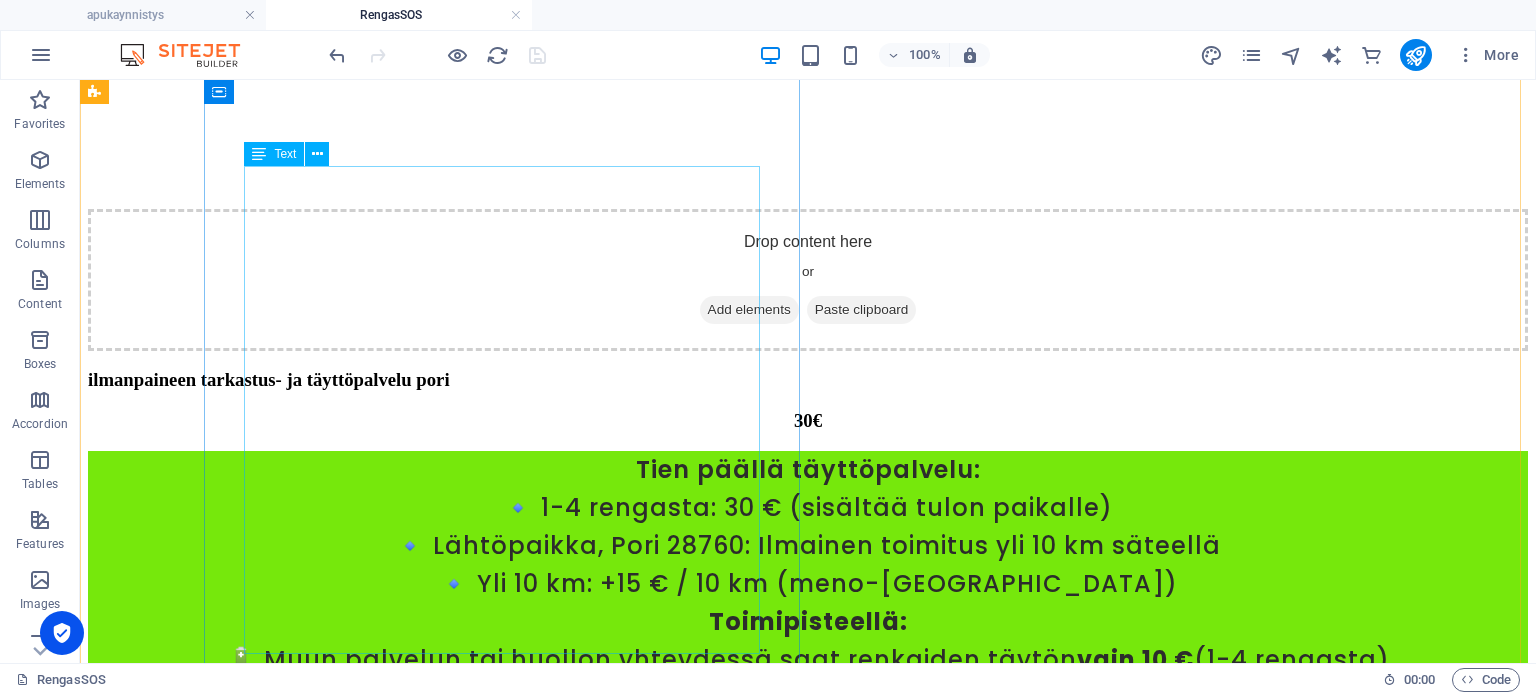 click on "Tien päällä täyttöpalvelu: 🔹 1-4 rengasta: 30 € (sisältää tulon paikalle) 🔹 Lähtöpaikka, Pori 28760: Ilmainen toimitus yli 10 km säteellä 🔹 Yli 10 km: +15 € / 10 km (meno-paluu) Toimipisteellä: 🔋 Muun palvelun tai huollon yhteydessä ,  saat renkaiden täytön  vain 10 €  (1-4 rengasta) 📢 Ilmoita vain haluttu paine – me huolehdimme lopusta!" at bounding box center (808, 584) 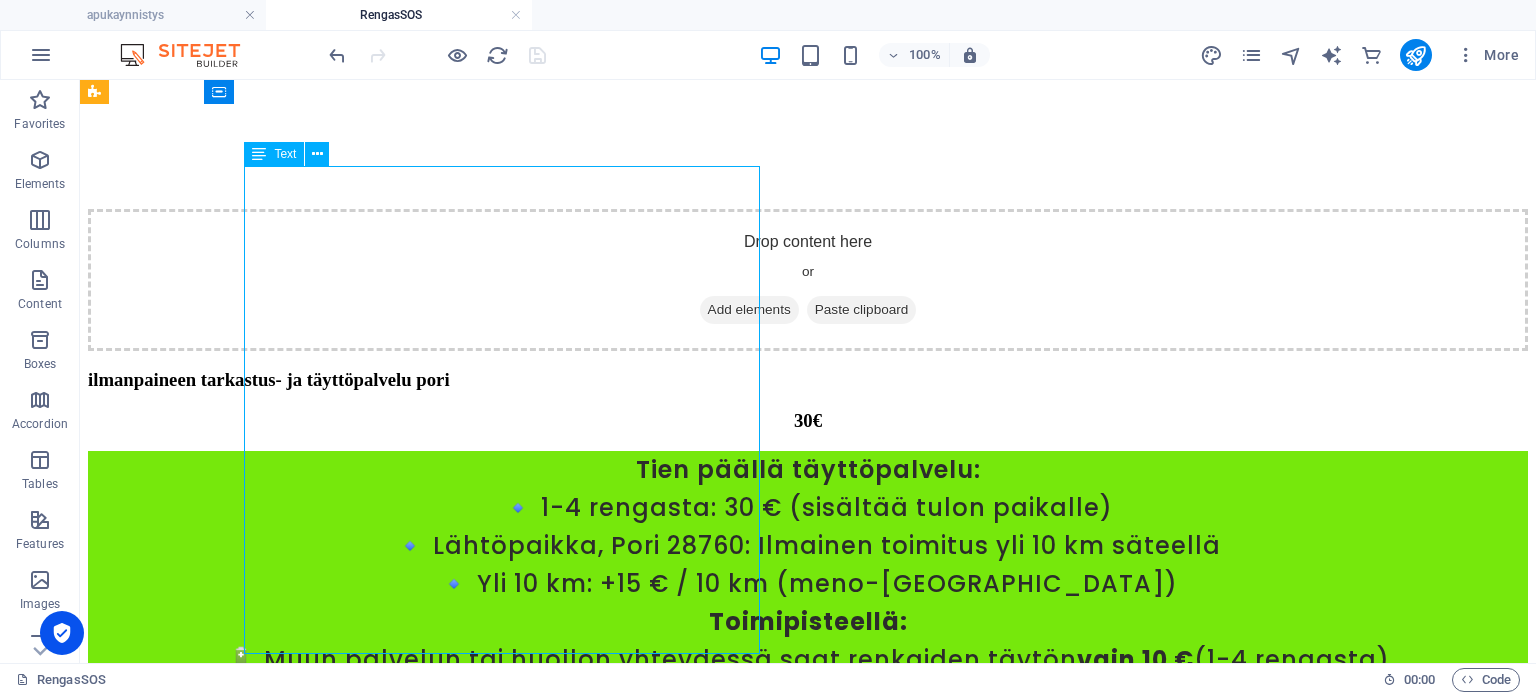 click on "Tien päällä täyttöpalvelu: 🔹 1-4 rengasta: 30 € (sisältää tulon paikalle) 🔹 Lähtöpaikka, Pori 28760: Ilmainen toimitus yli 10 km säteellä 🔹 Yli 10 km: +15 € / 10 km (meno-paluu) Toimipisteellä: 🔋 Muun palvelun tai huollon yhteydessä ,  saat renkaiden täytön  vain 10 €  (1-4 rengasta) 📢 Ilmoita vain haluttu paine – me huolehdimme lopusta!" at bounding box center [808, 584] 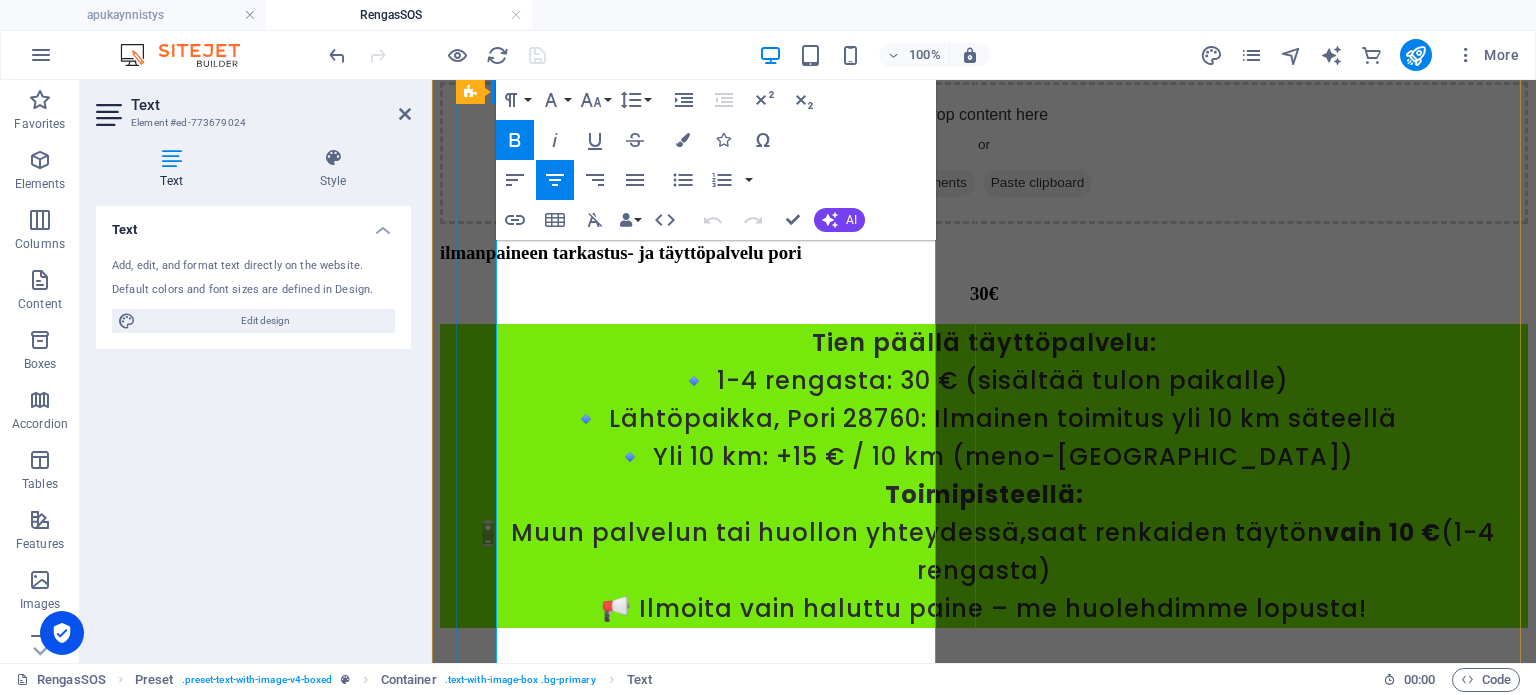 scroll, scrollTop: 6361, scrollLeft: 0, axis: vertical 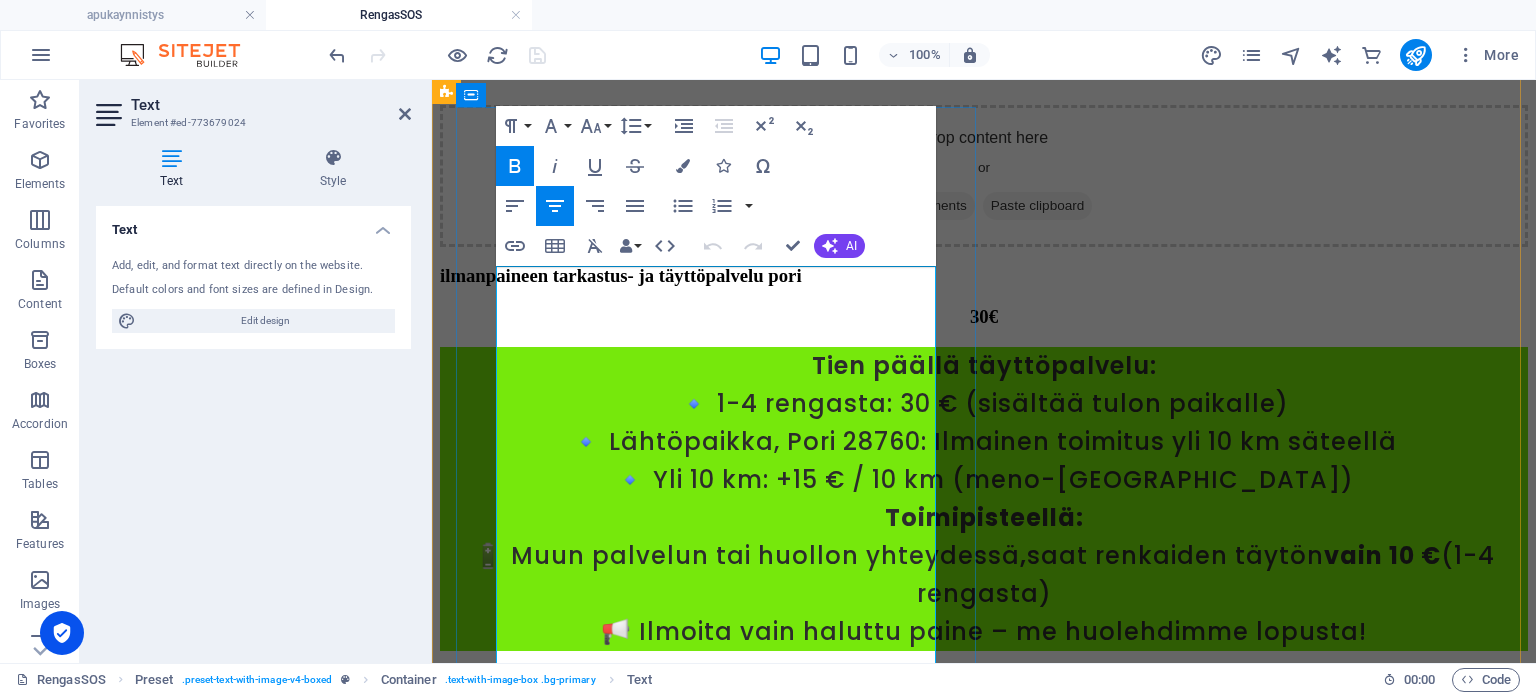 click on "🔹 1-4 rengasta: 30 € (sisältää tulon paikalle) 🔹 Lähtöpaikka, Pori 28760: Ilmainen toimitus yli 10 km säteellä 🔹 Yli 10 km: +15 € / 10 km (meno-[GEOGRAPHIC_DATA])" at bounding box center [984, 441] 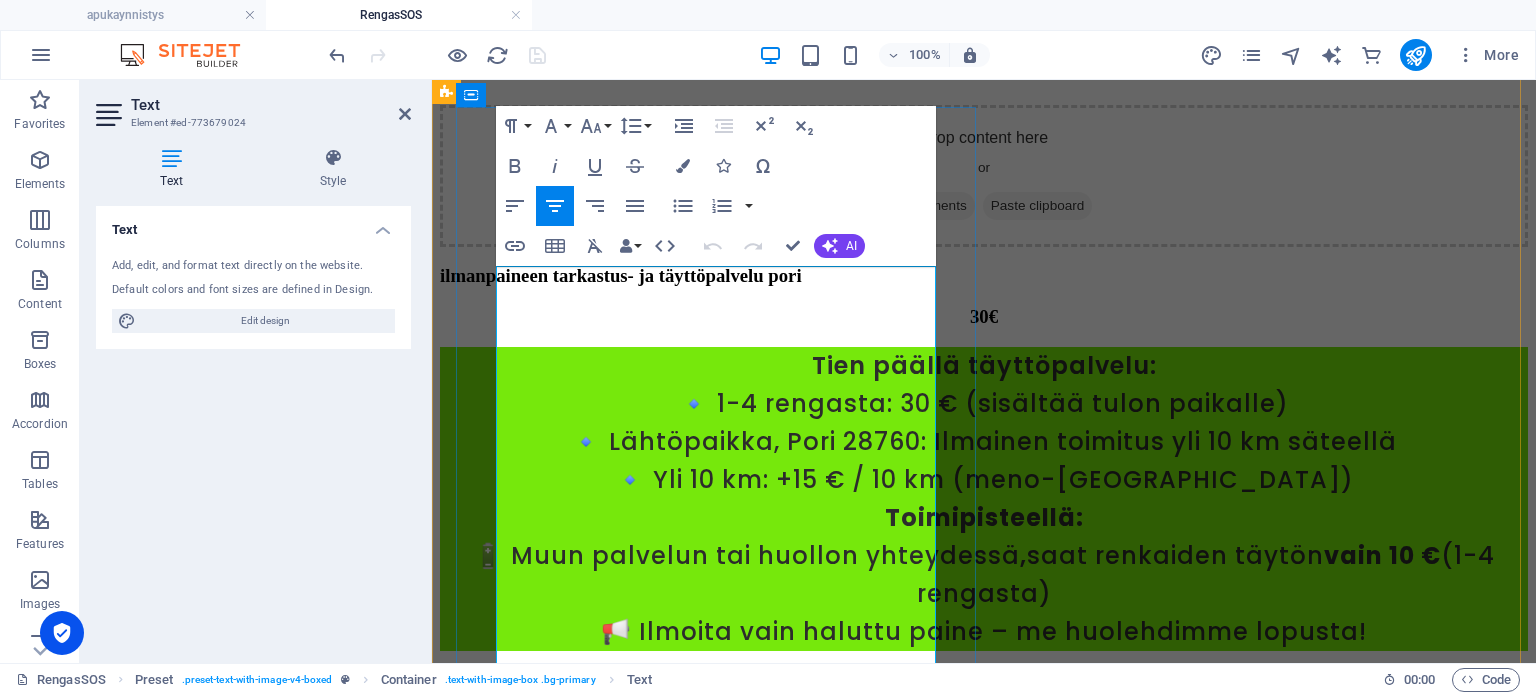 type 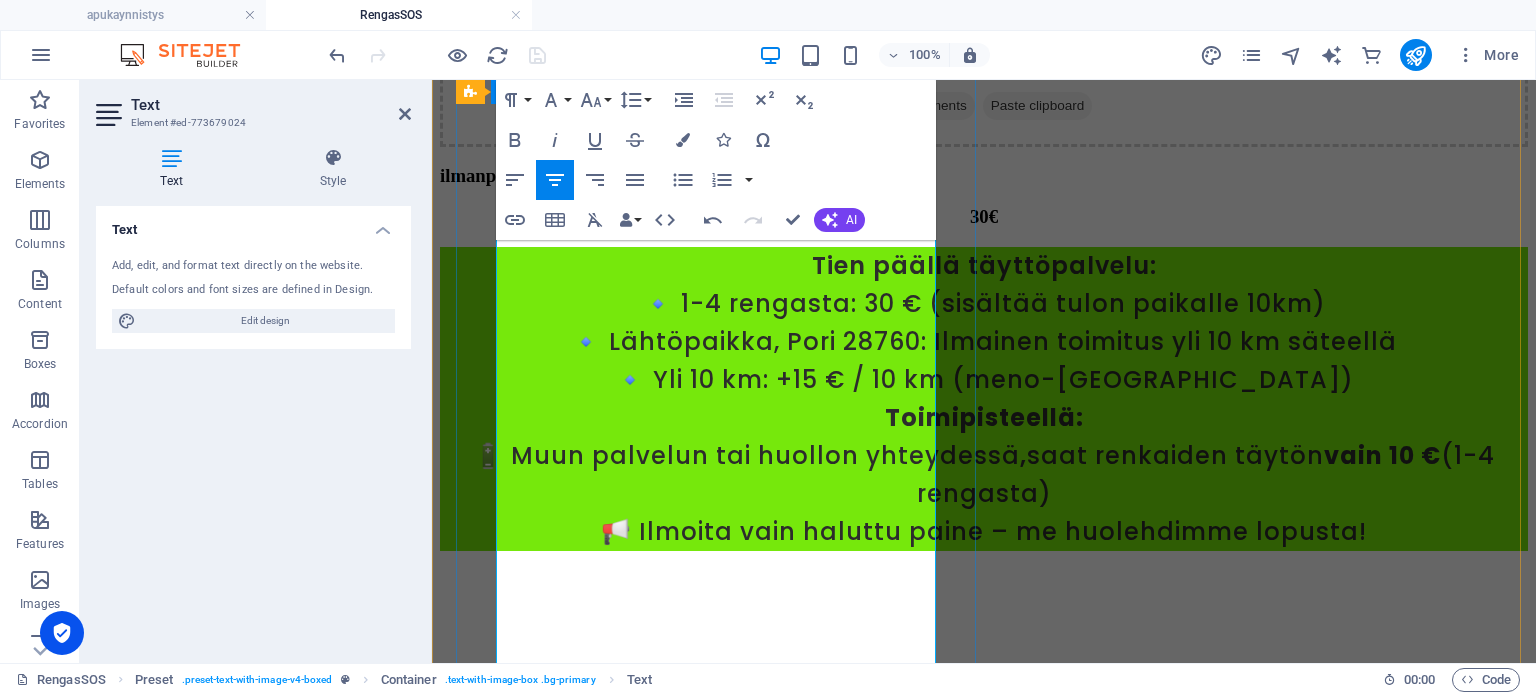 scroll, scrollTop: 6261, scrollLeft: 0, axis: vertical 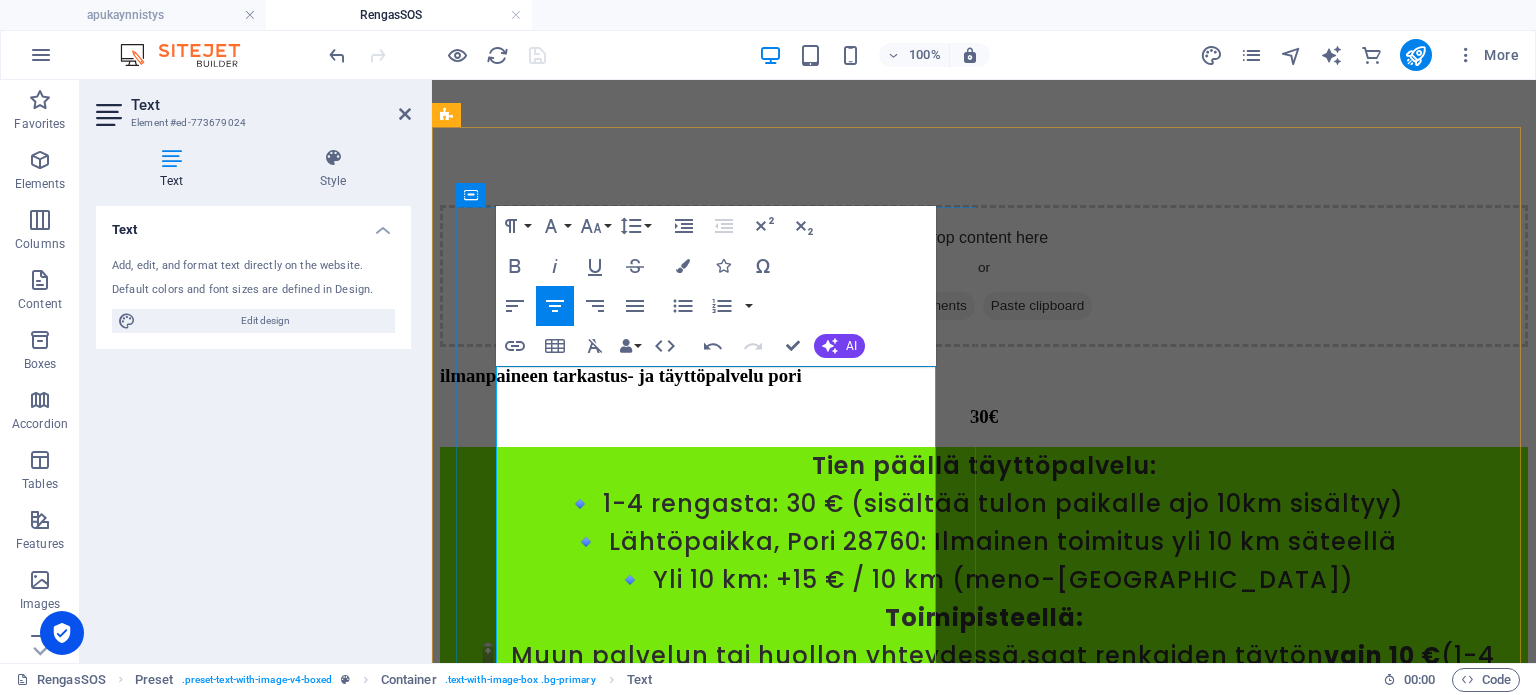 click on "🔹 1-4 rengasta: 30 € (sisältää tulon paikalle ajo 10km sisältyy) 🔹 Lähtöpaikka, Pori 28760: Ilmainen toimitus yli 10 km säteellä 🔹 Yli 10 km: +15 € / 10 km (meno-[GEOGRAPHIC_DATA])" at bounding box center (984, 541) 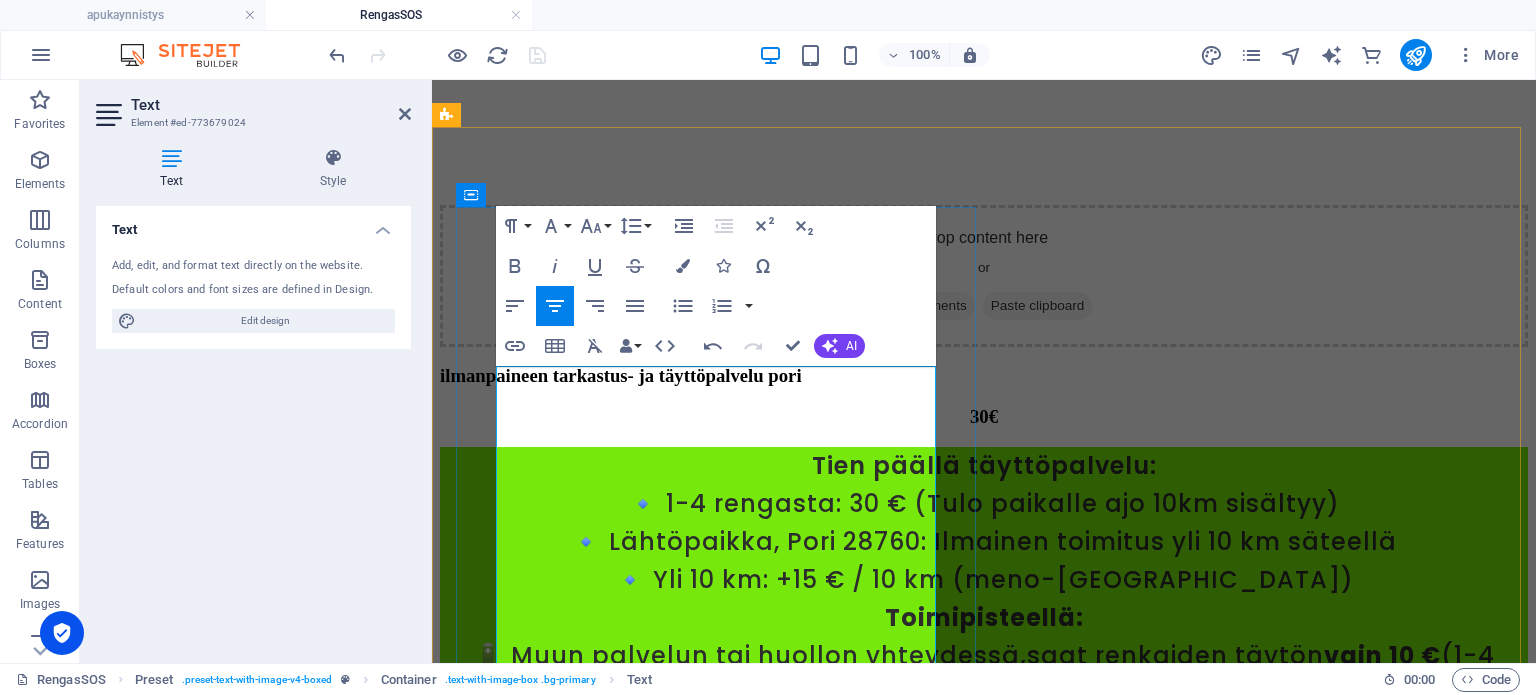click on "🔹 1-4 rengasta: 30 € (Tulo paikalle ajo 10km sisältyy) 🔹 Lähtöpaikka, Pori 28760: Ilmainen toimitus yli 10 km säteellä 🔹 Yli 10 km: +15 € / 10 km (meno-[GEOGRAPHIC_DATA])" at bounding box center (984, 541) 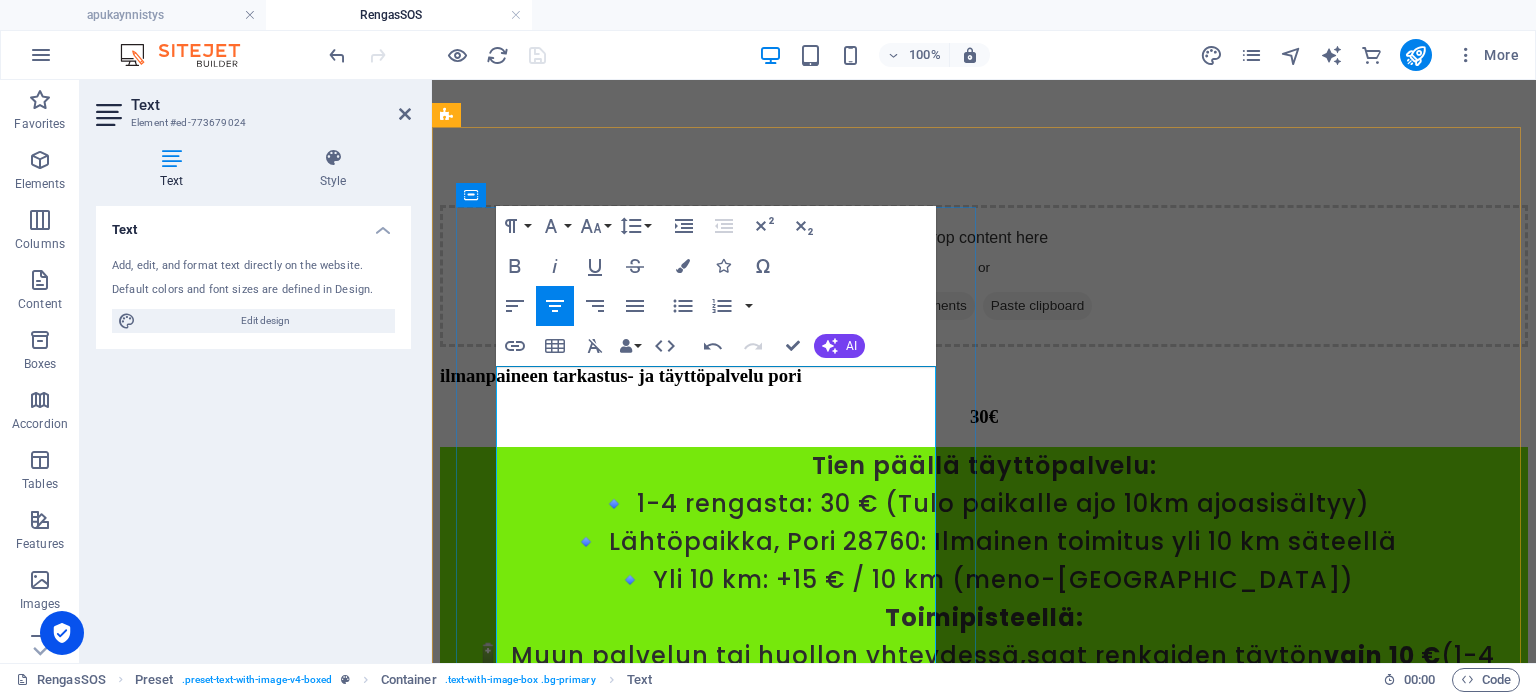 click on "🔹 1-4 rengasta: 30 € (Tulo paikalle ajo 10km ajoa  sisältyy) 🔹 Lähtöpaikka, Pori 28760: Ilmainen toimitus yli 10 km säteellä 🔹 Yli 10 km: +15 € / 10 km (meno-[GEOGRAPHIC_DATA])" at bounding box center [984, 541] 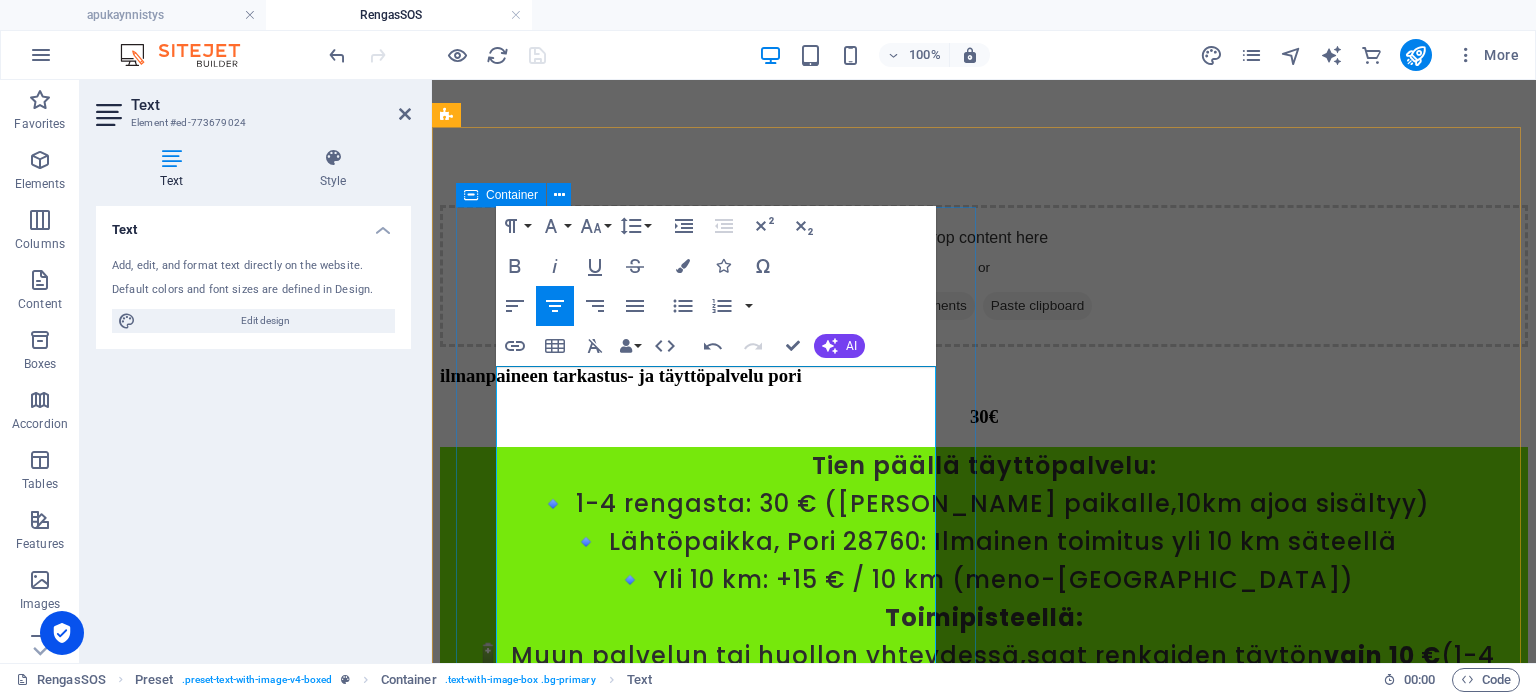 click on "ilmanpaineen tarkastus- ja täyttöpalvelu pori 30€ Tien päällä täyttöpalvelu: 🔹 1-4 rengasta: 30 € (Tulo paikalle,  10km ajoa sisältyy) 🔹 Lähtöpaikka, Pori 28760: Ilmainen toimitus yli 10 km säteellä 🔹 Yli 10 km: +15 € / 10 km (meno-paluu) Toimipisteellä: 🔋 Muun palvelun tai huollon yhteydessä ,  saat renkaiden täytön  vain 10 €  (1-4 rengasta) 📢 Ilmoita vain haluttu paine – me huolehdimme lopusta!" at bounding box center (984, 557) 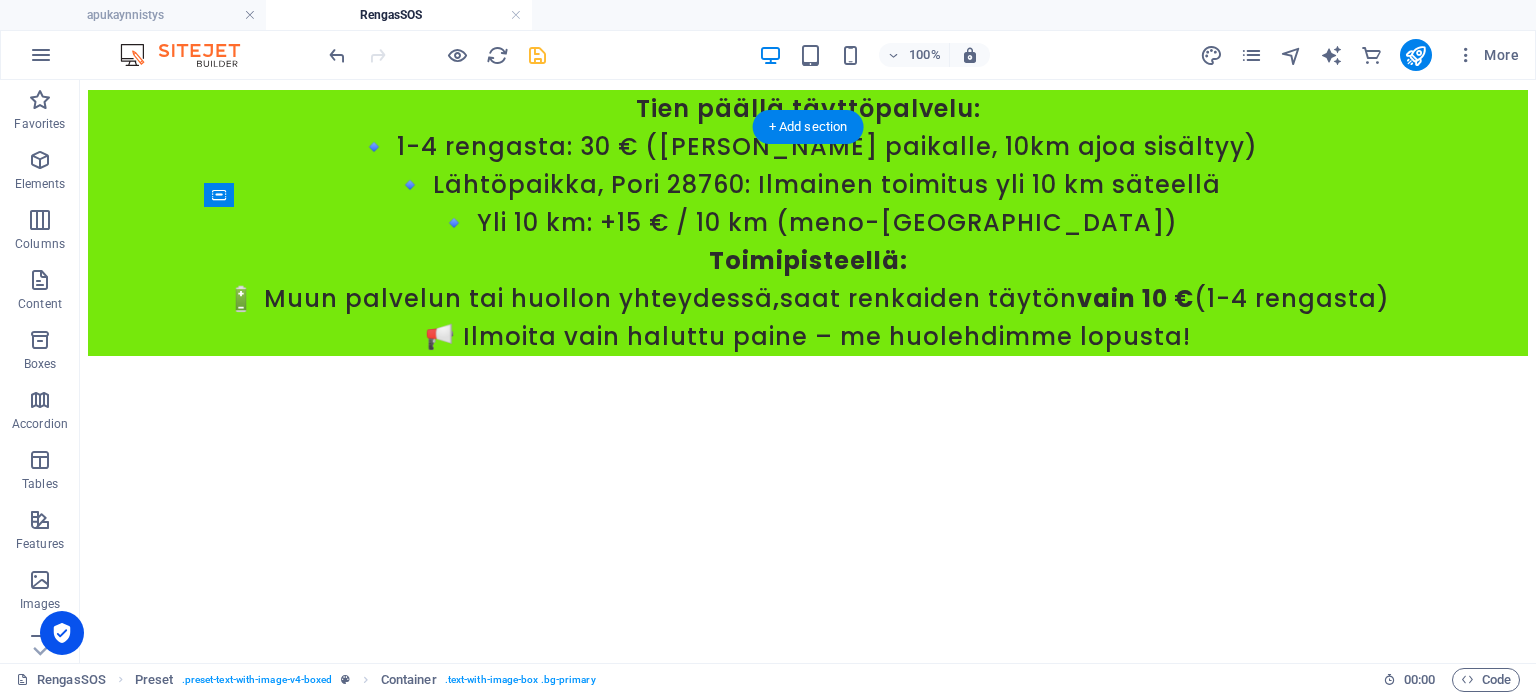 scroll, scrollTop: 5700, scrollLeft: 0, axis: vertical 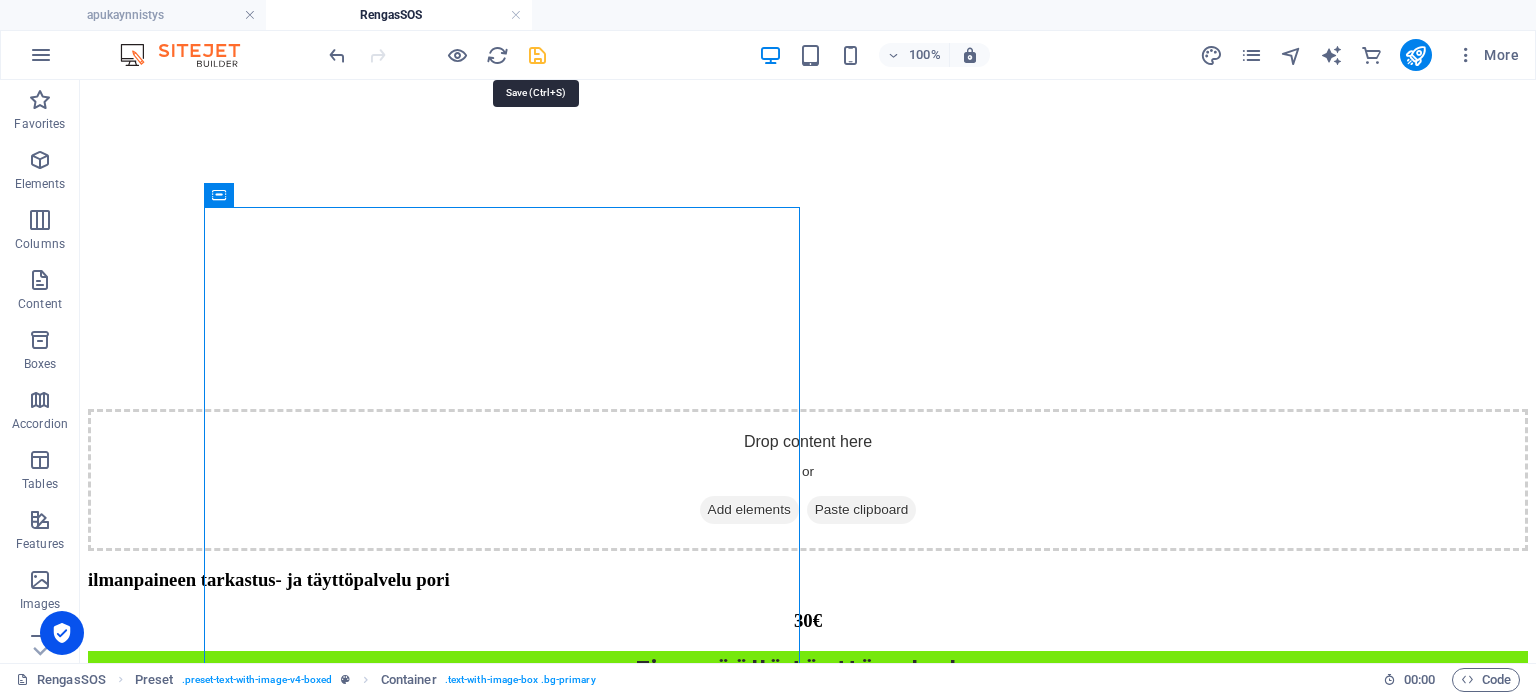 drag, startPoint x: 537, startPoint y: 60, endPoint x: 494, endPoint y: 29, distance: 53.009434 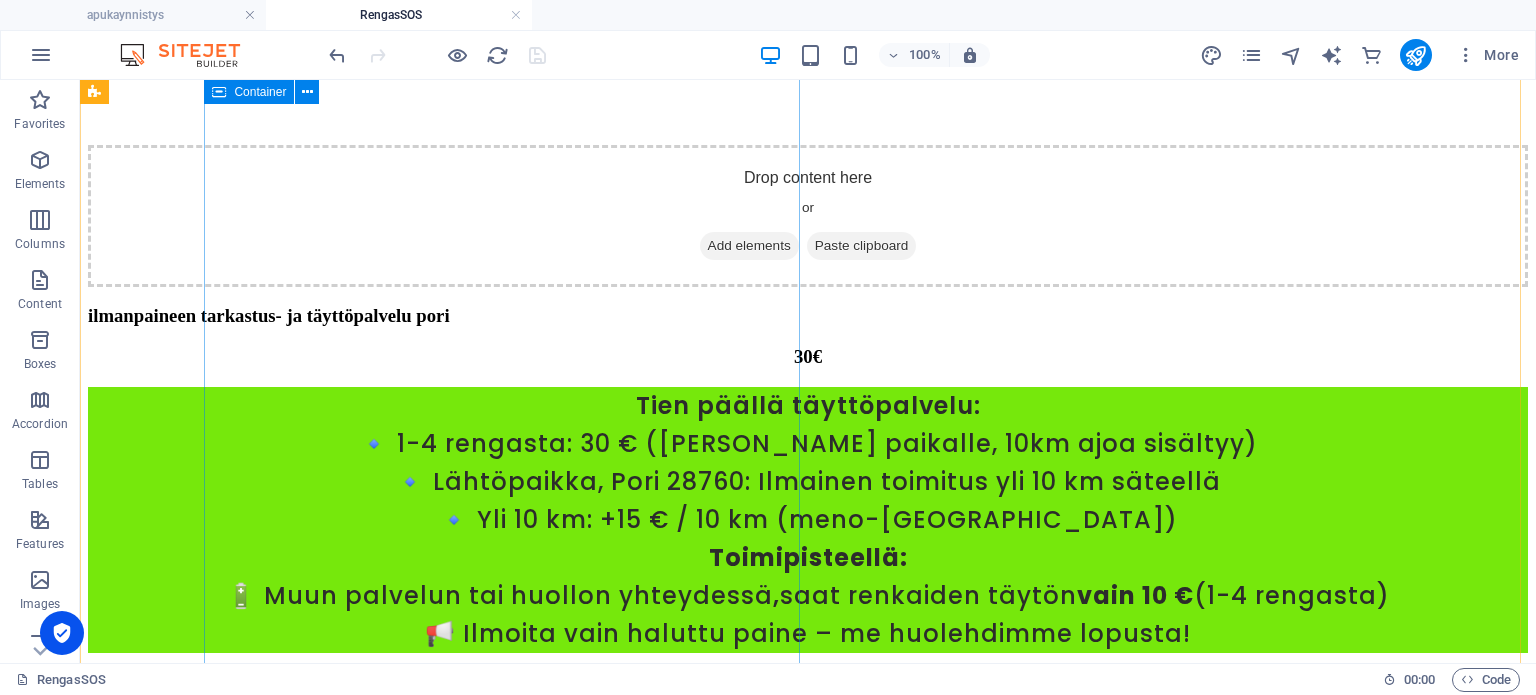 scroll, scrollTop: 6000, scrollLeft: 0, axis: vertical 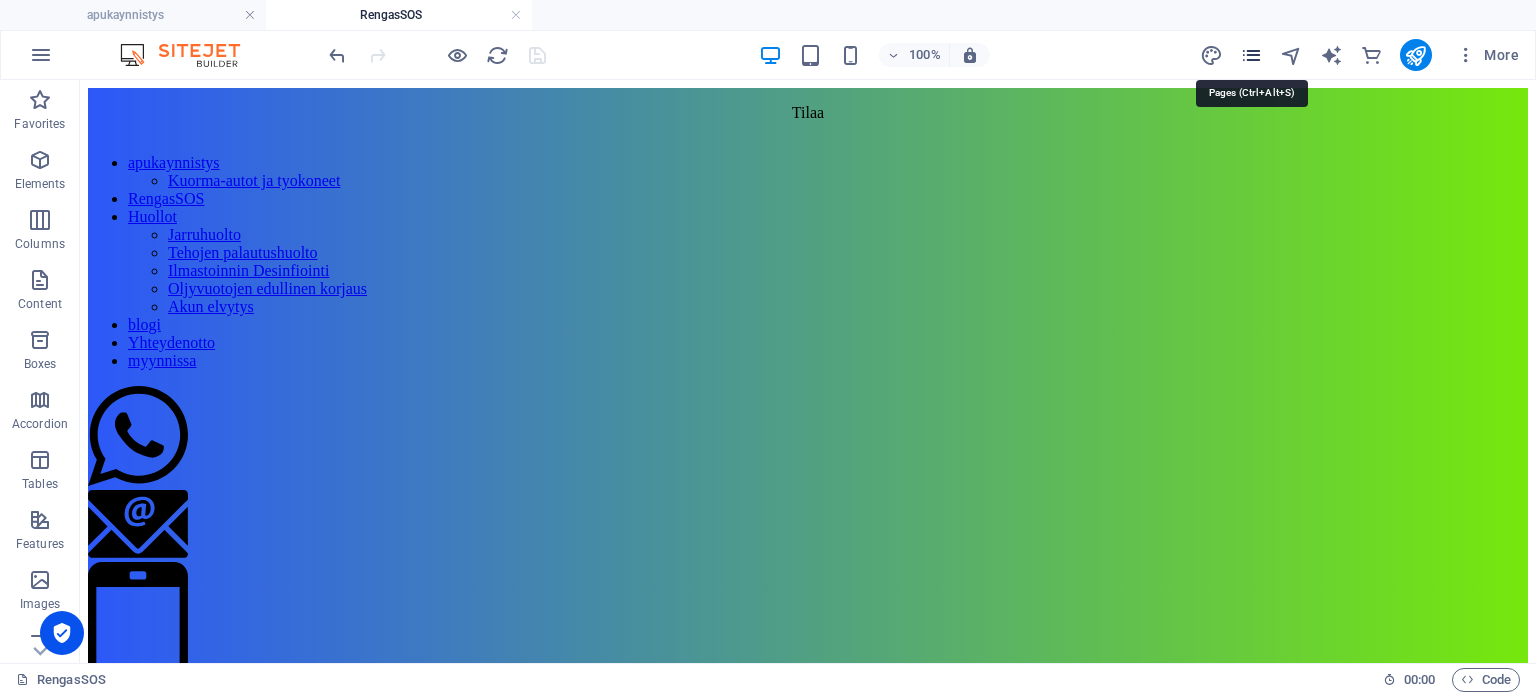 click at bounding box center [1251, 55] 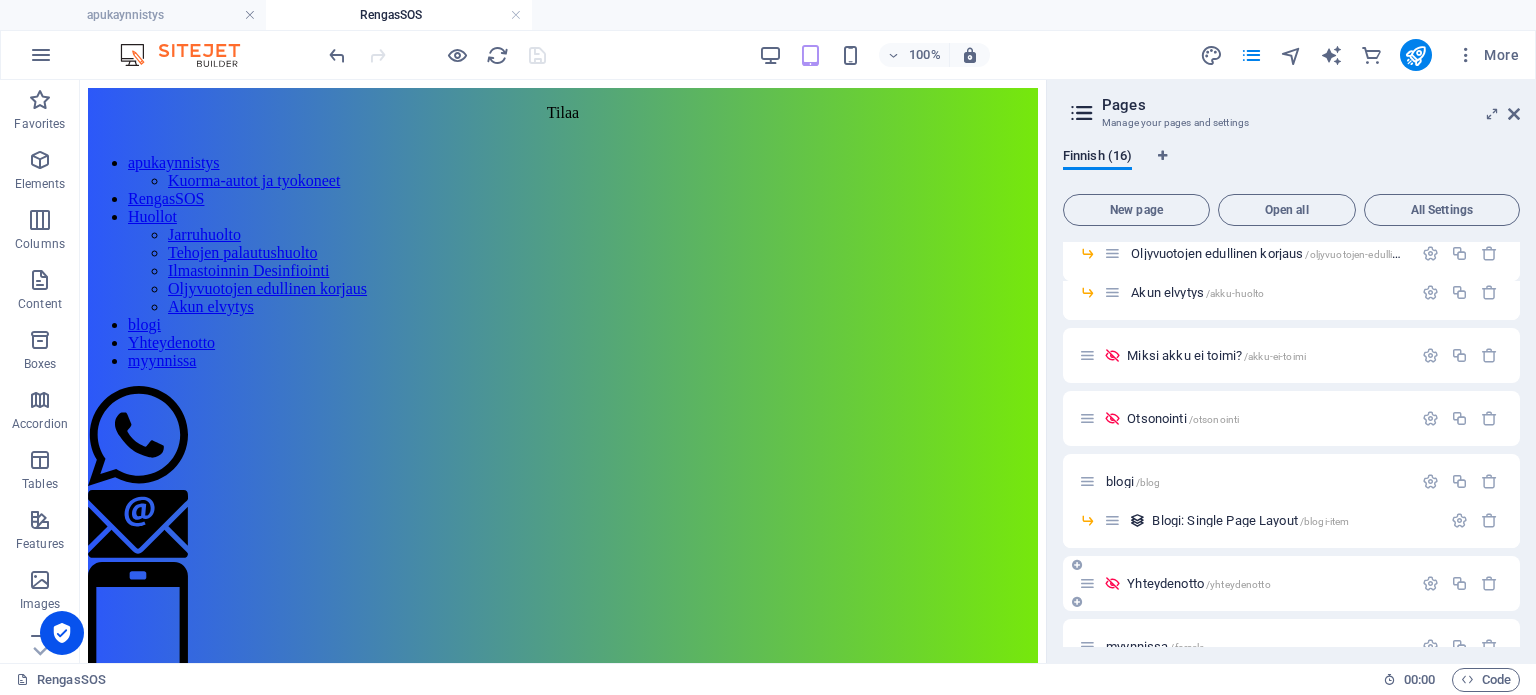 scroll, scrollTop: 434, scrollLeft: 0, axis: vertical 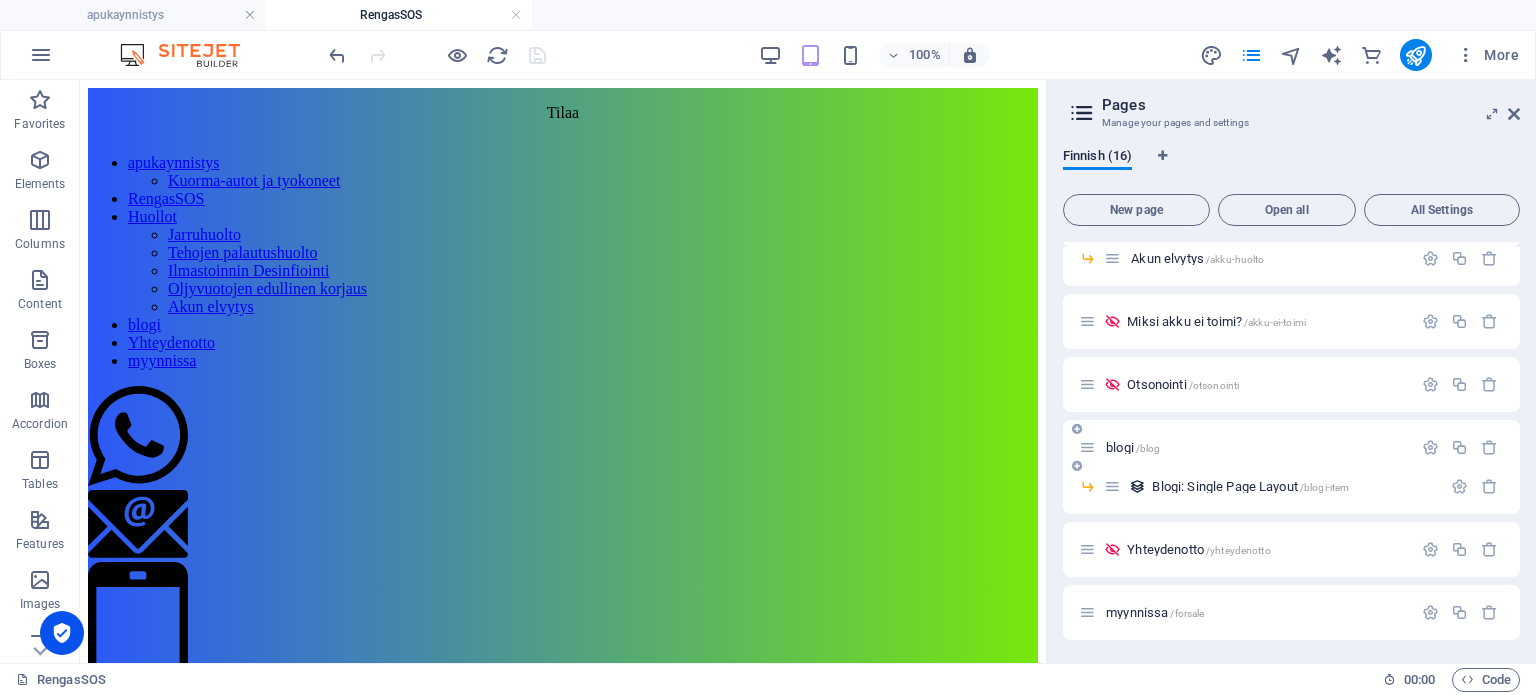 click on "/blog" at bounding box center [1148, 448] 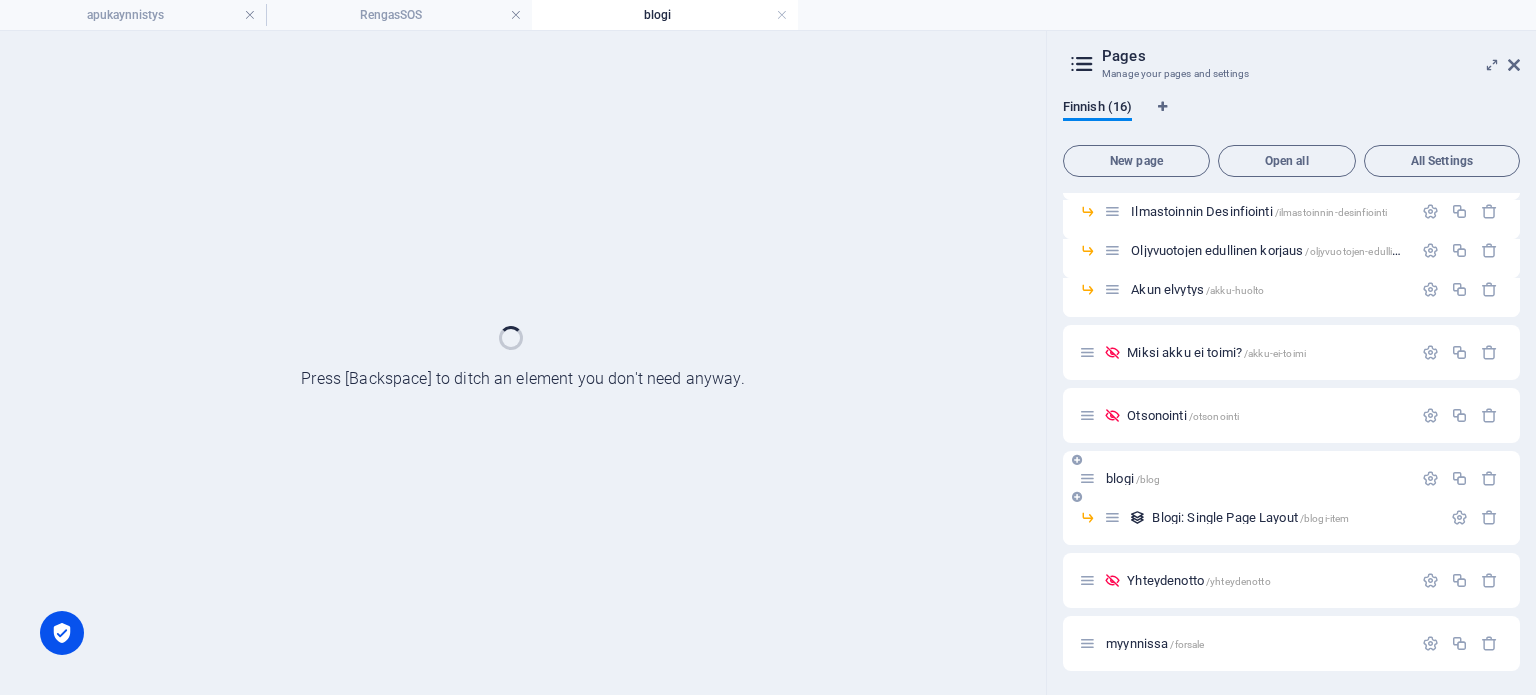 scroll, scrollTop: 353, scrollLeft: 0, axis: vertical 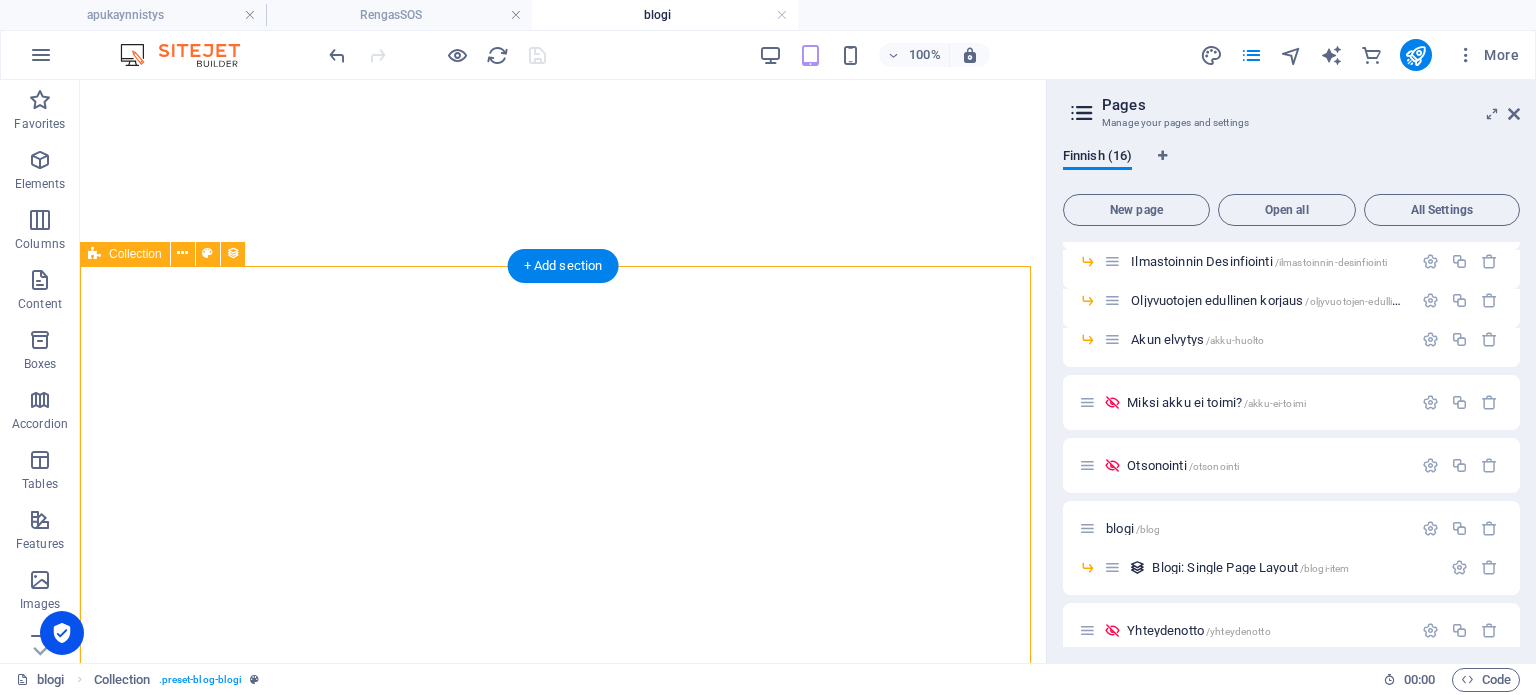 select on "6817d17a4dc17ca7a1022170" 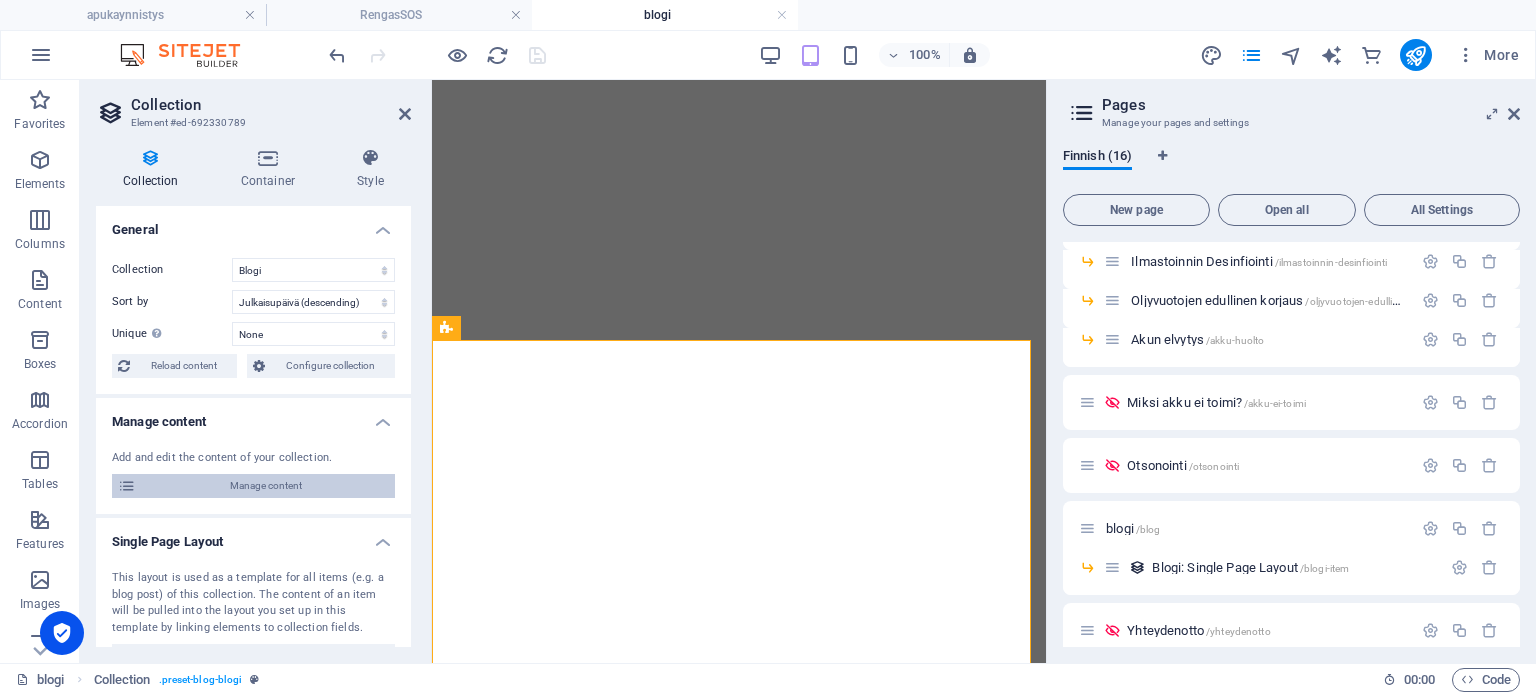 click on "Manage content" at bounding box center [265, 486] 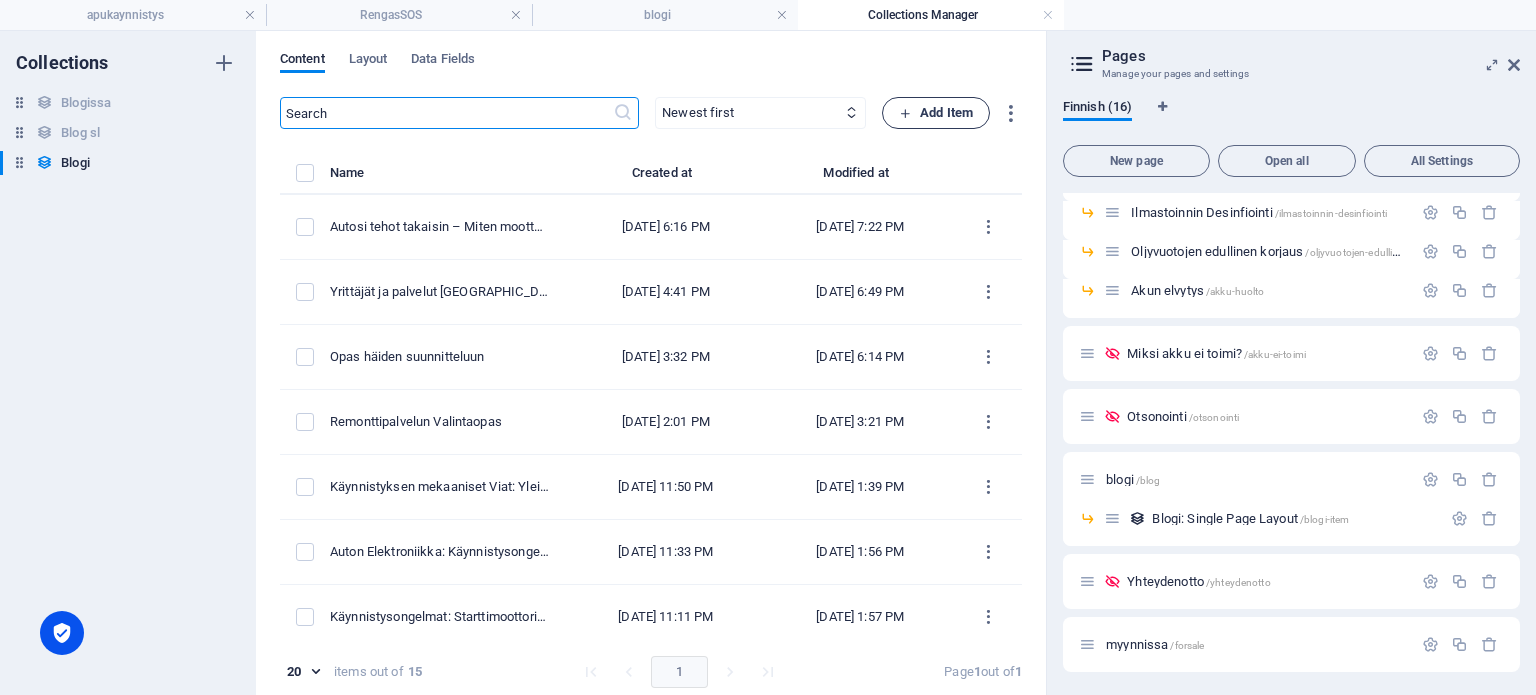 click on "Add Item" at bounding box center (936, 113) 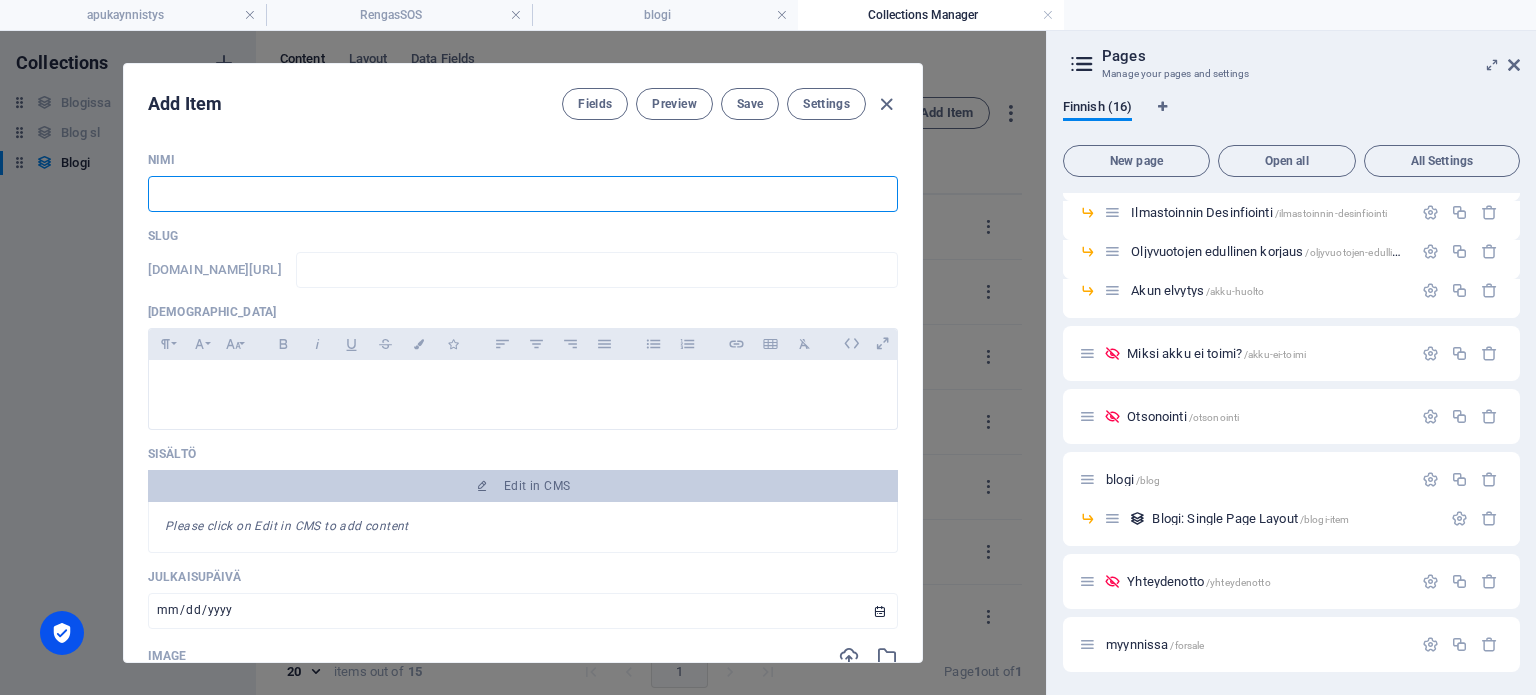 click at bounding box center [523, 194] 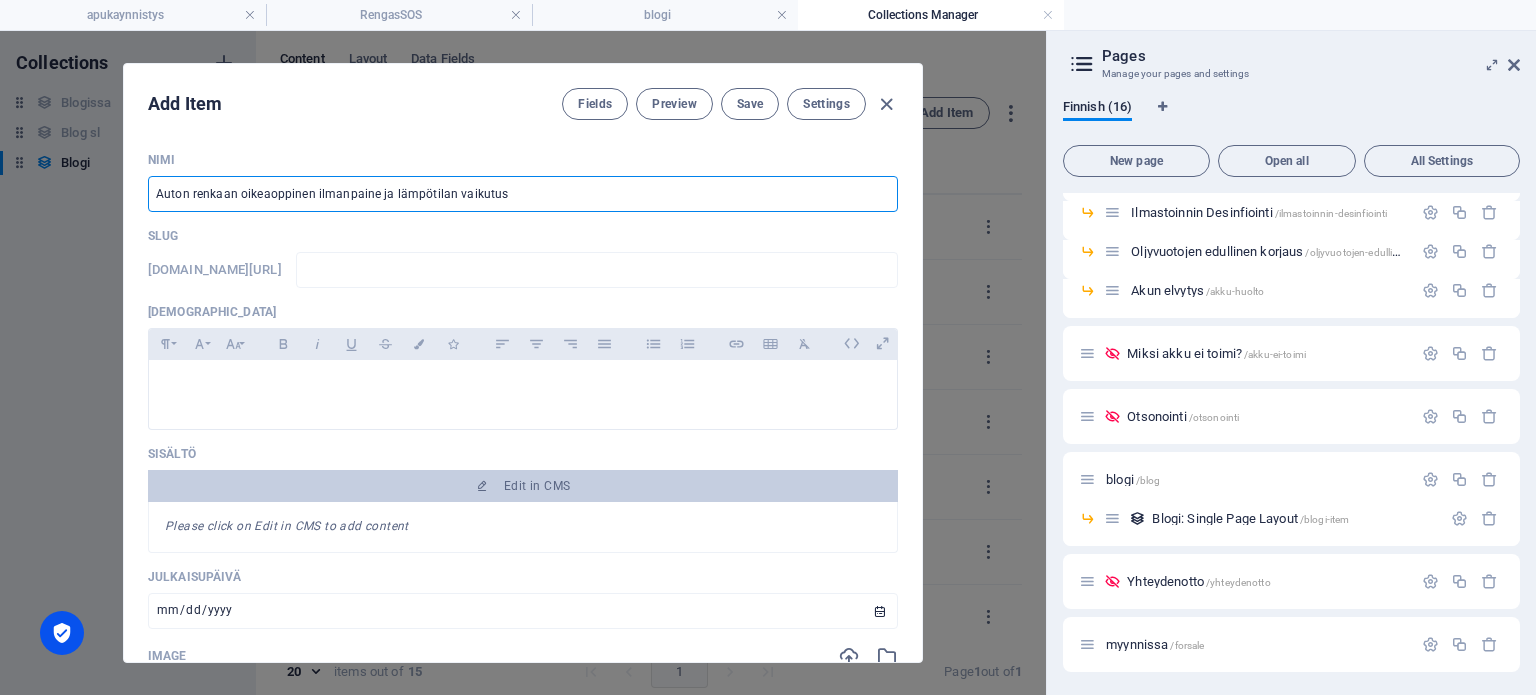 type on "auton-renkaan-oikeaoppinen-ilmanpaine-ja-laempoetilan-vaikutus" 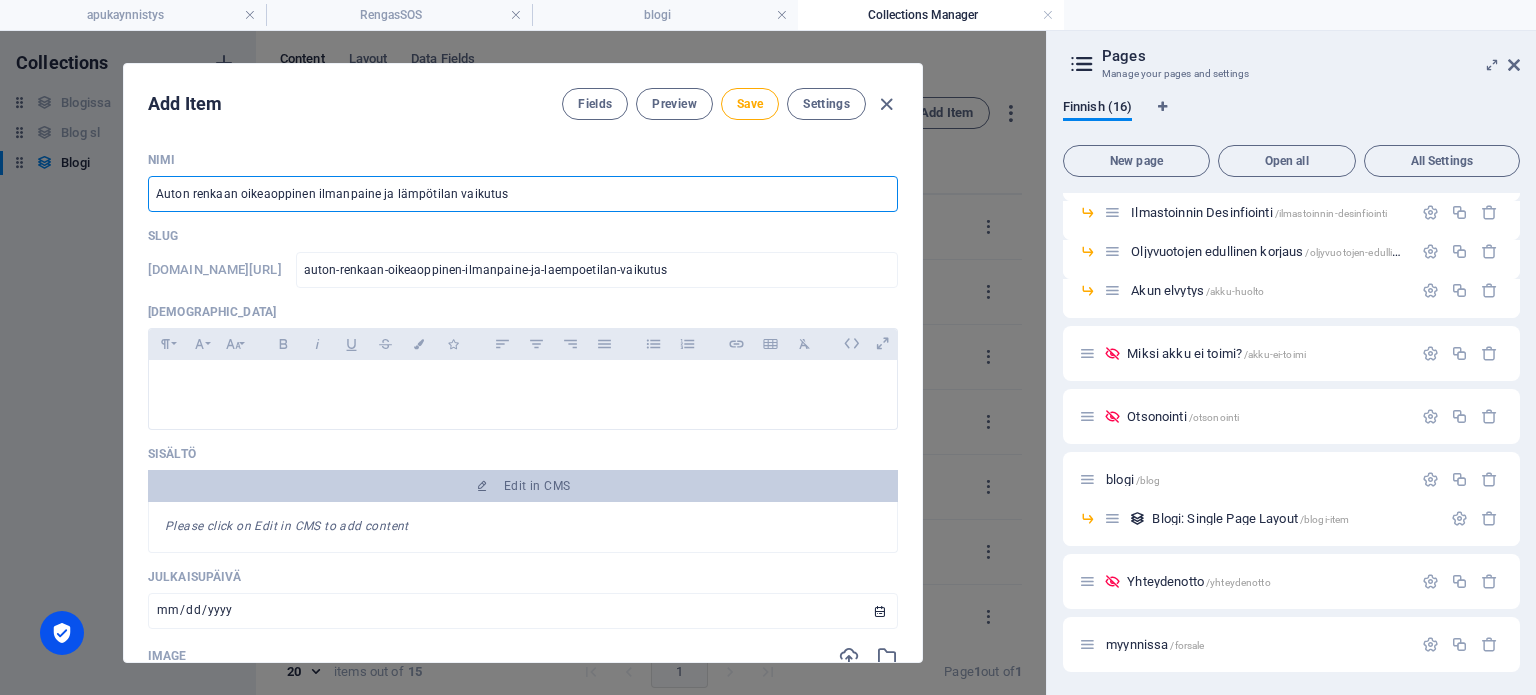 click on "Auton renkaan oikeaoppinen ilmanpaine ja lämpötilan vaikutus" at bounding box center [523, 194] 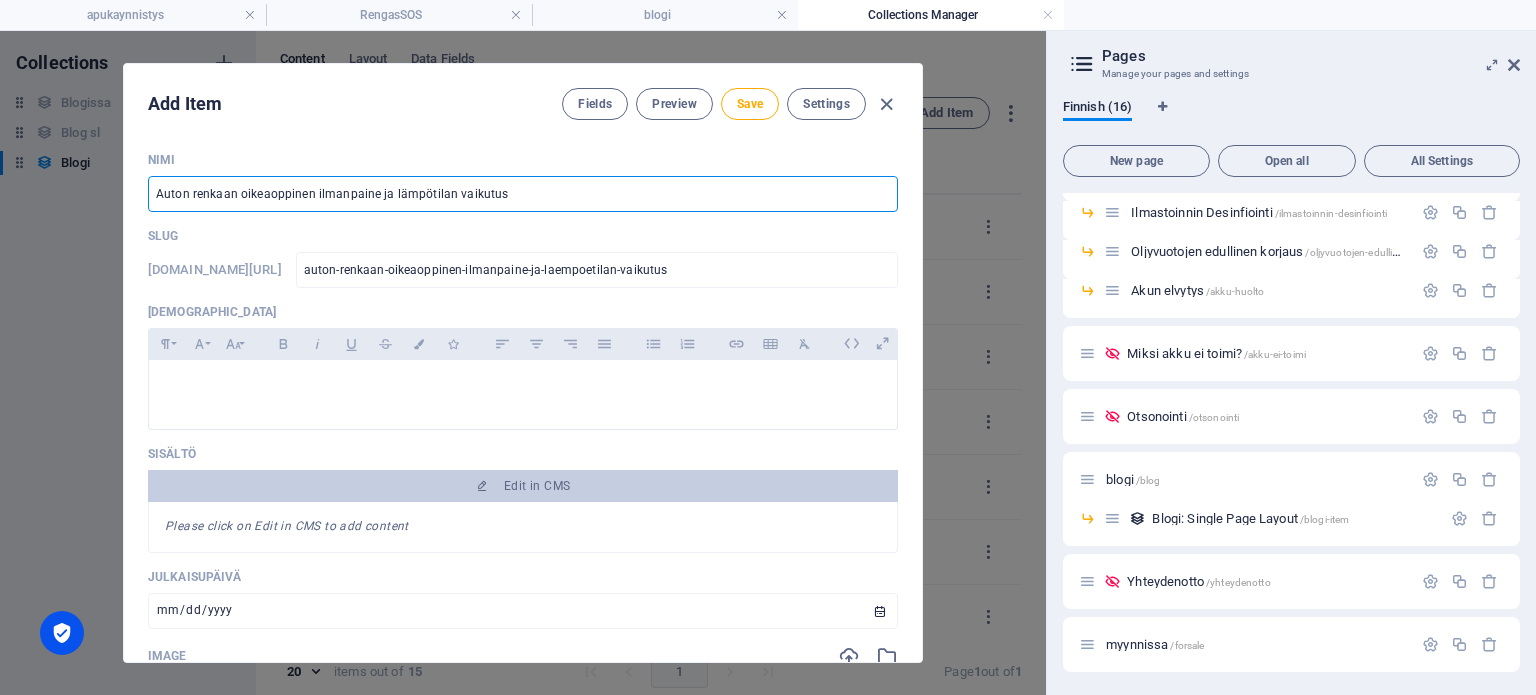 type on "Auton renkaan oikeaoppinen ilmanpainee ja lämpötilan vaikutus" 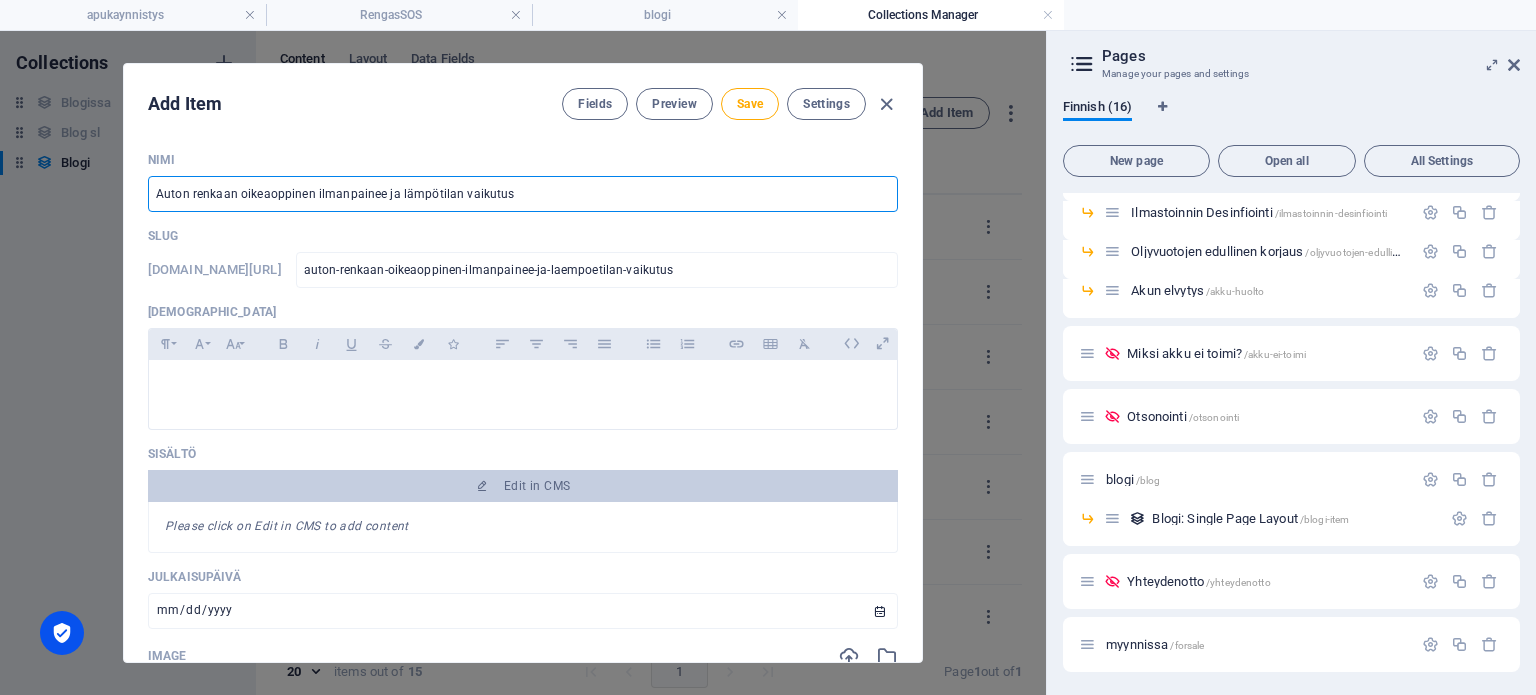 type on "Auton renkaan oikeaoppinen ilmanpaineen ja lämpötilan vaikutus" 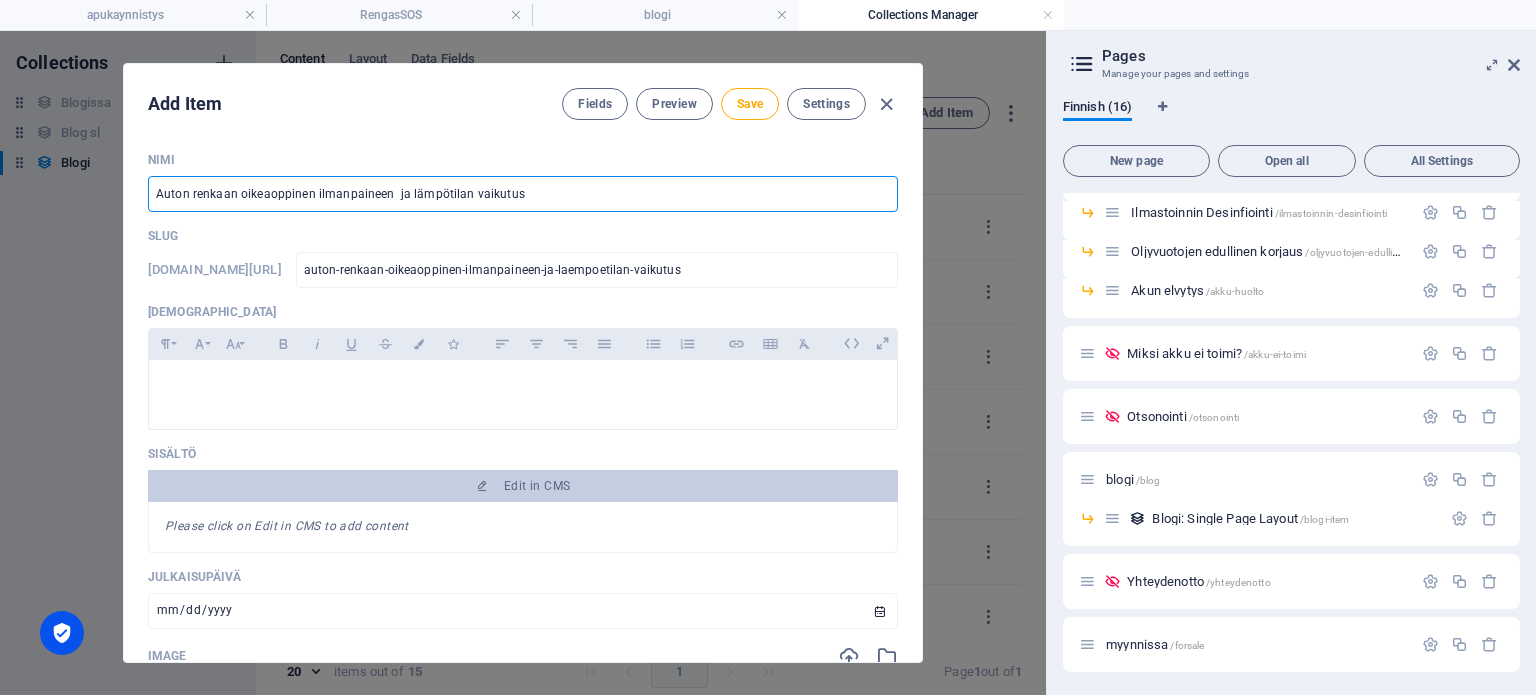 type on "Auton renkaan oikeaoppinen ilmanpaineen t ja lämpötilan vaikutus" 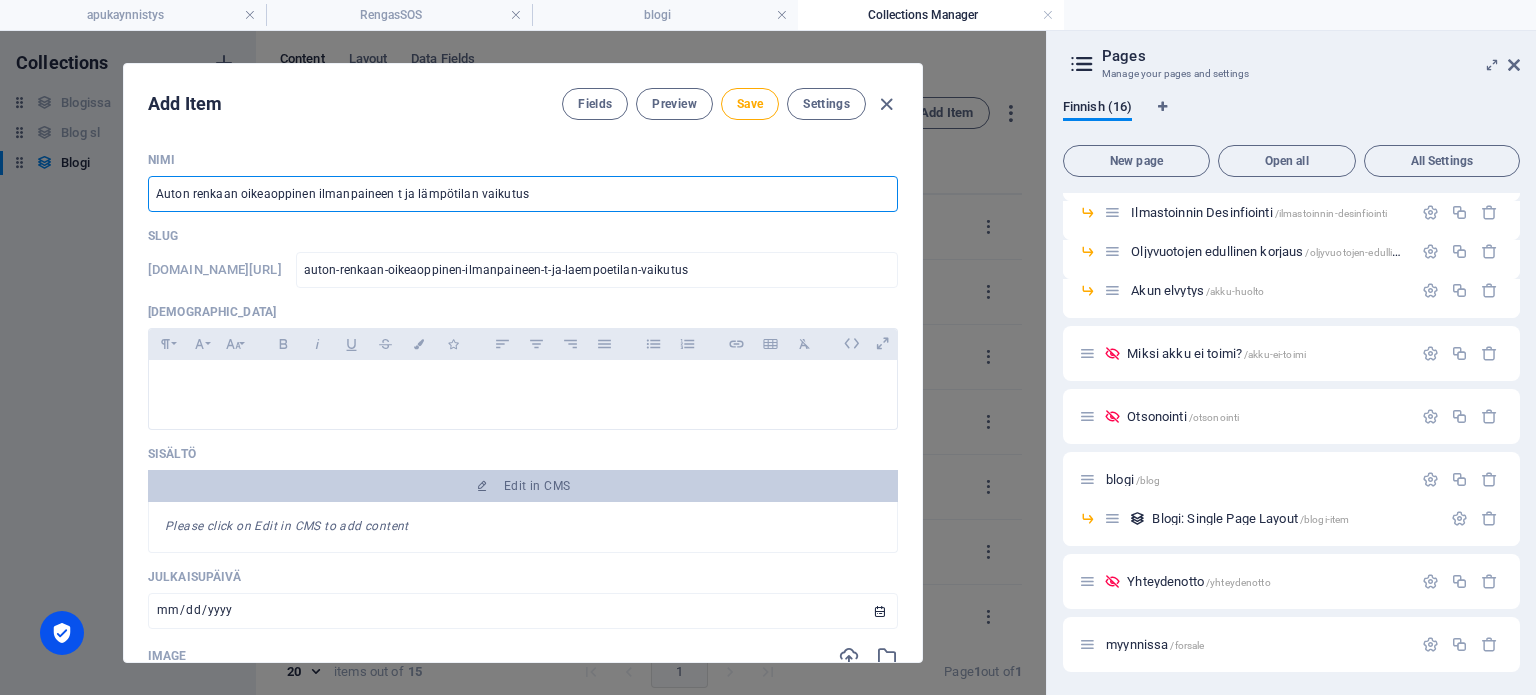 type on "Auton renkaan oikeaoppinen ilmanpaineen tä ja lämpötilan vaikutus" 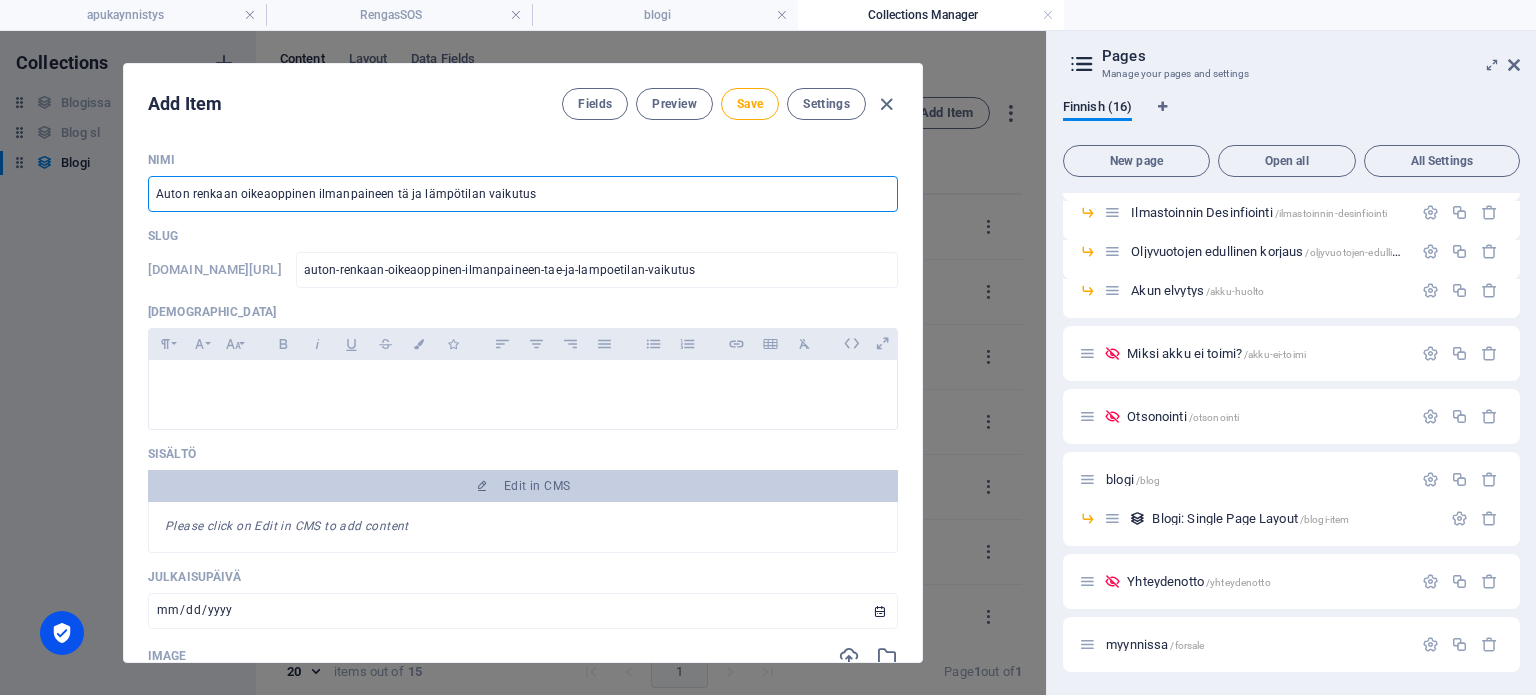 type on "Auton renkaan oikeaoppinen ilmanpaineen täy ja lämpötilan vaikutus" 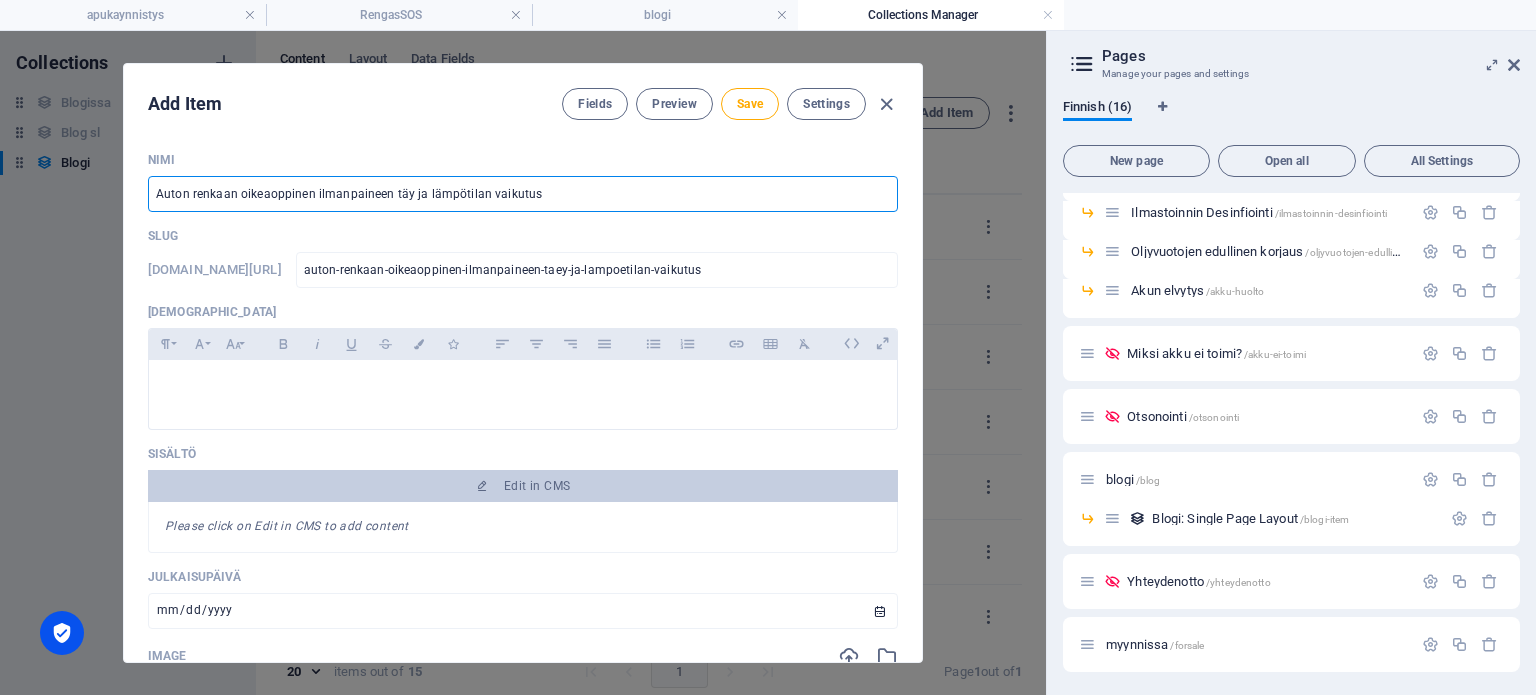 type on "Auton renkaan oikeaoppinen ilmanpaineen täyt ja lämpötilan vaikutus" 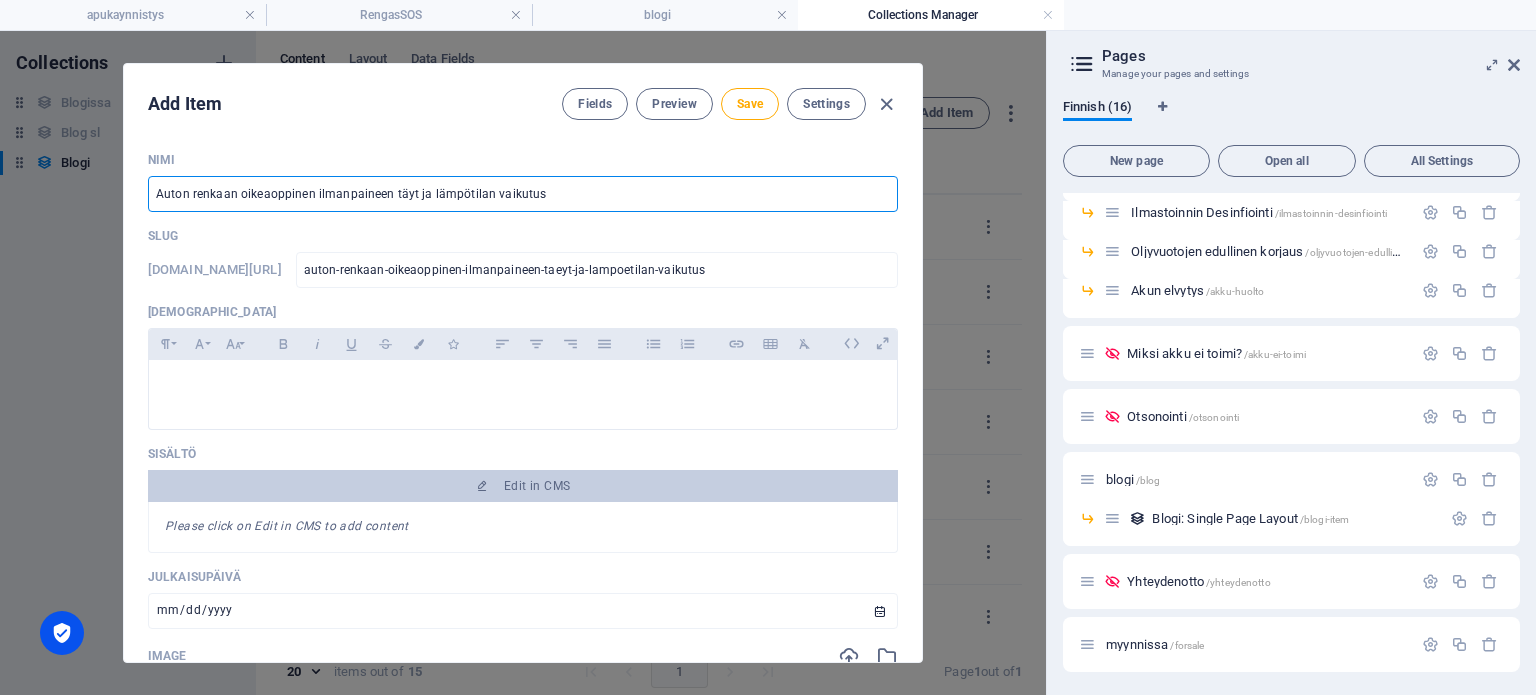 type on "Auton renkaan oikeaoppinen ilmanpaineen täytt ja lämpötilan vaikutus" 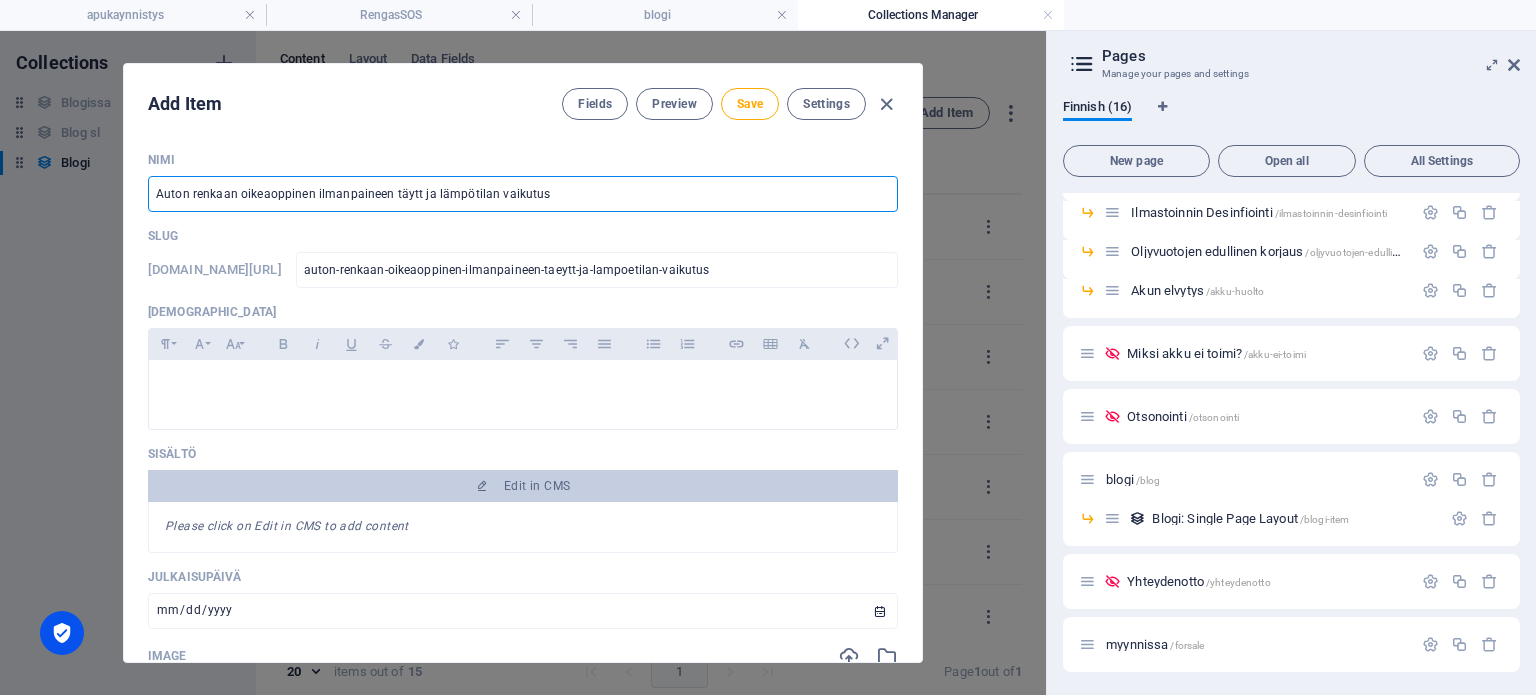 type on "Auton renkaan oikeaoppinen ilmanpaineen täyttä ja lämpötilan vaikutus" 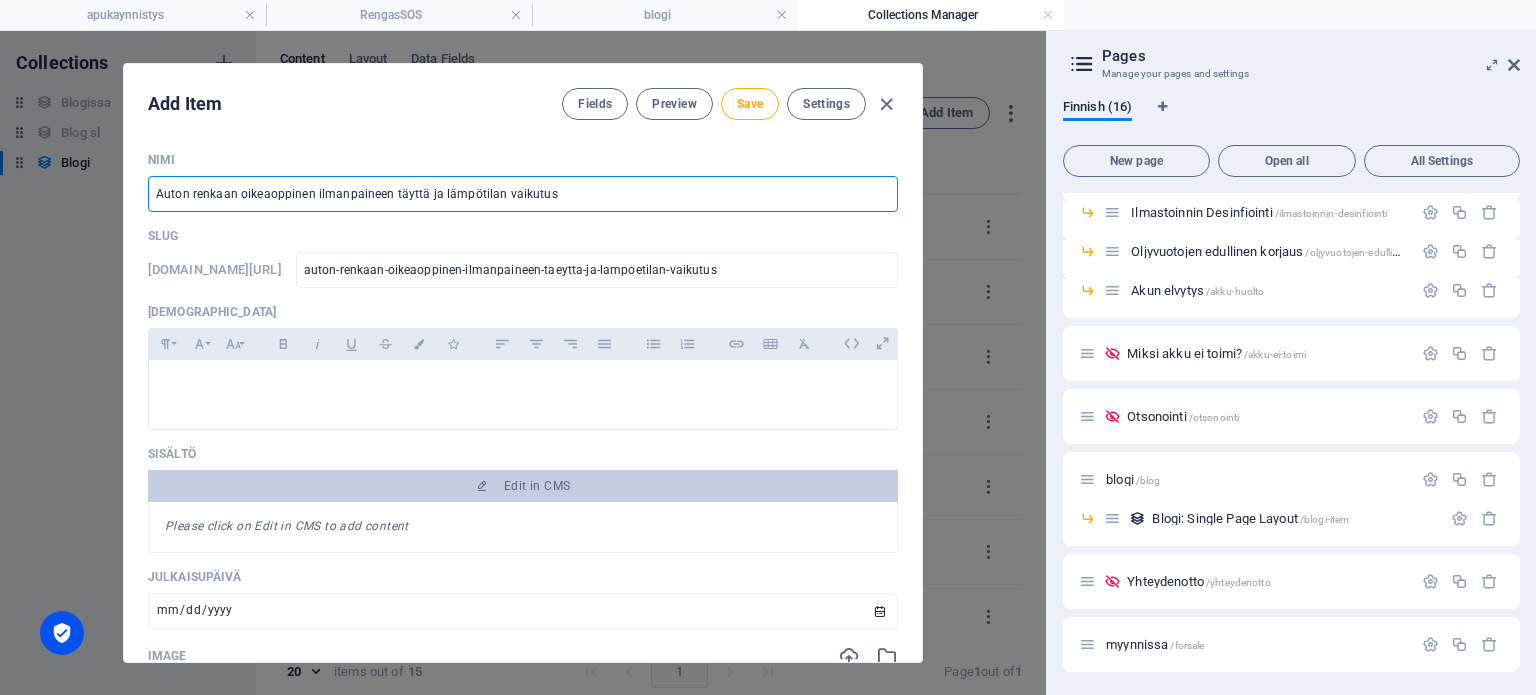 type on "Auton renkaan oikeaoppinen ilmanpaineen täyttäm ja lämpötilan vaikutus" 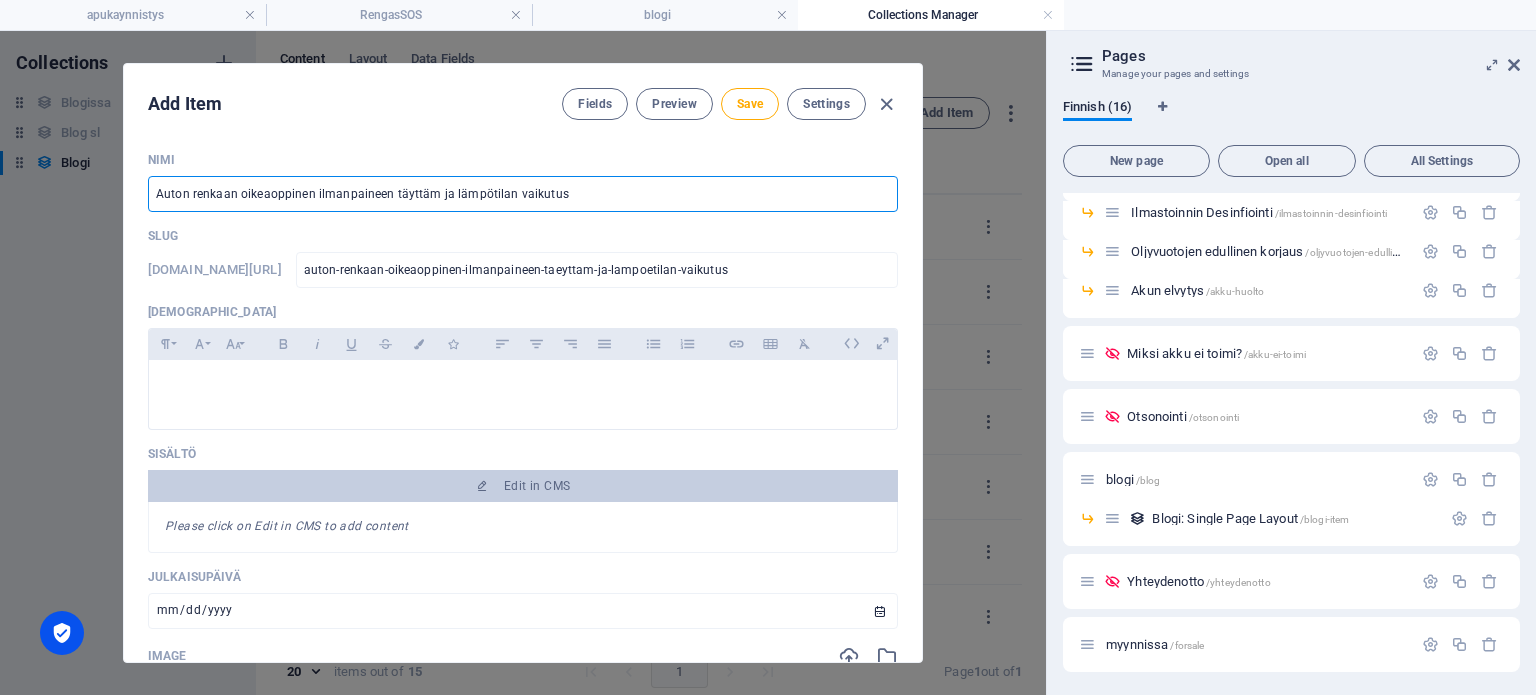 type on "Auton renkaan oikeaoppinen ilmanpaineen täyttämi ja lämpötilan vaikutus" 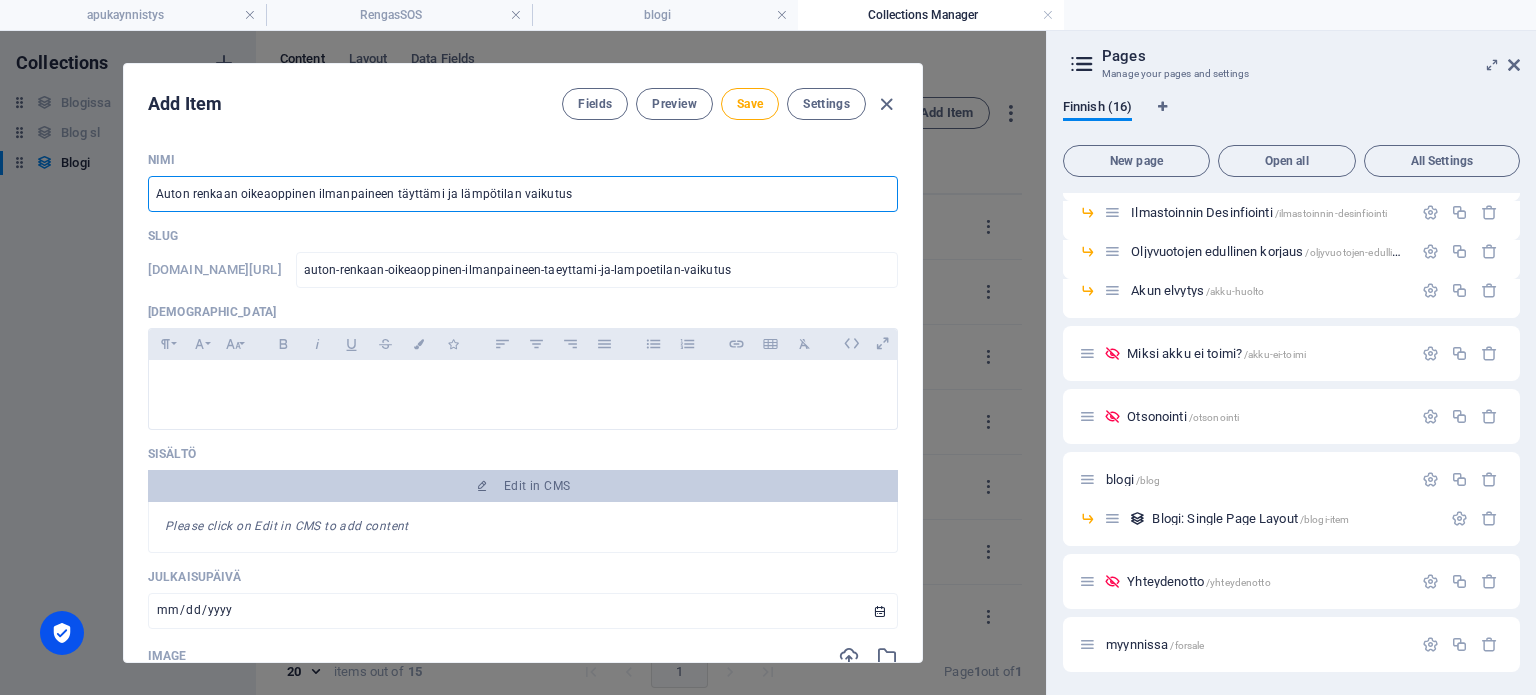 type on "Auton renkaan oikeaoppinen ilmanpaineen täyttämin ja lämpötilan vaikutus" 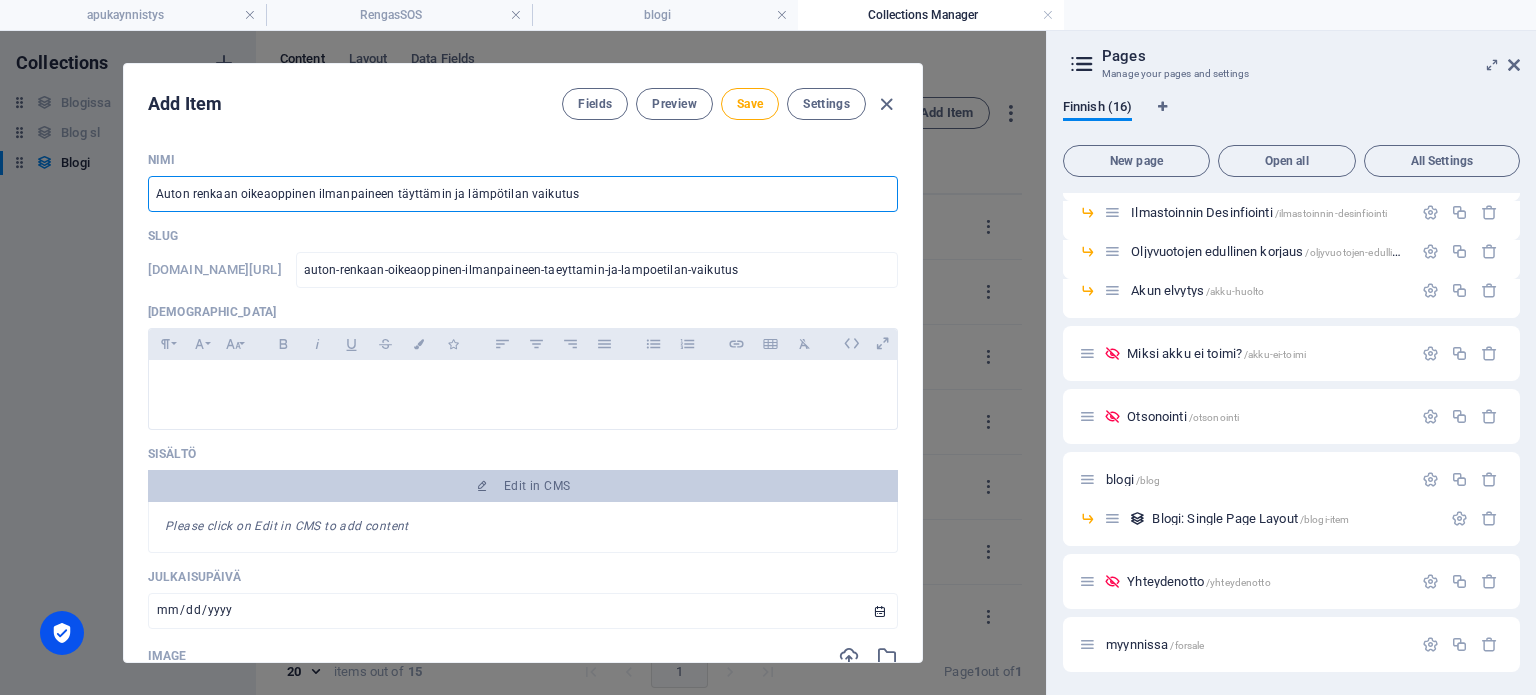 type on "Auton renkaan oikeaoppinen ilmanpaineen täyttämine ja lämpötilan vaikutus" 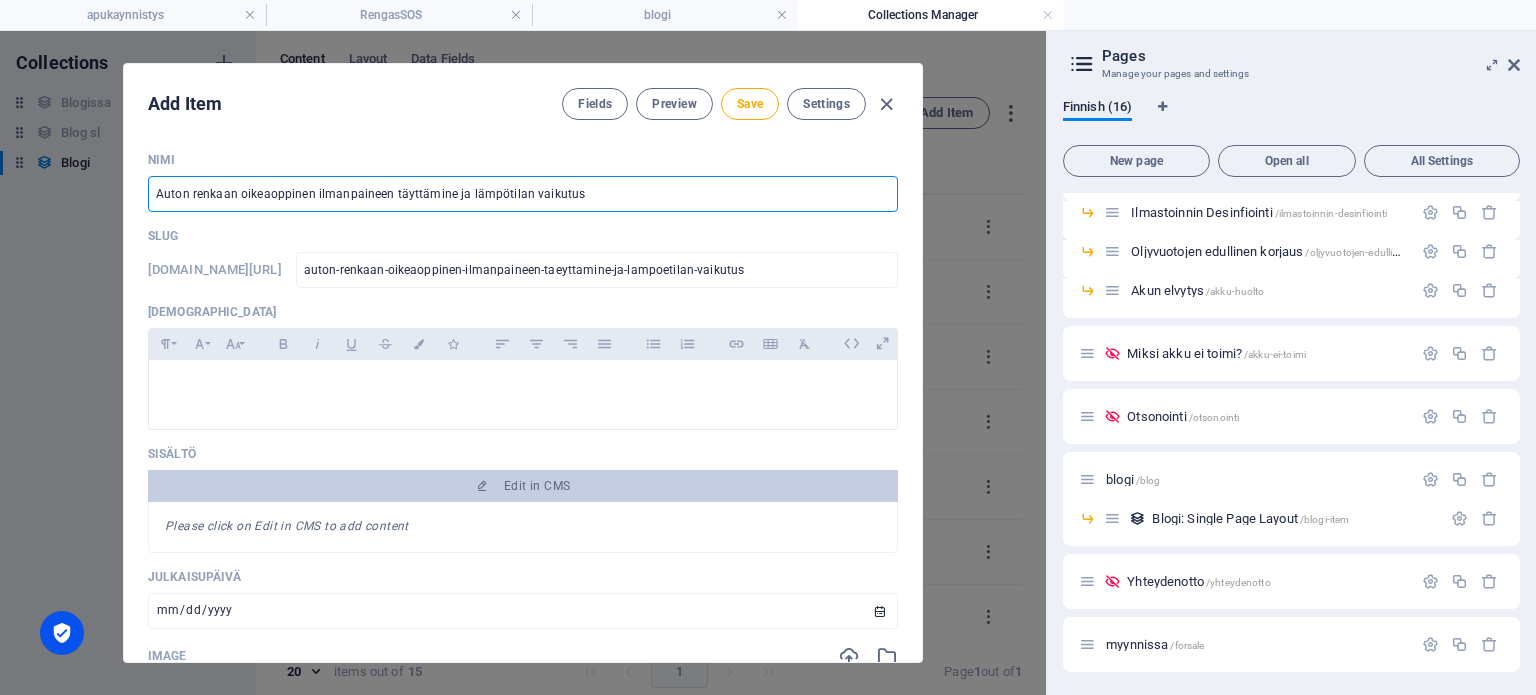 type on "Auton renkaan oikeaoppinen ilmanpaineen täyttäminen ja lämpötilan vaikutus" 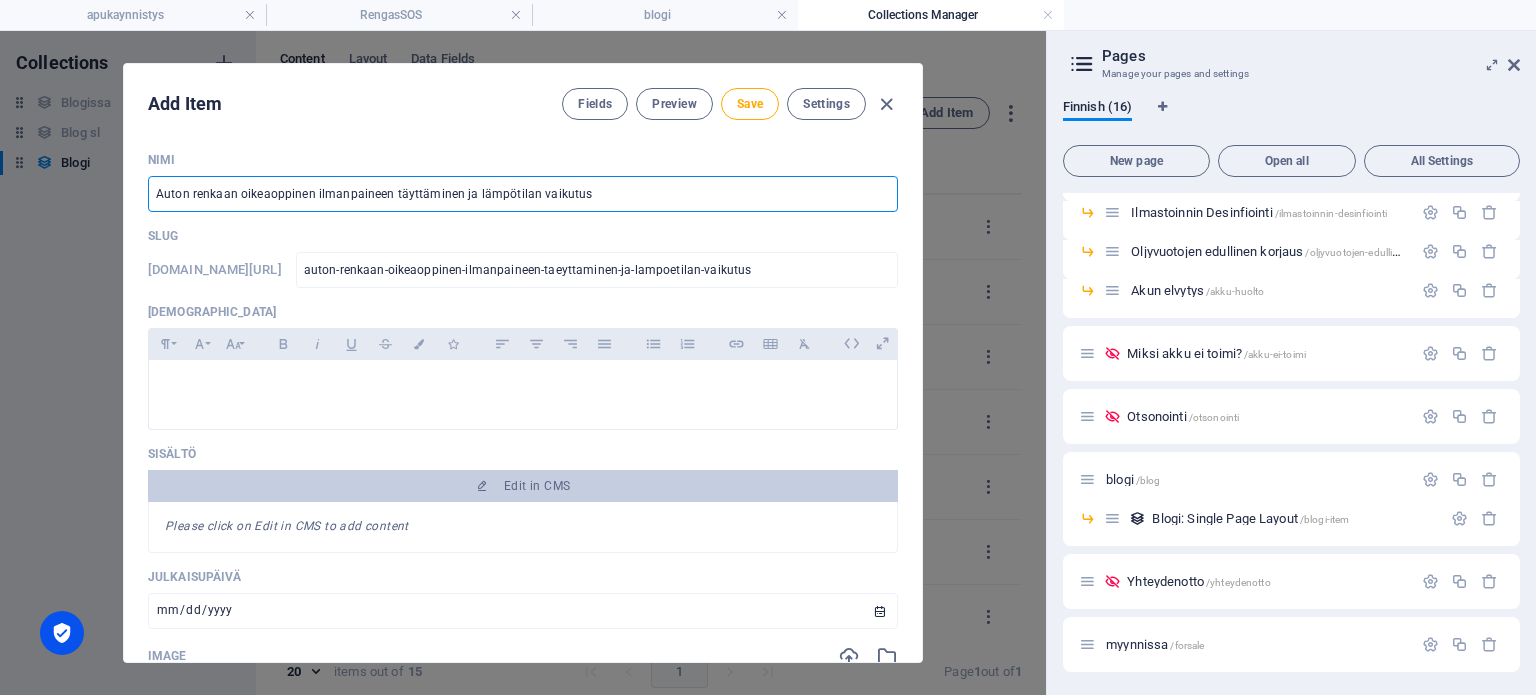click on "Slug" at bounding box center (523, 236) 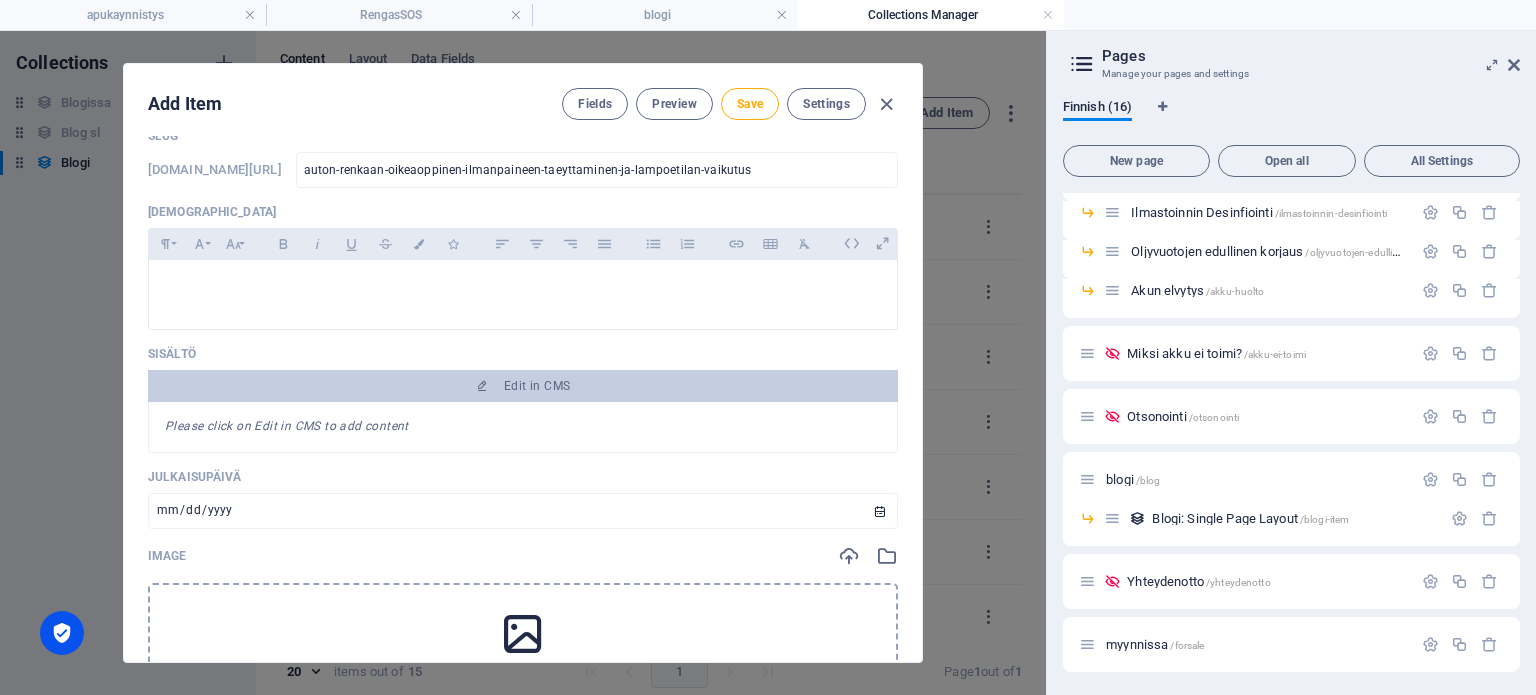 scroll, scrollTop: 0, scrollLeft: 0, axis: both 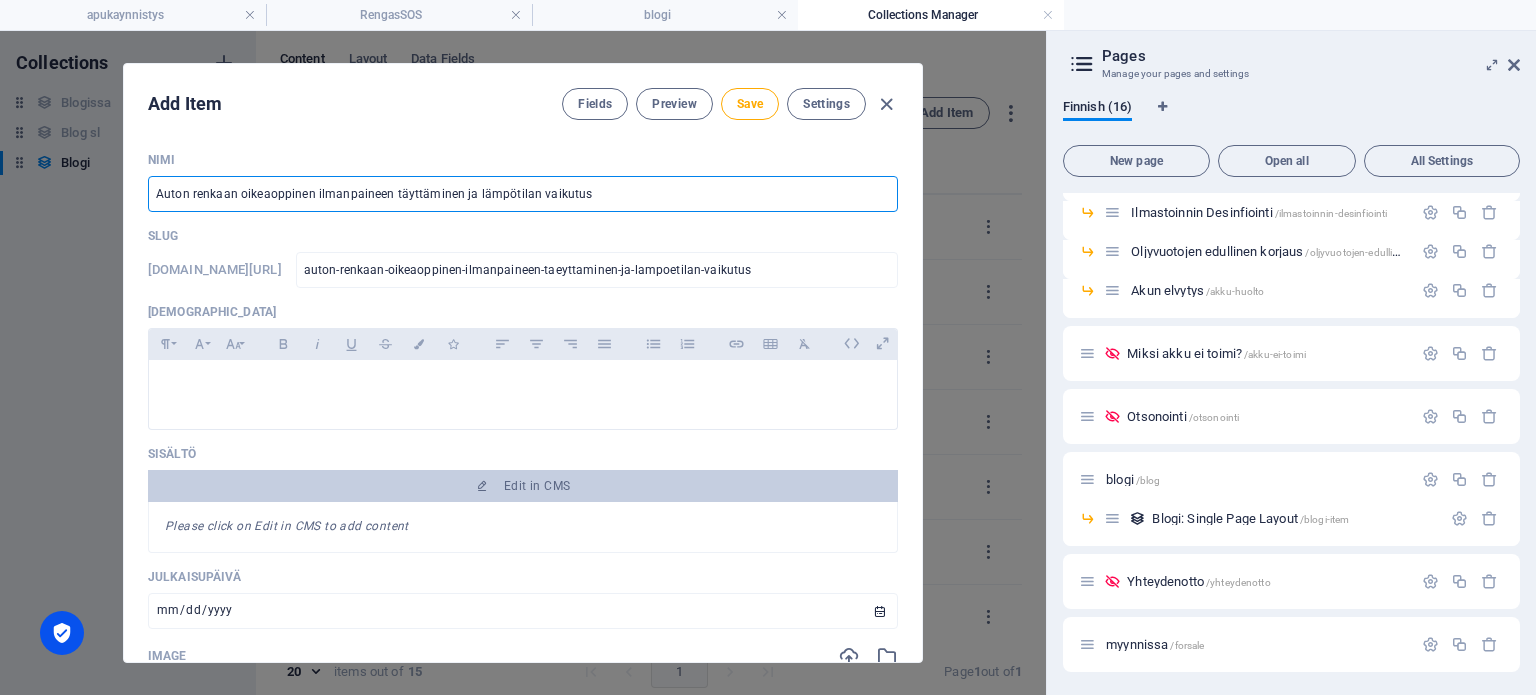 click on "Auton renkaan oikeaoppinen ilmanpaineen täyttäminen ja lämpötilan vaikutus" at bounding box center (523, 194) 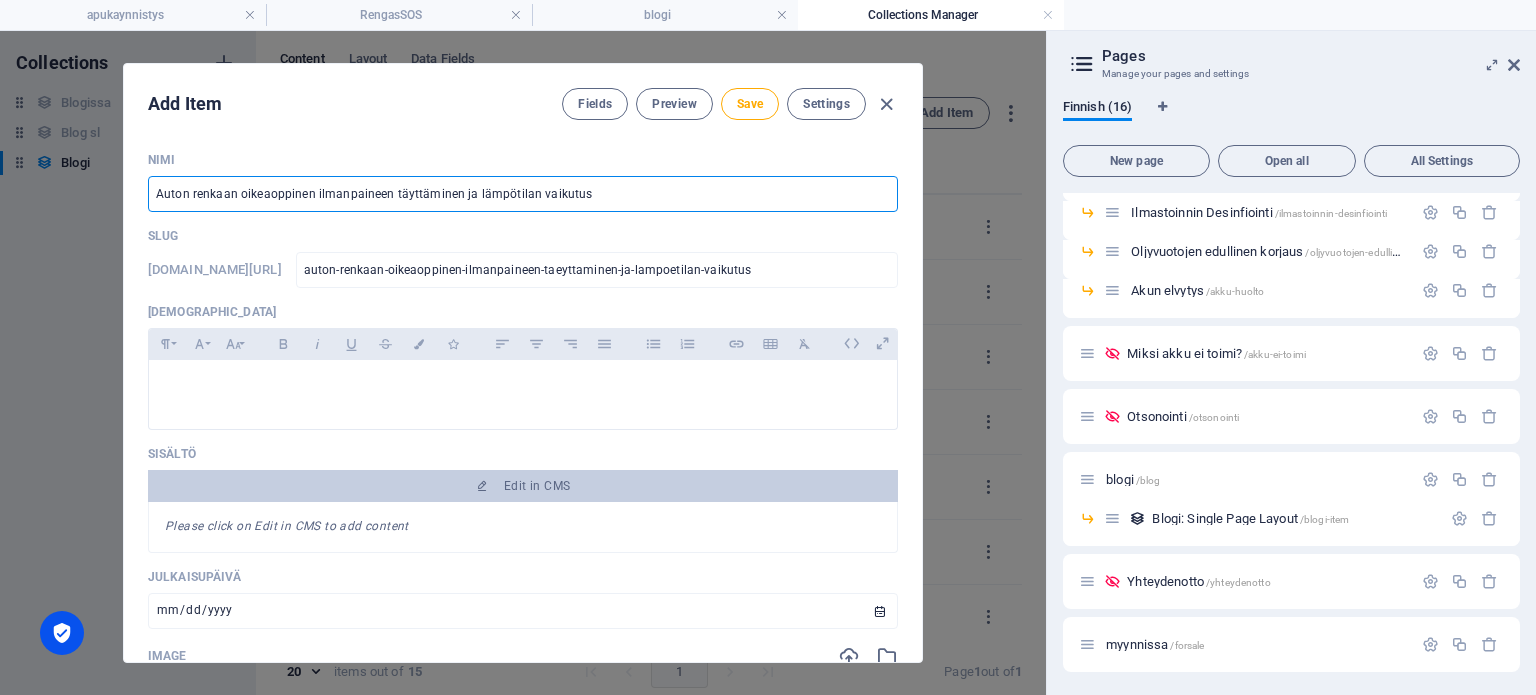 type on "Autonrenkaan oikeaoppinen ilmanpaineen täyttäminen ja lämpötilan vaikutus" 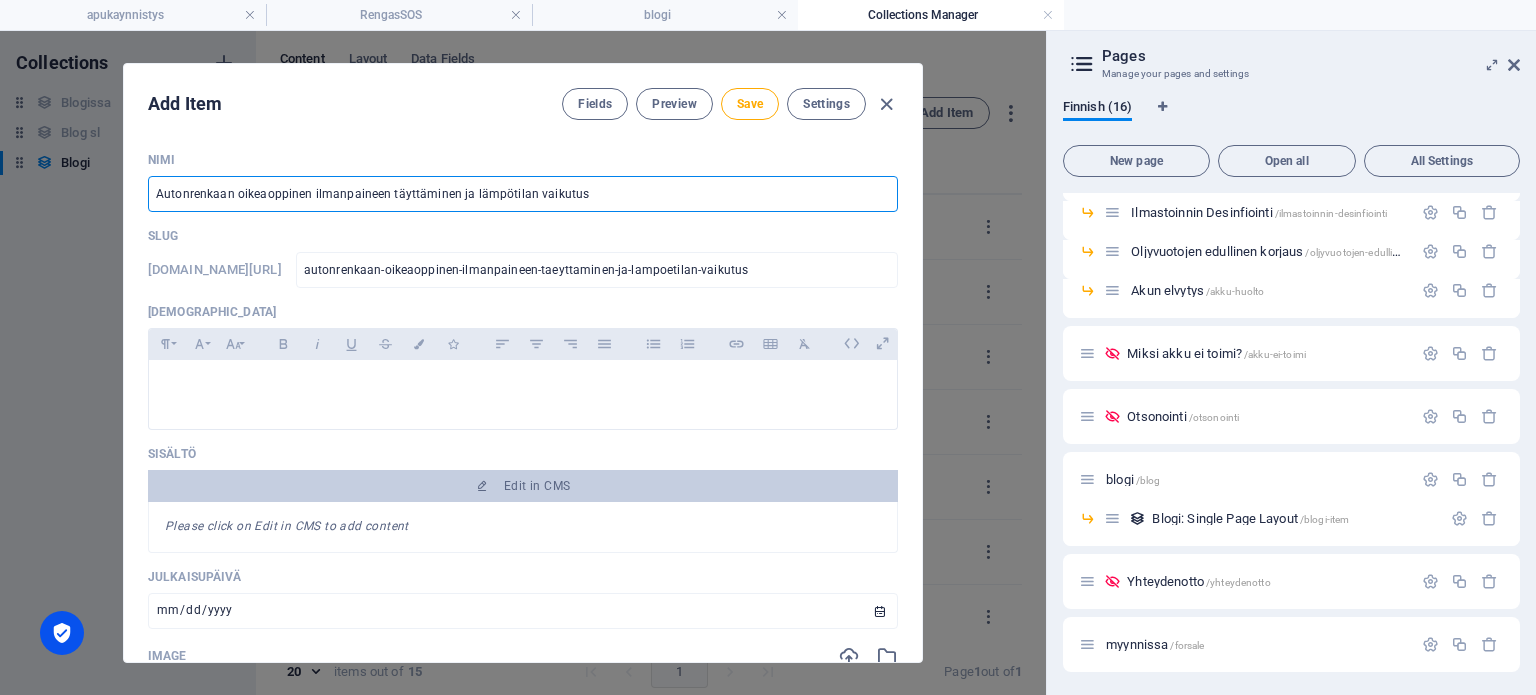 type on "Autorenkaan oikeaoppinen ilmanpaineen täyttäminen ja lämpötilan vaikutus" 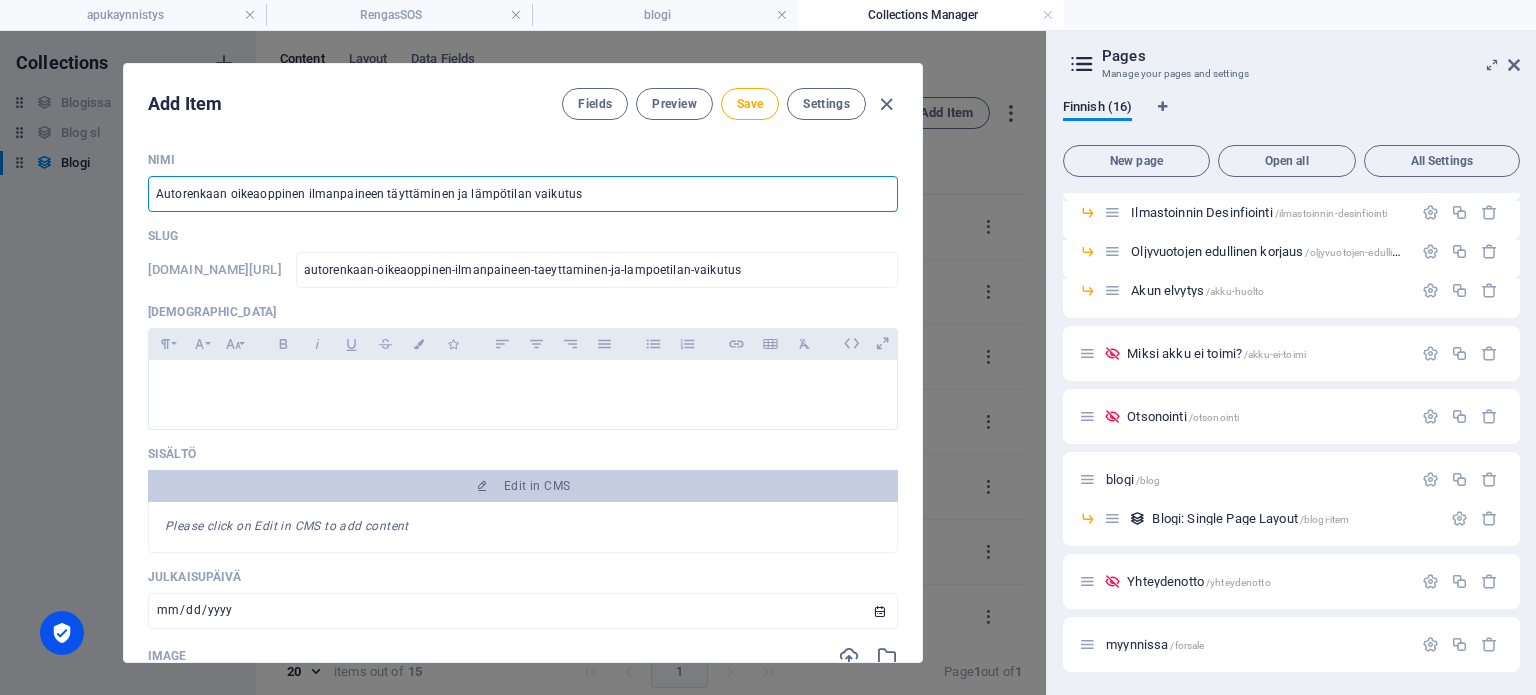 type on "Autrenkaan oikeaoppinen ilmanpaineen täyttäminen ja lämpötilan vaikutus" 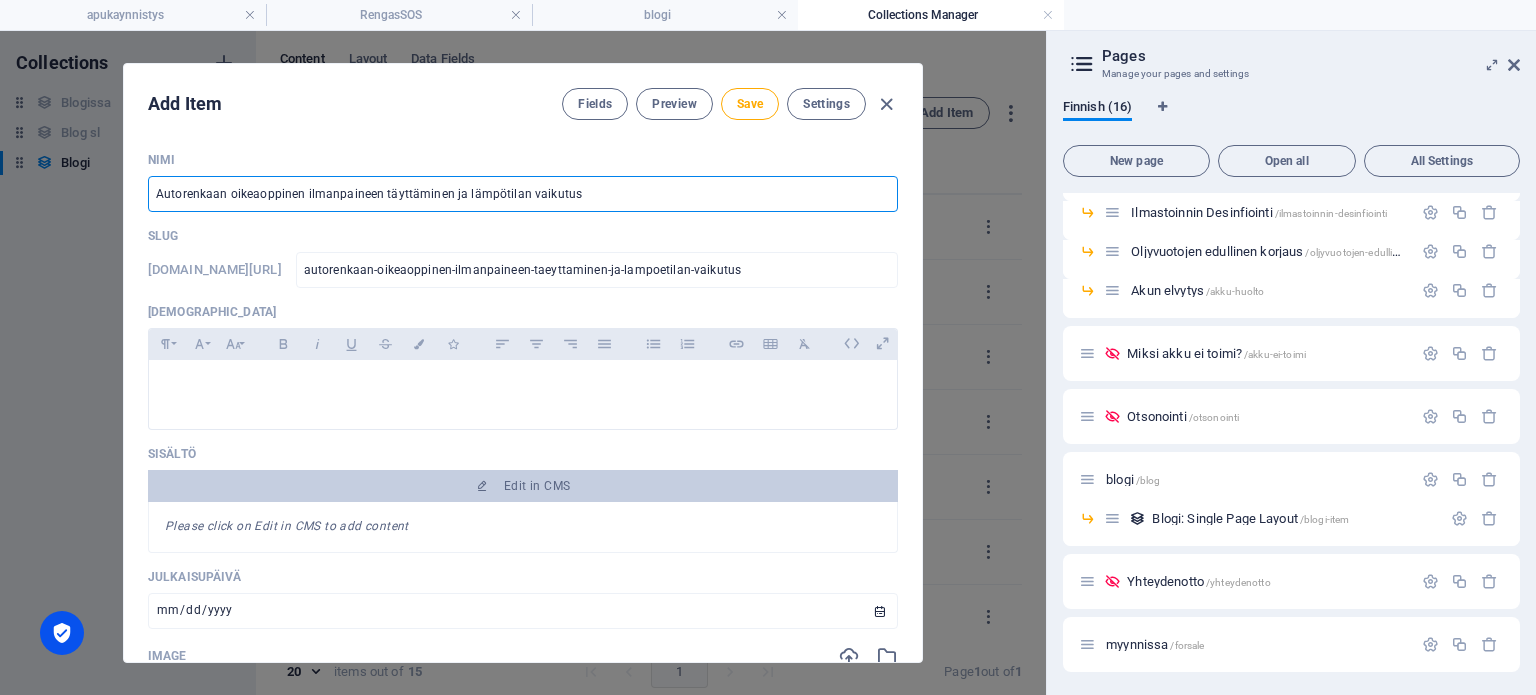 type on "autrenkaan-oikeaoppinen-ilmanpaineen-taeyttaminen-ja-lampoetilan-vaikutus" 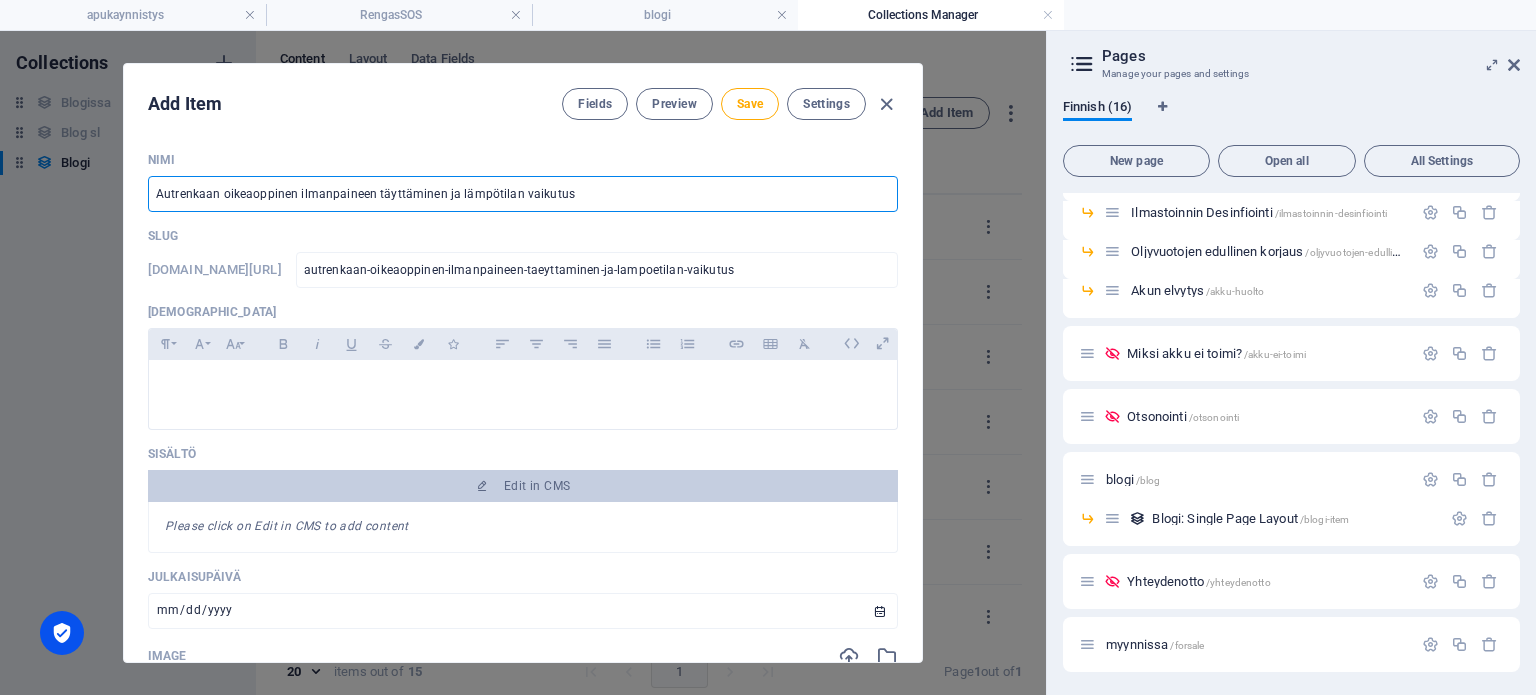 type on "Aurenkaan oikeaoppinen ilmanpaineen täyttäminen ja lämpötilan vaikutus" 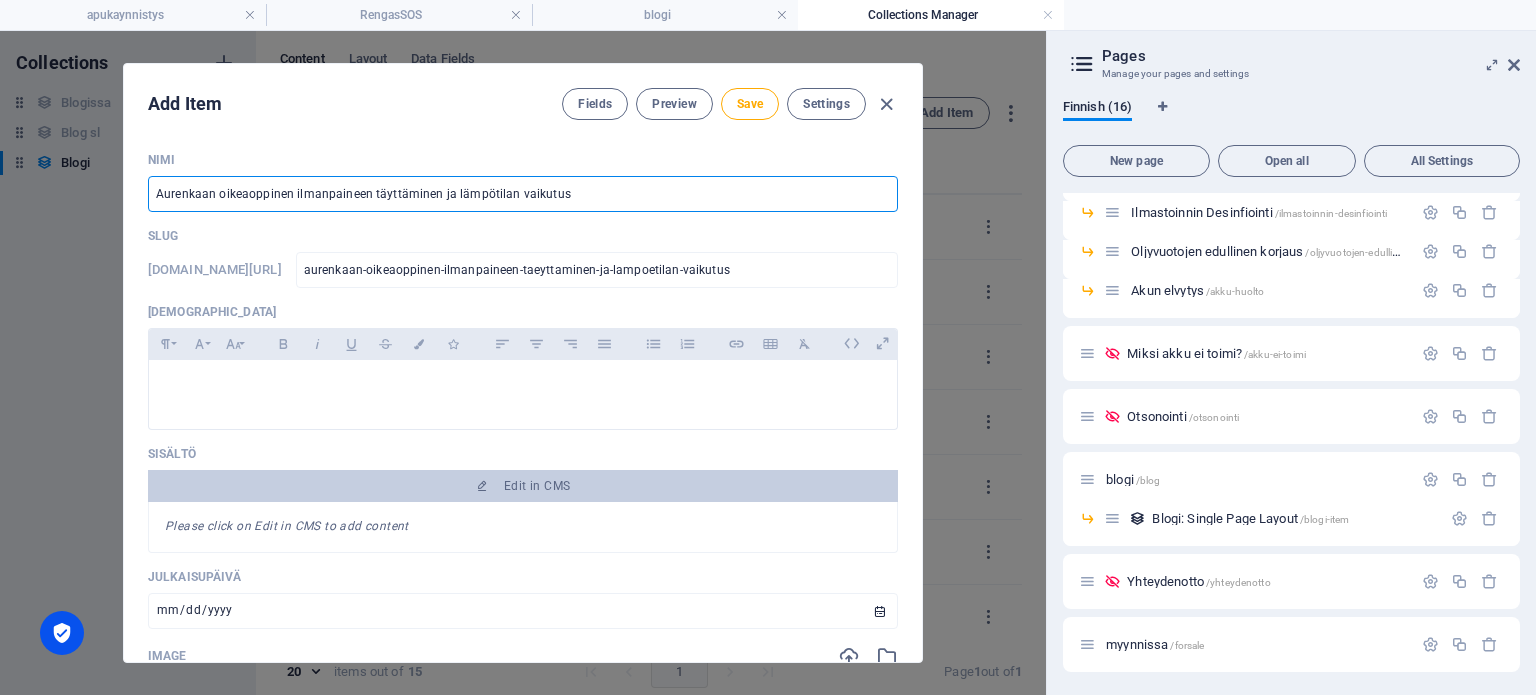type on "Arenkaan oikeaoppinen ilmanpaineen täyttäminen ja lämpötilan vaikutus" 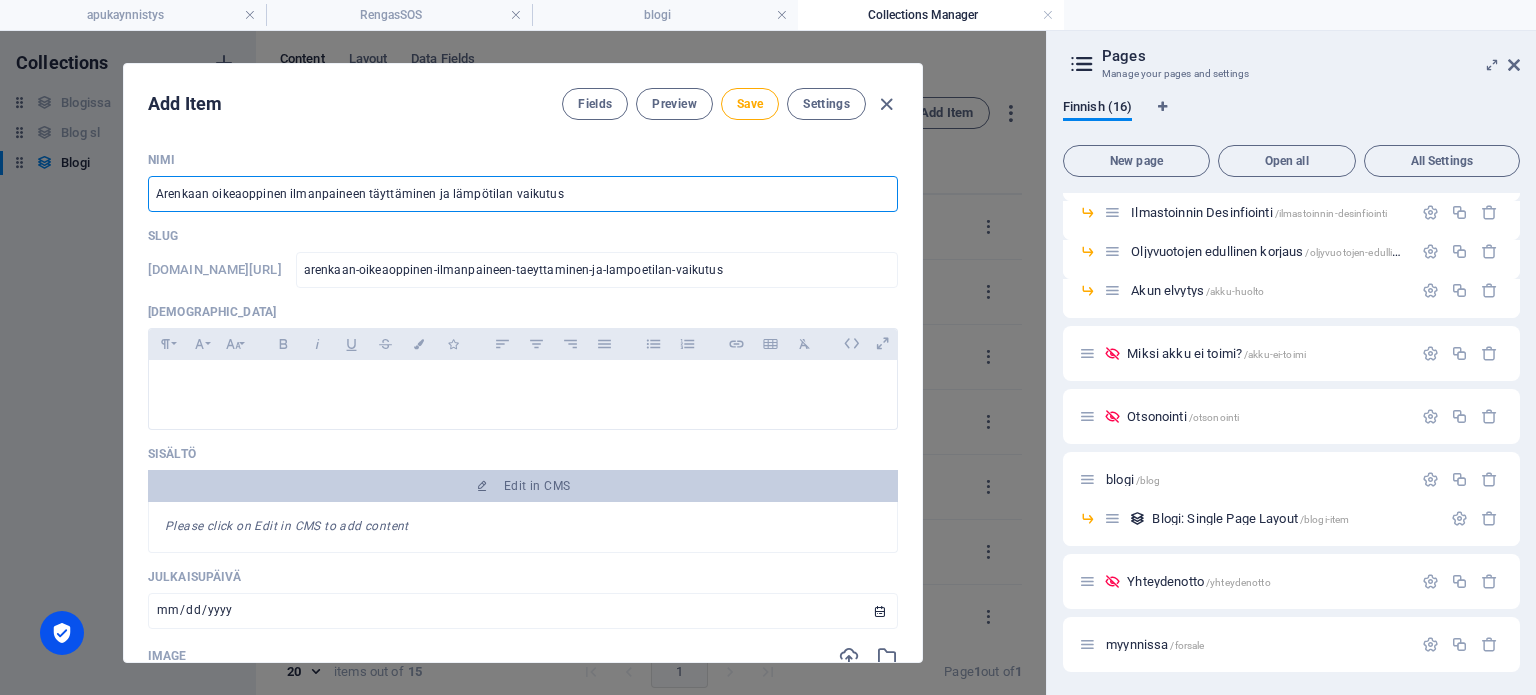 type on "renkaan oikeaoppinen ilmanpaineen täyttäminen ja lämpötilan vaikutus" 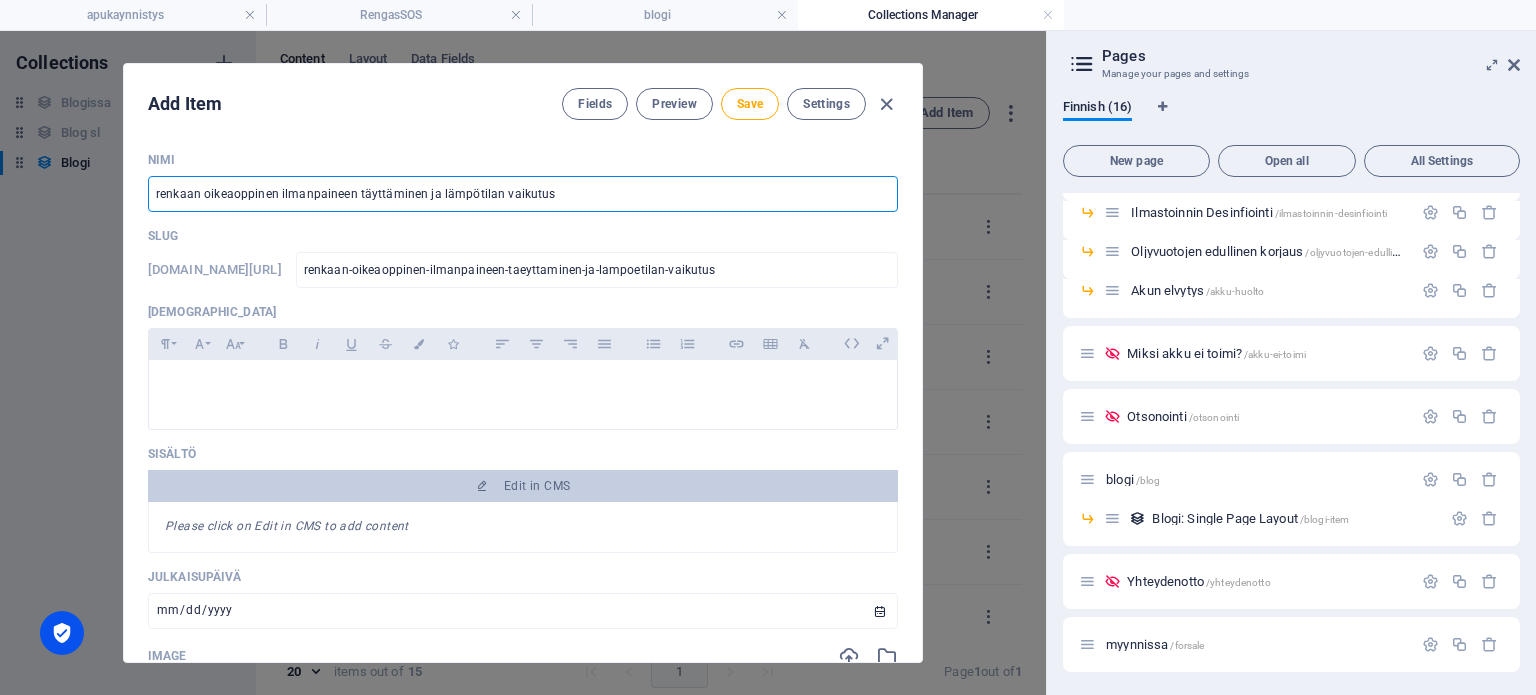 click on "renkaan oikeaoppinen ilmanpaineen täyttäminen ja lämpötilan vaikutus" at bounding box center [523, 194] 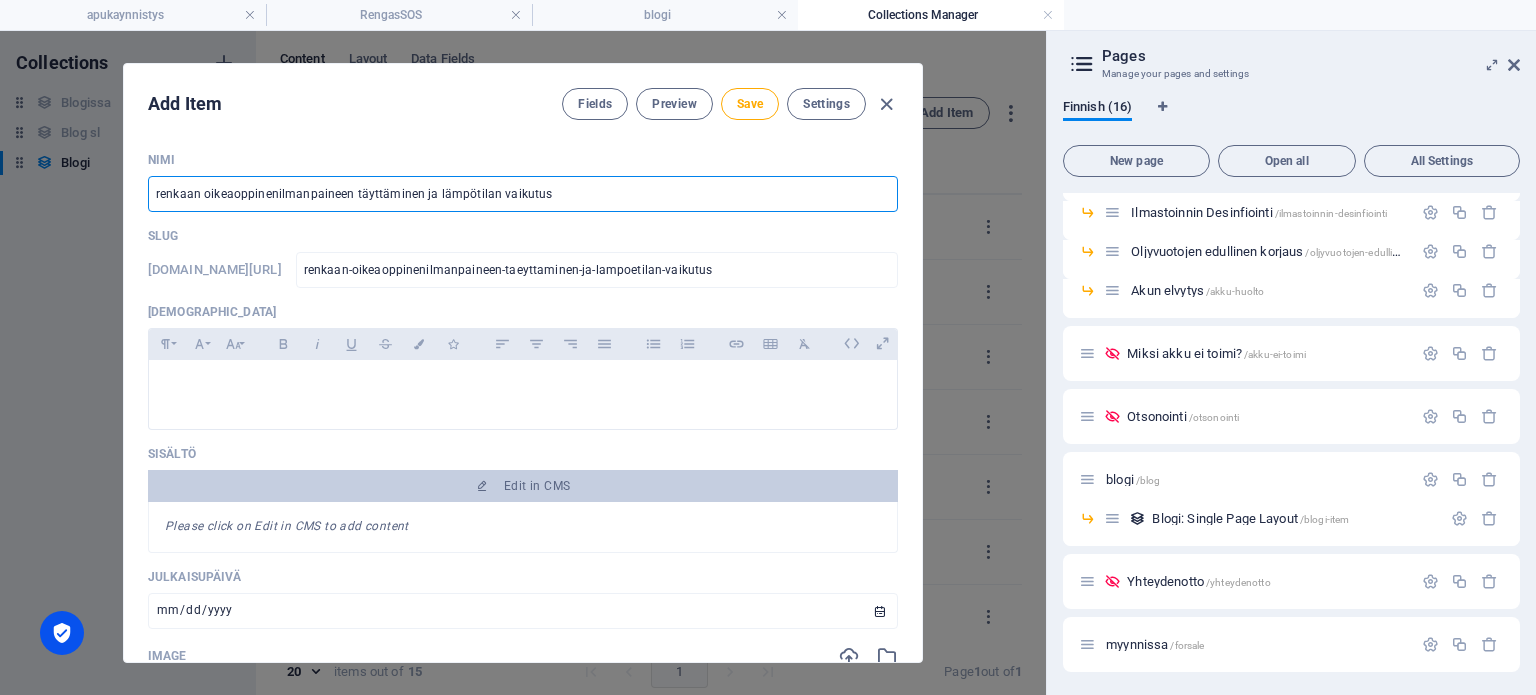 type on "renkaan oikeaoppineilmanpaineen täyttäminen ja lämpötilan vaikutus" 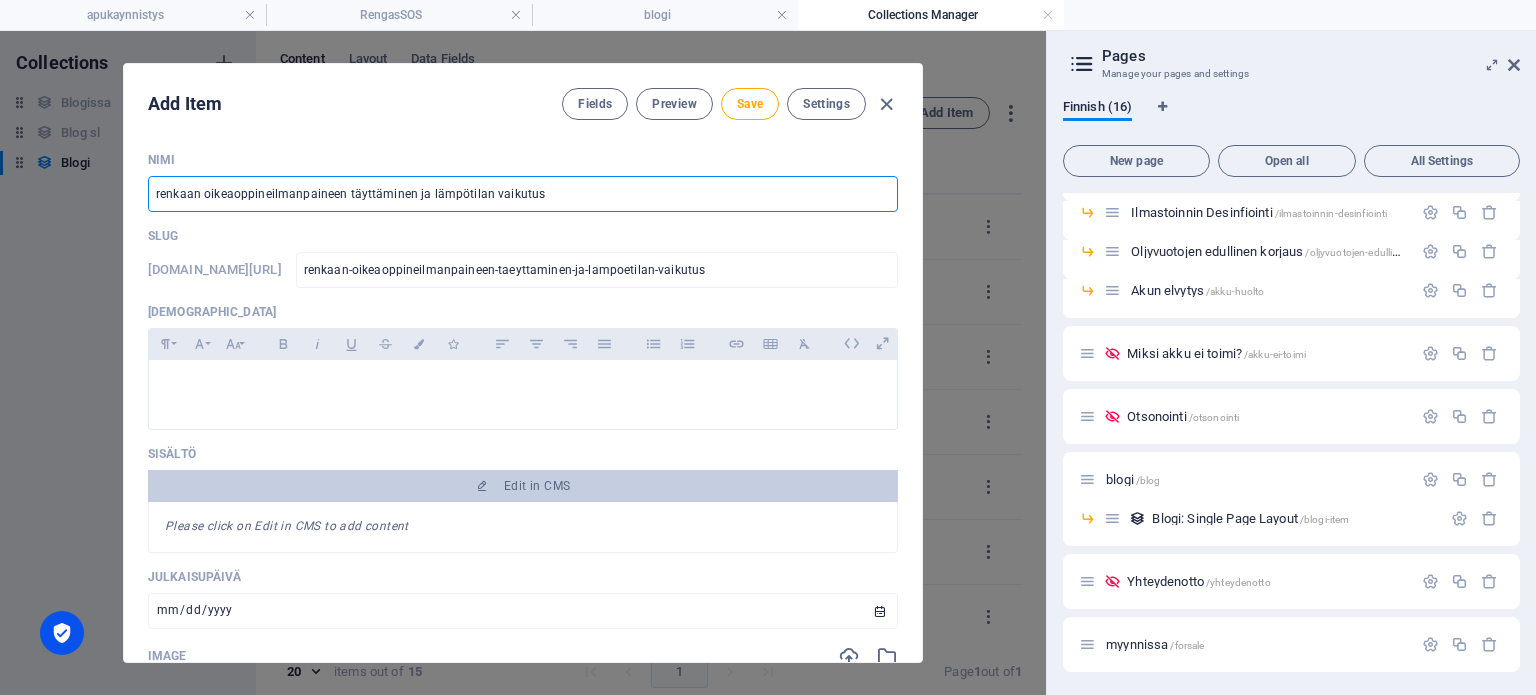 type on "renkaan oikeaoppinilmanpaineen täyttäminen ja lämpötilan vaikutus" 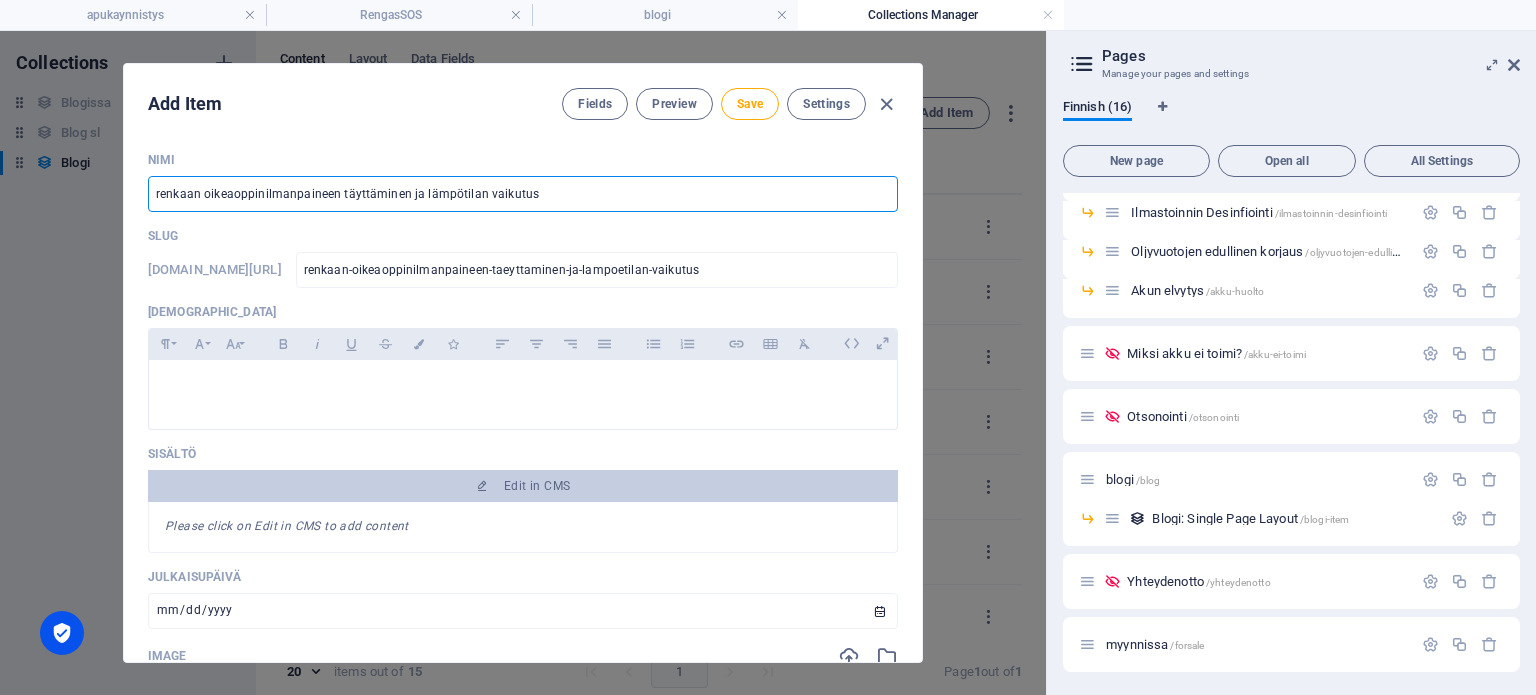 type on "renkaan oikeaoppiilmanpaineen täyttäminen ja lämpötilan vaikutus" 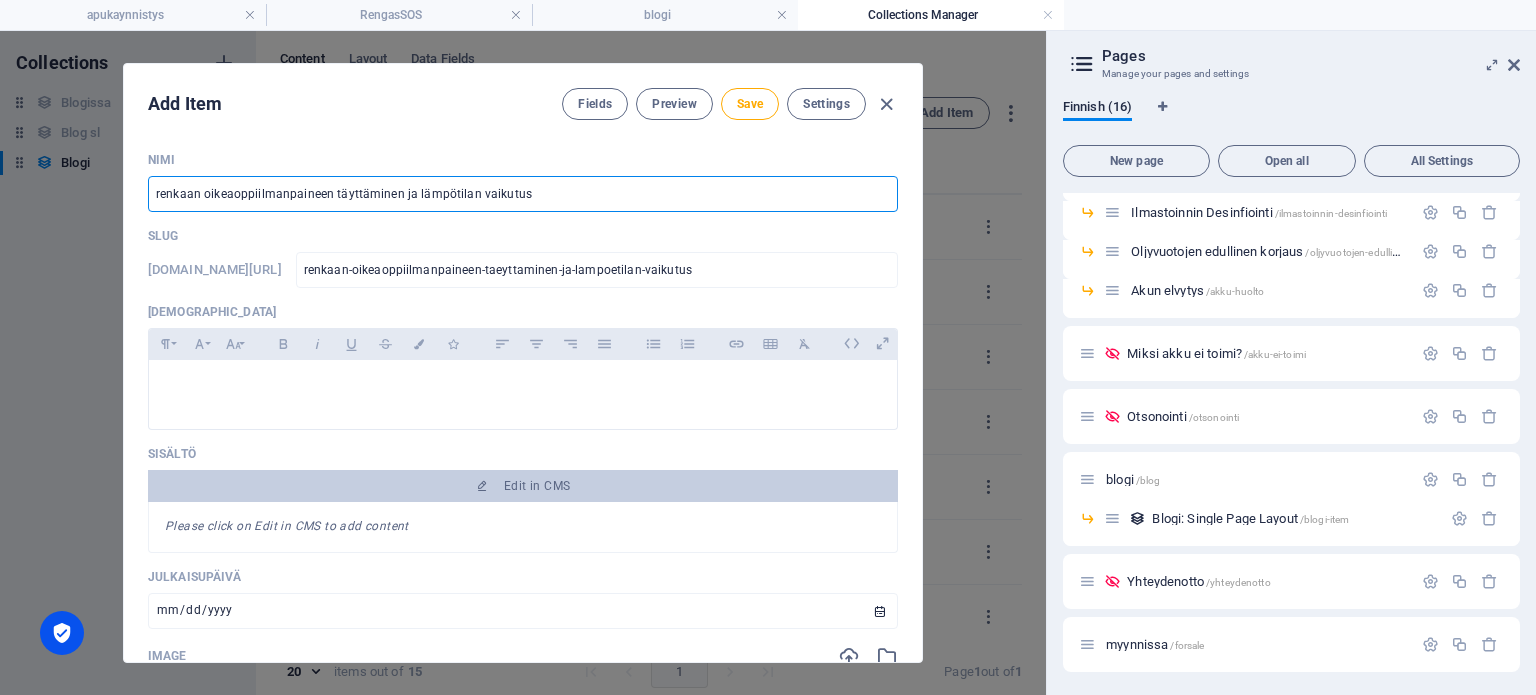 type on "renkaan oikeaoppilmanpaineen täyttäminen ja lämpötilan vaikutus" 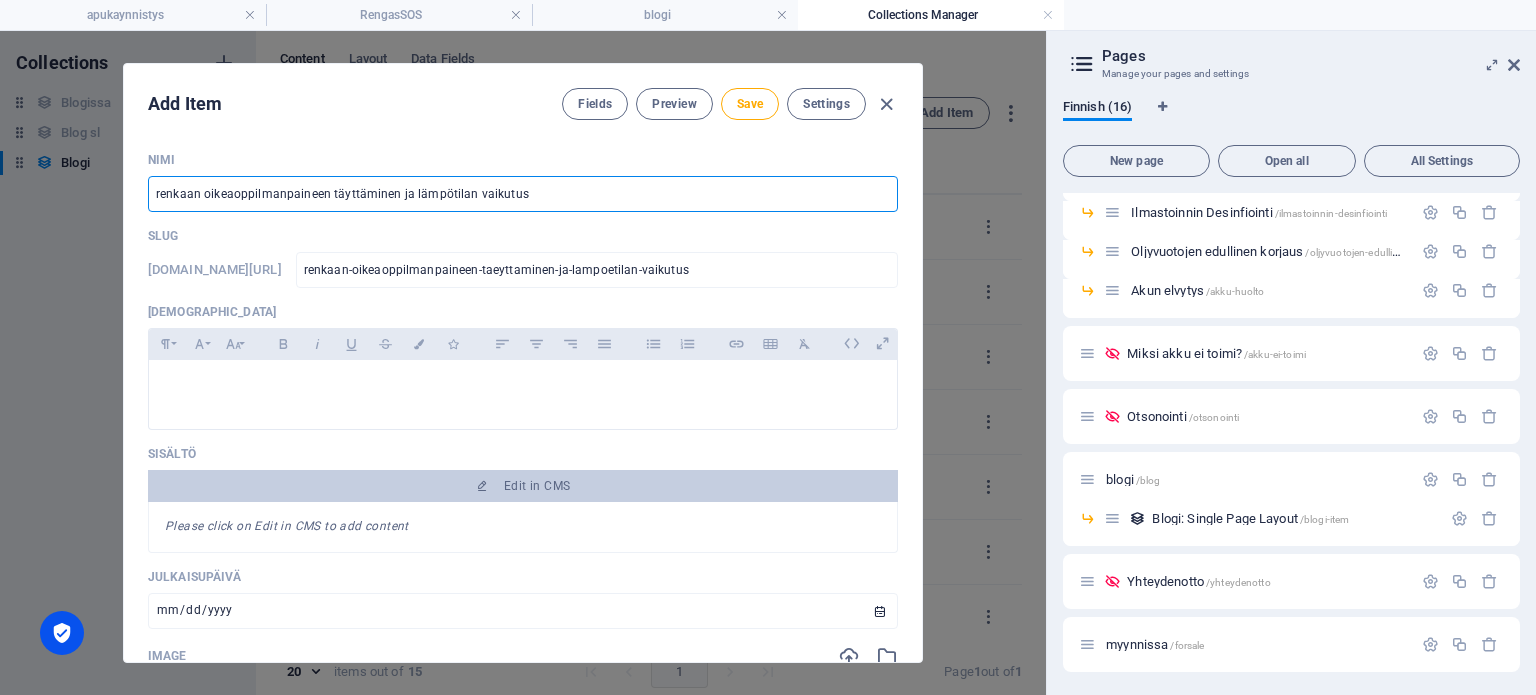 type on "renkaan oikeaopilmanpaineen täyttäminen ja lämpötilan vaikutus" 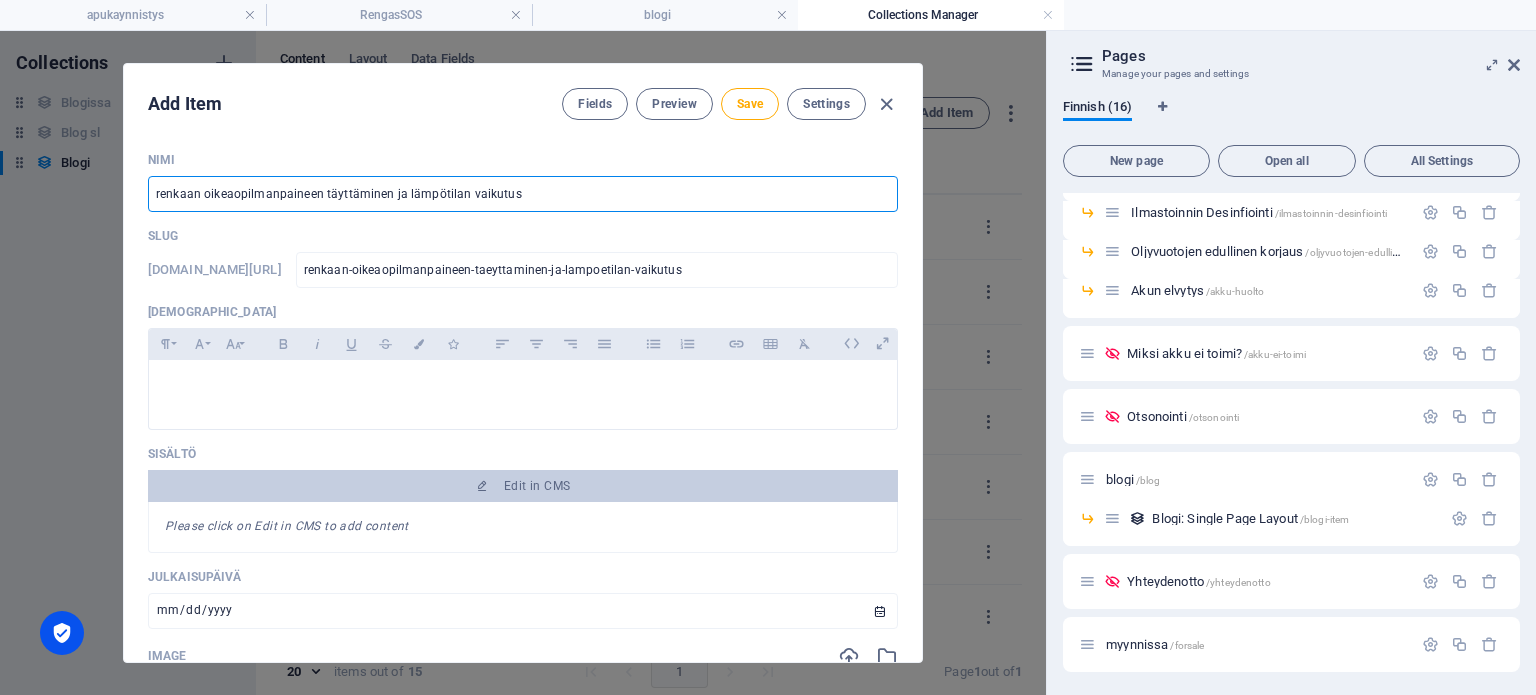 type on "renkaan oikeaoilmanpaineen täyttäminen ja lämpötilan vaikutus" 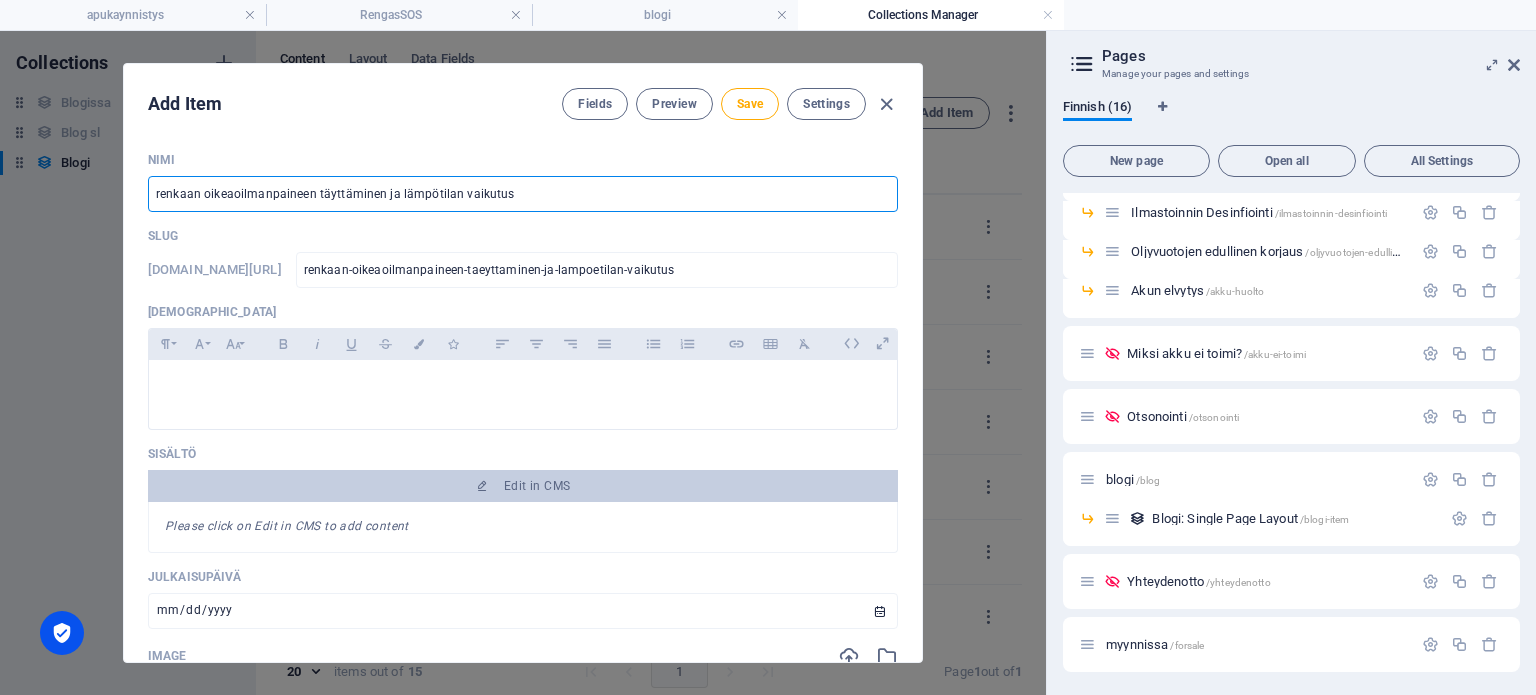 type on "renkaan oikeailmanpaineen täyttäminen ja lämpötilan vaikutus" 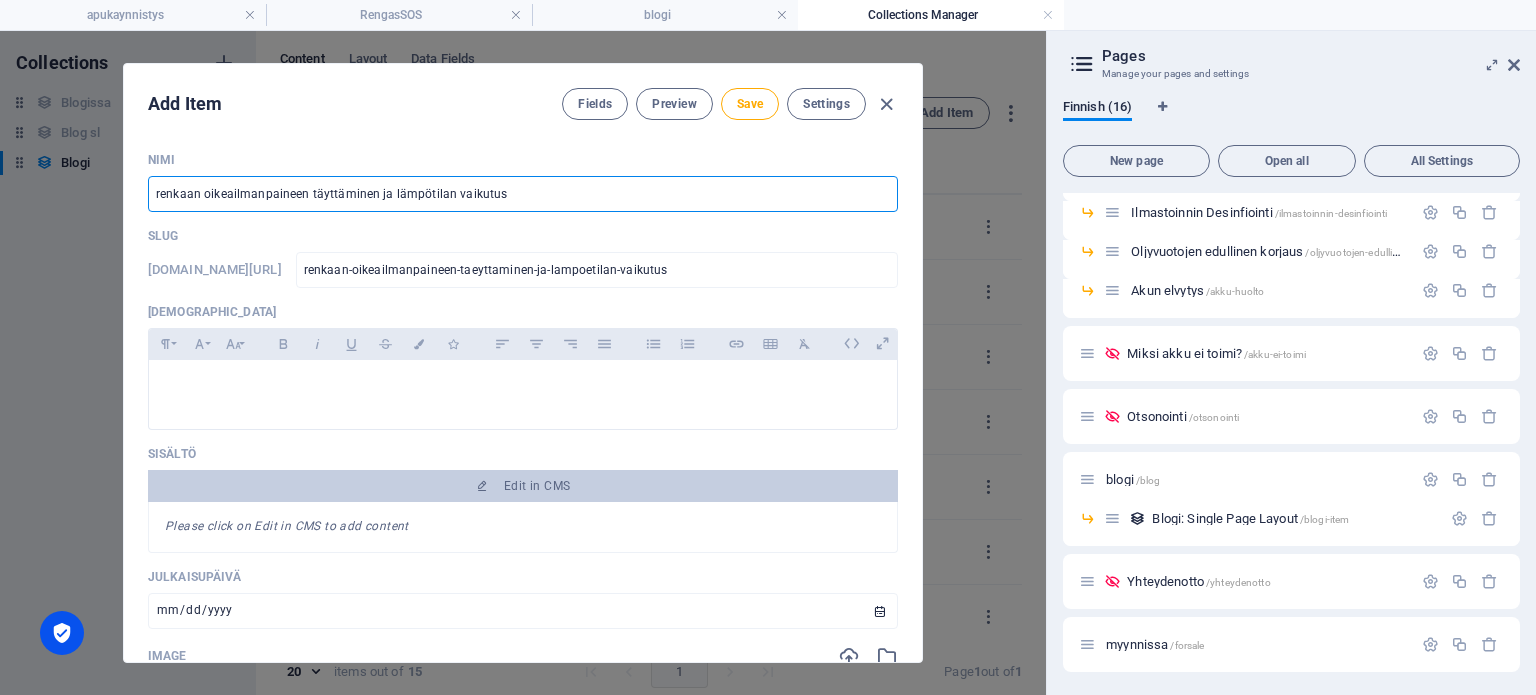 type on "renkaan oikeilmanpaineen täyttäminen ja lämpötilan vaikutus" 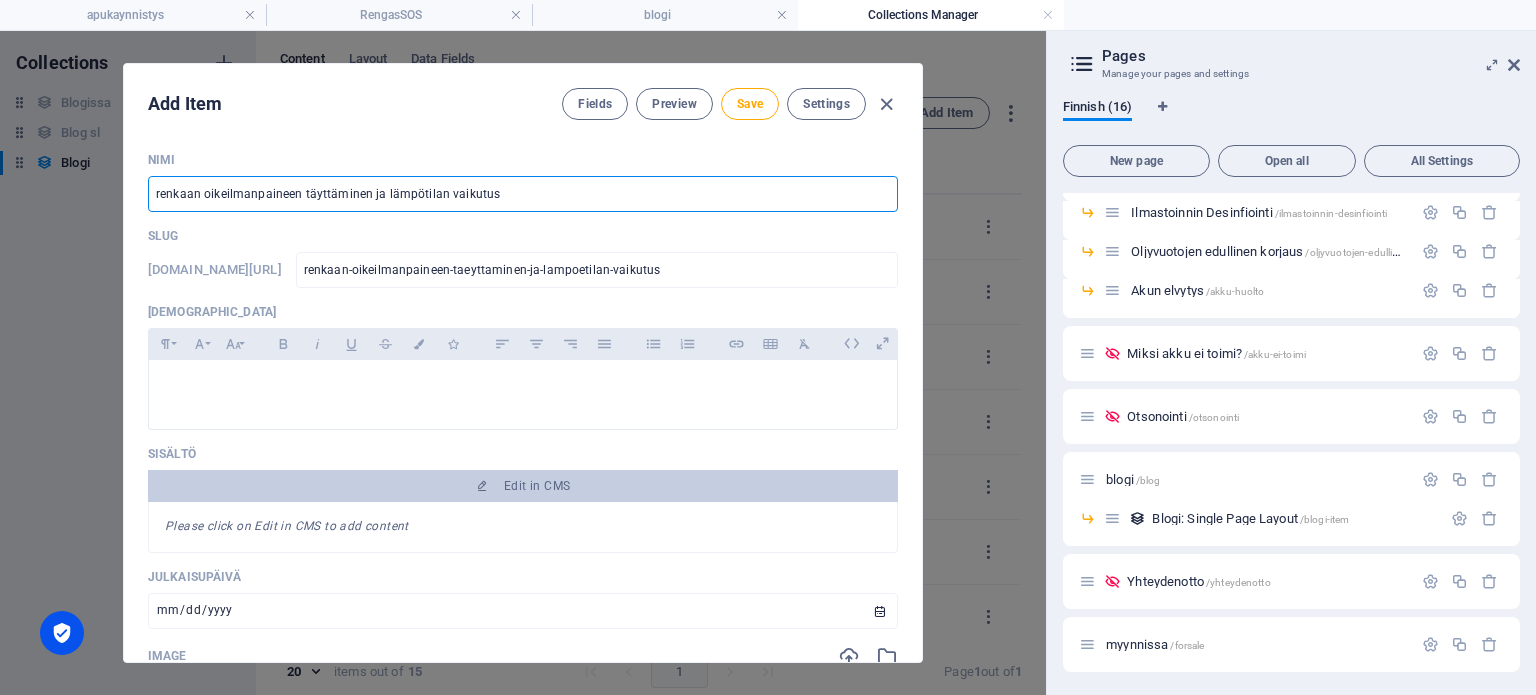 type on "renkaan oikilmanpaineen täyttäminen ja lämpötilan vaikutus" 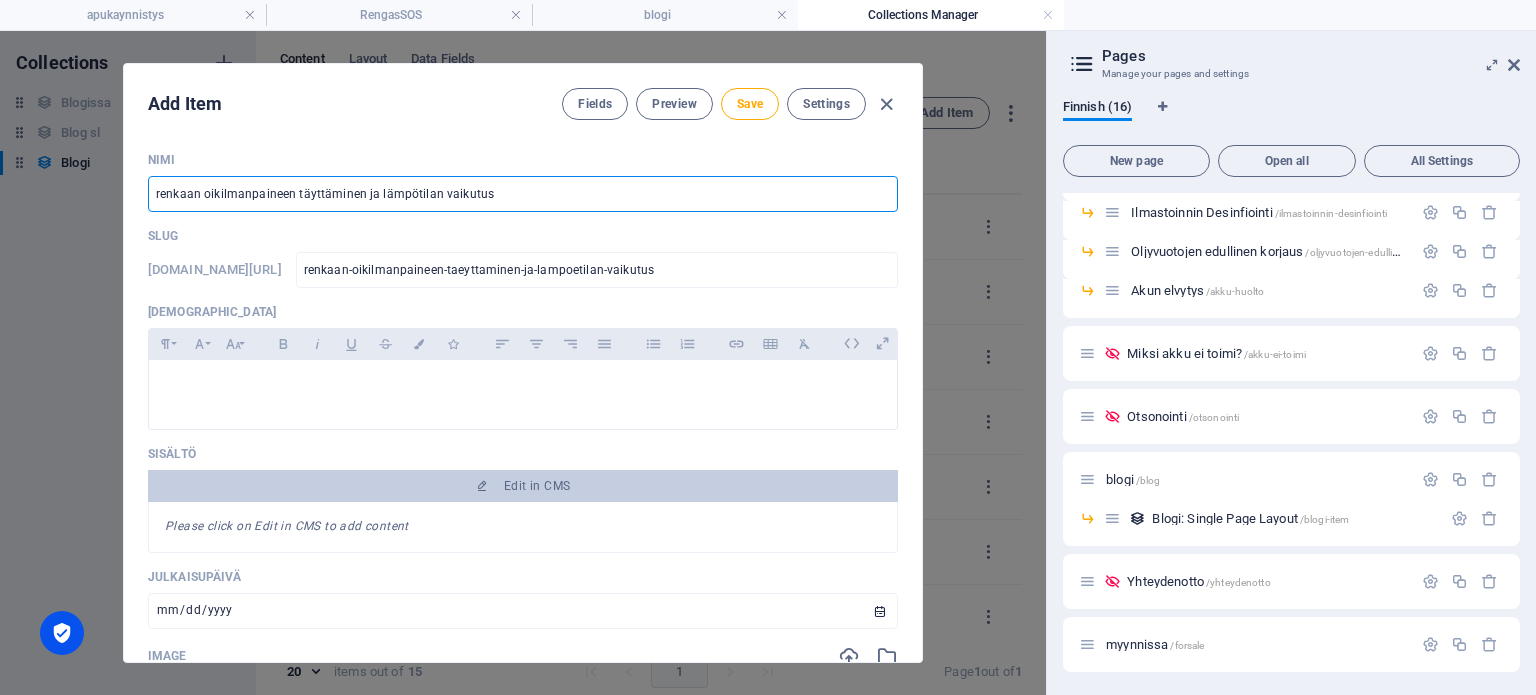 type on "renkaan oiilmanpaineen täyttäminen ja lämpötilan vaikutus" 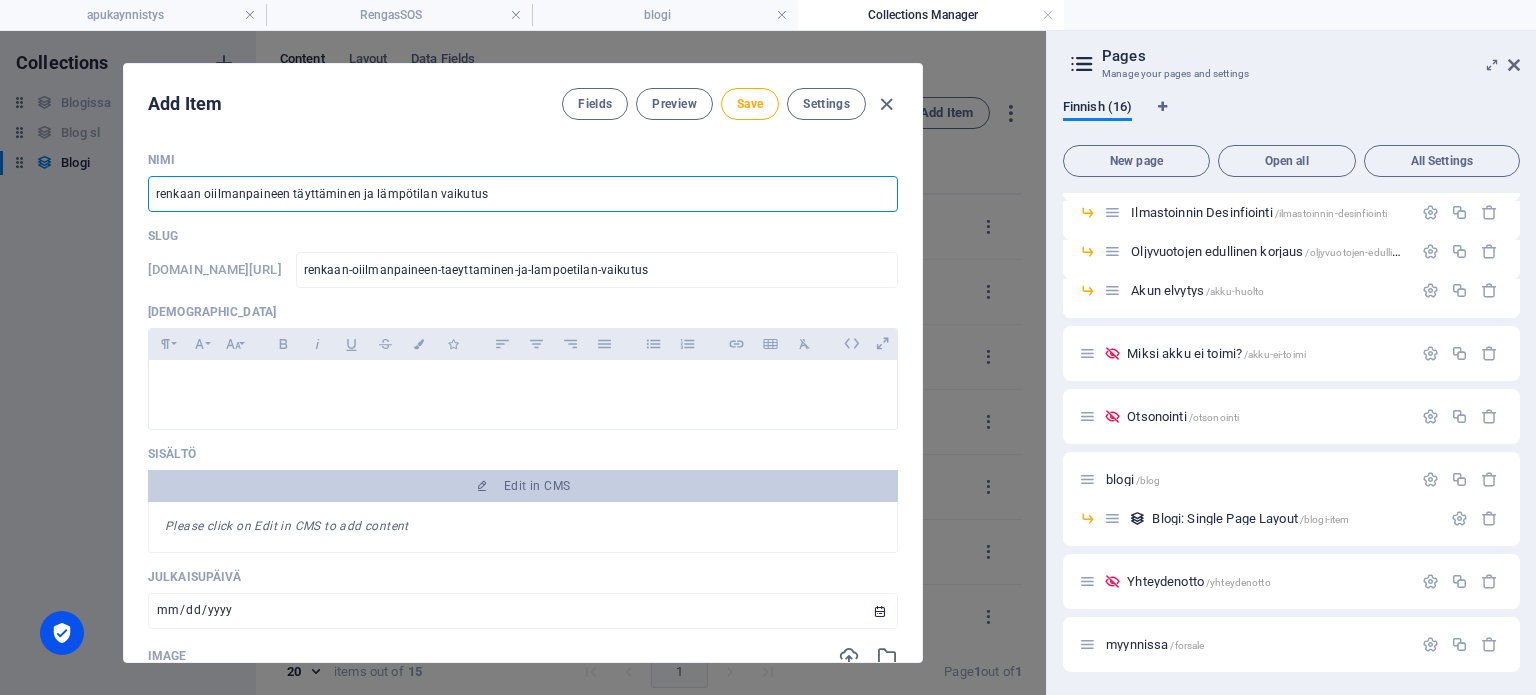 type on "renkaan oilmanpaineen täyttäminen ja lämpötilan vaikutus" 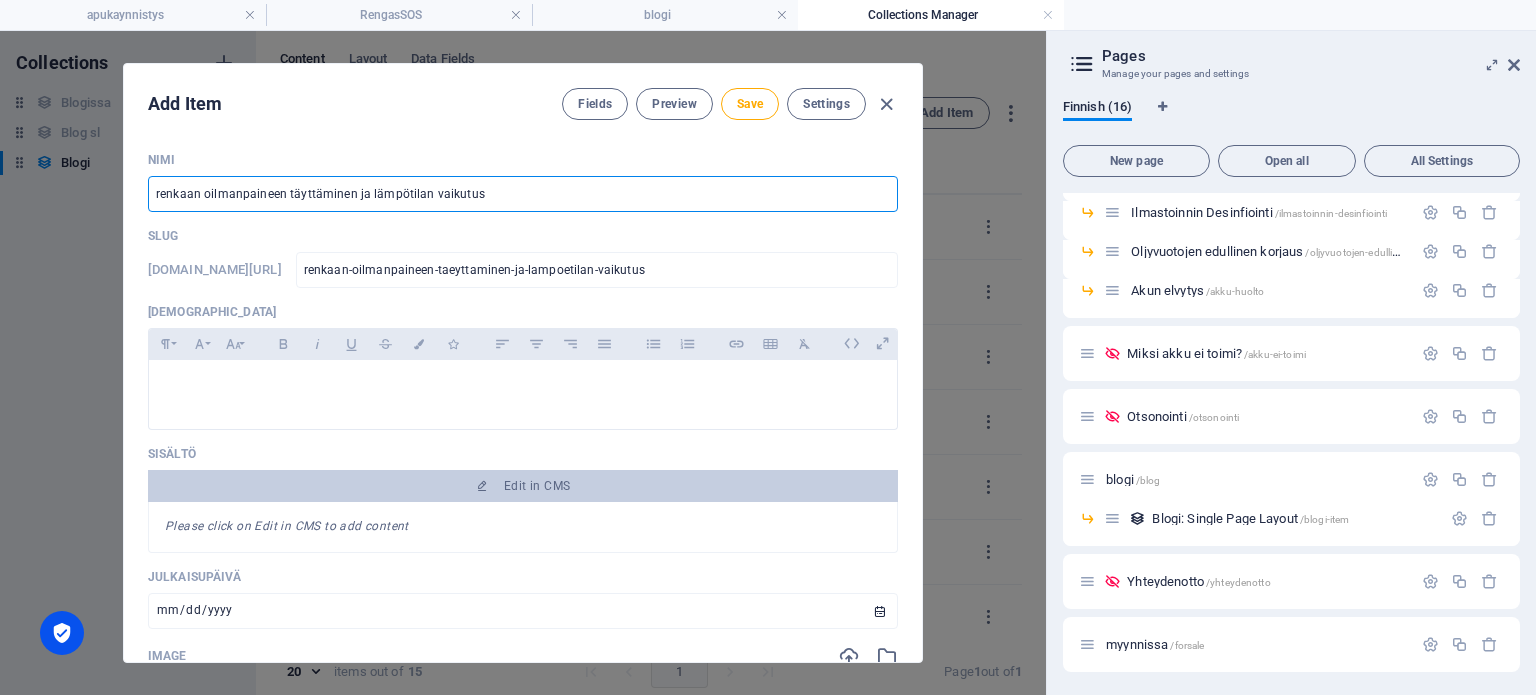 type on "renkaan ilmanpaineen täyttäminen ja lämpötilan vaikutus" 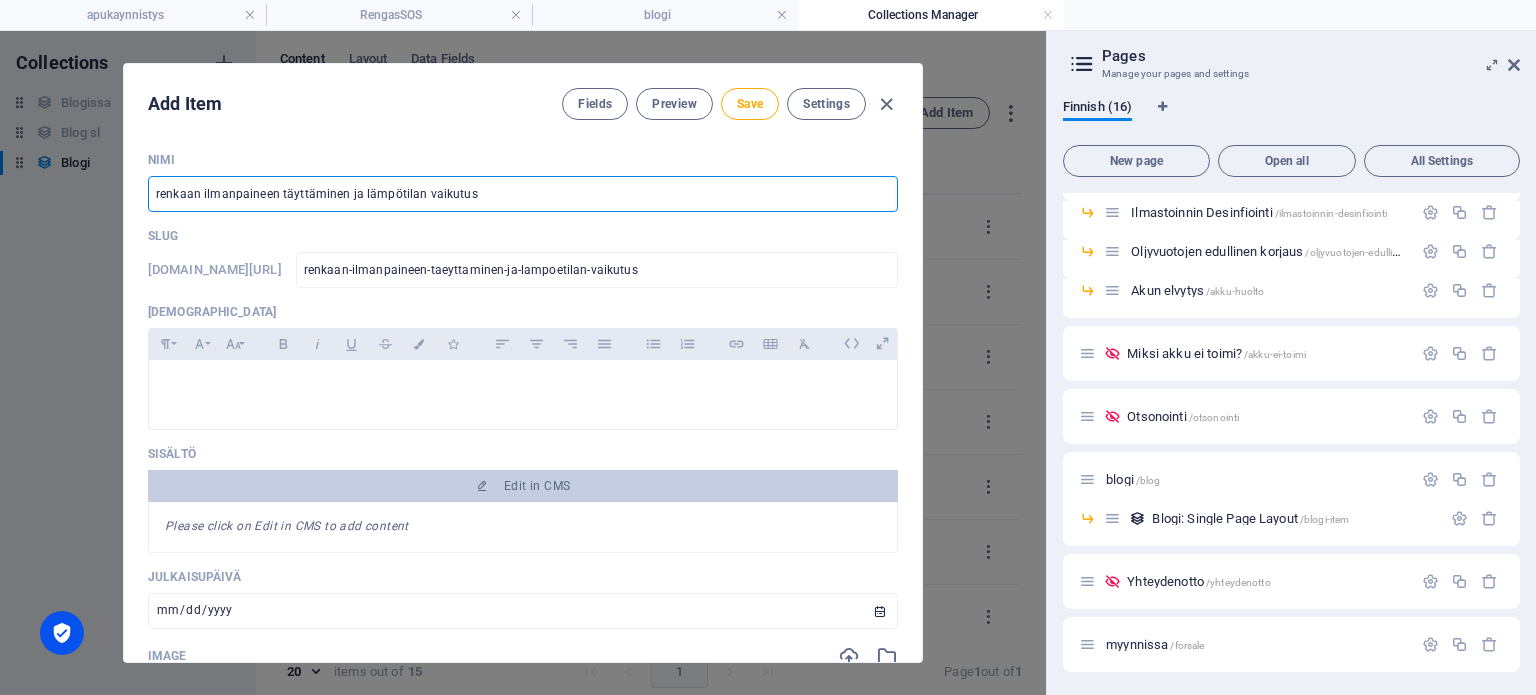 drag, startPoint x: 468, startPoint y: 196, endPoint x: 473, endPoint y: 212, distance: 16.763054 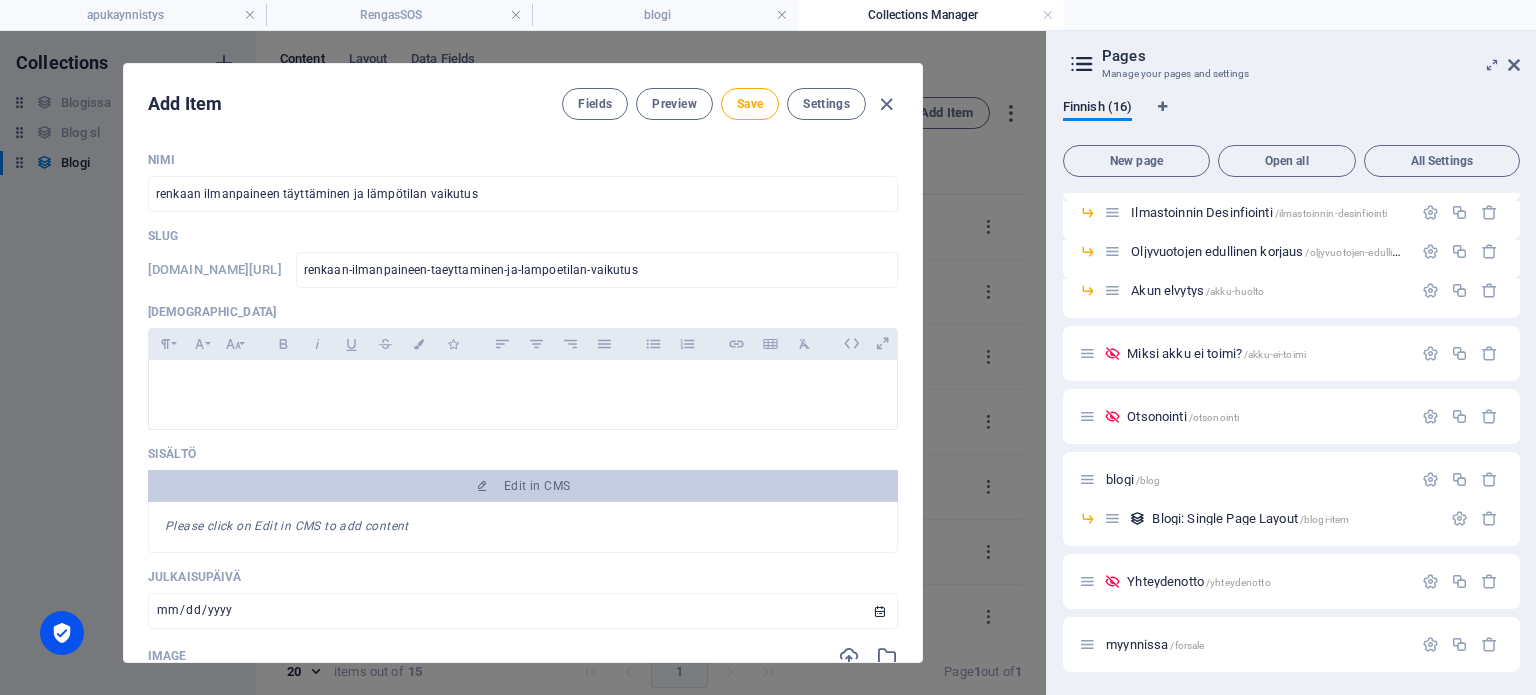 click on "Slug" at bounding box center (523, 236) 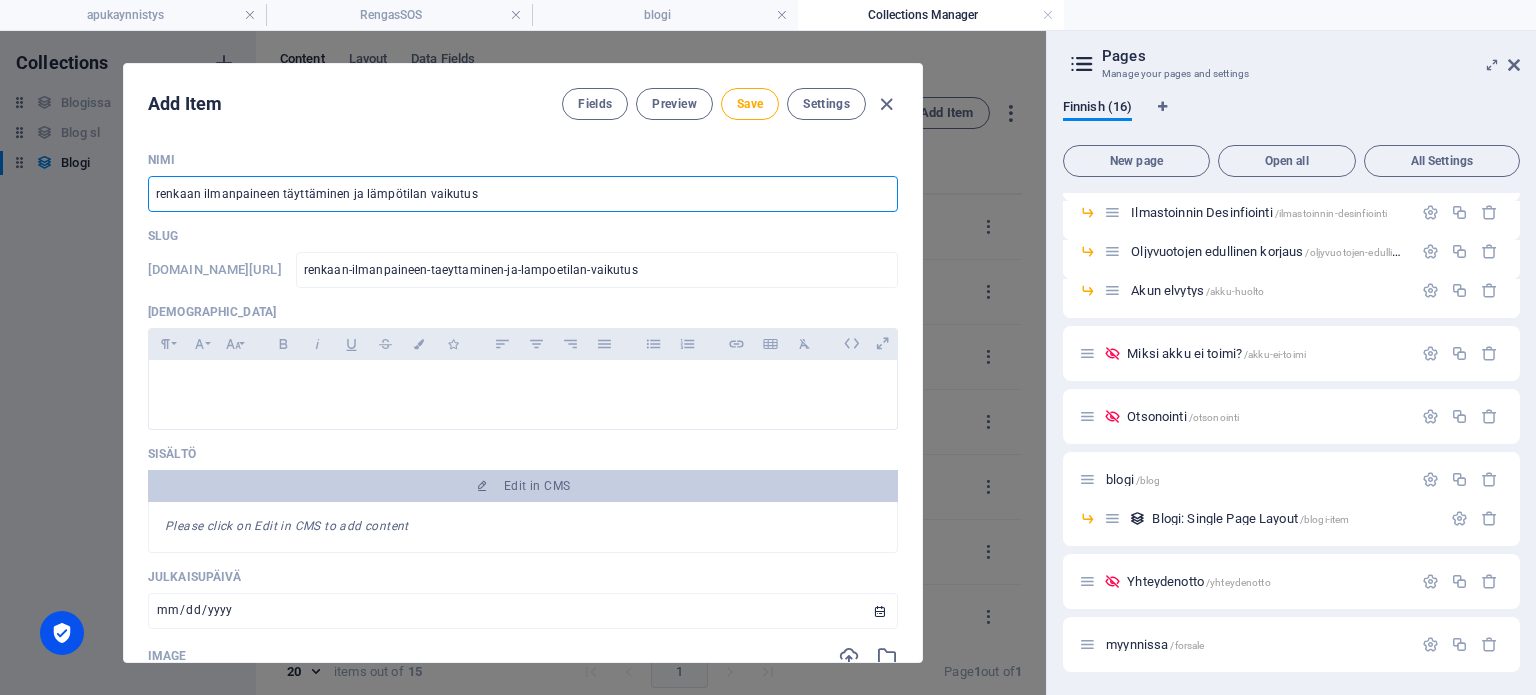 drag, startPoint x: 472, startPoint y: 192, endPoint x: 170, endPoint y: 198, distance: 302.0596 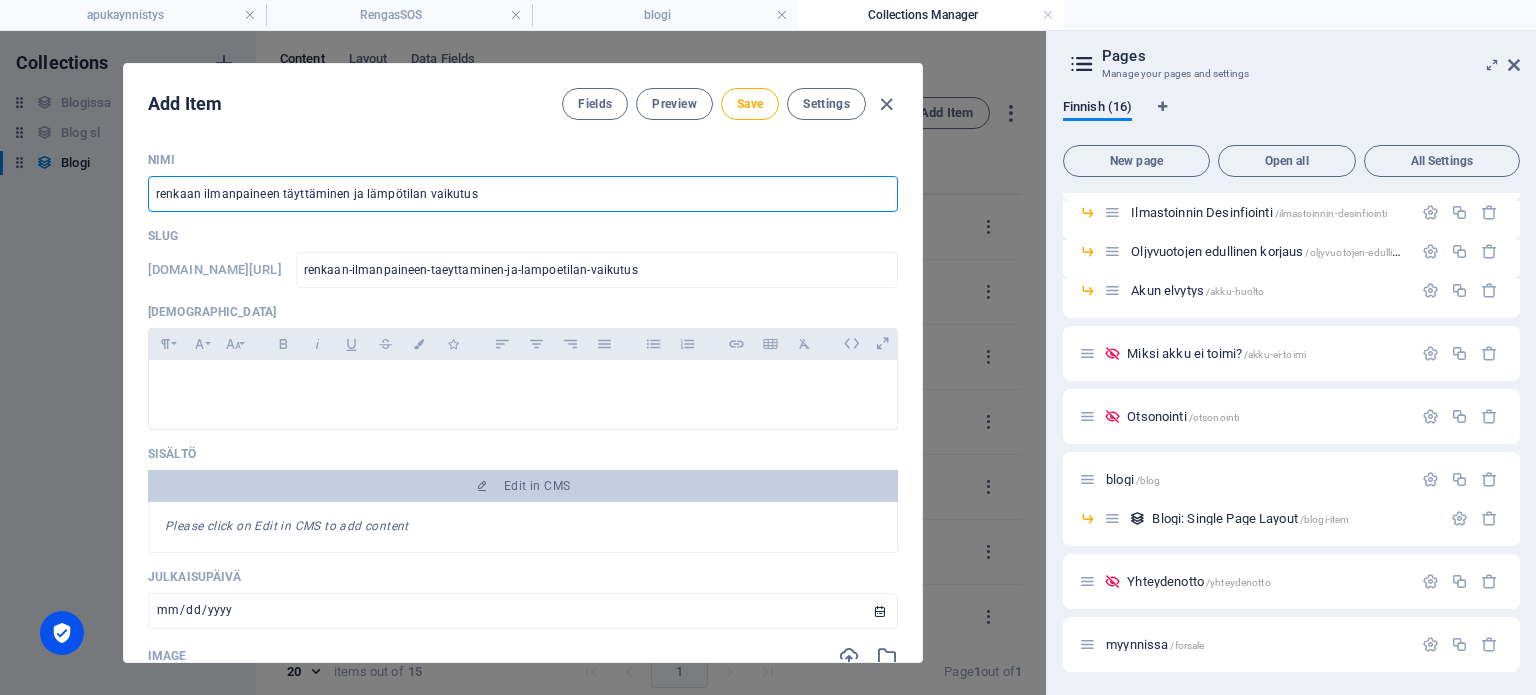 type 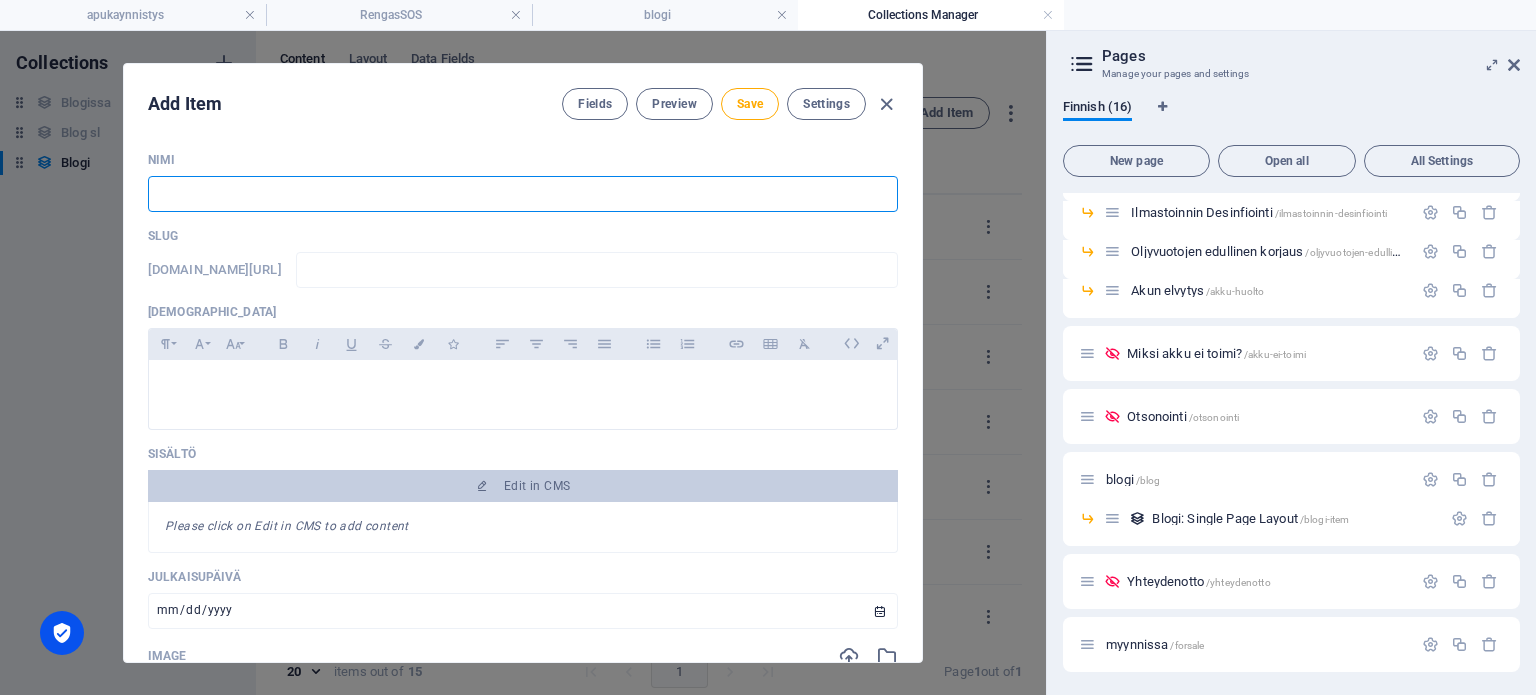 paste on "Renkaan Ilmanpaineen Täyttäminen ja Lämpötilan Vaikutus" 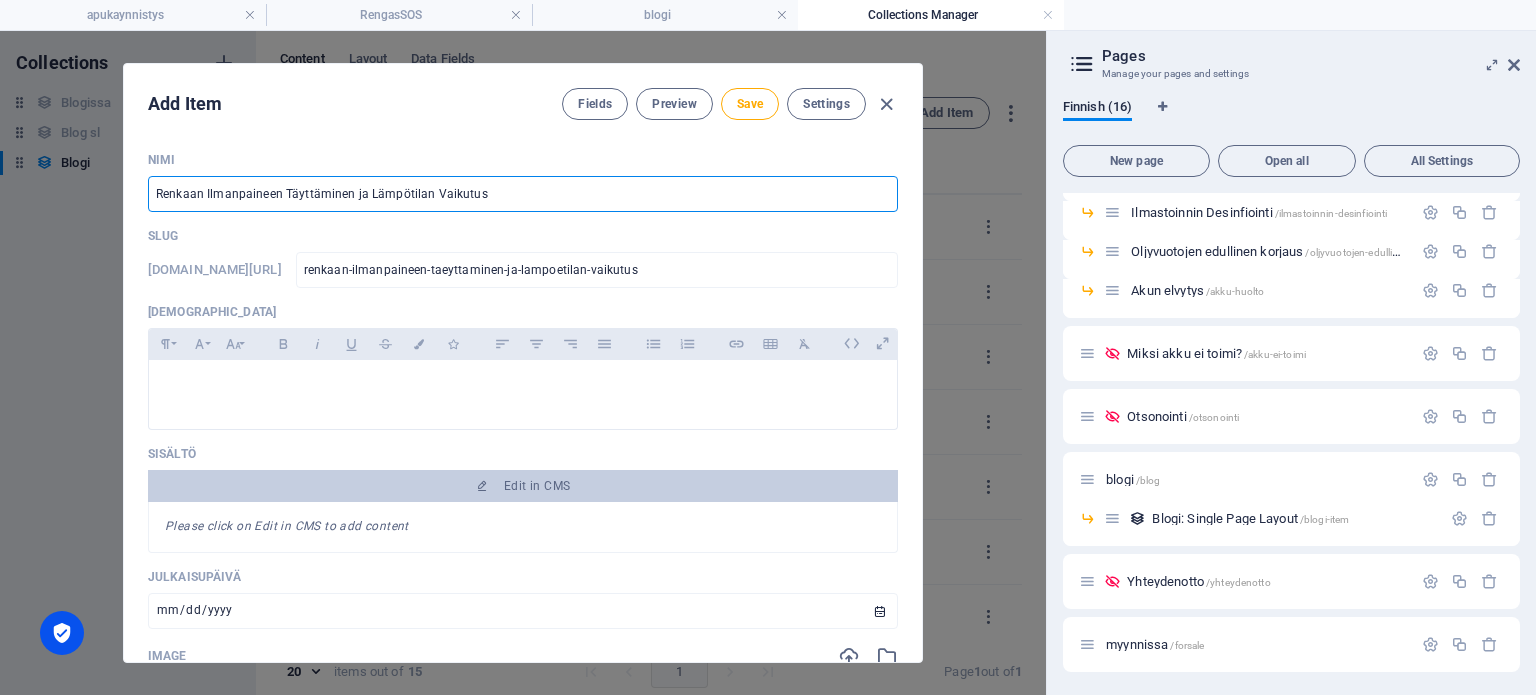 click on "Renkaan Ilmanpaineen Täyttäminen ja Lämpötilan Vaikutus" at bounding box center [523, 194] 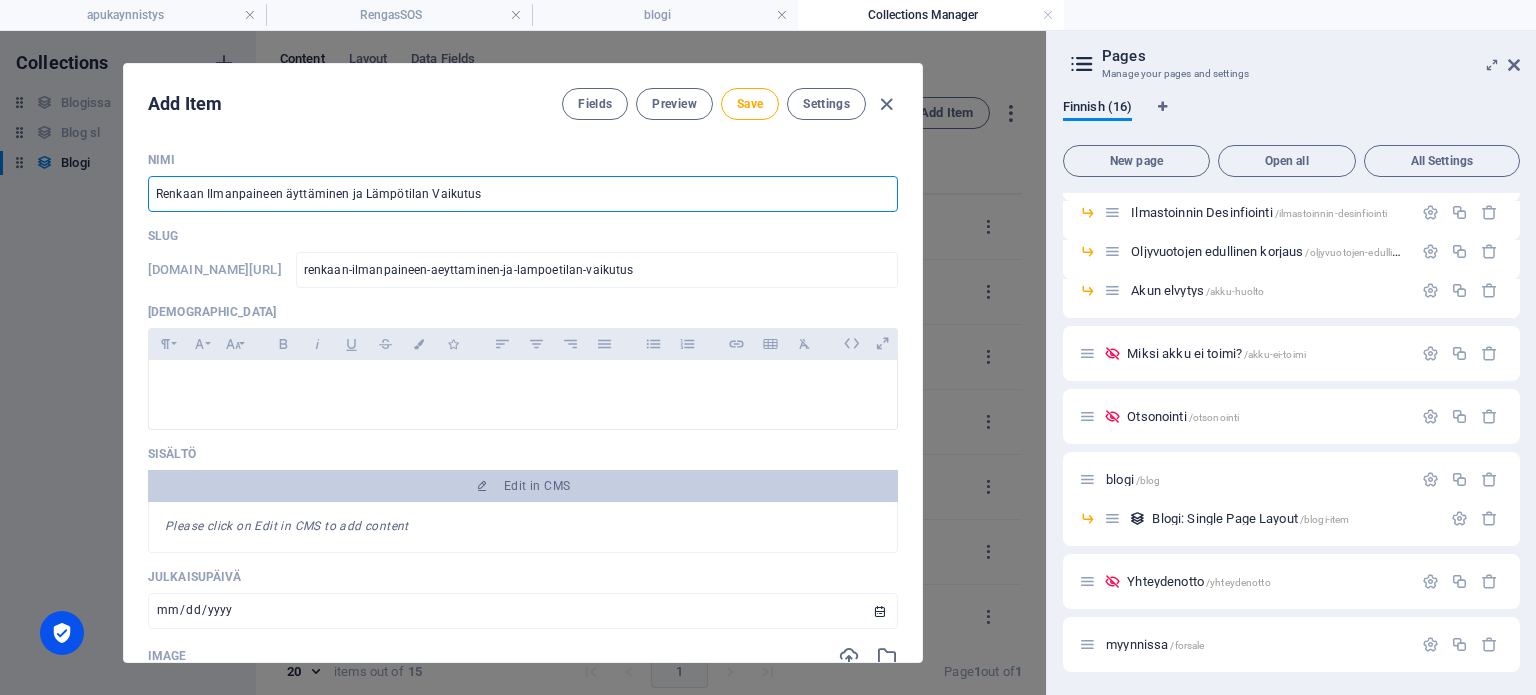 type on "Renkaan Ilmanpaineen täyttäminen ja Lämpötilan Vaikutus" 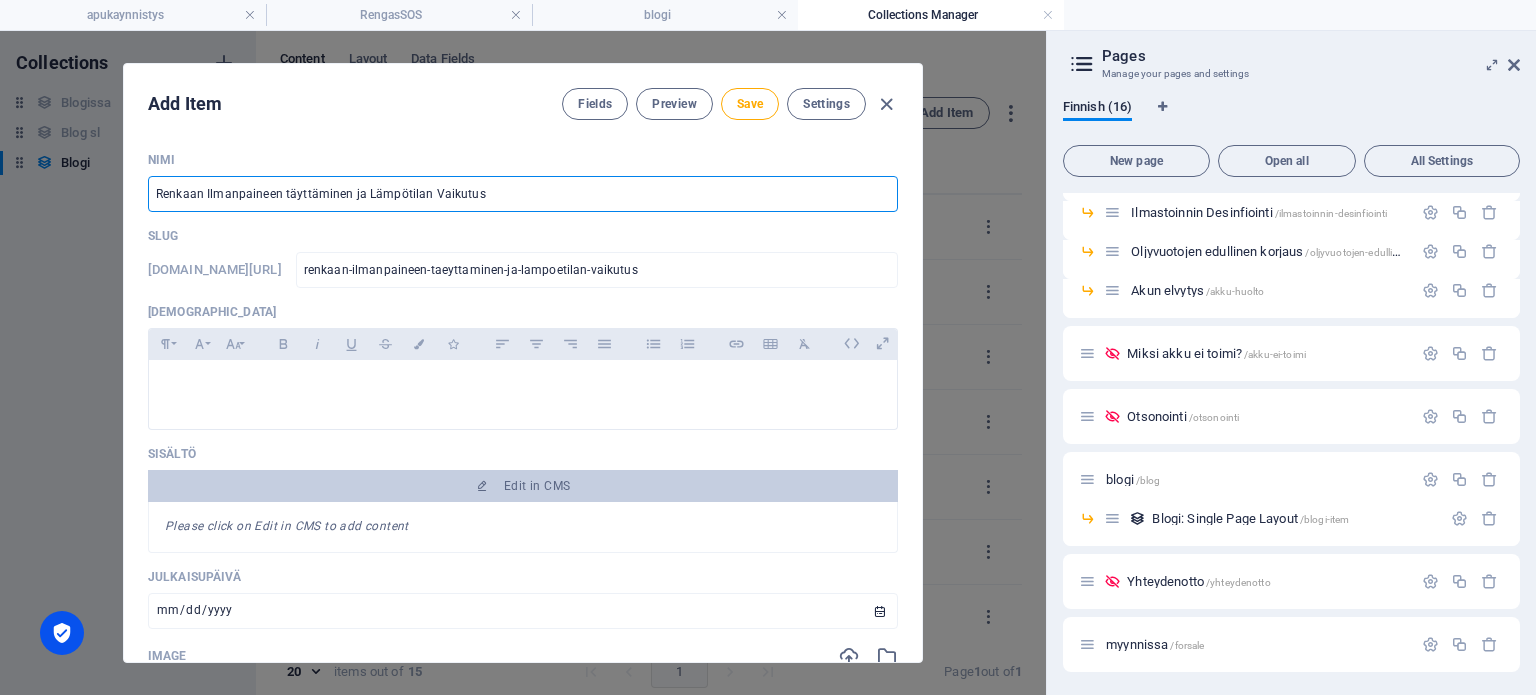 type on "Renkaan lmanpaineen täyttäminen ja Lämpötilan Vaikutus" 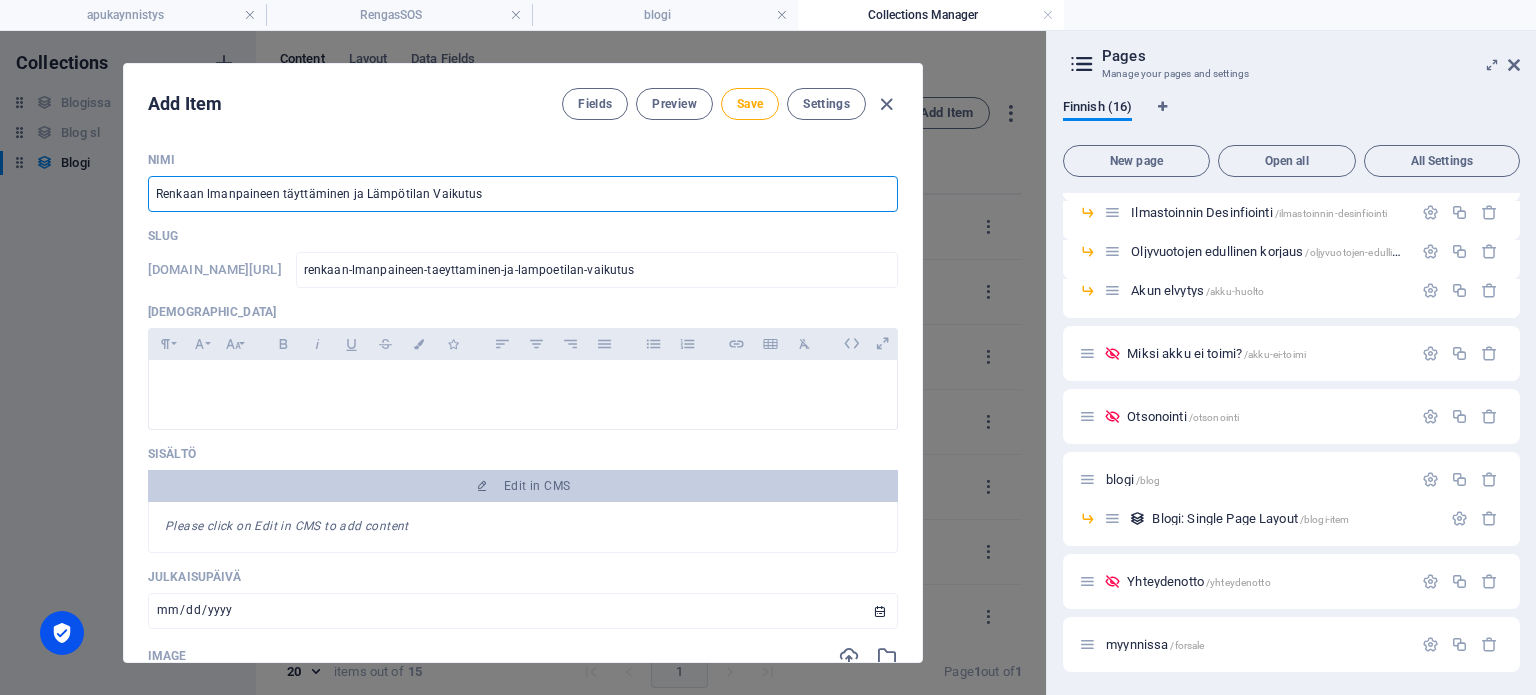 type on "Renkaan ilmanpaineen täyttäminen ja Lämpötilan Vaikutus" 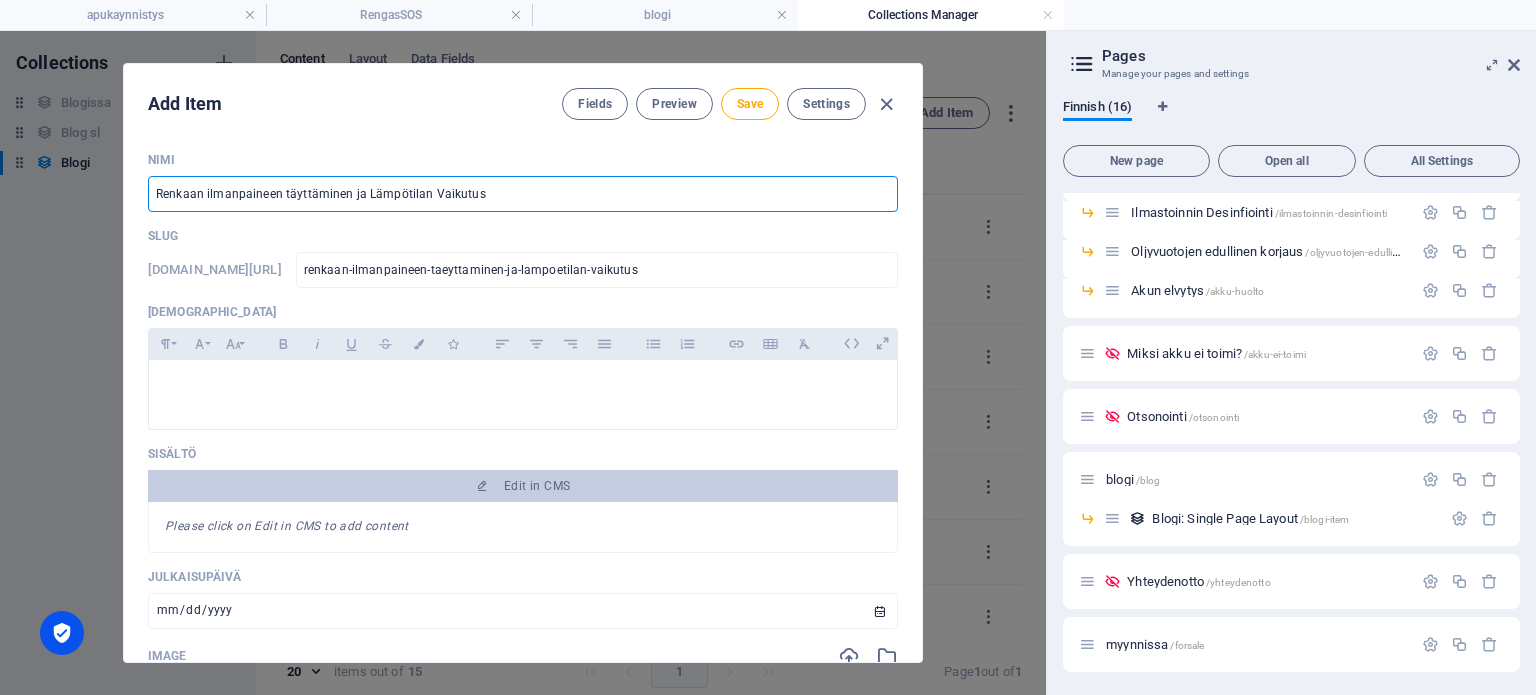 click on "Renkaan ilmanpaineen täyttäminen ja Lämpötilan Vaikutus" at bounding box center (523, 194) 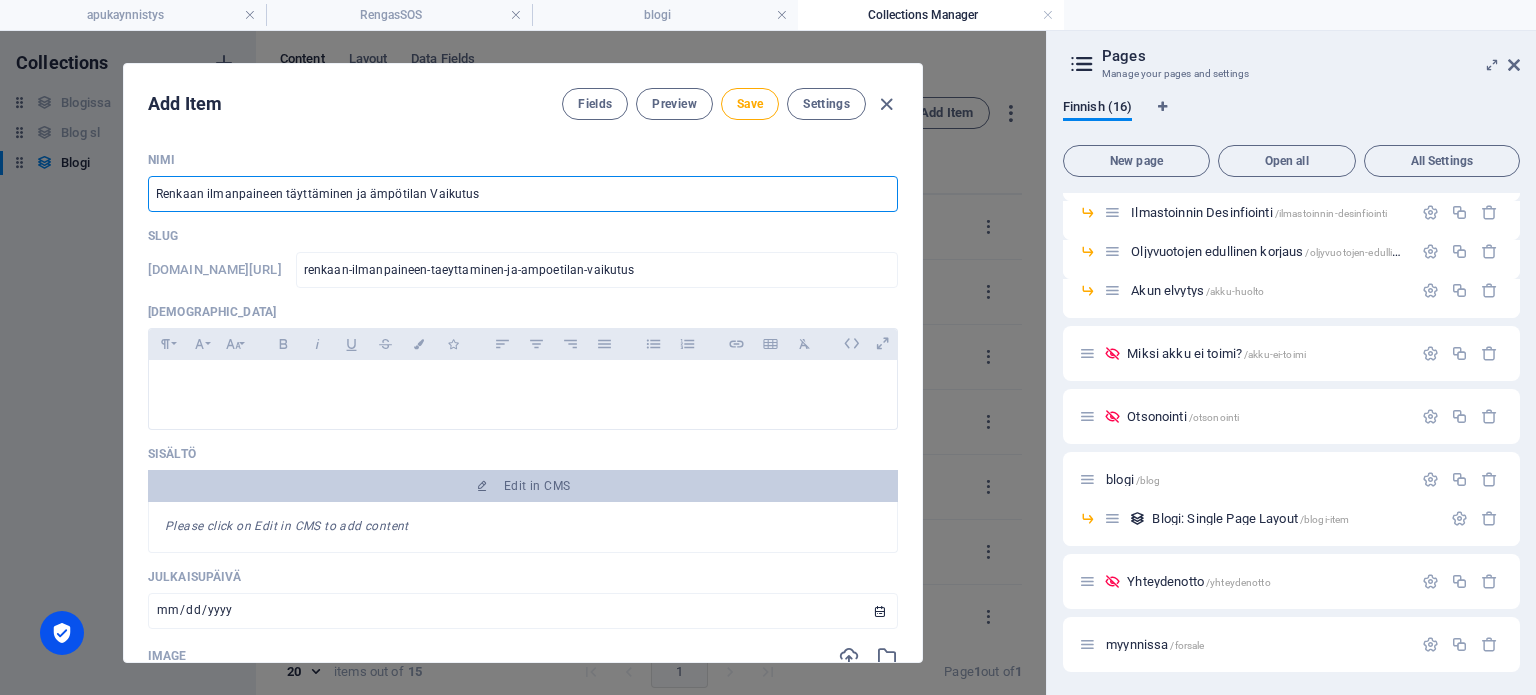 type on "Renkaan ilmanpaineen täyttäminen ja lämpötilan Vaikutus" 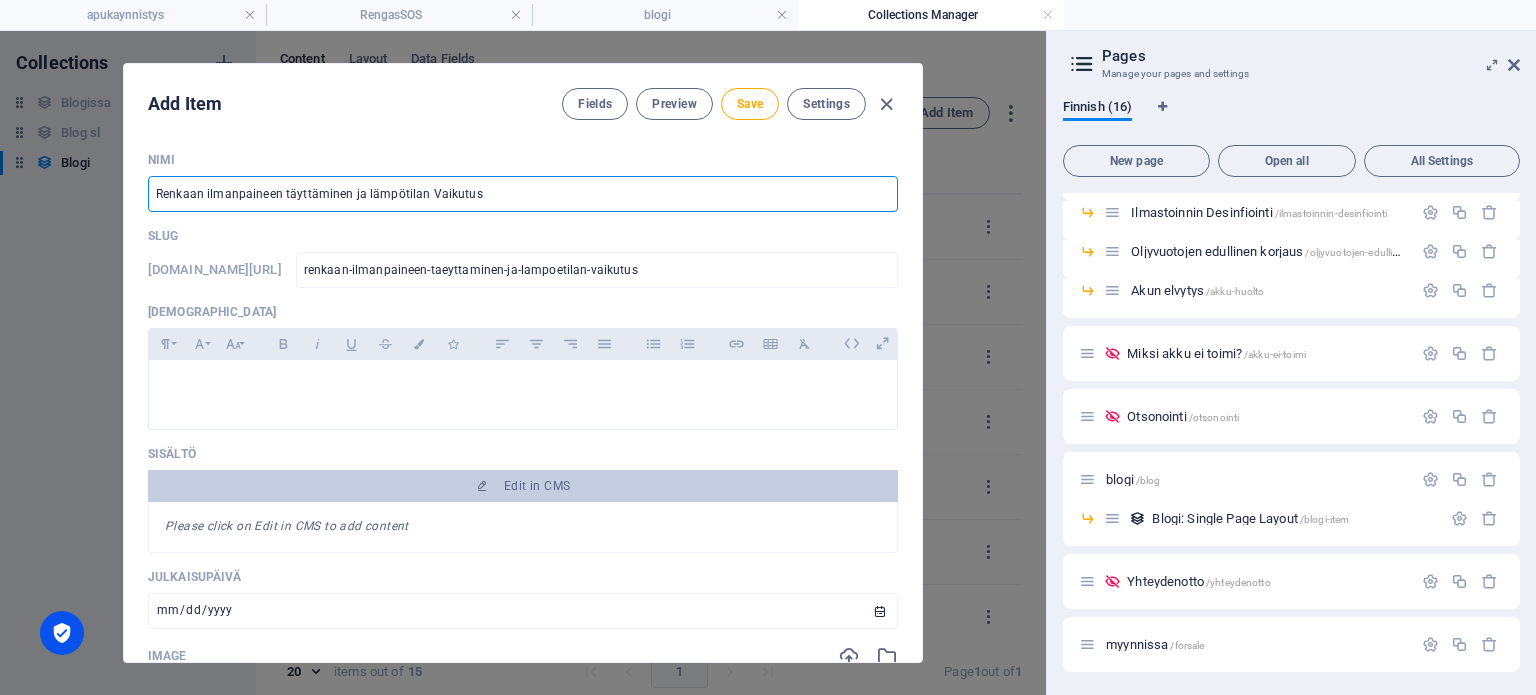 click on "Renkaan ilmanpaineen täyttäminen ja lämpötilan Vaikutus" at bounding box center [523, 194] 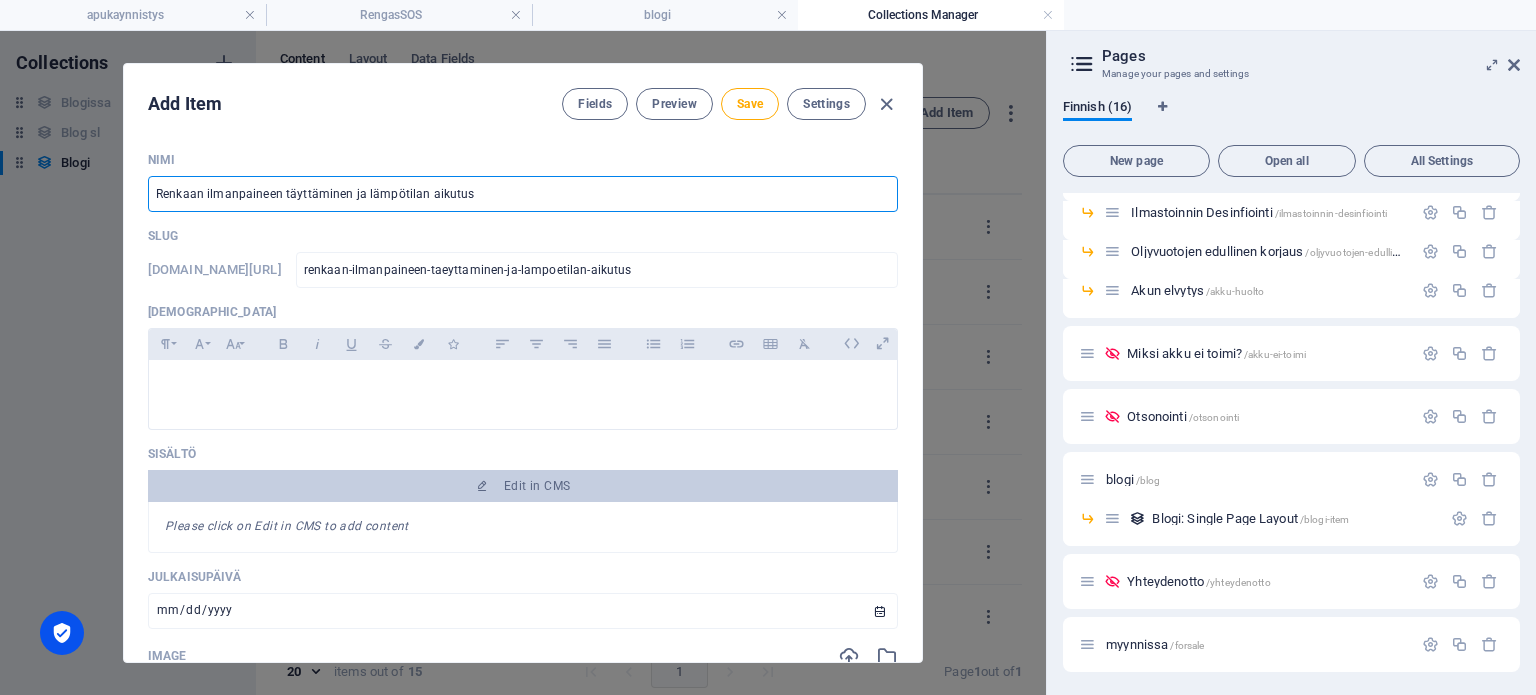 type on "Renkaan ilmanpaineen täyttäminen ja lämpötilan vaikutus" 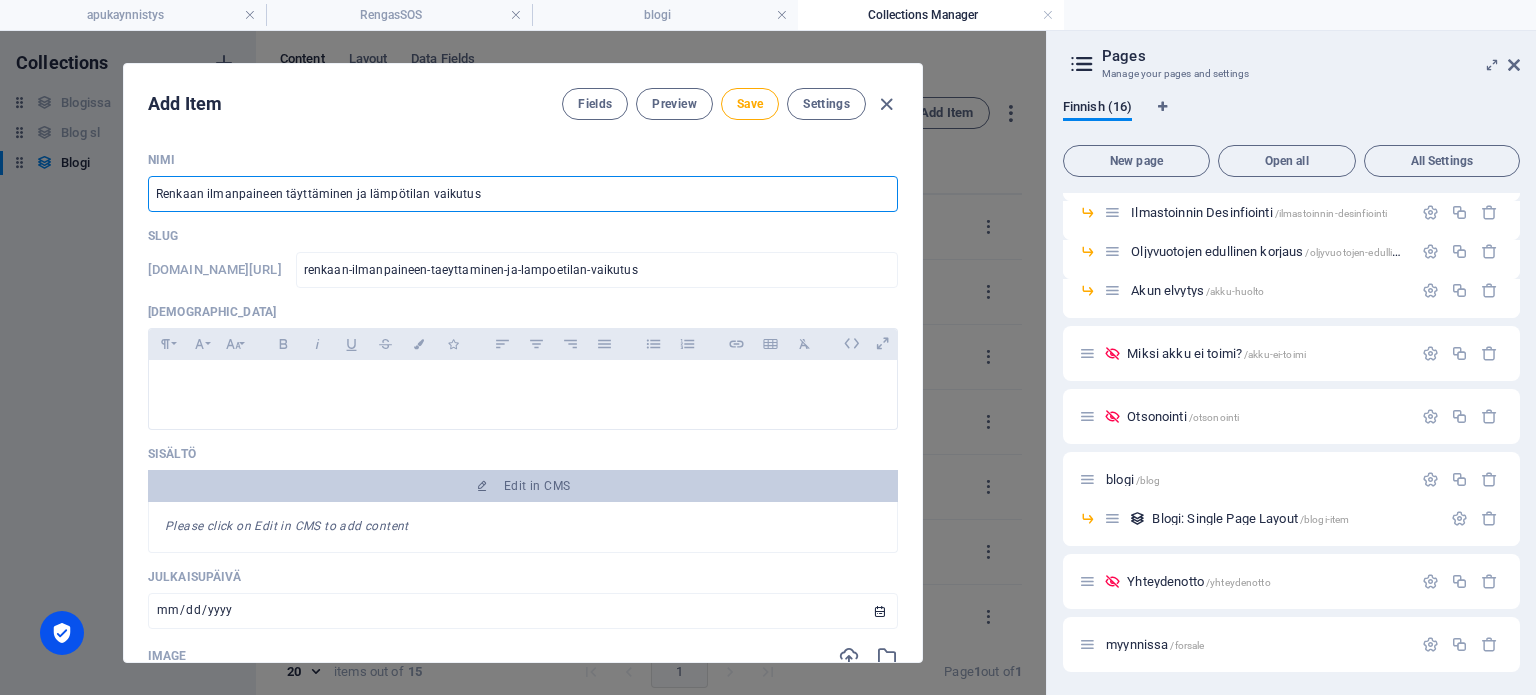 type on "Renkaan ilmanpaineen täyttäminen ja lämpötilan vaikutus" 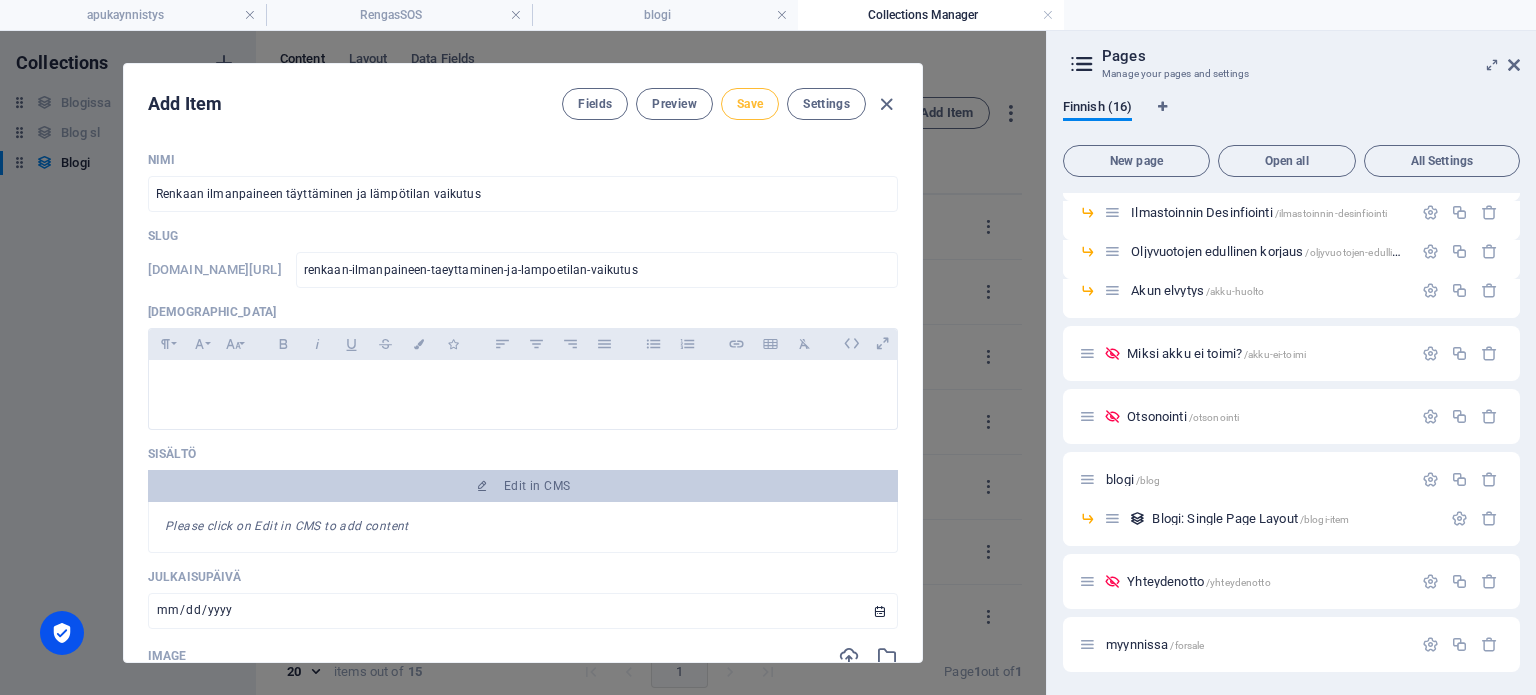 click on "Save" at bounding box center (750, 104) 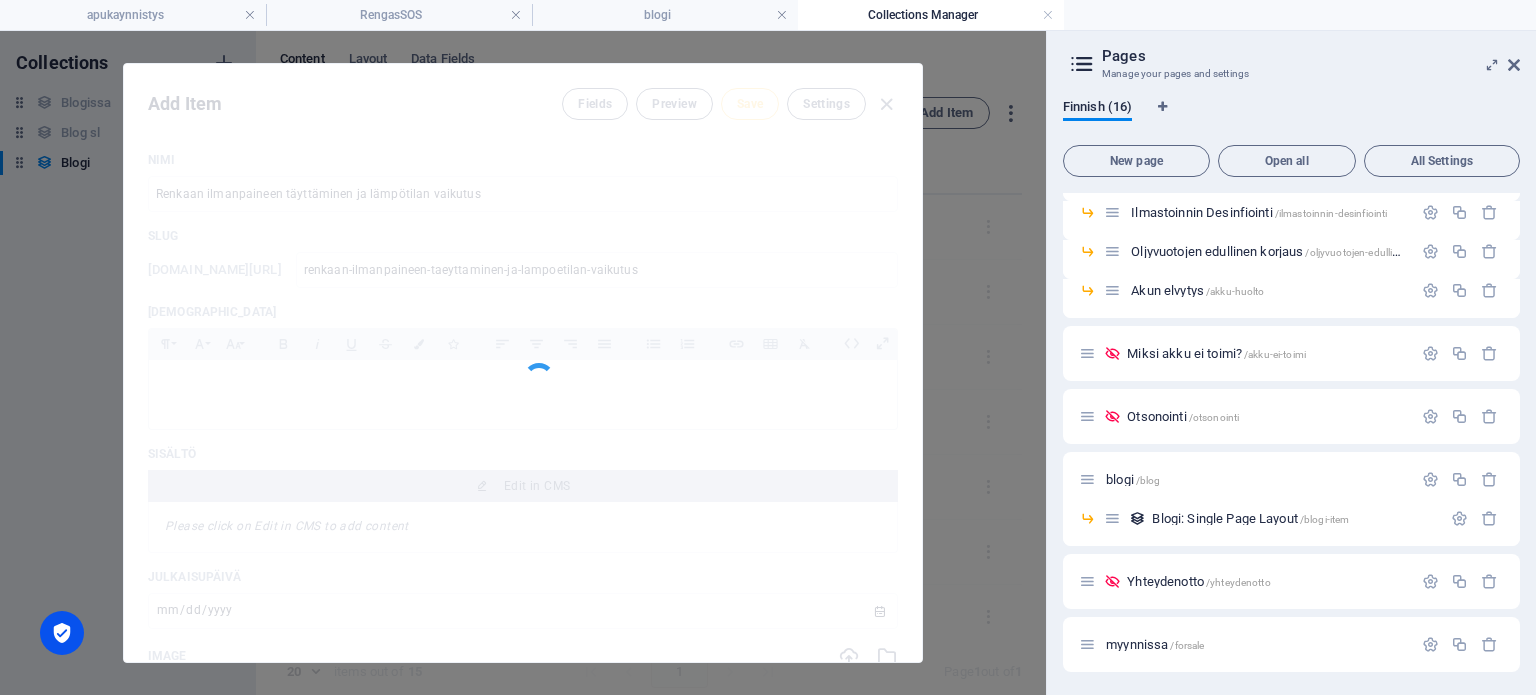 type on "renkaan-ilmanpaineen-taeyttaminen-ja-lampoetilan-vaikutus" 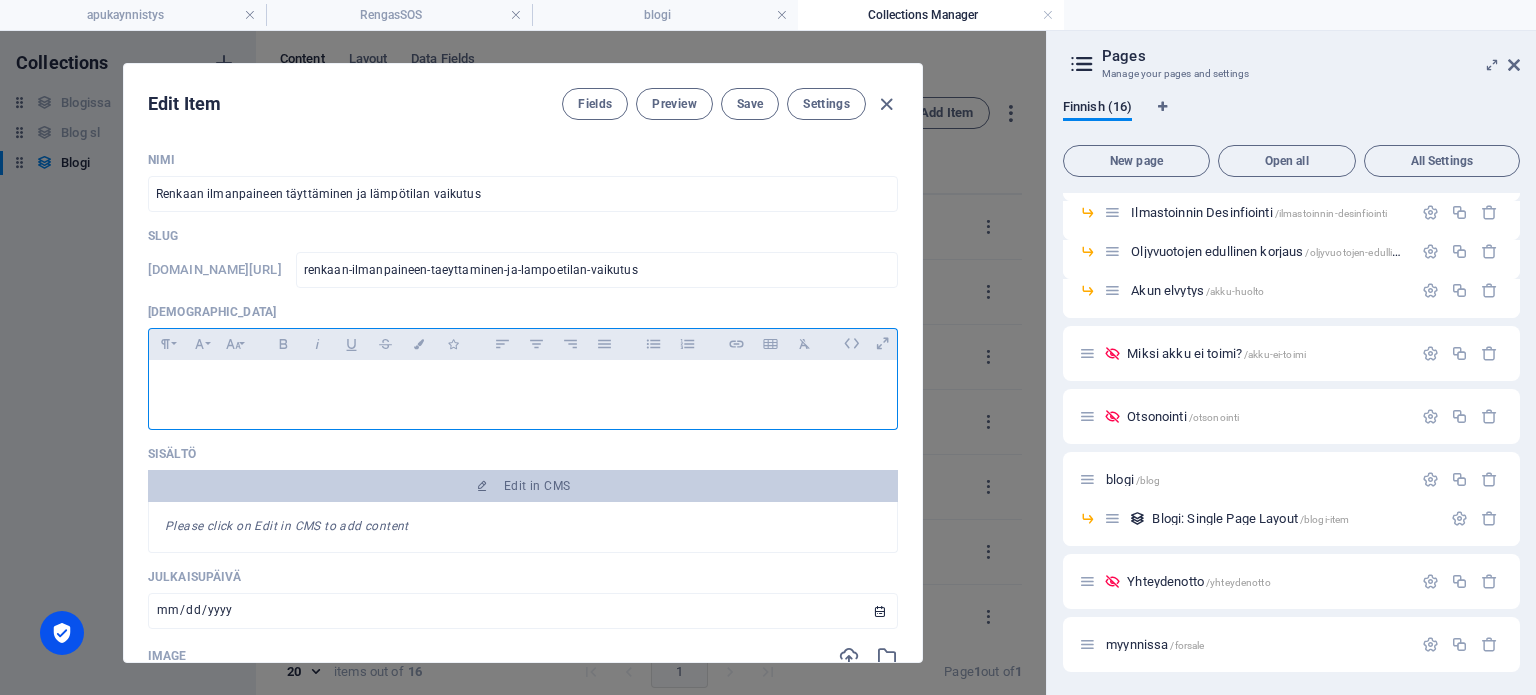 click at bounding box center (523, 385) 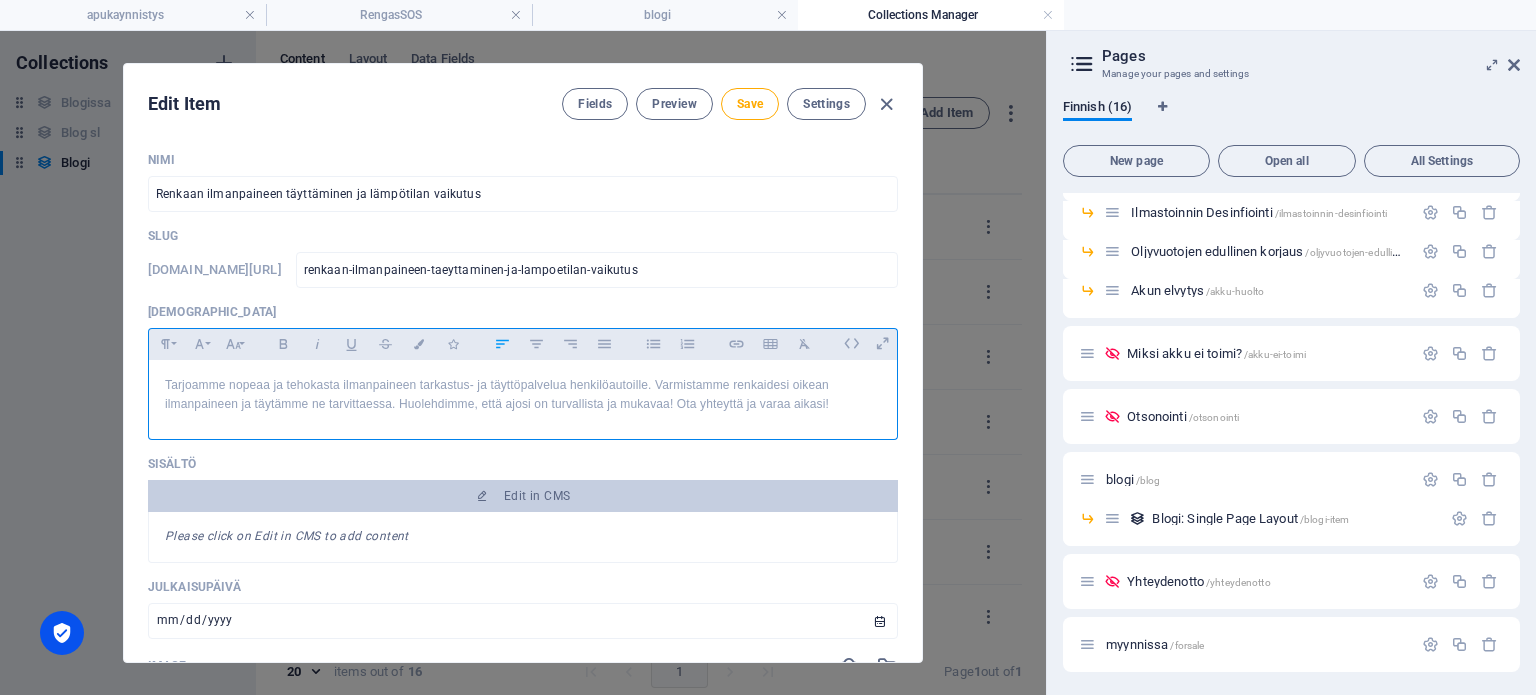 scroll, scrollTop: 3179, scrollLeft: 2, axis: both 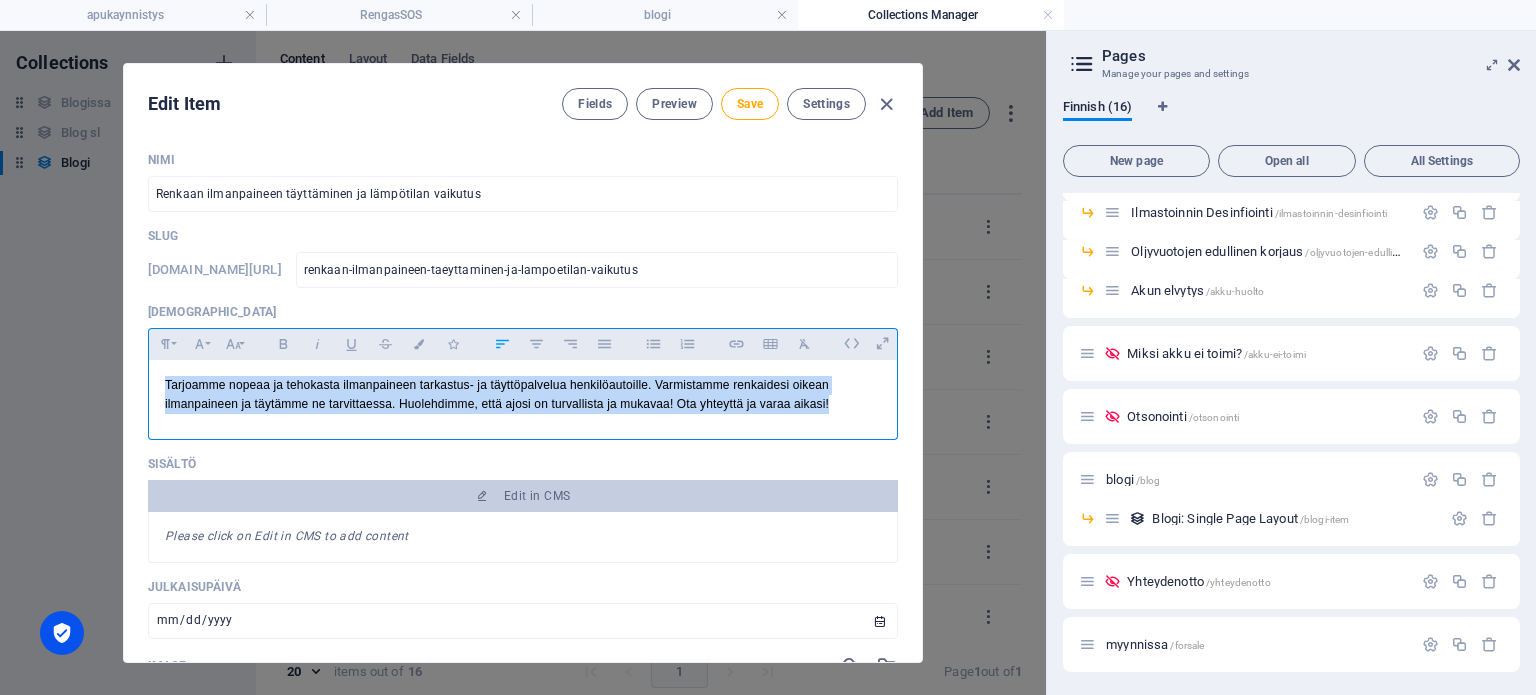 drag, startPoint x: 844, startPoint y: 405, endPoint x: 112, endPoint y: 390, distance: 732.1537 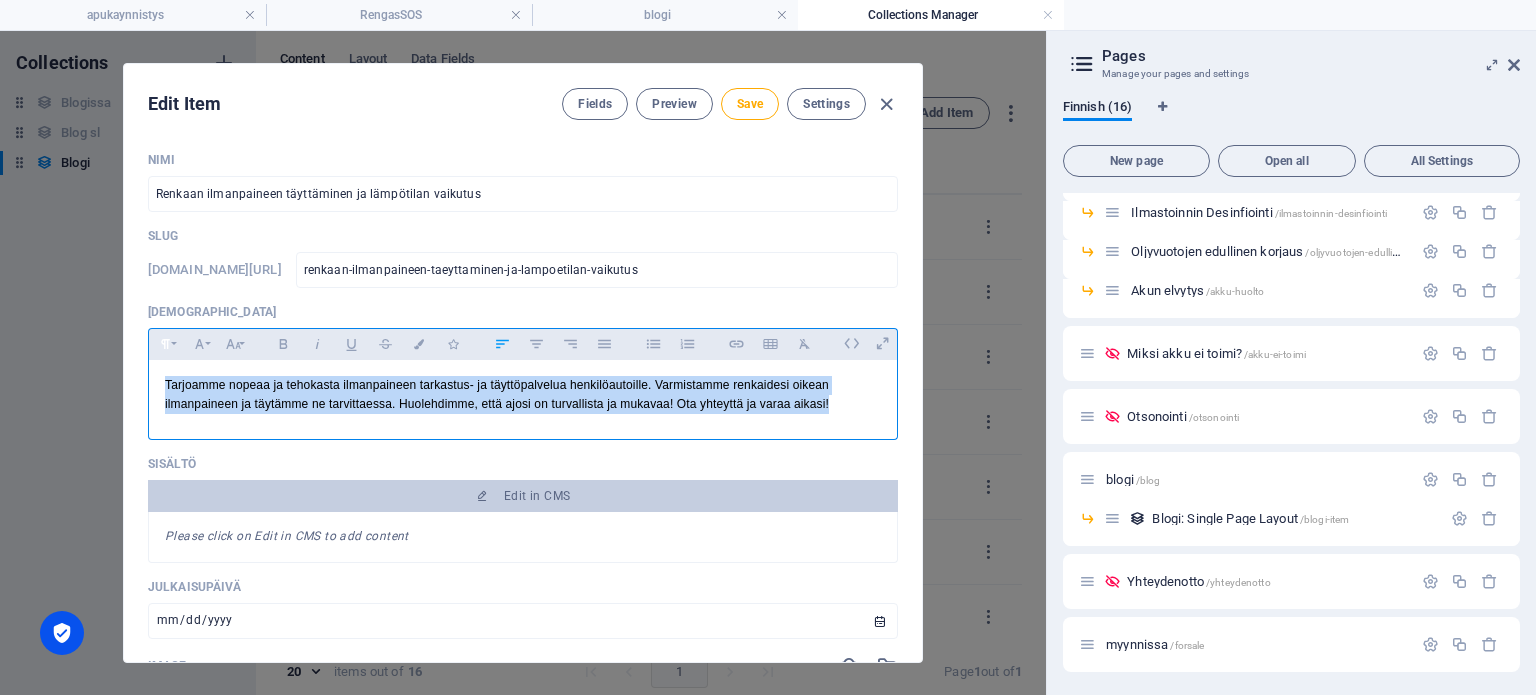 click 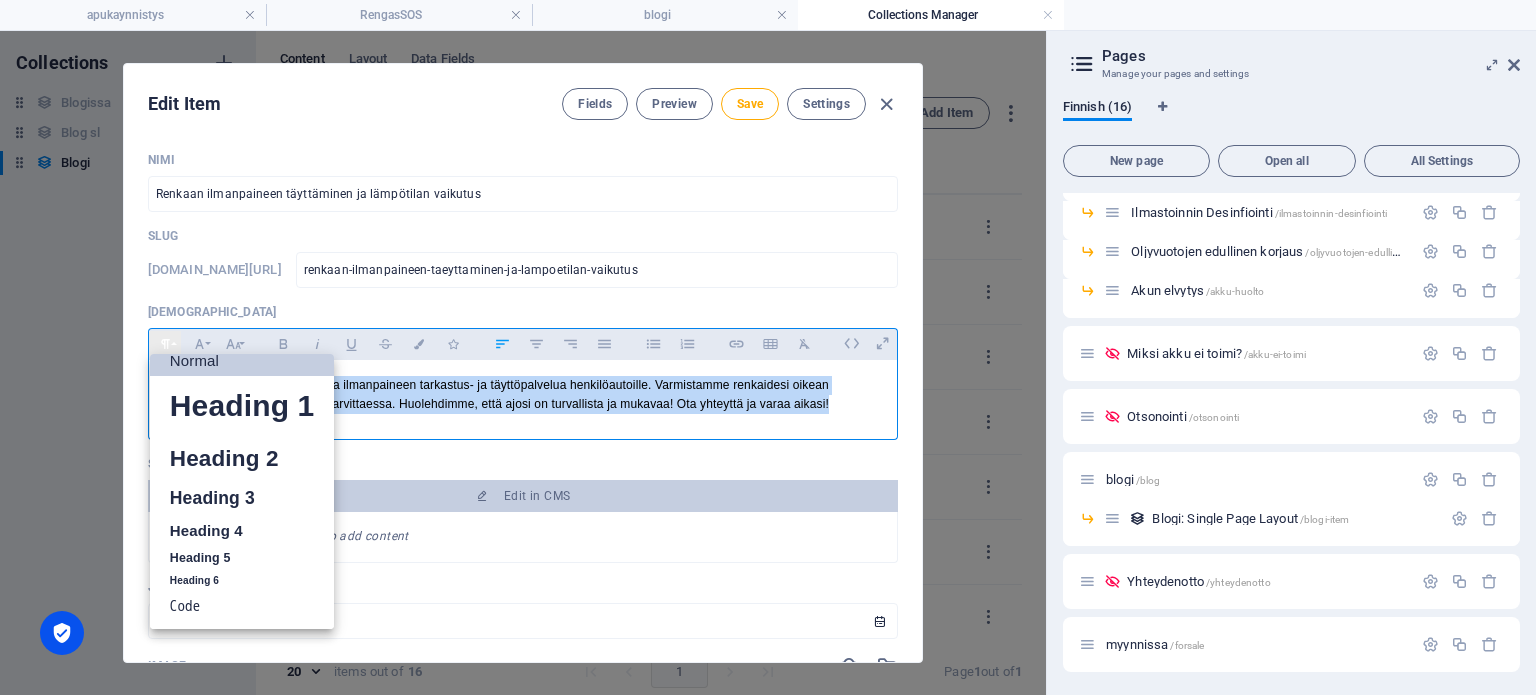 scroll, scrollTop: 16, scrollLeft: 0, axis: vertical 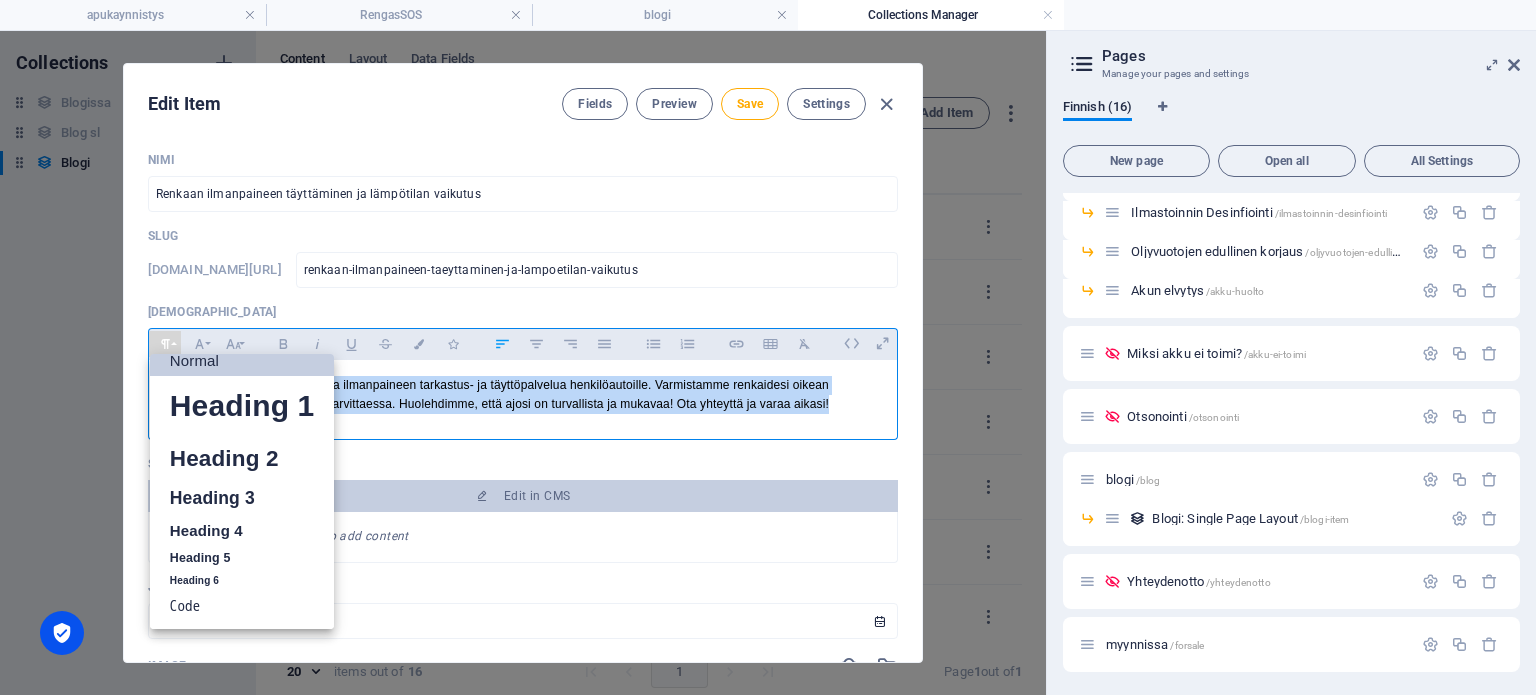click on "Normal" at bounding box center [242, 361] 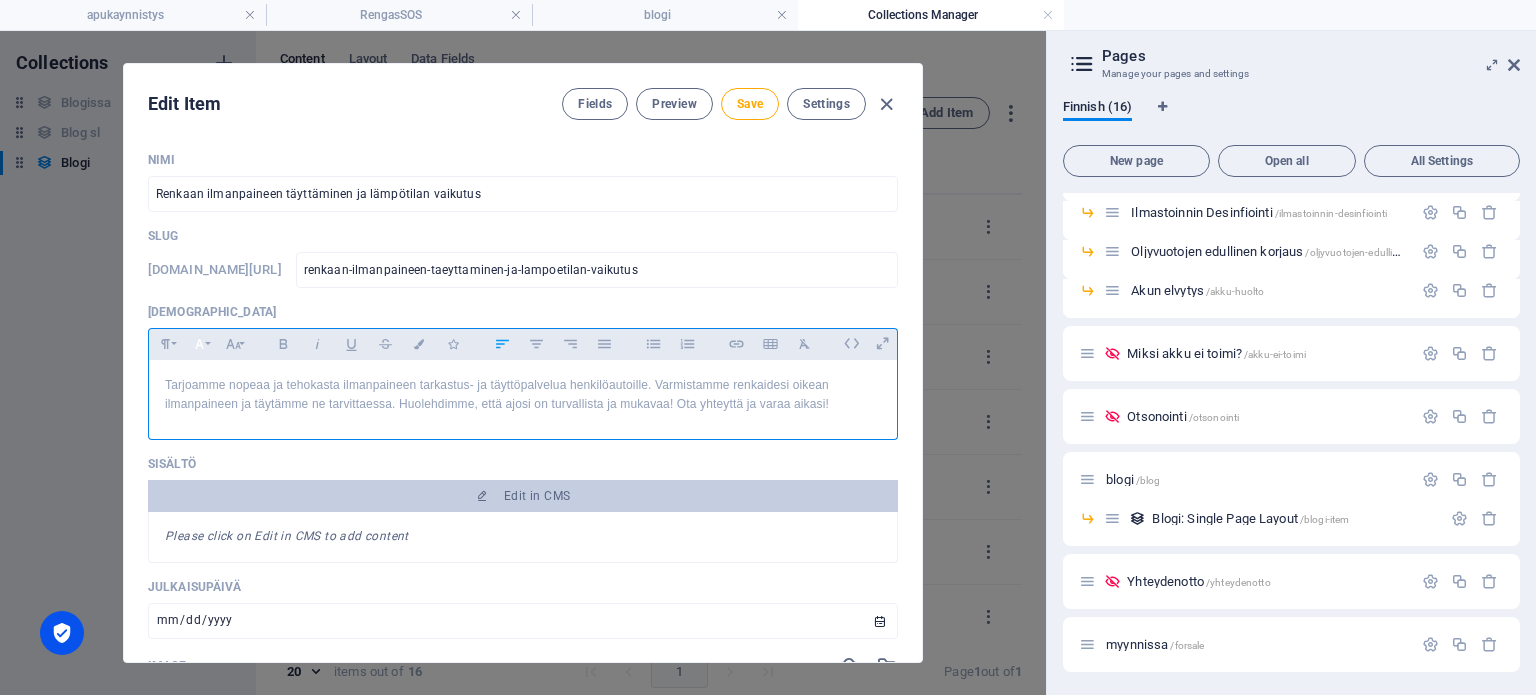 click 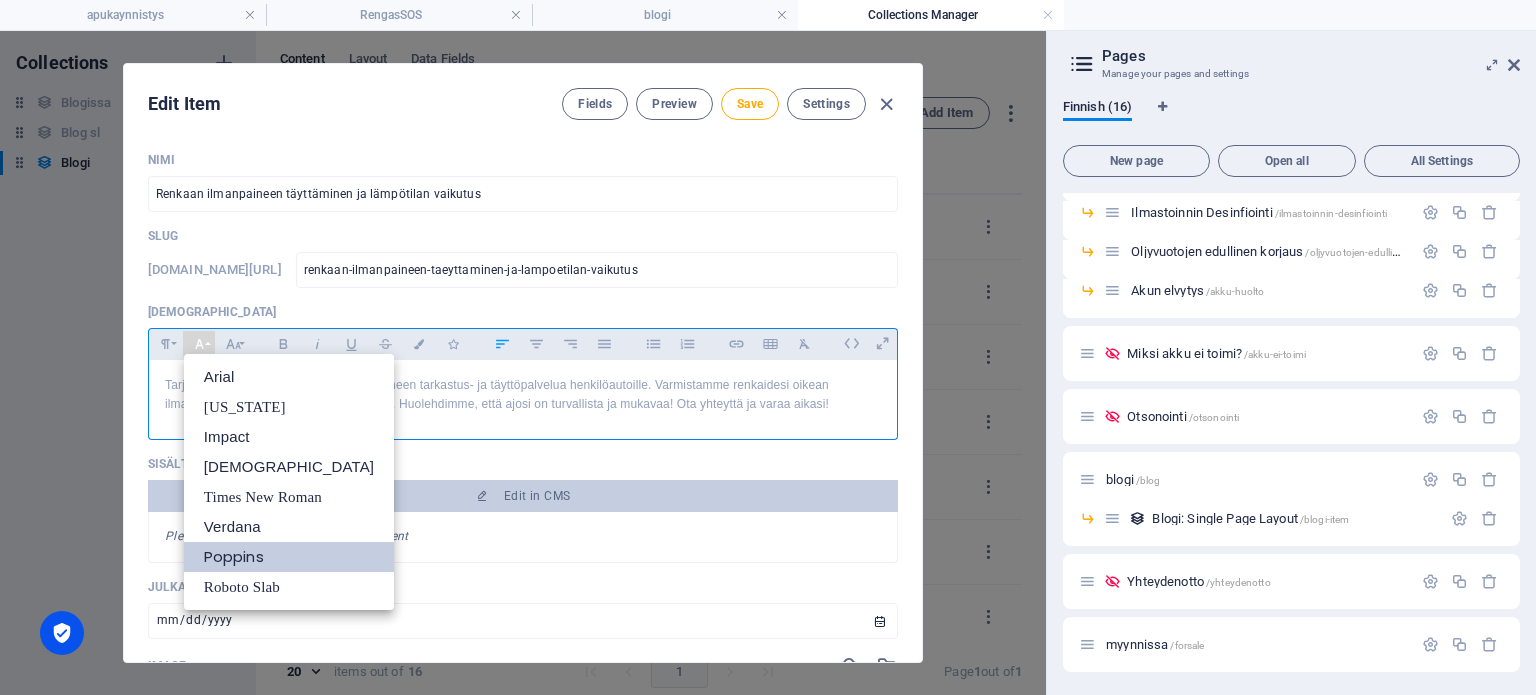click on "Poppins" at bounding box center [289, 557] 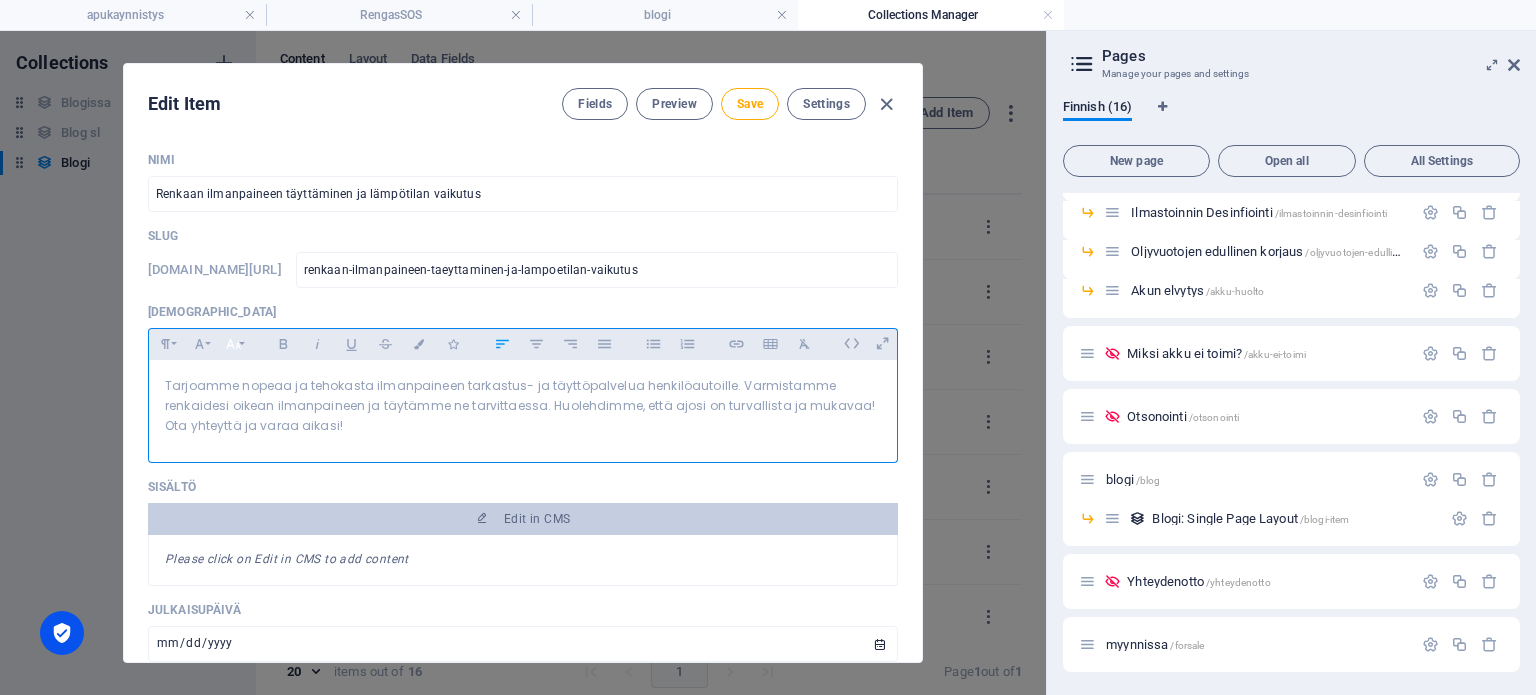click 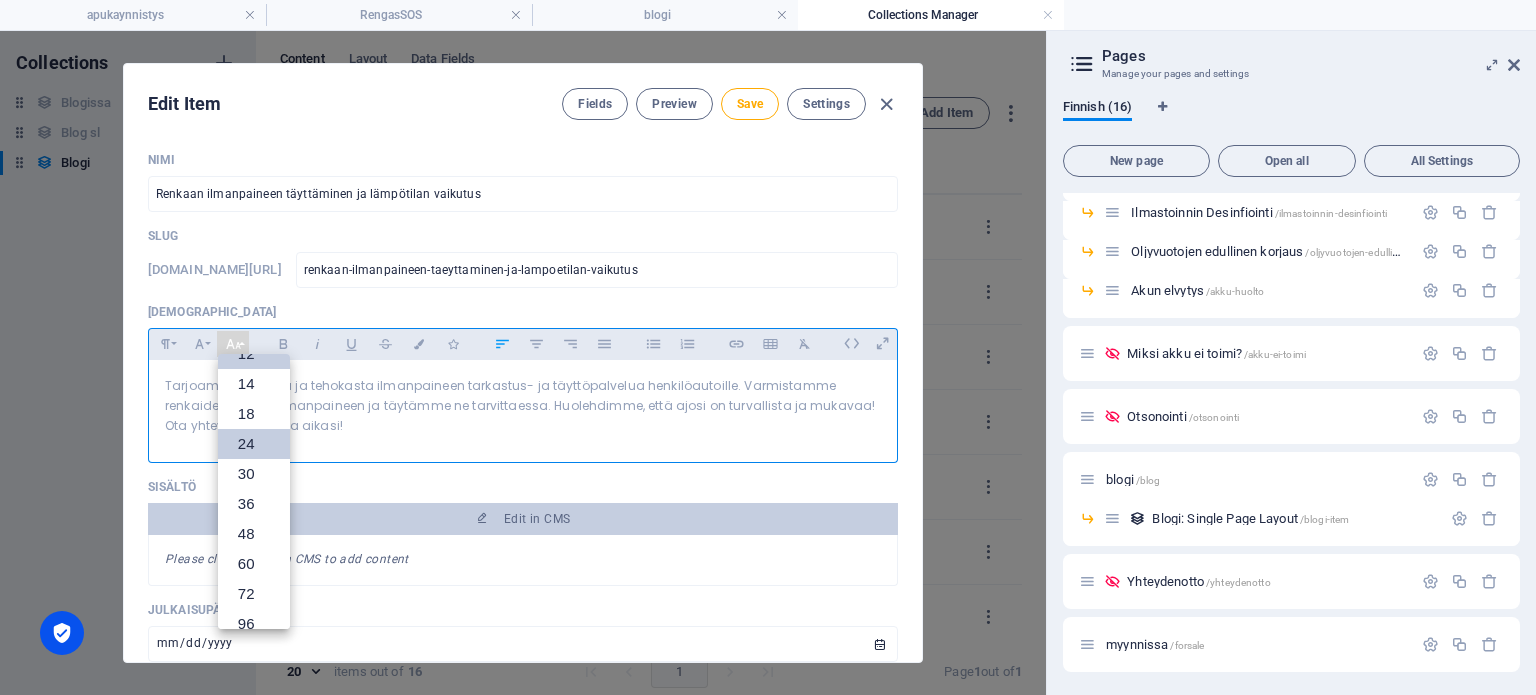 click on "24" at bounding box center [254, 444] 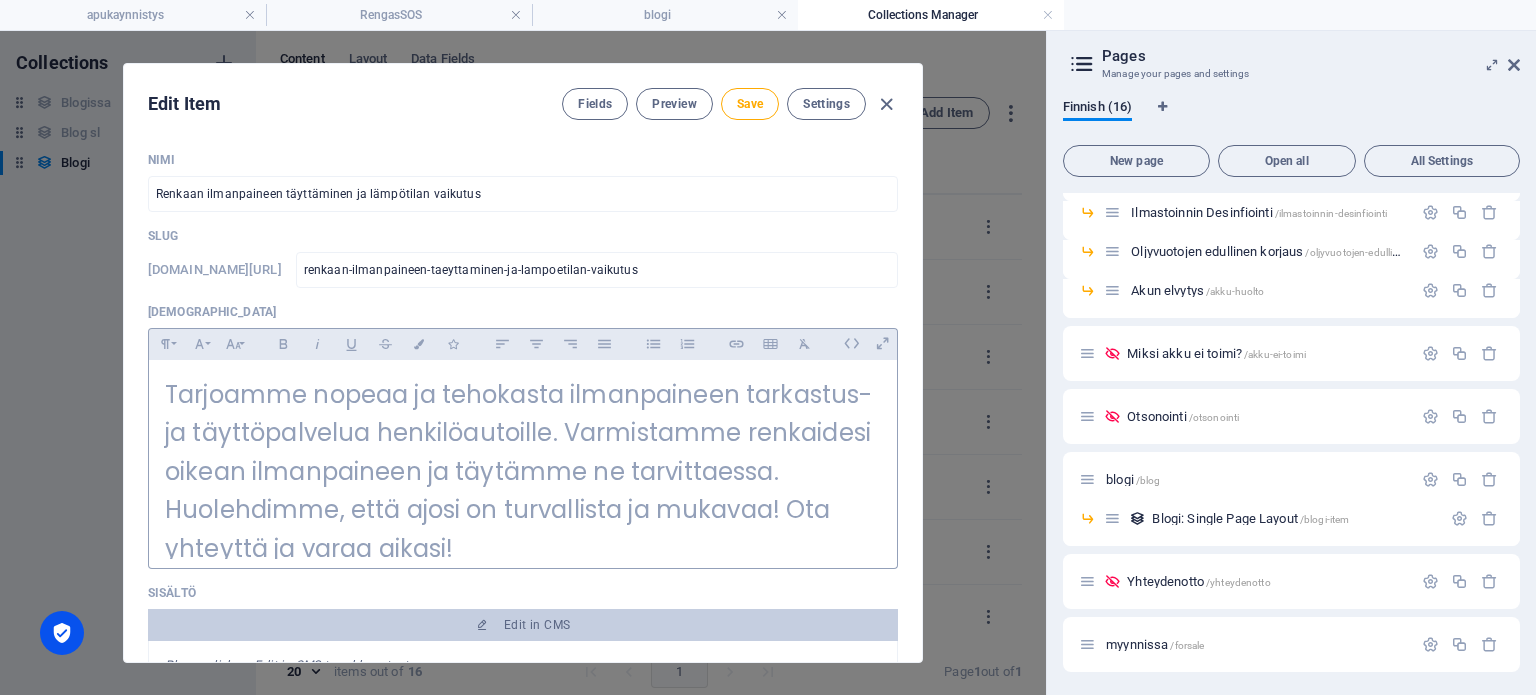 click at bounding box center [523, 564] 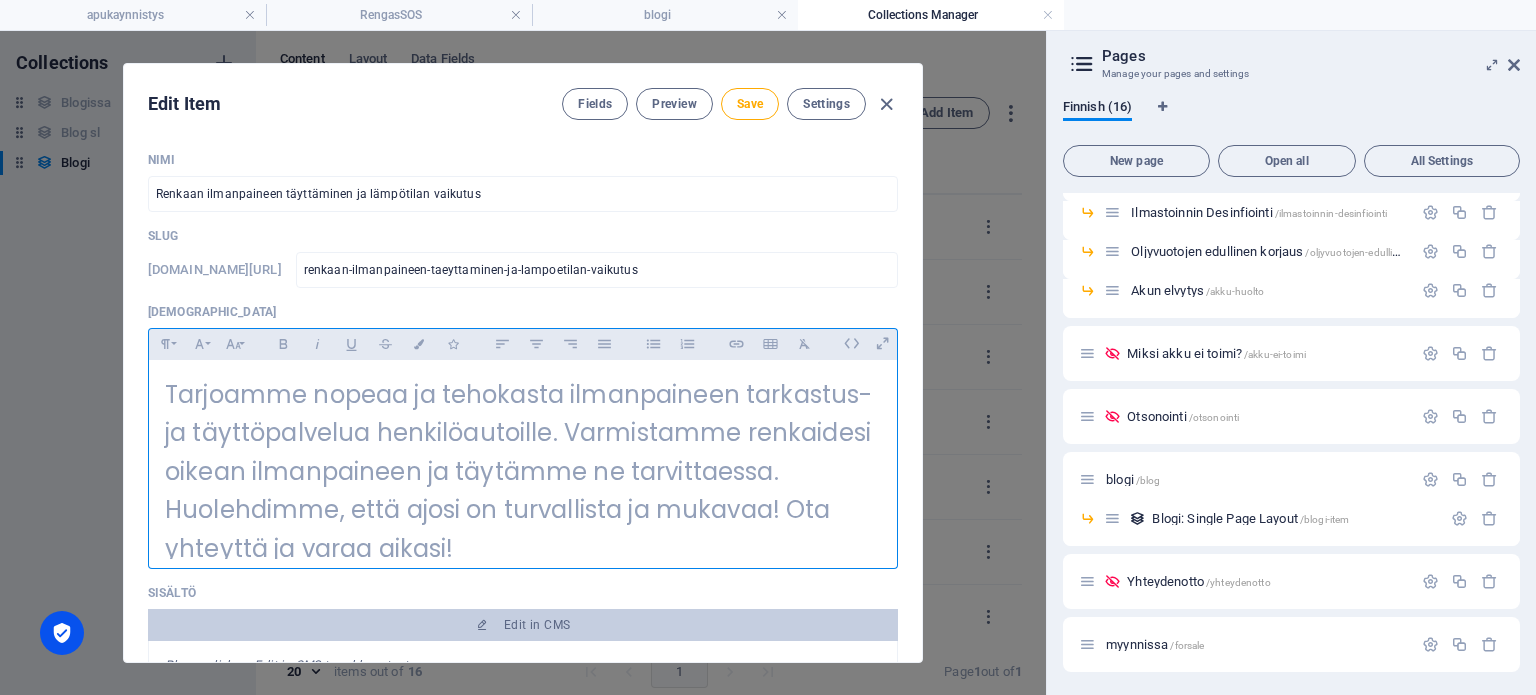 click on "Tarjoamme nopeaa ja tehokasta ilmanpaineen tarkastus- ja täyttöpalvelua henkilöautoille. Varmistamme renkaidesi oikean ilmanpaineen ja täytämme ne tarvittaessa. Huolehdimme, että ajosi on turvallista ja mukavaa! Ota yhteyttä ja varaa aikasi!" at bounding box center [518, 471] 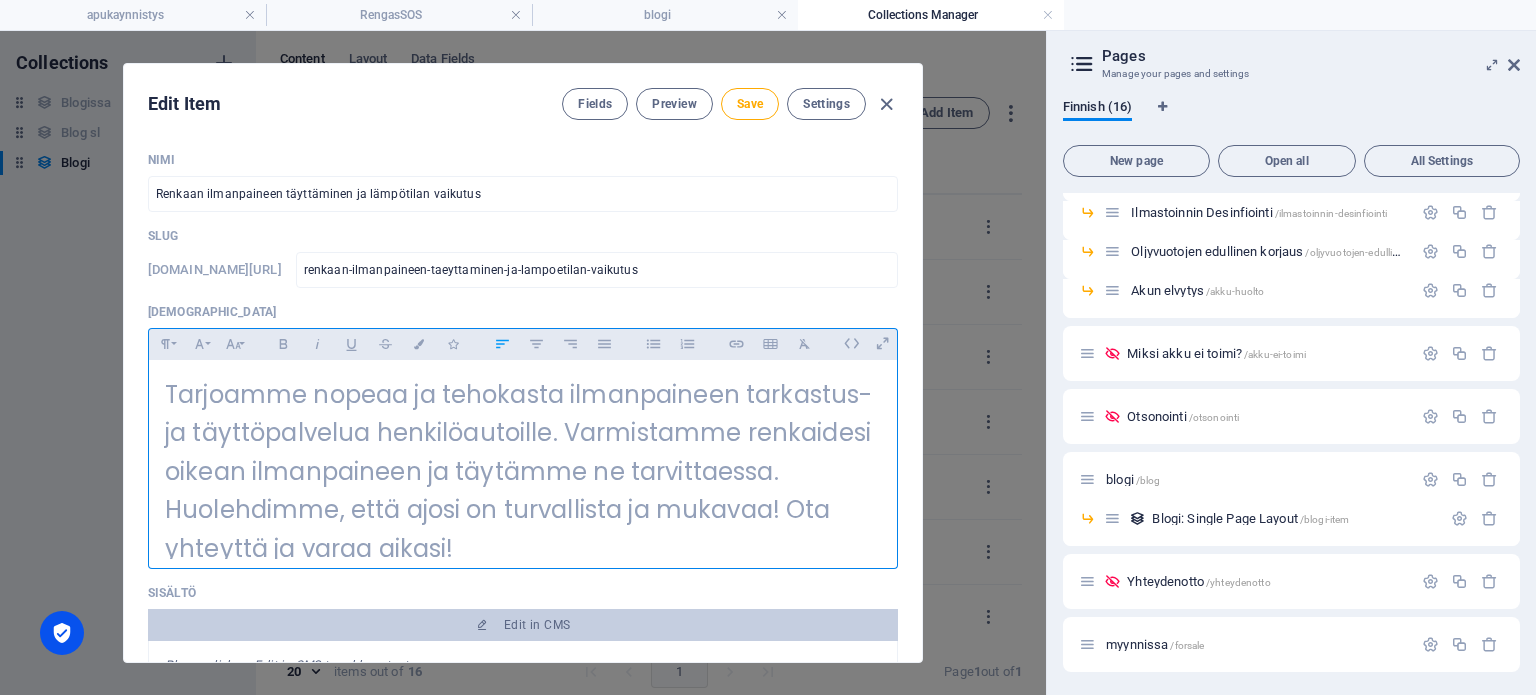 type 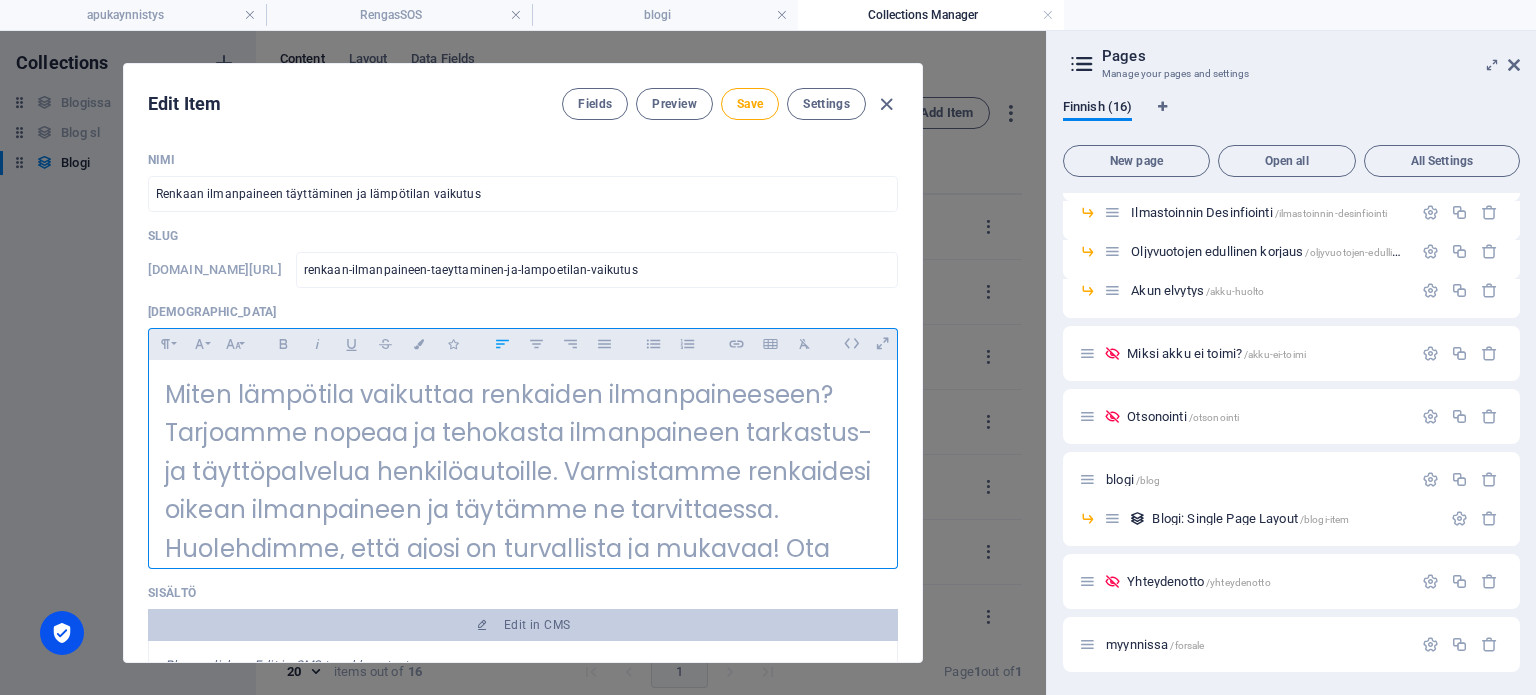 click on "Miten lämpötila vaikuttaa renkaiden ilmanpaineeseen? Tarjoamme nopeaa ja tehokasta ilmanpaineen tarkastus- ja täyttöpalvelua henkilöautoille. Varmistamme renkaidesi oikean ilmanpaineen ja täytämme ne tarvittaessa. Huolehdimme, että ajosi on turvallista ja mukavaa! Ota yhteyttä ja varaa aikasi!" at bounding box center (518, 490) 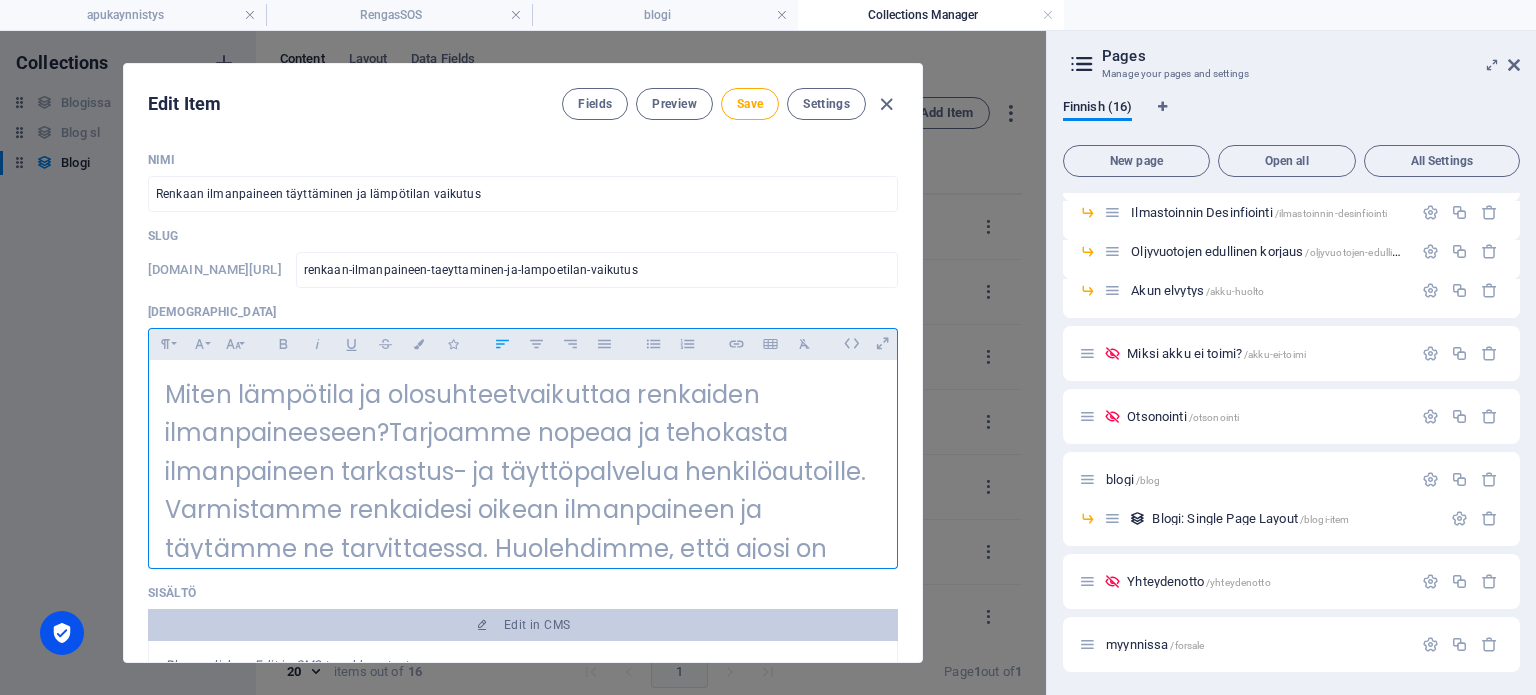click on "Miten lämpötila ja olosuhteet  vaikuttaa renkaiden ilmanpaineeseen? Tarjoamme nopeaa ja tehokasta ilmanpaineen tarkastus- ja täyttöpalvelua henkilöautoille. Varmistamme renkaidesi oikean ilmanpaineen ja täytämme ne tarvittaessa. Huolehdimme, että ajosi on turvallista ja mukavaa! Ota yhteyttä ja varaa aikasi!" at bounding box center (515, 490) 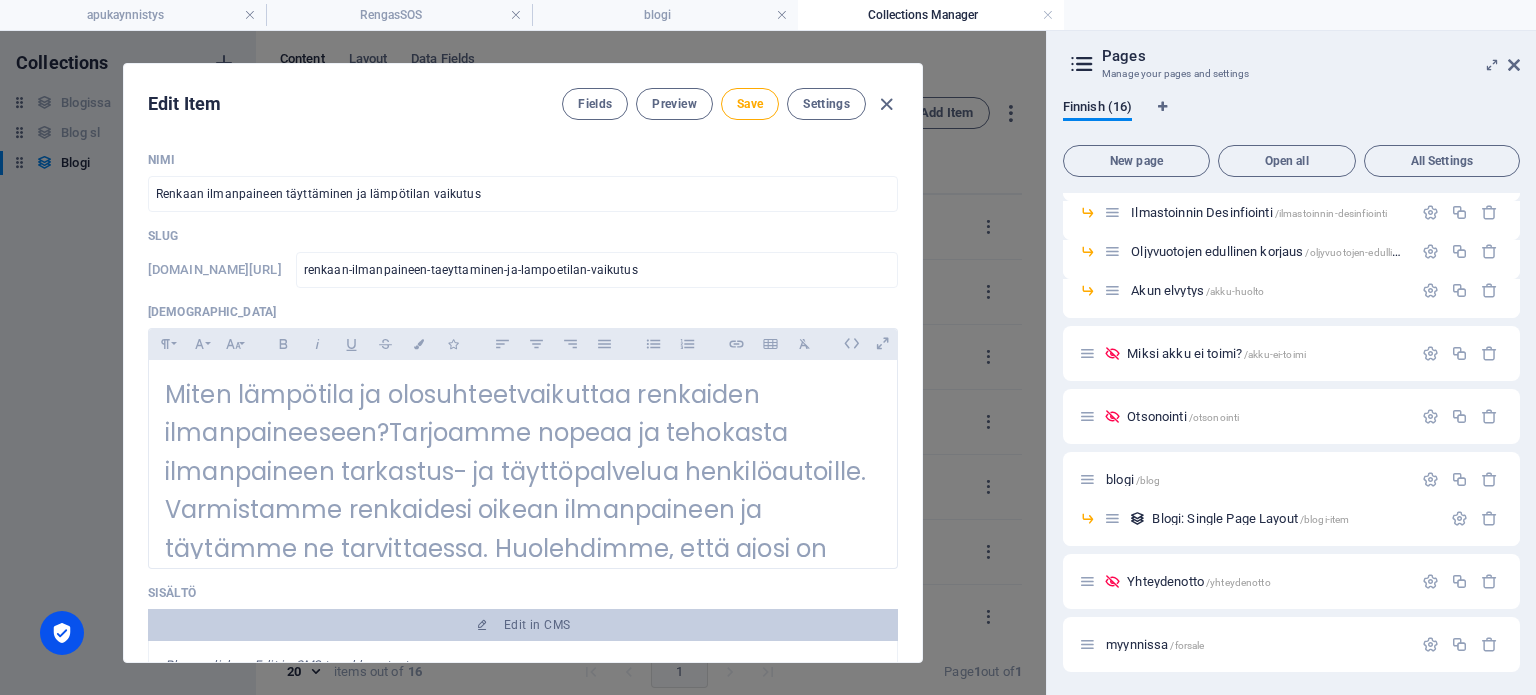 click on "Nimi Renkaan ilmanpaineen täyttäminen ja lämpötilan vaikutus ​ Slug [DOMAIN_NAME][URL] renkaan-ilmanpaineen-taeyttaminen-ja-lampoetilan-vaikutus ​ Kuvaus Paragraph Format Normal Heading 1 Heading 2 Heading 3 Heading 4 Heading 5 Heading 6 Code Font Family Arial [US_STATE] Impact Tahoma Times New Roman Verdana Poppins Roboto Slab Font Size 8 9 10 11 12 14 18 24 30 36 48 60 72 96 Bold Italic Underline Strikethrough Colors Icons Align Left Align Center Align Right Align Justify Unordered List Ordered List Insert Link Insert Table Clear Formatting Miten lämpötila ja olosuhteet  vaikuttaa renkaiden ilmanpaineeseen?  Tarjoamme nopeaa ja tehokasta ilmanpaineen tarkastus- ja täyttöpalvelua henkilöautoille. Varmistamme renkaidesi oikean ilmanpaineen ja täytämme ne tarvittaessa. Huolehdimme, että ajosi on turvallista ja mukavaa! Ota yhteyttä ja varaa aikasi! Sisältö Edit in CMS Please click on Edit in CMS to add content Julkaisupäivä [DATE] ​ Image Drop file here, click to upload or" at bounding box center (523, 744) 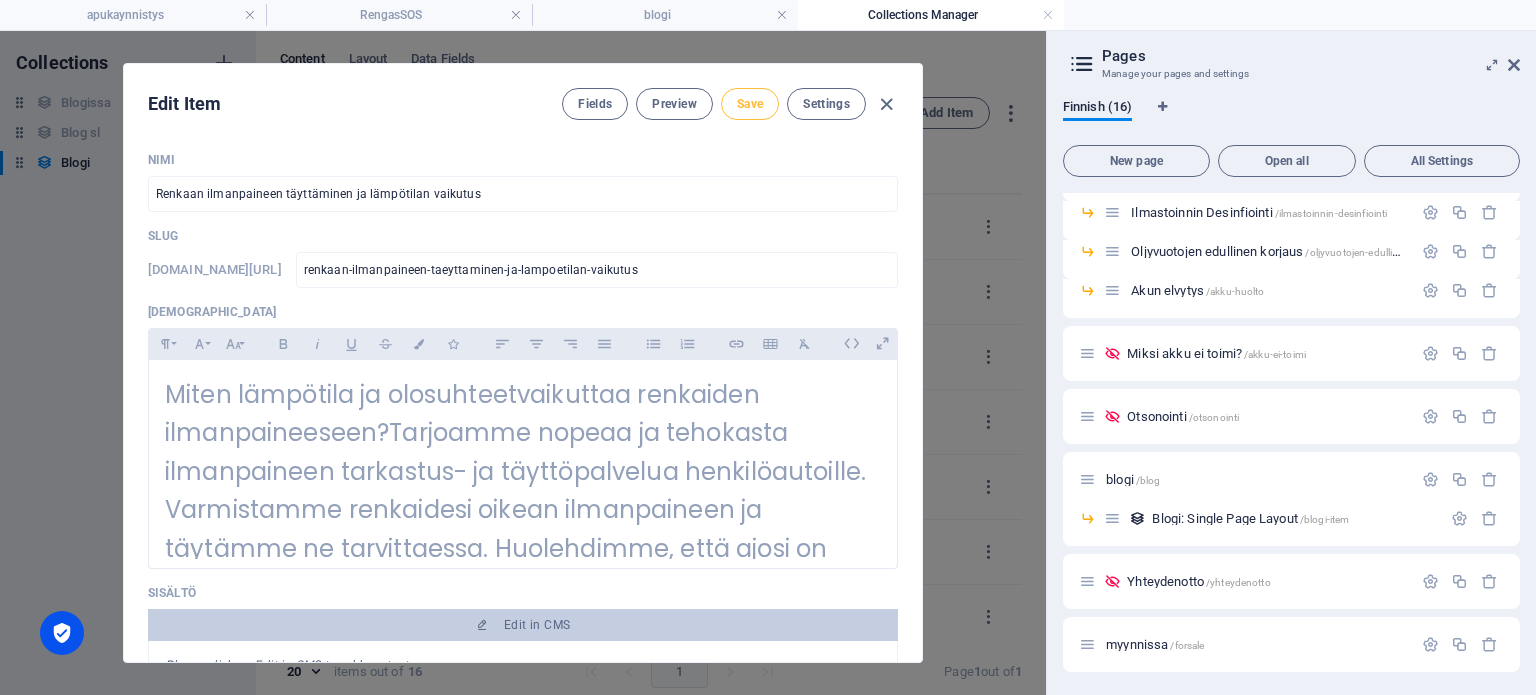 click on "Save" at bounding box center [750, 104] 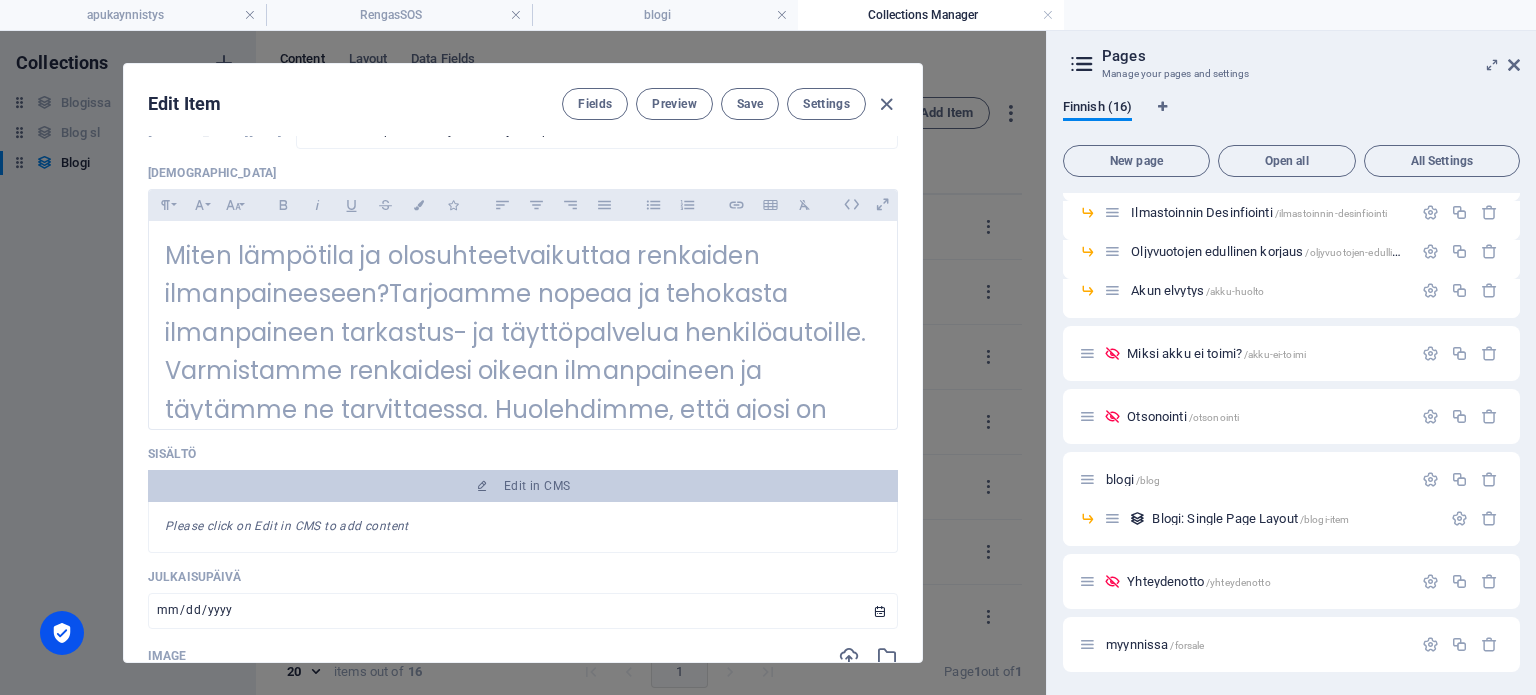 scroll, scrollTop: 200, scrollLeft: 0, axis: vertical 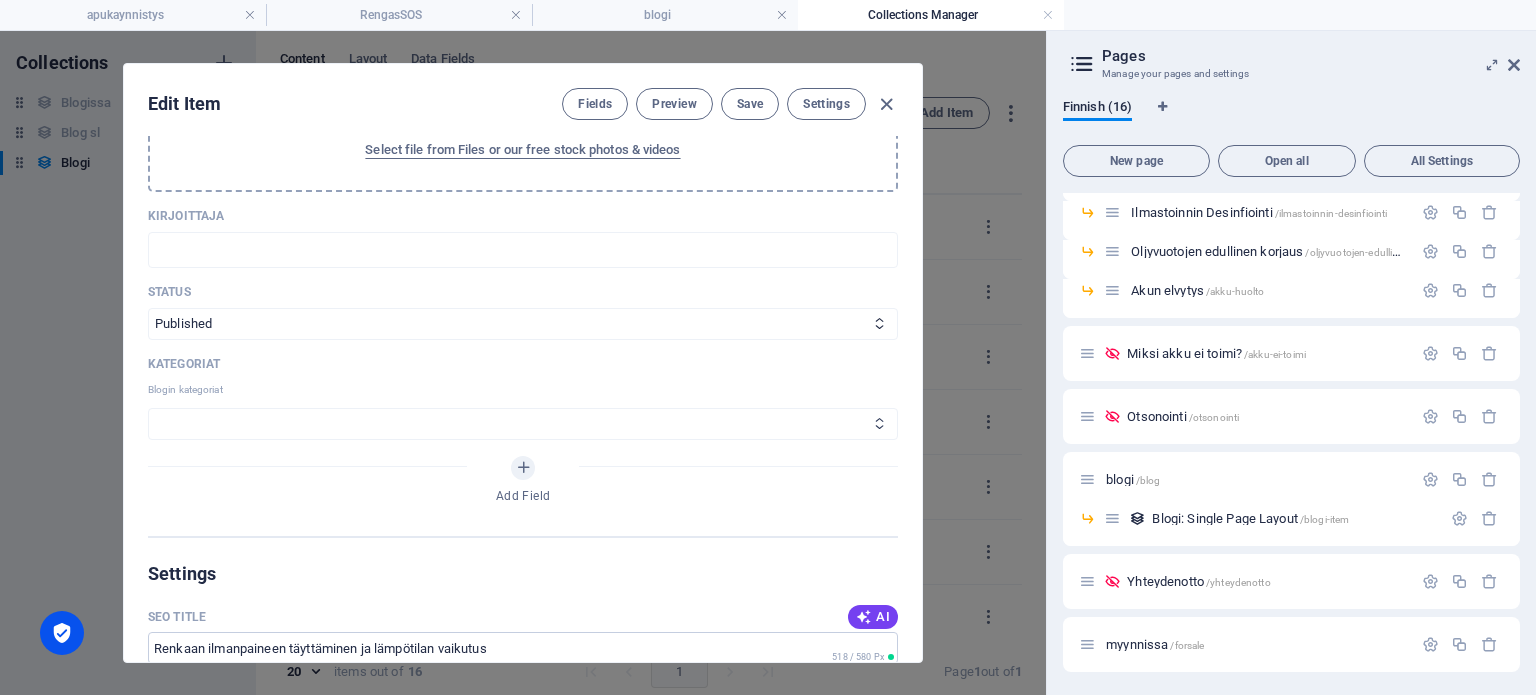 click on "Akut Muut Starttimoottorit ja Sytytysjärjestelmät Auton Elektroniikka Käynnistysongelmat Remontointi Opas Moottori" at bounding box center (523, 424) 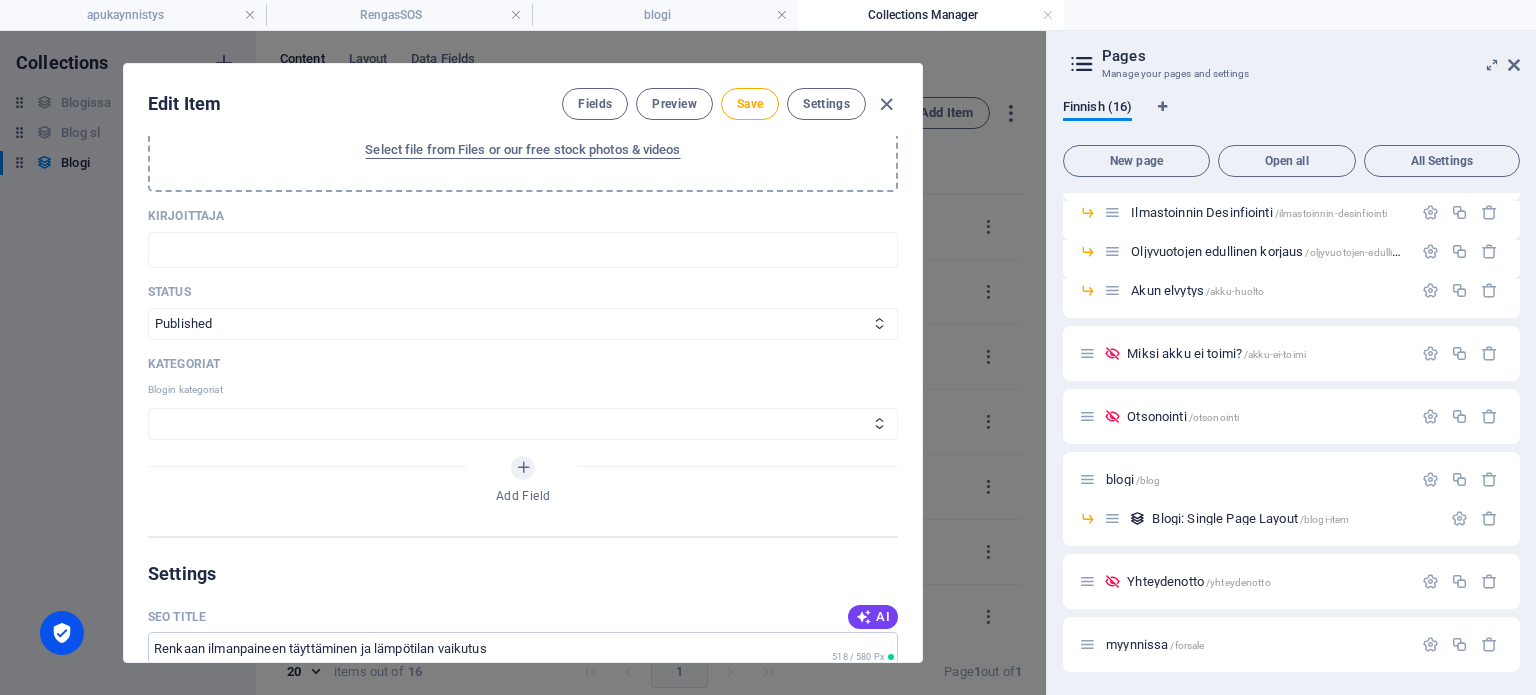 click on "Kategoriat Blogin kategoriat Akut Muut Starttimoottorit ja Sytytysjärjestelmät Auton Elektroniikka Käynnistysongelmat Remontointi Opas Moottori" at bounding box center (523, 398) 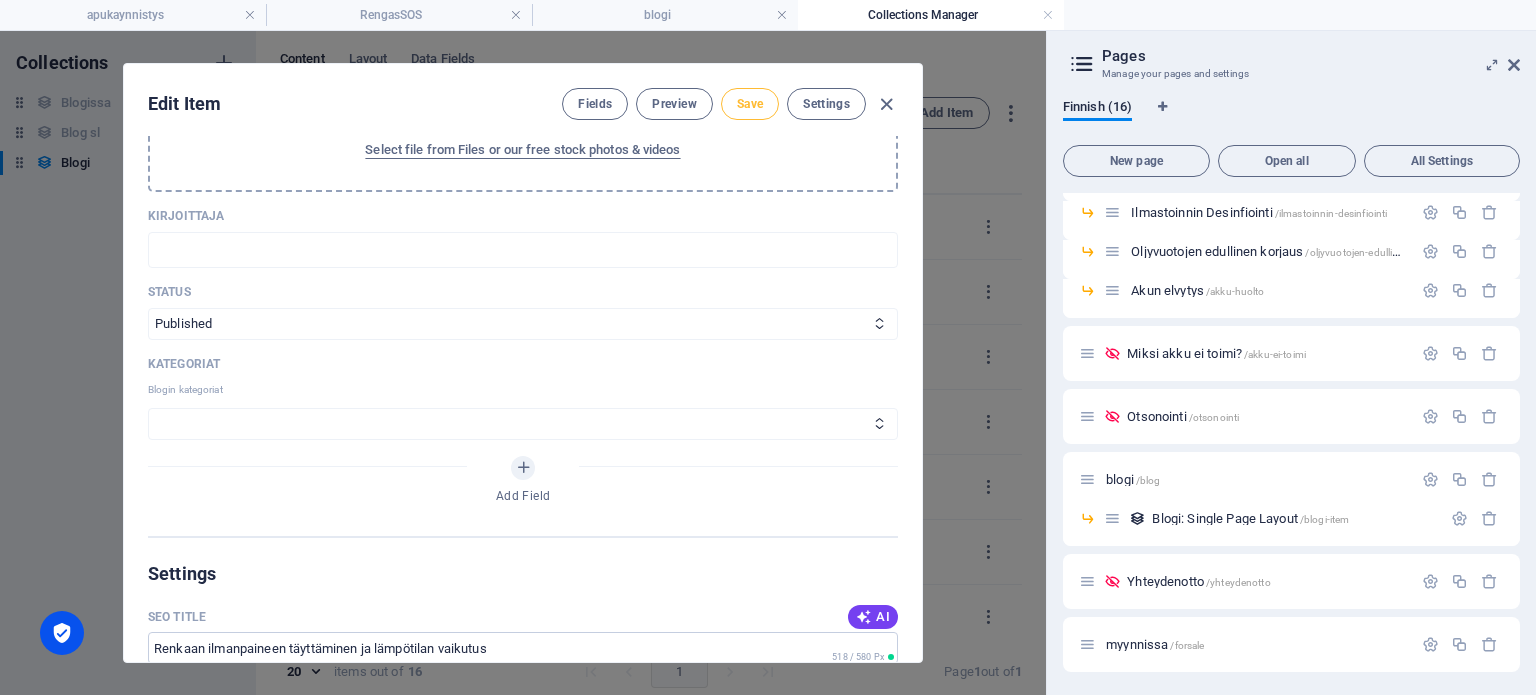 click on "Save" at bounding box center [750, 104] 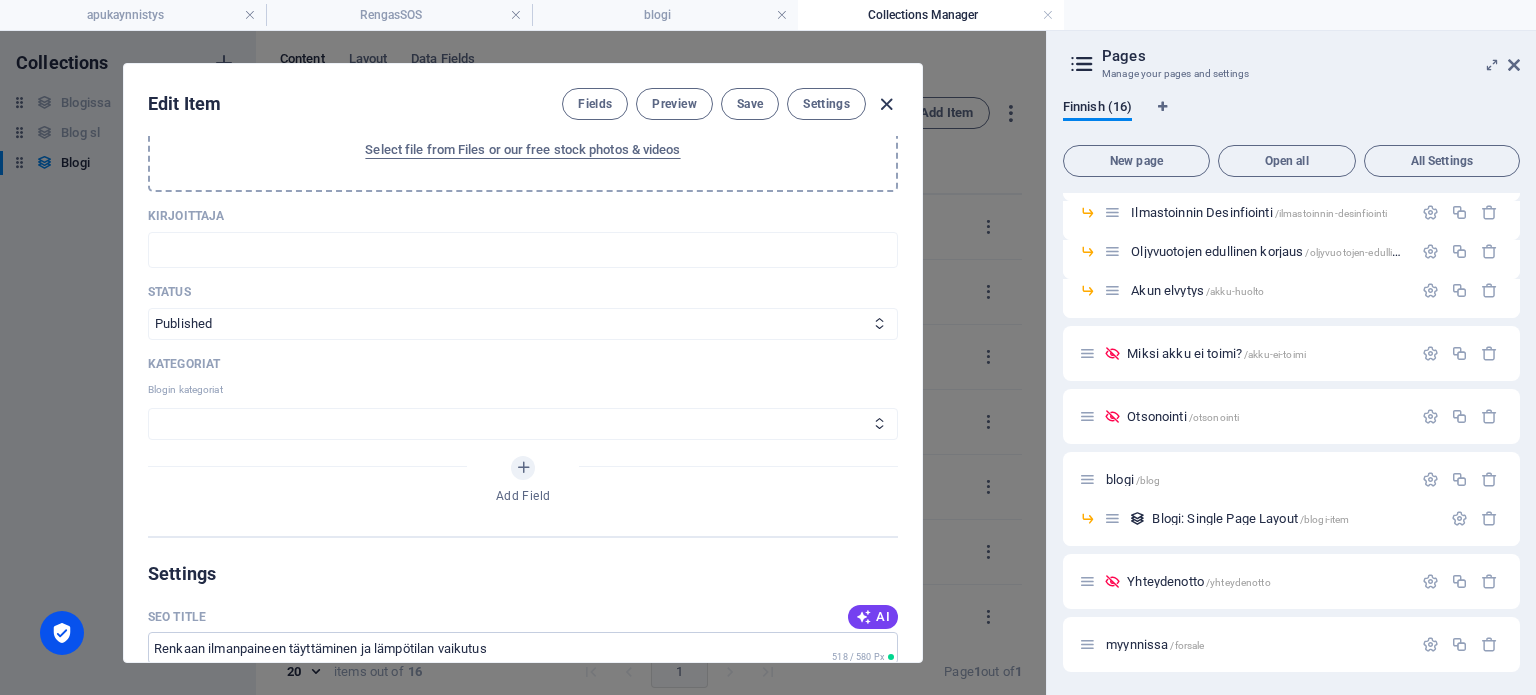 click at bounding box center [886, 104] 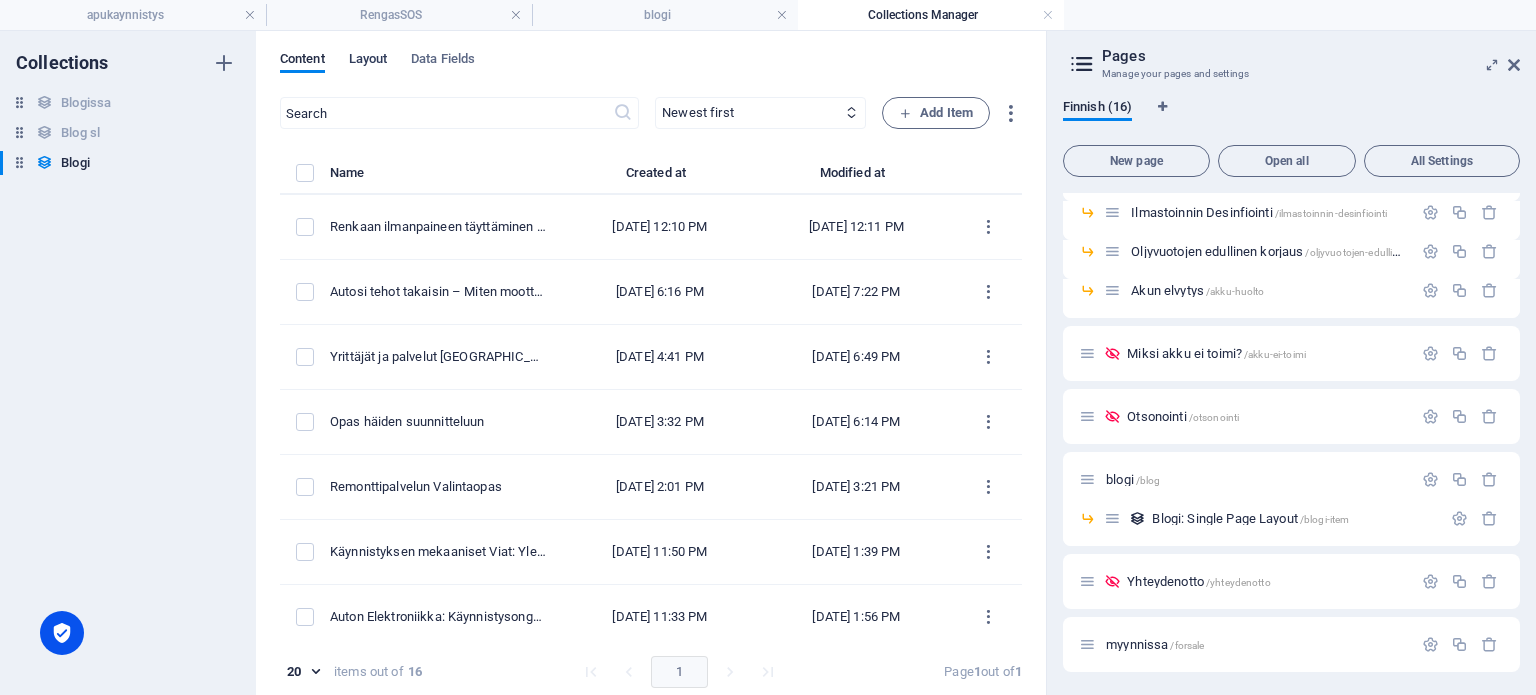 click on "Layout" at bounding box center (368, 61) 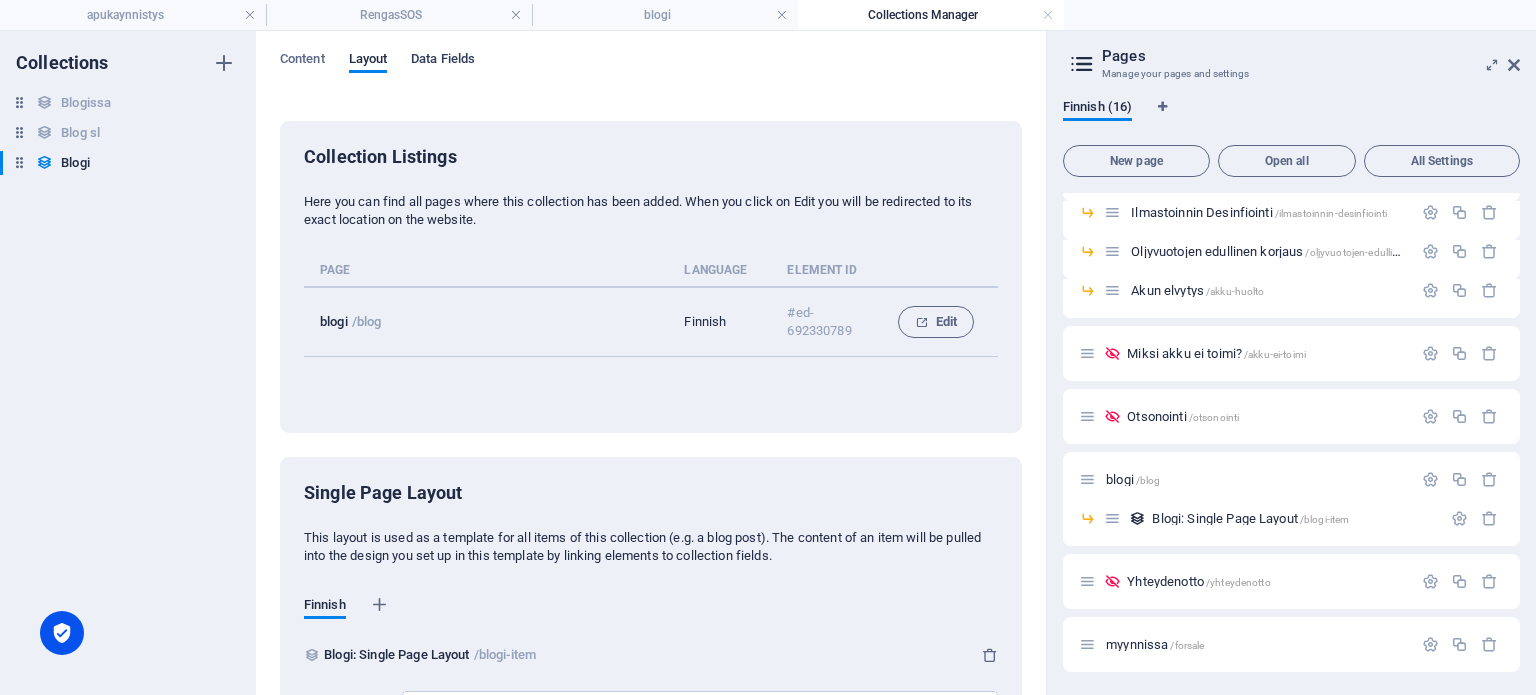 click on "Data Fields" at bounding box center (443, 61) 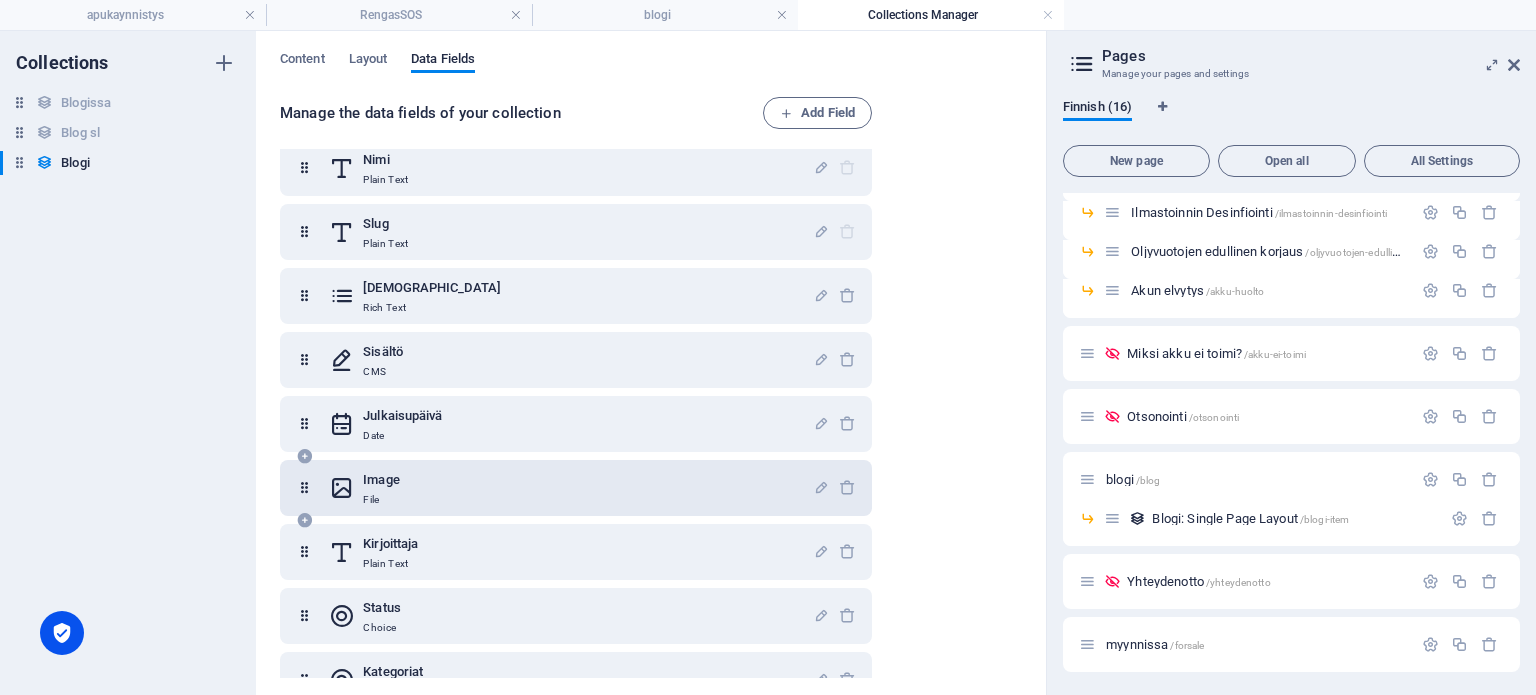 scroll, scrollTop: 58, scrollLeft: 0, axis: vertical 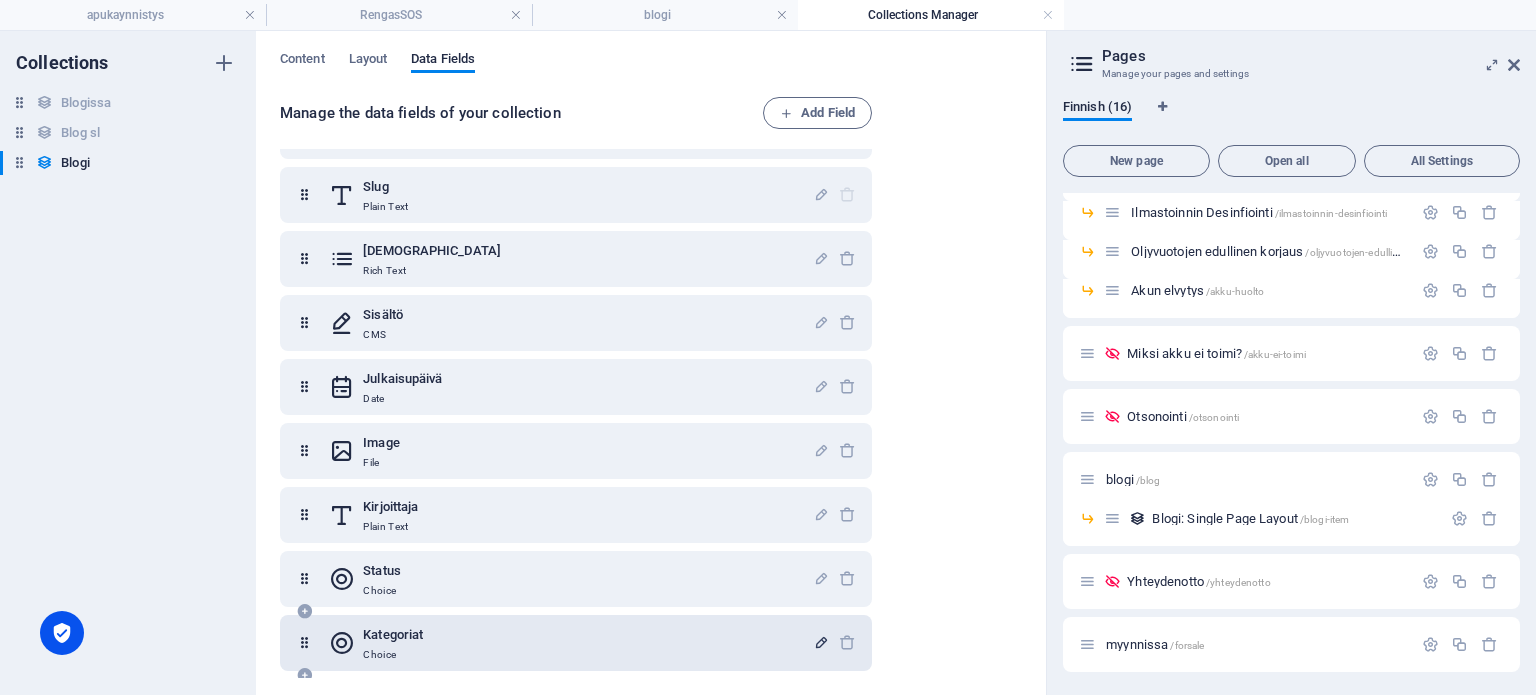 click at bounding box center (821, 642) 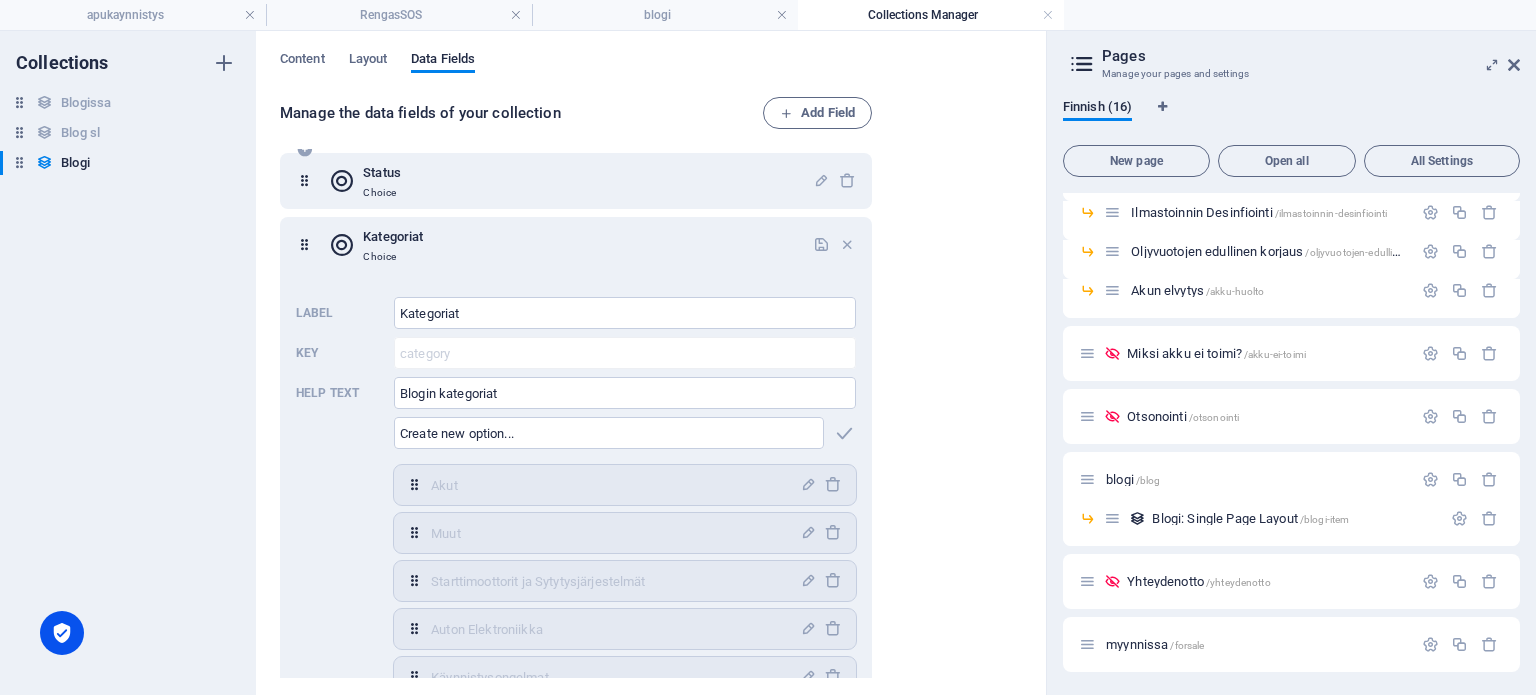 scroll, scrollTop: 458, scrollLeft: 0, axis: vertical 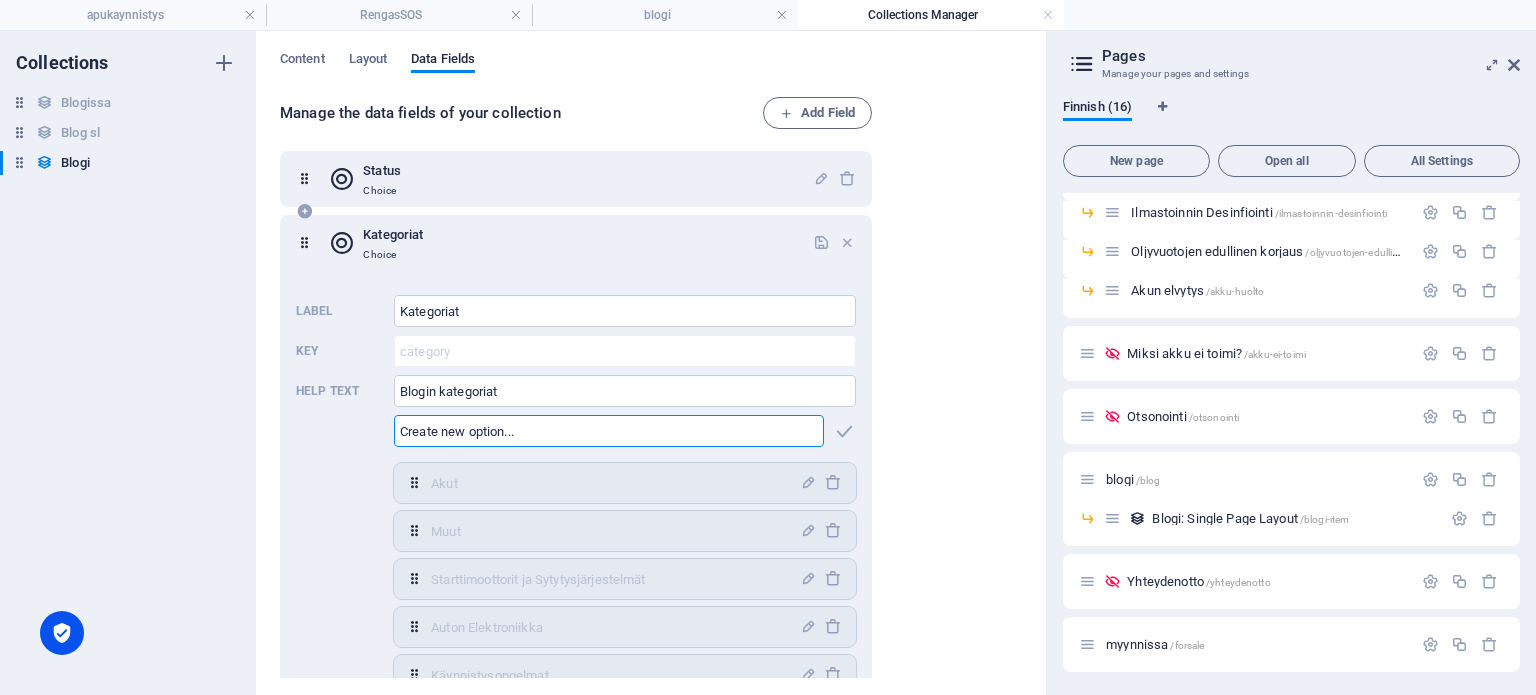 click at bounding box center [609, 431] 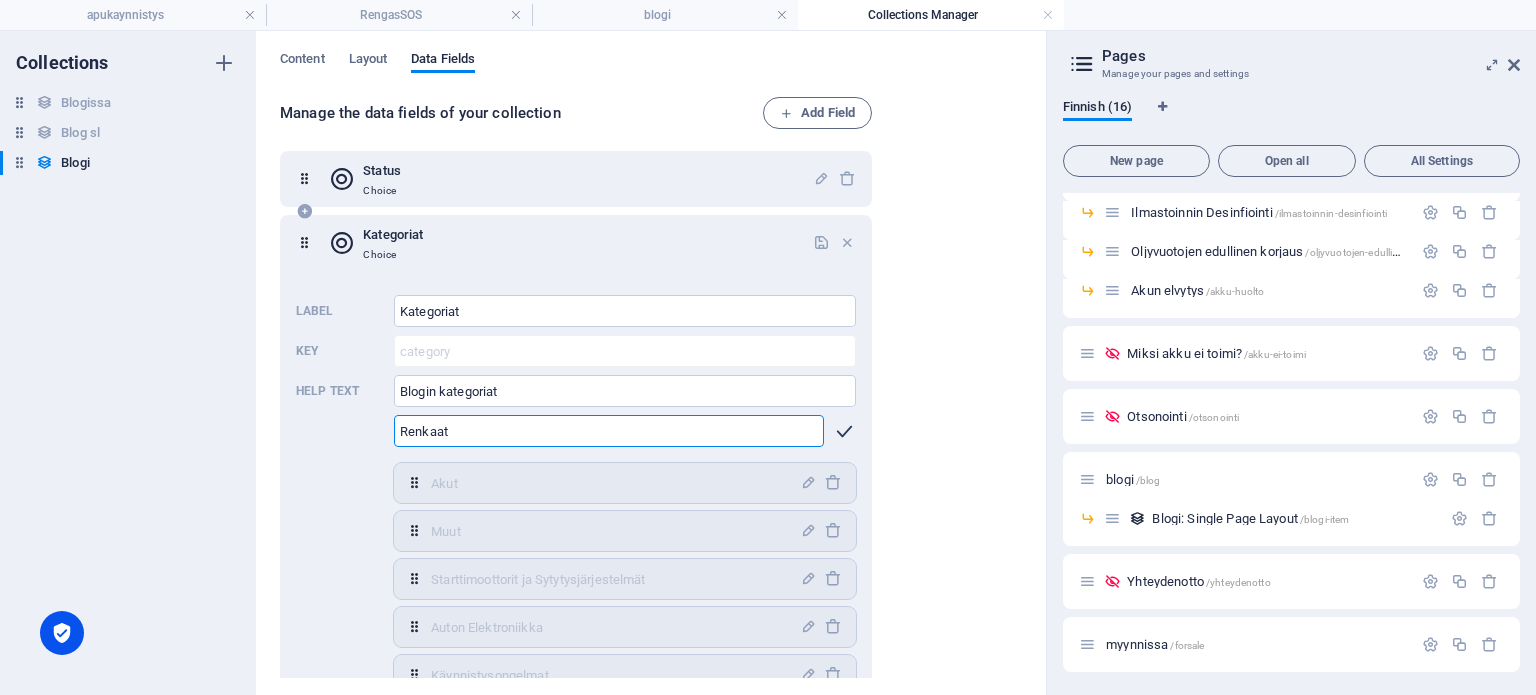 type on "Renkaat" 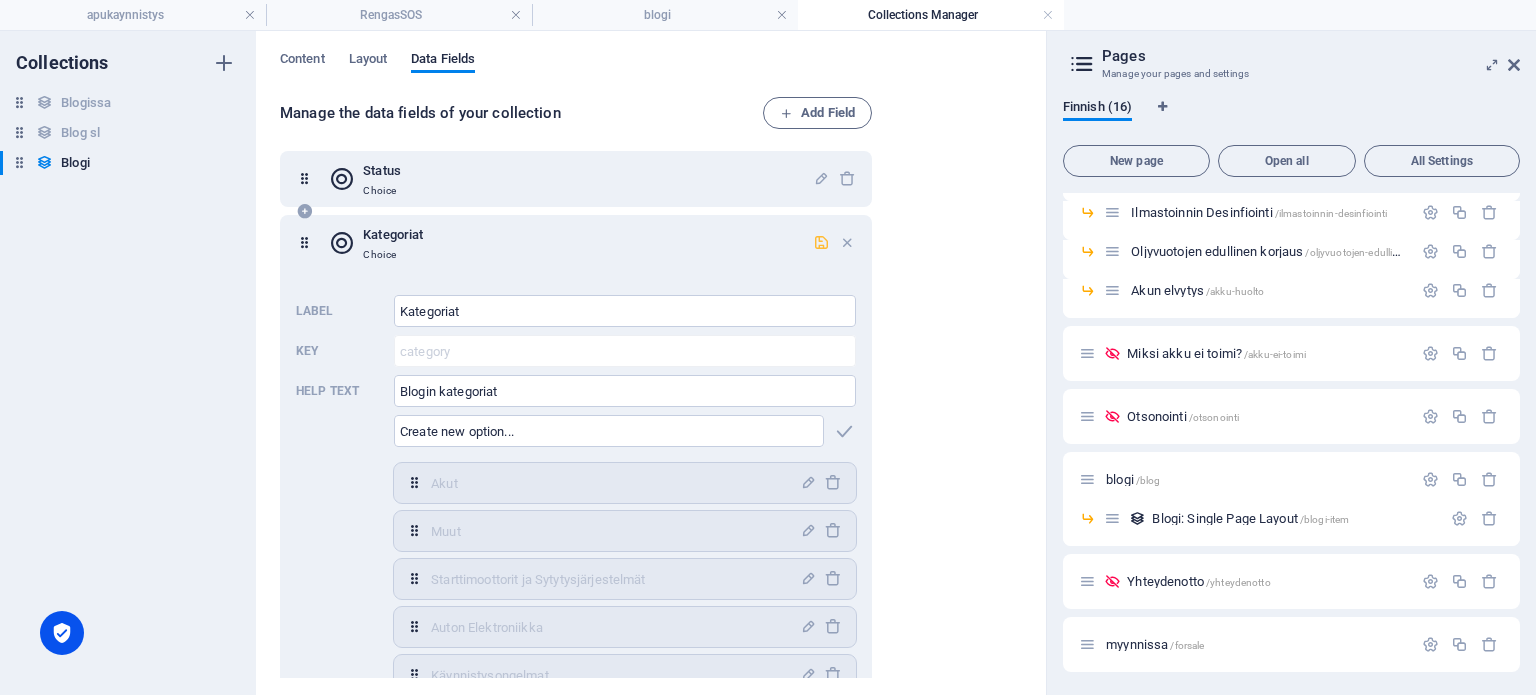 click at bounding box center (821, 242) 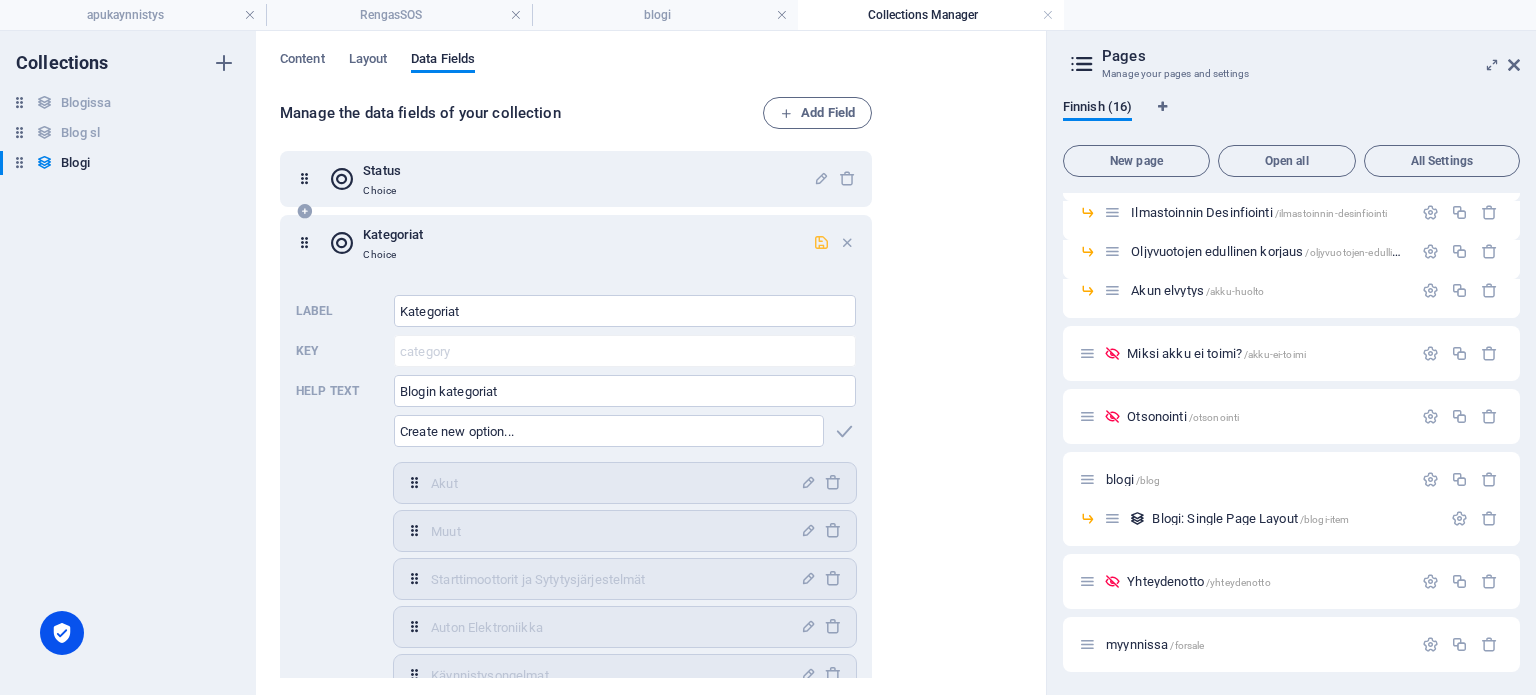 scroll, scrollTop: 524, scrollLeft: 0, axis: vertical 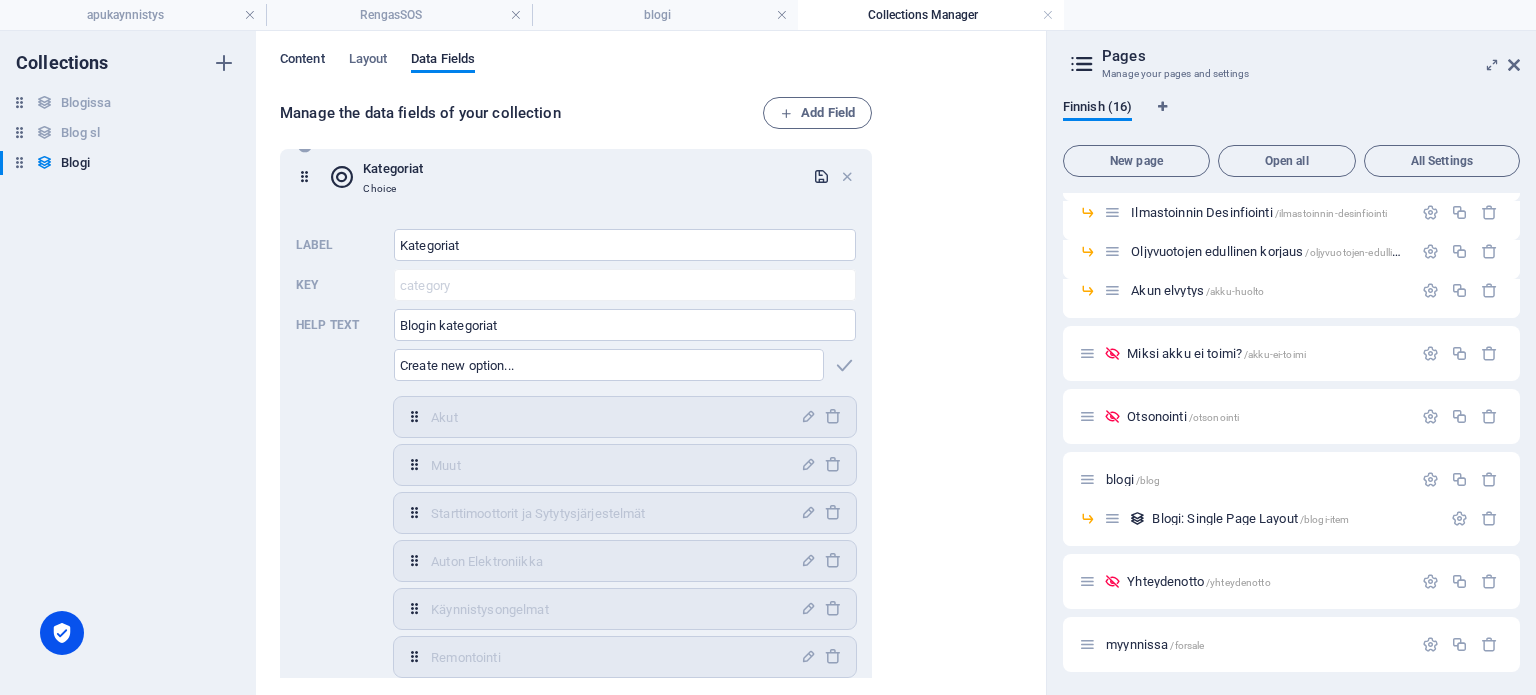 click on "Content" at bounding box center [302, 61] 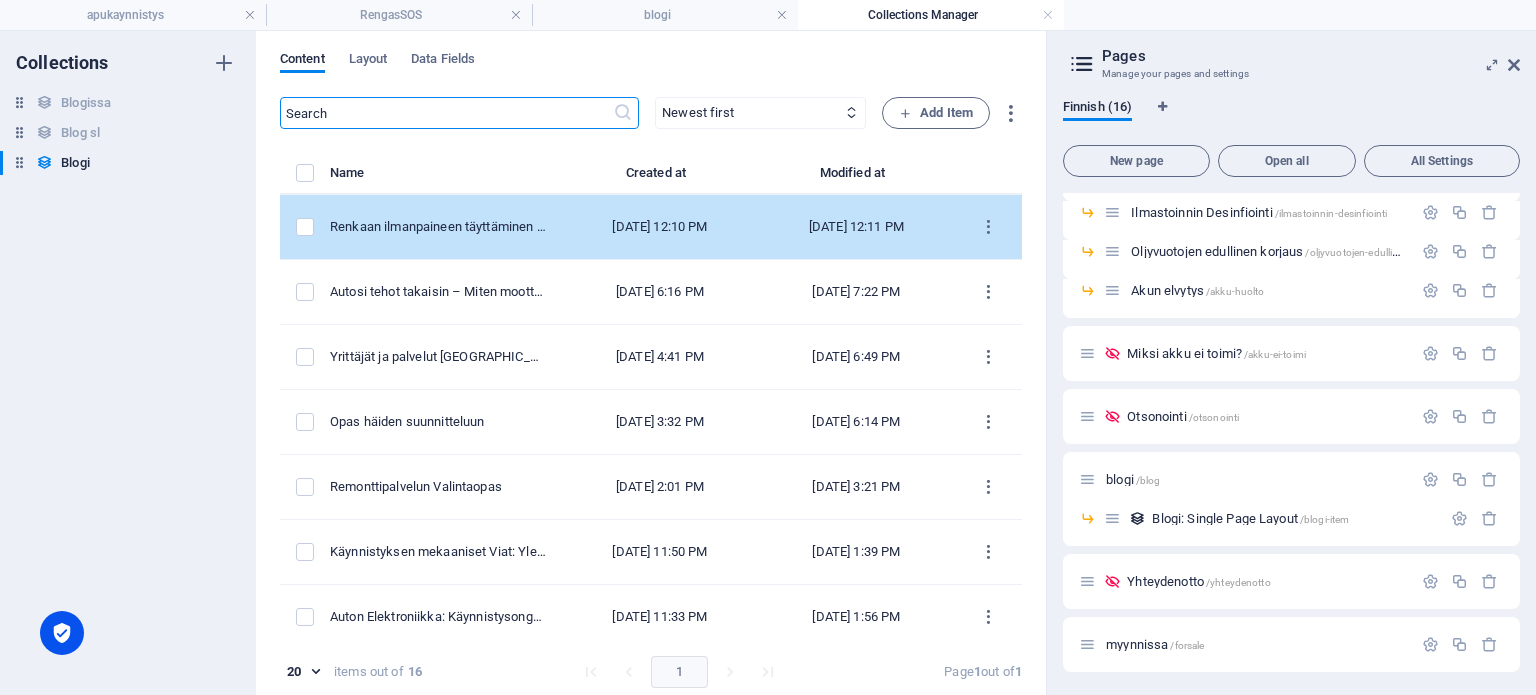 click on "Renkaan ilmanpaineen täyttäminen ja lämpötilan vaikutus" at bounding box center (438, 227) 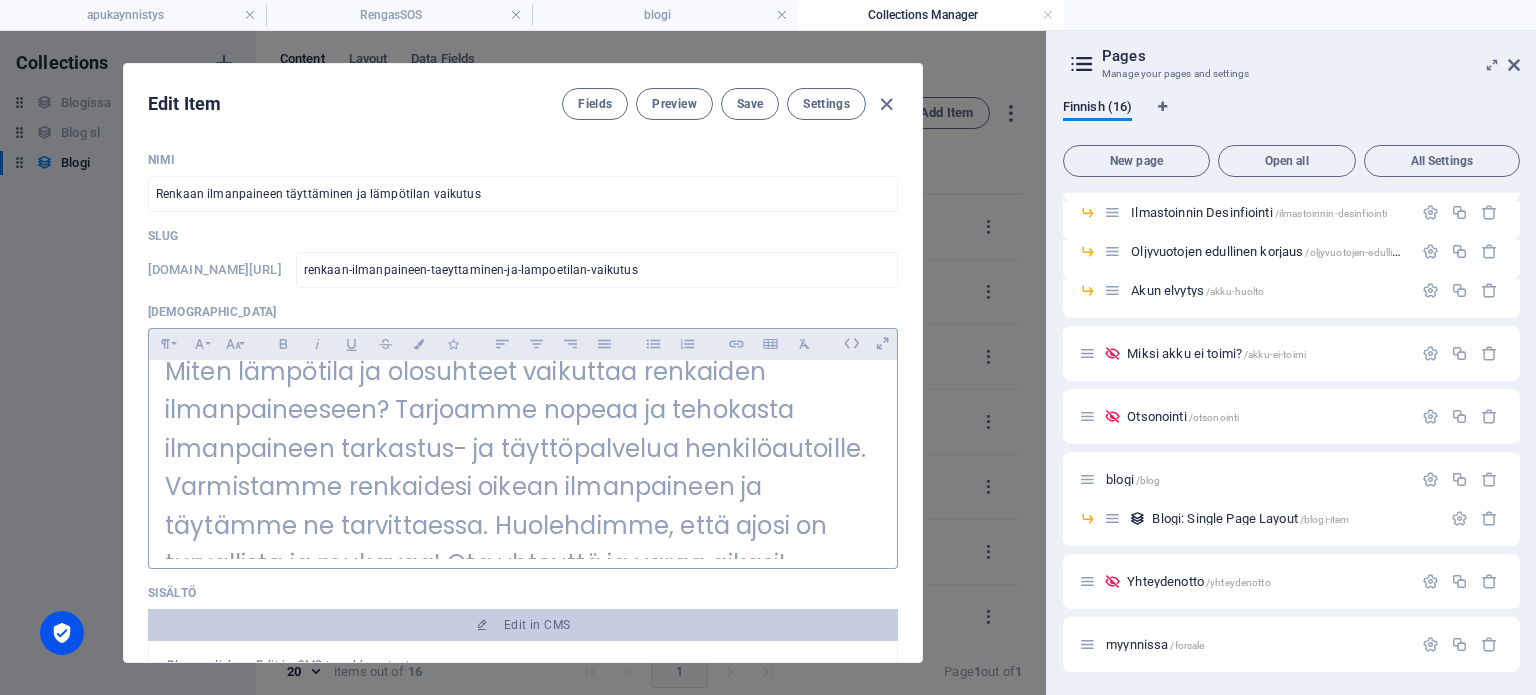 scroll, scrollTop: 63, scrollLeft: 0, axis: vertical 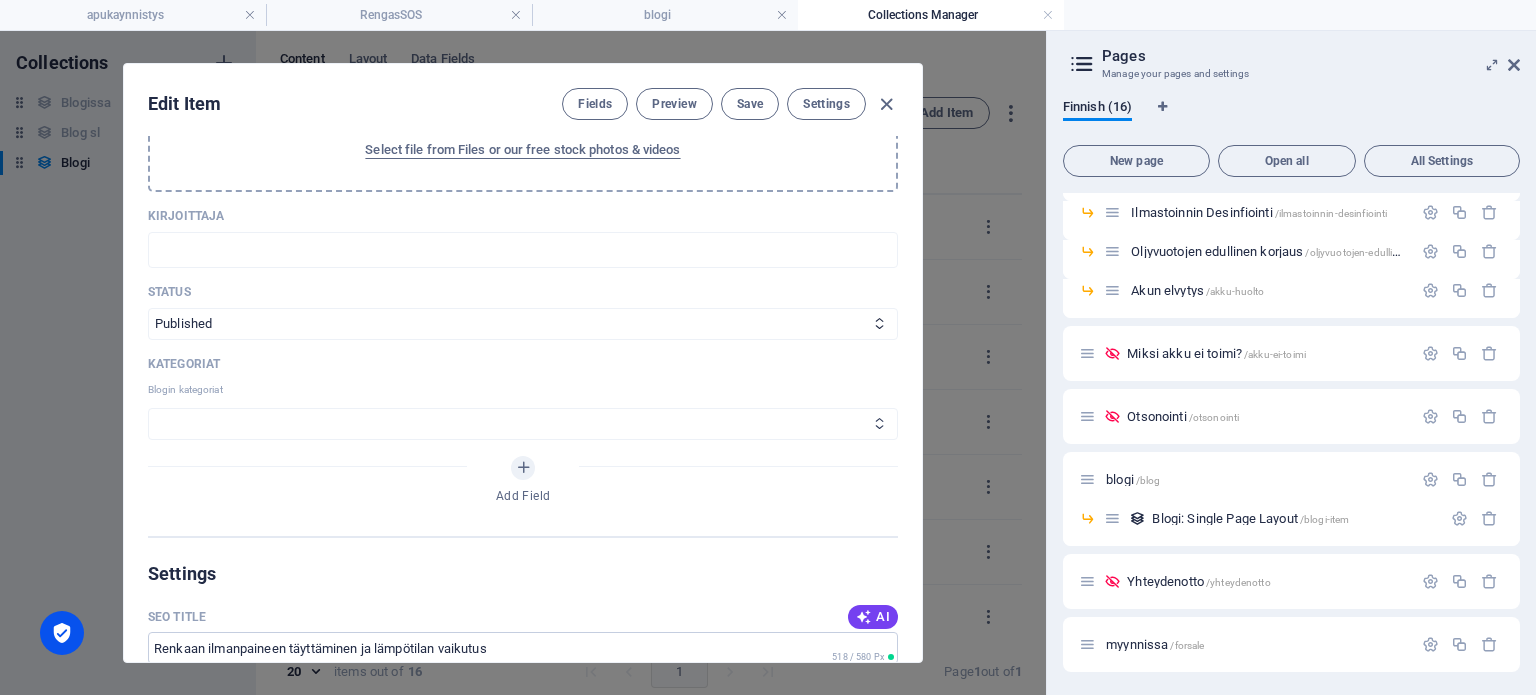 click on "Akut Muut Starttimoottorit ja Sytytysjärjestelmät Auton Elektroniikka Käynnistysongelmat Remontointi Opas Moottori Renkaat" at bounding box center (523, 424) 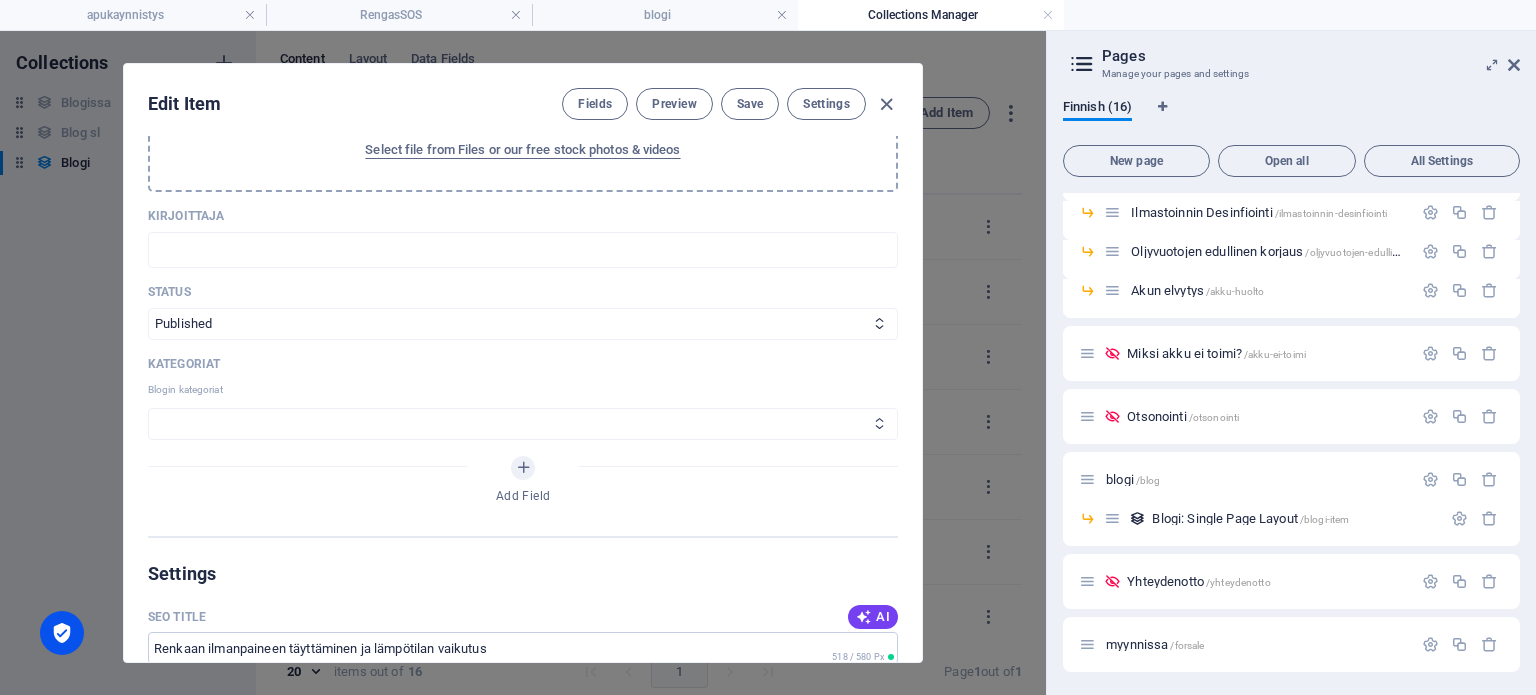 select on "Renkaat" 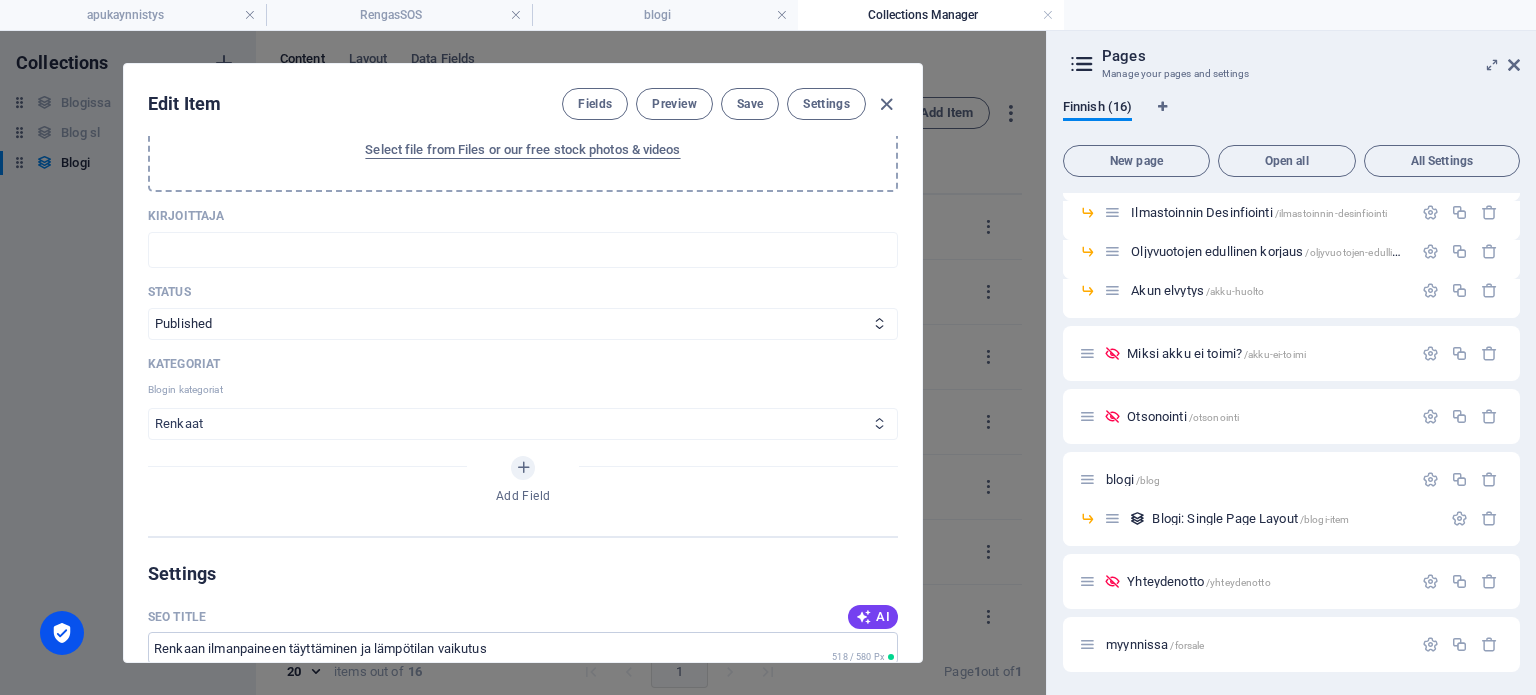 click on "Akut Muut Starttimoottorit ja Sytytysjärjestelmät Auton Elektroniikka Käynnistysongelmat Remontointi Opas Moottori Renkaat" at bounding box center (523, 424) 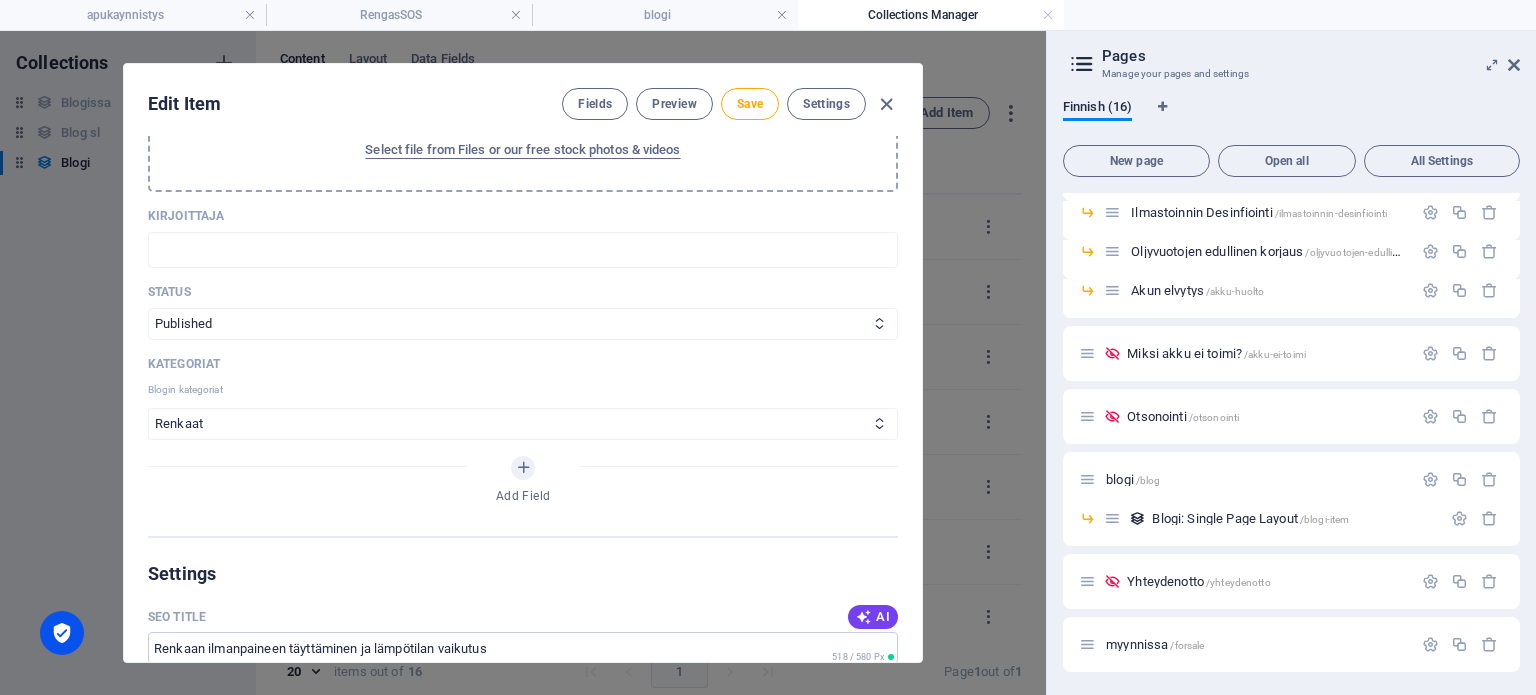click on "Kategoriat" at bounding box center [523, 364] 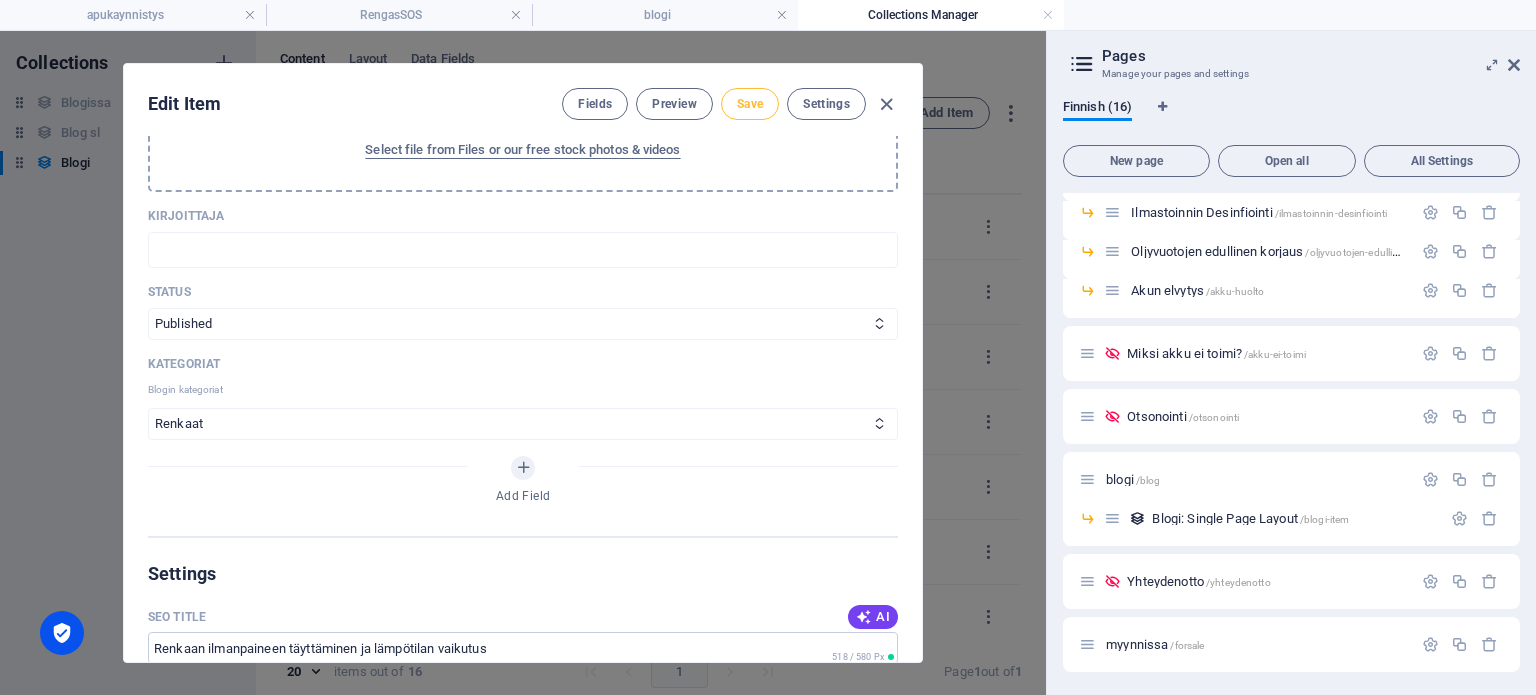 click on "Save" at bounding box center (750, 104) 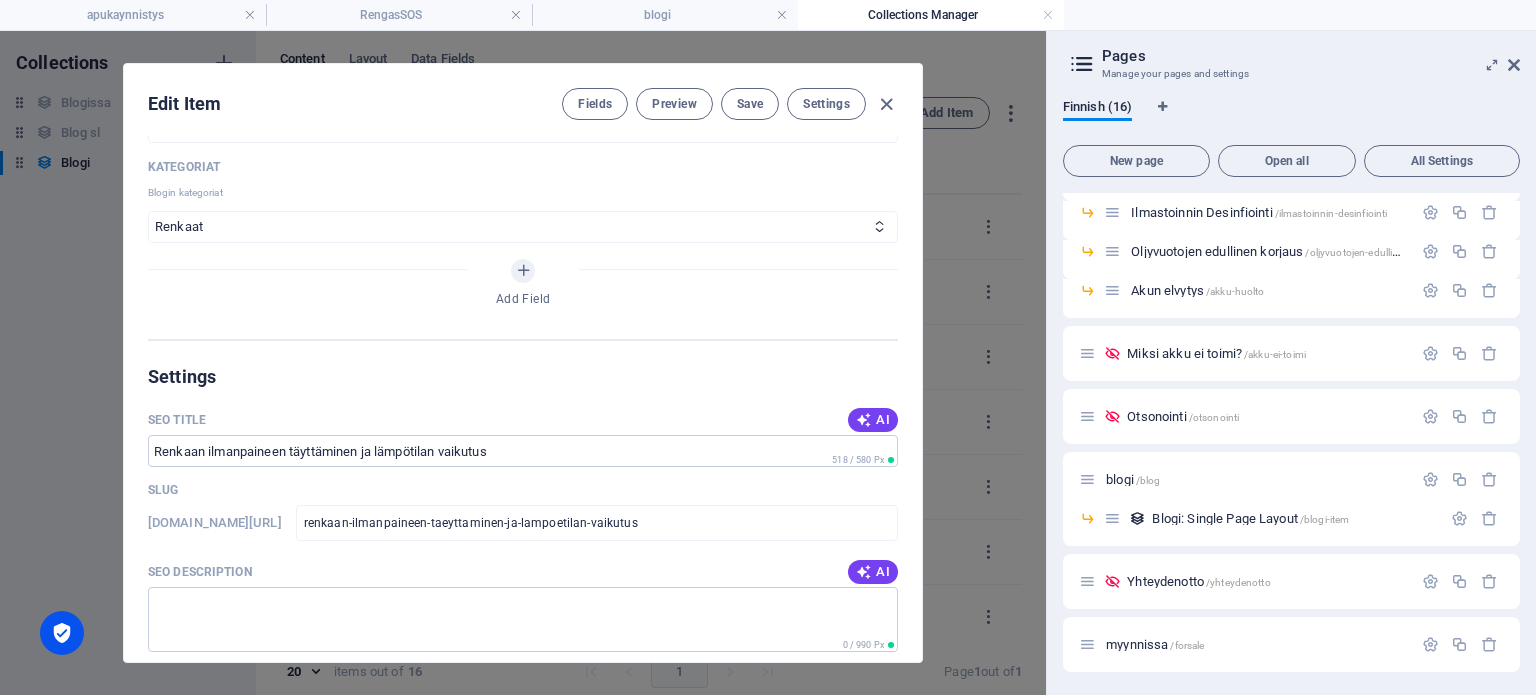 scroll, scrollTop: 1000, scrollLeft: 0, axis: vertical 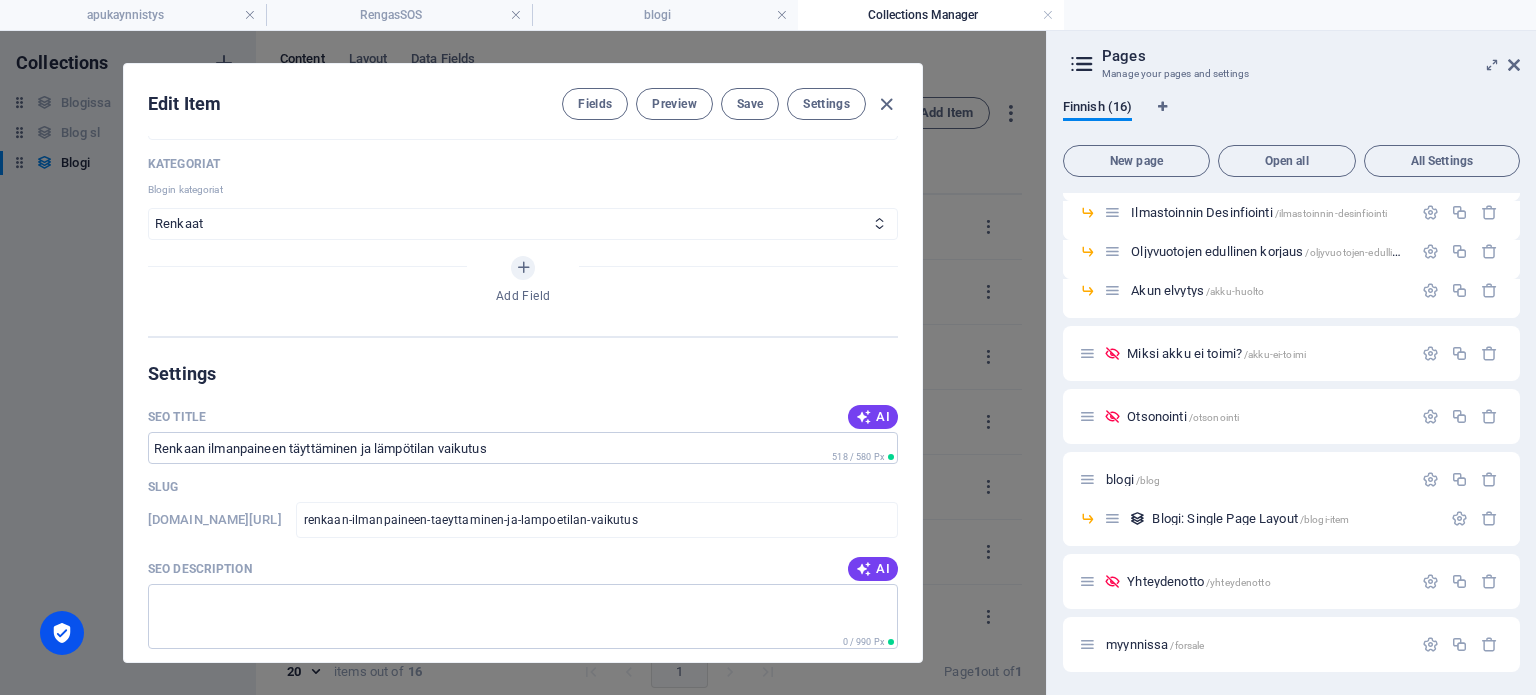 click on "SEO Title AI" at bounding box center [523, 417] 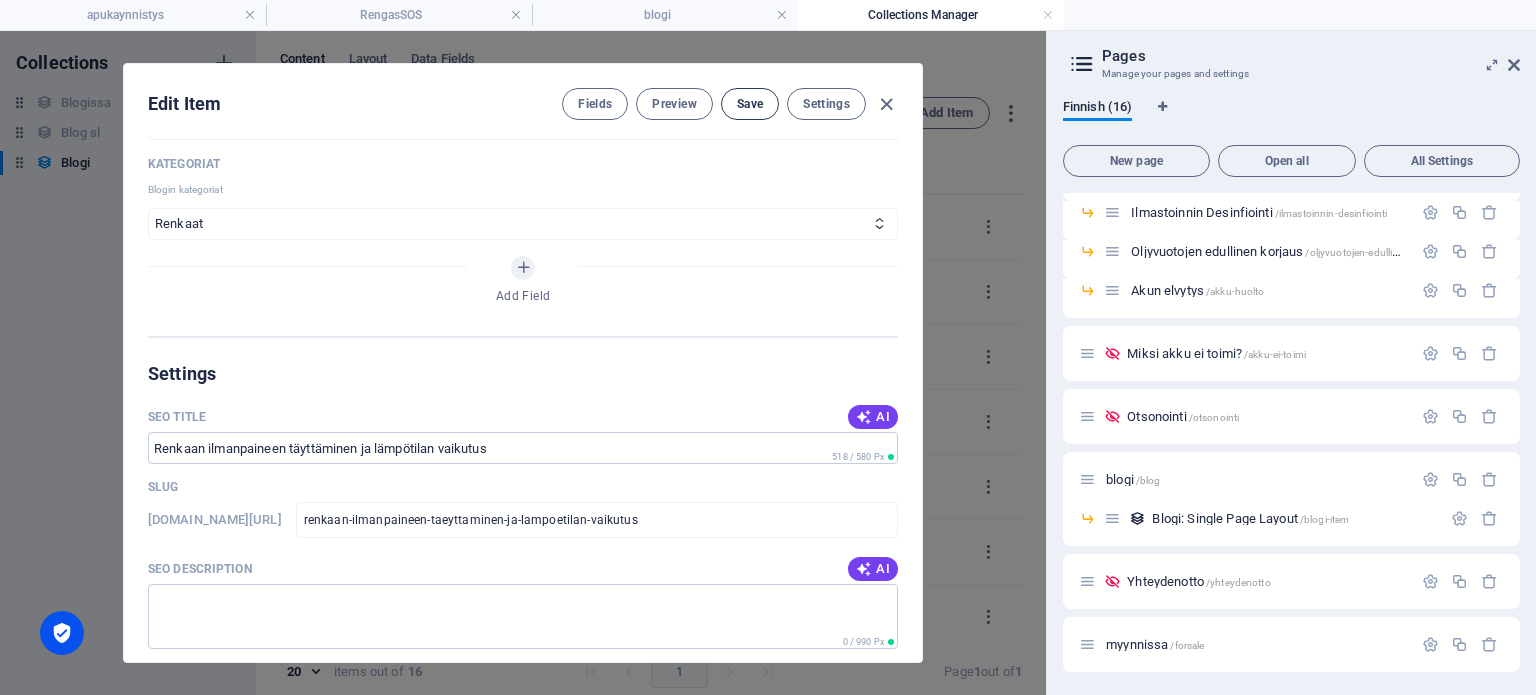 click on "Save" at bounding box center (750, 104) 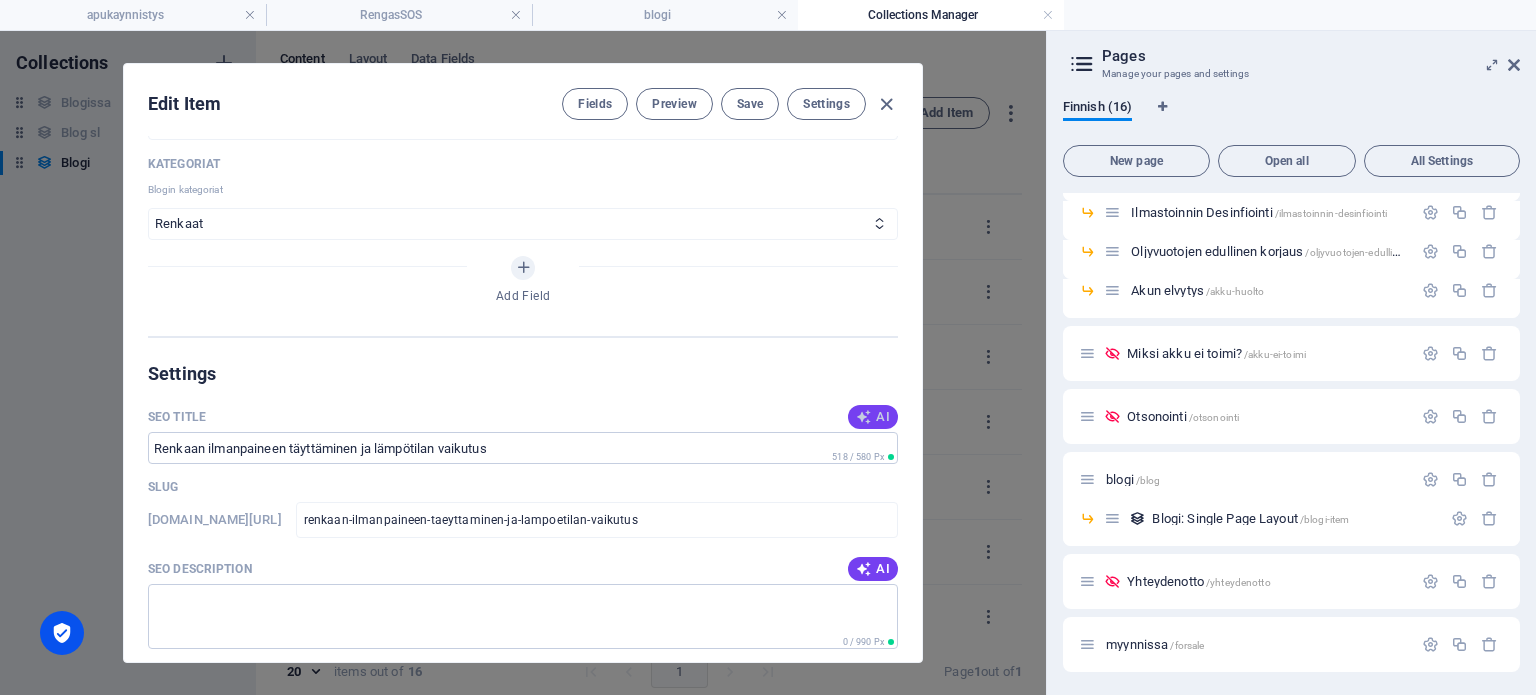 click at bounding box center [864, 417] 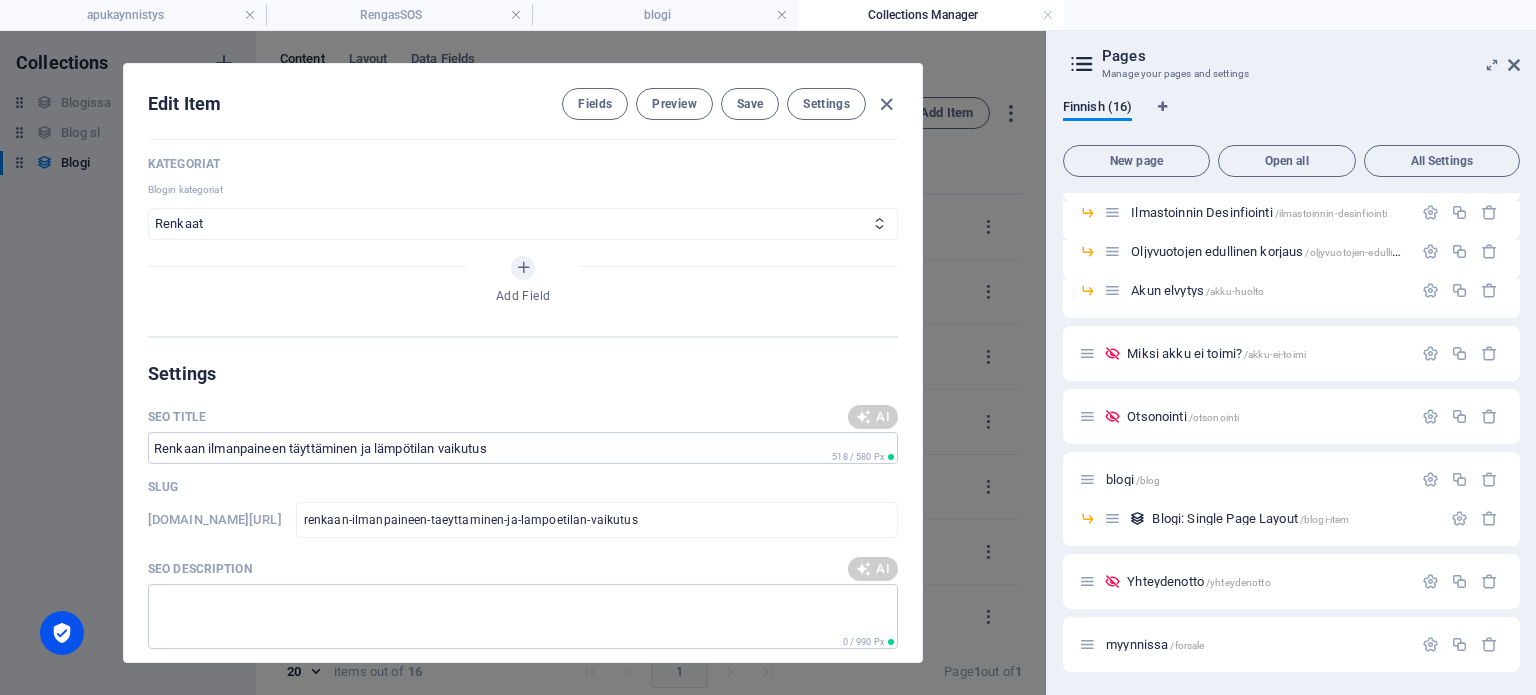 type on "Renkaiden Ilmanpaine & Lämpö" 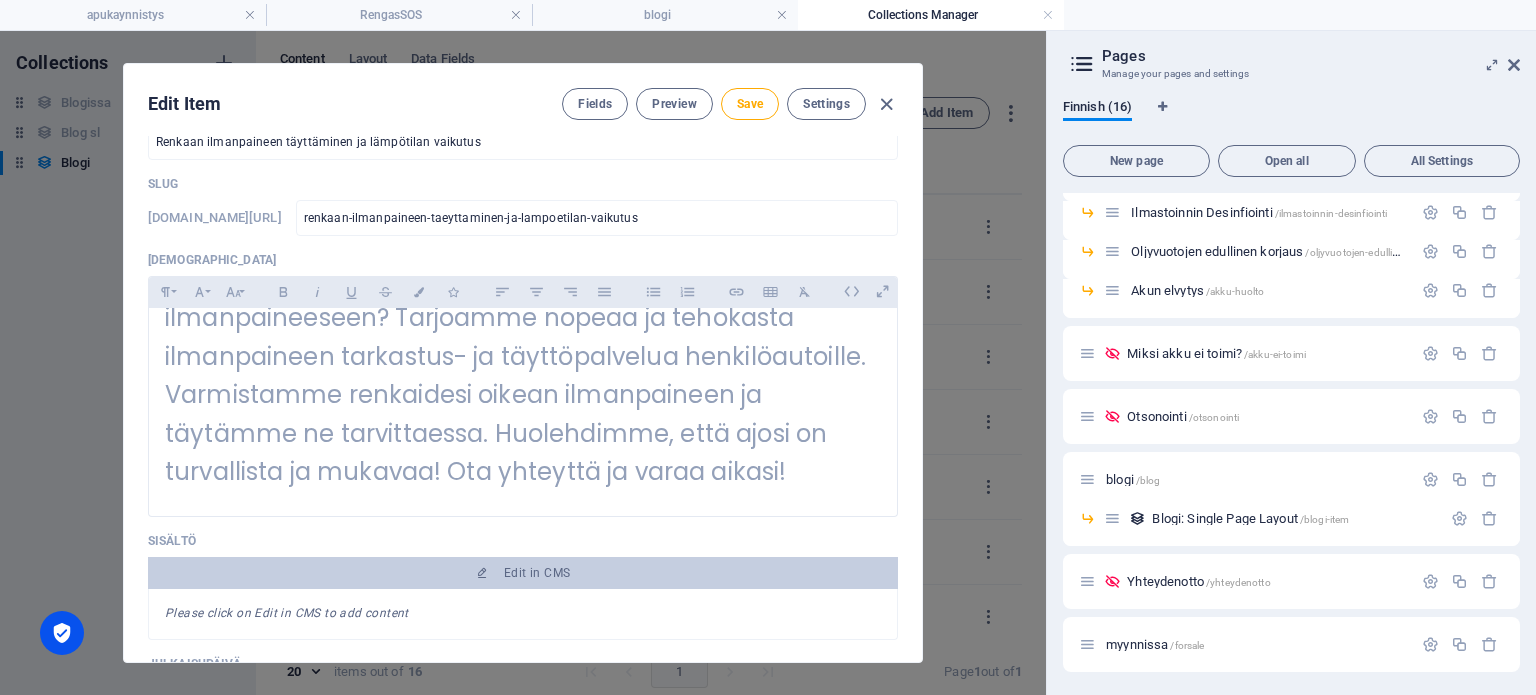 scroll, scrollTop: 0, scrollLeft: 0, axis: both 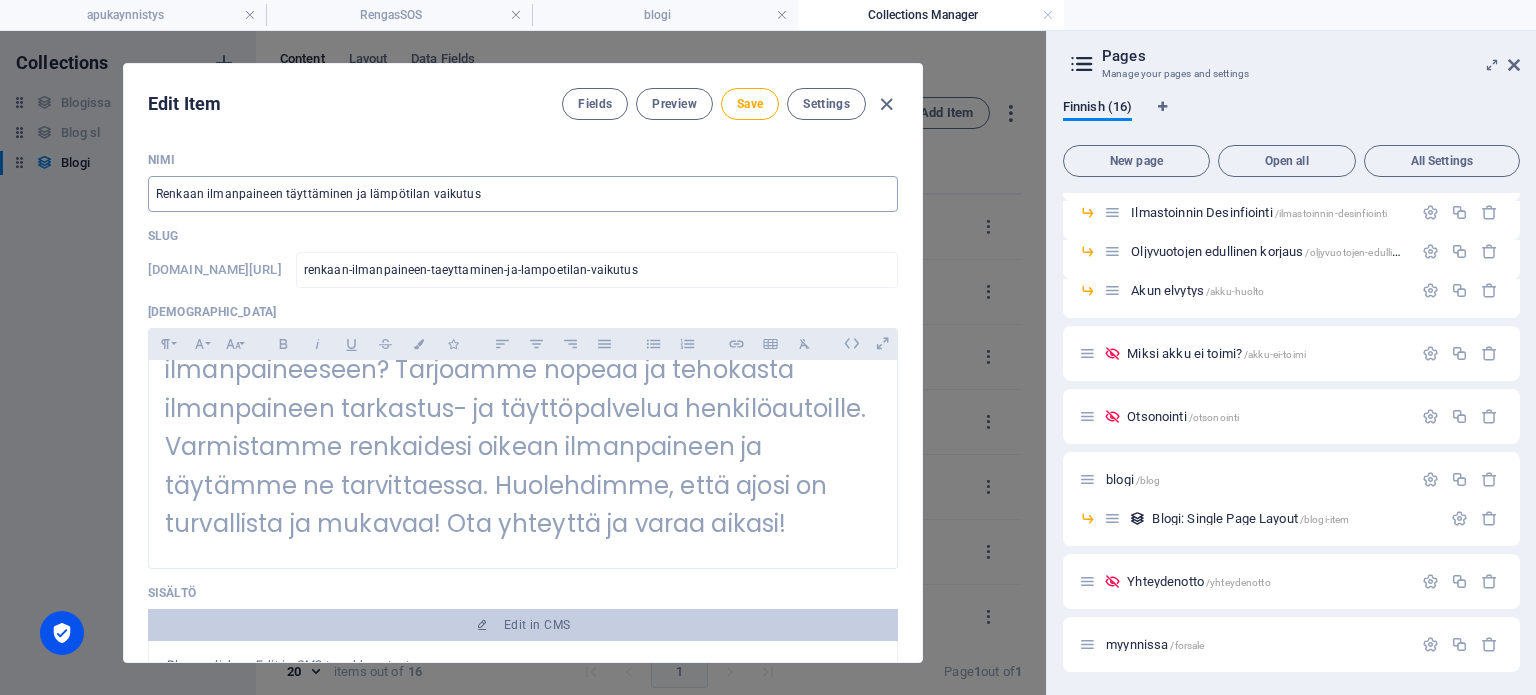 click on "Renkaan ilmanpaineen täyttäminen ja lämpötilan vaikutus" at bounding box center [523, 194] 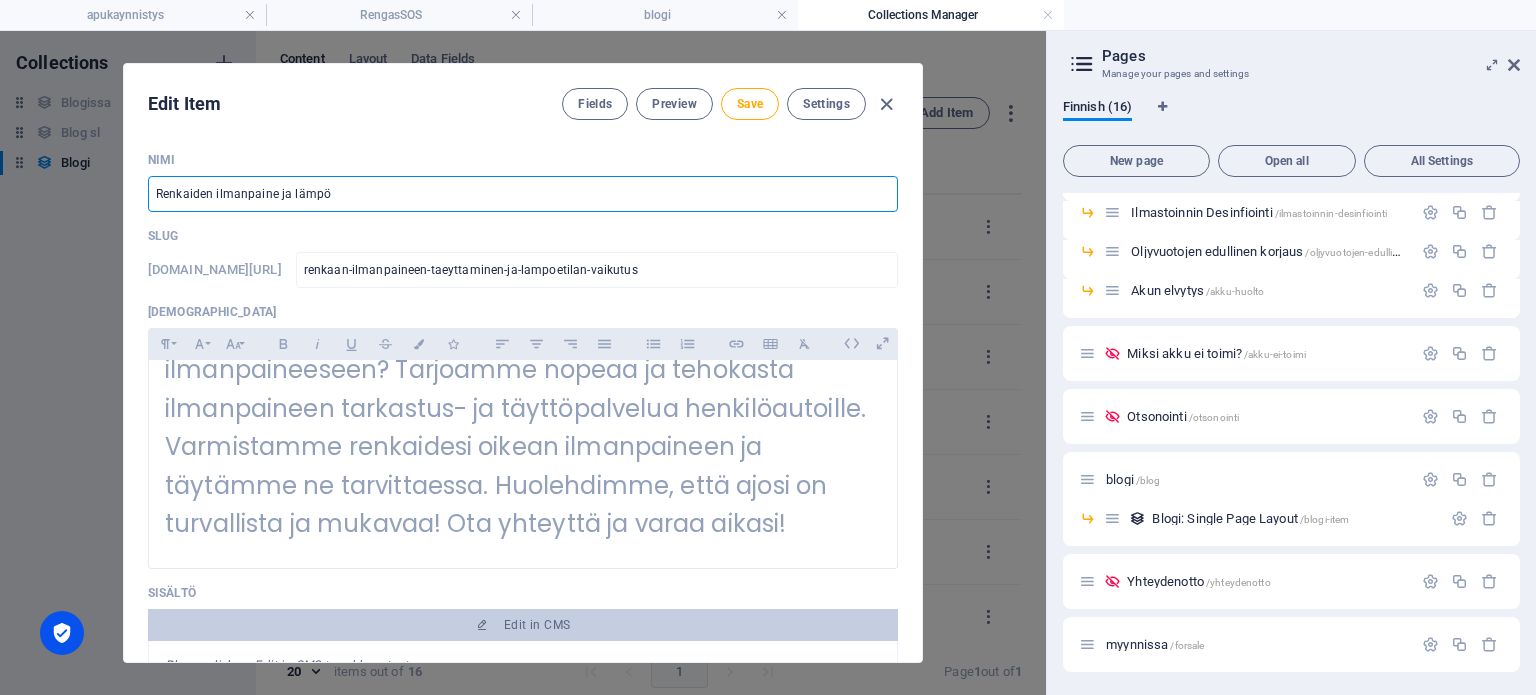 type on "Renkaiden ilmanpaine ja lämpö" 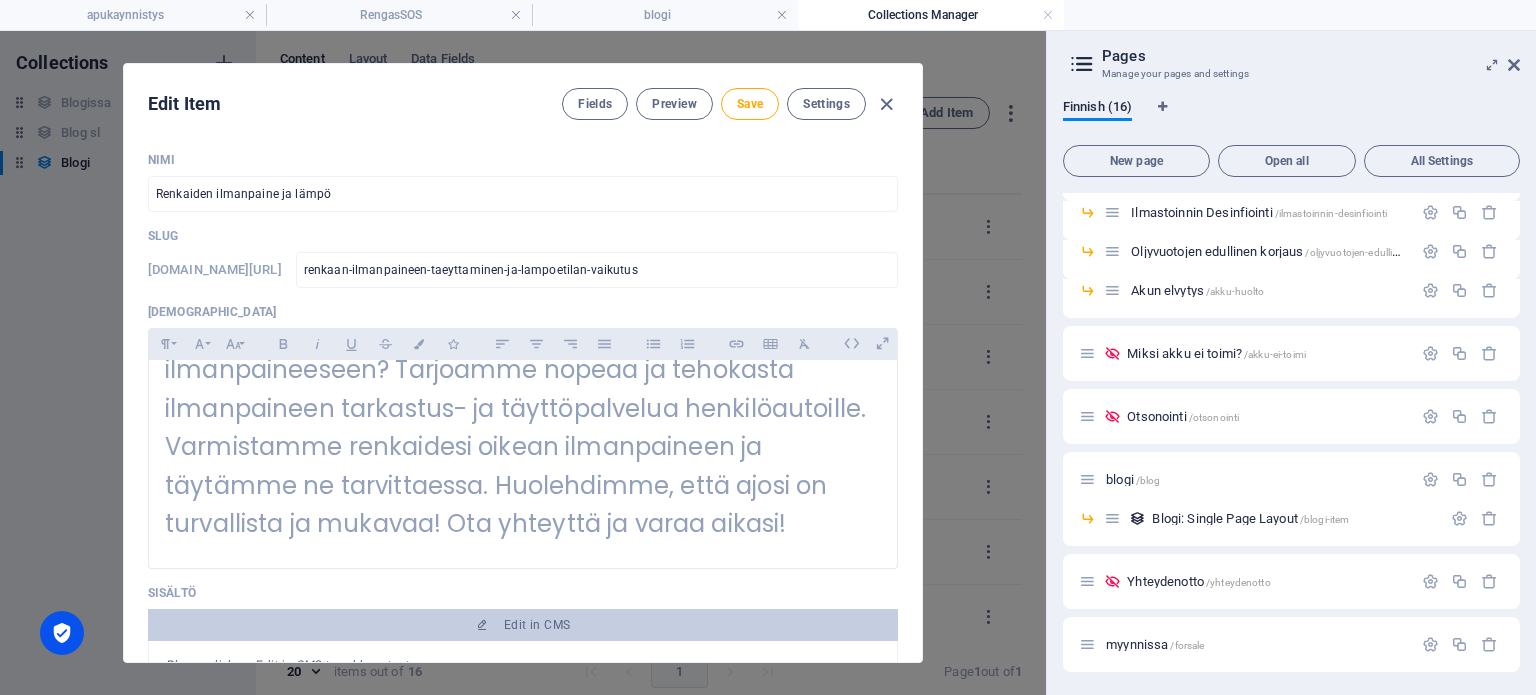 click on "Nimi" at bounding box center (523, 160) 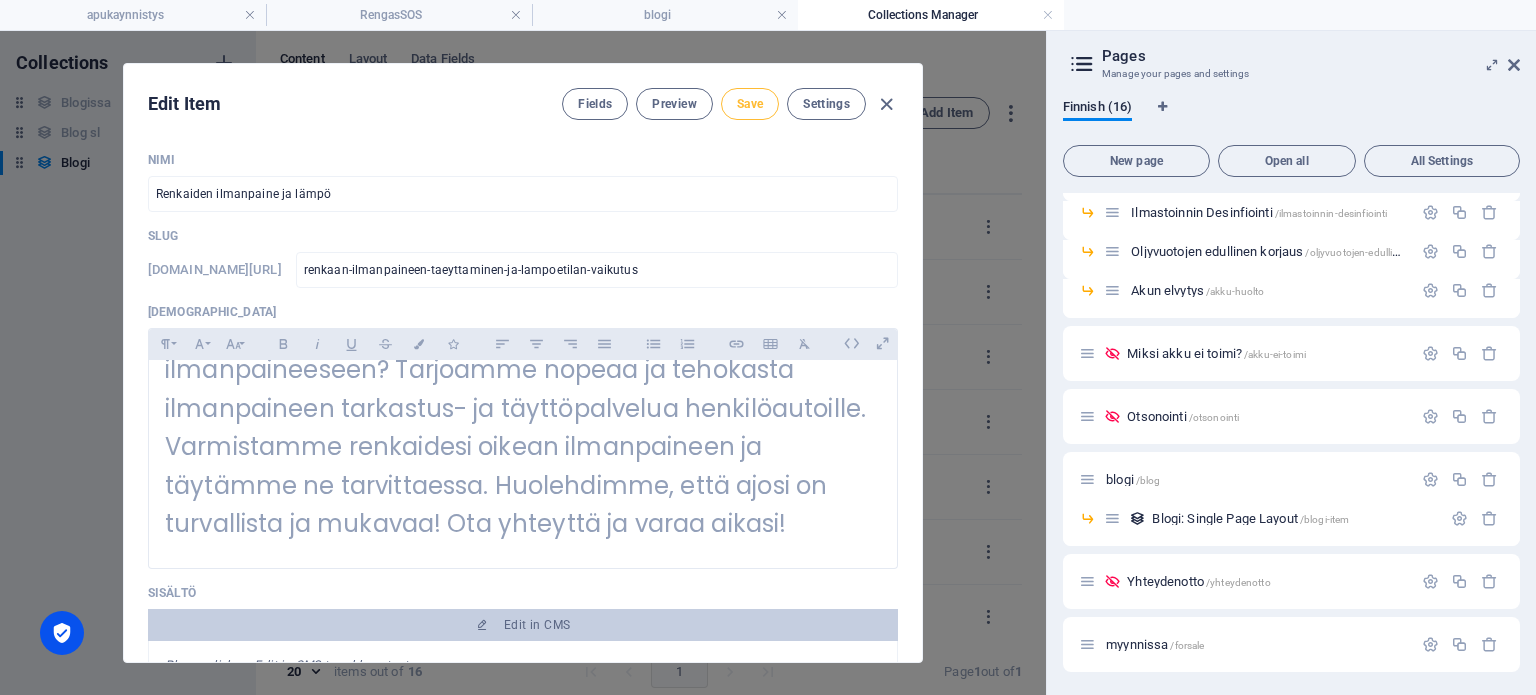click on "Save" at bounding box center [750, 104] 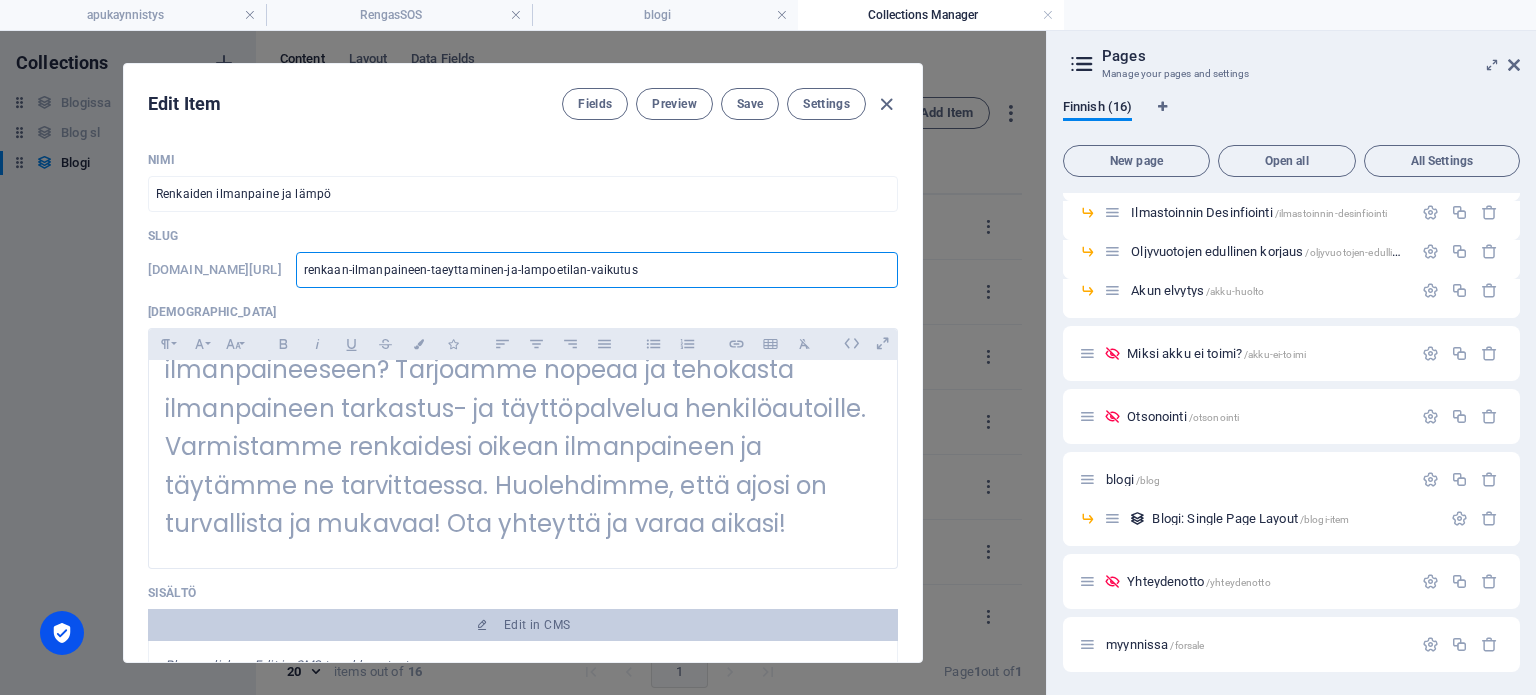 click on "renkaan-ilmanpaineen-taeyttaminen-ja-lampoetilan-vaikutus" at bounding box center [597, 270] 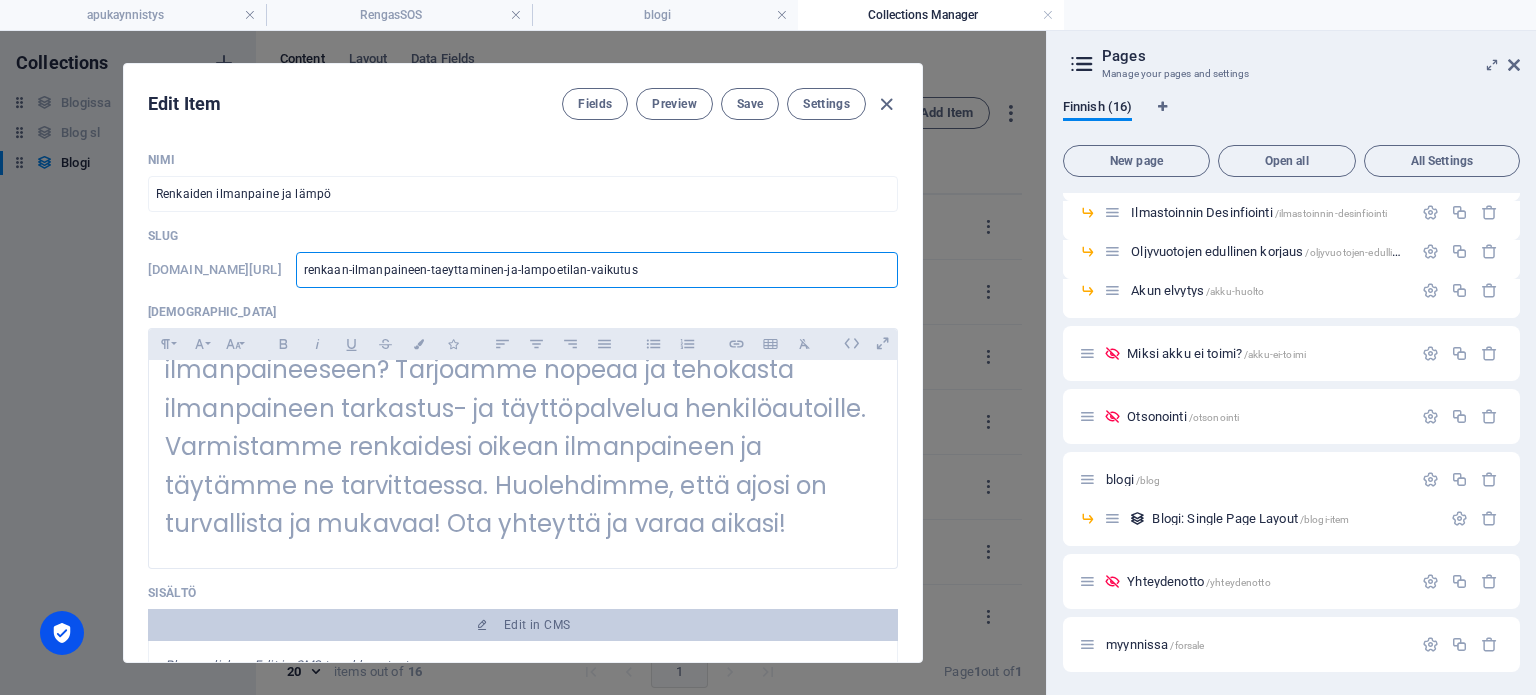 type on "renkaan-ilmanpaineen-taeyttaminen-ja-lampoetilan-vaikutu" 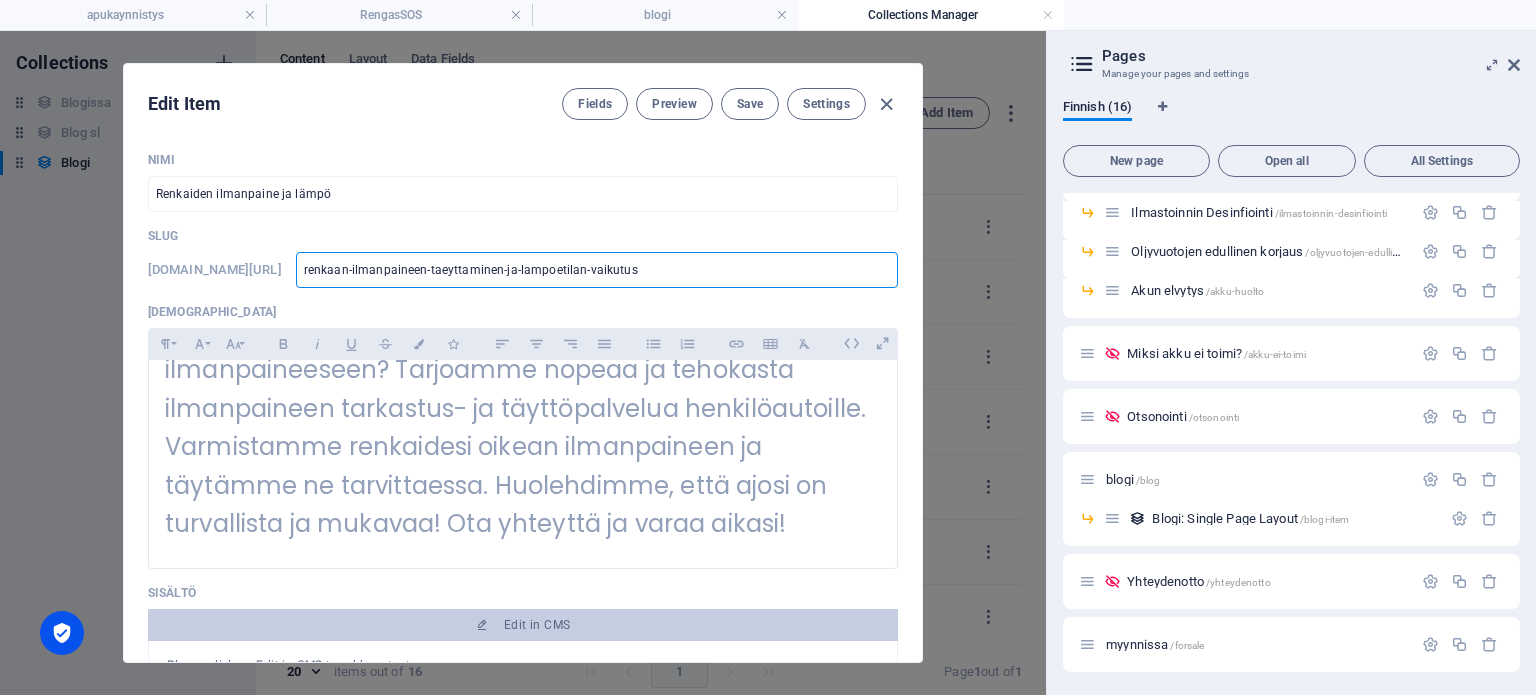 type on "renkaan-ilmanpaineen-taeyttaminen-ja-lampoetilan-vaikutu" 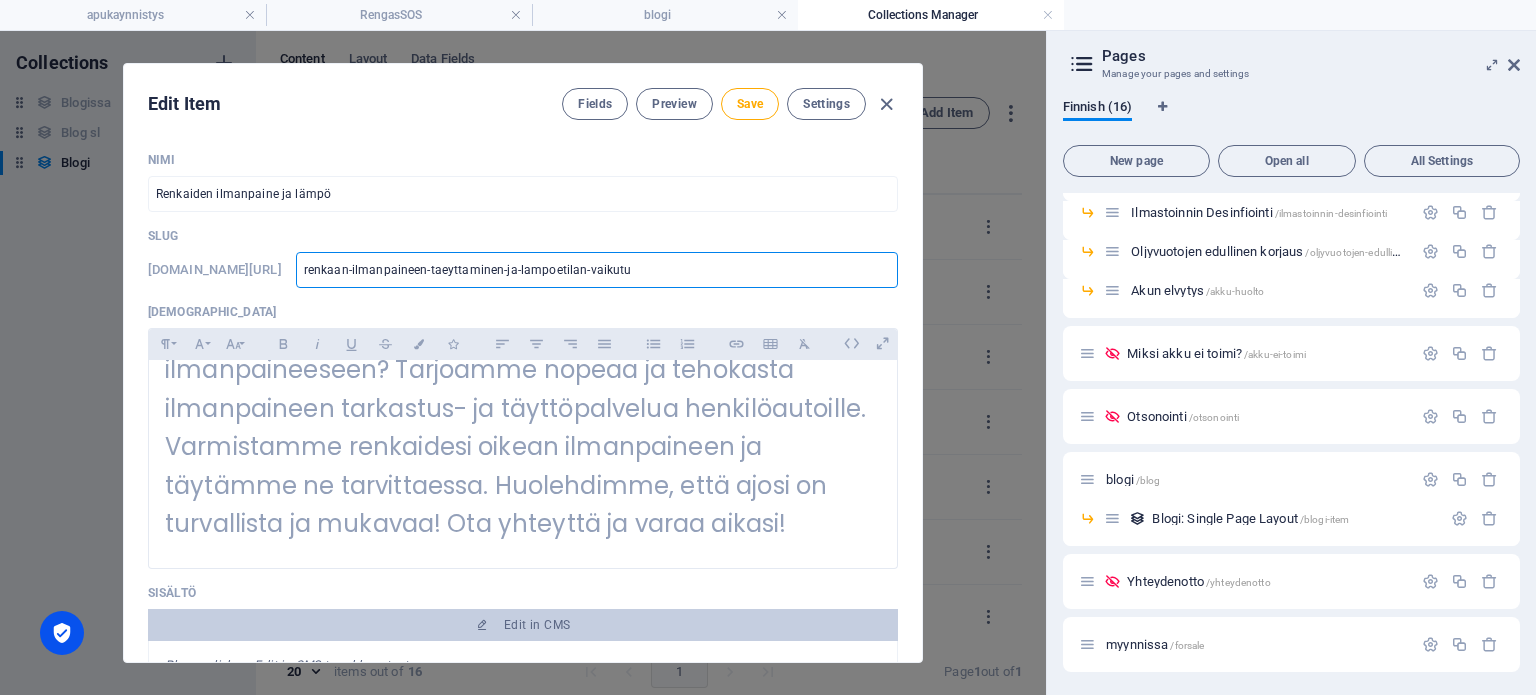 type on "renkaan-ilmanpaineen-taeyttaminen-ja-lampoetilan-vaikut" 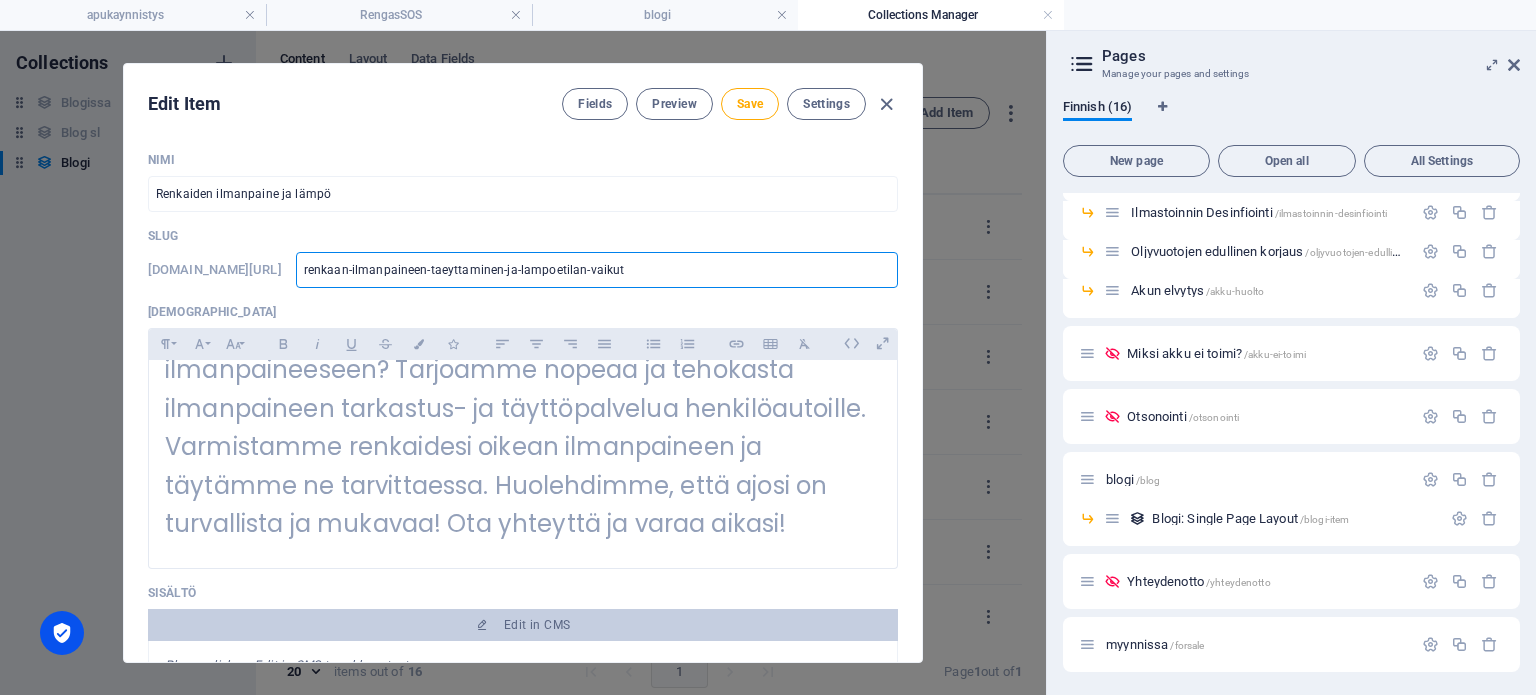 type on "renkaan-ilmanpaineen-taeyttaminen-ja-lampoetilan-vaiku" 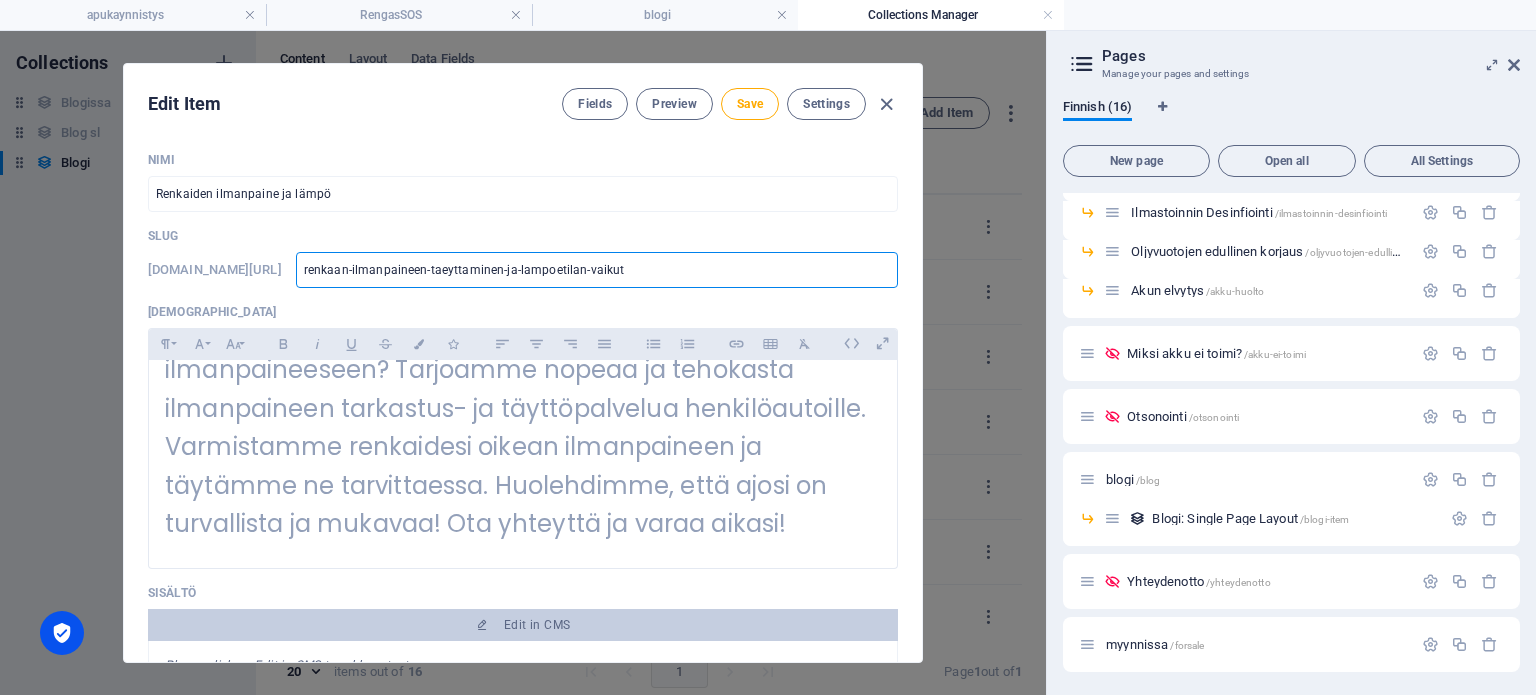 type on "renkaan-ilmanpaineen-taeyttaminen-ja-lampoetilan-vaiku" 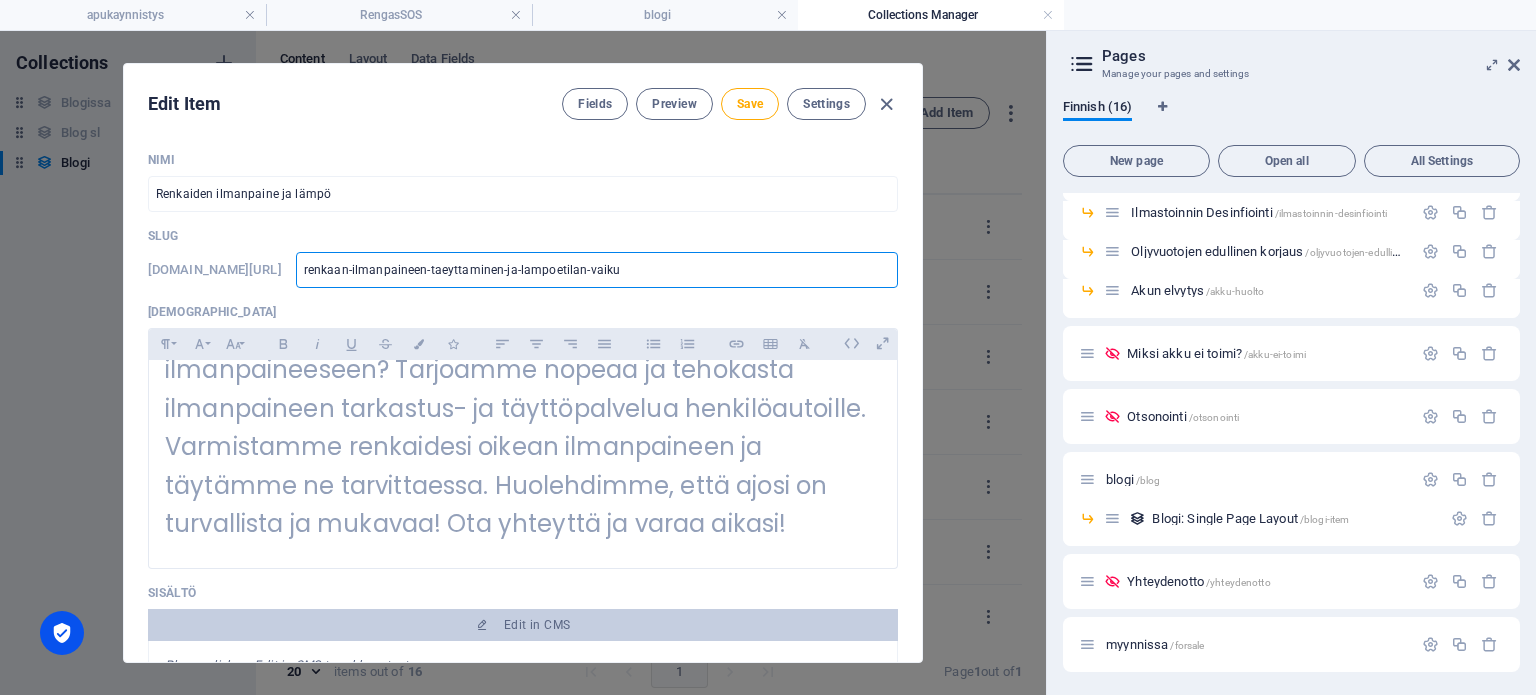type on "renkaan-ilmanpaineen-taeyttaminen-ja-lampoetilan-vaik" 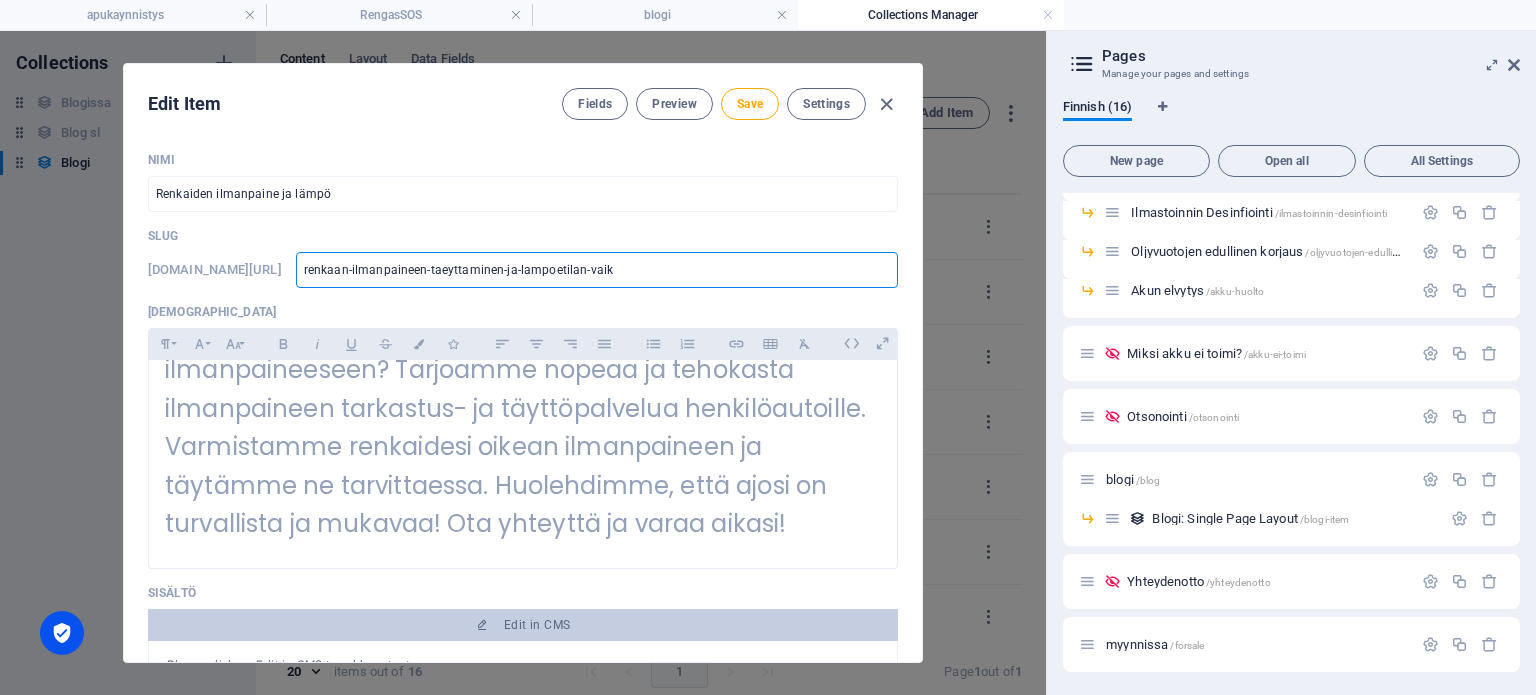 type on "renkaan-ilmanpaineen-taeyttaminen-ja-lampoetilan-vai" 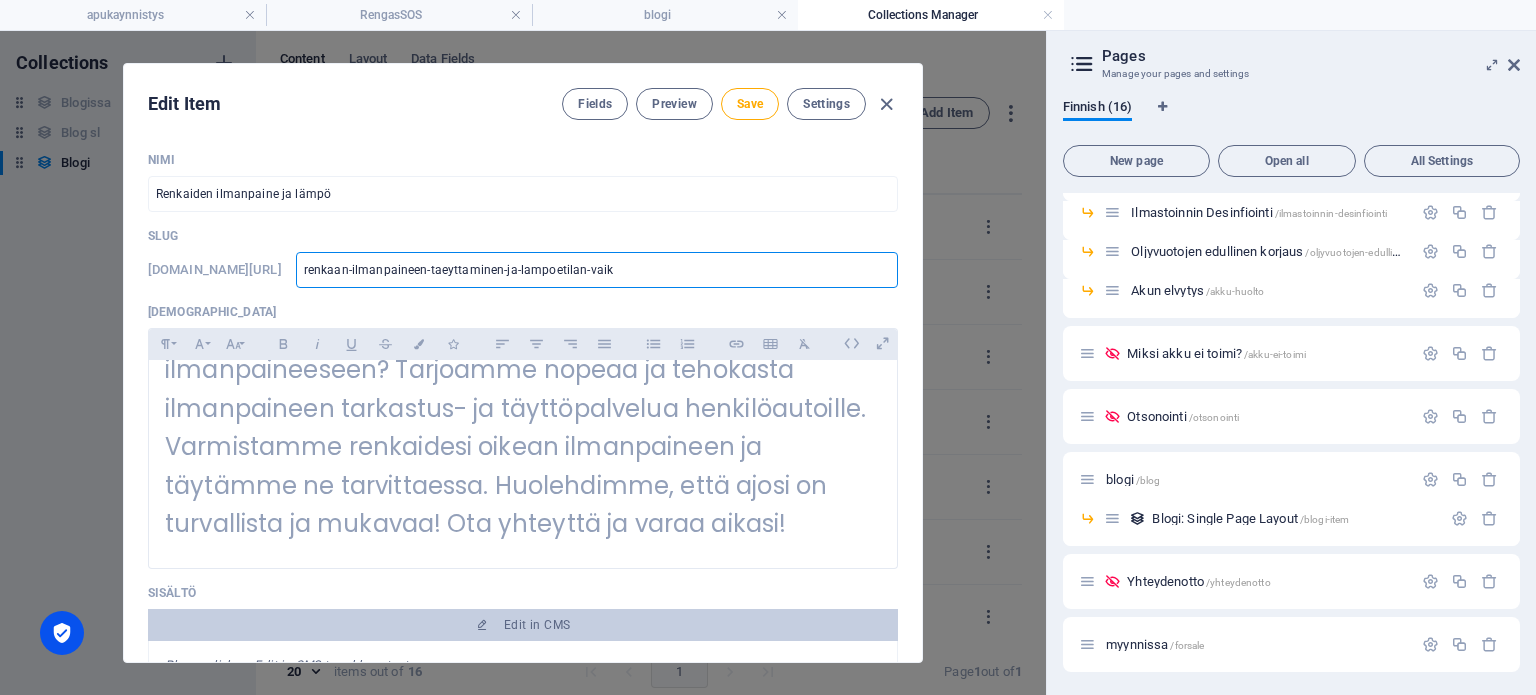 type on "renkaan-ilmanpaineen-taeyttaminen-ja-lampoetilan-vai" 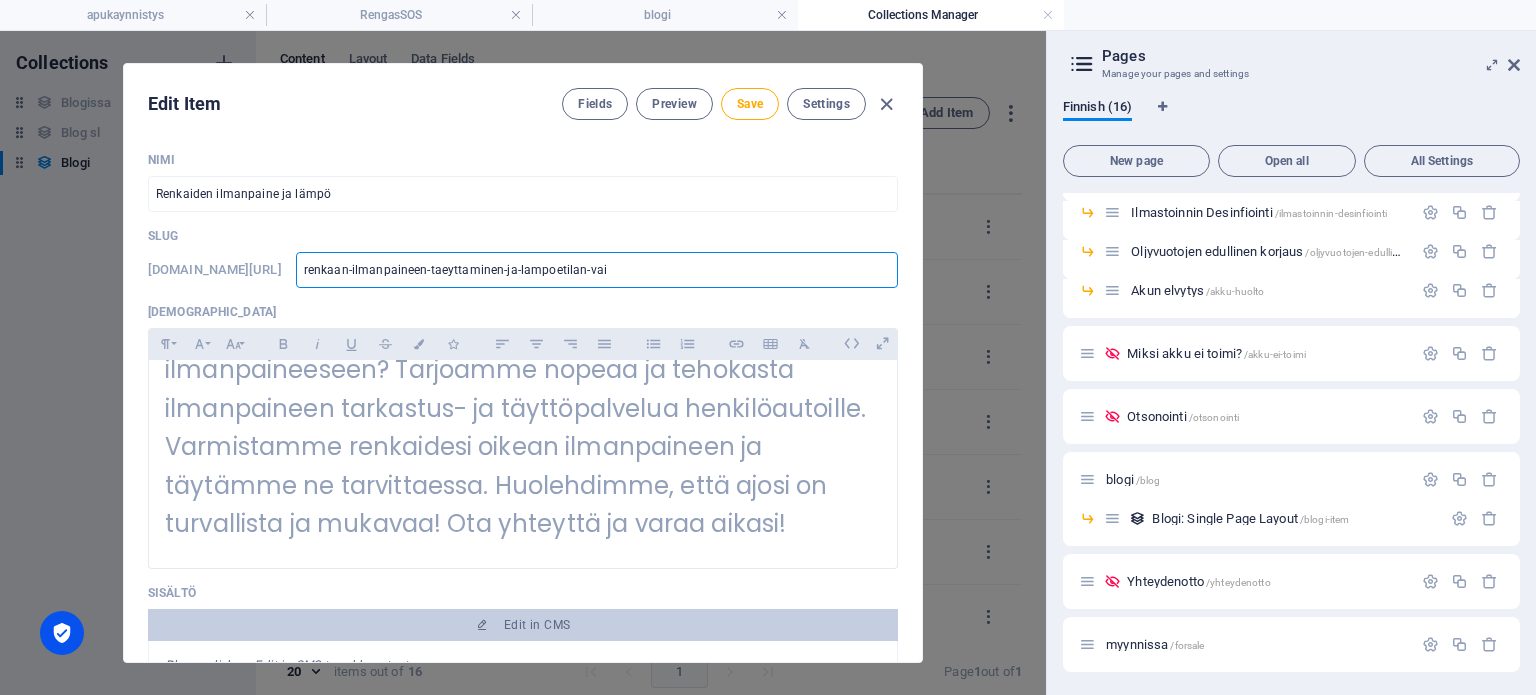 type on "renkaan-ilmanpaineen-taeyttaminen-ja-lampoetilan-va" 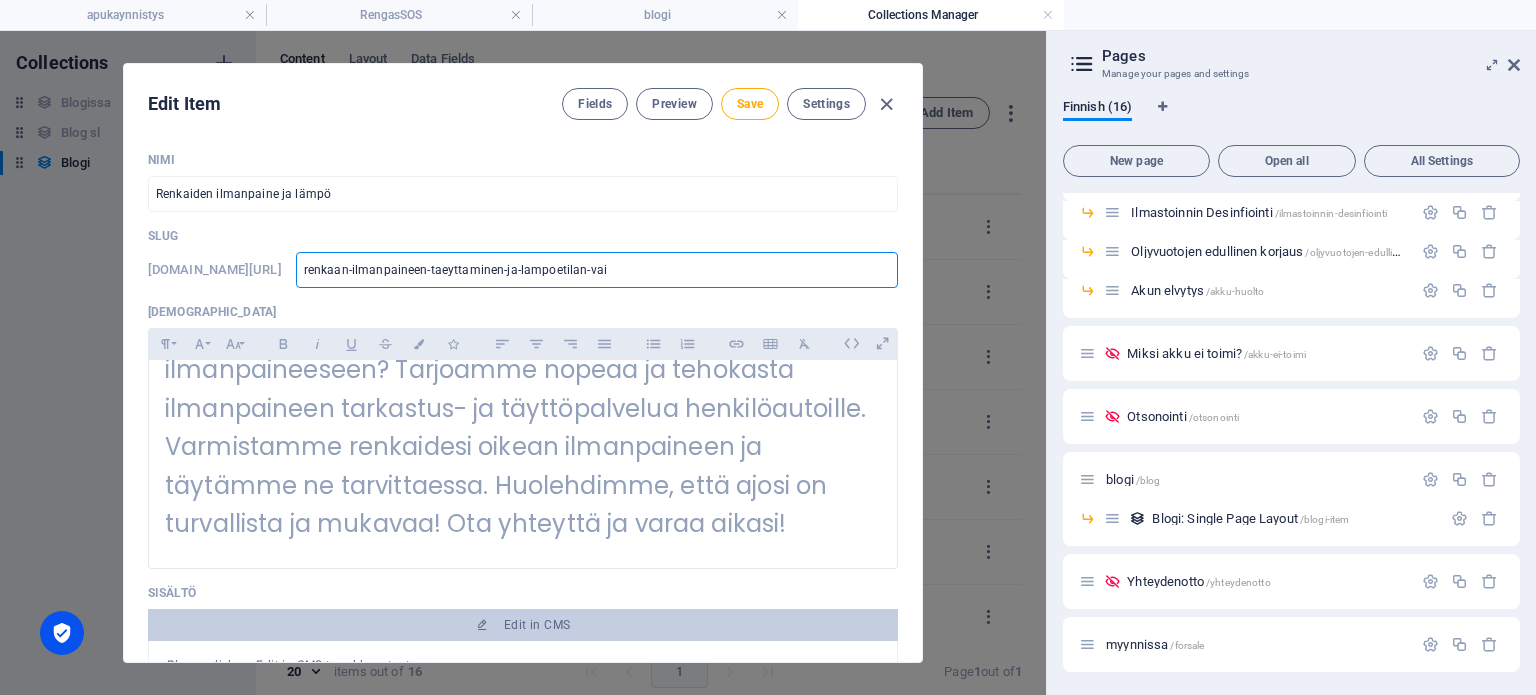 type on "renkaan-ilmanpaineen-taeyttaminen-ja-lampoetilan-va" 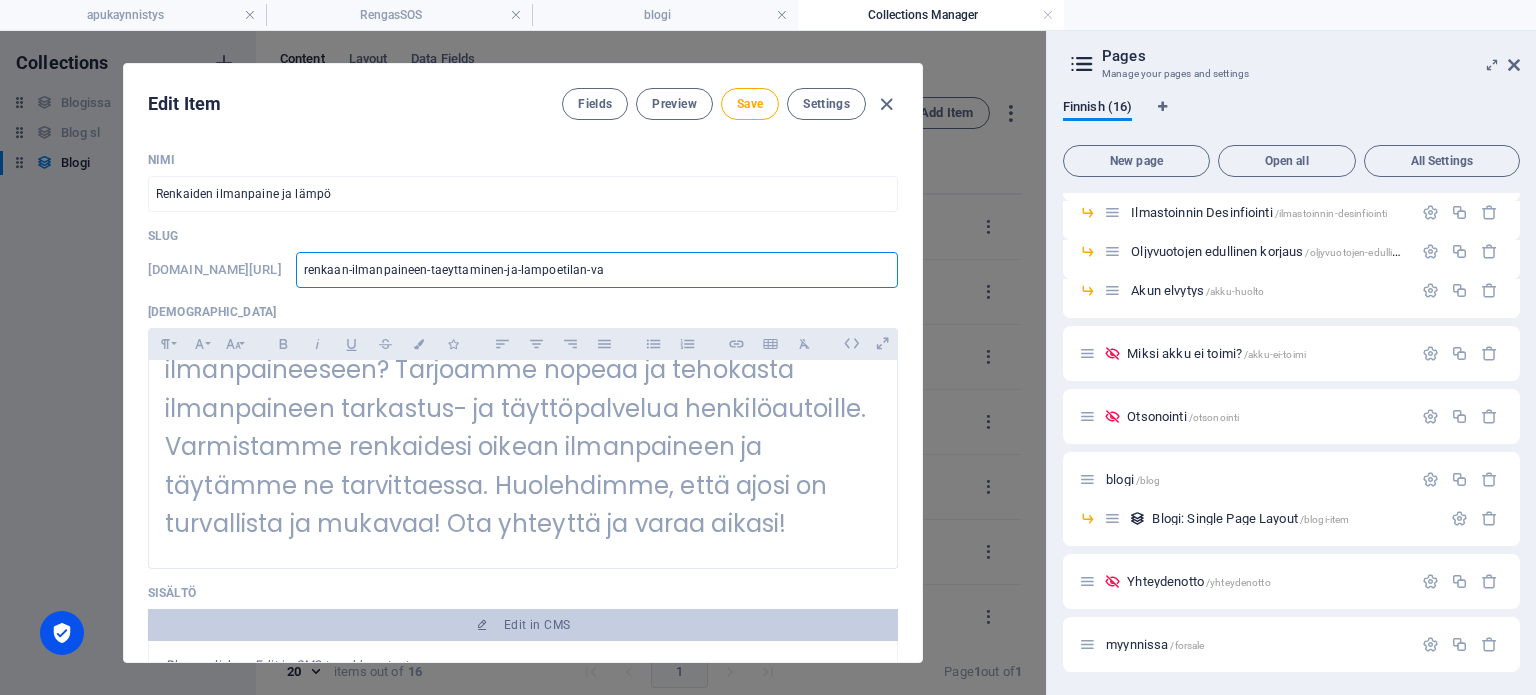 type on "renkaan-ilmanpaineen-taeyttaminen-ja-lampoetilan-v" 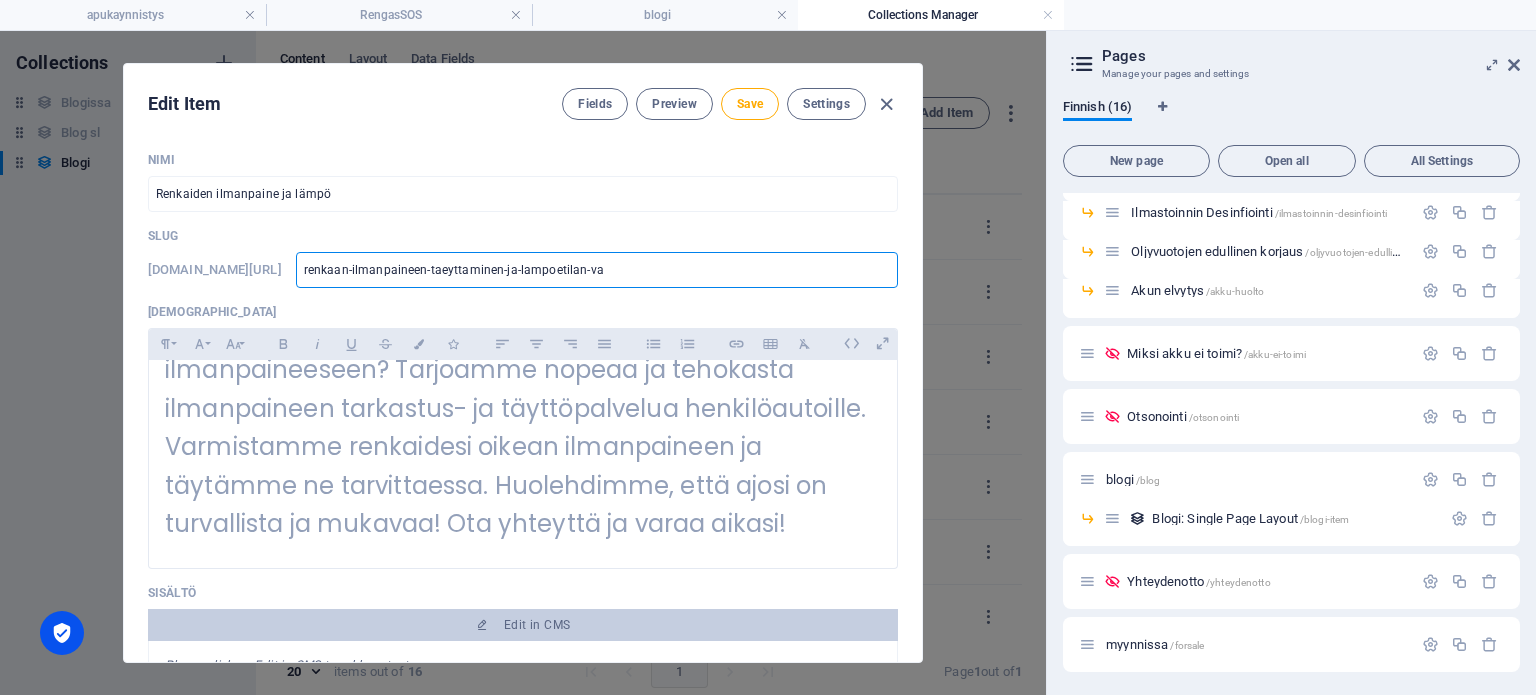 type on "renkaan-ilmanpaineen-taeyttaminen-ja-lampoetilan-v" 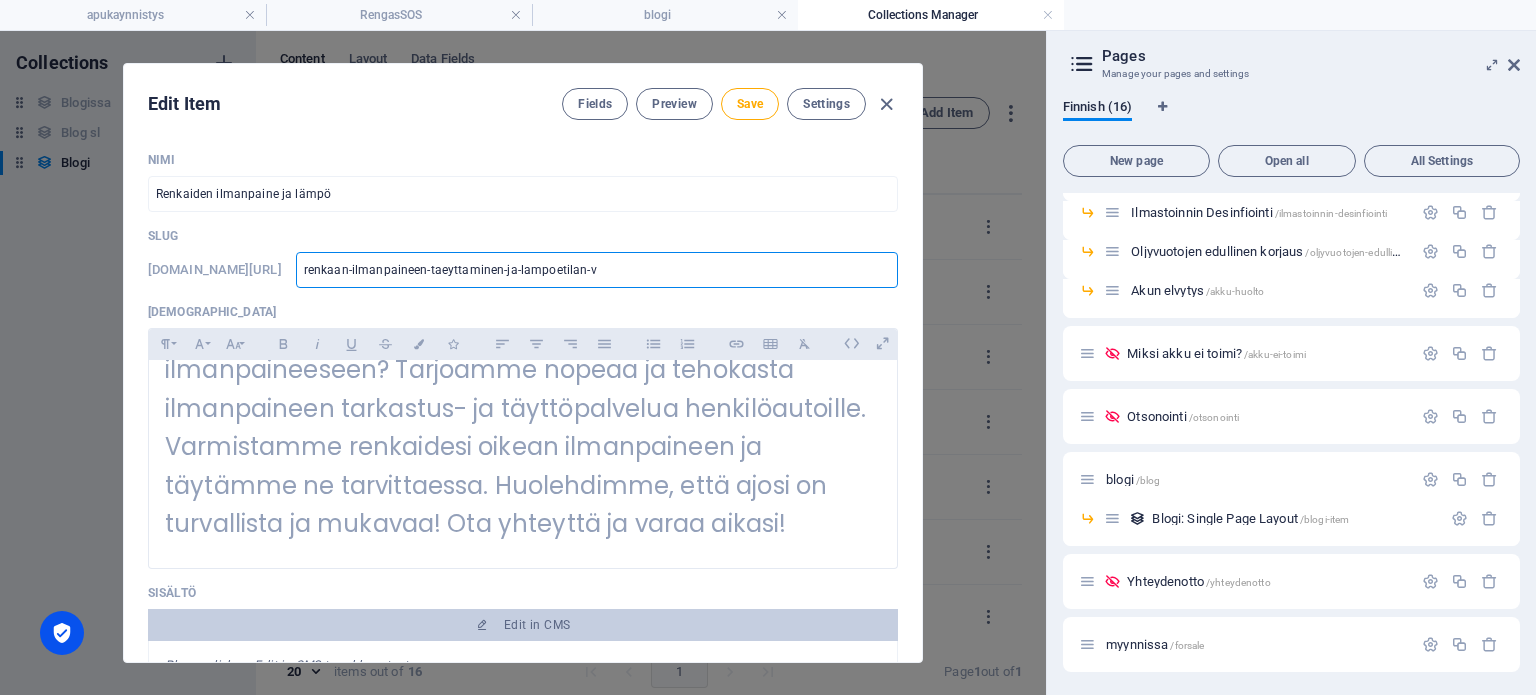 type on "renkaan-ilmanpaineen-taeyttaminen-ja-lampoetilan-" 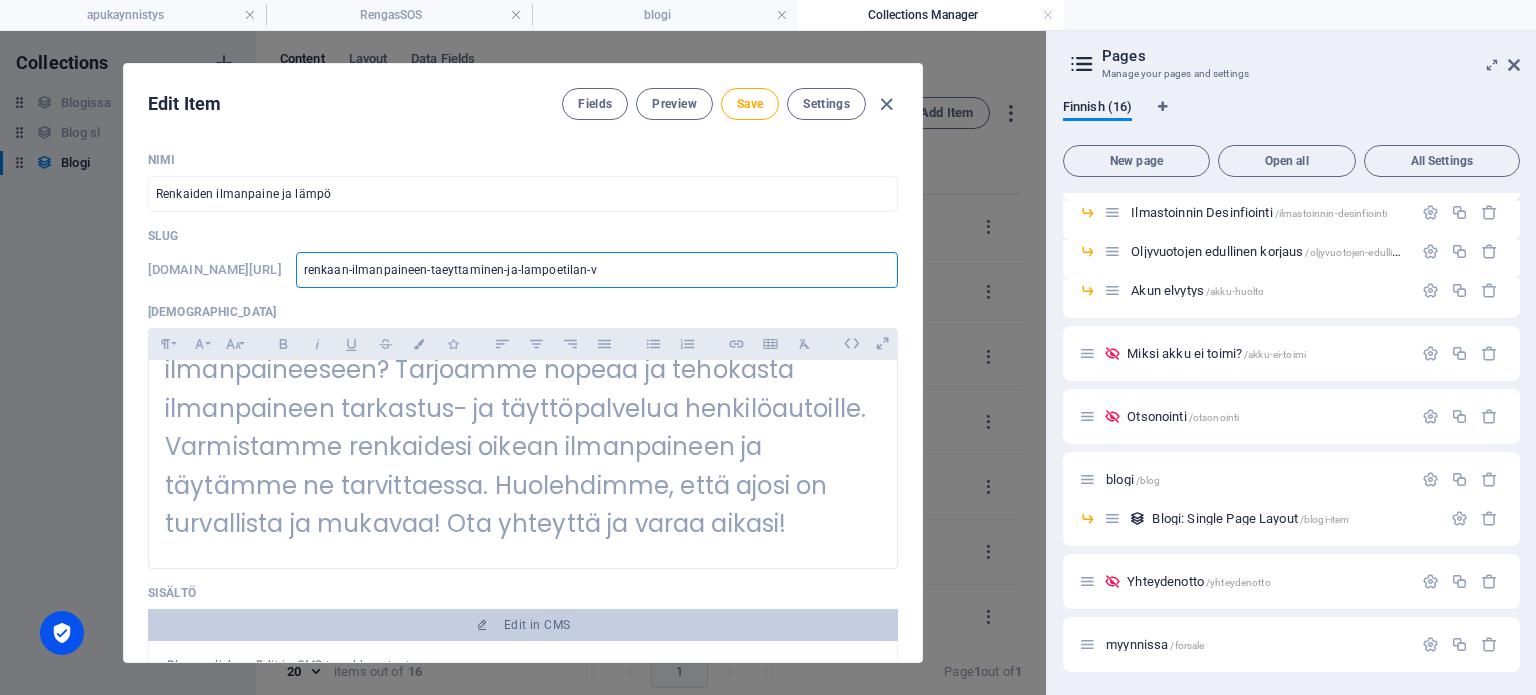 type on "renkaan-ilmanpaineen-taeyttaminen-ja-lampoetilan-" 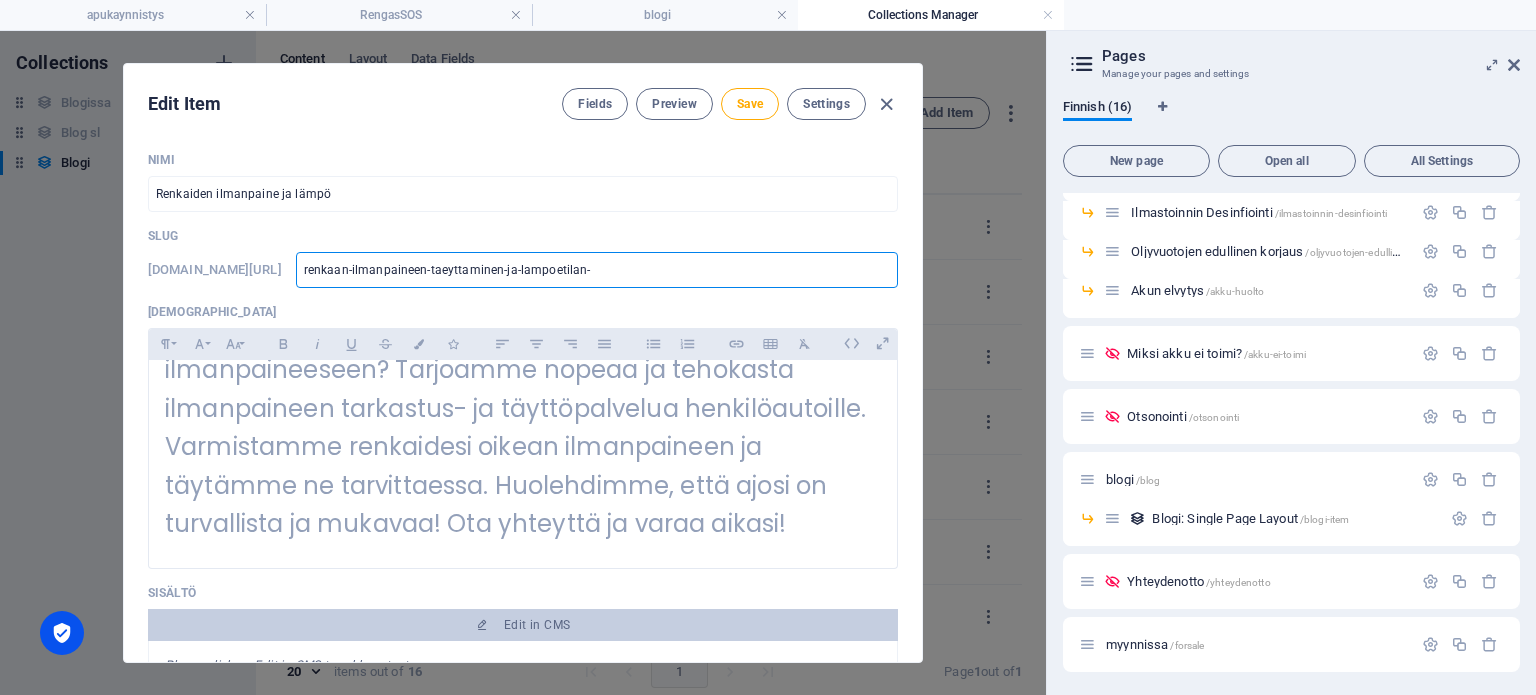 type on "renkaan-ilmanpaineen-taeyttaminen-ja-lampoetilan" 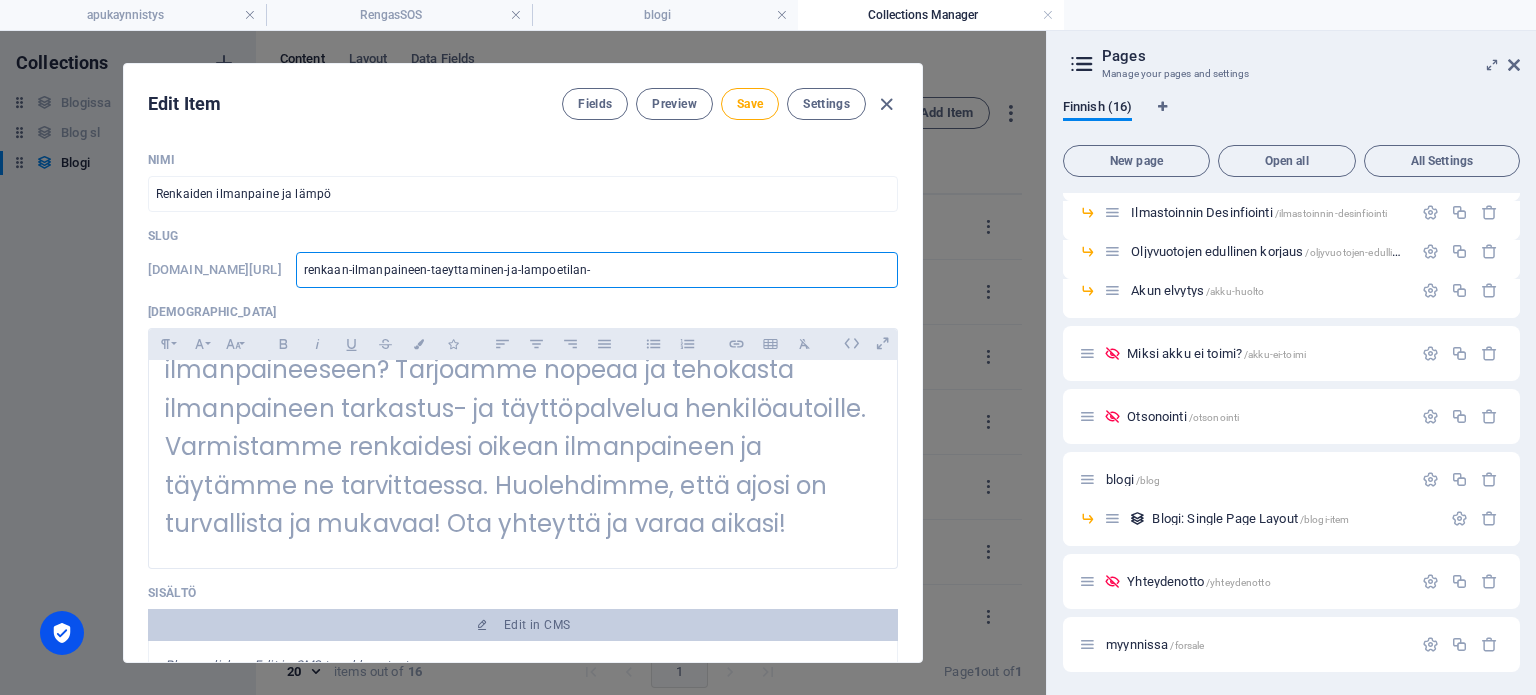 type on "renkaan-ilmanpaineen-taeyttaminen-ja-lampoetilan" 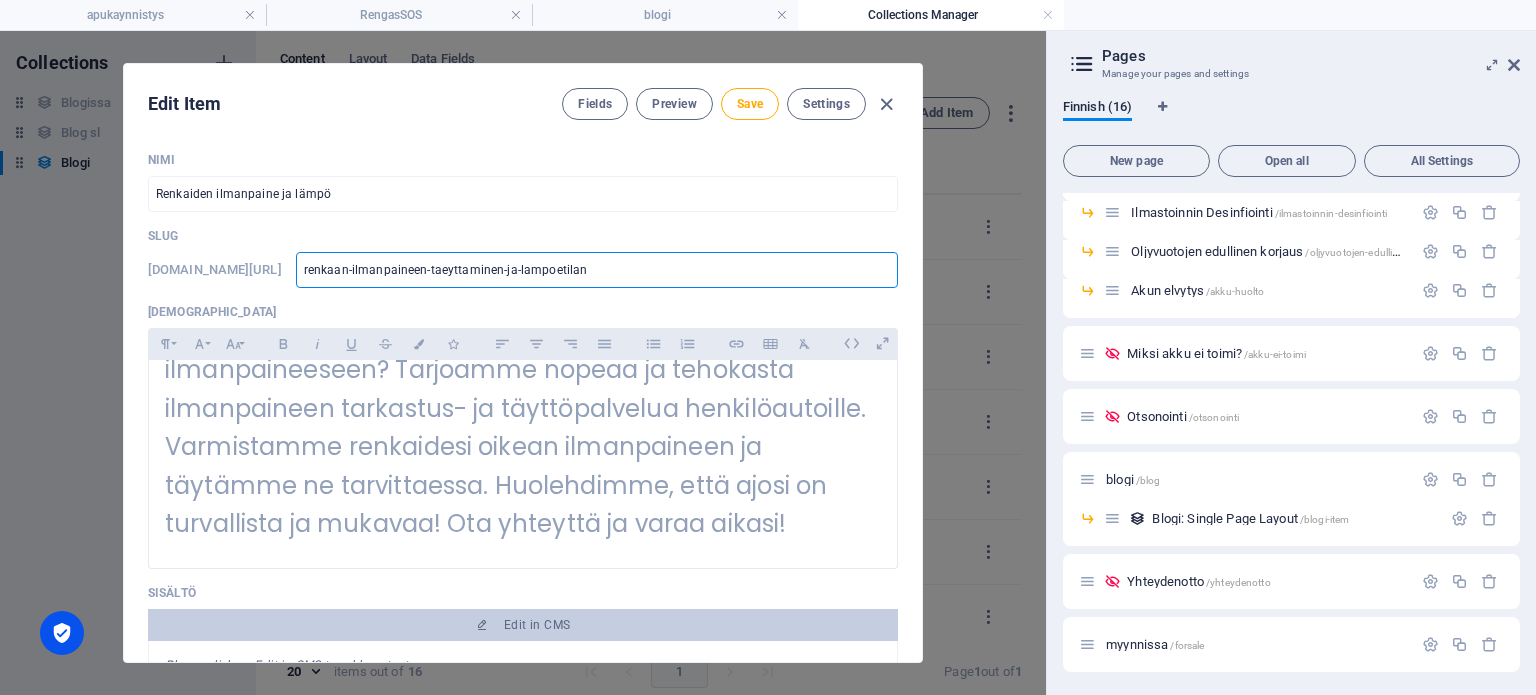 type on "renkaan-ilmanpaineen-taeyttaminen-ja-lampoetila" 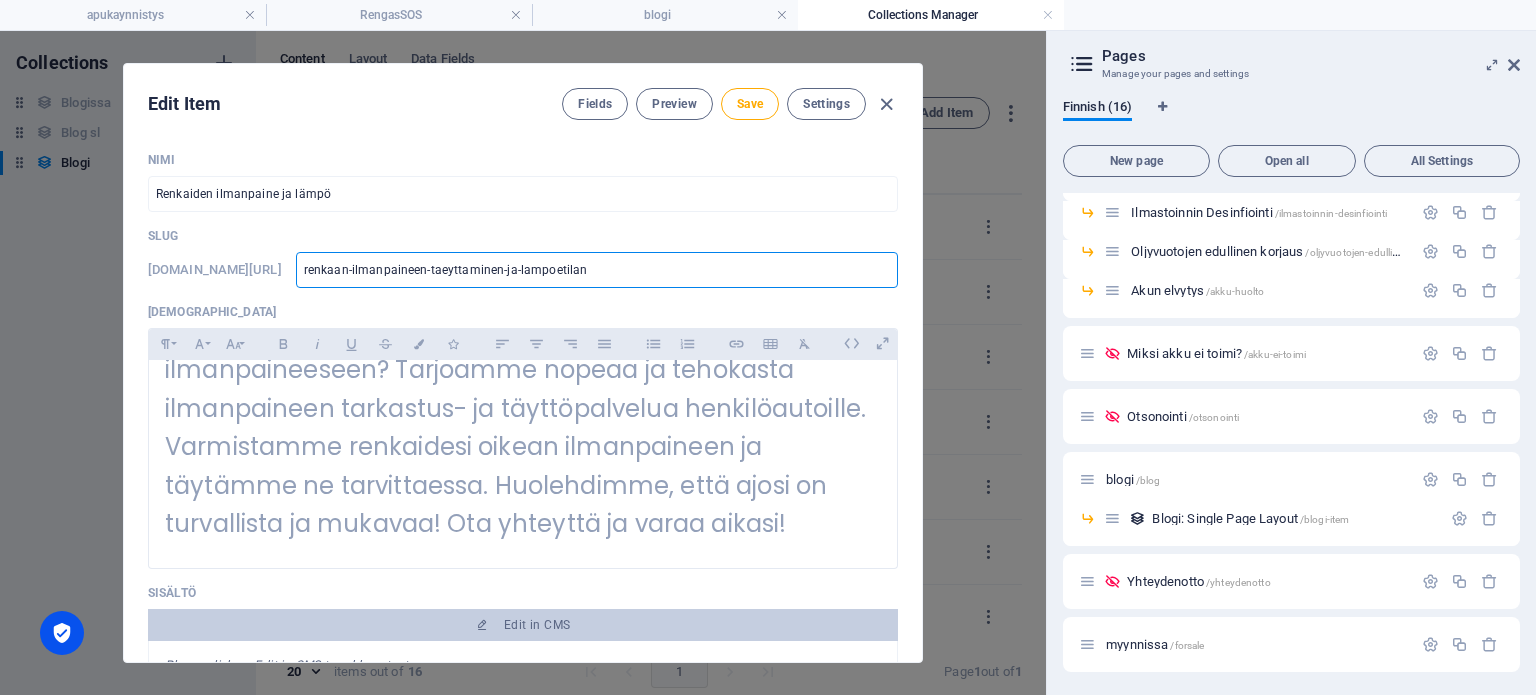 type on "renkaan-ilmanpaineen-taeyttaminen-ja-lampoetila" 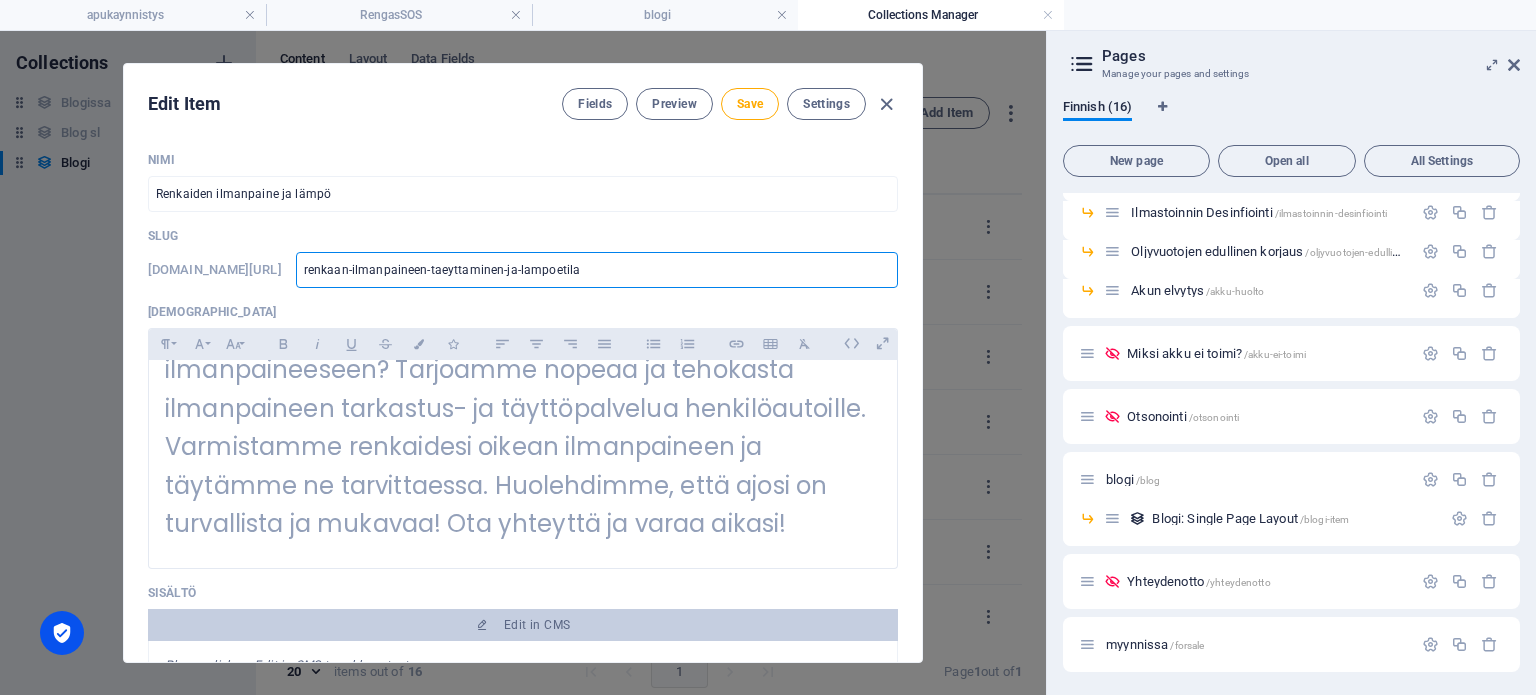 type on "renkaan-ilmanpaineen-taeyttaminen-ja-lampoetil" 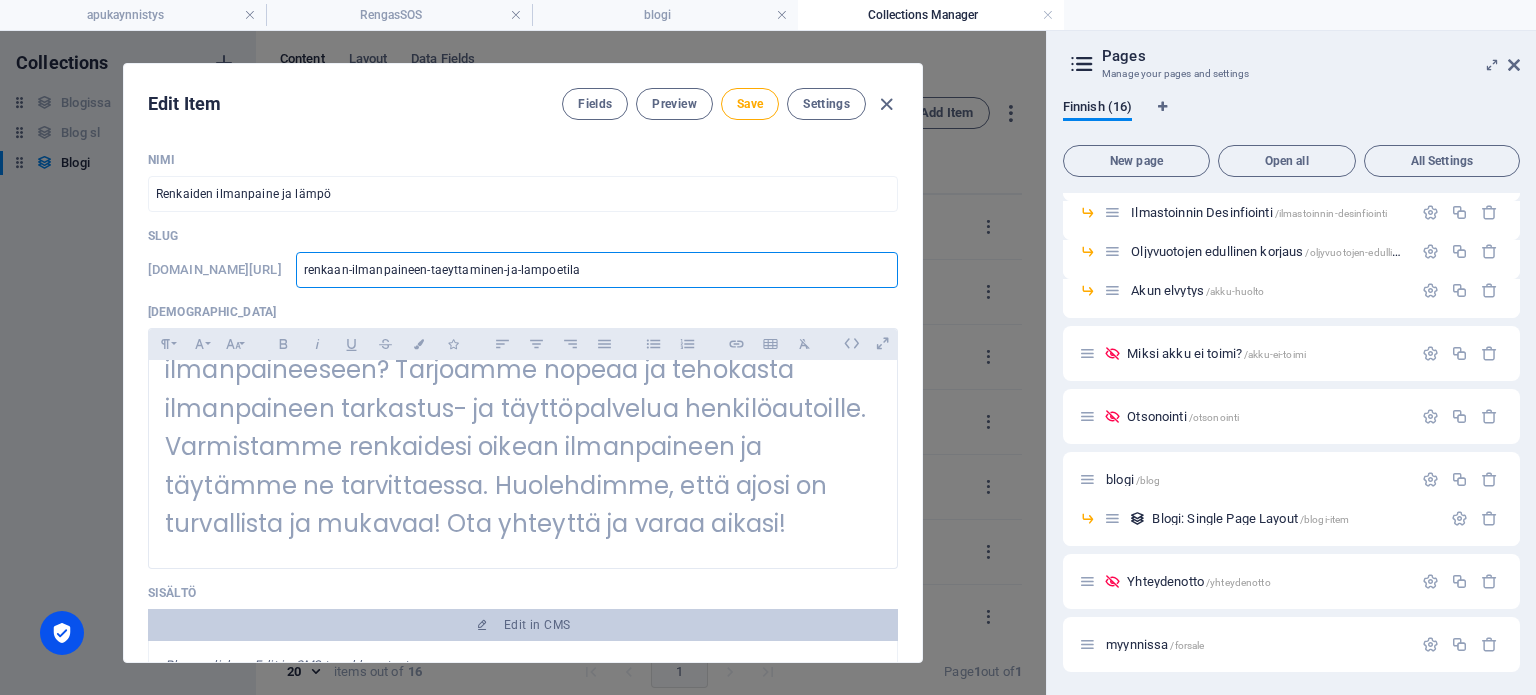 type on "renkaan-ilmanpaineen-taeyttaminen-ja-lampoetil" 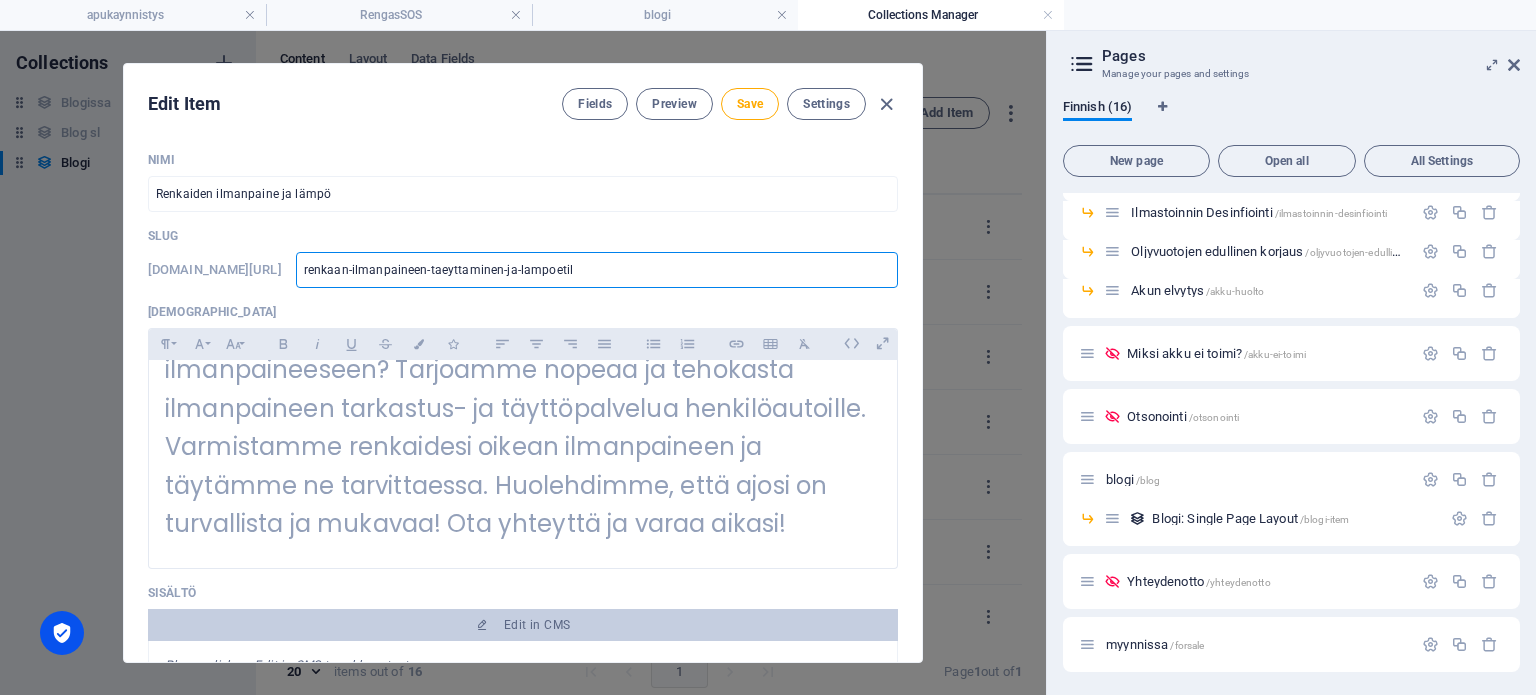 type on "renkaan-ilmanpaineen-taeyttaminen-ja-lampoeti" 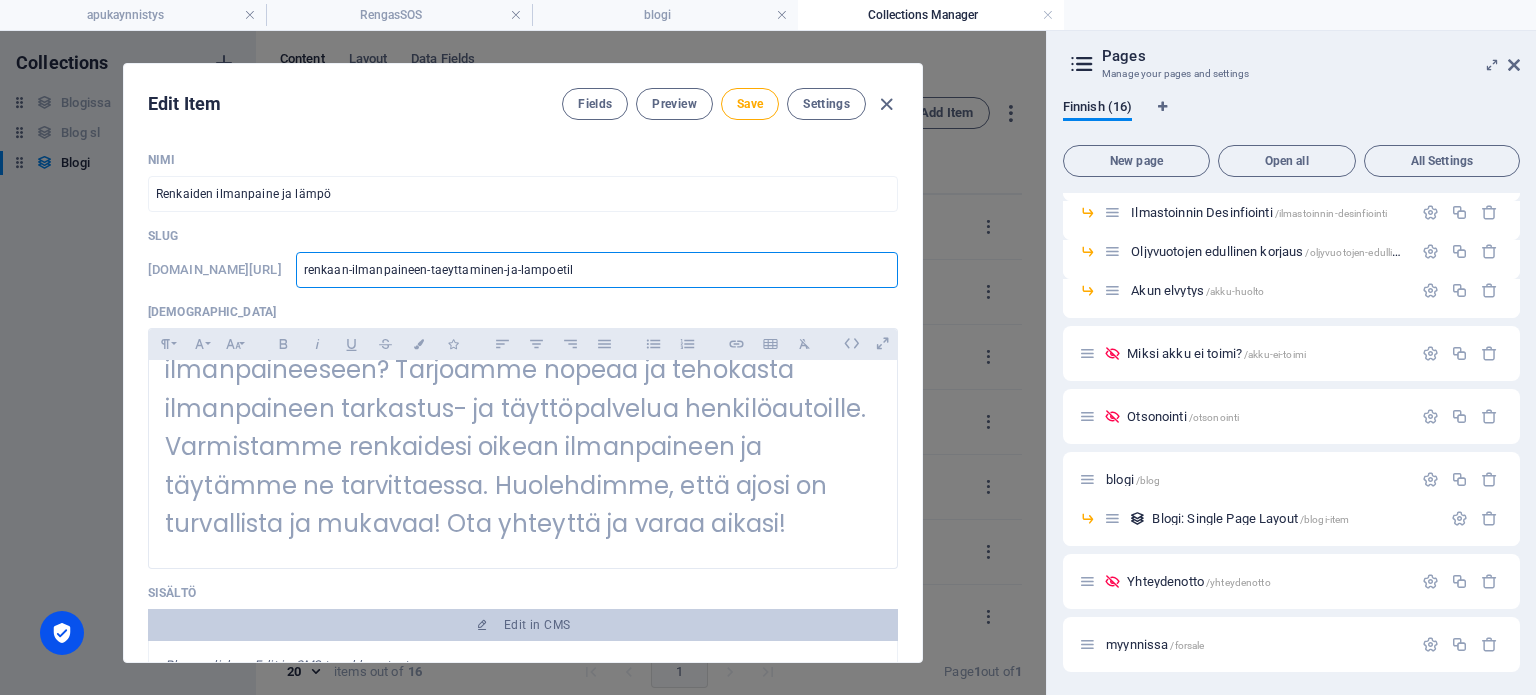 type on "renkaan-ilmanpaineen-taeyttaminen-ja-lampoeti" 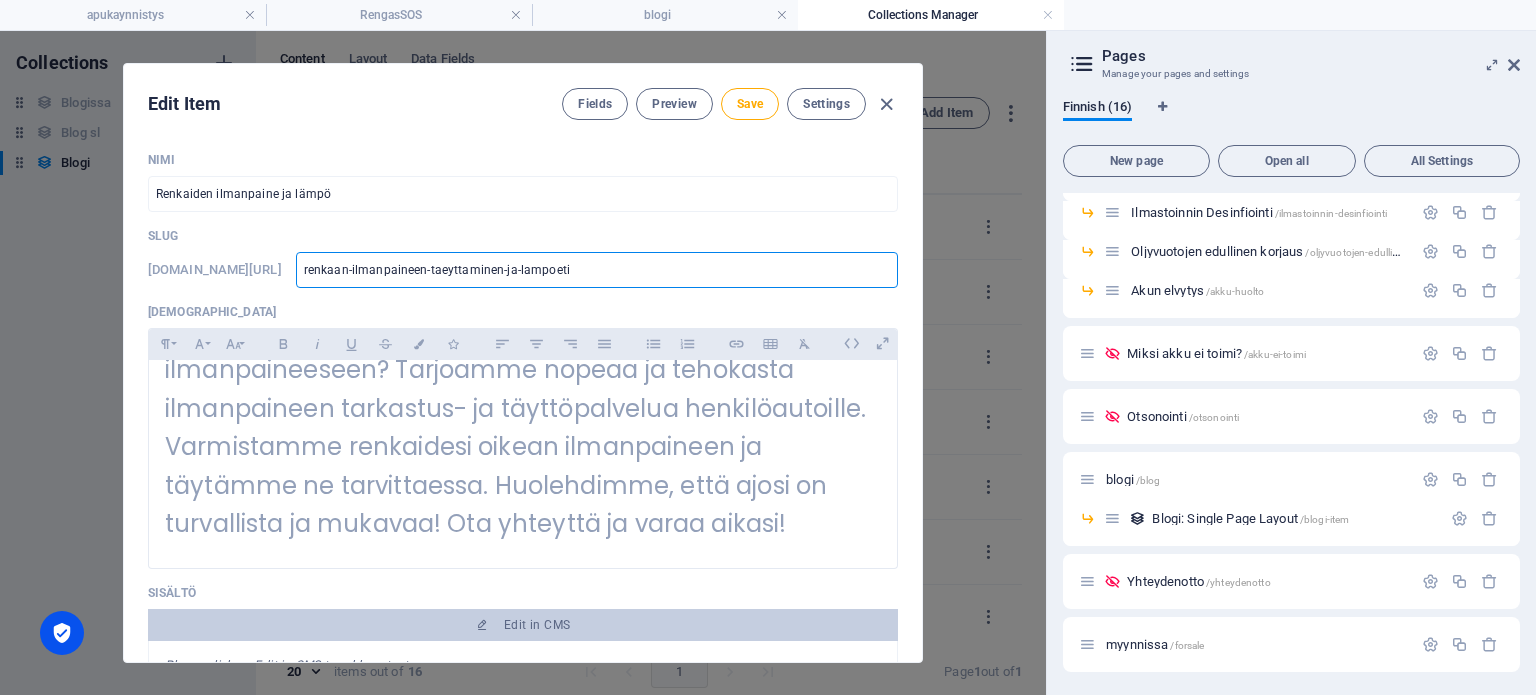 type on "renkaan-ilmanpaineen-taeyttaminen-ja-lampoet" 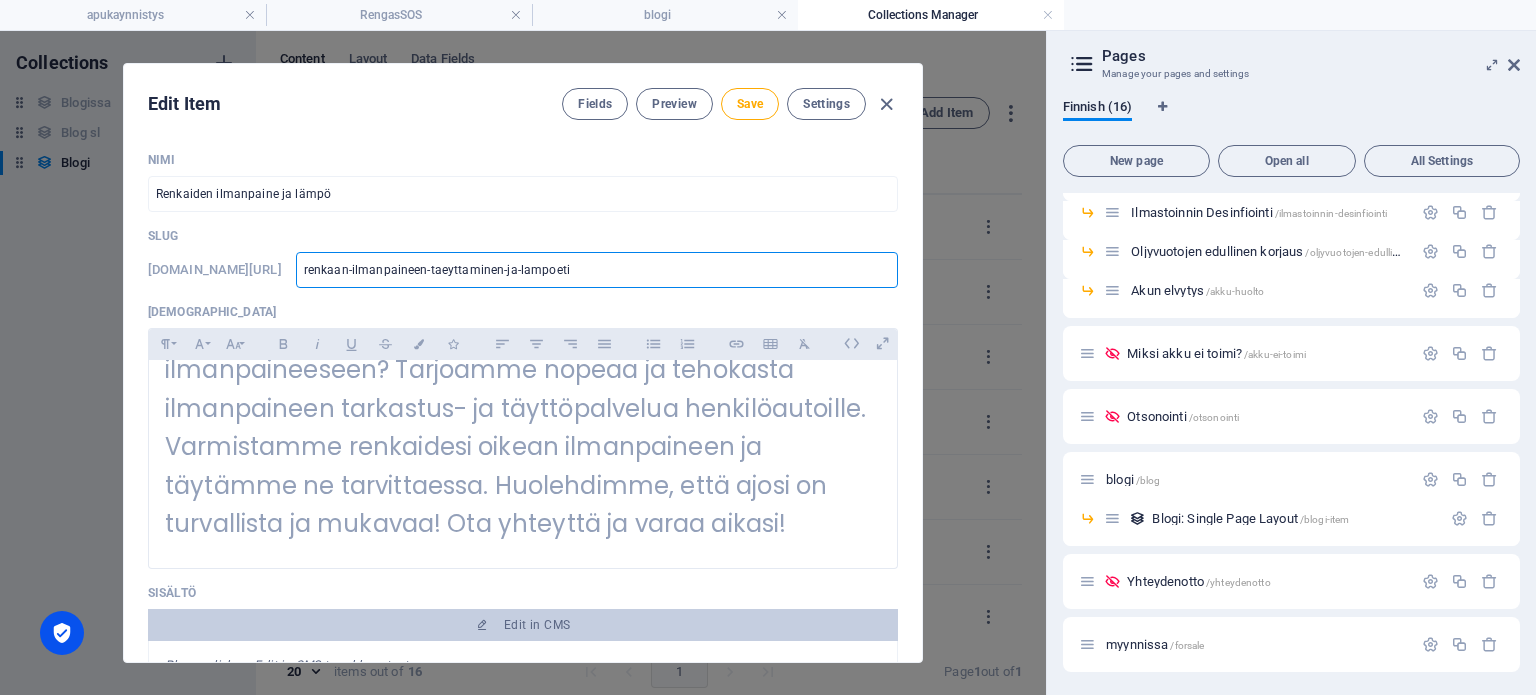 type on "renkaan-ilmanpaineen-taeyttaminen-ja-lampoet" 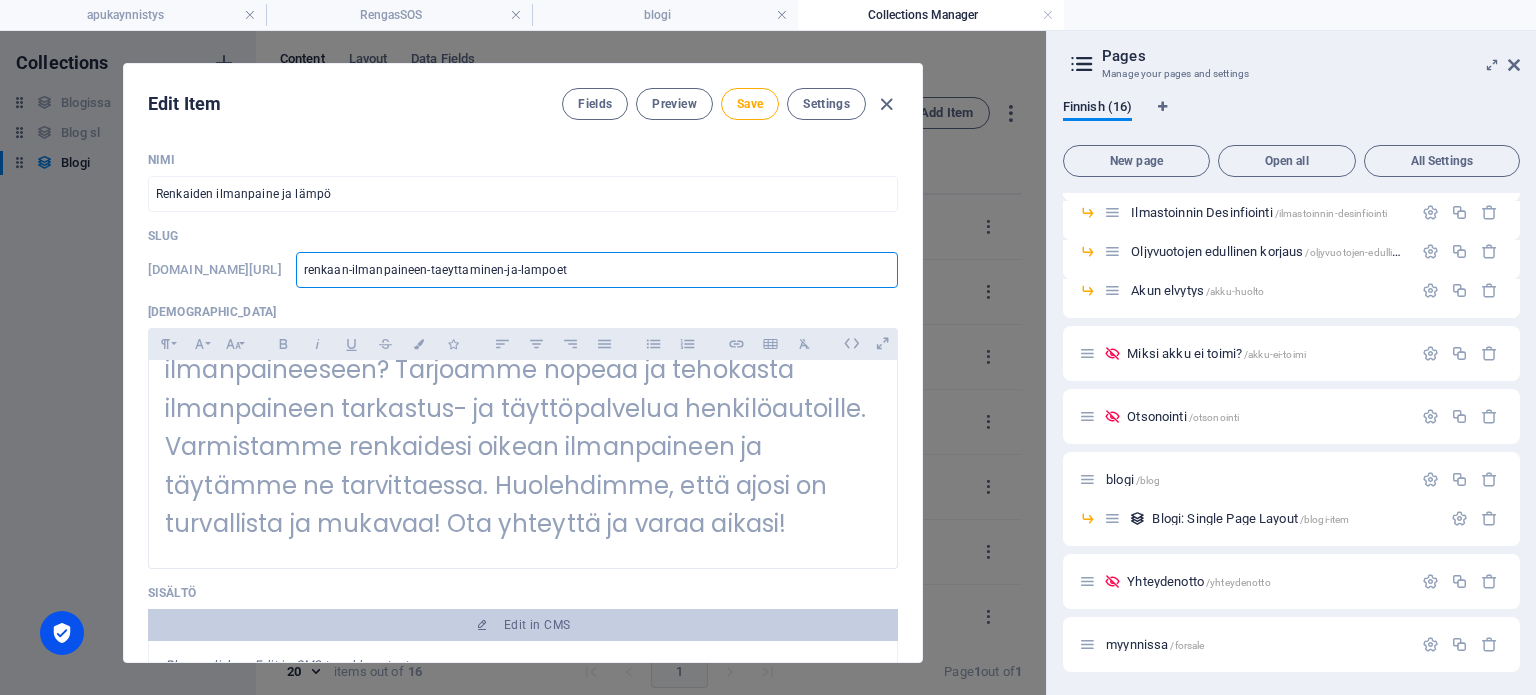 type on "renkaan-ilmanpaineen-taeyttaminen-ja-lampoe" 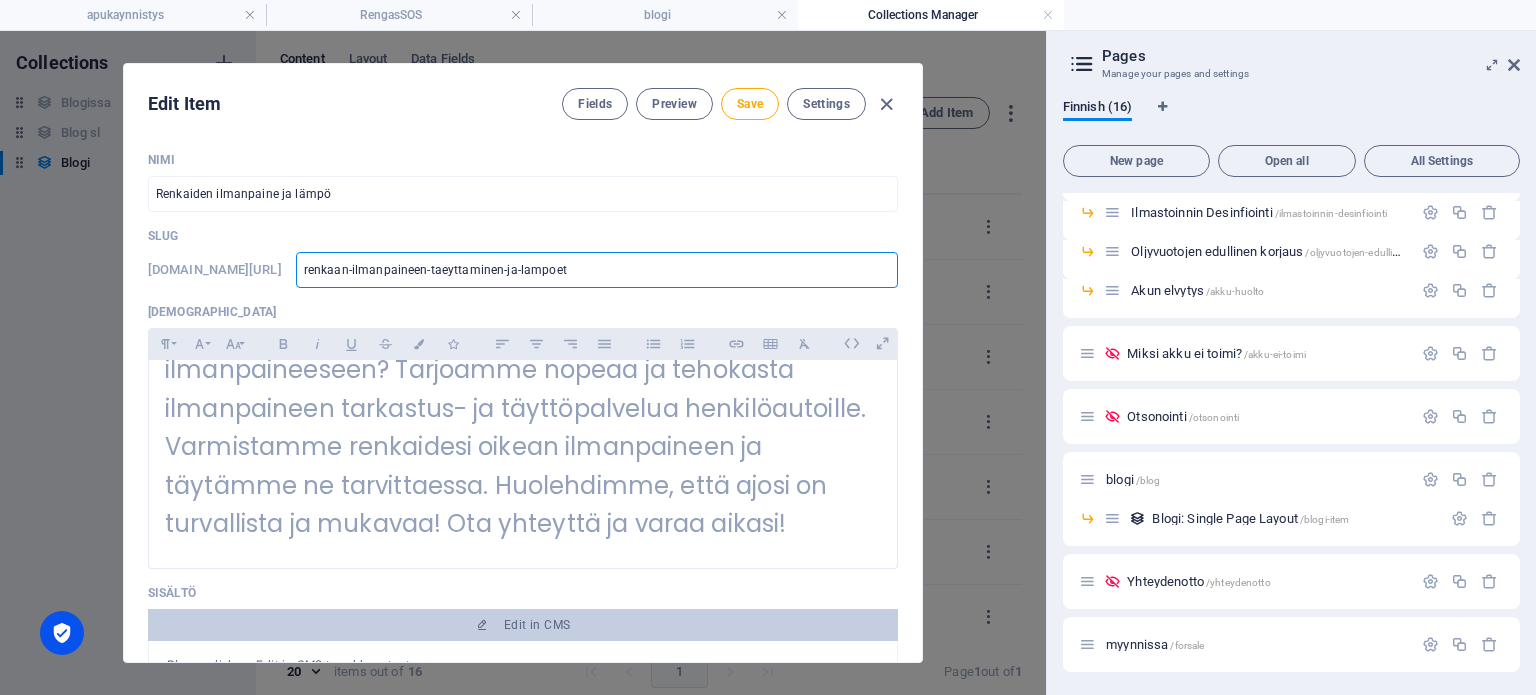 type on "renkaan-ilmanpaineen-taeyttaminen-ja-lampoe" 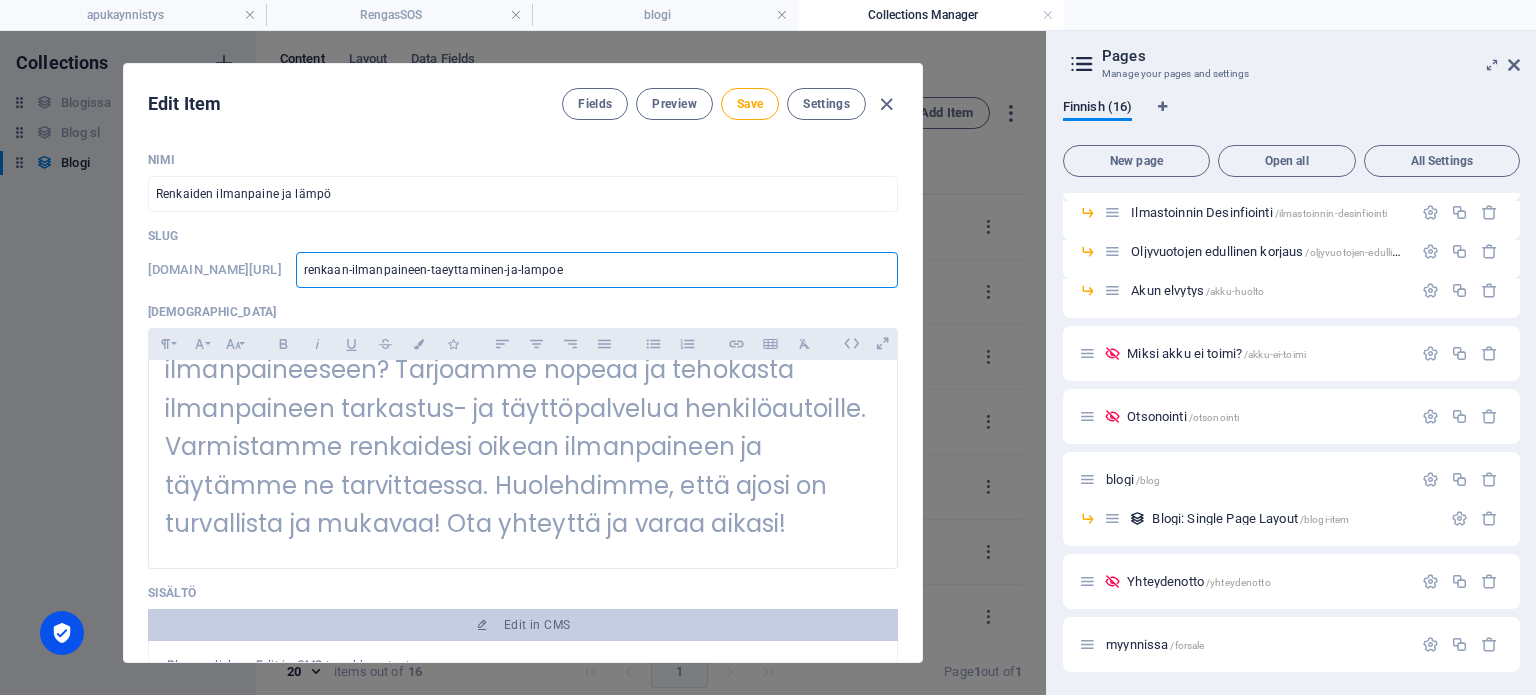 type on "renkaan-ilmanpaineen-taeyttaminen-ja-lampo" 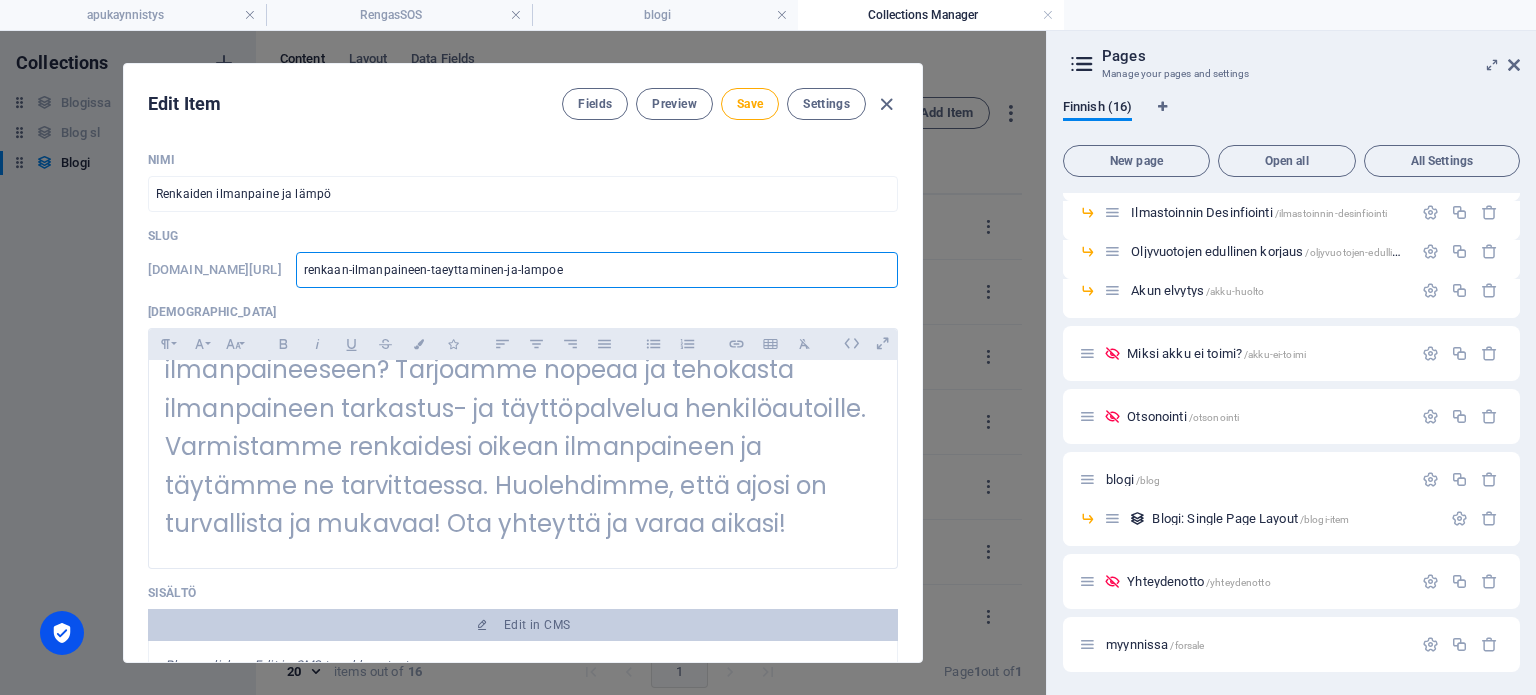type on "renkaan-ilmanpaineen-taeyttaminen-ja-lampo" 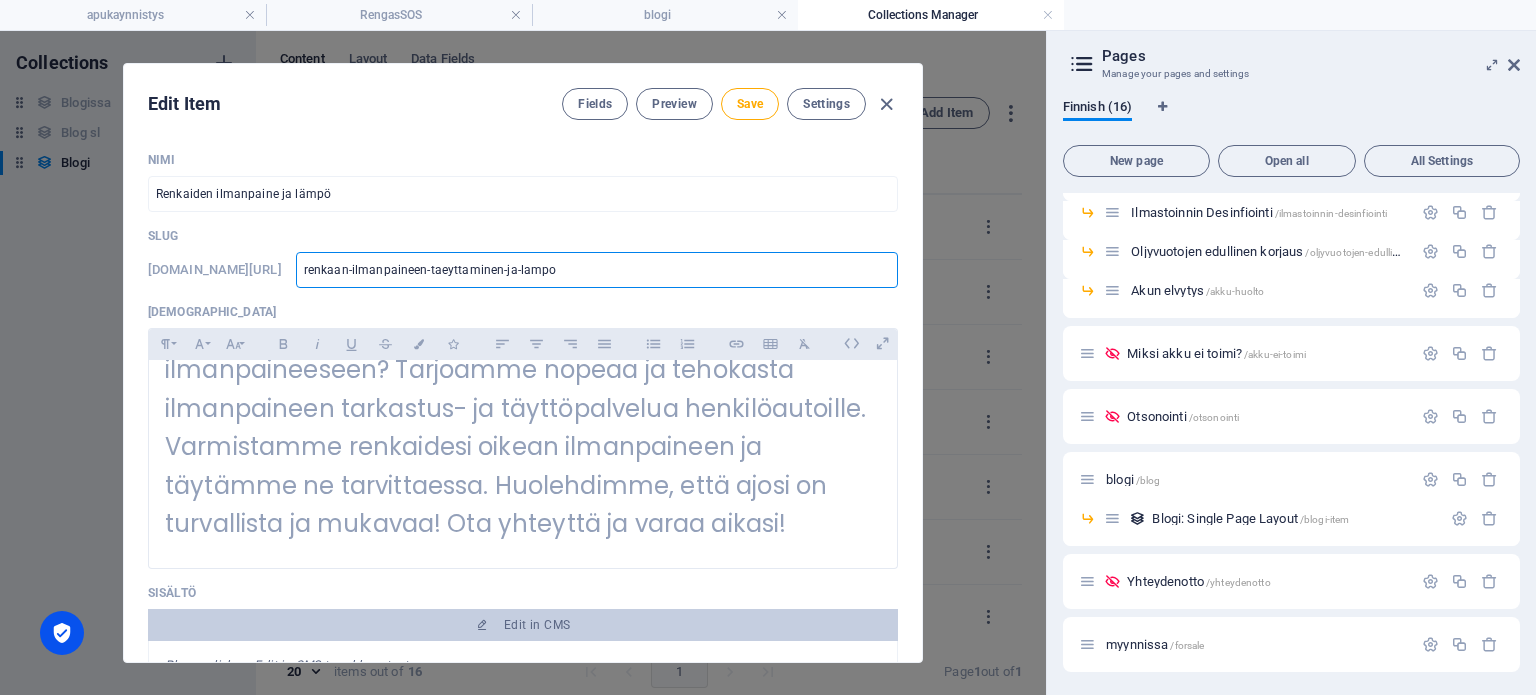 type on "renkaan-ilmanpaineen-taeyttaminen-ja-lamp" 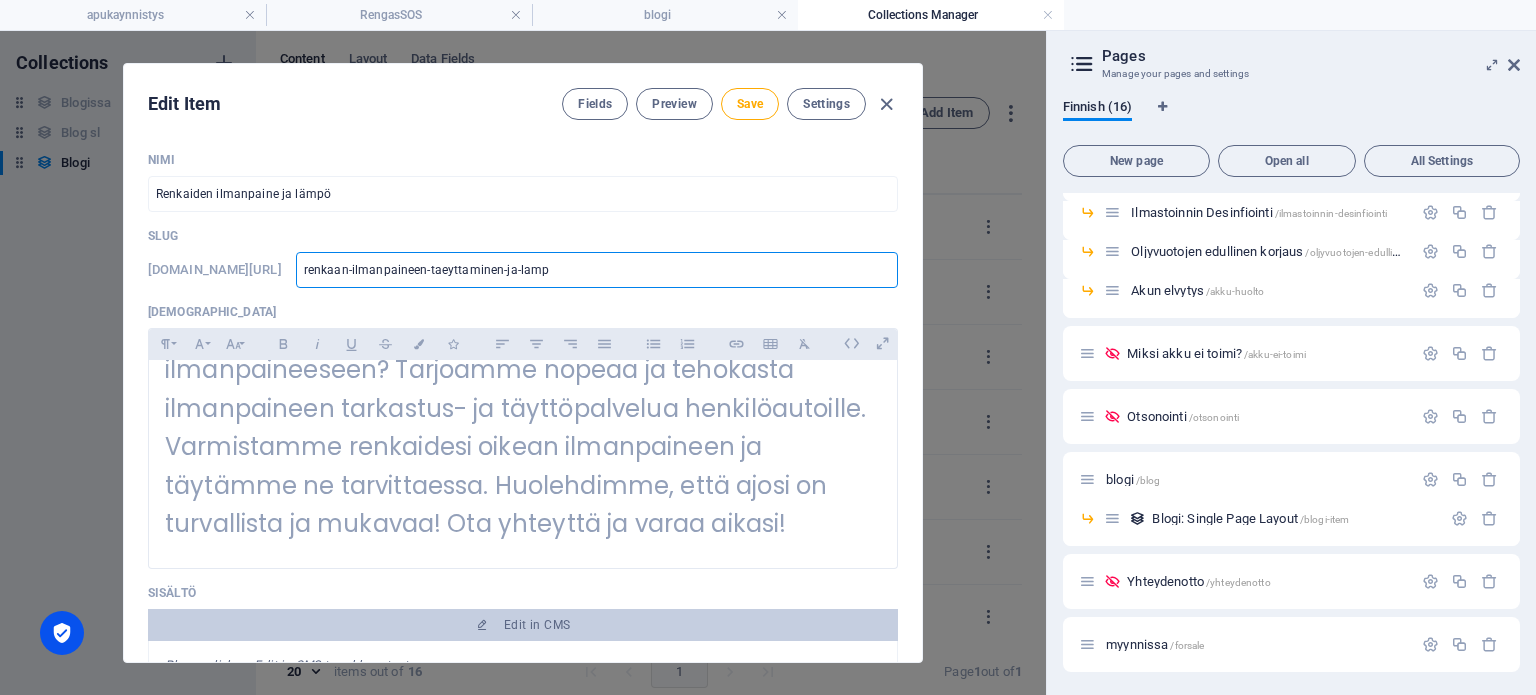 type on "renkaan-ilmanpaineen-taeyttaminen-ja-lam" 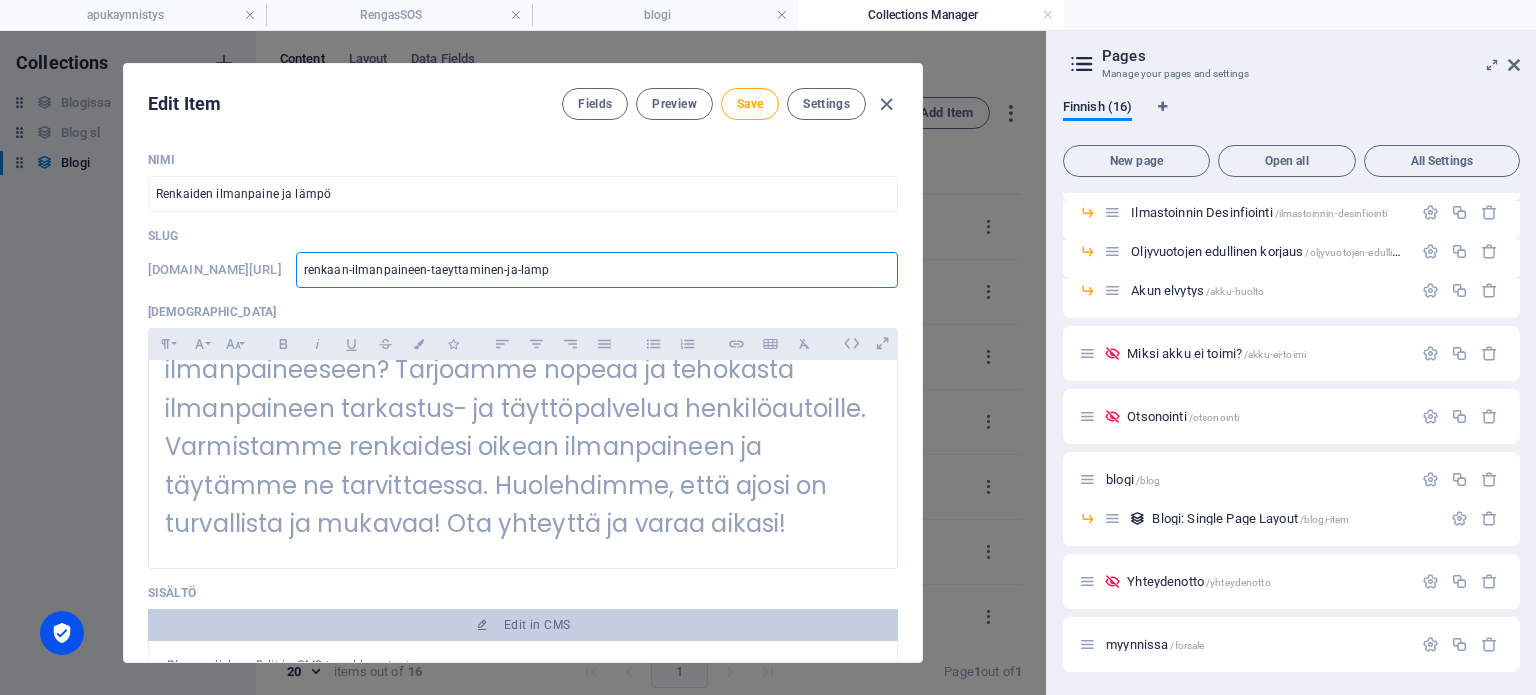 type 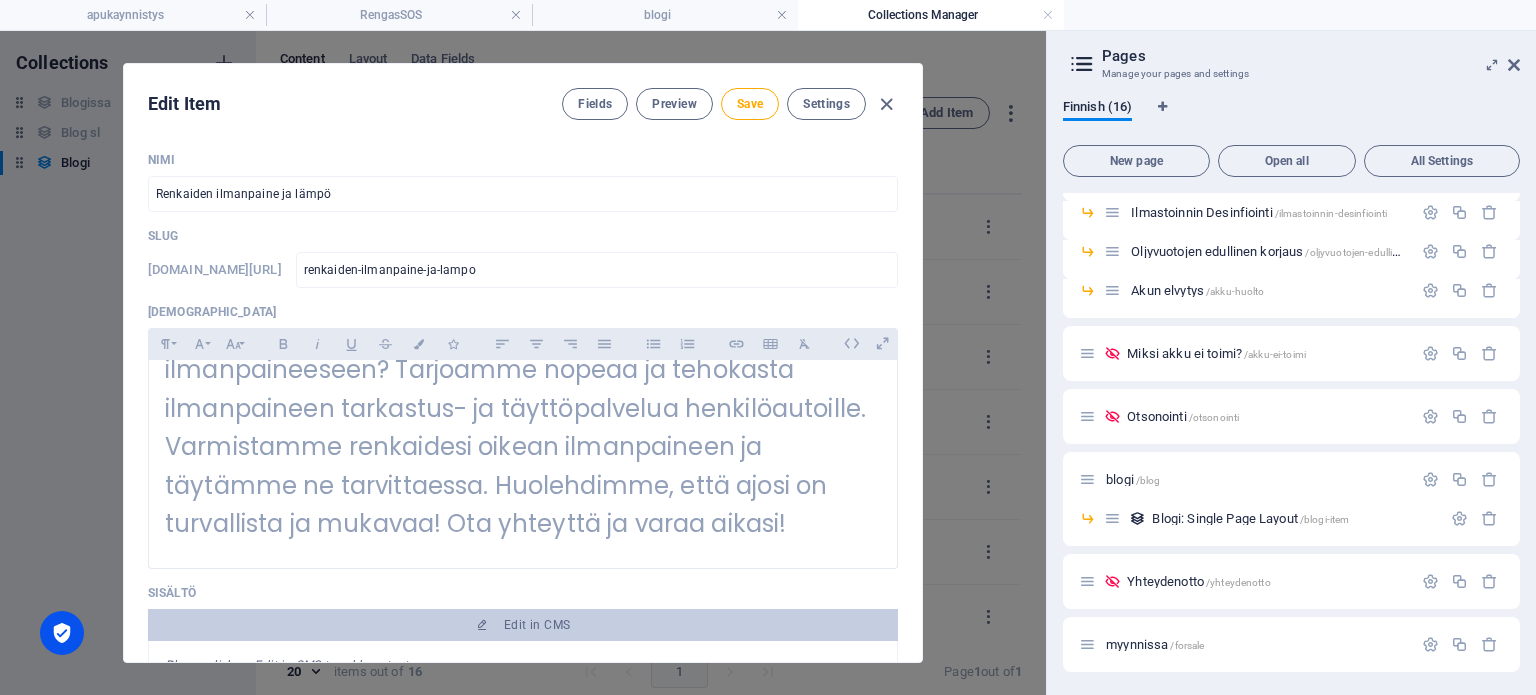 click on "Nimi Renkaiden ilmanpaine ja lämpö ​ Slug [DOMAIN_NAME][URL] renkaiden-ilmanpaine-ja-lampo ​ Kuvaus Paragraph Format Normal Heading 1 Heading 2 Heading 3 Heading 4 Heading 5 Heading 6 Code Font Family Arial [US_STATE] Impact Tahoma Times New Roman Verdana Poppins Roboto Slab Font Size 8 9 10 11 12 14 18 24 30 36 48 60 72 96 Bold Italic Underline Strikethrough Colors Icons Align Left Align Center Align Right Align Justify Unordered List Ordered List Insert Link Insert Table Clear Formatting Miten lämpötila ja olosuhteet vaikuttaa renkaiden ilmanpaineeseen? Tarjoamme nopeaa ja tehokasta ilmanpaineen tarkastus- ja täyttöpalvelua henkilöautoille. Varmistamme renkaidesi oikean ilmanpaineen ja täytämme ne tarvittaessa. Huolehdimme, että ajosi on turvallista ja mukavaa! Ota yhteyttä ja varaa aikasi! Sisältö Edit in CMS Please click on Edit in CMS to add content Julkaisupäivä [DATE] ​ Image Drop file here, click to upload or Select file from Files or our free stock photos & videos ​" at bounding box center (523, 744) 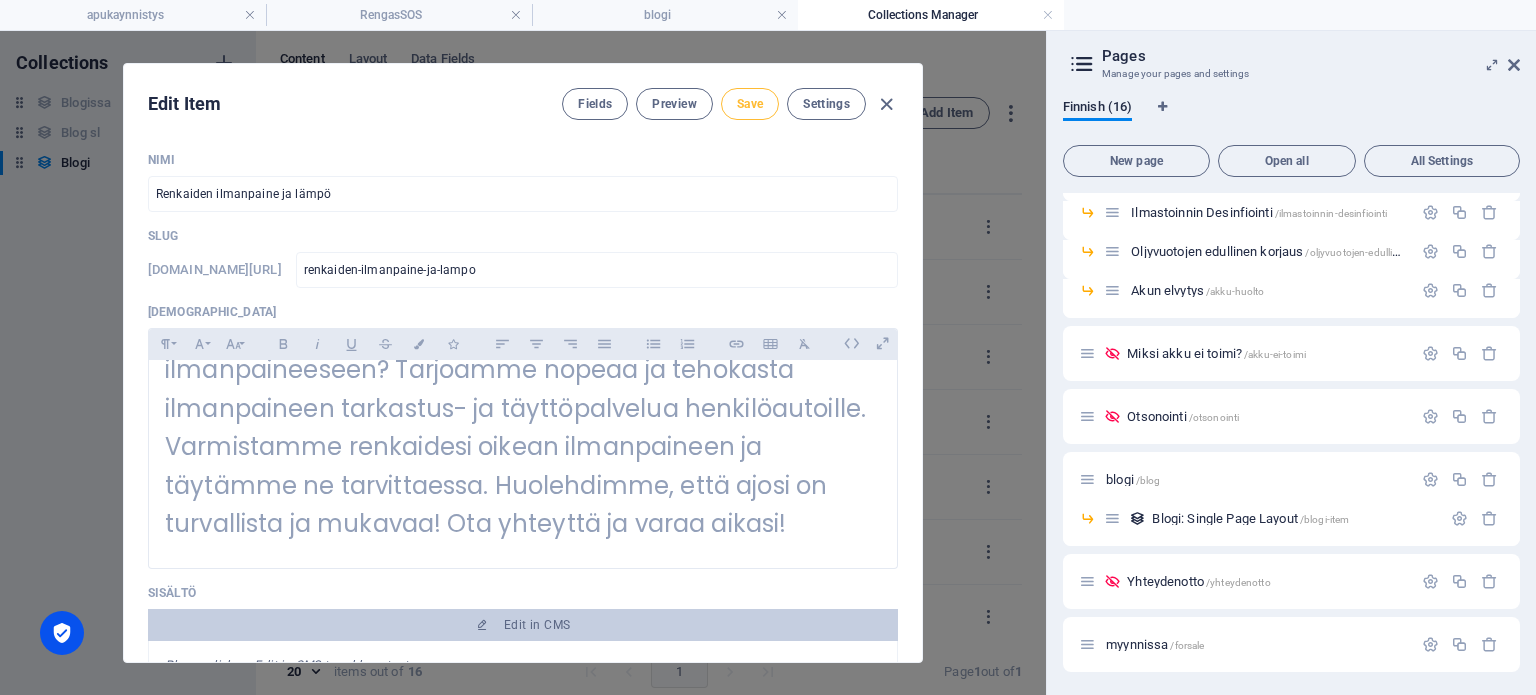 click on "Save" at bounding box center [750, 104] 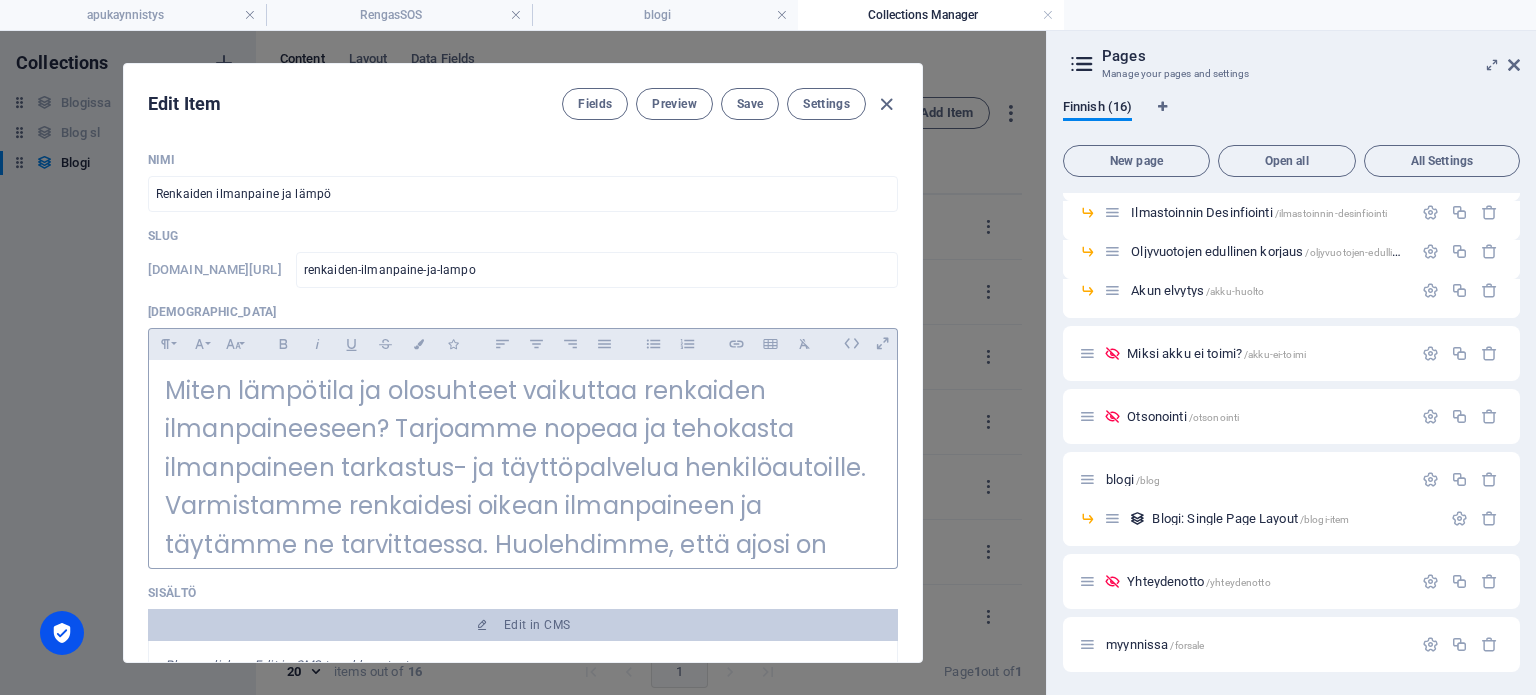scroll, scrollTop: 0, scrollLeft: 0, axis: both 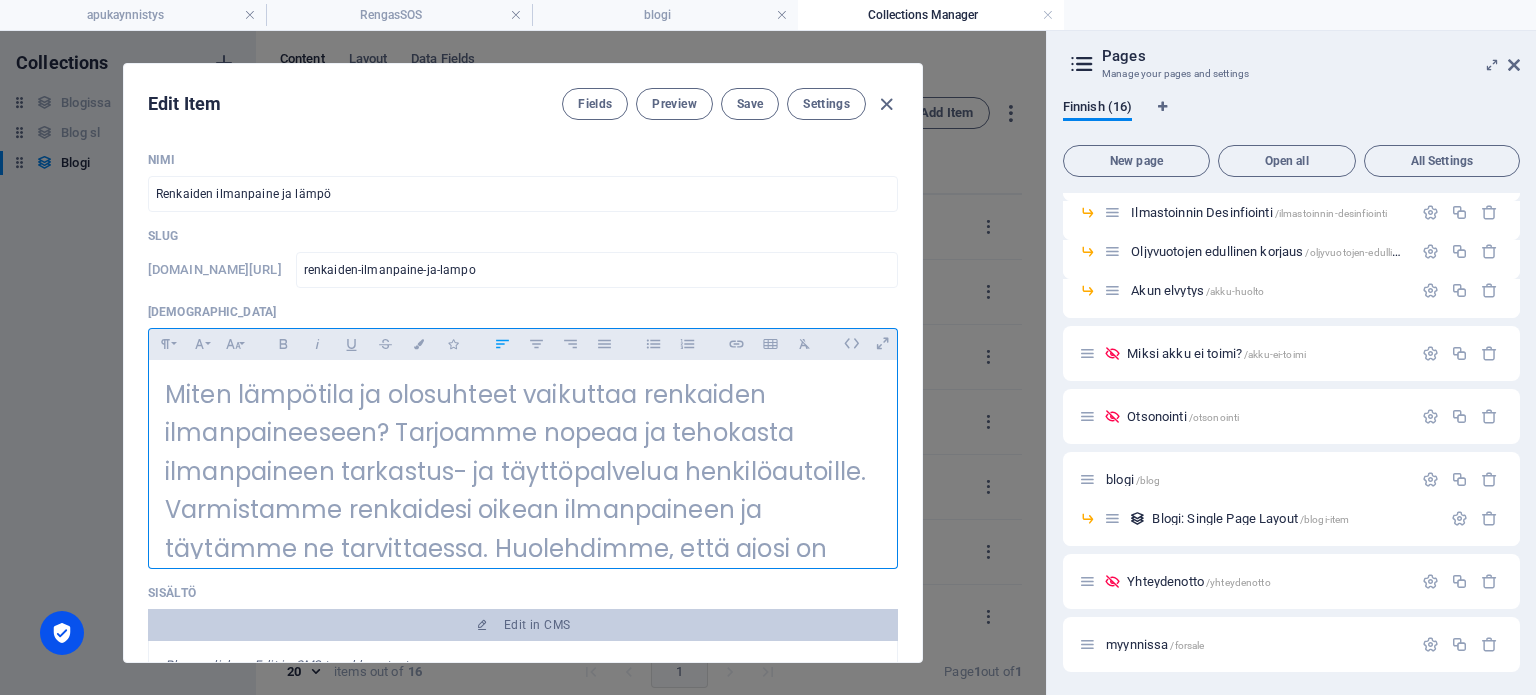 click on "Miten lämpötila ja olosuhteet vaikuttaa renkaiden ilmanpaineeseen? Tarjoamme nopeaa ja tehokasta ilmanpaineen tarkastus- ja täyttöpalvelua henkilöautoille. Varmistamme renkaidesi oikean ilmanpaineen ja täytämme ne tarvittaessa. Huolehdimme, että ajosi on turvallista ja mukavaa! Ota yhteyttä ja varaa aikasi!" at bounding box center (515, 490) 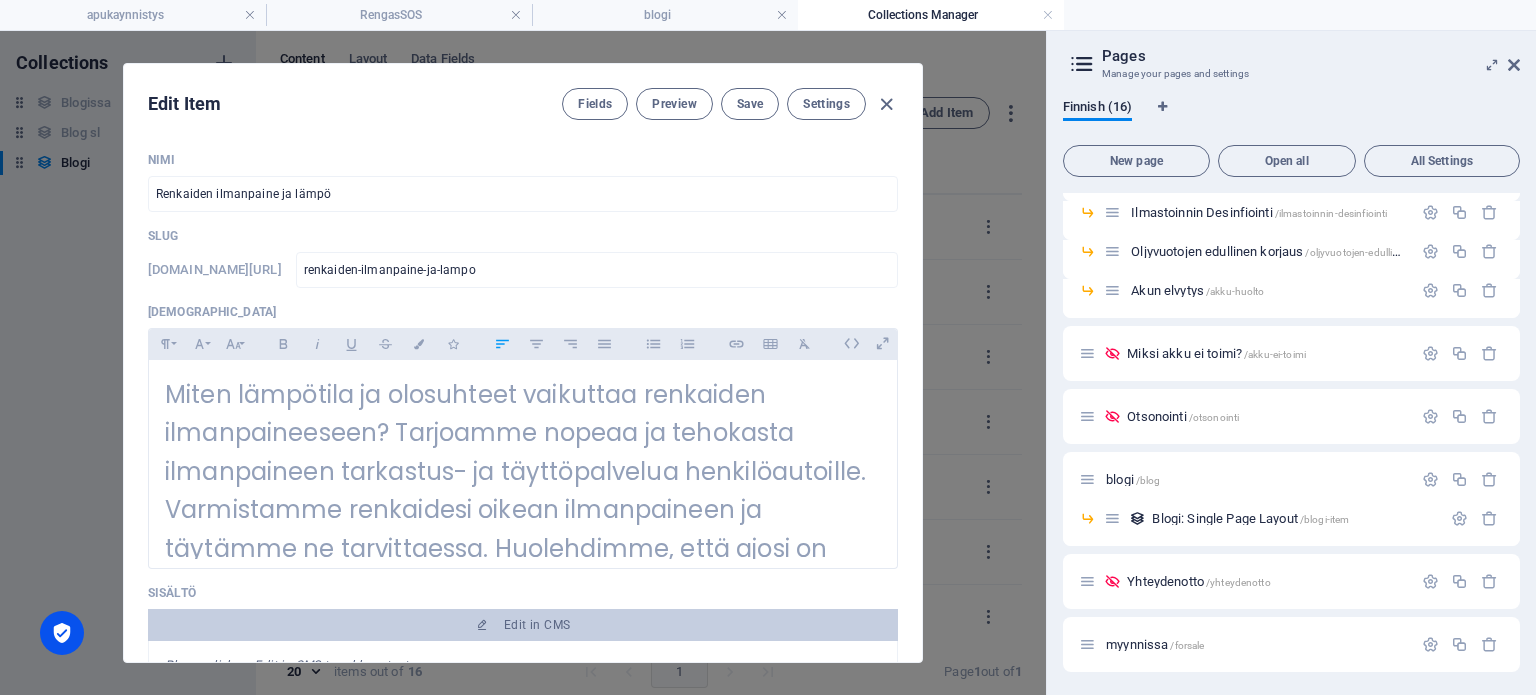 click on "[DEMOGRAPHIC_DATA]" at bounding box center (523, 312) 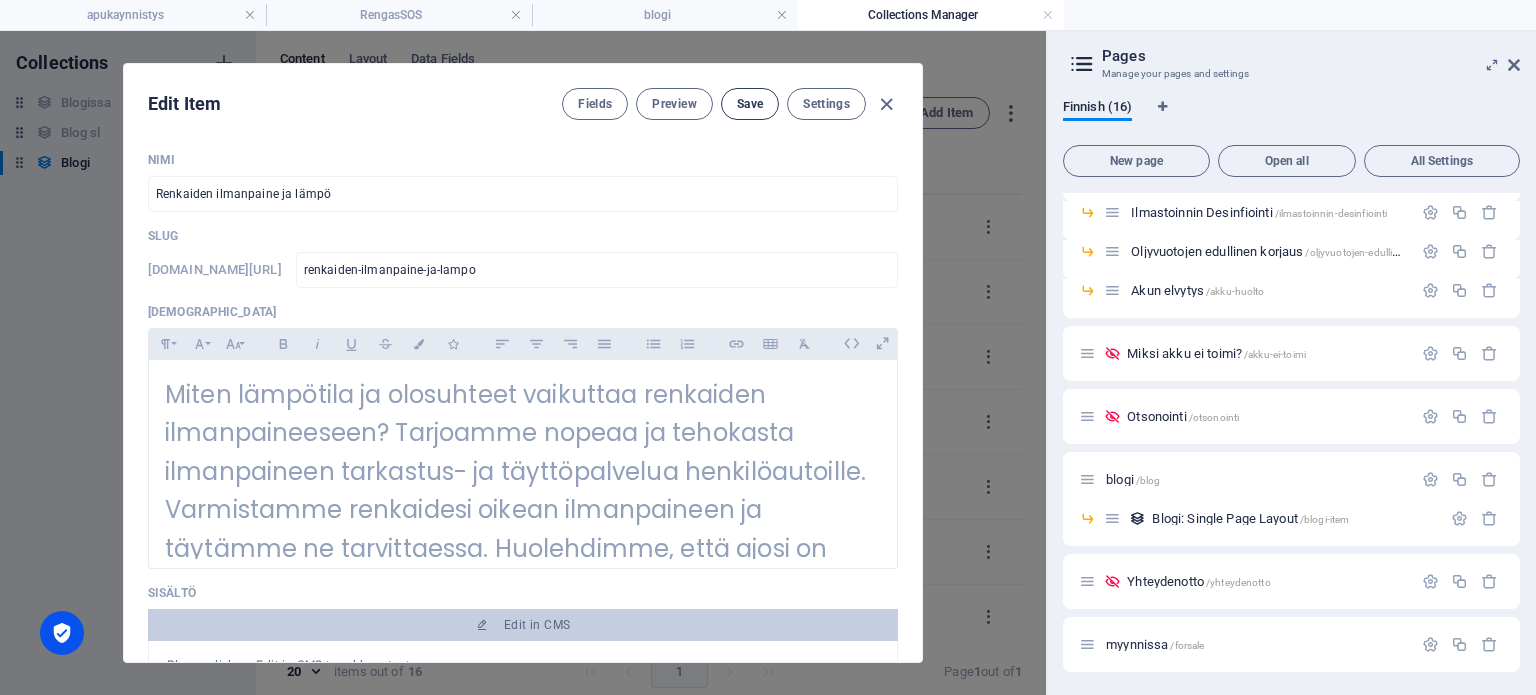click on "Save" at bounding box center (750, 104) 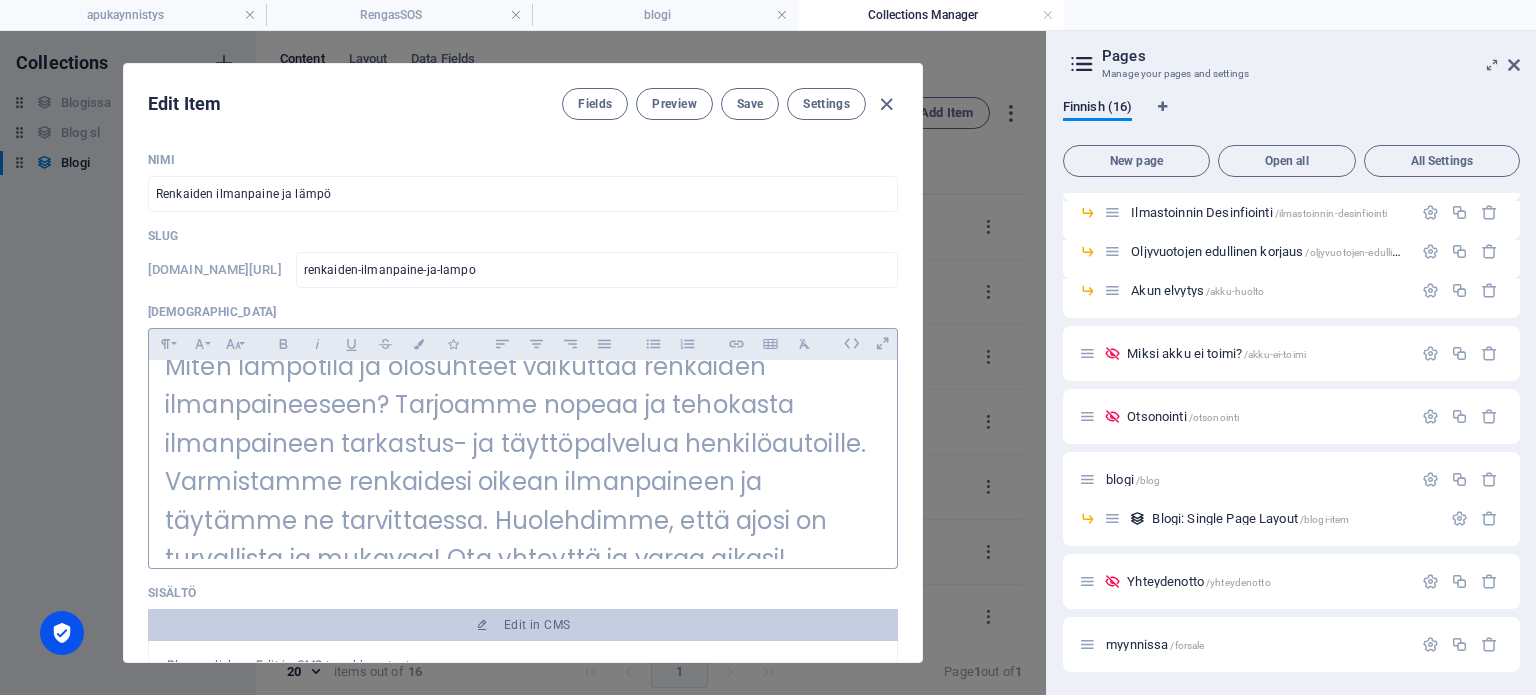 scroll, scrollTop: 63, scrollLeft: 0, axis: vertical 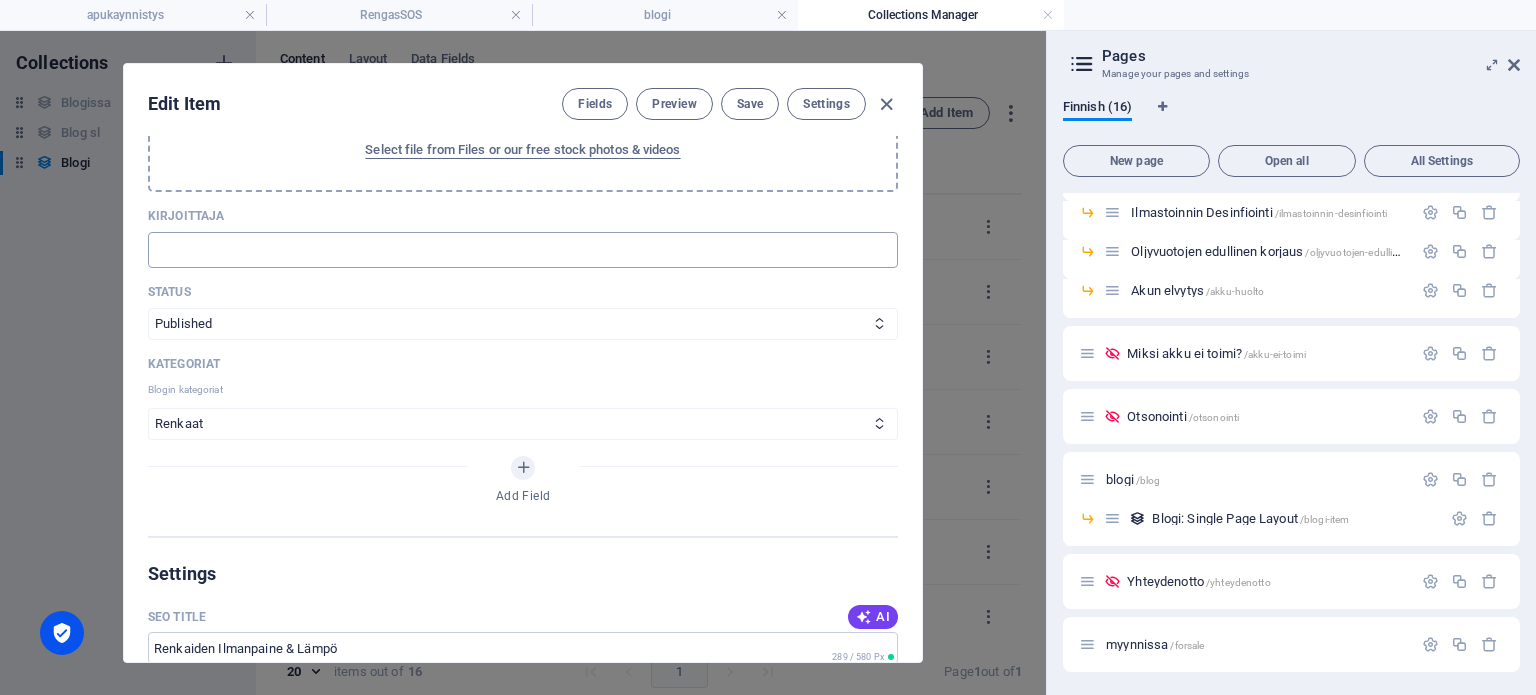 click at bounding box center (523, 250) 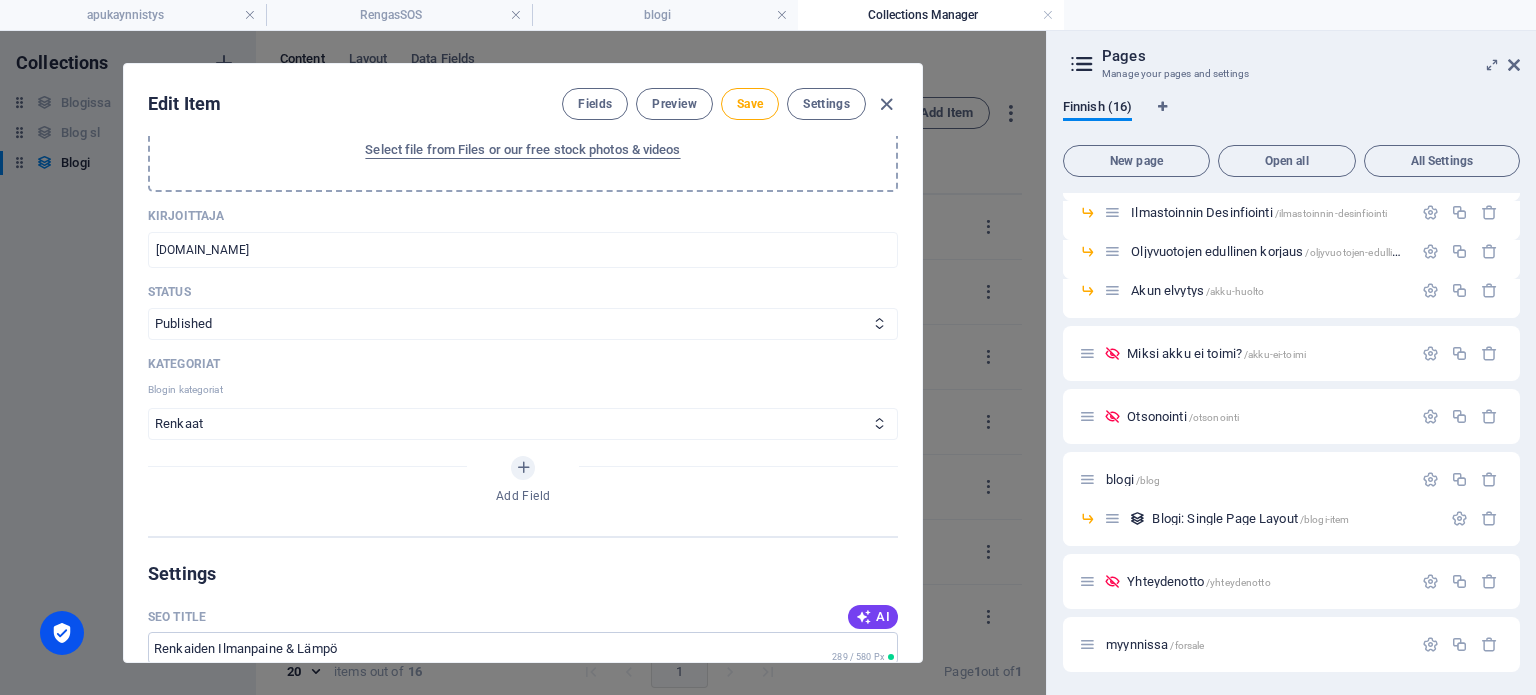 click on "Kirjoittaja" at bounding box center [523, 216] 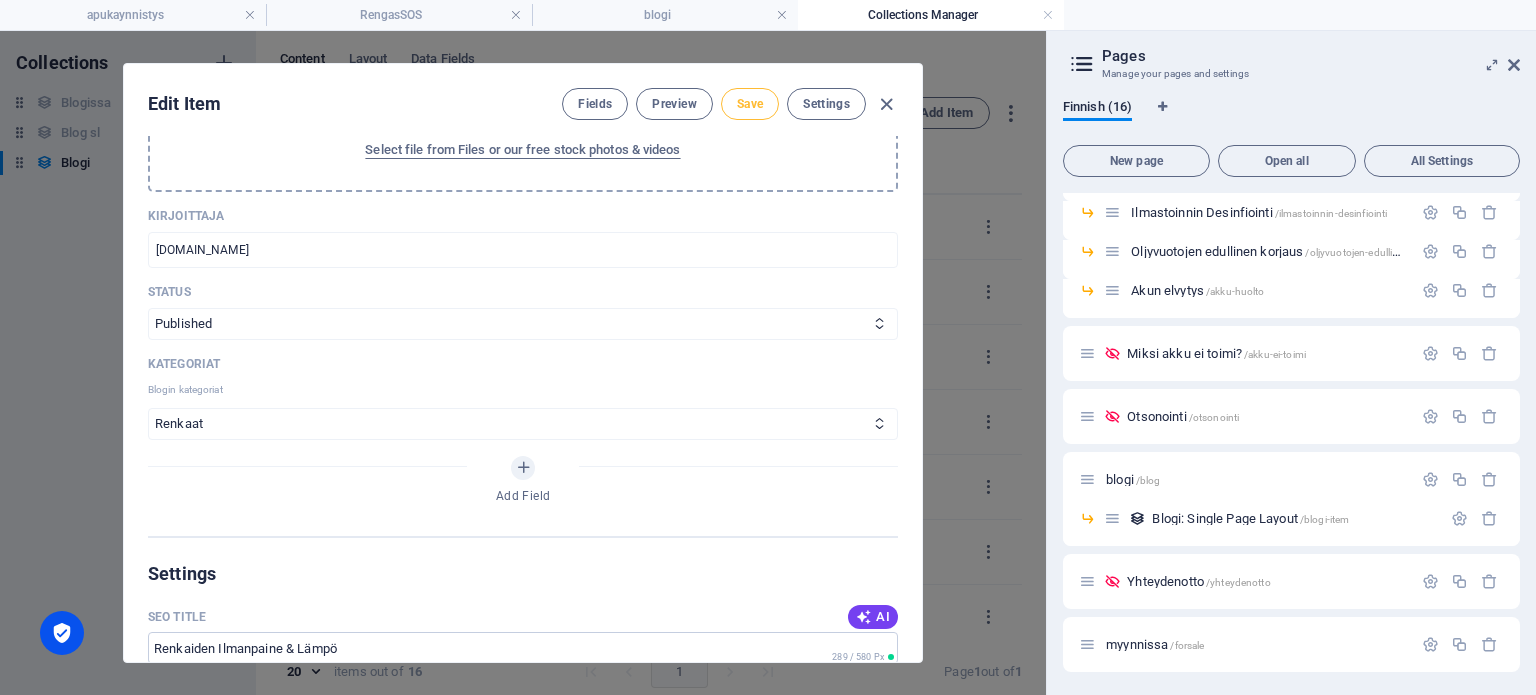 click on "Save" at bounding box center (750, 104) 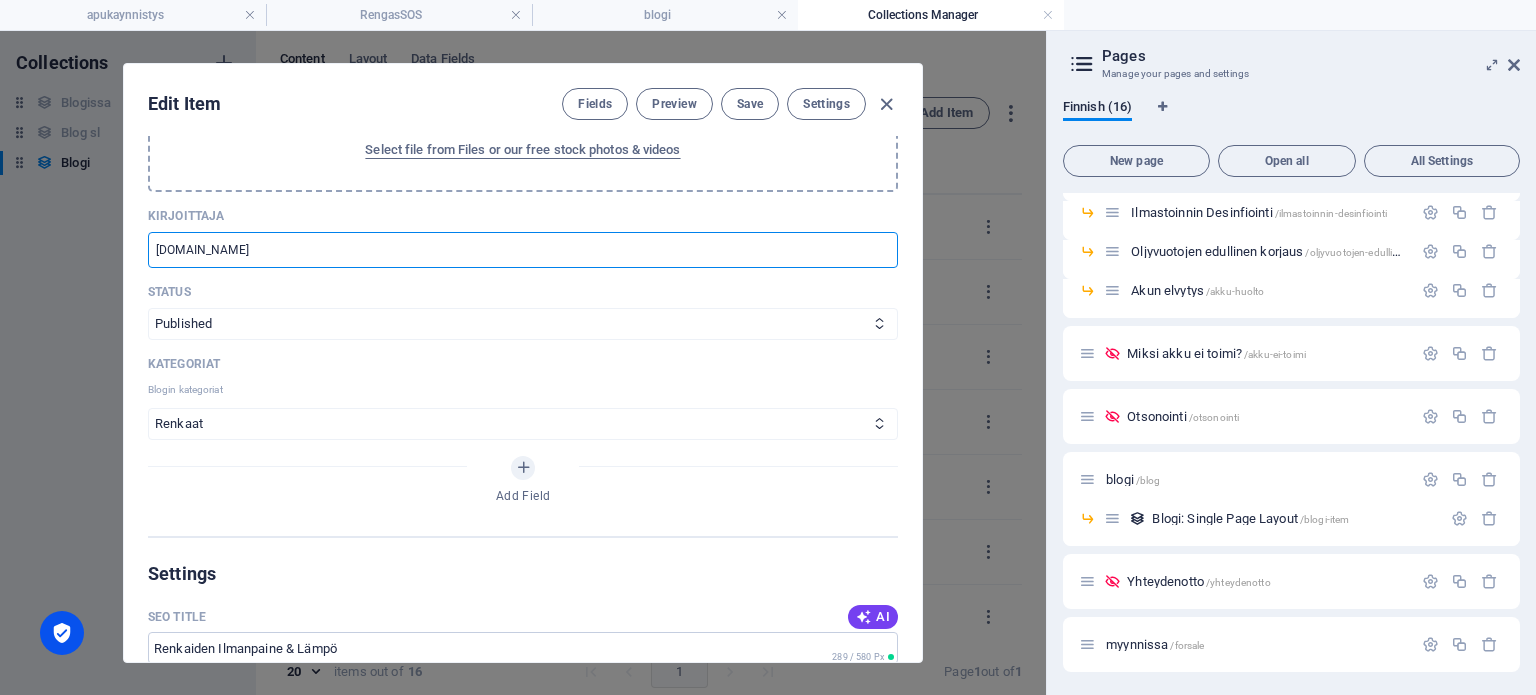click on "[DOMAIN_NAME]" at bounding box center (523, 250) 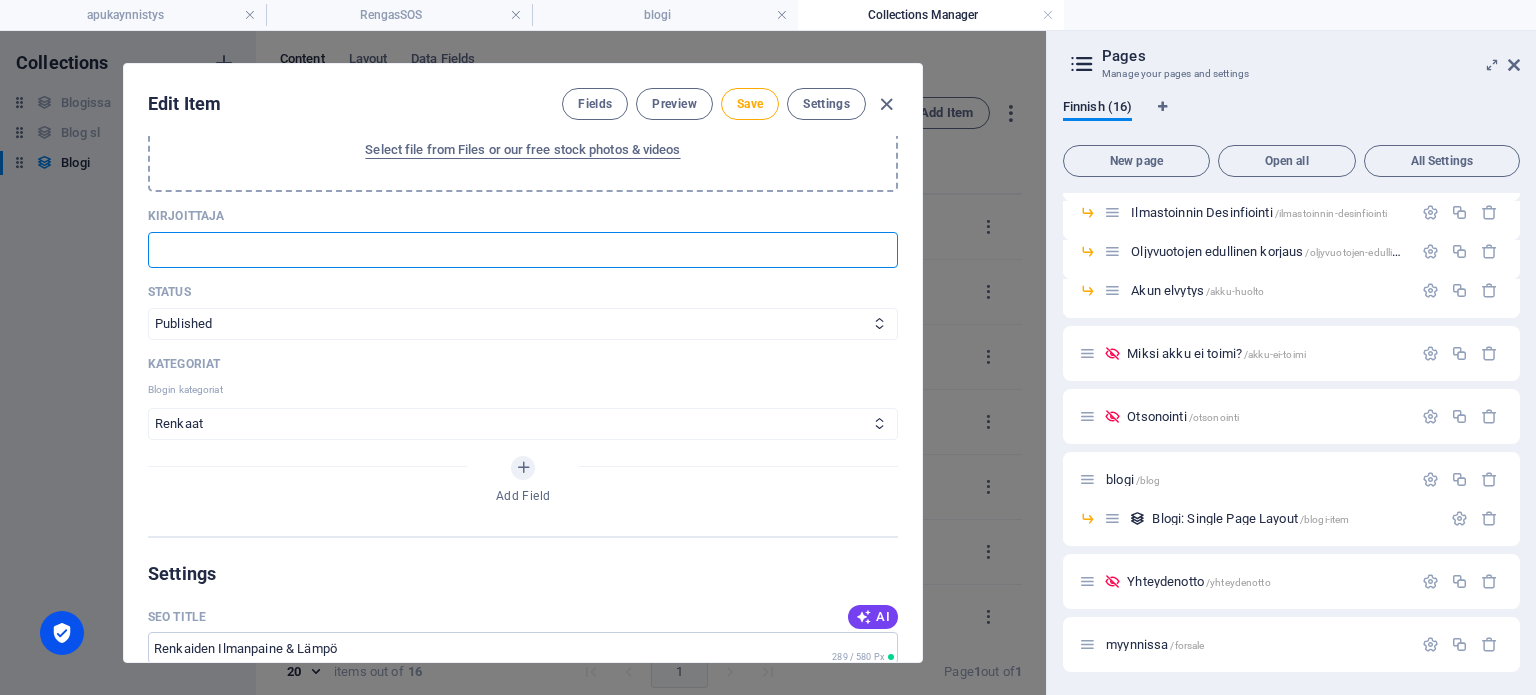 click at bounding box center [523, 250] 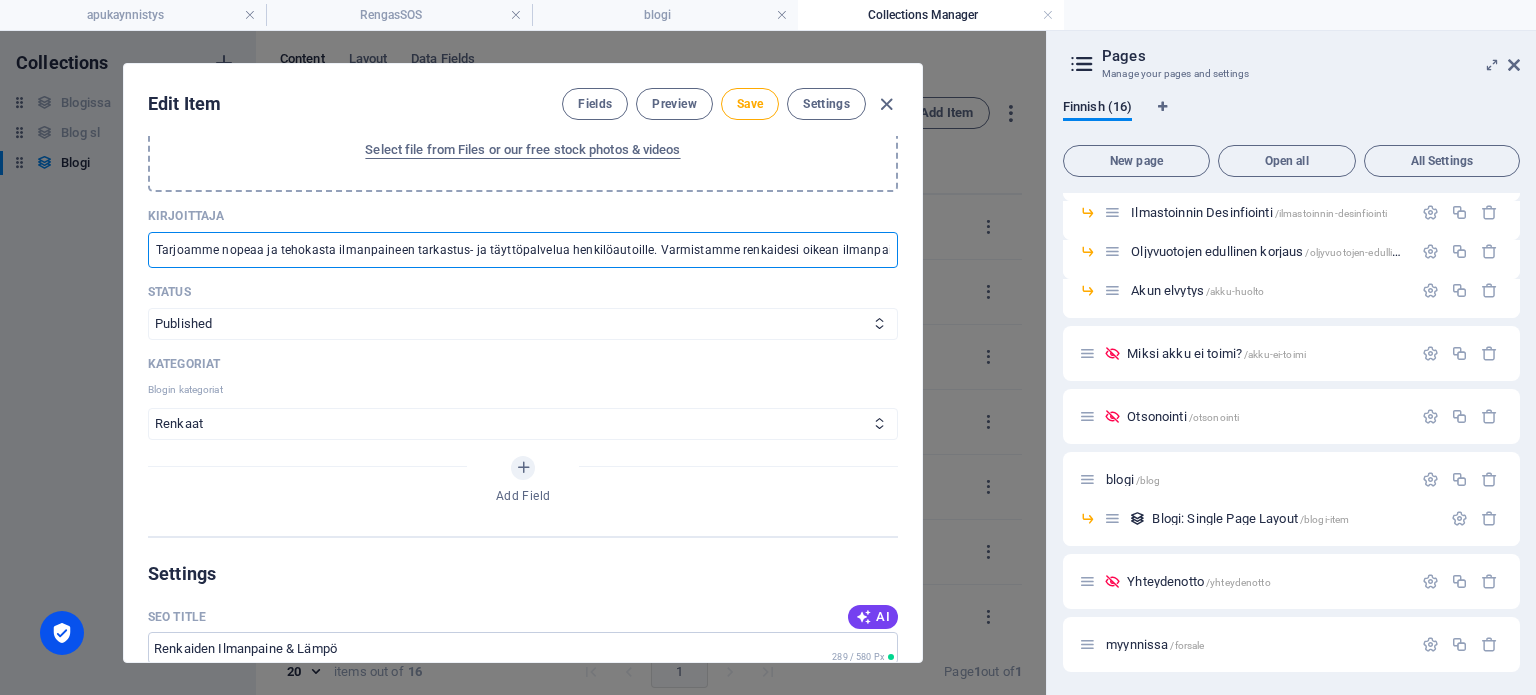 scroll, scrollTop: 0, scrollLeft: 603, axis: horizontal 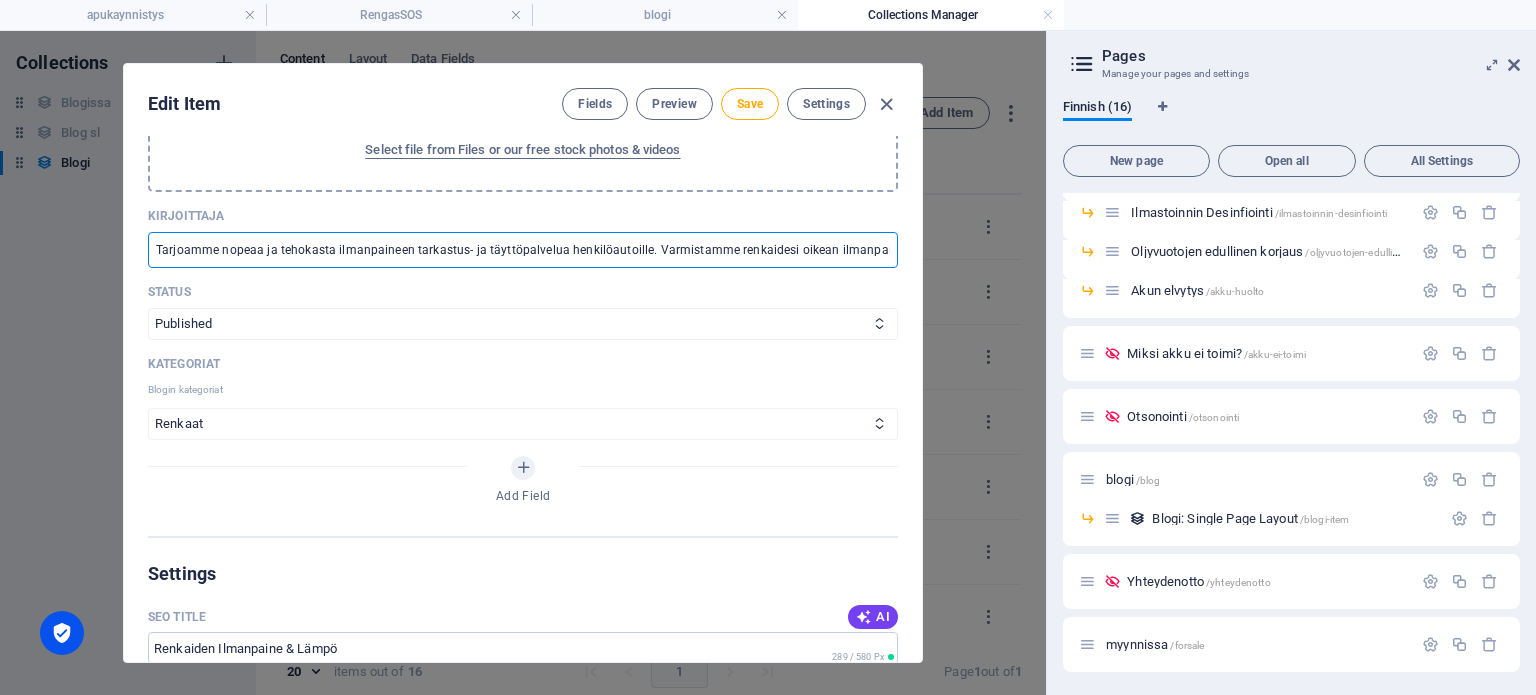 drag, startPoint x: 886, startPoint y: 252, endPoint x: 0, endPoint y: 262, distance: 886.05646 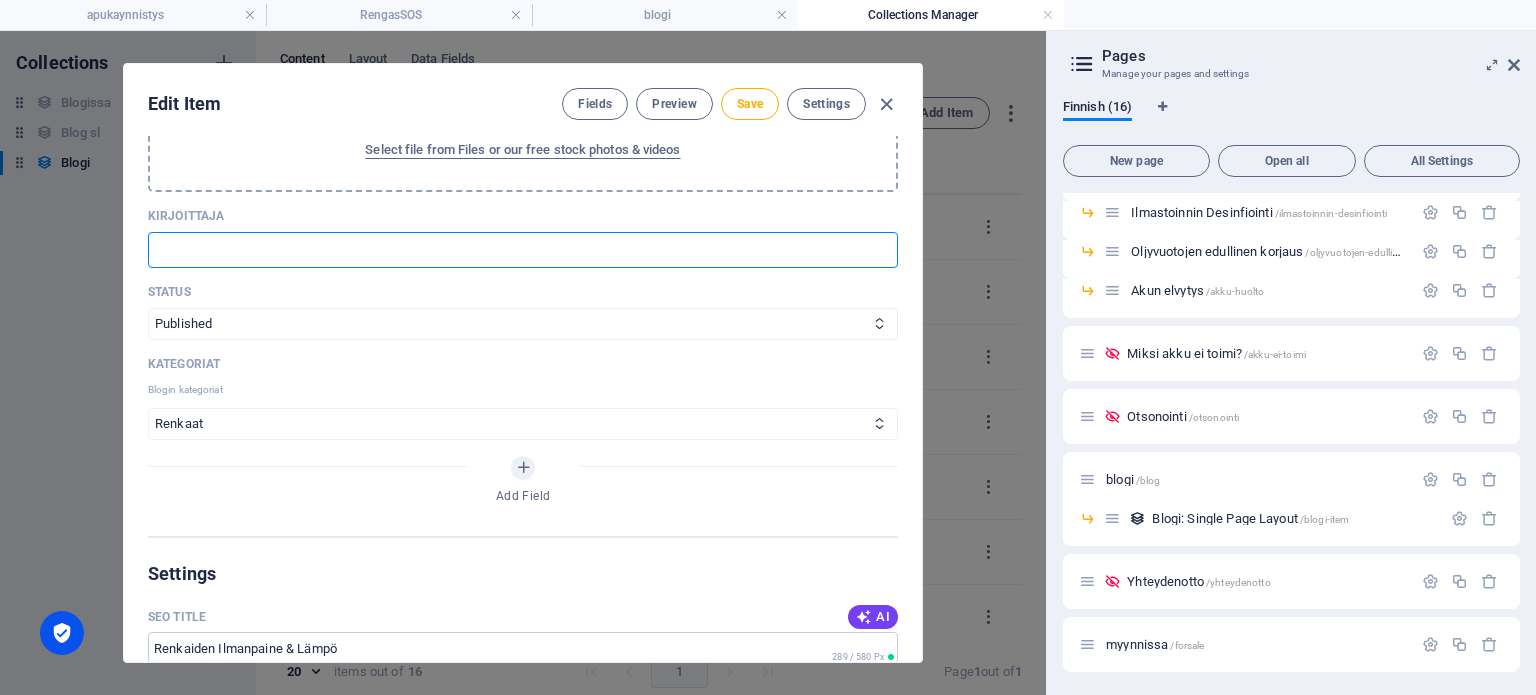 click at bounding box center [523, 250] 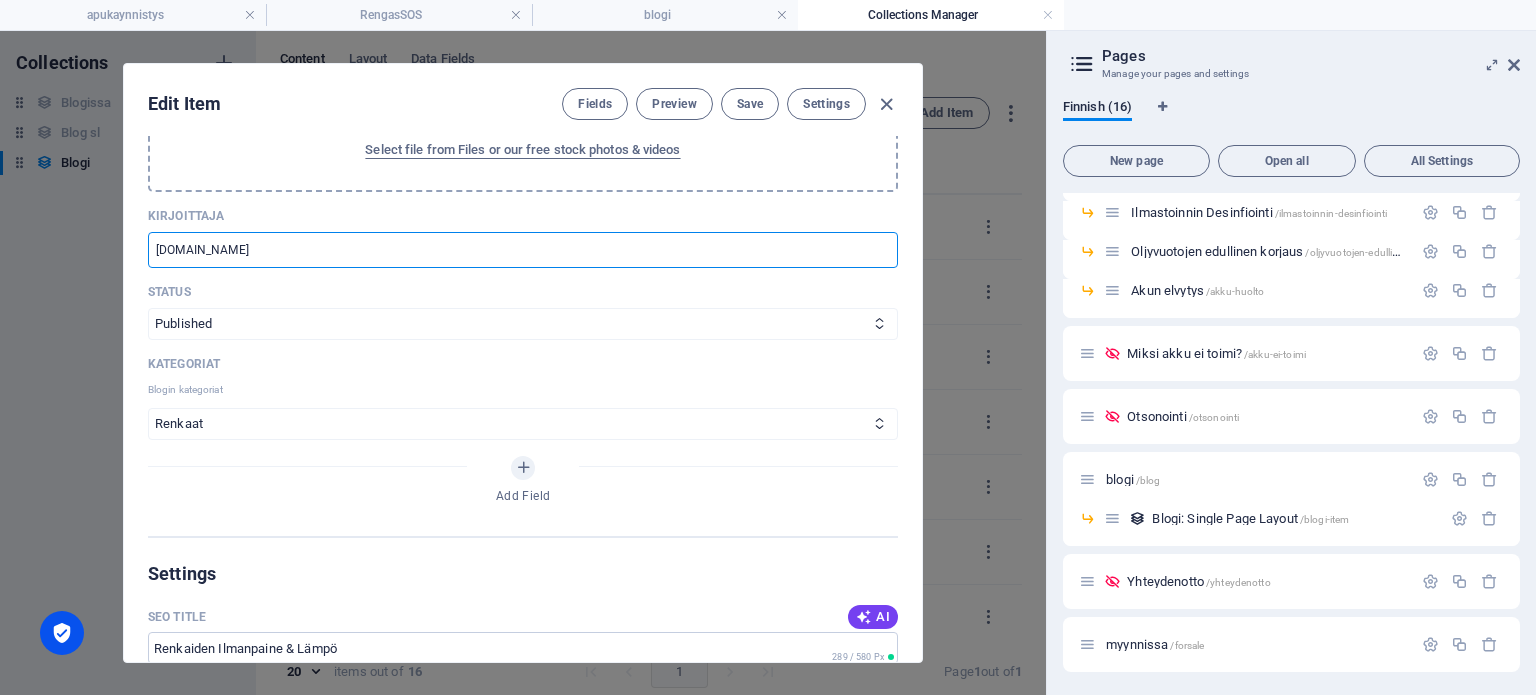 click on "Kirjoittaja" at bounding box center (523, 216) 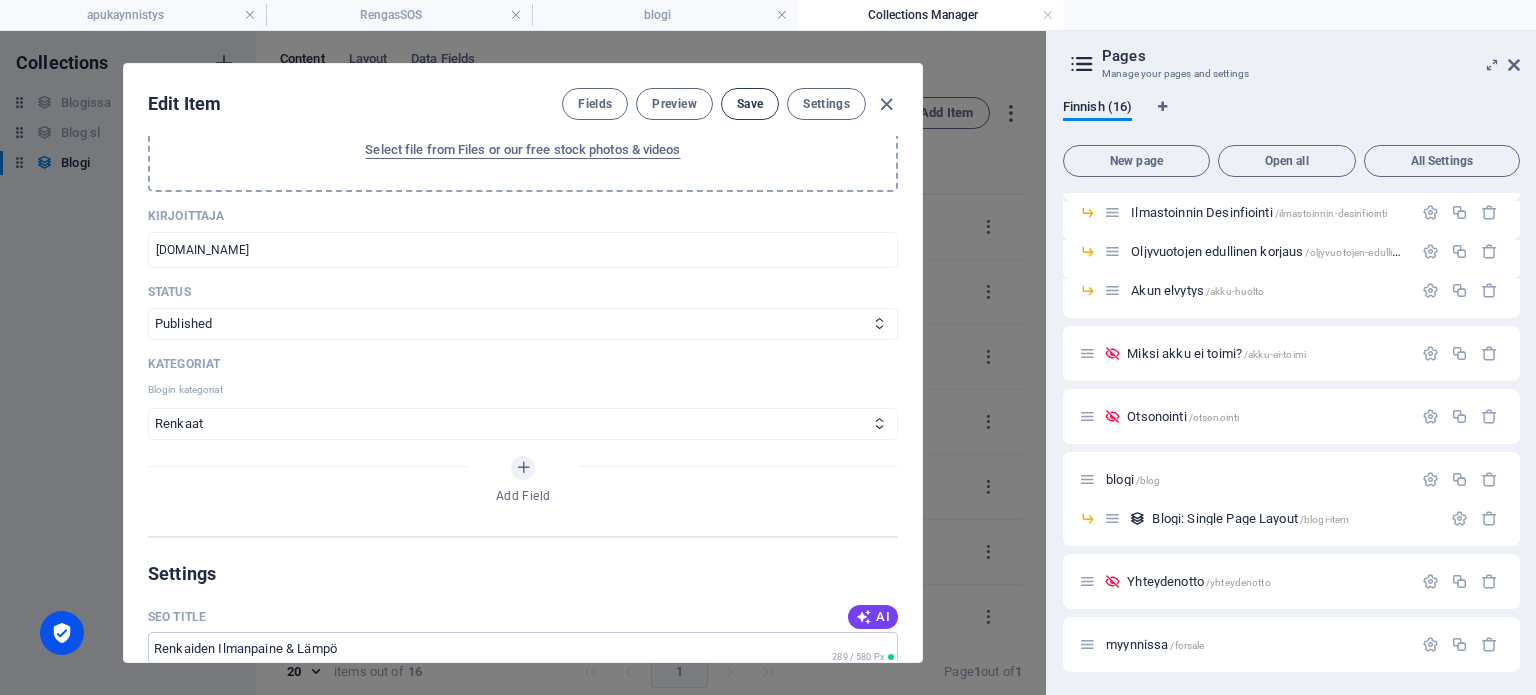 click on "Save" at bounding box center [750, 104] 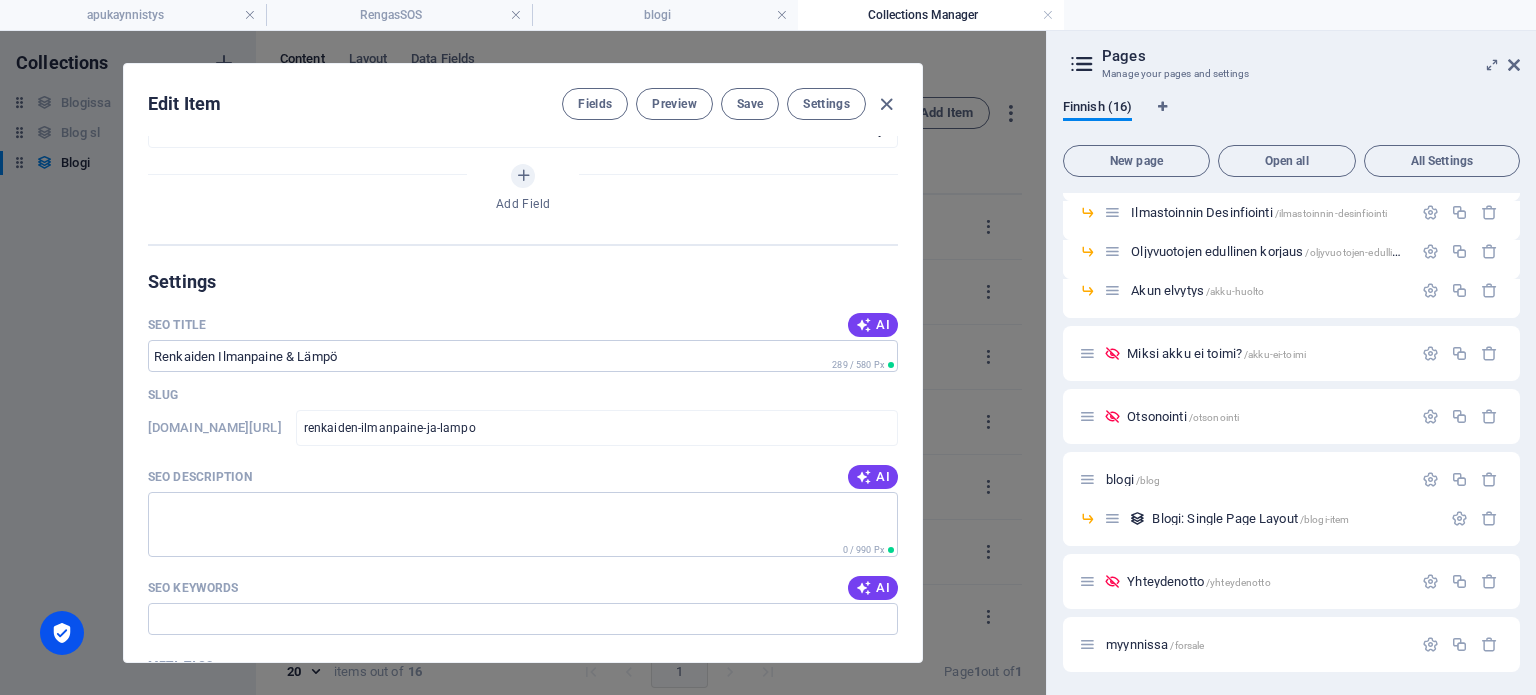scroll, scrollTop: 1100, scrollLeft: 0, axis: vertical 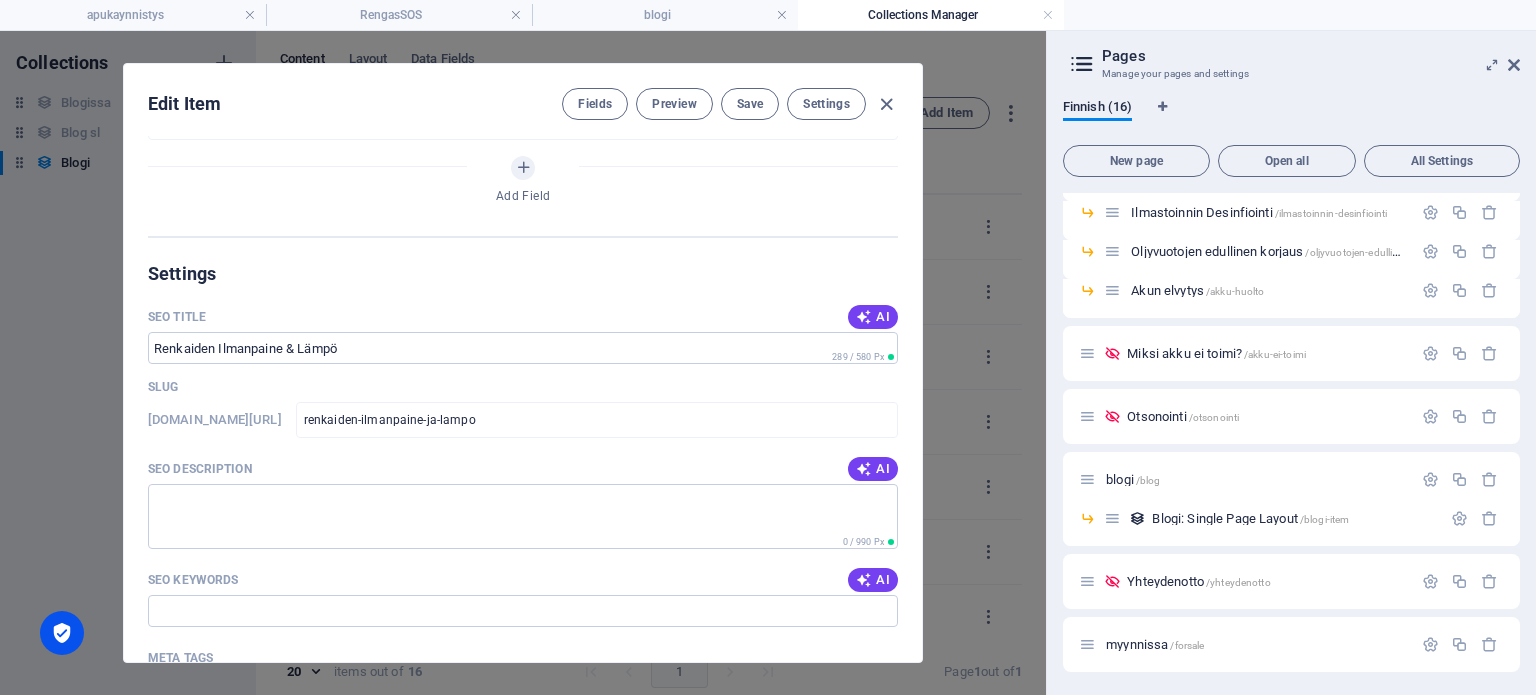 click on "Slug" at bounding box center [523, 387] 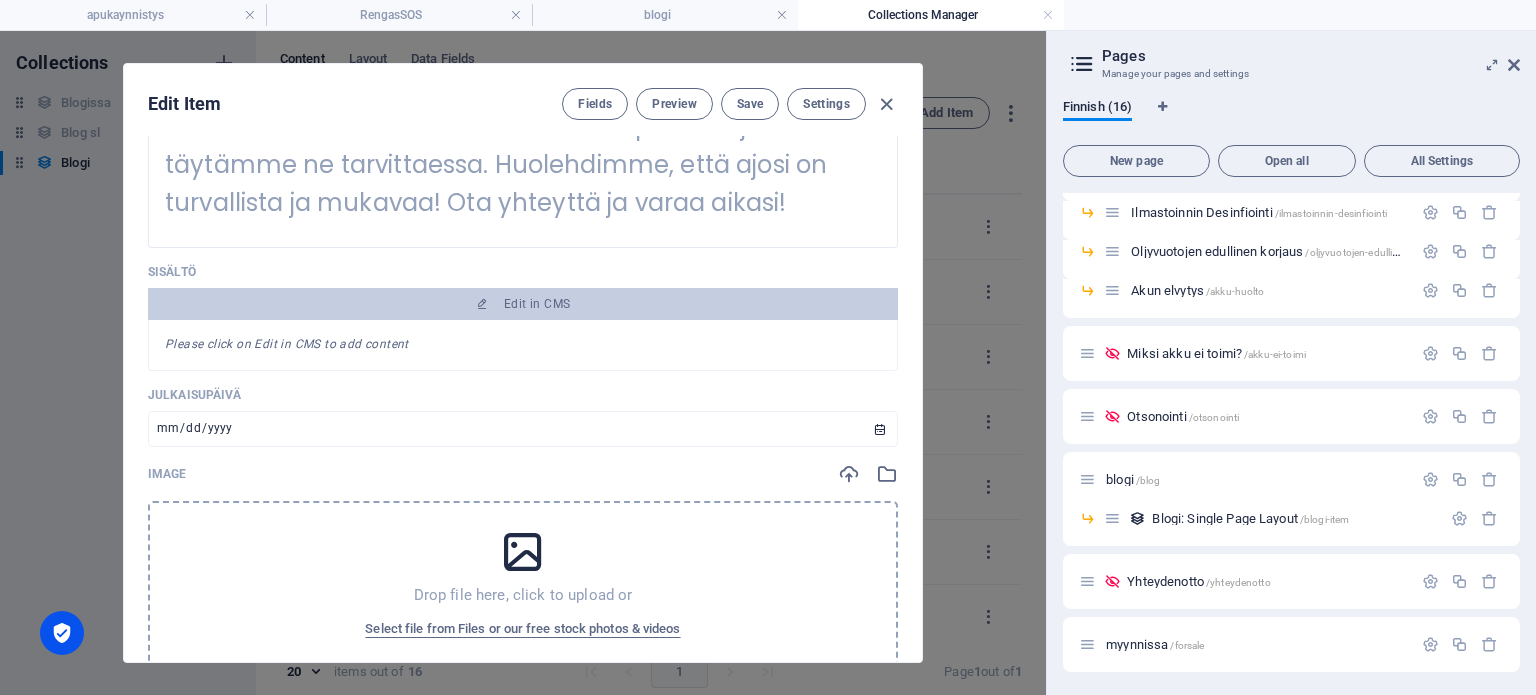 scroll, scrollTop: 0, scrollLeft: 0, axis: both 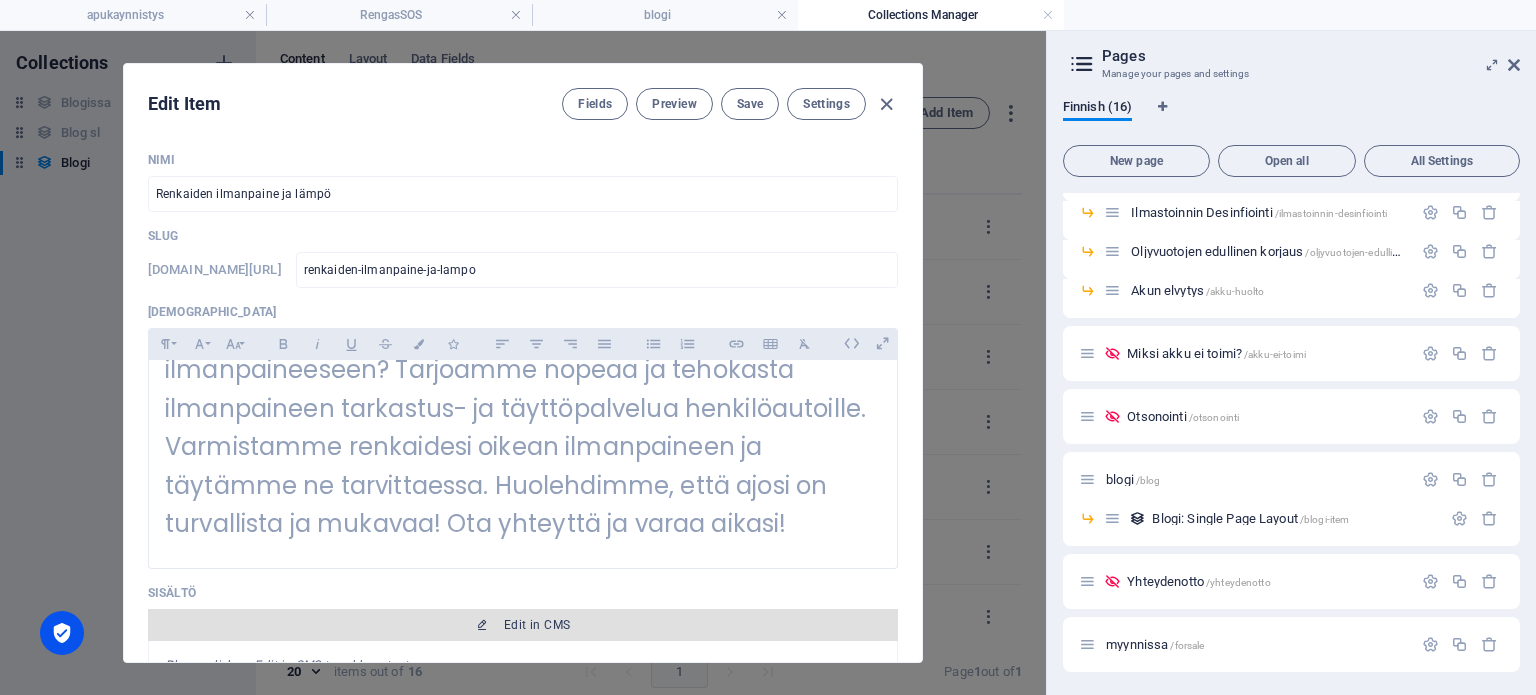 click on "Edit in CMS" at bounding box center [537, 625] 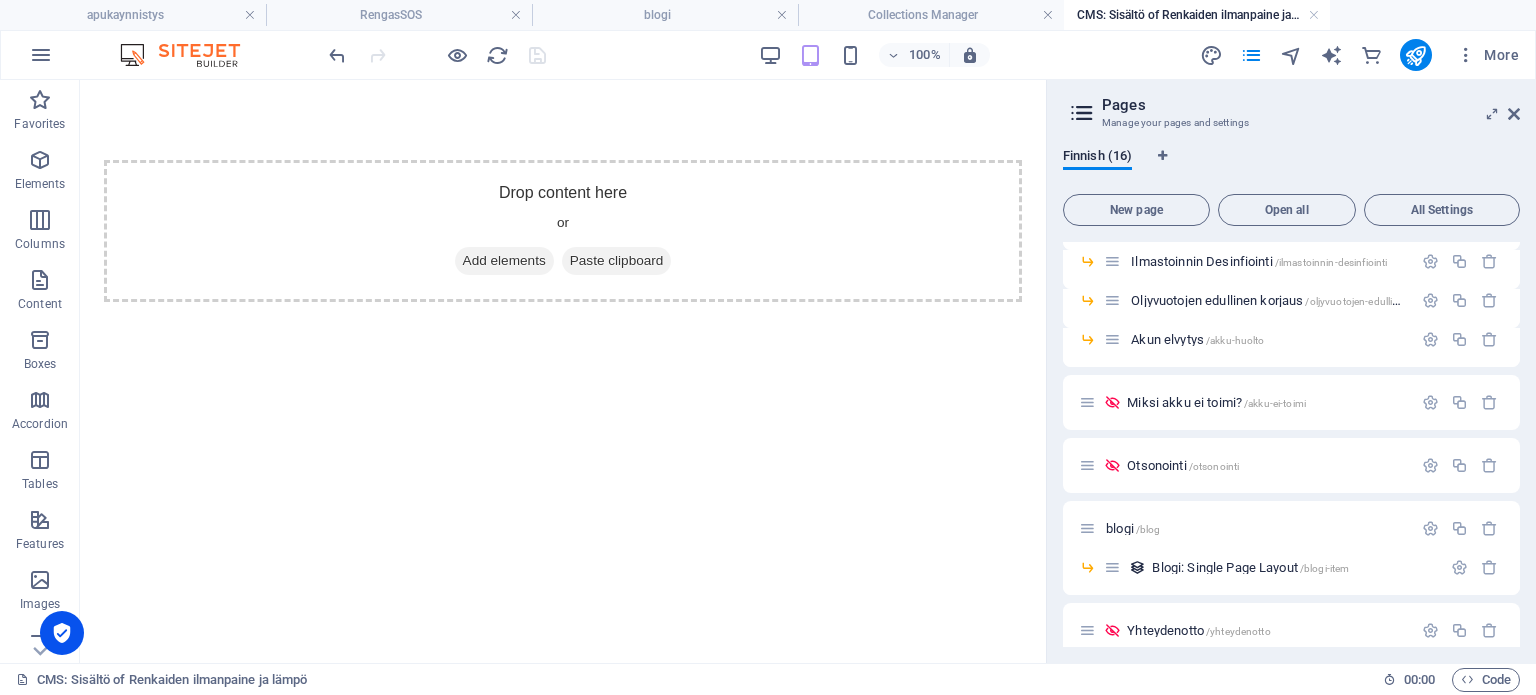 scroll, scrollTop: 0, scrollLeft: 0, axis: both 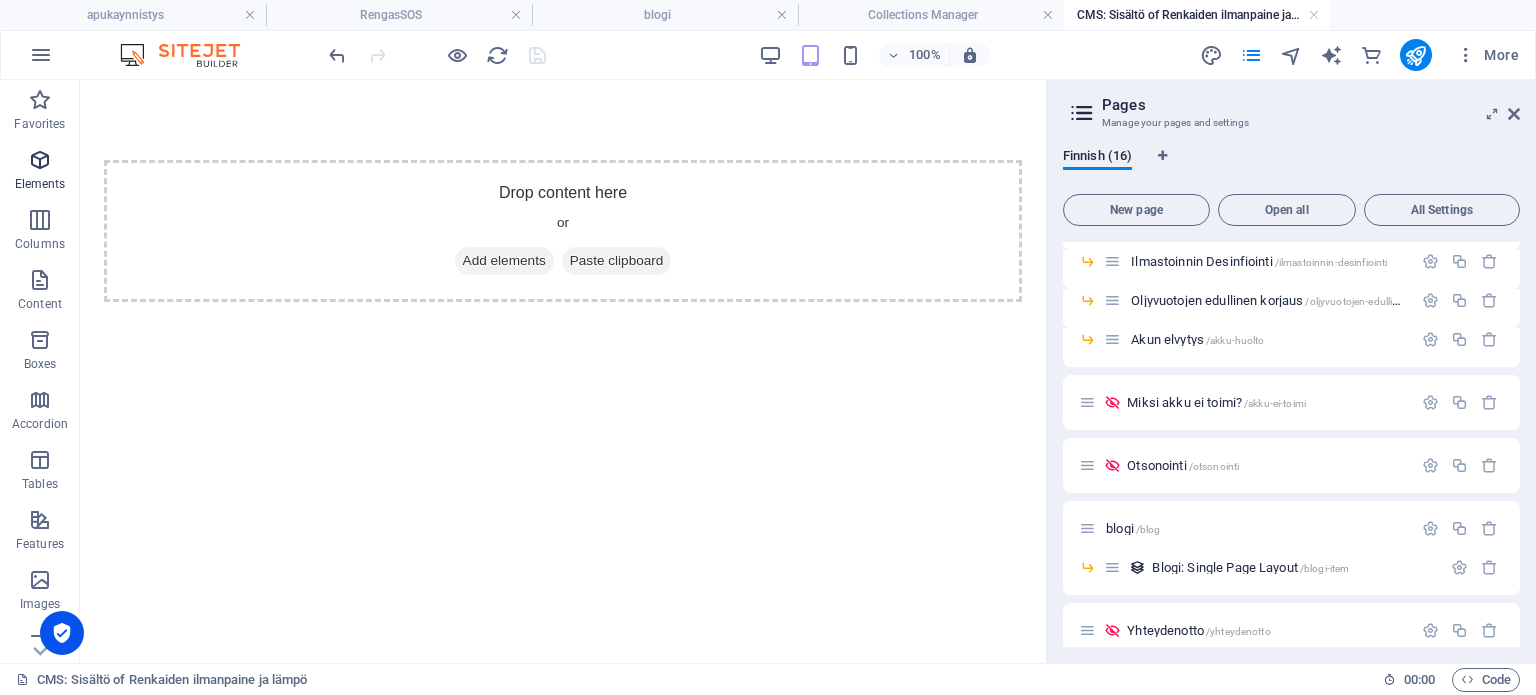 click at bounding box center (40, 160) 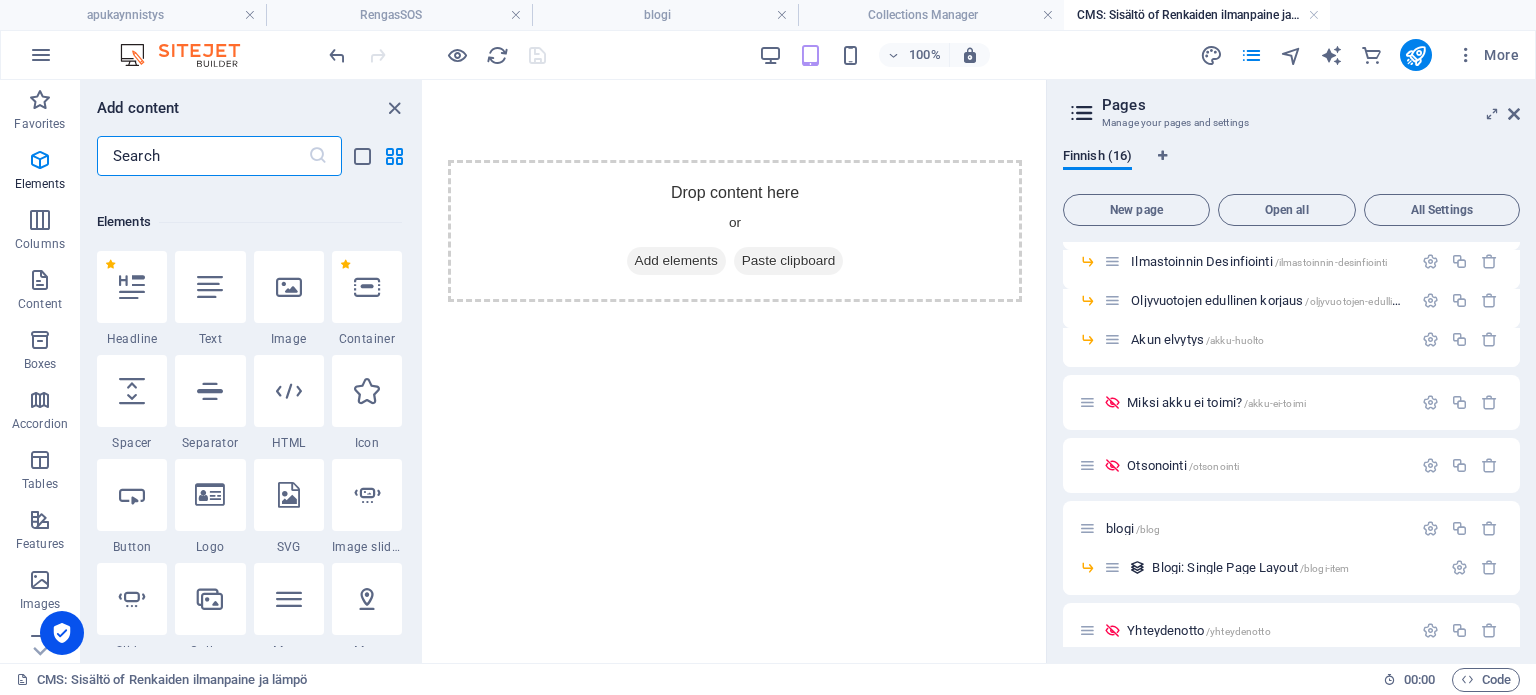 scroll, scrollTop: 212, scrollLeft: 0, axis: vertical 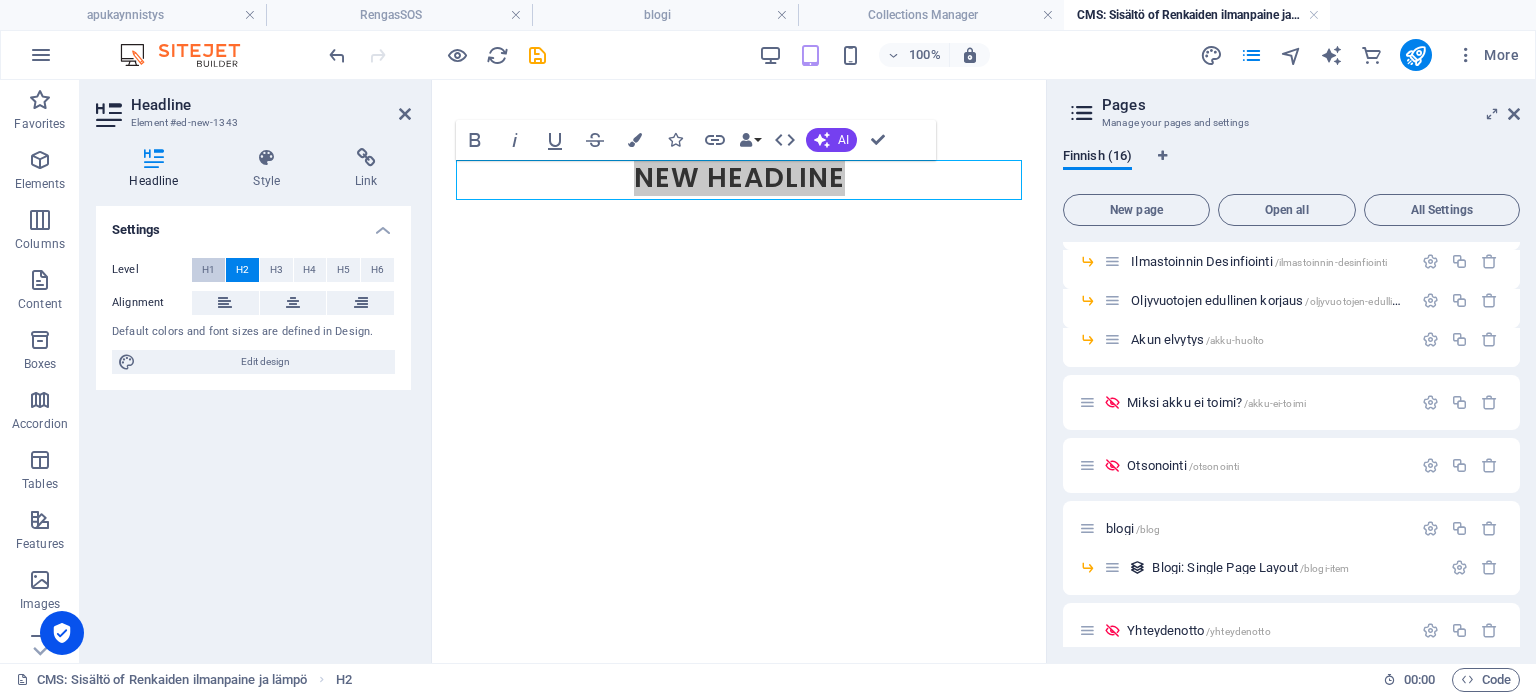 click on "H1" at bounding box center [208, 270] 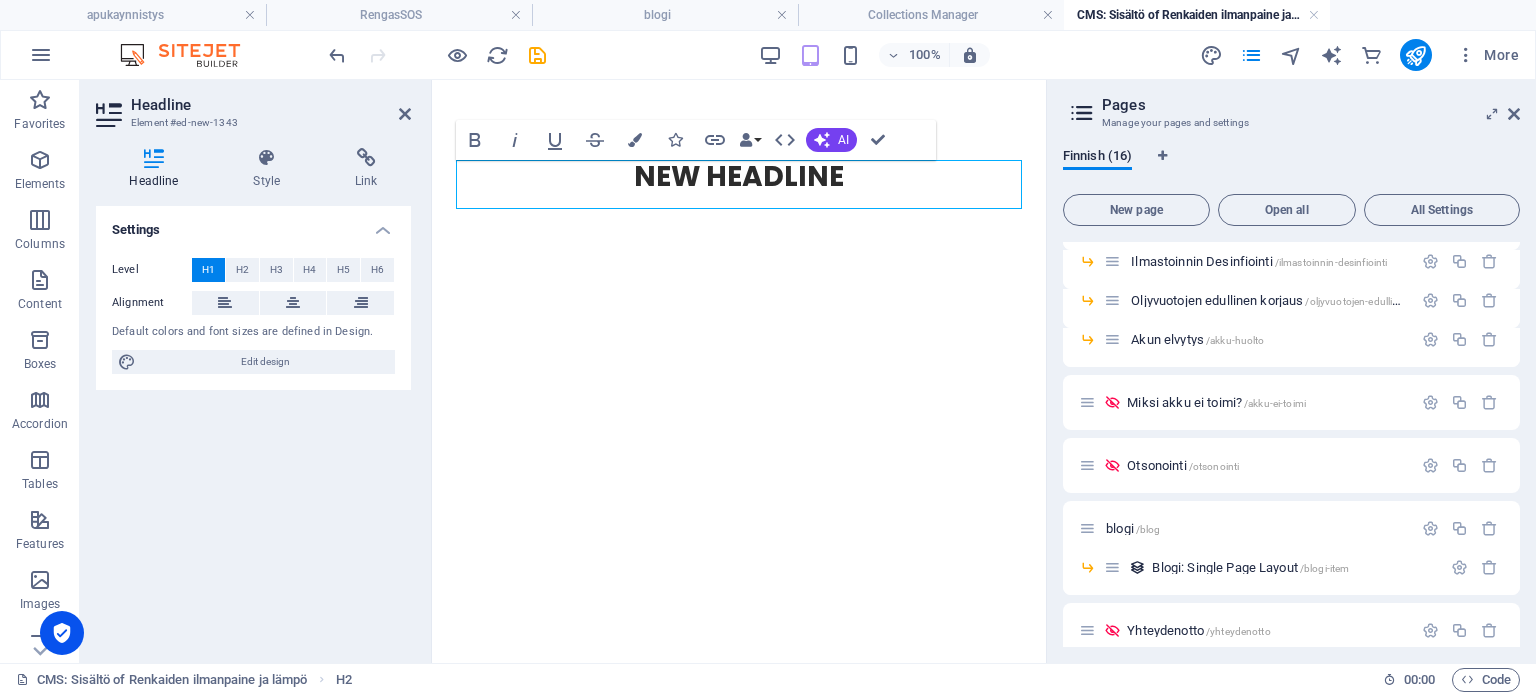 click on "New headline" at bounding box center [739, 184] 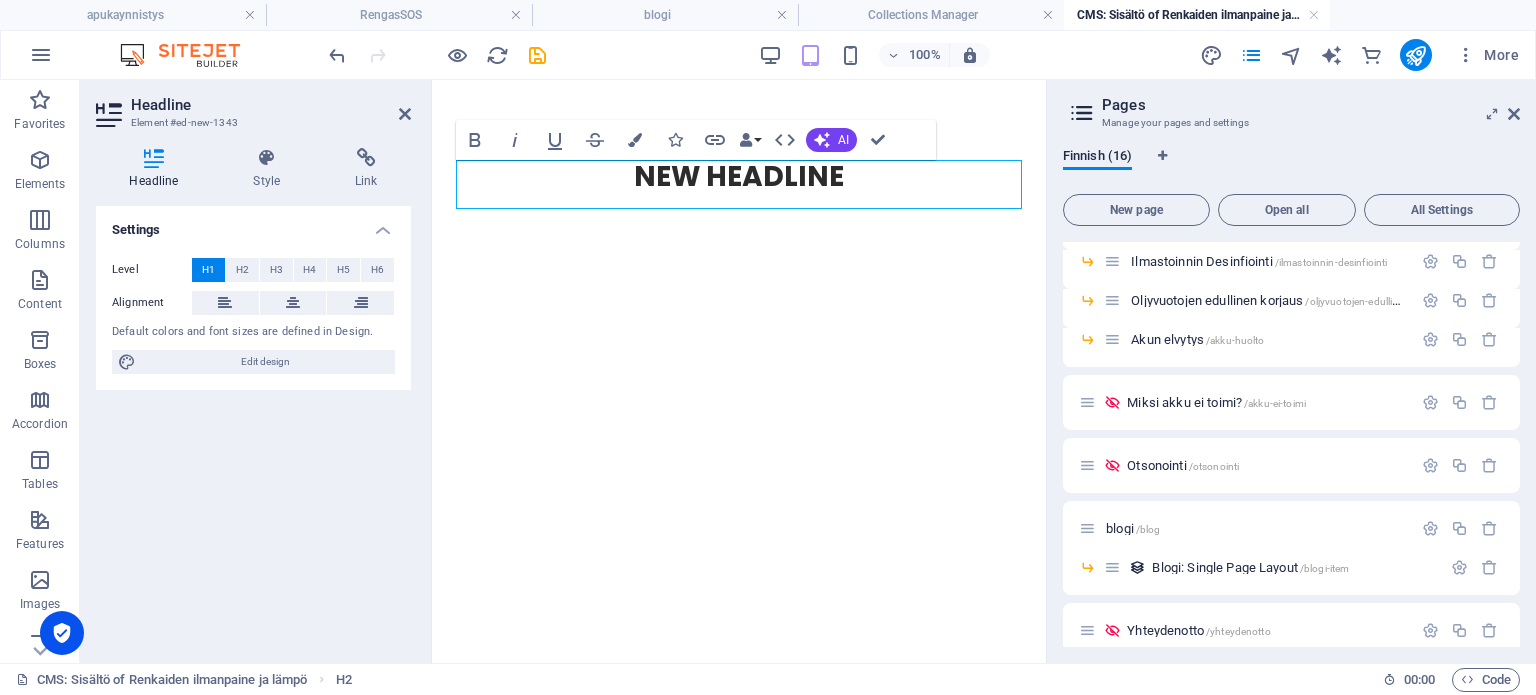 click on "New headline" at bounding box center [739, 177] 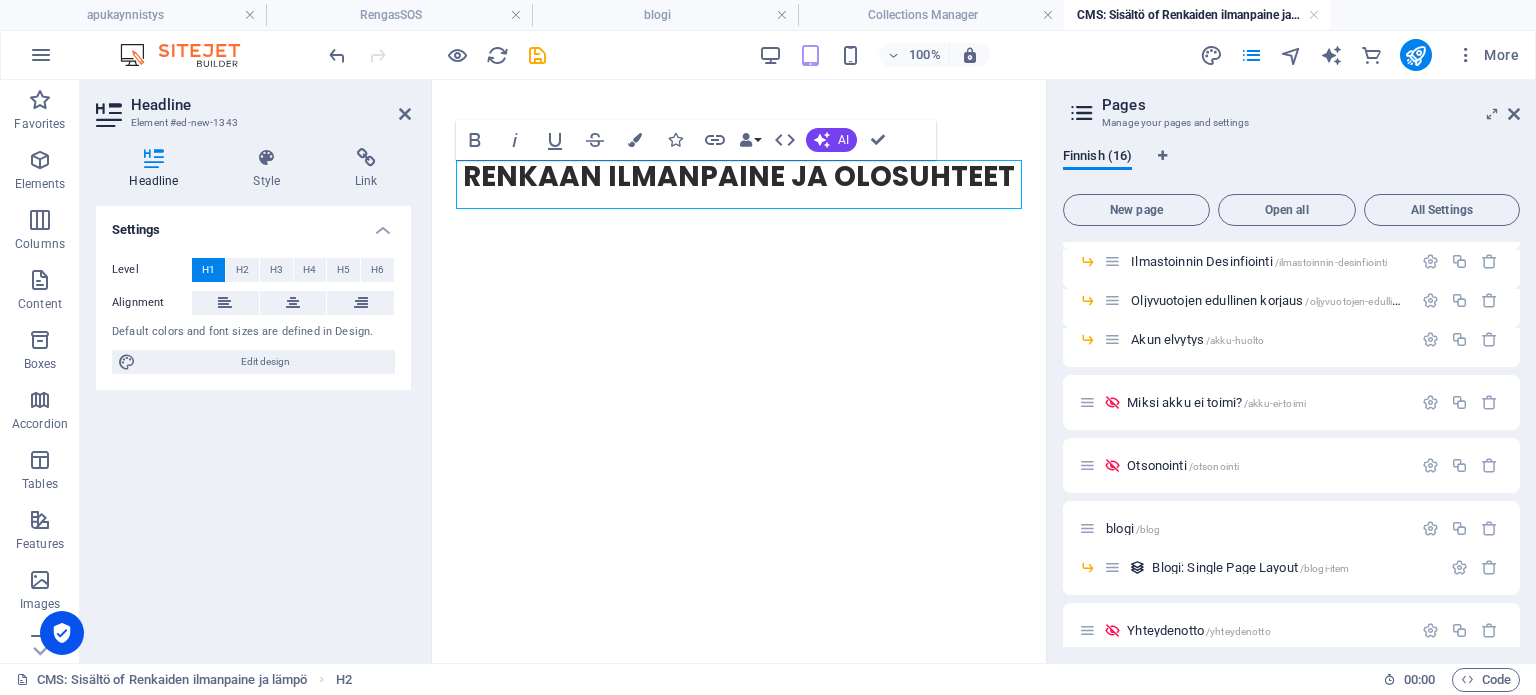 click on "​Renkaan ilmanpaine ja olosuhteet" at bounding box center [739, 184] 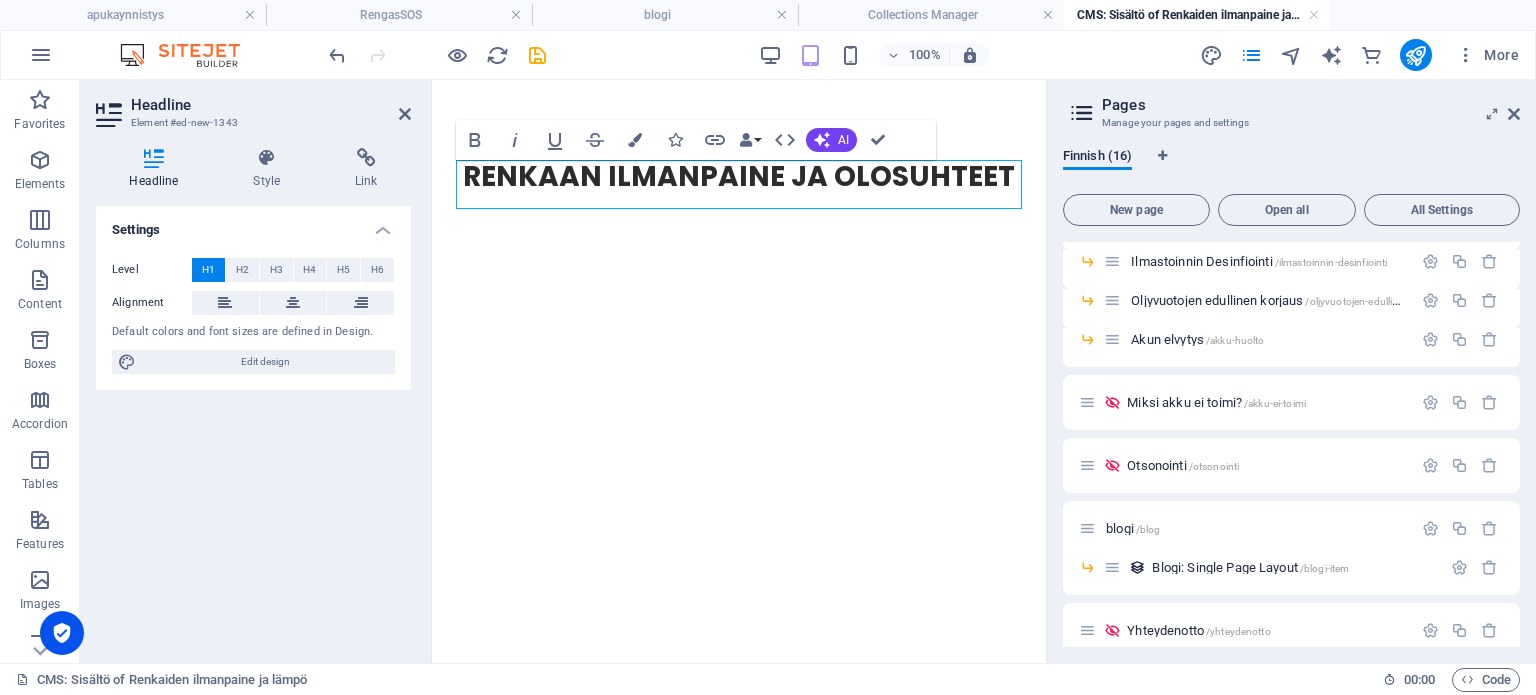 click on "​Renkaan ilmanpaine ja olosuhteet" at bounding box center (739, 184) 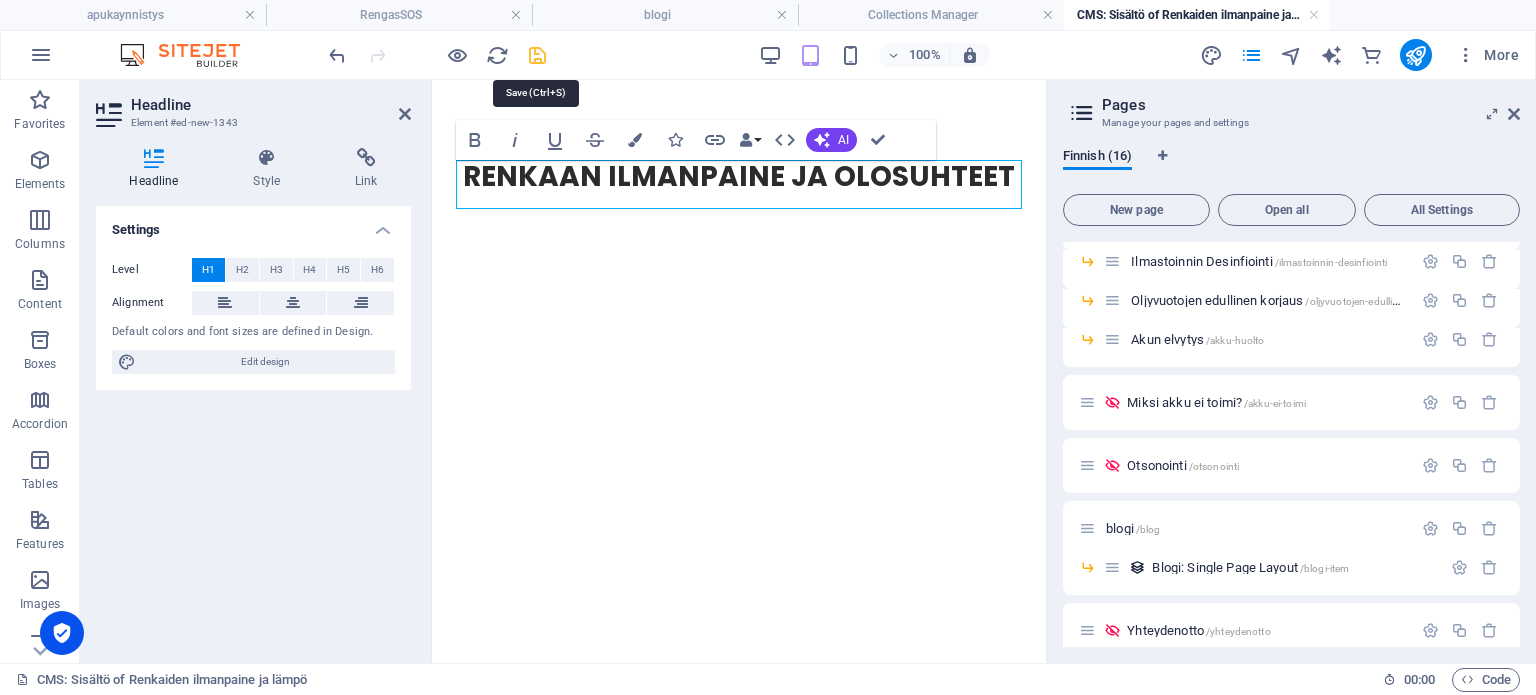 click at bounding box center (537, 55) 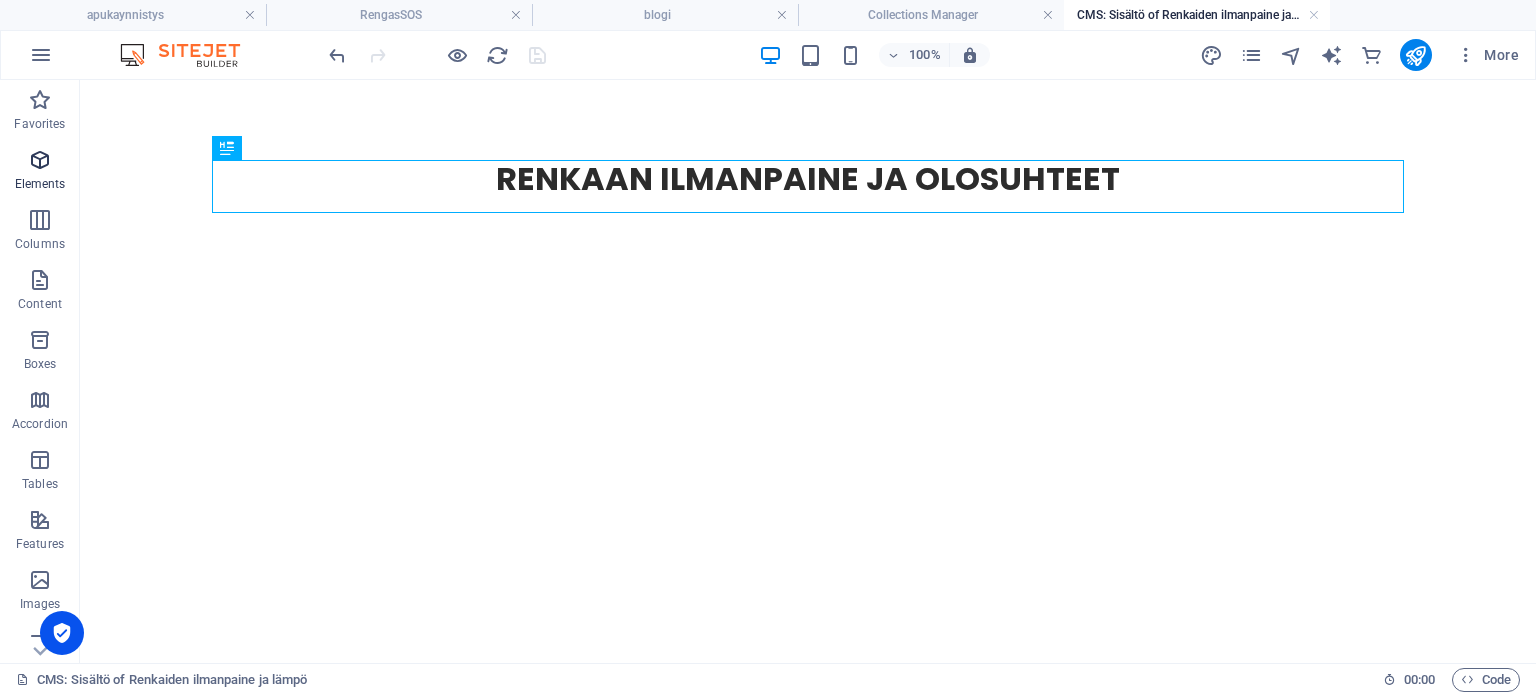 click at bounding box center [40, 160] 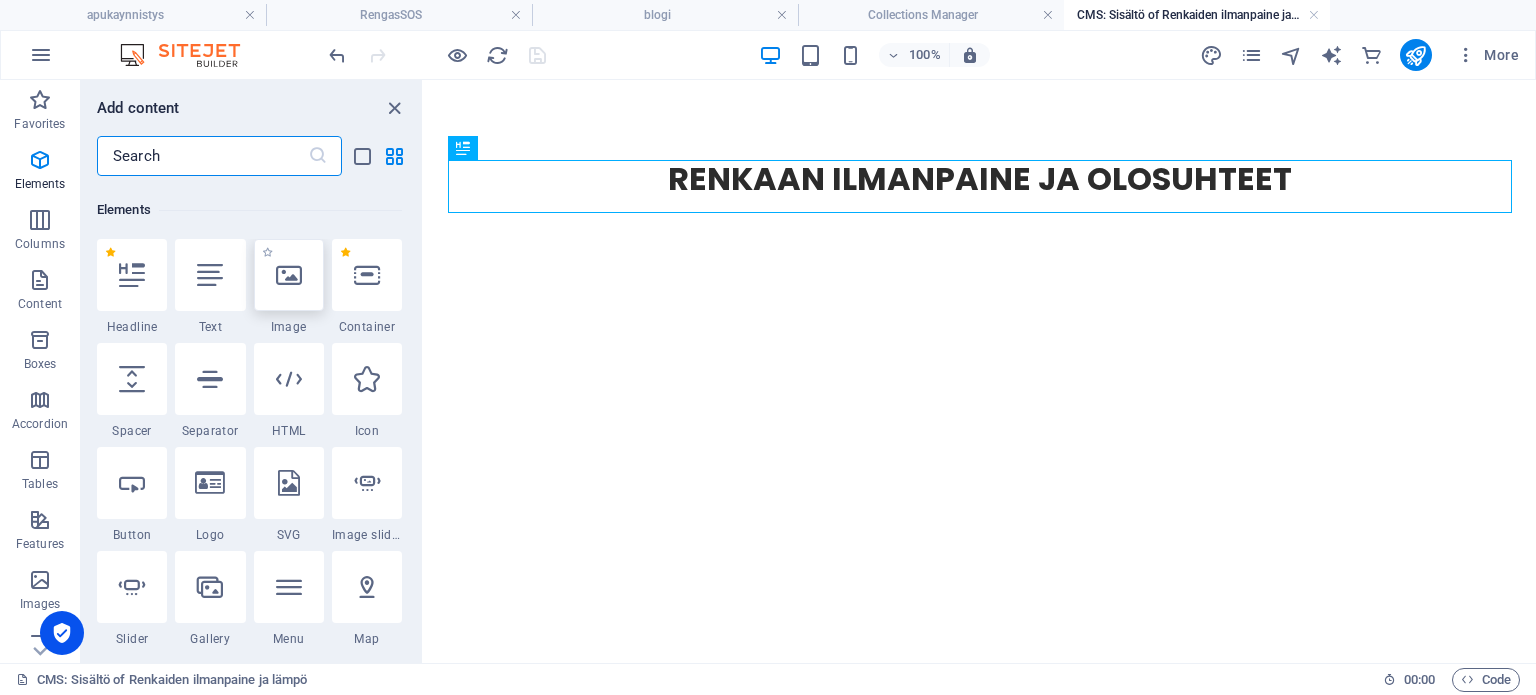 scroll, scrollTop: 212, scrollLeft: 0, axis: vertical 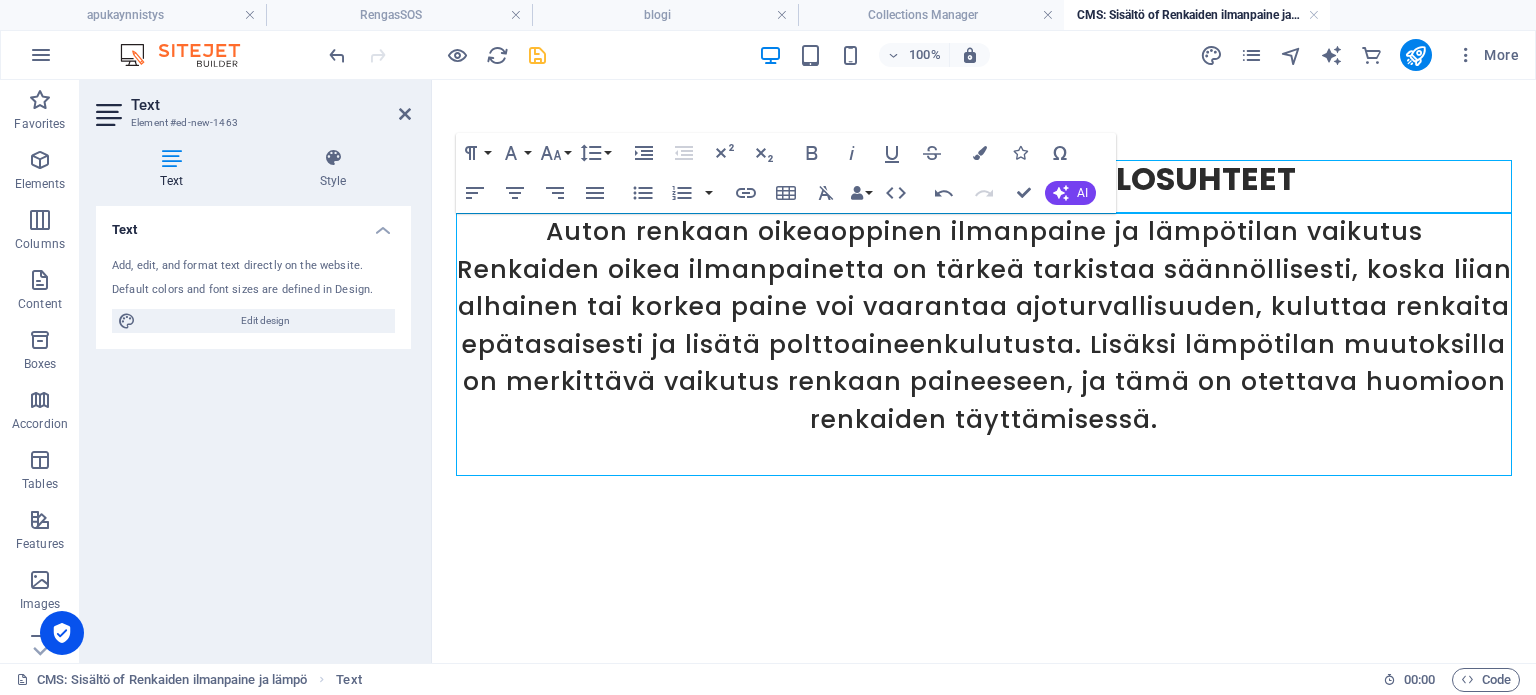 click on "Renkaiden oikea ilmanpainetta on tärkeä tarkistaa säännöllisesti, koska liian alhainen tai korkea paine voi vaarantaa ajoturvallisuuden, kuluttaa renkaita epätasaisesti ja lisätä polttoaineenkulutusta. Lisäksi lämpötilan muutoksilla on merkittävä vaikutus renkaan paineeseen, ja tämä on otettava huomioon renkaiden täyttämisessä." at bounding box center (984, 363) 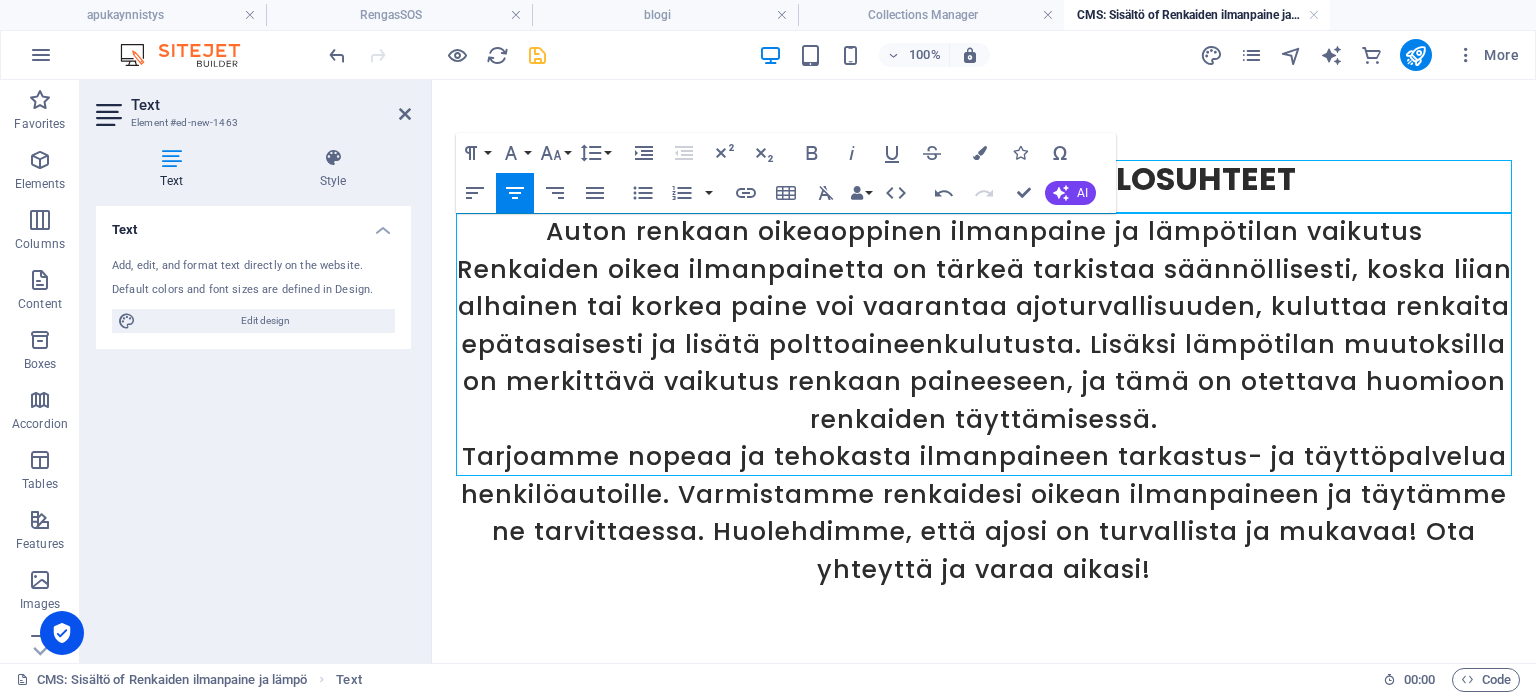 scroll, scrollTop: 6872, scrollLeft: 8, axis: both 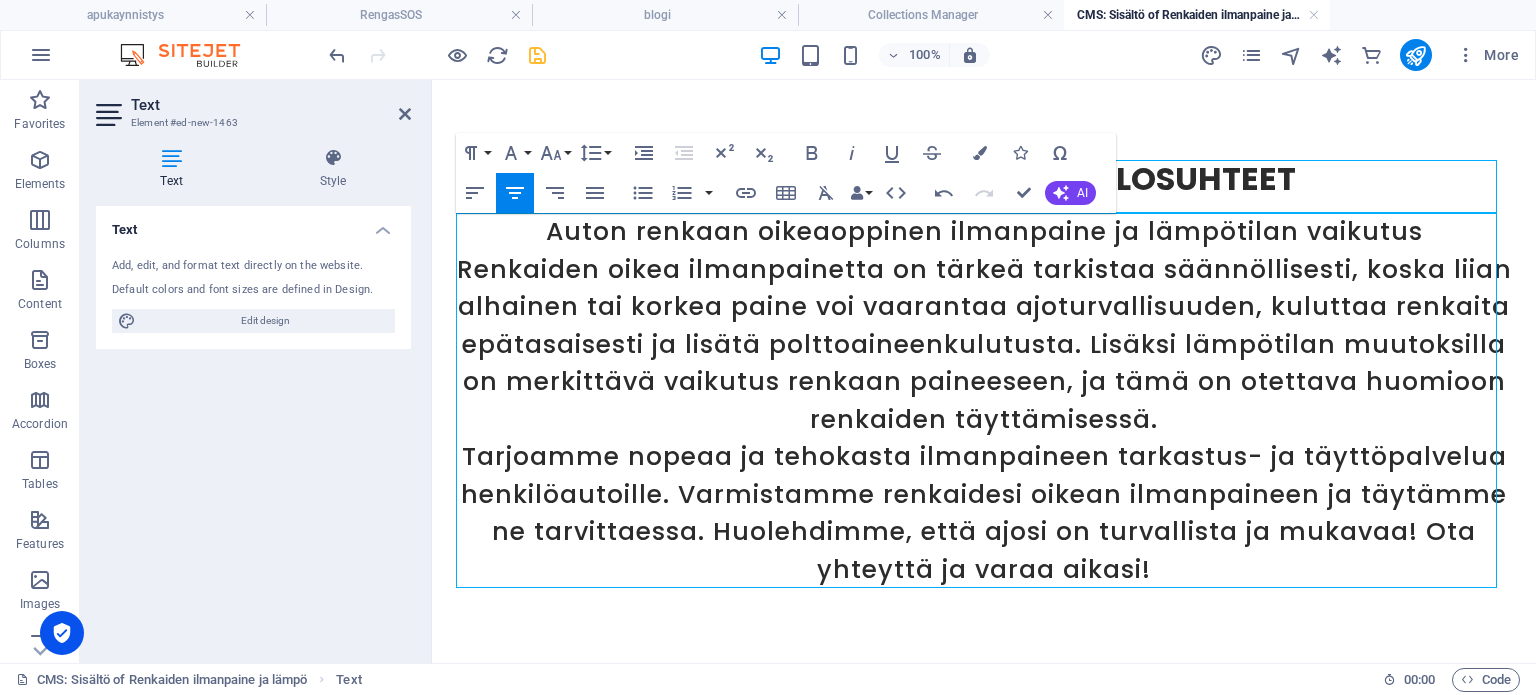 click at bounding box center [437, 55] 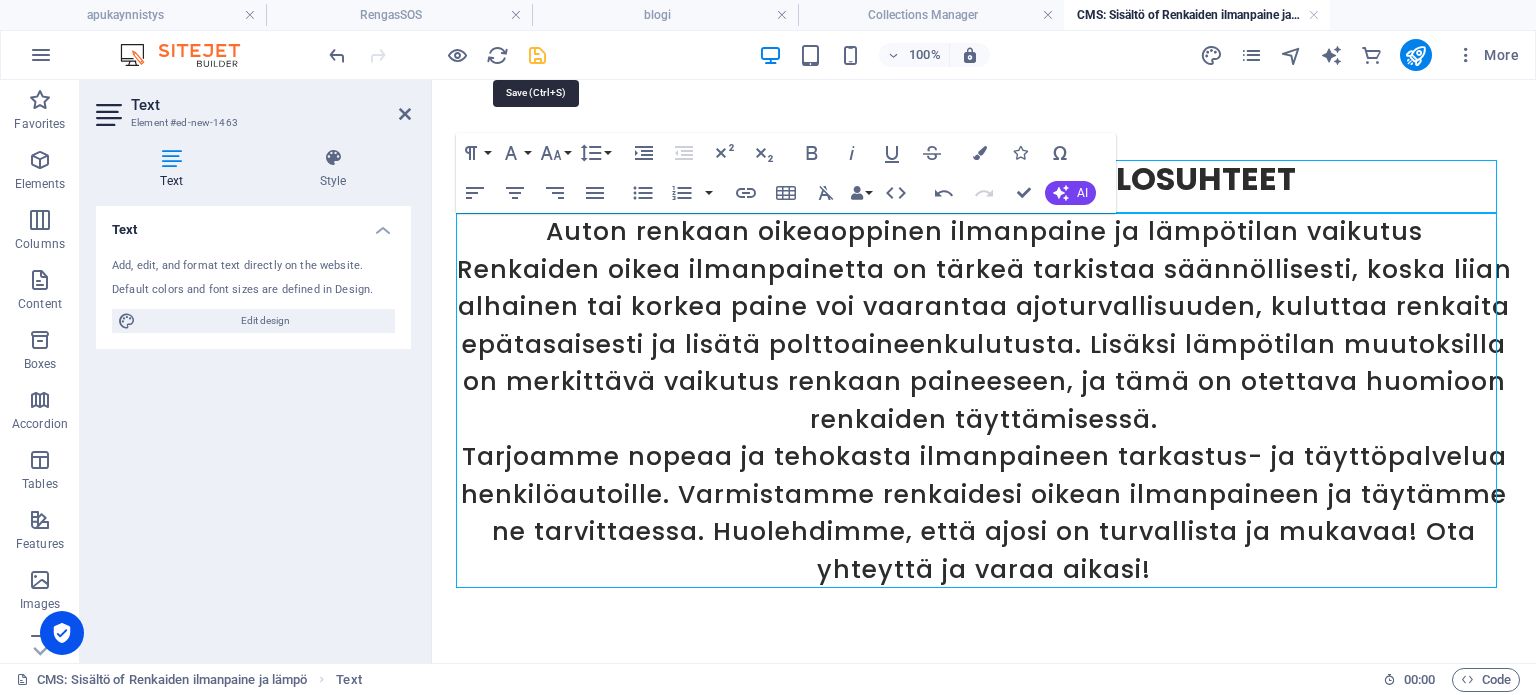 drag, startPoint x: 531, startPoint y: 54, endPoint x: 783, endPoint y: 183, distance: 283.0989 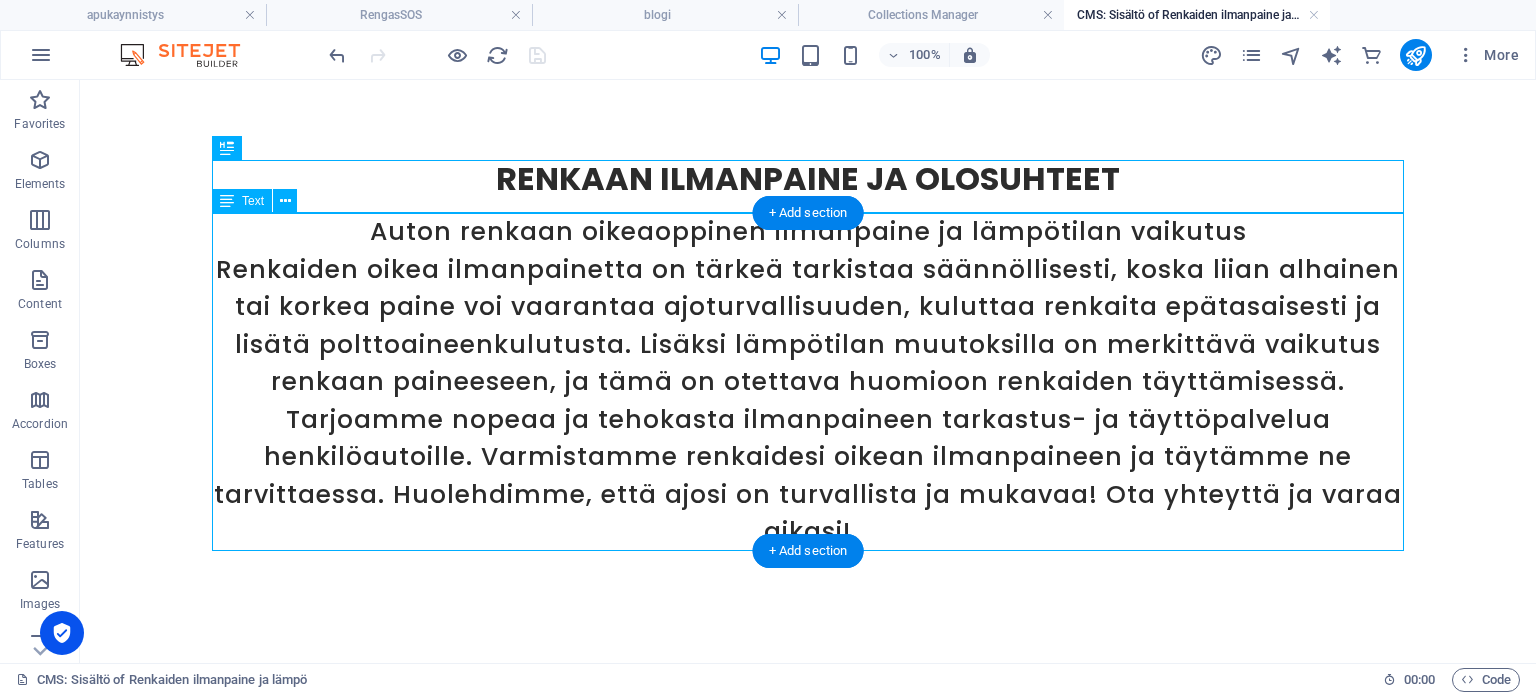 click on "Auton renkaan oikeaoppinen ilmanpaine ja lämpötilan vaikutus Renkaiden oikea ilmanpainetta on tärkeä tarkistaa säännöllisesti, koska liian alhainen tai korkea paine voi vaarantaa ajoturvallisuuden, kuluttaa renkaita epätasaisesti ja lisätä polttoaineenkulutusta. Lisäksi lämpötilan muutoksilla on merkittävä vaikutus renkaan paineeseen, ja tämä on otettava huomioon renkaiden täyttämisessä. Tarjoamme nopeaa ja tehokasta ilmanpaineen tarkastus- ja täyttöpalvelua henkilöautoille. Varmistamme renkaidesi oikean ilmanpaineen ja täytämme ne tarvittaessa. Huolehdimme, että ajosi on turvallista ja mukavaa! Ota yhteyttä ja varaa aikasi!" at bounding box center [808, 382] 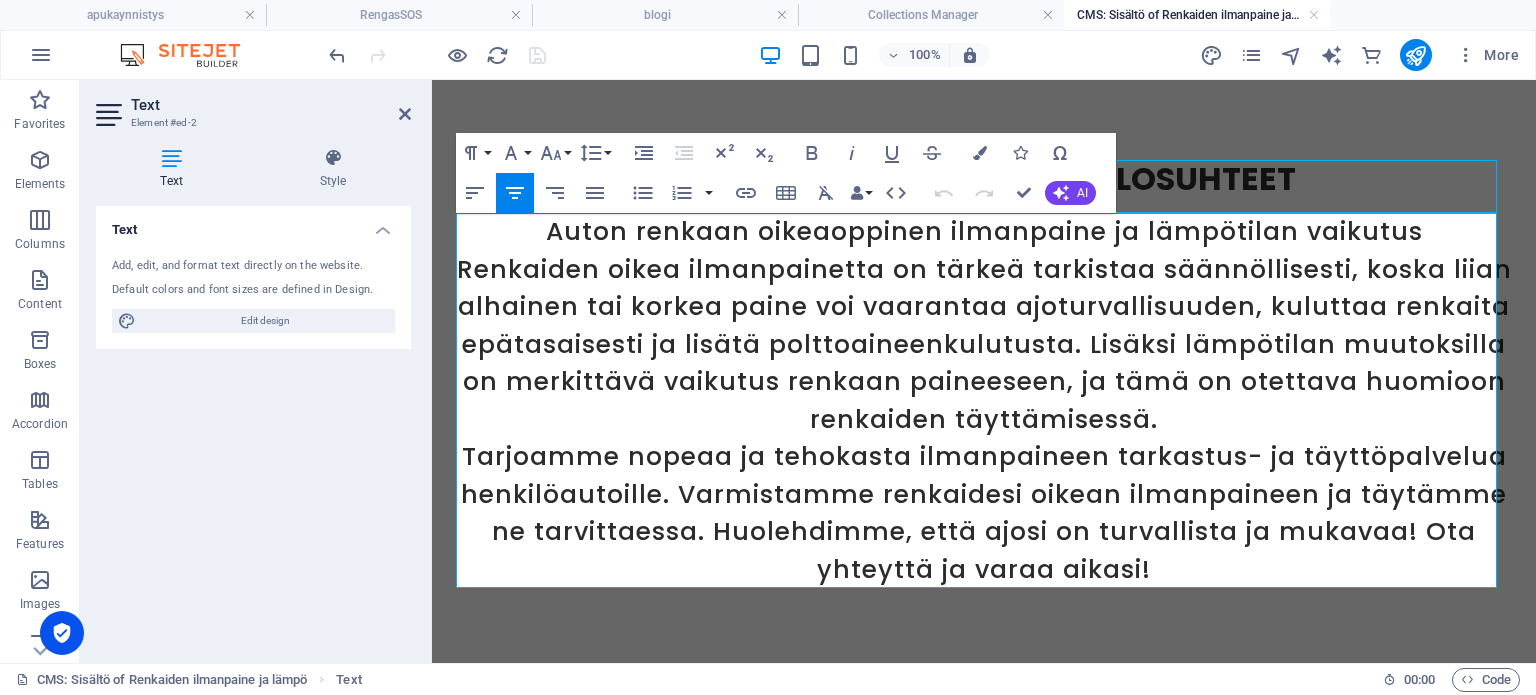 click on "Auton renkaan oikeaoppinen ilmanpaine ja lämpötilan vaikutus" at bounding box center [984, 232] 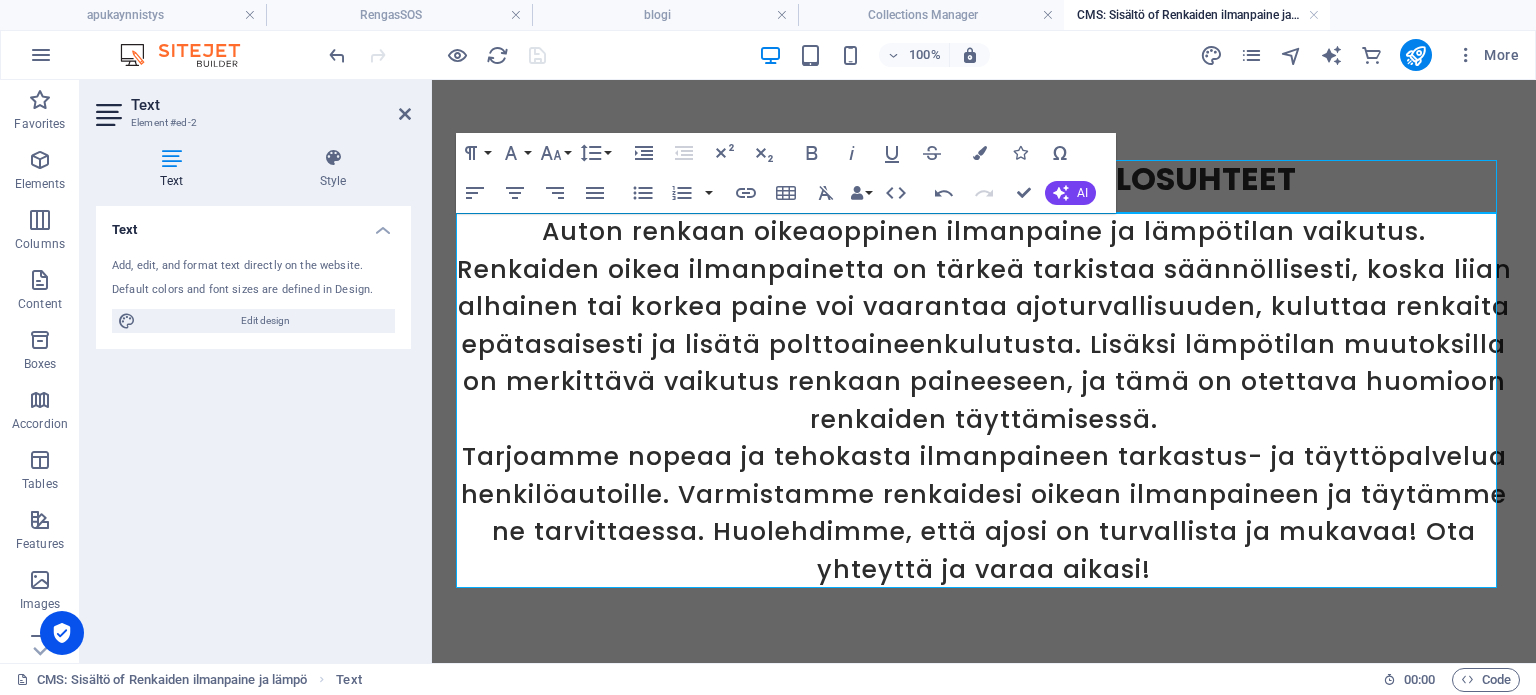 click on "Renkaan ilmanpaine ja olosuhteet Auton renkaan oikeaoppinen ilmanpaine ja lämpötilan vaikutus. Renkaiden oikea ilmanpainetta on tärkeä tarkistaa säännöllisesti, koska liian alhainen tai korkea paine voi vaarantaa ajoturvallisuuden, kuluttaa renkaita epätasaisesti ja lisätä polttoaineenkulutusta. Lisäksi lämpötilan muutoksilla on merkittävä vaikutus renkaan paineeseen, ja tämä on otettava huomioon renkaiden täyttämisessä. Tarjoamme nopeaa ja tehokasta ilmanpaineen tarkastus- ja täyttöpalvelua henkilöautoille. Varmistamme renkaidesi oikean ilmanpaineen ja täytämme ne tarvittaessa. Huolehdimme, että ajosi on turvallista ja mukavaa! Ota yhteyttä ja varaa aikasi!" at bounding box center (984, 374) 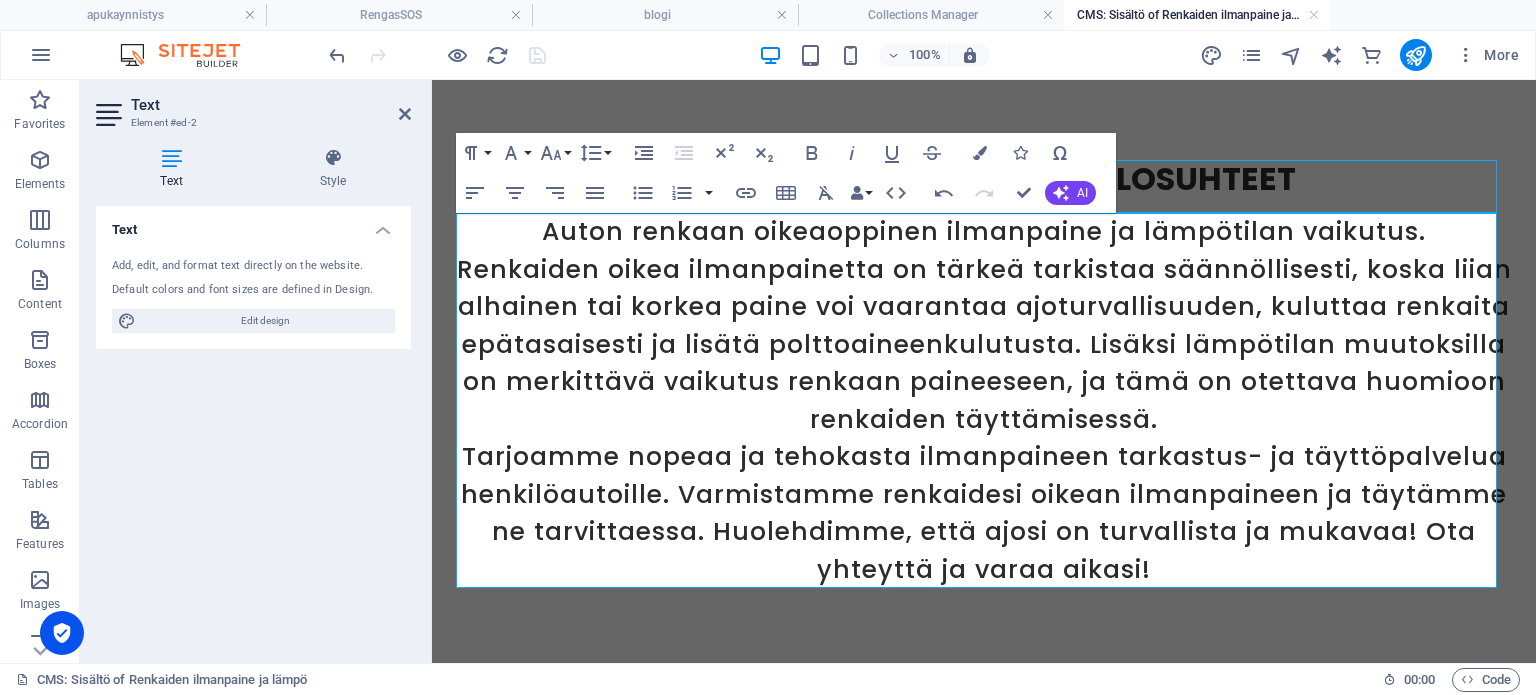 click on "Renkaan ilmanpaine ja olosuhteet" at bounding box center (984, 186) 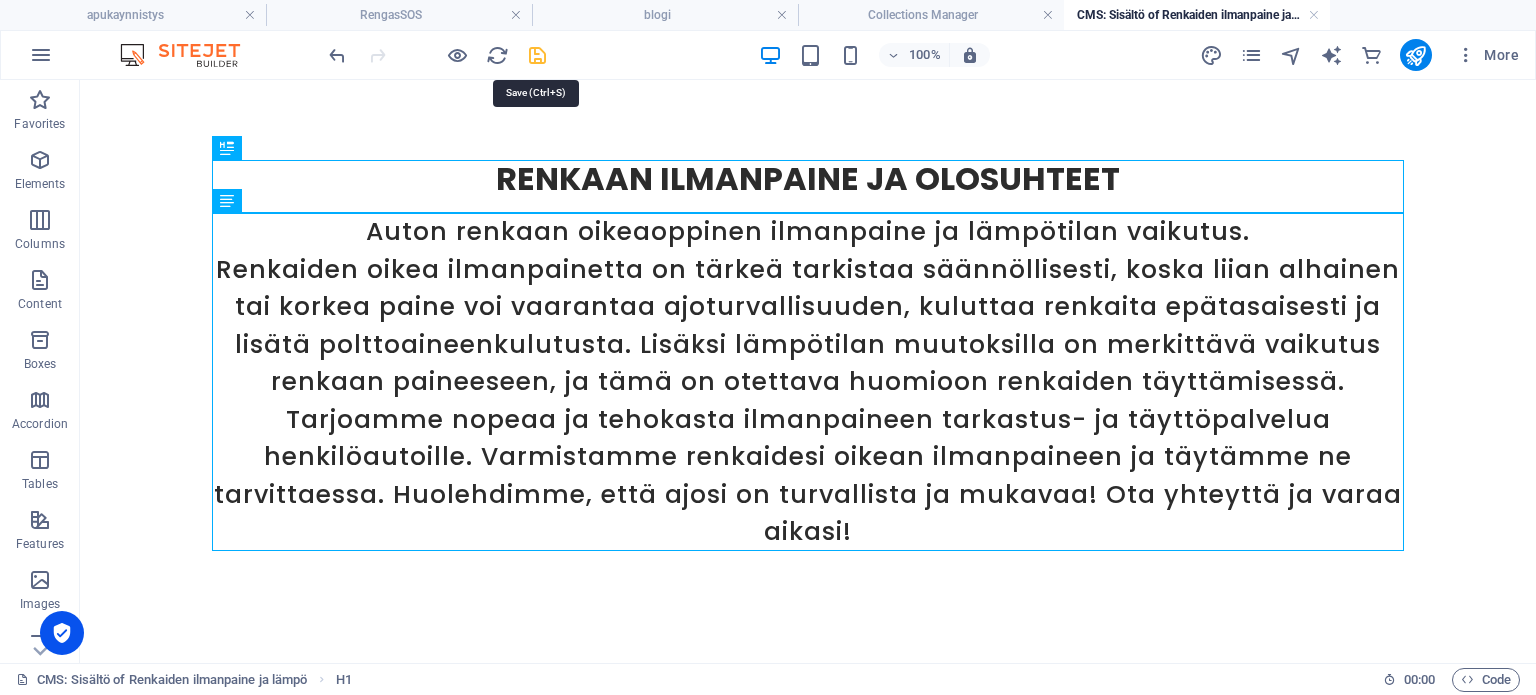 click at bounding box center [537, 55] 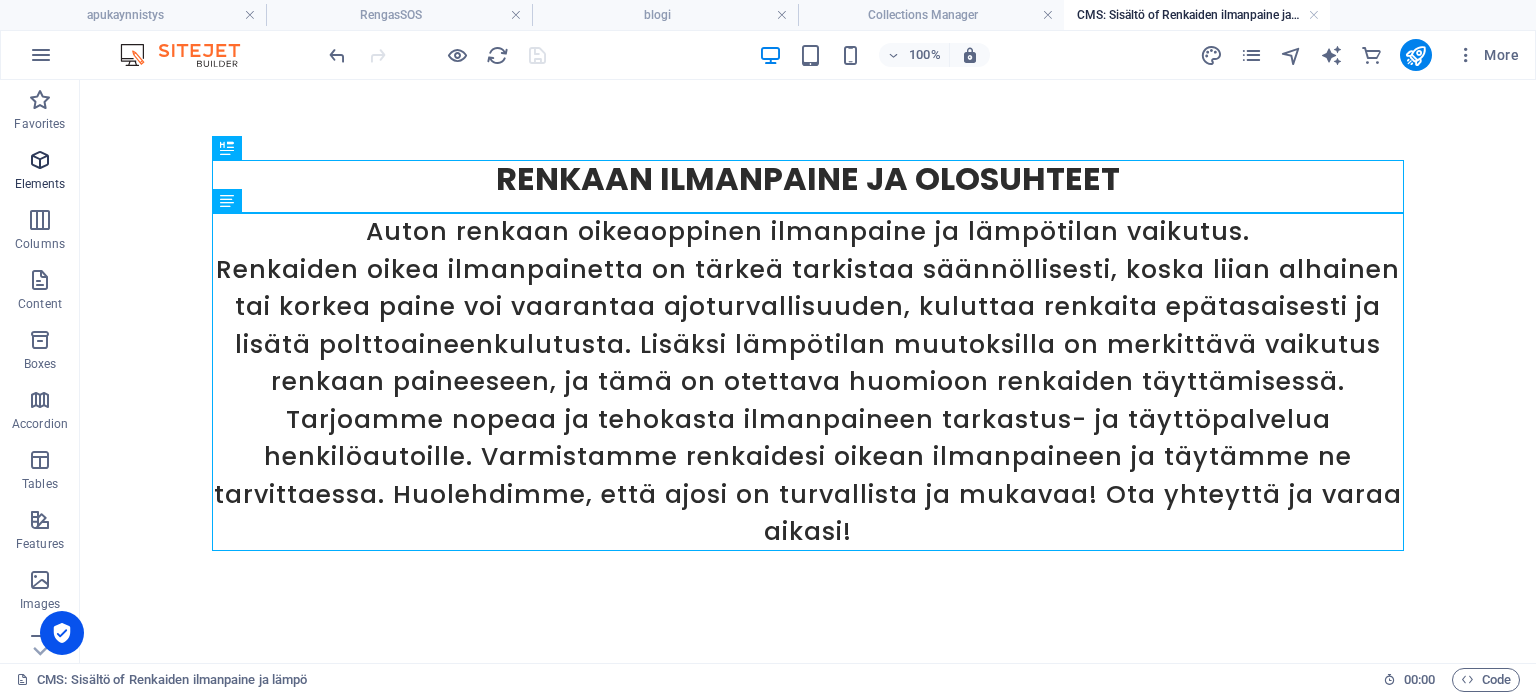 click at bounding box center [40, 160] 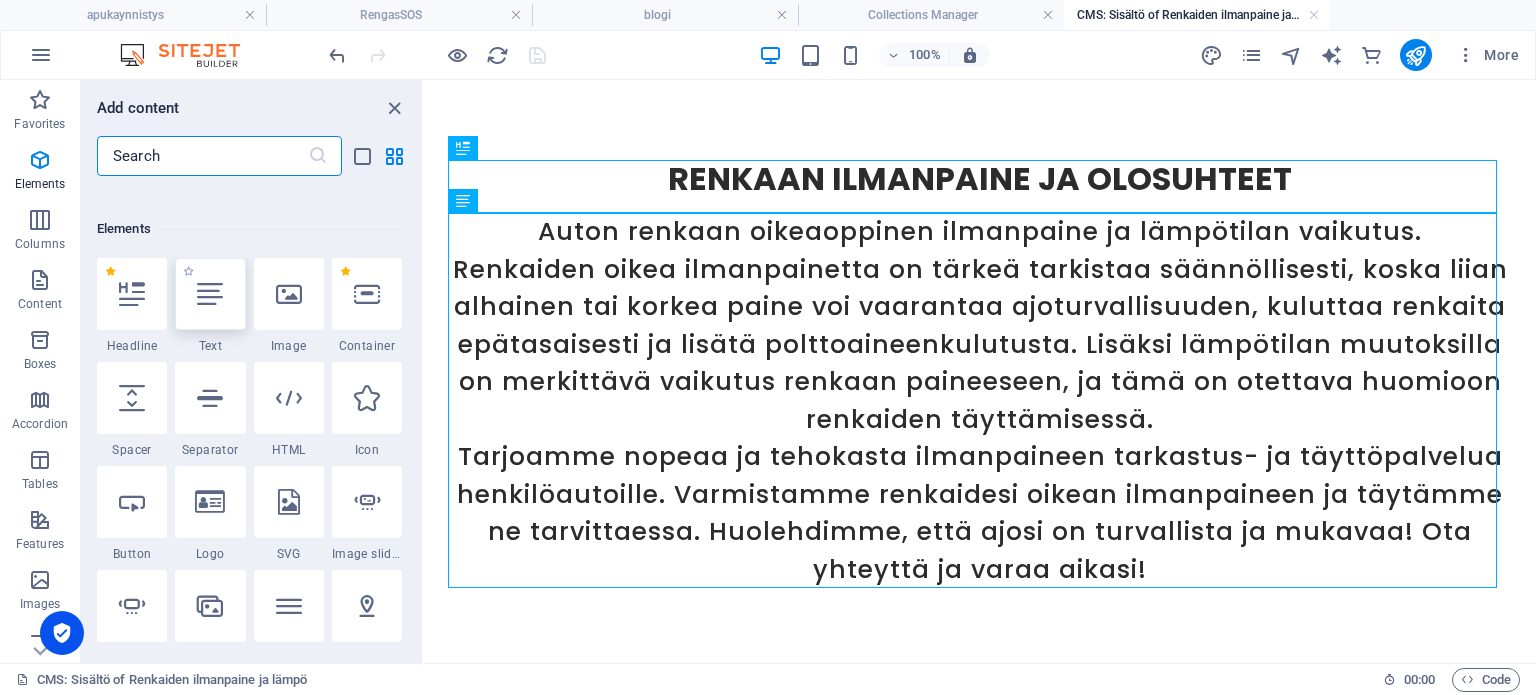 scroll, scrollTop: 212, scrollLeft: 0, axis: vertical 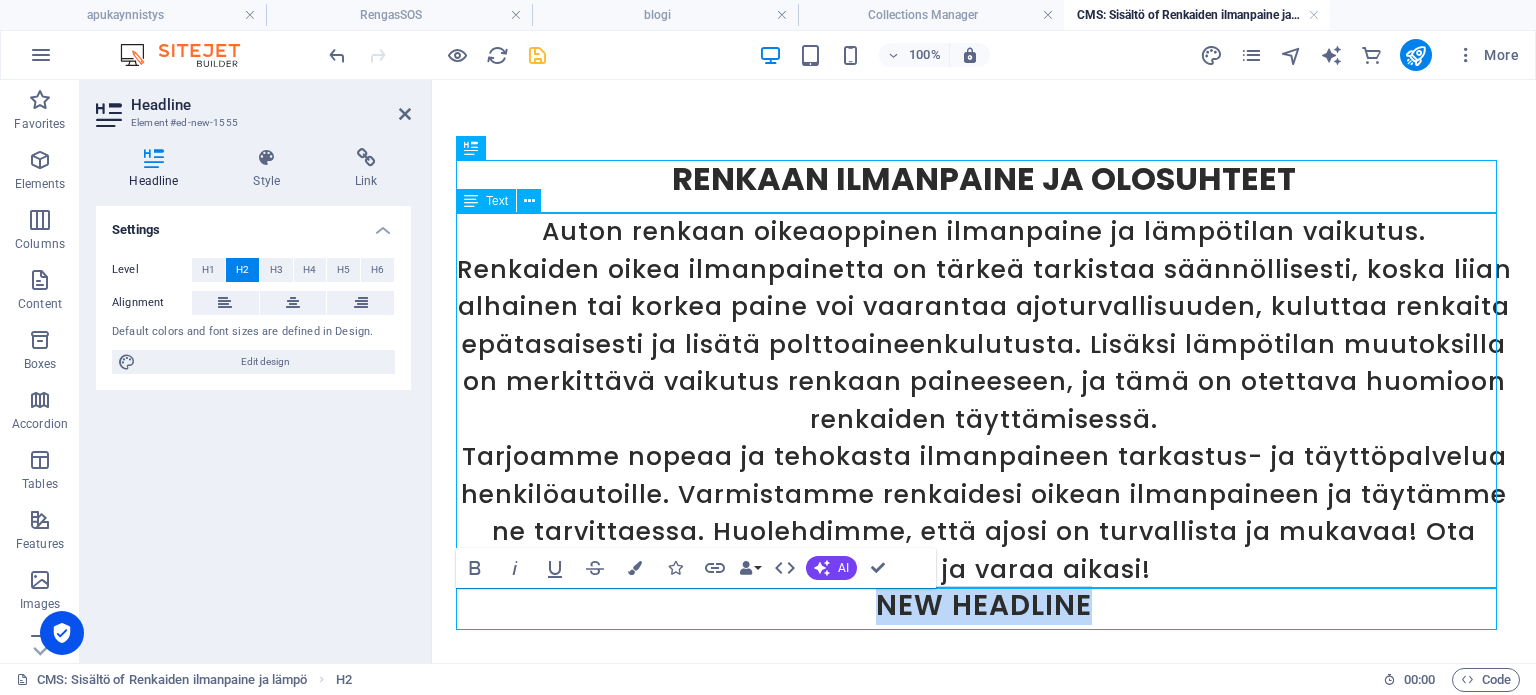 click on "Auton renkaan oikeaoppinen ilmanpaine ja lämpötilan vaikutus. Renkaiden oikea ilmanpainetta on tärkeä tarkistaa säännöllisesti, koska liian alhainen tai korkea paine voi vaarantaa ajoturvallisuuden, kuluttaa renkaita epätasaisesti ja lisätä polttoaineenkulutusta. Lisäksi lämpötilan muutoksilla on merkittävä vaikutus renkaan paineeseen, ja tämä on otettava huomioon renkaiden täyttämisessä. Tarjoamme nopeaa ja tehokasta ilmanpaineen tarkastus- ja täyttöpalvelua henkilöautoille. Varmistamme renkaidesi oikean ilmanpaineen ja täytämme ne tarvittaessa. Huolehdimme, että ajosi on turvallista ja mukavaa! Ota yhteyttä ja varaa aikasi!" at bounding box center (984, 400) 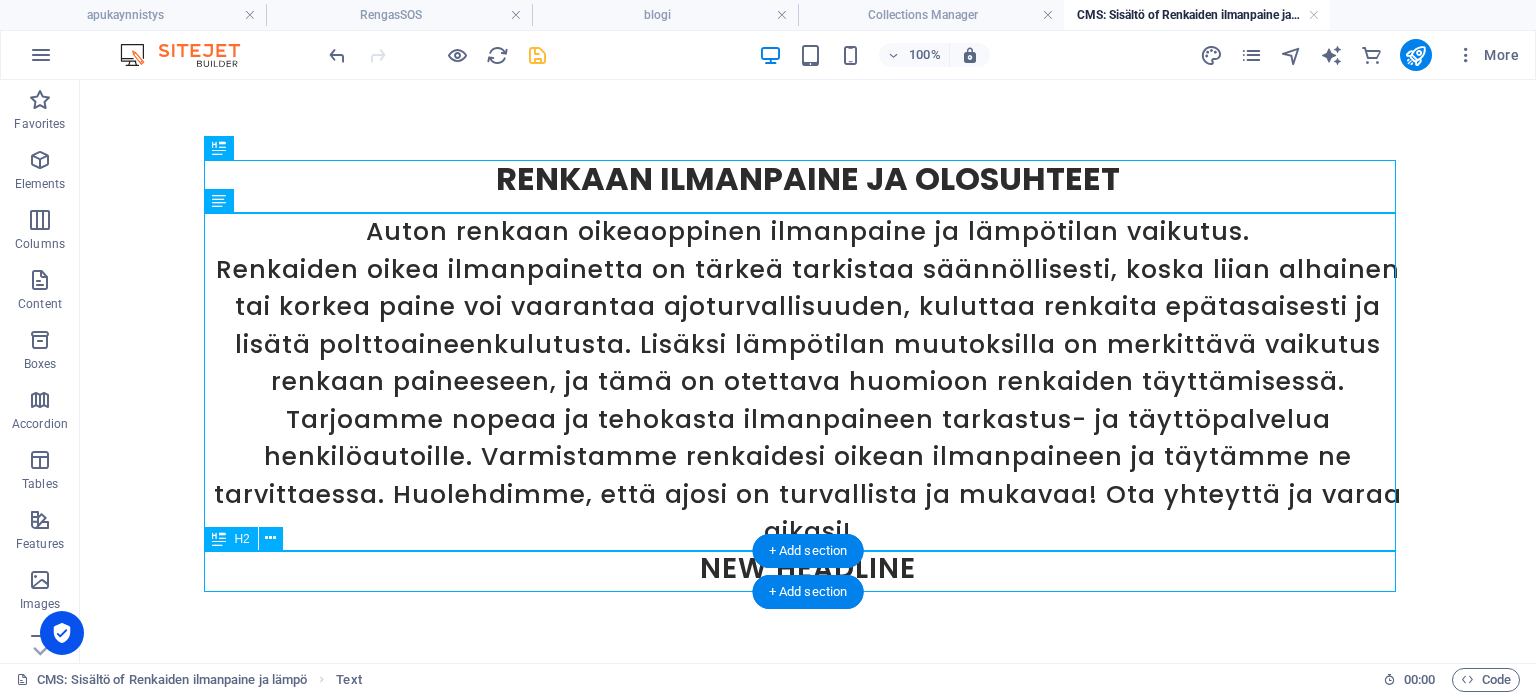 click on "New headline" at bounding box center [808, 571] 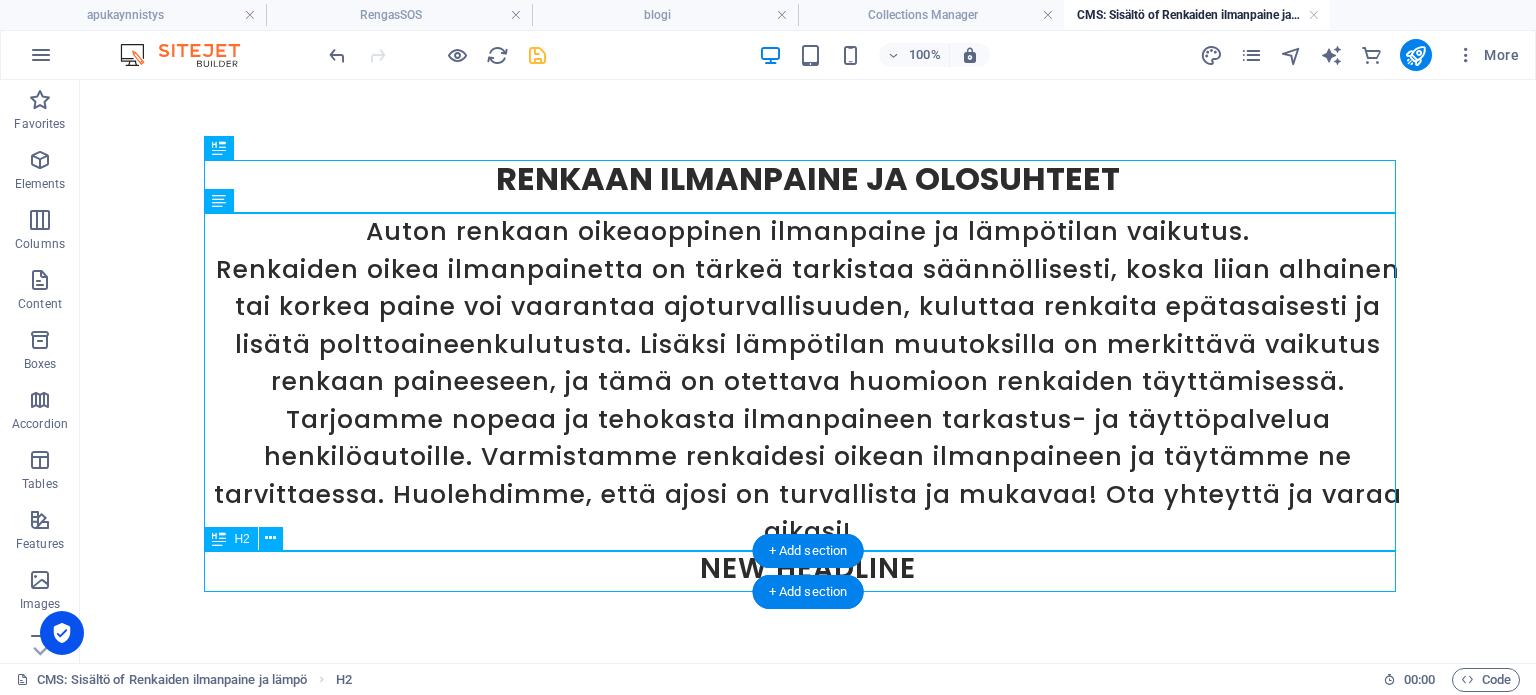 click on "New headline" at bounding box center (808, 571) 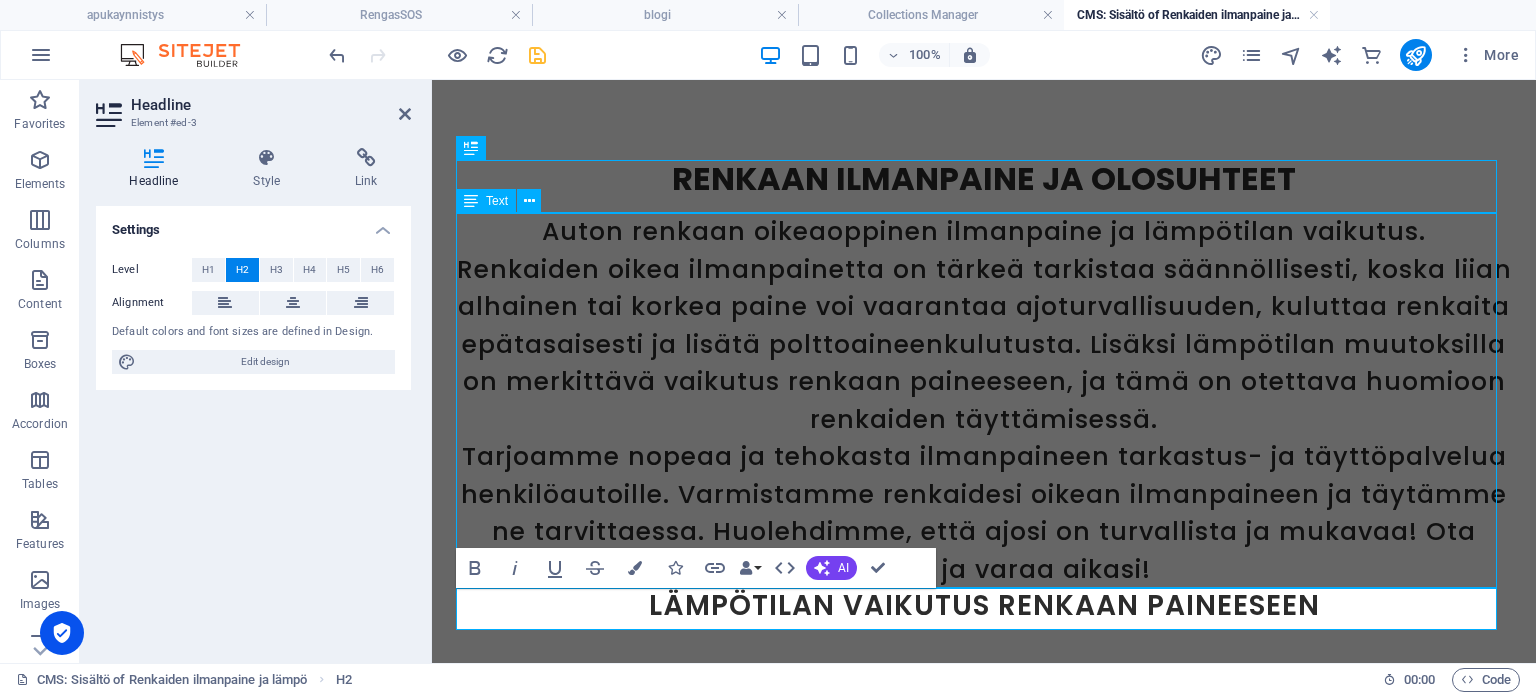scroll, scrollTop: 641, scrollLeft: 16, axis: both 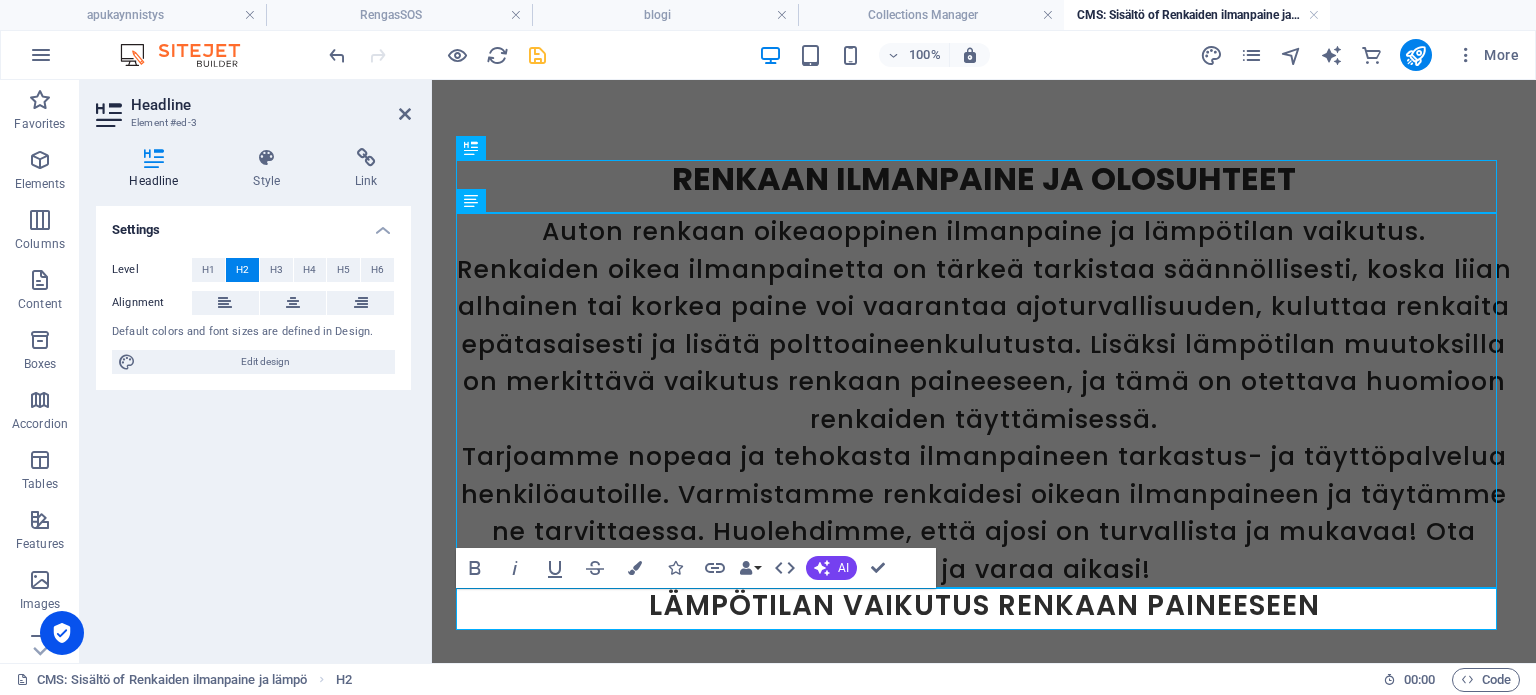 click on "Renkaan ilmanpaine ja olosuhteet Auton renkaan oikeaoppinen ilmanpaine ja lämpötilan vaikutus. Renkaiden oikea ilmanpainetta on tärkeä tarkistaa säännöllisesti, koska liian alhainen tai korkea paine voi vaarantaa ajoturvallisuuden, kuluttaa renkaita epätasaisesti ja lisätä polttoaineenkulutusta. Lisäksi lämpötilan muutoksilla on merkittävä vaikutus renkaan paineeseen, ja tämä on otettava huomioon renkaiden täyttämisessä. Tarjoamme nopeaa ja tehokasta ilmanpaineen tarkastus- ja täyttöpalvelua henkilöautoille. Varmistamme renkaidesi oikean ilmanpaineen ja täytämme ne tarvittaessa. Huolehdimme, että ajosi on turvallista ja mukavaa! Ota yhteyttä ja varaa aikasi! Lämpötilan vaikutus renkaan paineeseen Lämpötilan vaikutus renkaan paineeseen" at bounding box center (984, 395) 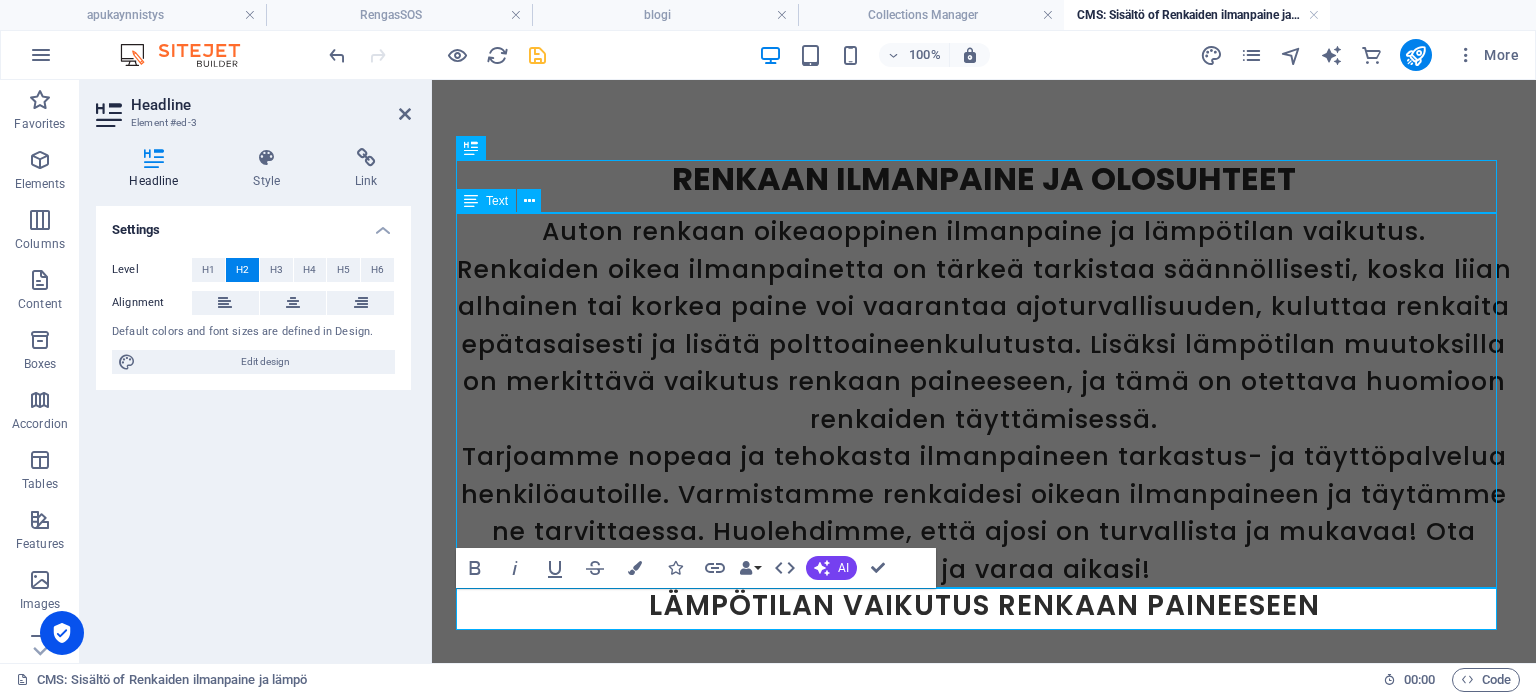 click on "Auton renkaan oikeaoppinen ilmanpaine ja lämpötilan vaikutus. Renkaiden oikea ilmanpainetta on tärkeä tarkistaa säännöllisesti, koska liian alhainen tai korkea paine voi vaarantaa ajoturvallisuuden, kuluttaa renkaita epätasaisesti ja lisätä polttoaineenkulutusta. Lisäksi lämpötilan muutoksilla on merkittävä vaikutus renkaan paineeseen, ja tämä on otettava huomioon renkaiden täyttämisessä. Tarjoamme nopeaa ja tehokasta ilmanpaineen tarkastus- ja täyttöpalvelua henkilöautoille. Varmistamme renkaidesi oikean ilmanpaineen ja täytämme ne tarvittaessa. Huolehdimme, että ajosi on turvallista ja mukavaa! Ota yhteyttä ja varaa aikasi!" at bounding box center [984, 400] 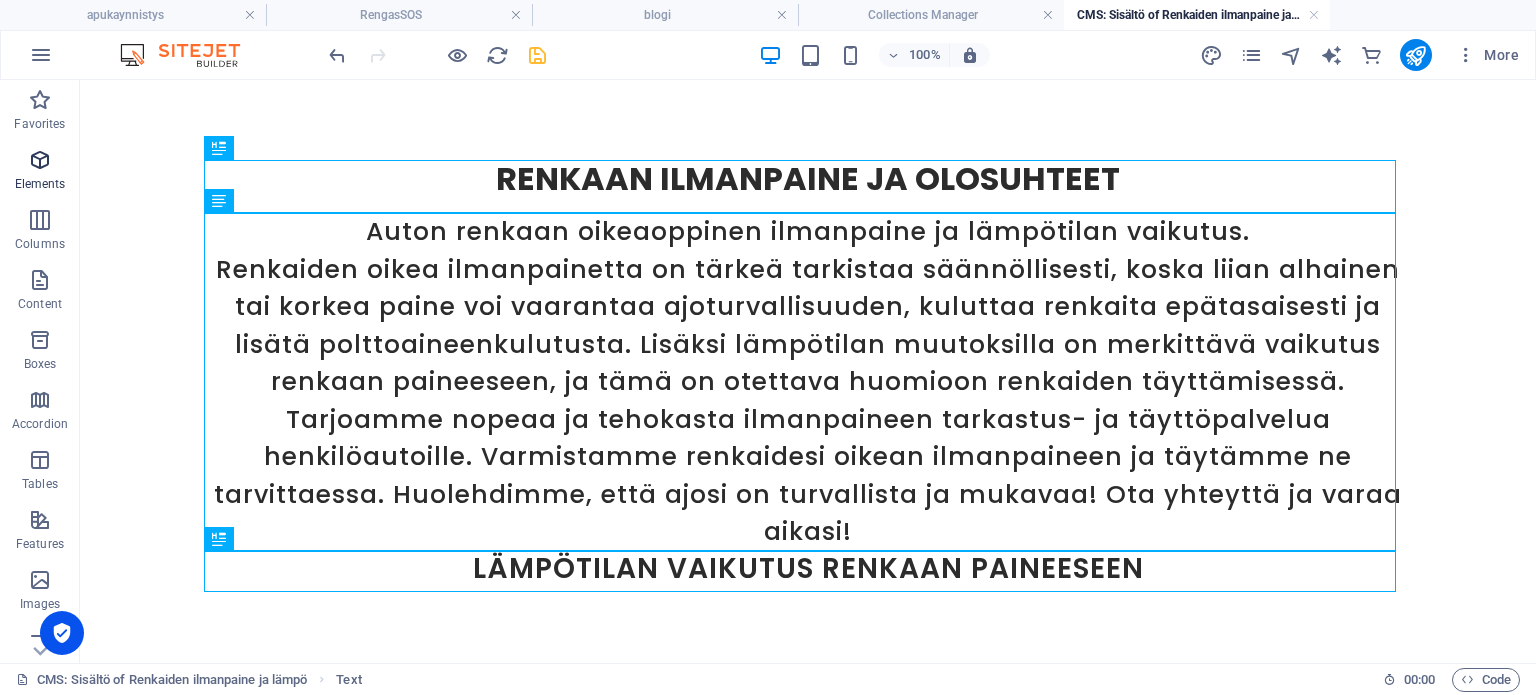 click at bounding box center (40, 160) 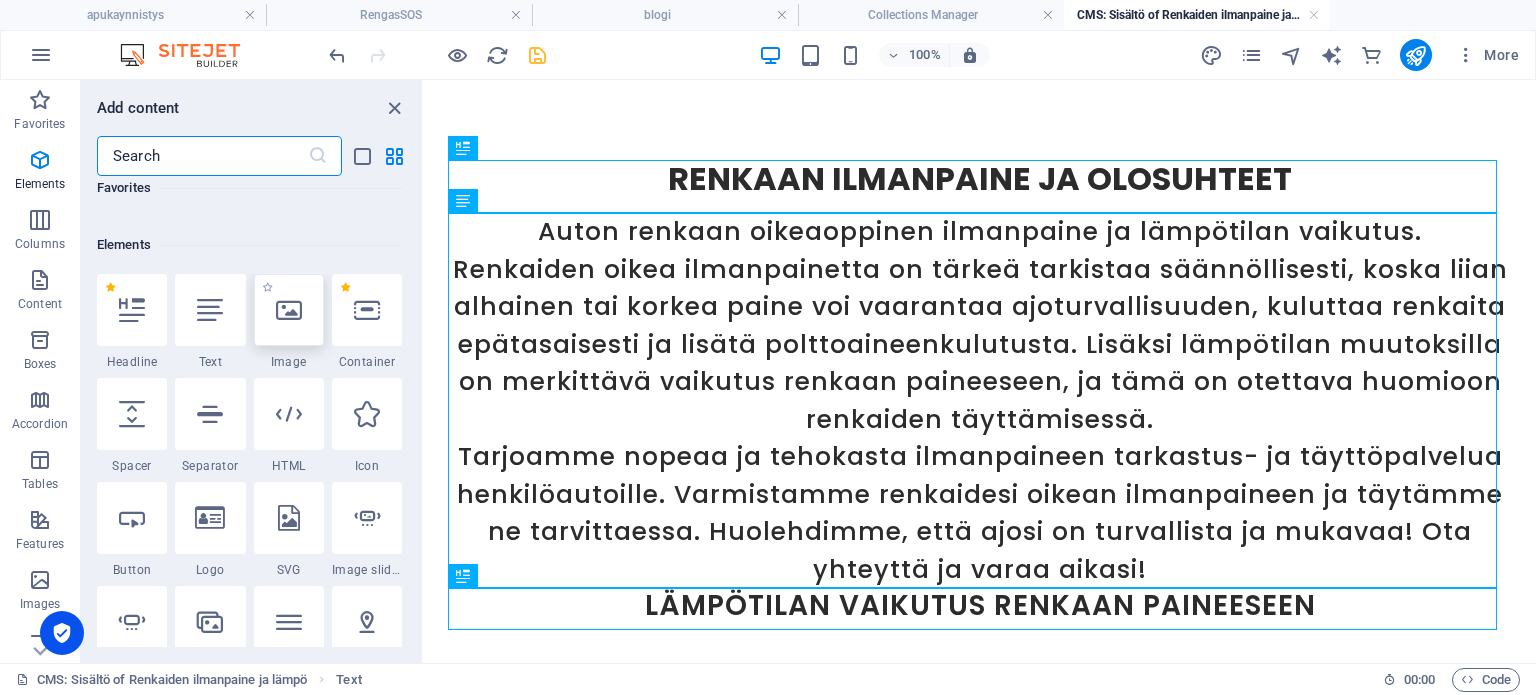 scroll, scrollTop: 212, scrollLeft: 0, axis: vertical 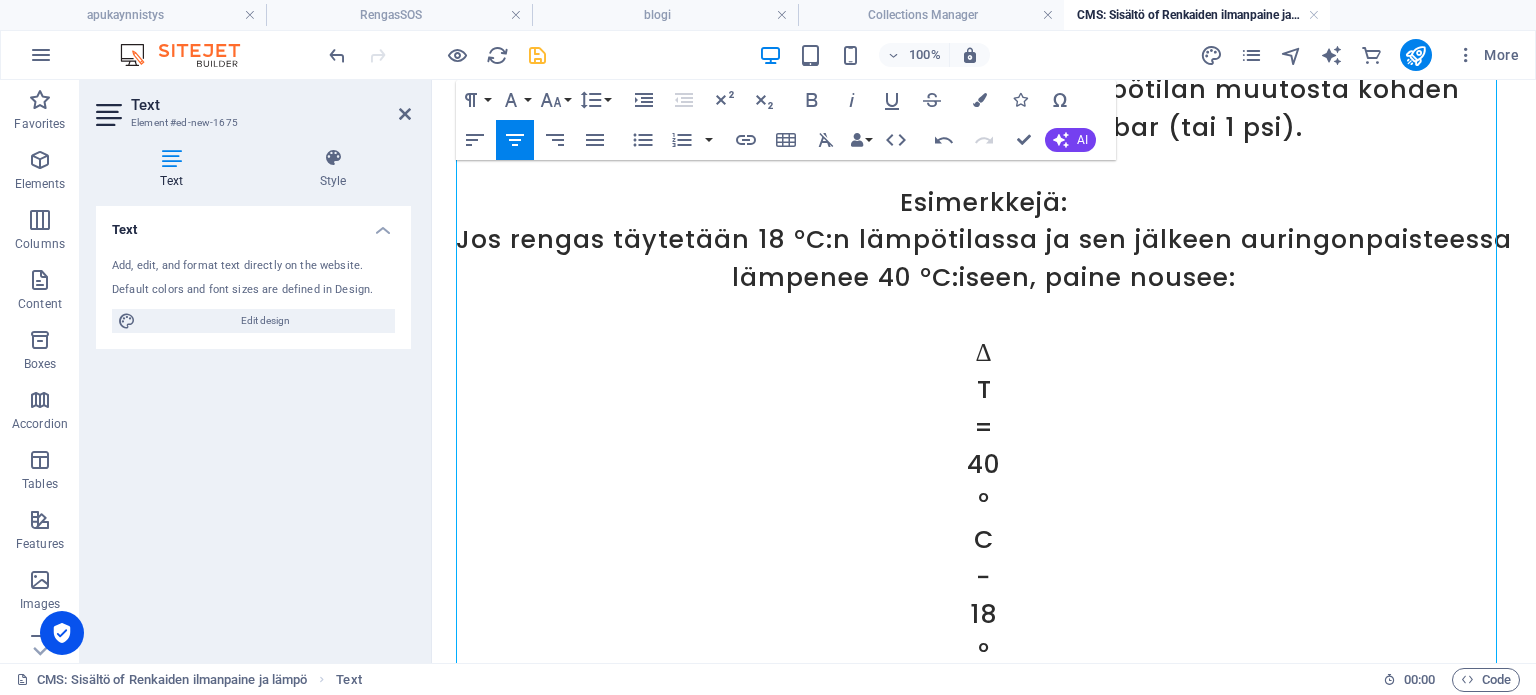 click on "T" at bounding box center [984, 390] 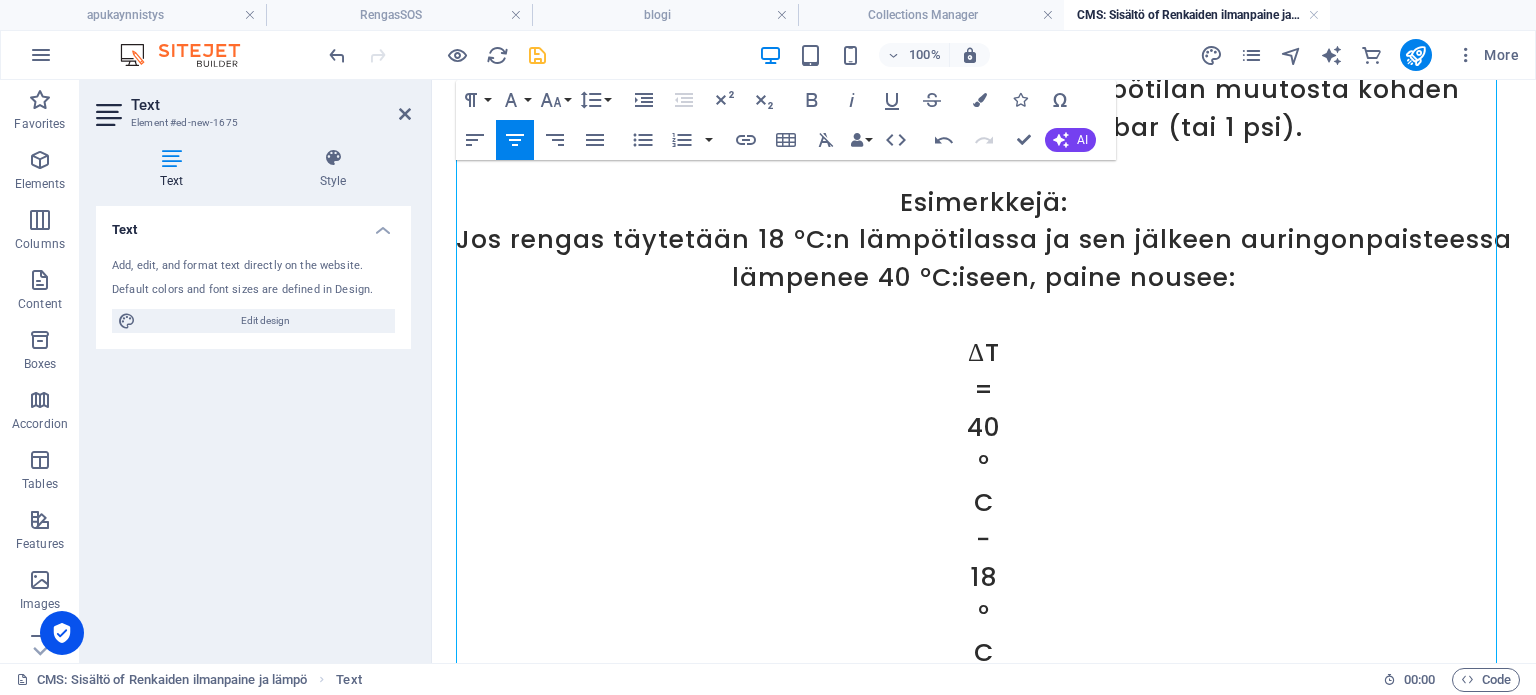 click on "=" at bounding box center [984, 390] 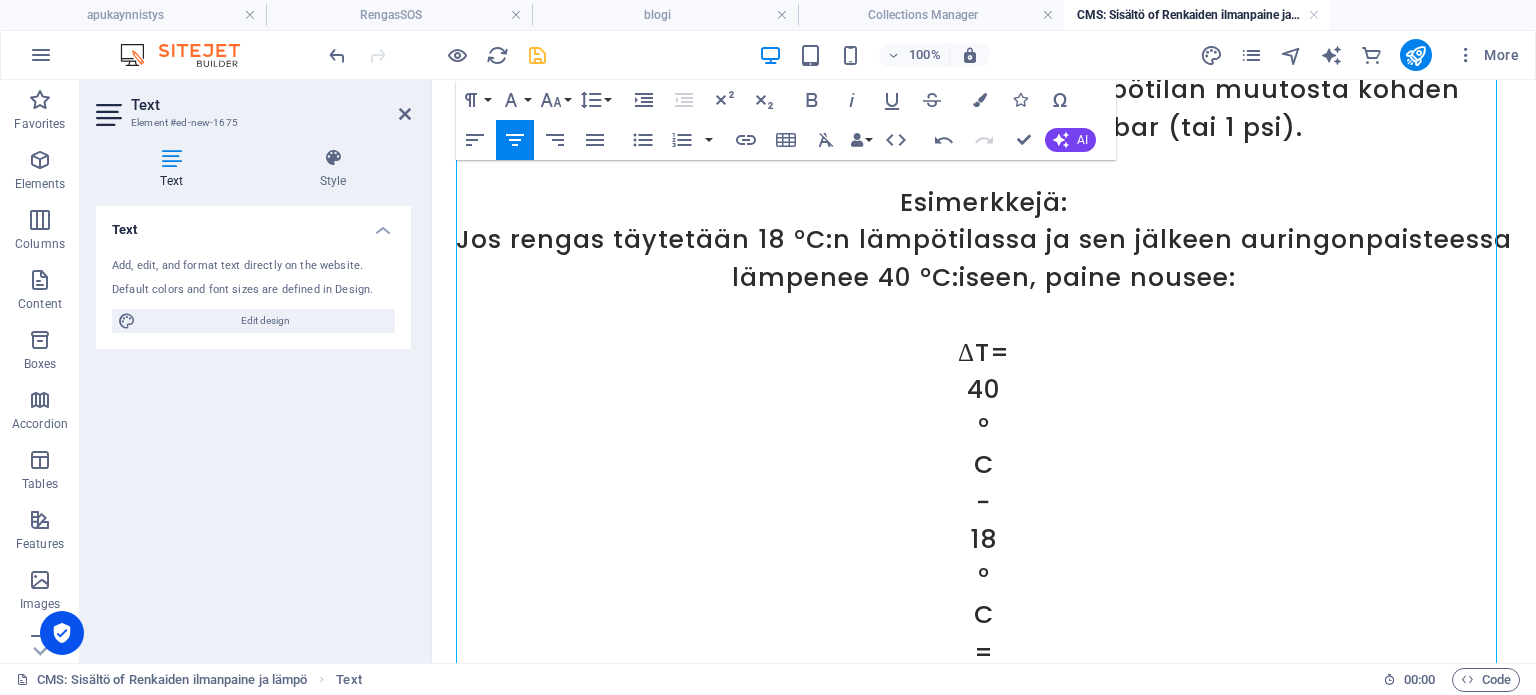 click on "40" at bounding box center (984, 390) 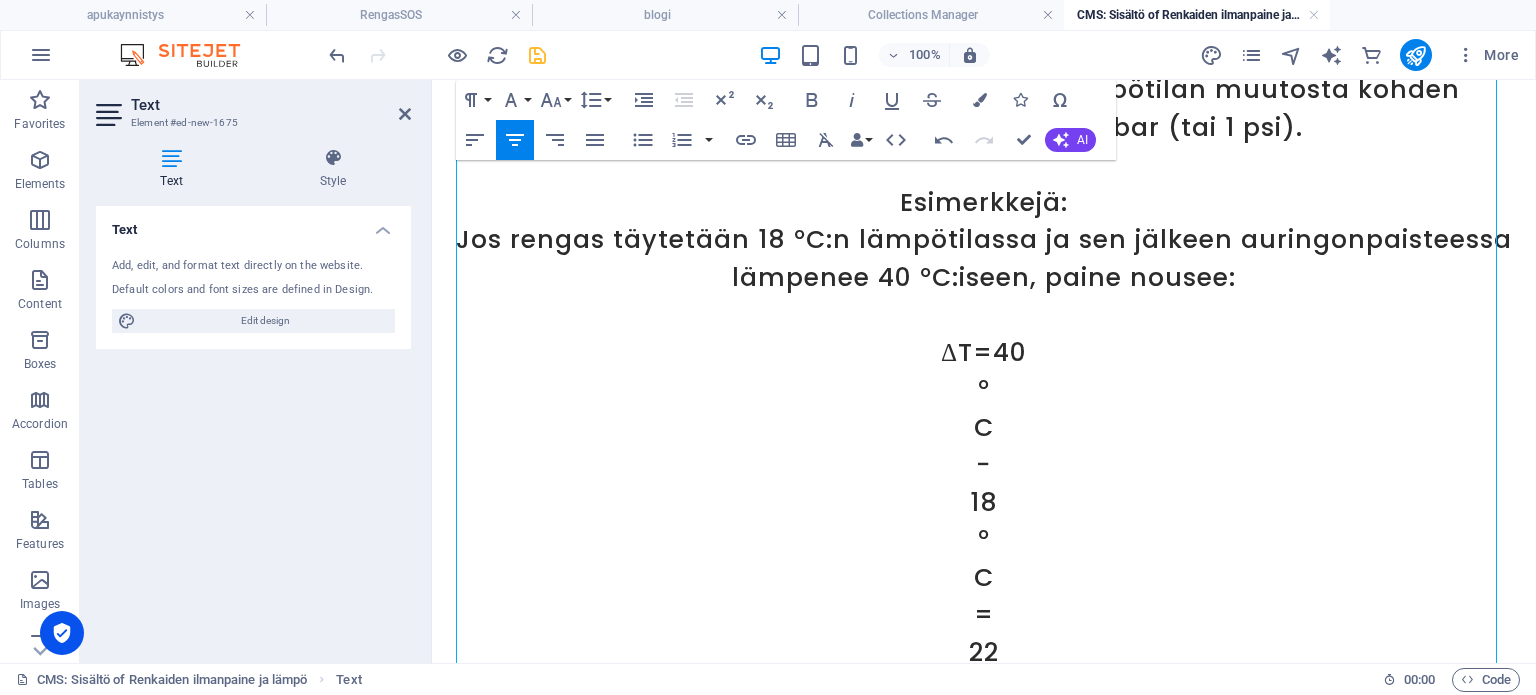 click on "°" at bounding box center (984, 390) 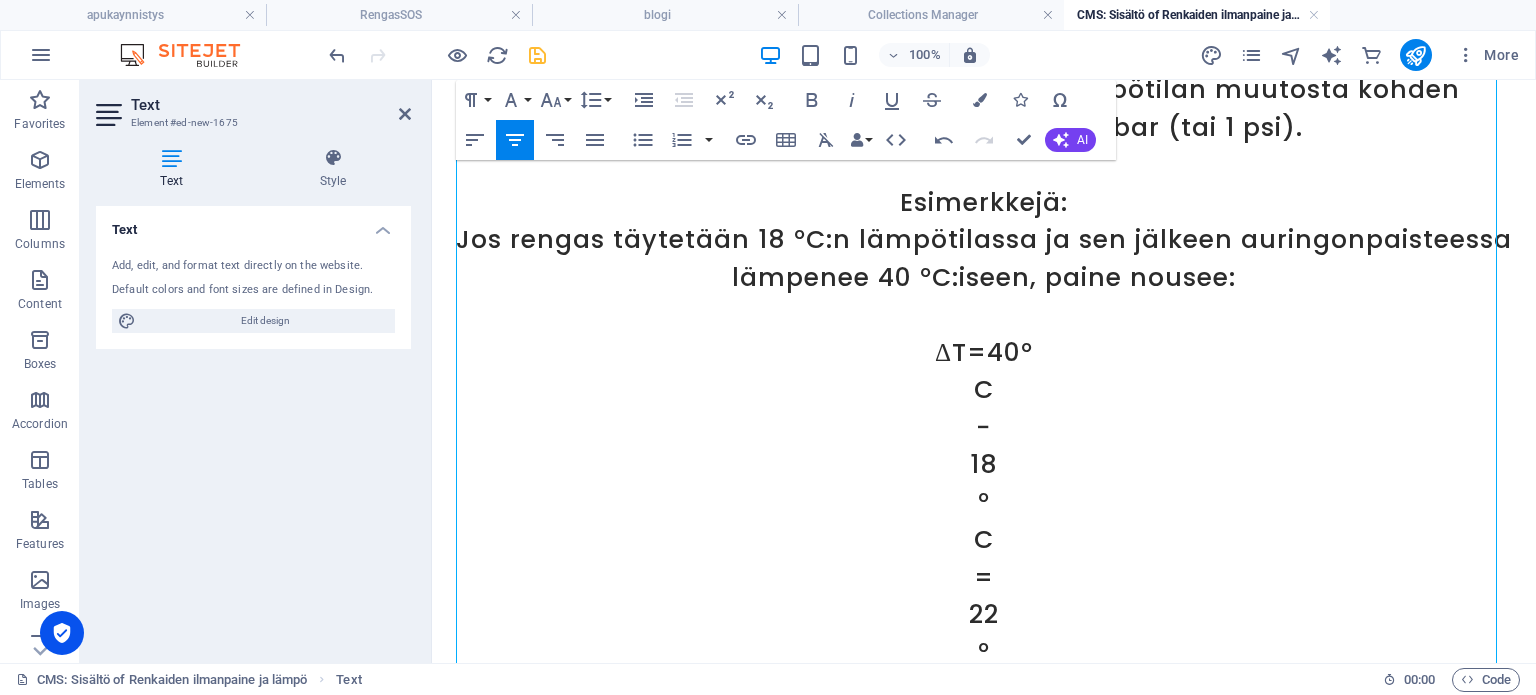 click on "C" at bounding box center (984, 390) 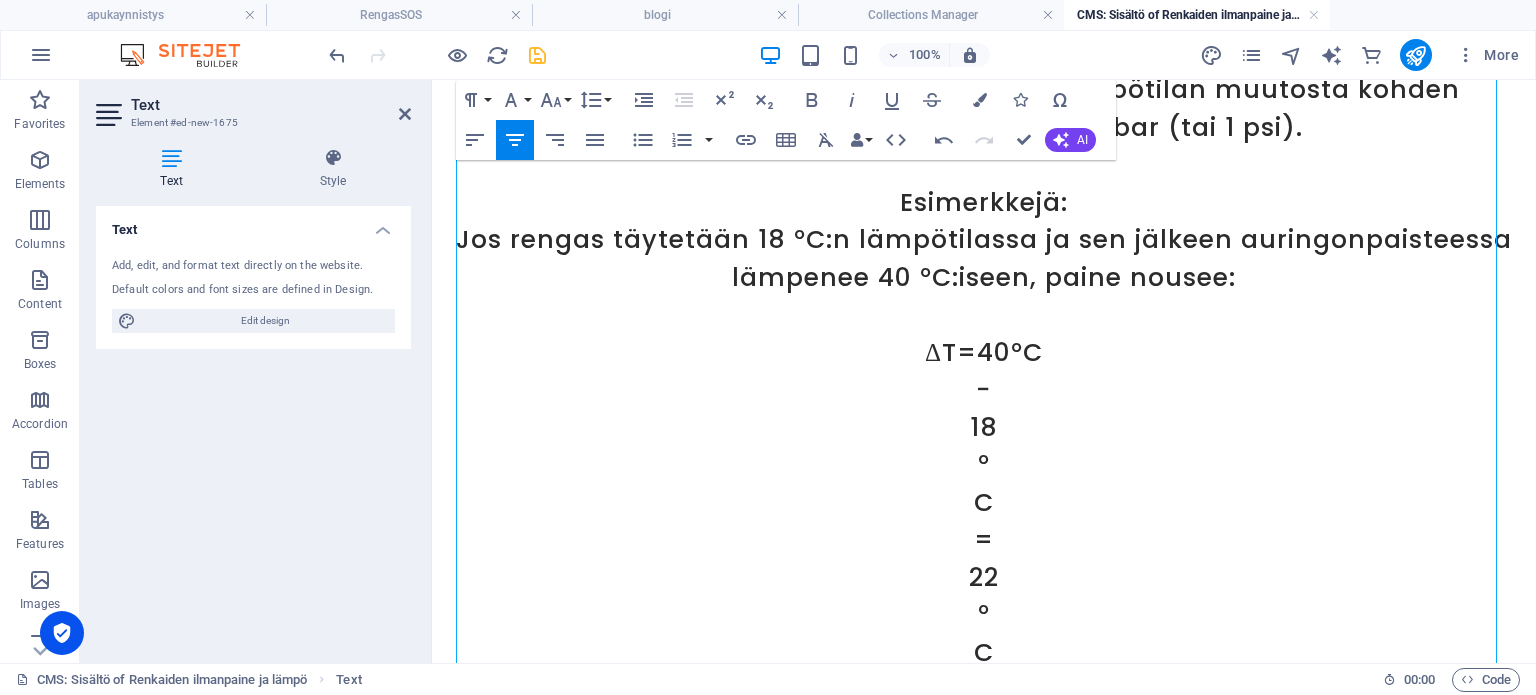 click on "−" at bounding box center [984, 390] 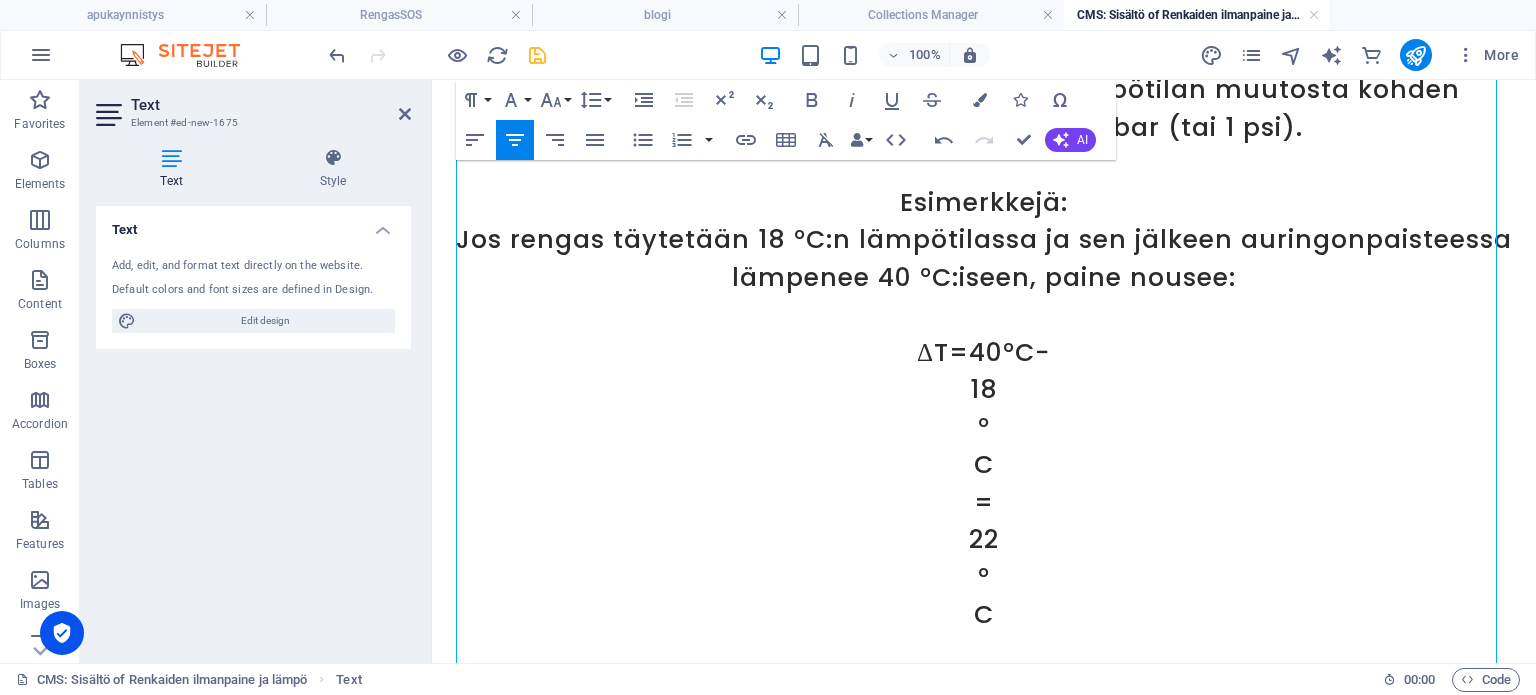 click on "18" at bounding box center (984, 390) 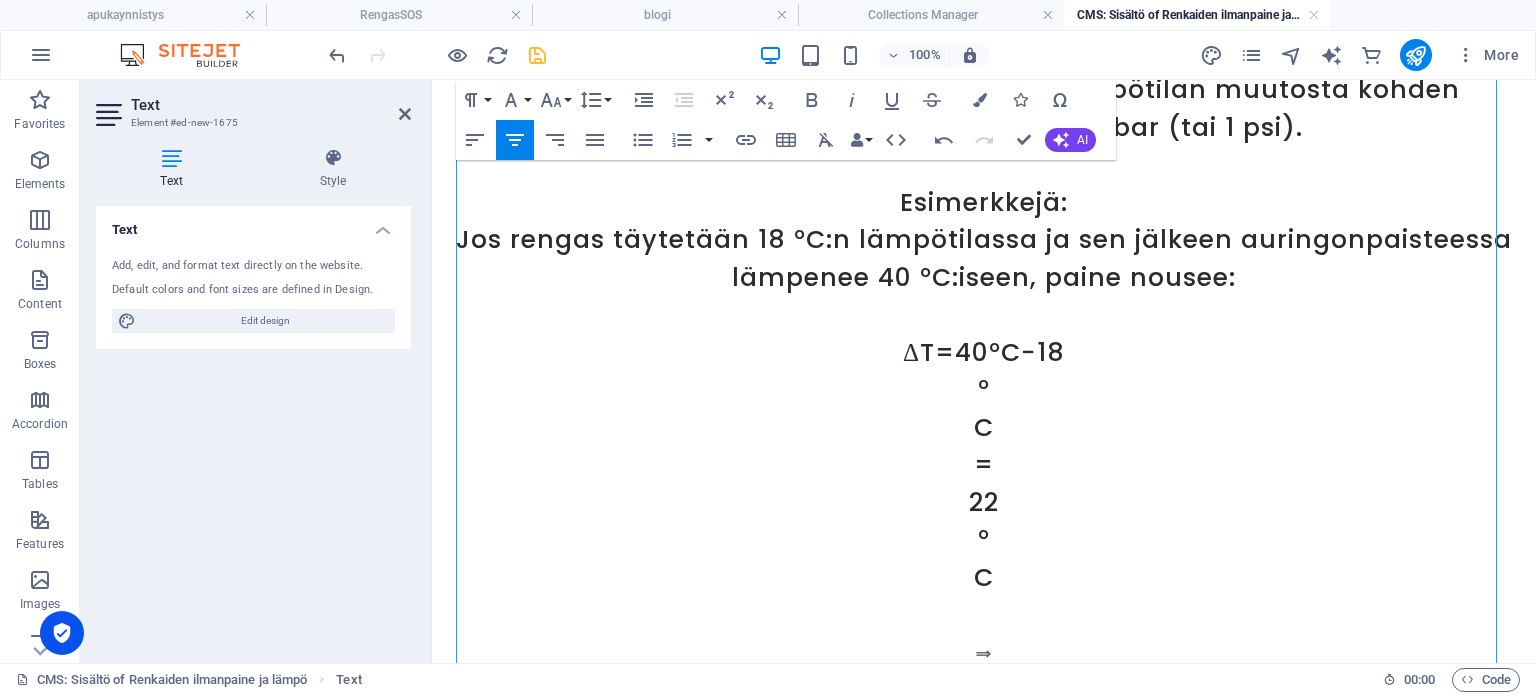 click on "°" at bounding box center (984, 390) 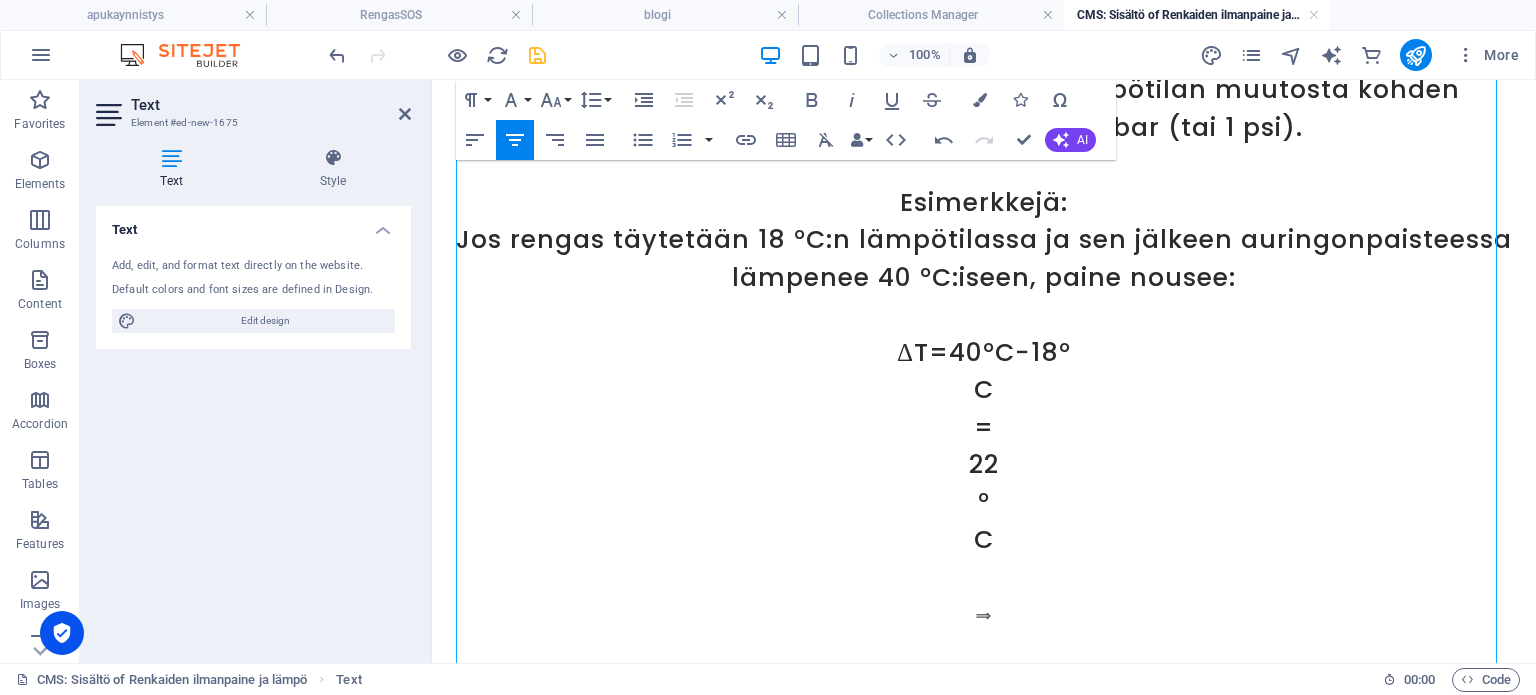 click on "C" at bounding box center (984, 390) 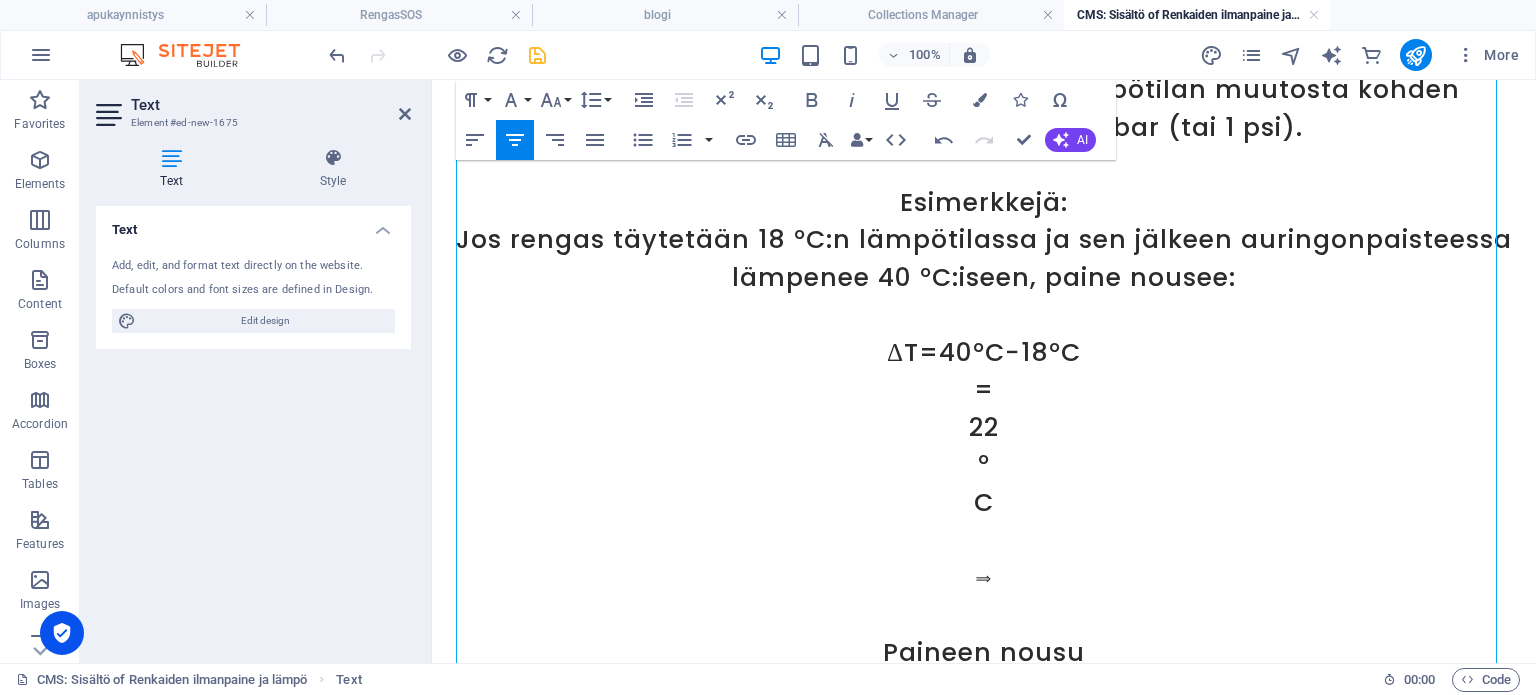 click on "=" at bounding box center [984, 390] 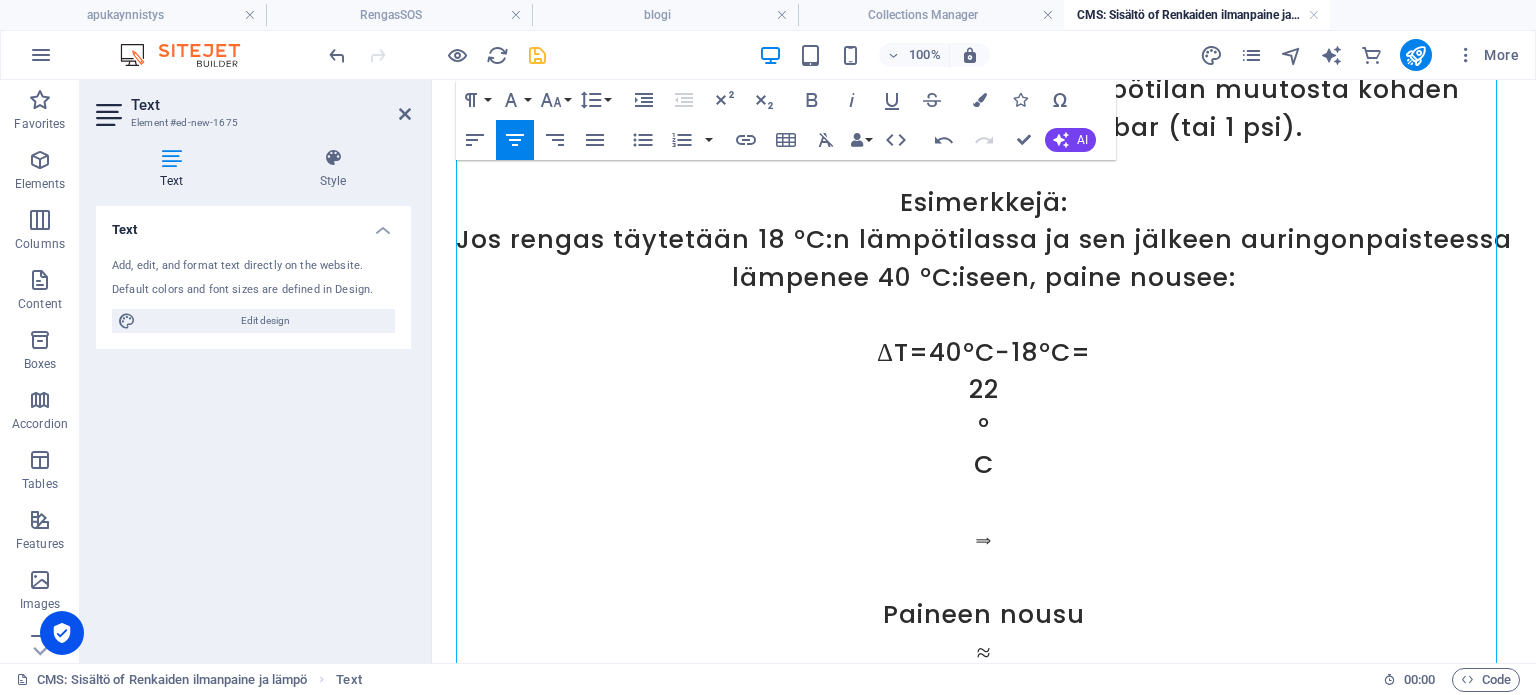 click on "22" at bounding box center (984, 390) 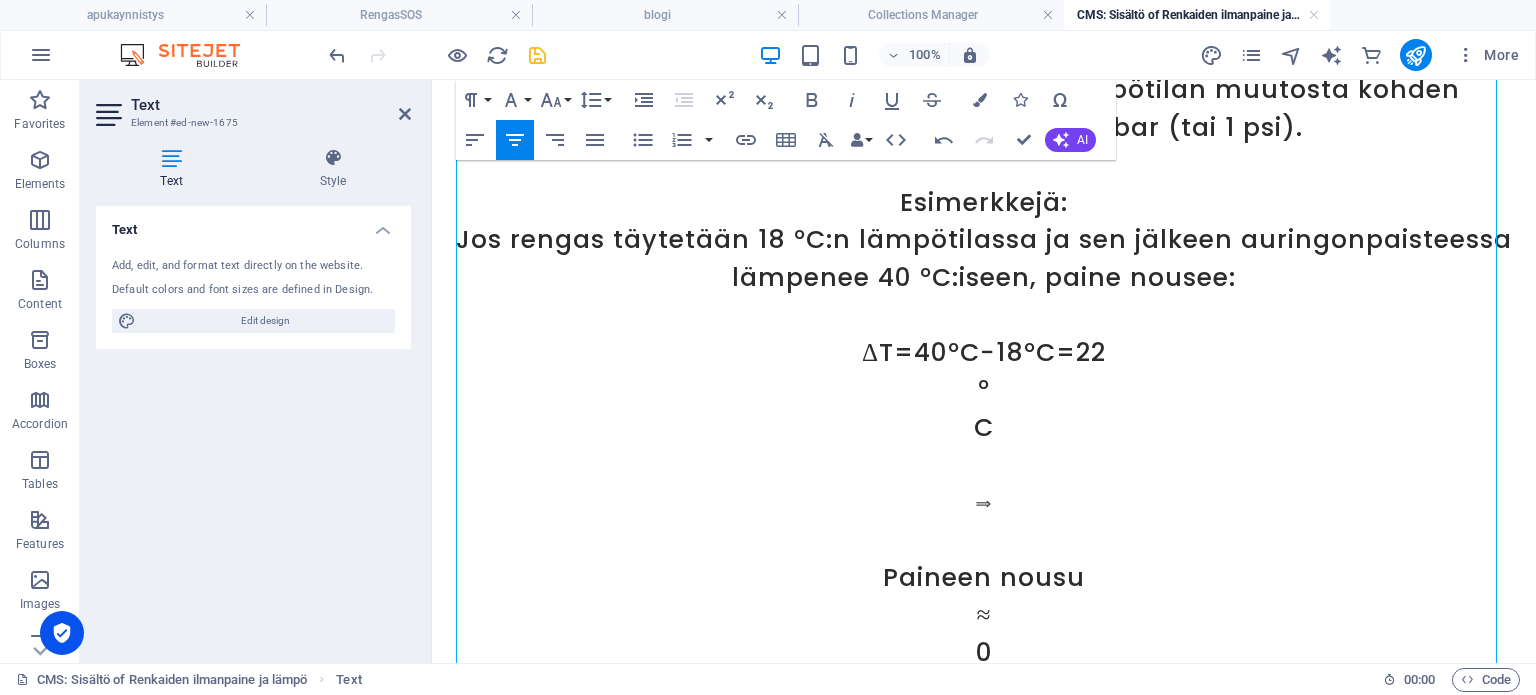 click on "°" at bounding box center (984, 390) 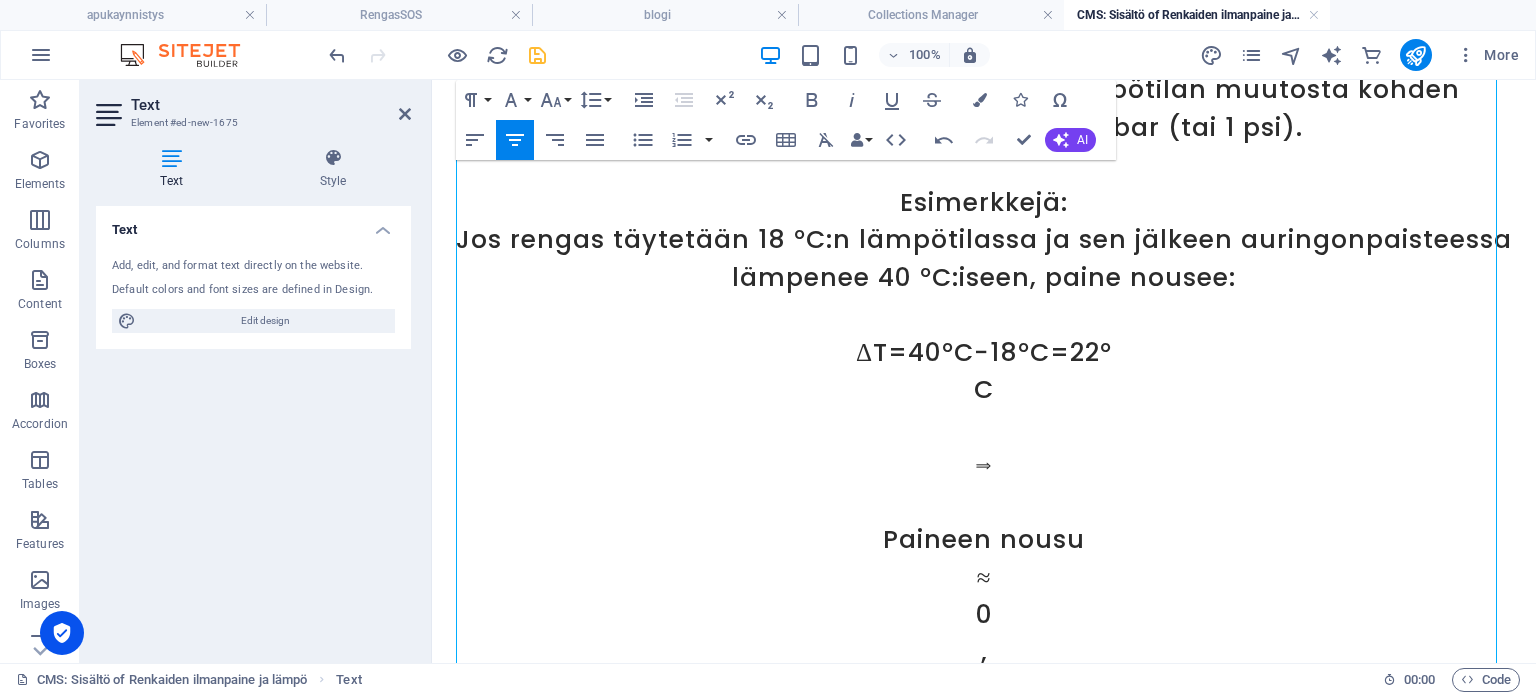 click on "C" at bounding box center [984, 390] 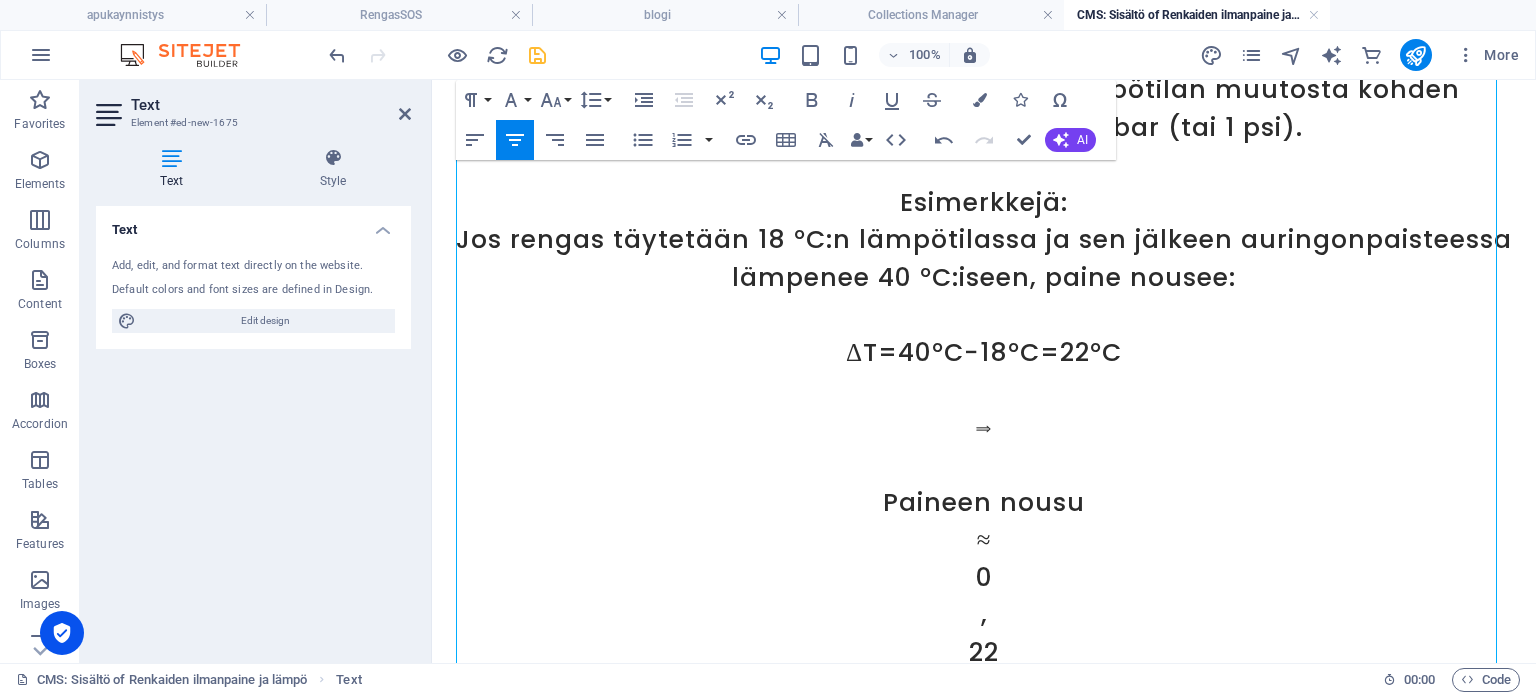 click on "⟹" at bounding box center [984, 428] 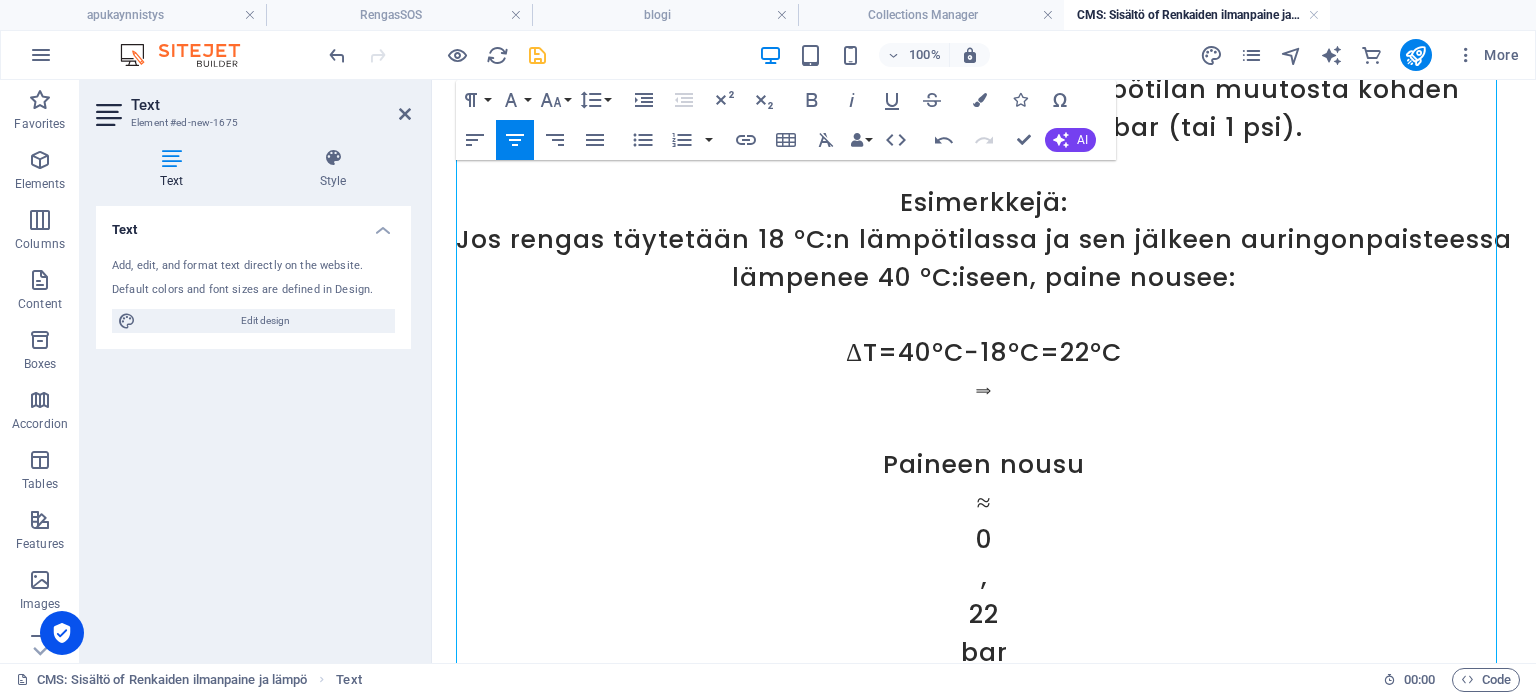 click on "≈" at bounding box center (984, 503) 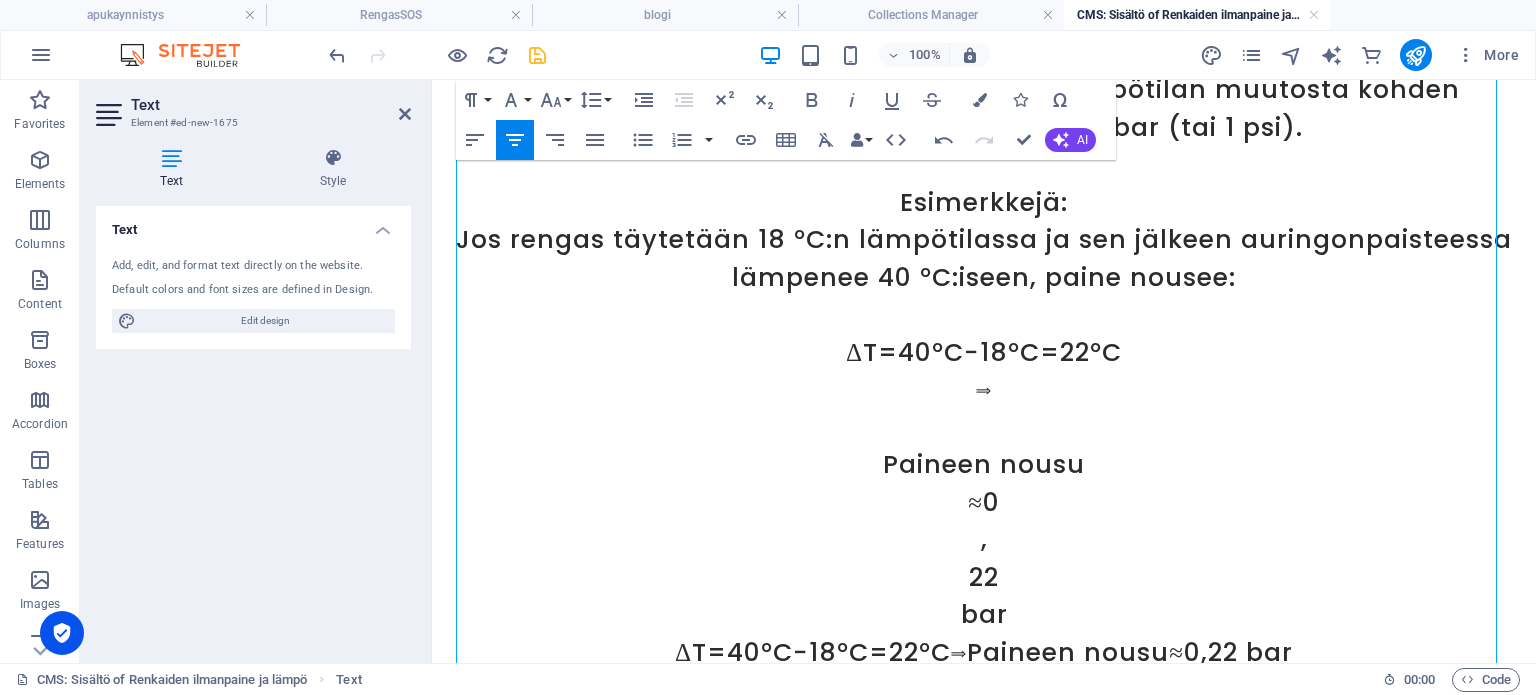 click on "," at bounding box center [984, 540] 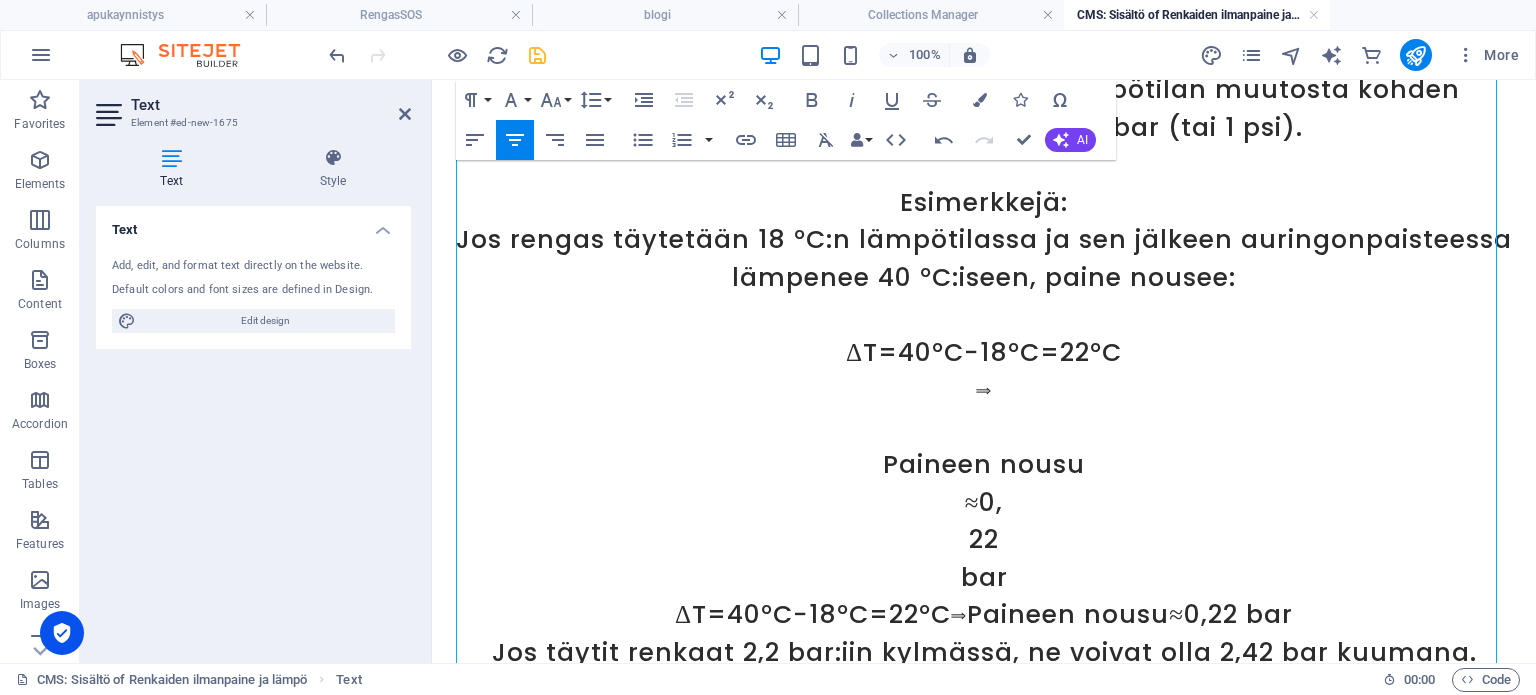 click on "22" at bounding box center (984, 540) 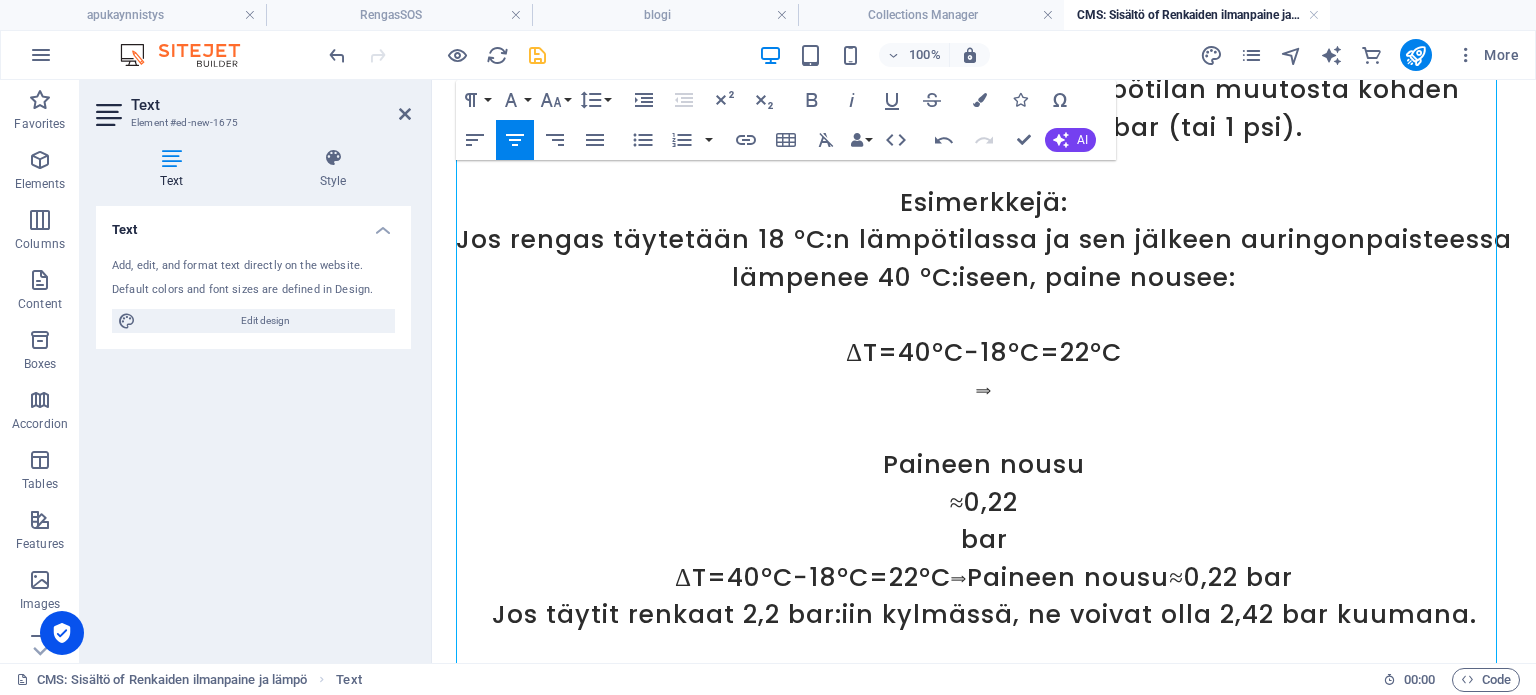 click on "bar" at bounding box center [984, 540] 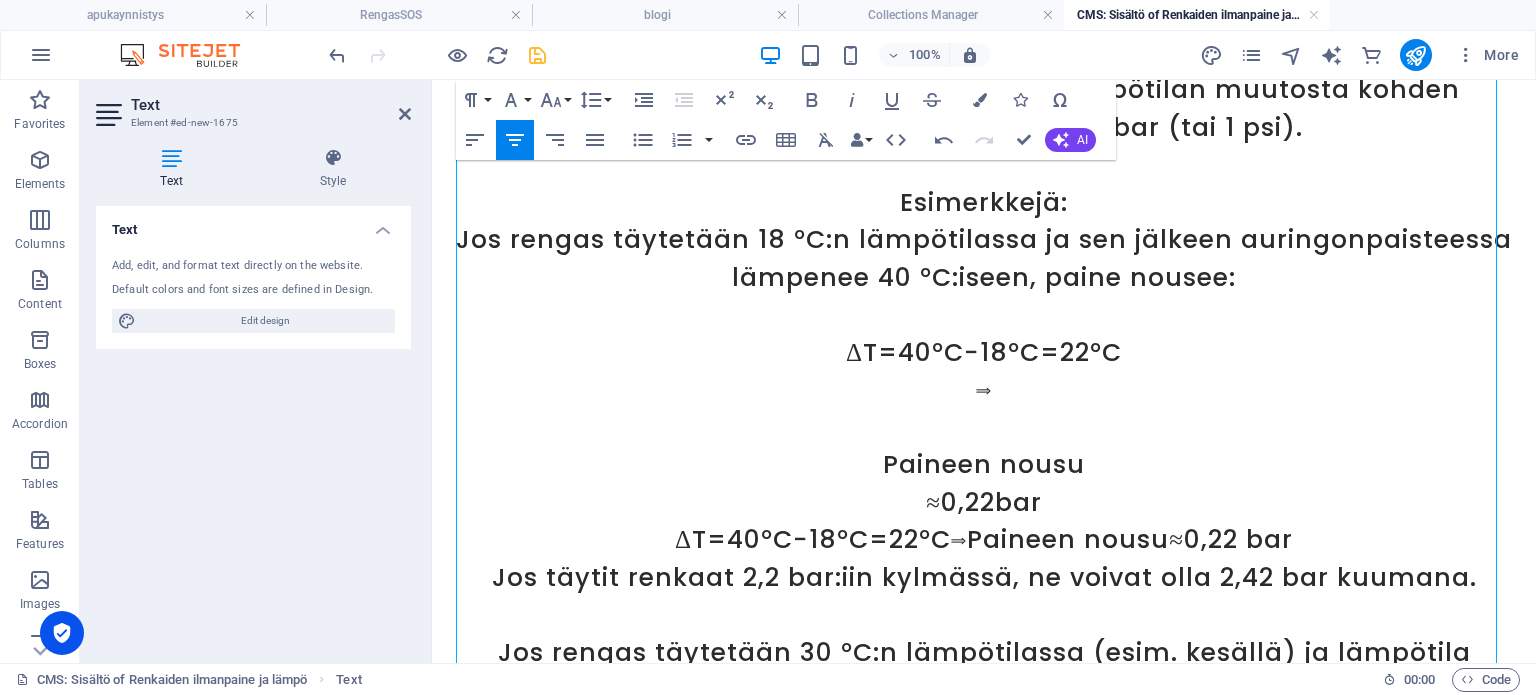 click at bounding box center (984, 428) 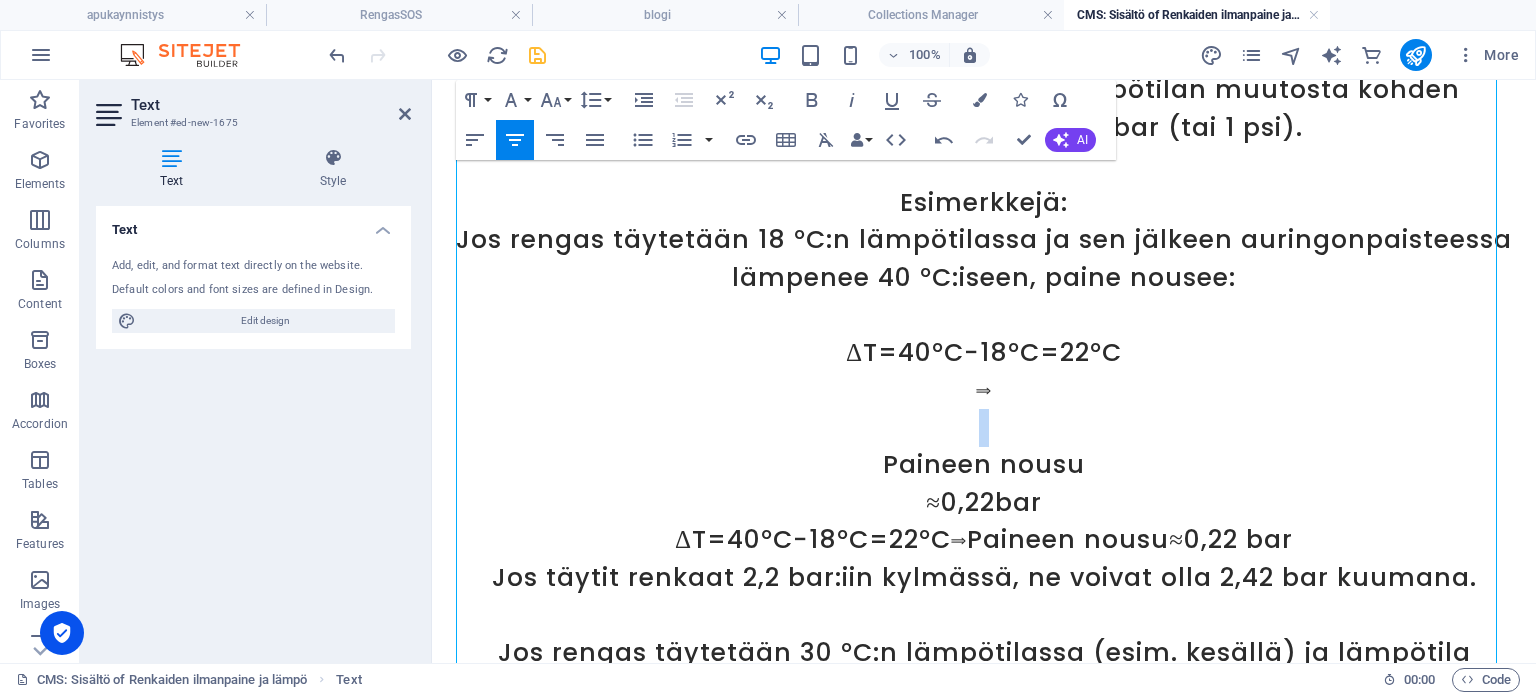 drag, startPoint x: 1037, startPoint y: 435, endPoint x: 918, endPoint y: 437, distance: 119.01681 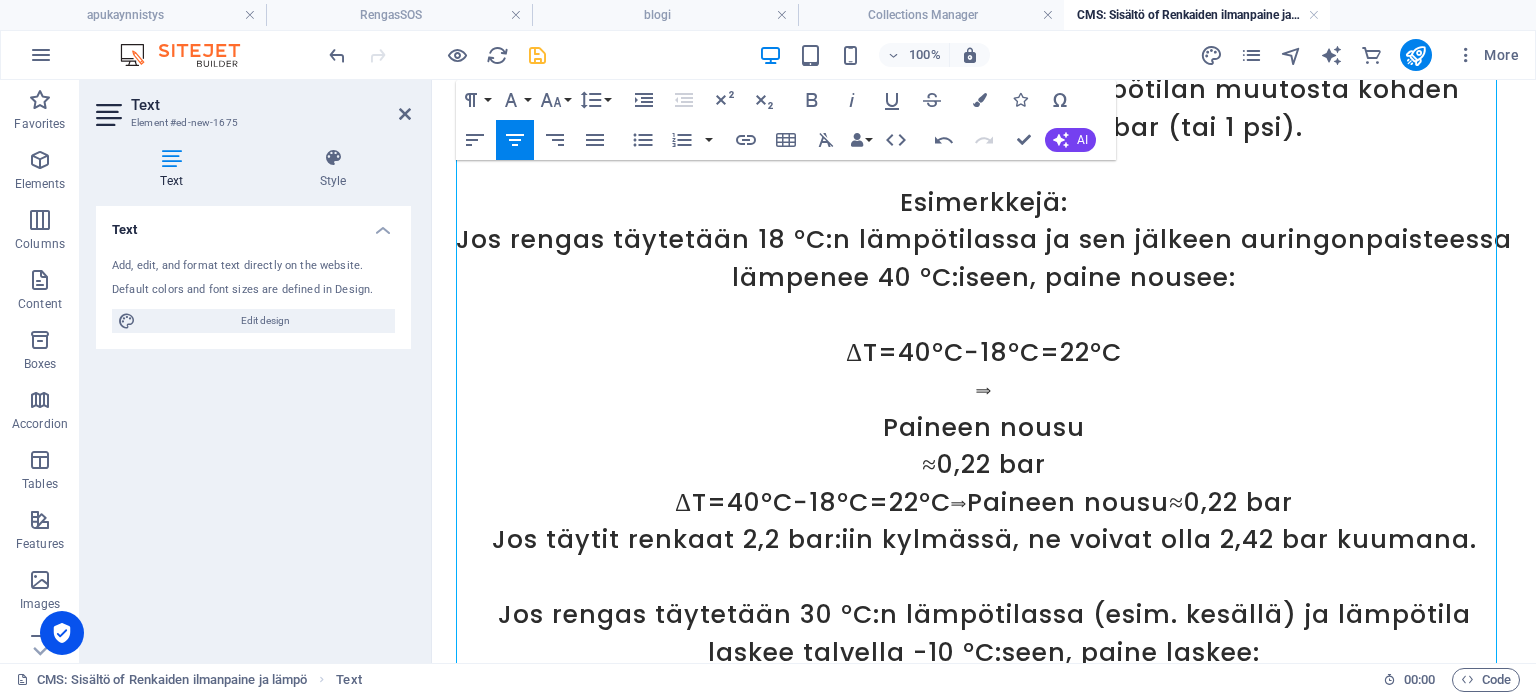 click on "Jos täytit renkaat 2,2 bar:iin kylmässä, ne voivat olla 2,42 bar kuumana." at bounding box center [984, 540] 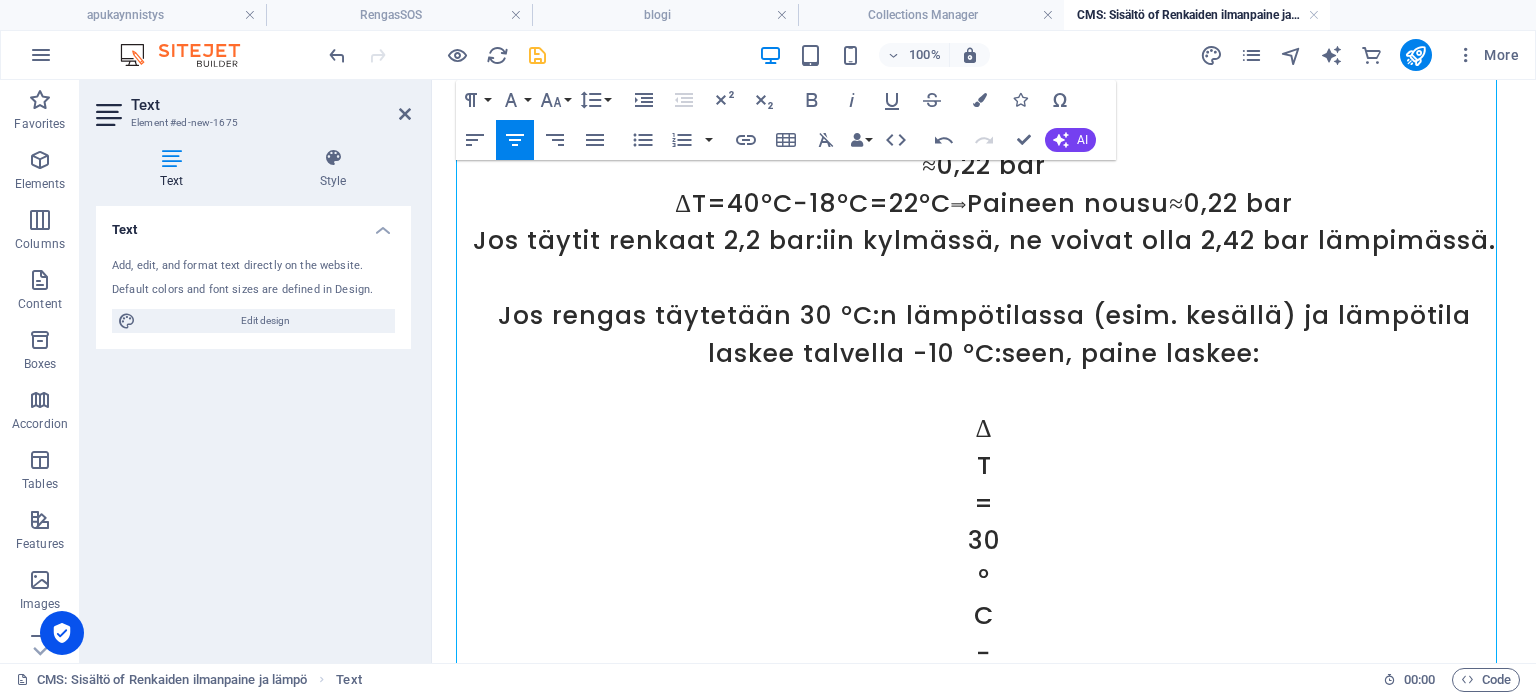 scroll, scrollTop: 1046, scrollLeft: 0, axis: vertical 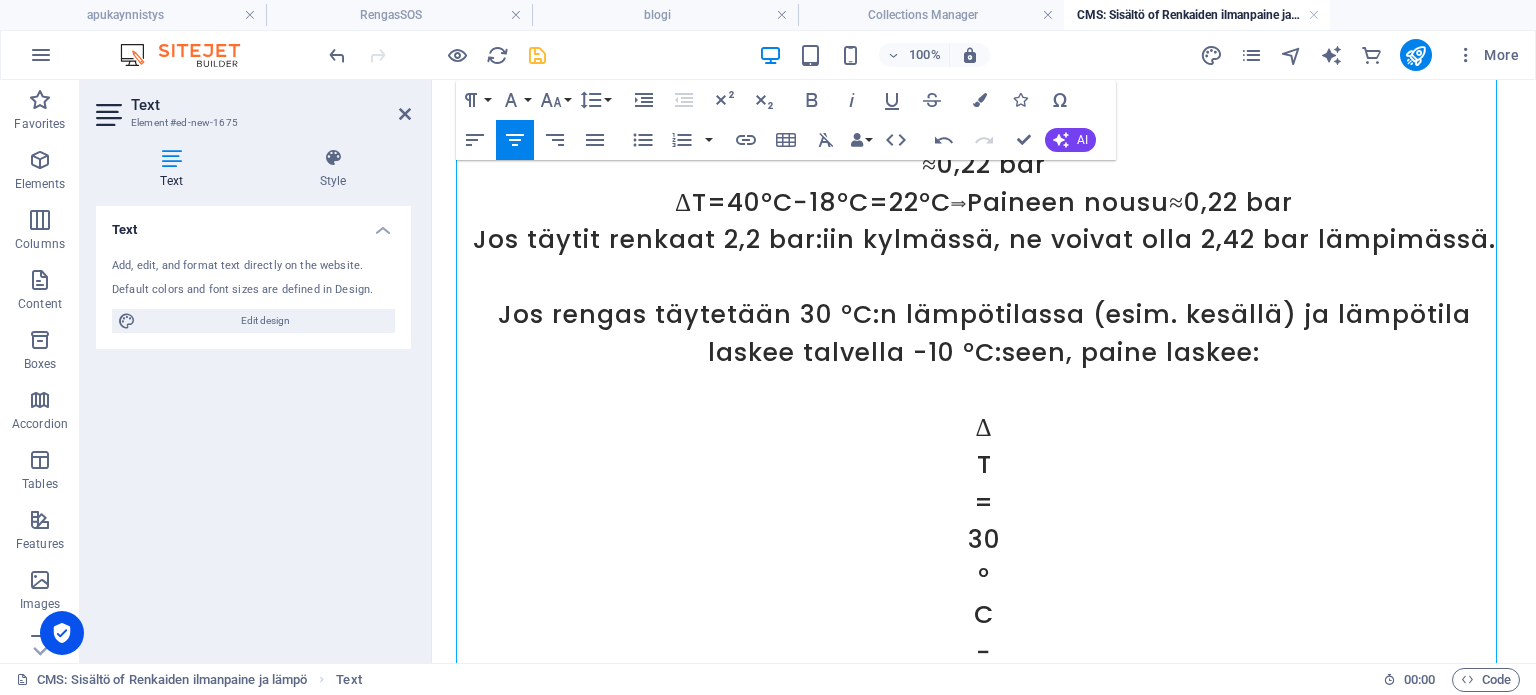 click on "T" at bounding box center [984, 465] 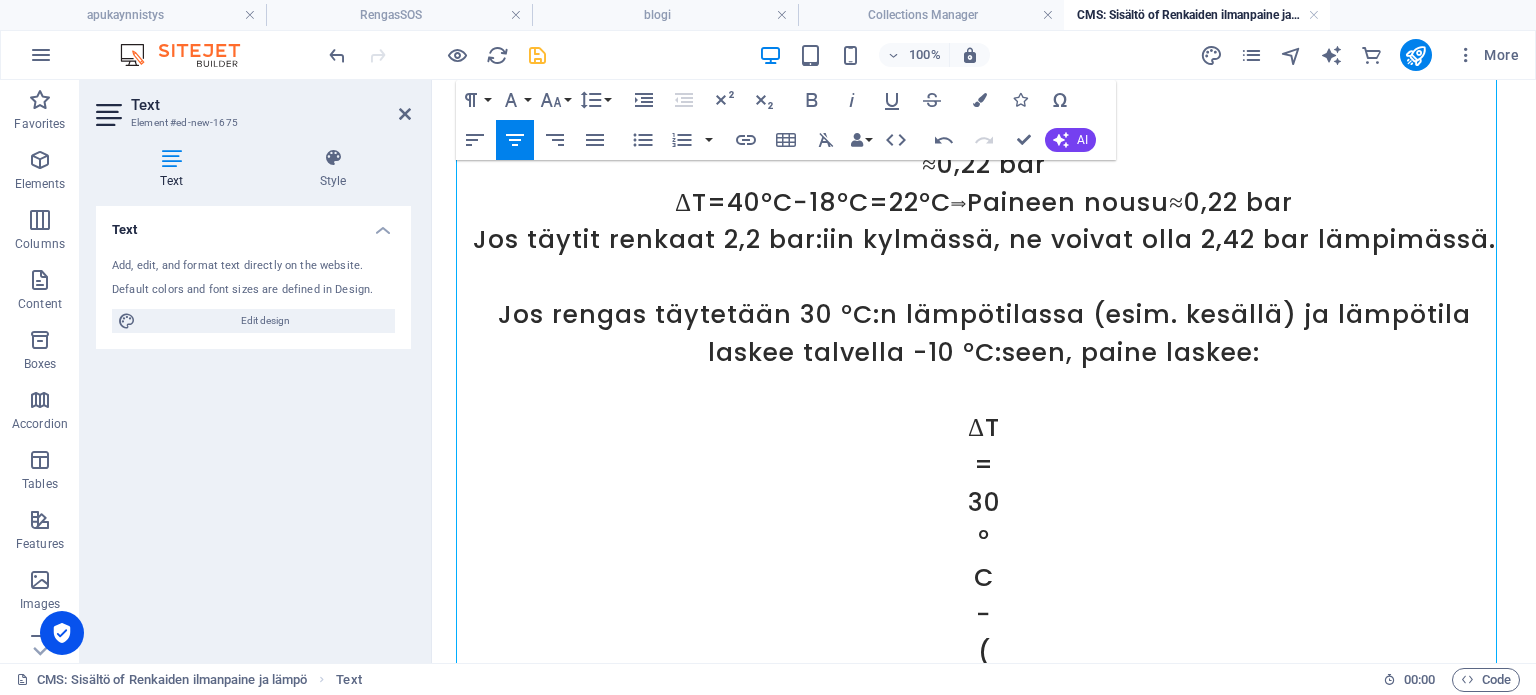 click on "=" at bounding box center [984, 465] 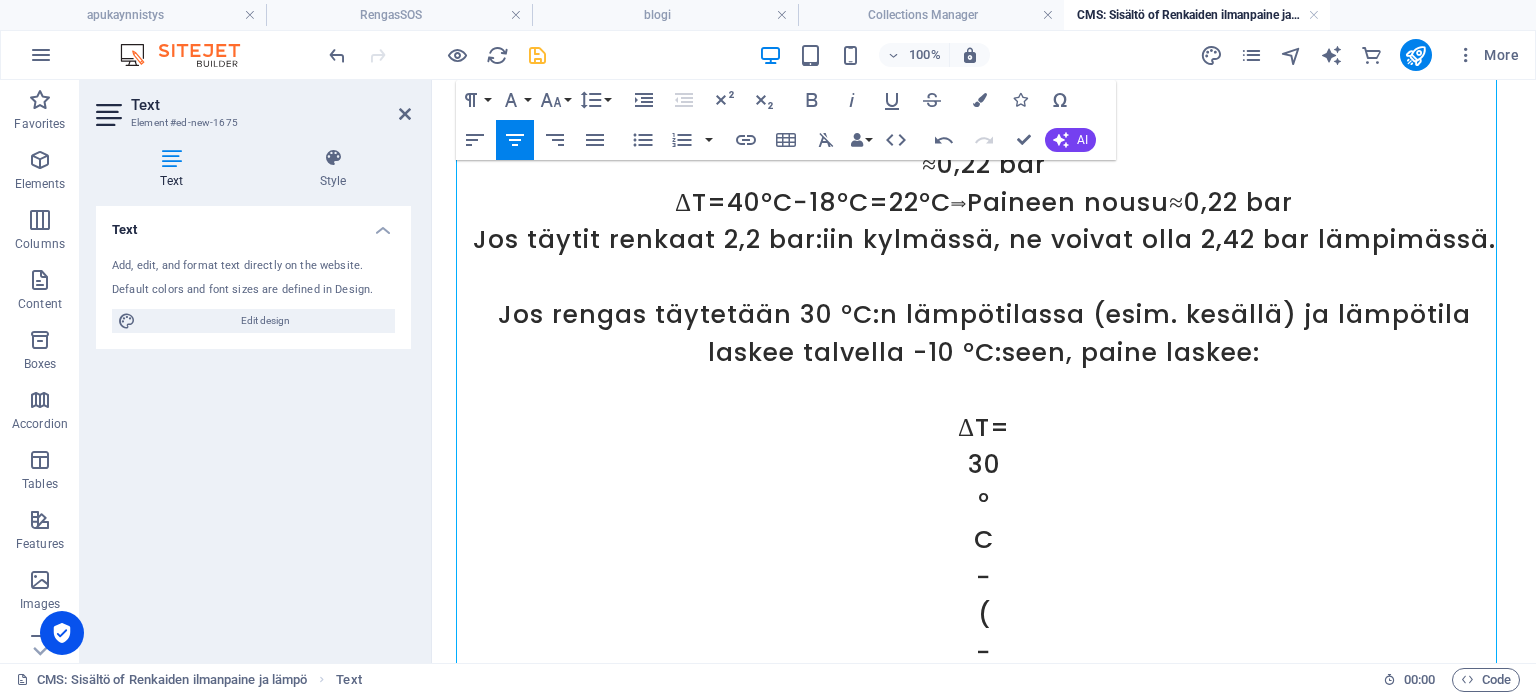 click on "30" at bounding box center (984, 465) 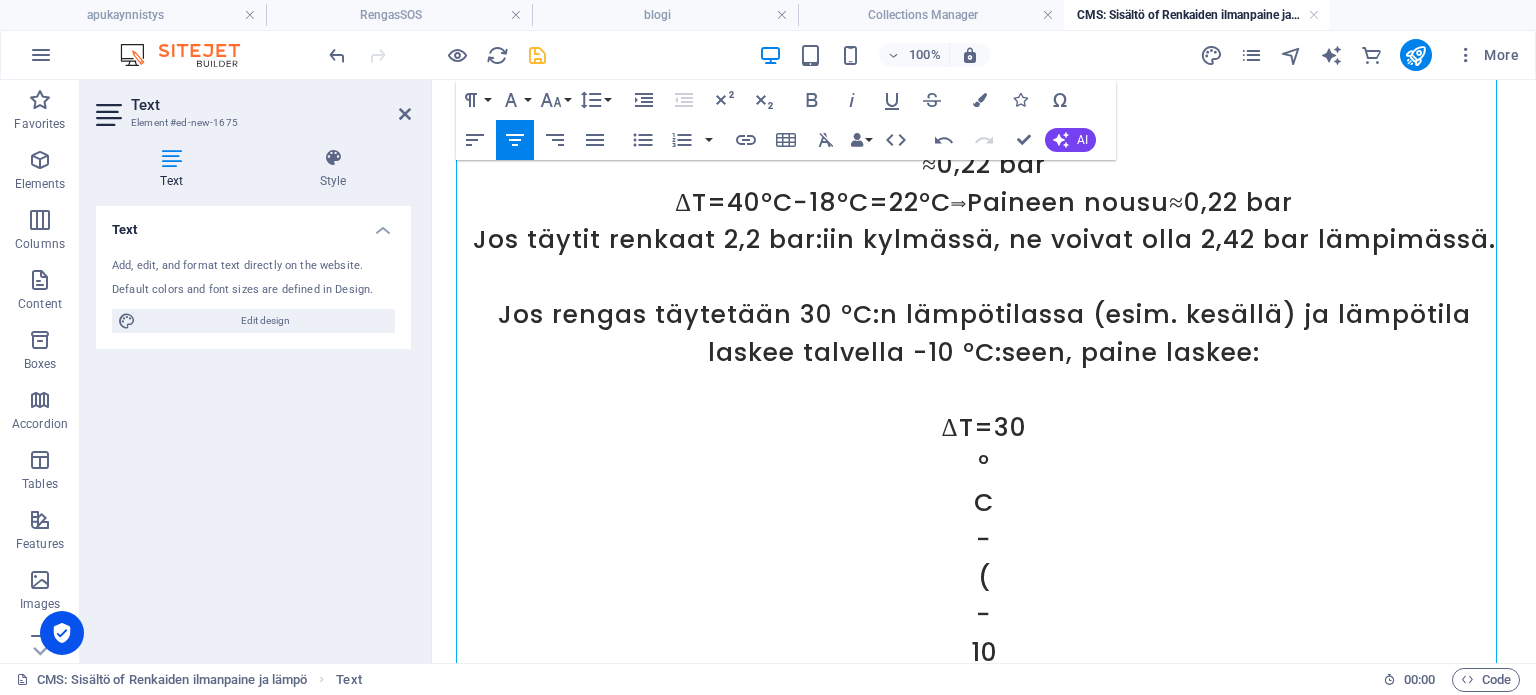 click on "°" at bounding box center (984, 465) 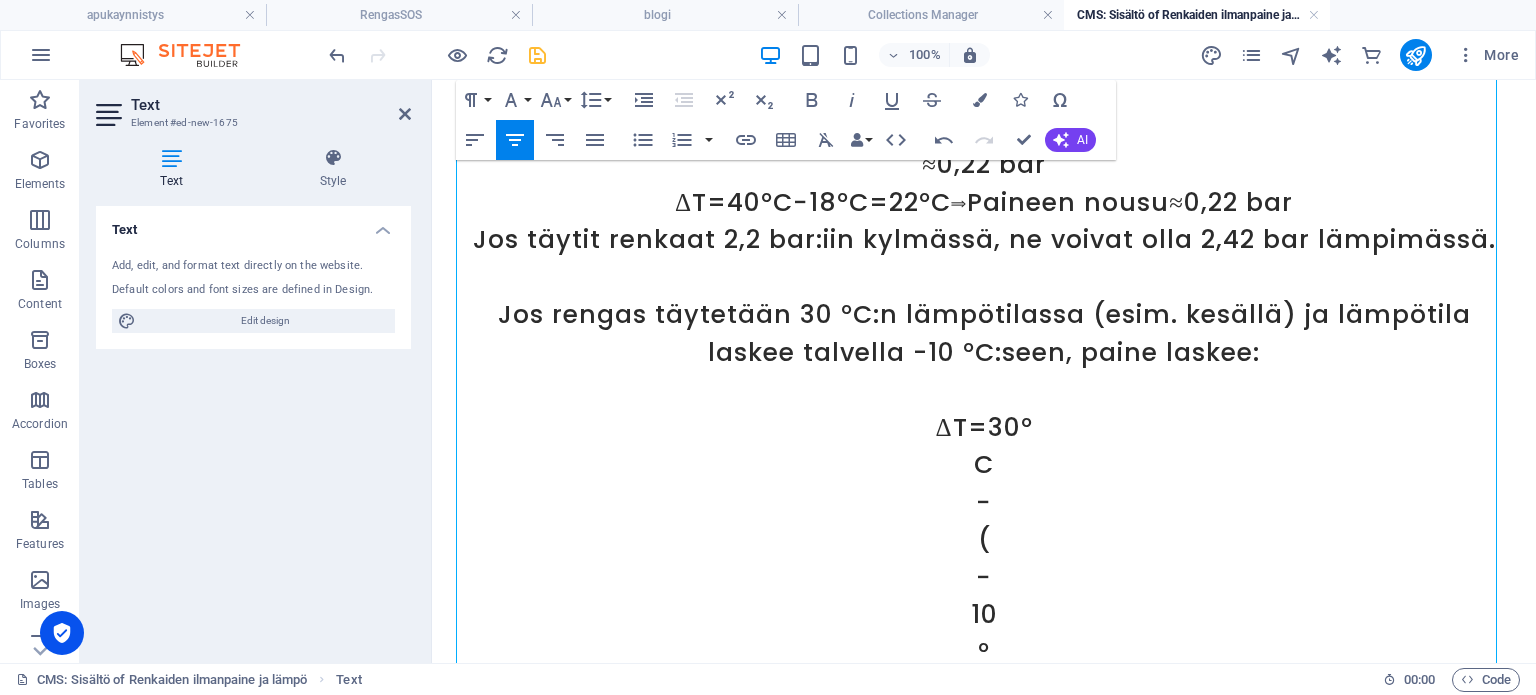 click on "C" at bounding box center (984, 465) 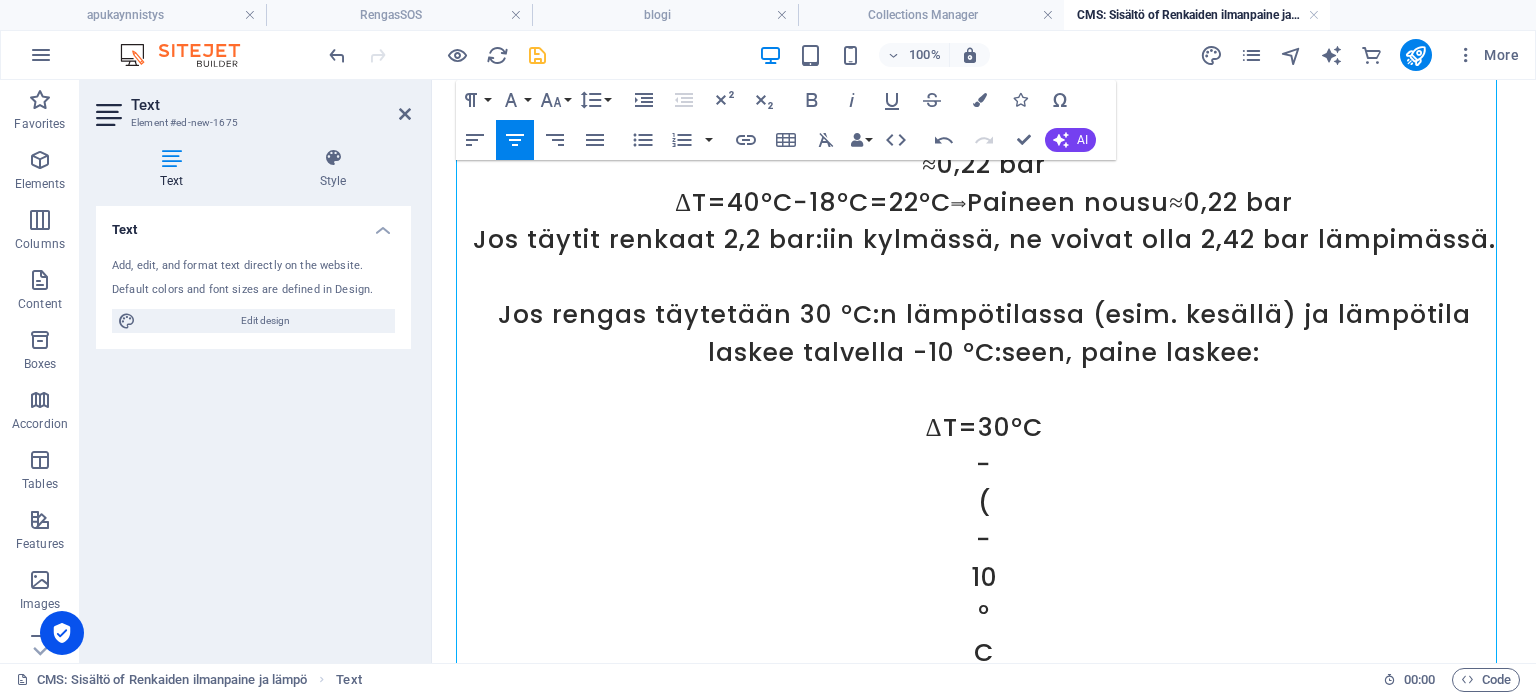 click on "−" at bounding box center [984, 465] 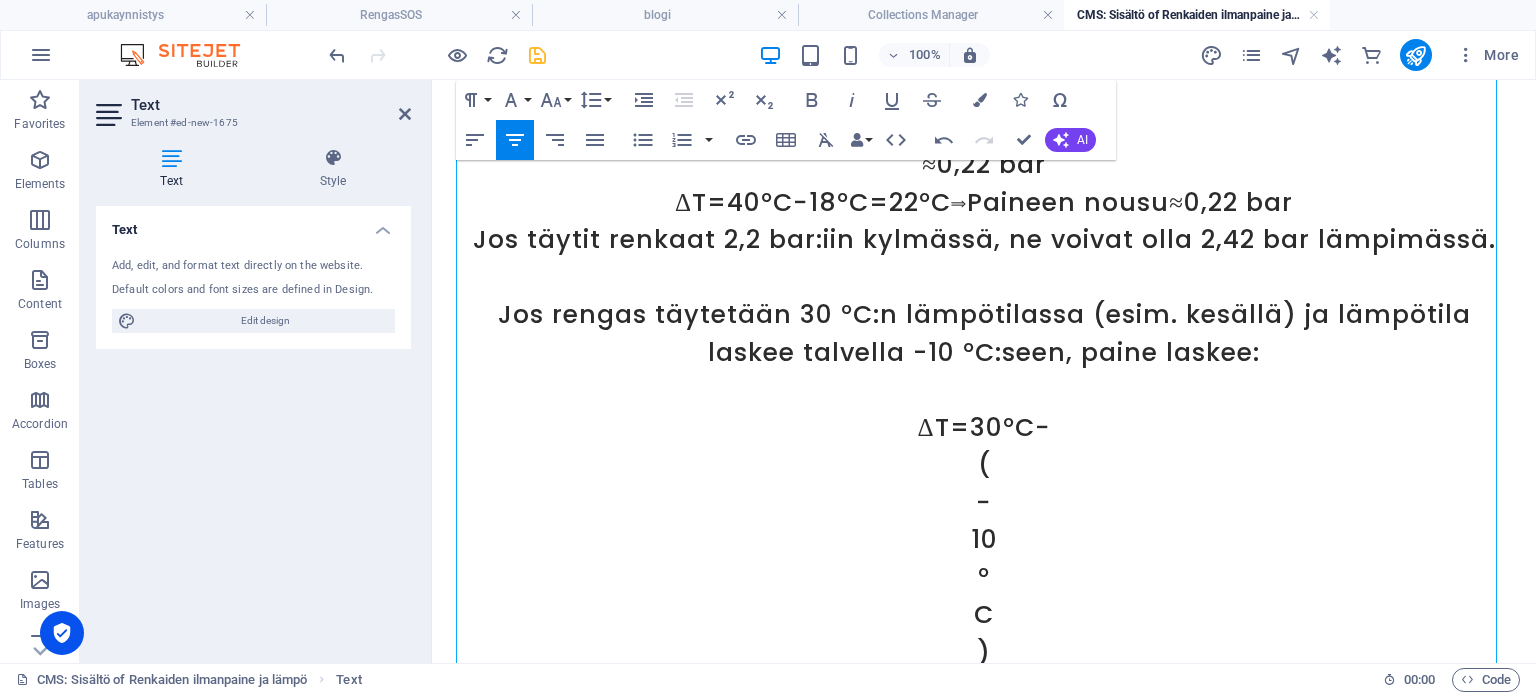 click on "(" at bounding box center [984, 465] 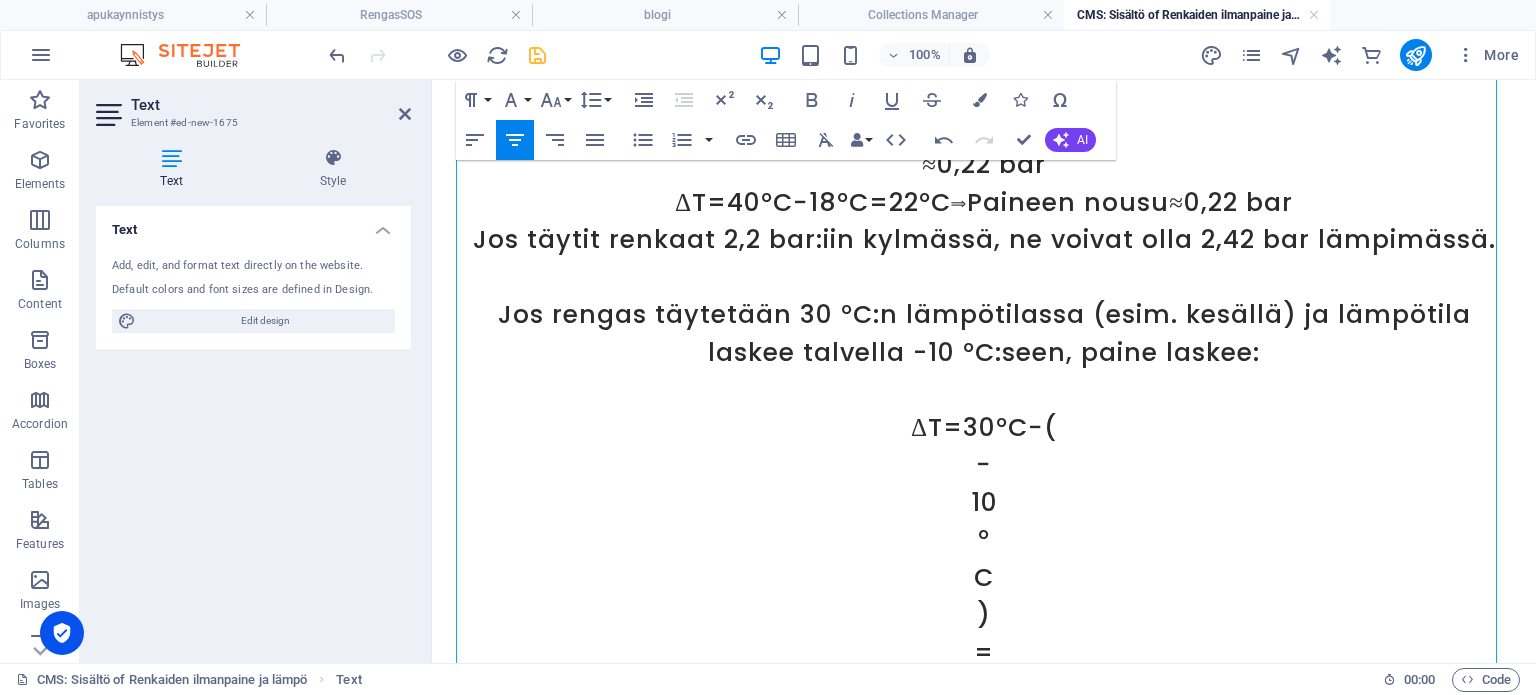 click on "−" at bounding box center [984, 465] 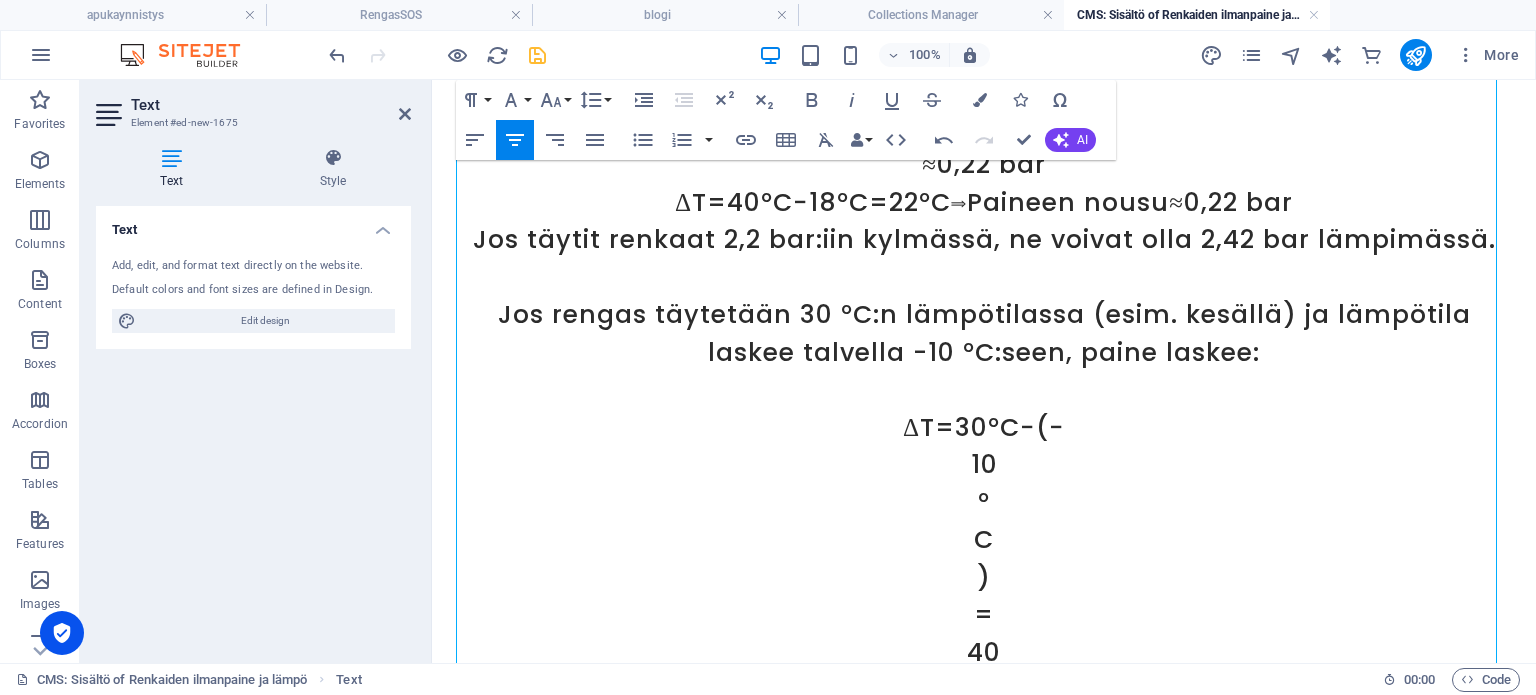 click on "10" at bounding box center (984, 465) 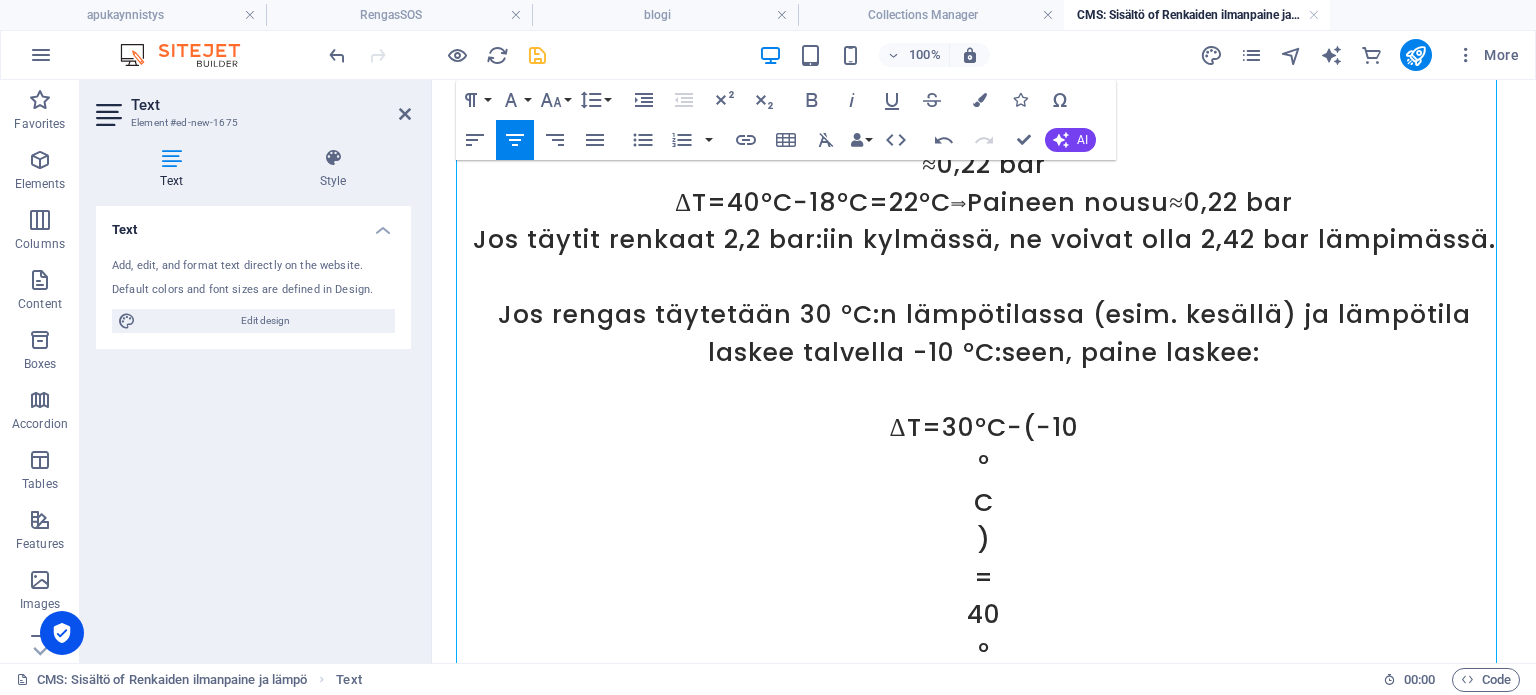 click on "°" at bounding box center [984, 465] 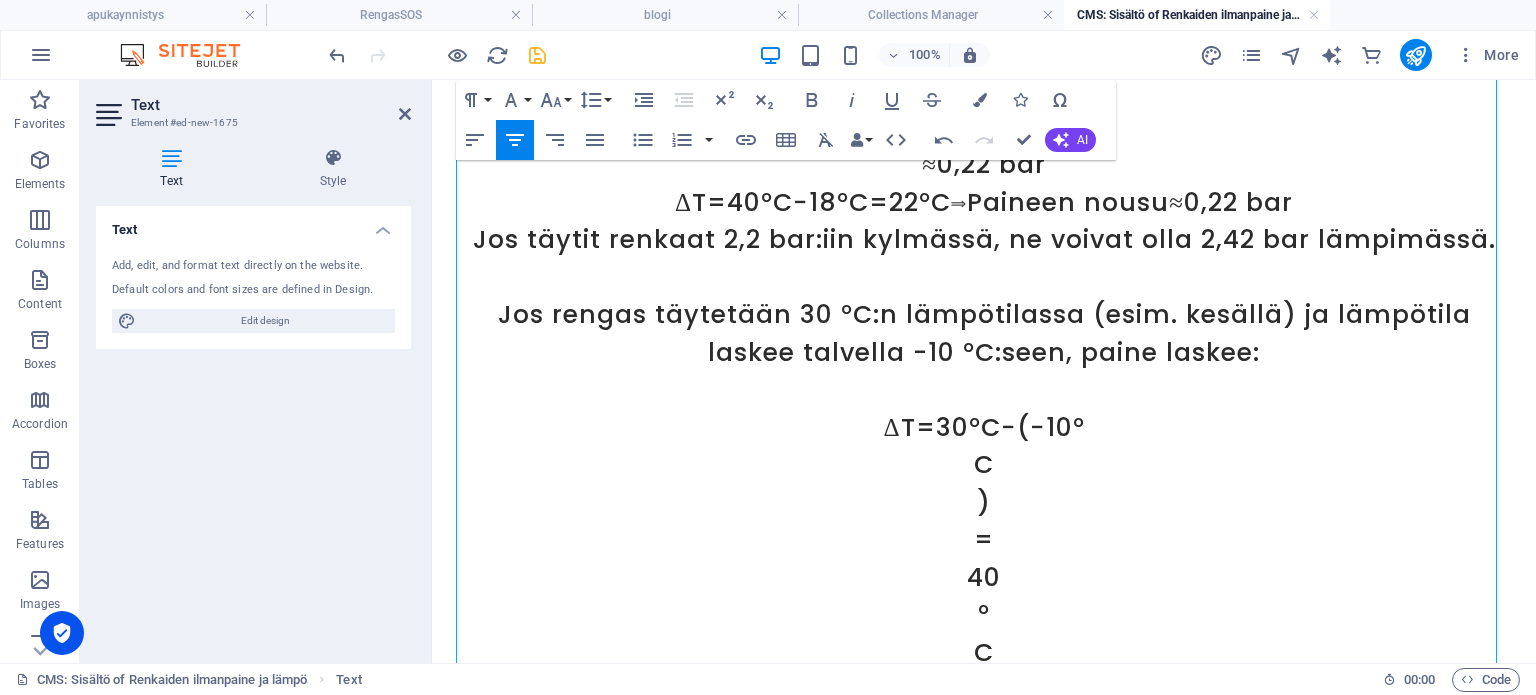 click on "C" at bounding box center (984, 465) 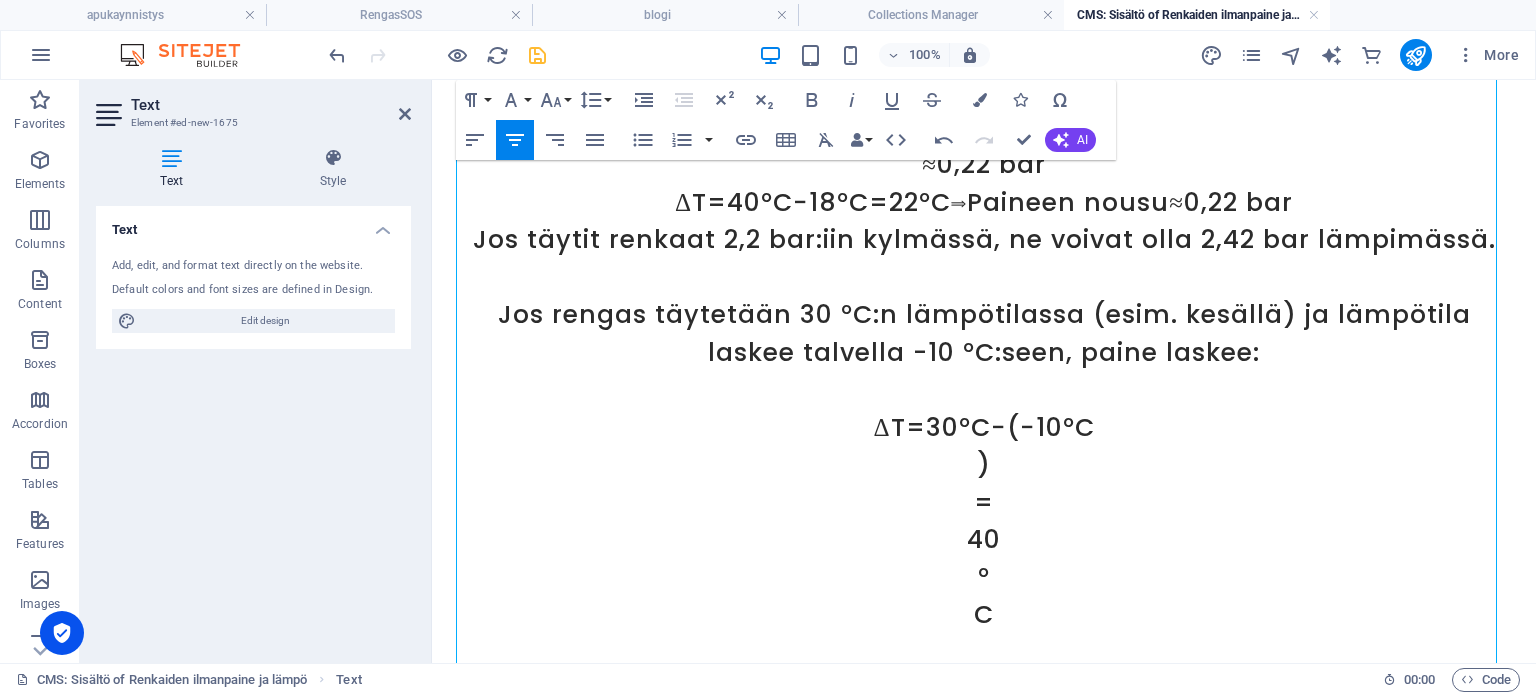 click on ")" at bounding box center [984, 465] 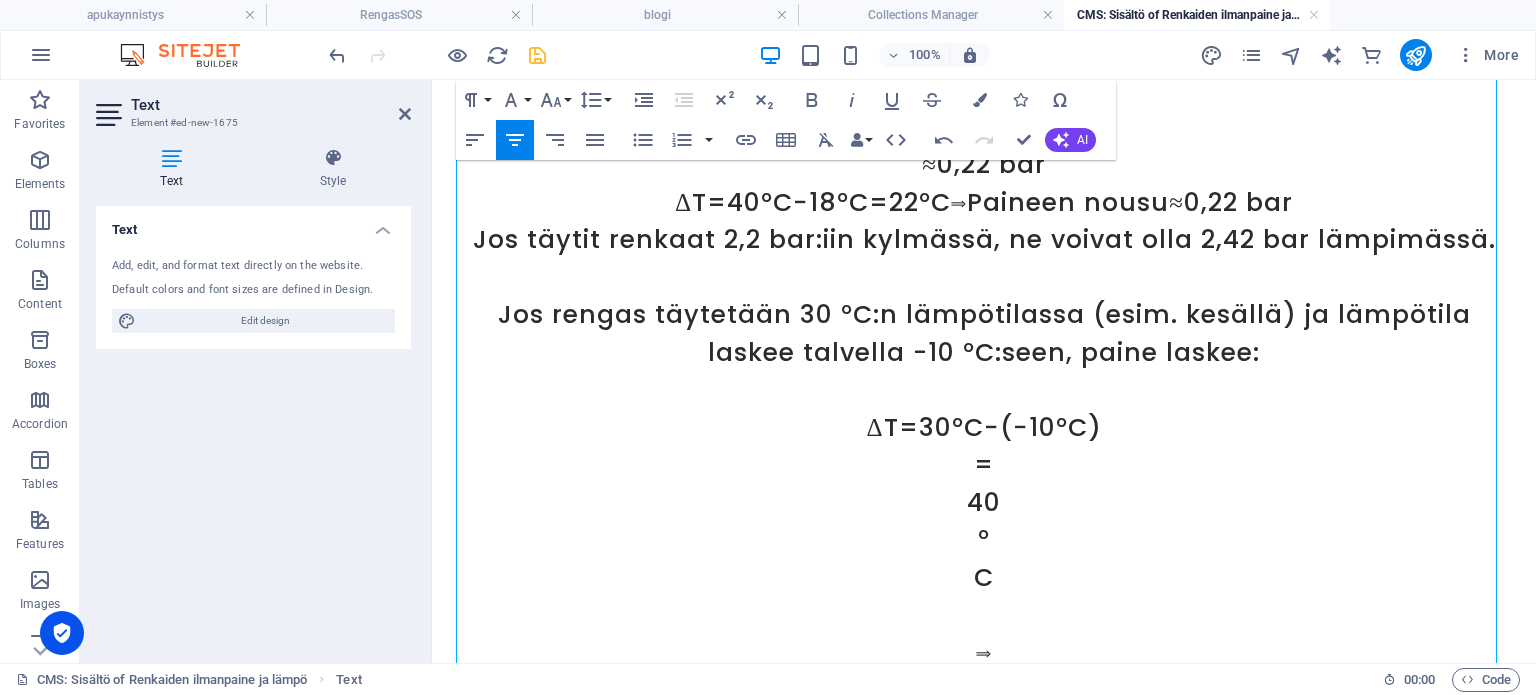 click on "=" at bounding box center (984, 465) 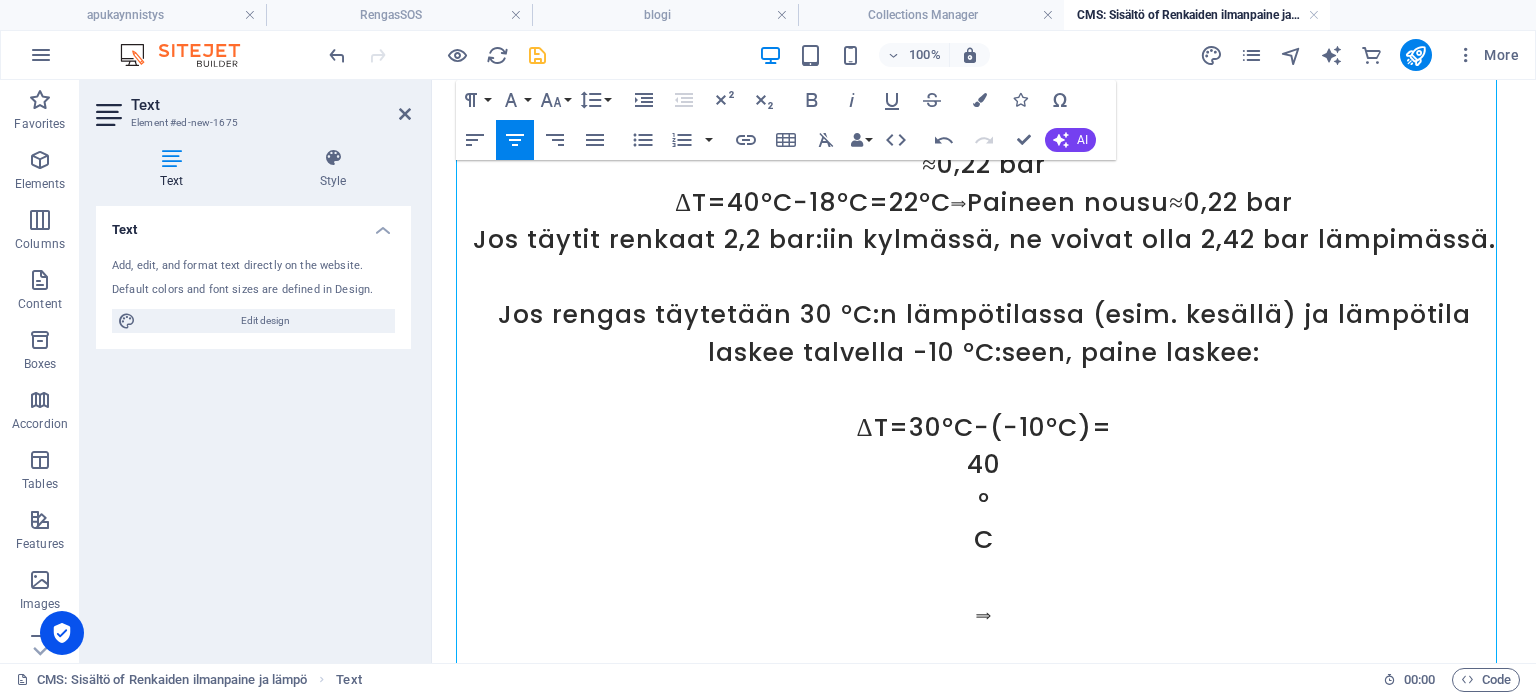 click on "40" at bounding box center [984, 465] 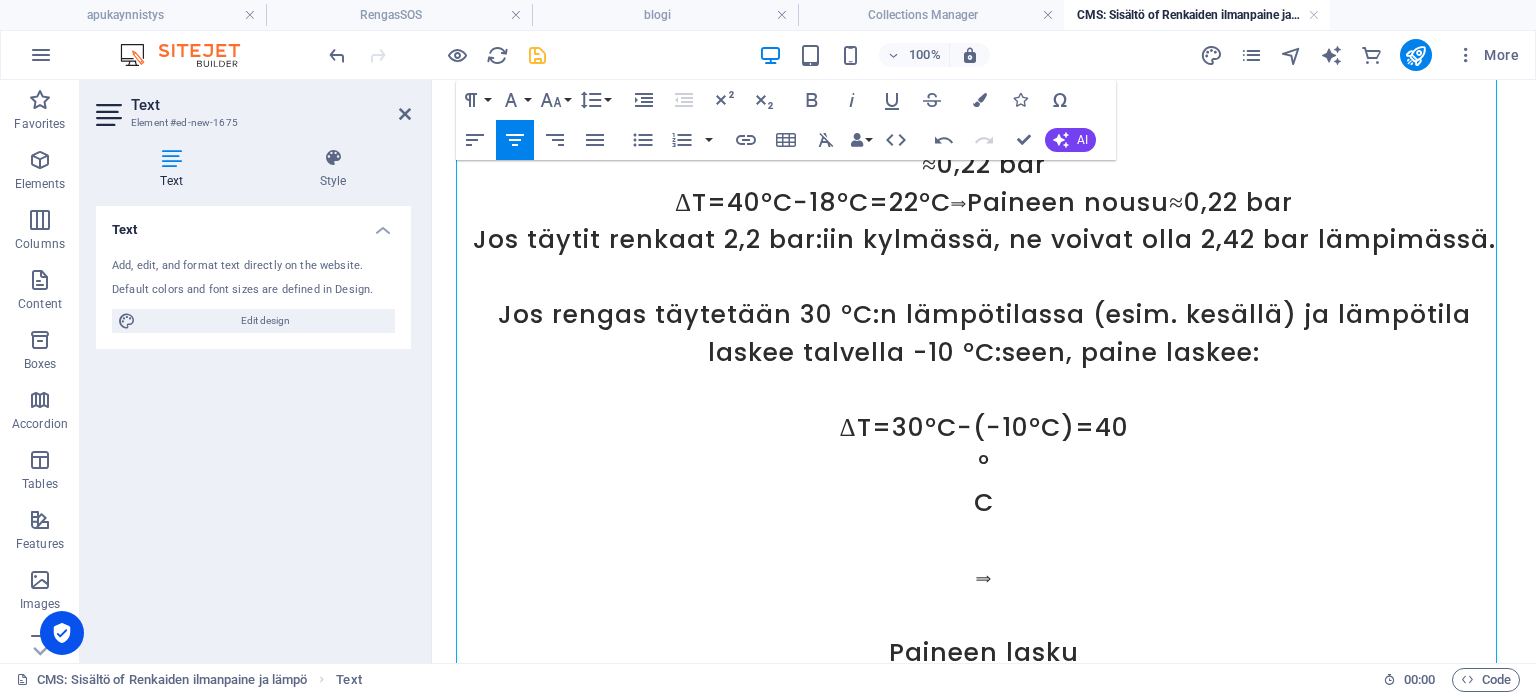 click on "°" at bounding box center (984, 465) 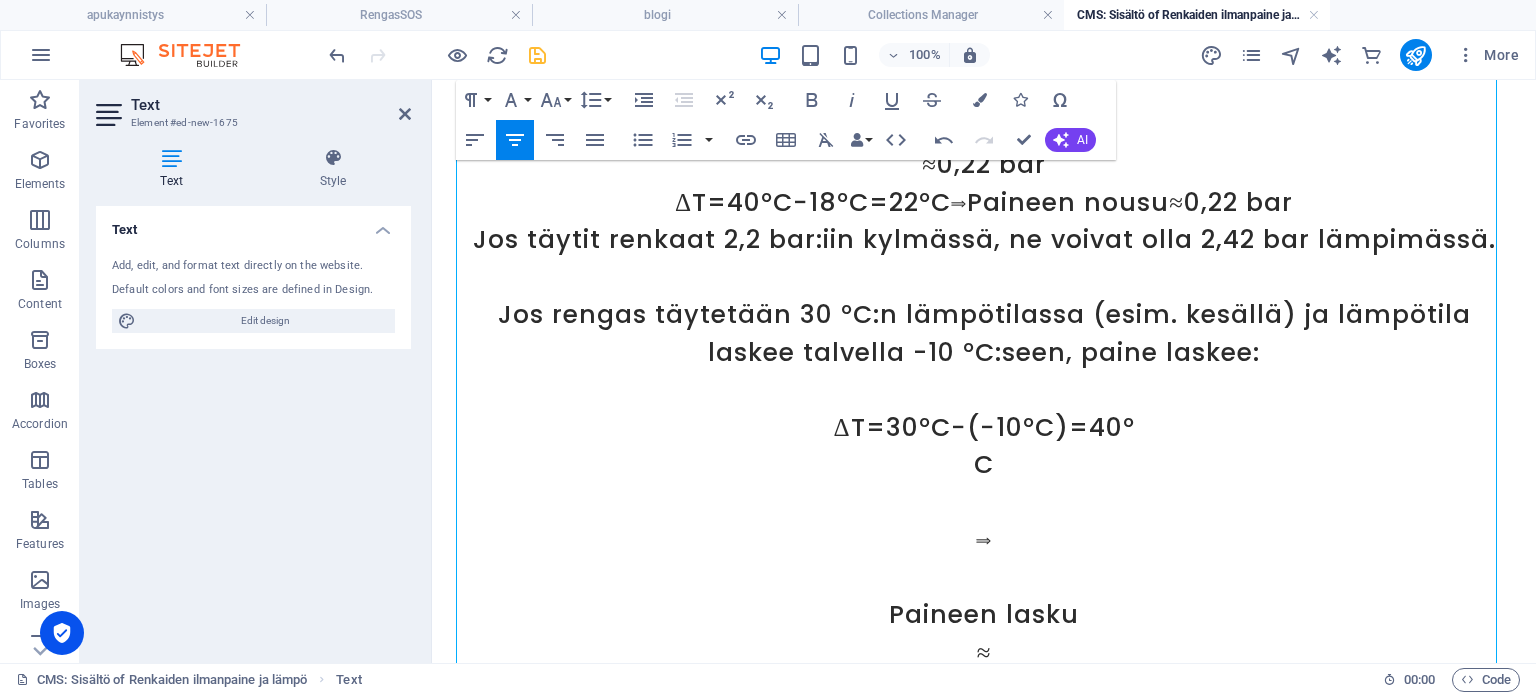 click on "C" at bounding box center [984, 465] 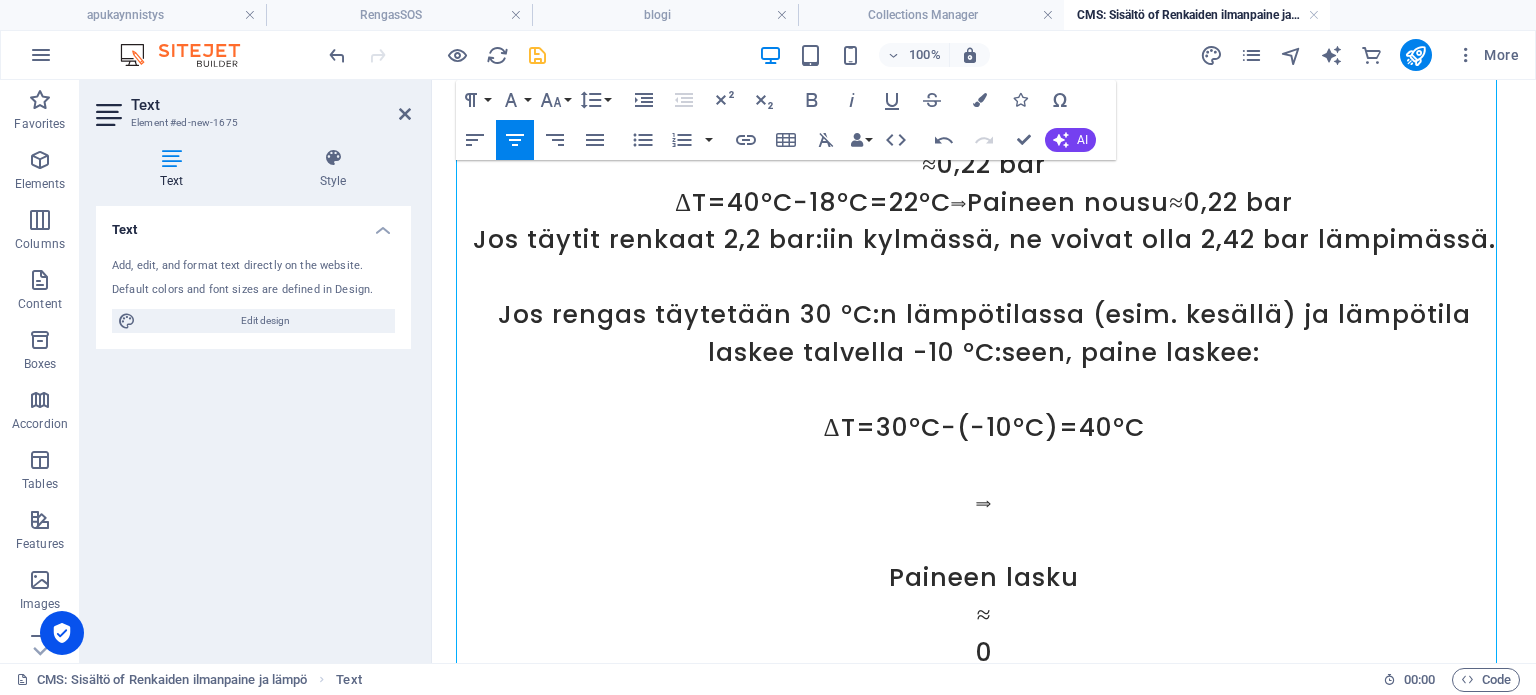 click at bounding box center (984, 540) 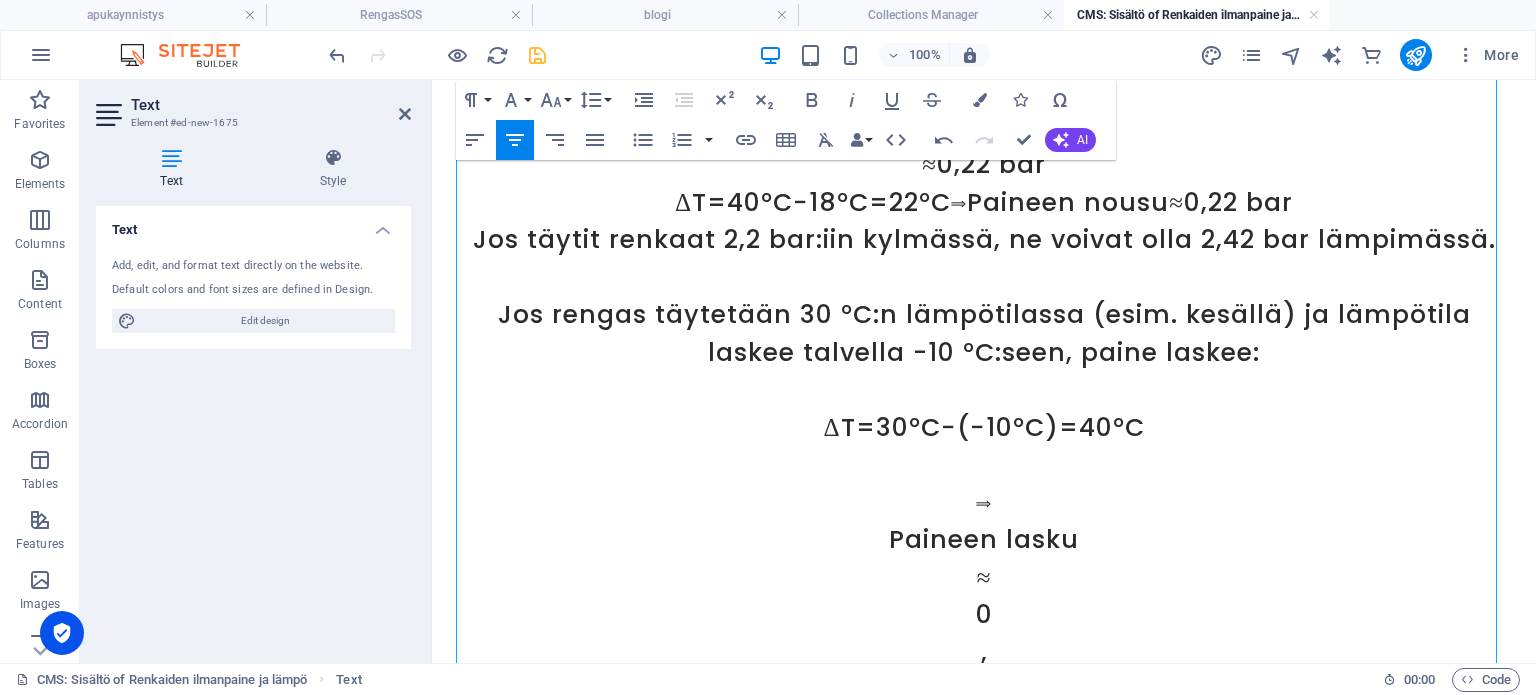 click at bounding box center [984, 465] 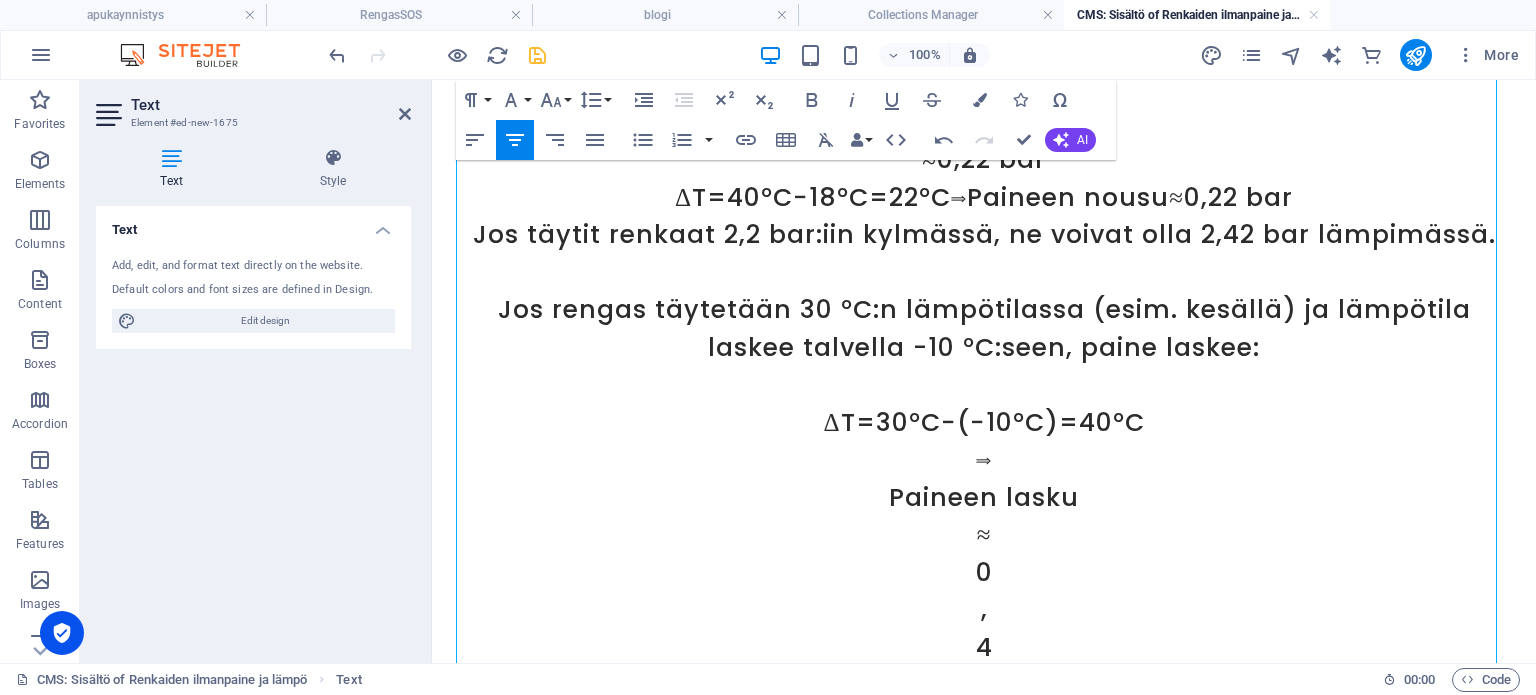 scroll, scrollTop: 1246, scrollLeft: 0, axis: vertical 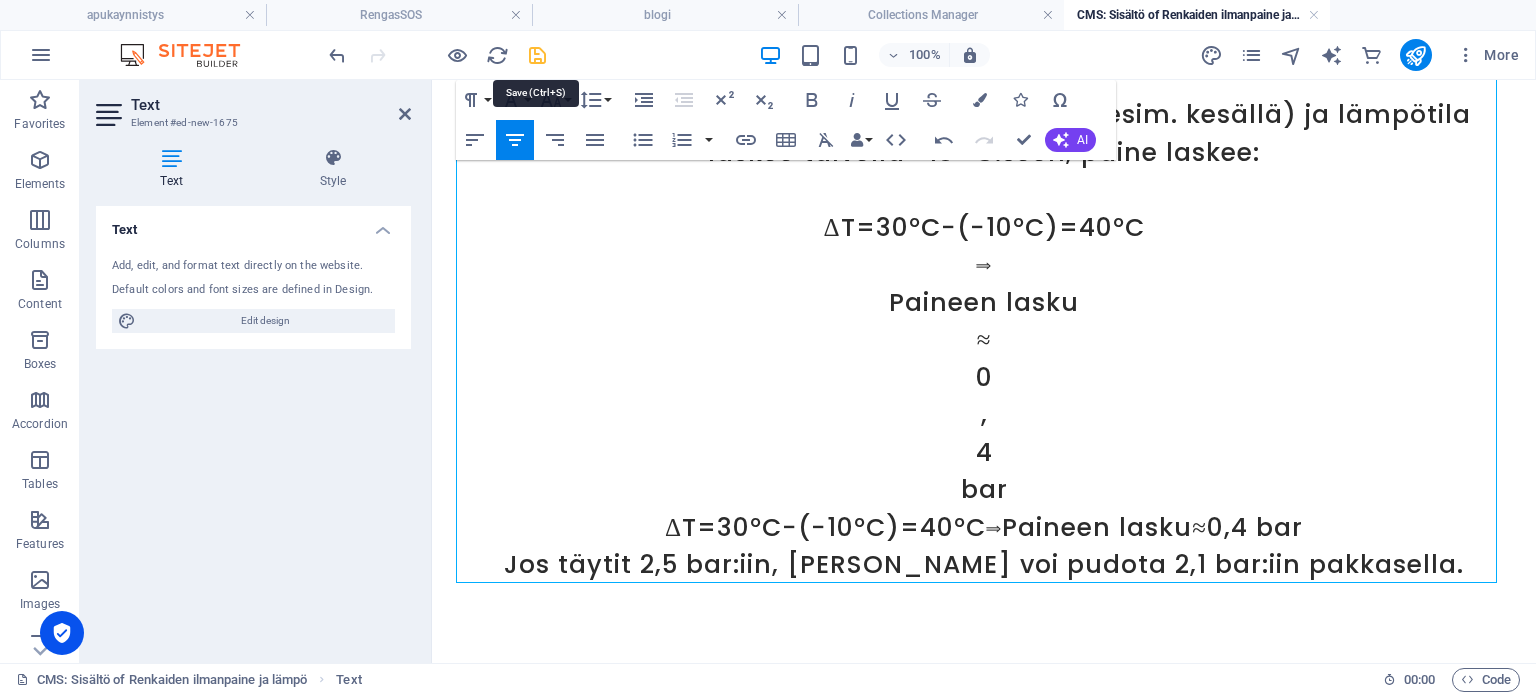 click at bounding box center [537, 55] 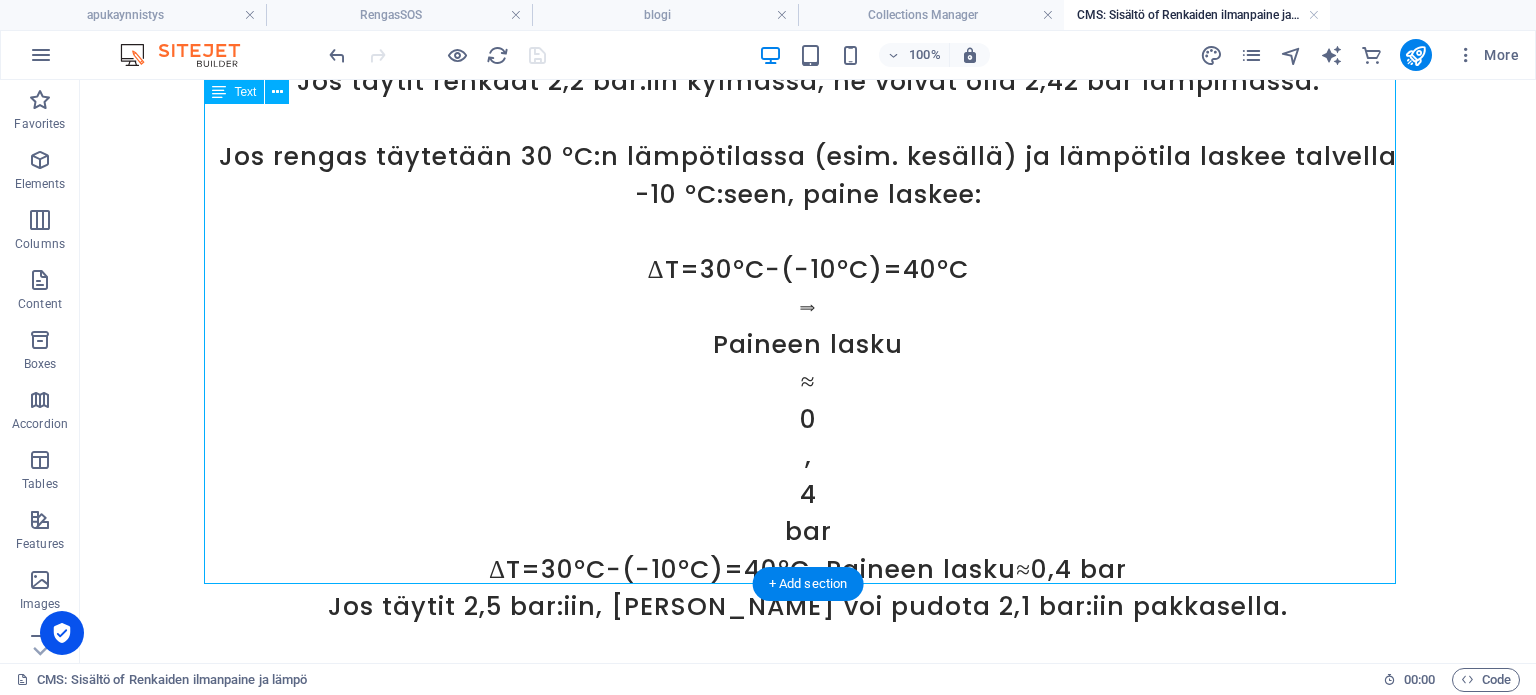 scroll, scrollTop: 1171, scrollLeft: 0, axis: vertical 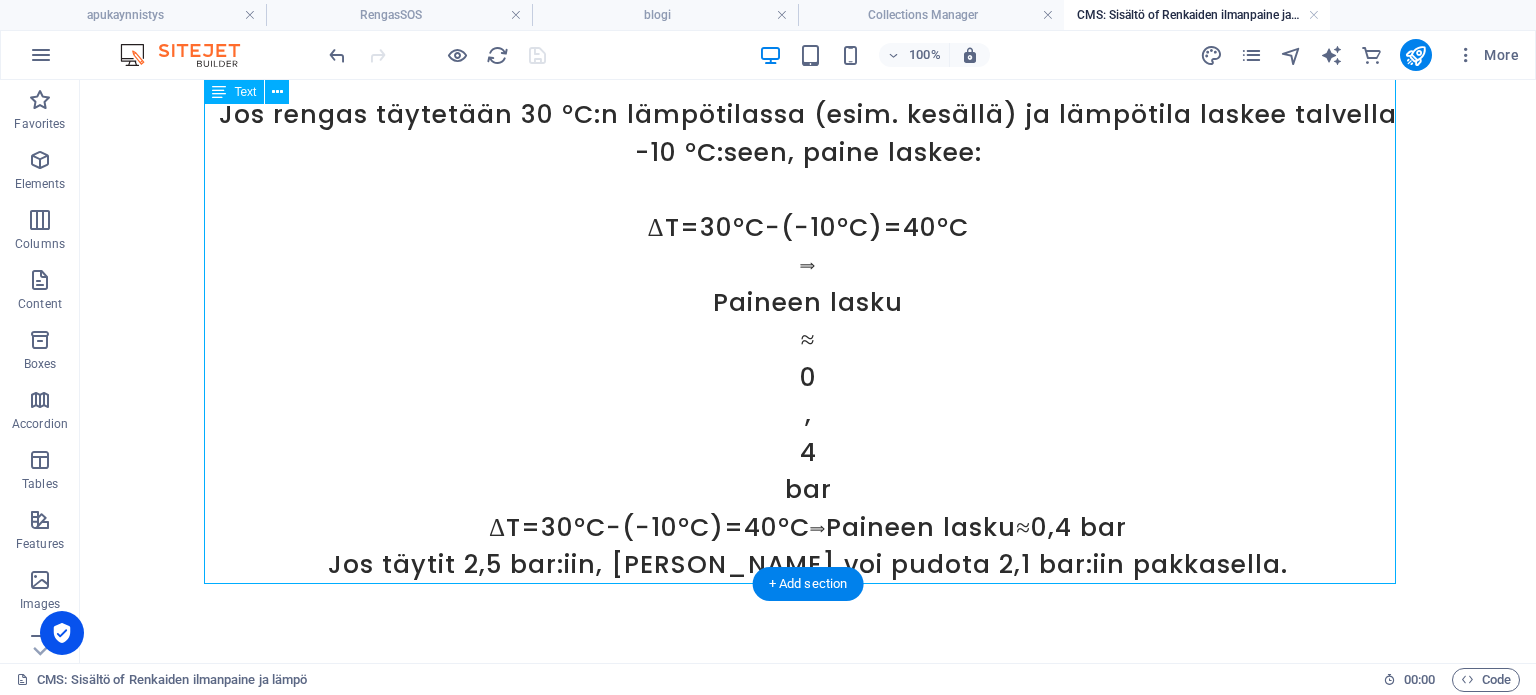 click on "Ilmanpaine renkaassa muuttuu lämpötilan mukaan kaasulain ([DEMOGRAPHIC_DATA]-Lussacin laki) mukaisesti: Kun lämpötila nousee, paine kasvaa, ja kun lämpötila laskee, paine pienenee. Suuntaa-antava sääntö: Jokaista 10 °C lämpötilan muutosta kohden renkaan paine muuttuu noin 0,1 bar (tai 1 psi). Esimerkkejä: Jos rengas täytetään 18 °C:n lämpötilassa ja sen jälkeen auringonpaisteessa lämpenee 40 °C:iseen, paine nousee: ΔT=40°C−18°C=22°C   ⟹ Paineen nousu ≈0,22 bar ΔT=40°C−18°C=22°C⟹Paineen nousu≈0,22 bar Jos täytit renkaat 2,2 bar:iin kylmässä, ne voivat olla 2,42 bar lämpimässä. Jos rengas täytetään 30 °C:n lämpötilassa (esim. kesällä) ja lämpötila laskee talvella -10 °C:seen, paine laskee: ΔT=30°C−(−10°C)=40°C  ⟹  Paineen lasku ≈ 0 , 4  bar ΔT=30°C−(−10°C)=40°C⟹Paineen lasku≈0,4 bar Jos täytit 2,5 bar:iin, paine voi pudota 2,1 bar:iin pakkasella." at bounding box center (808, 2) 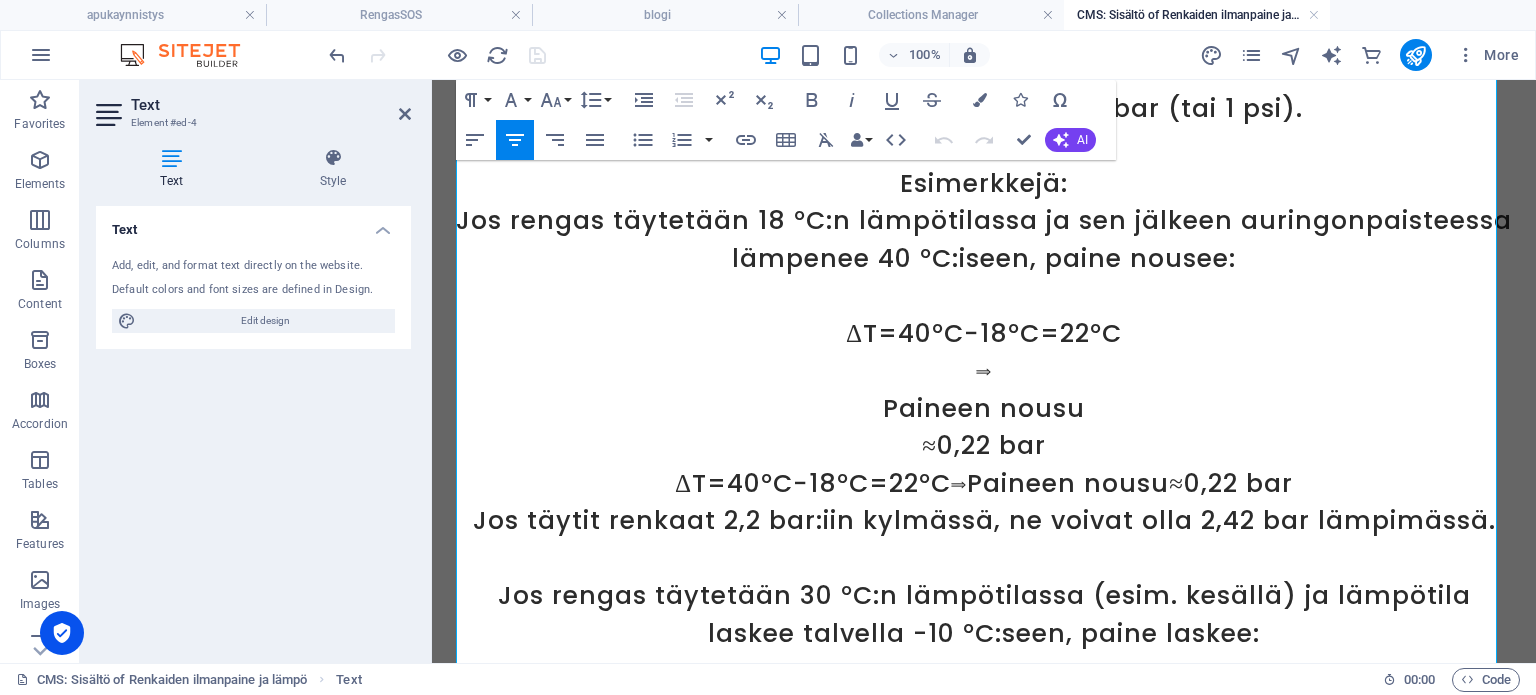 scroll, scrollTop: 1076, scrollLeft: 0, axis: vertical 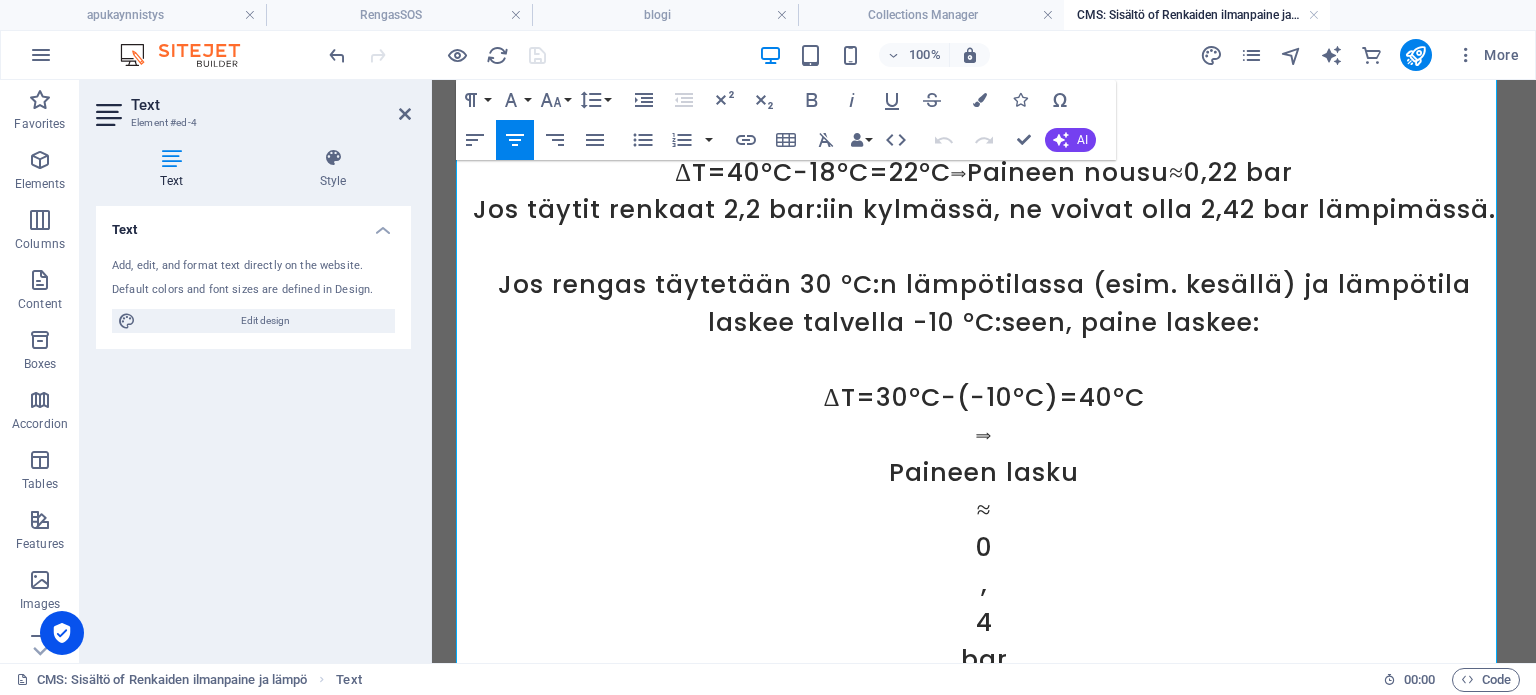 click on "0" at bounding box center (984, 548) 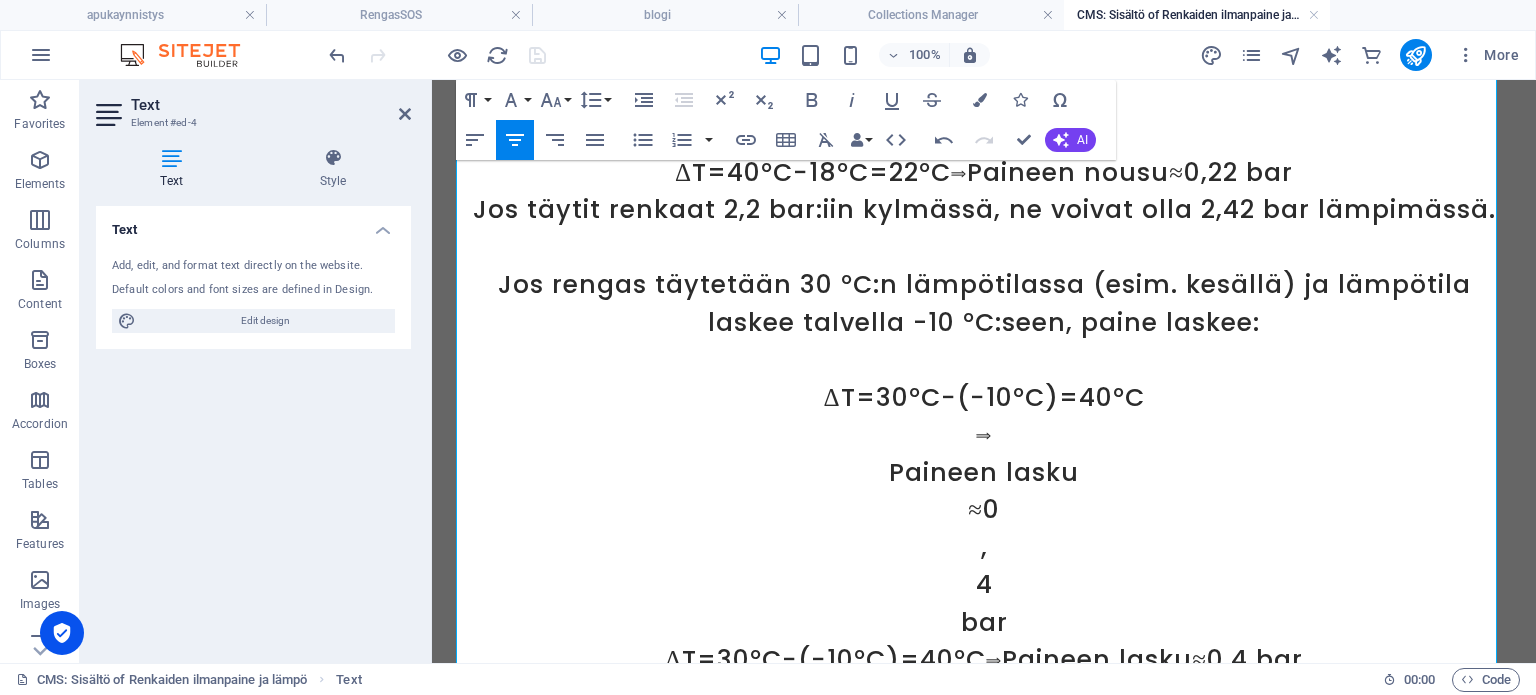 click on "," at bounding box center [984, 548] 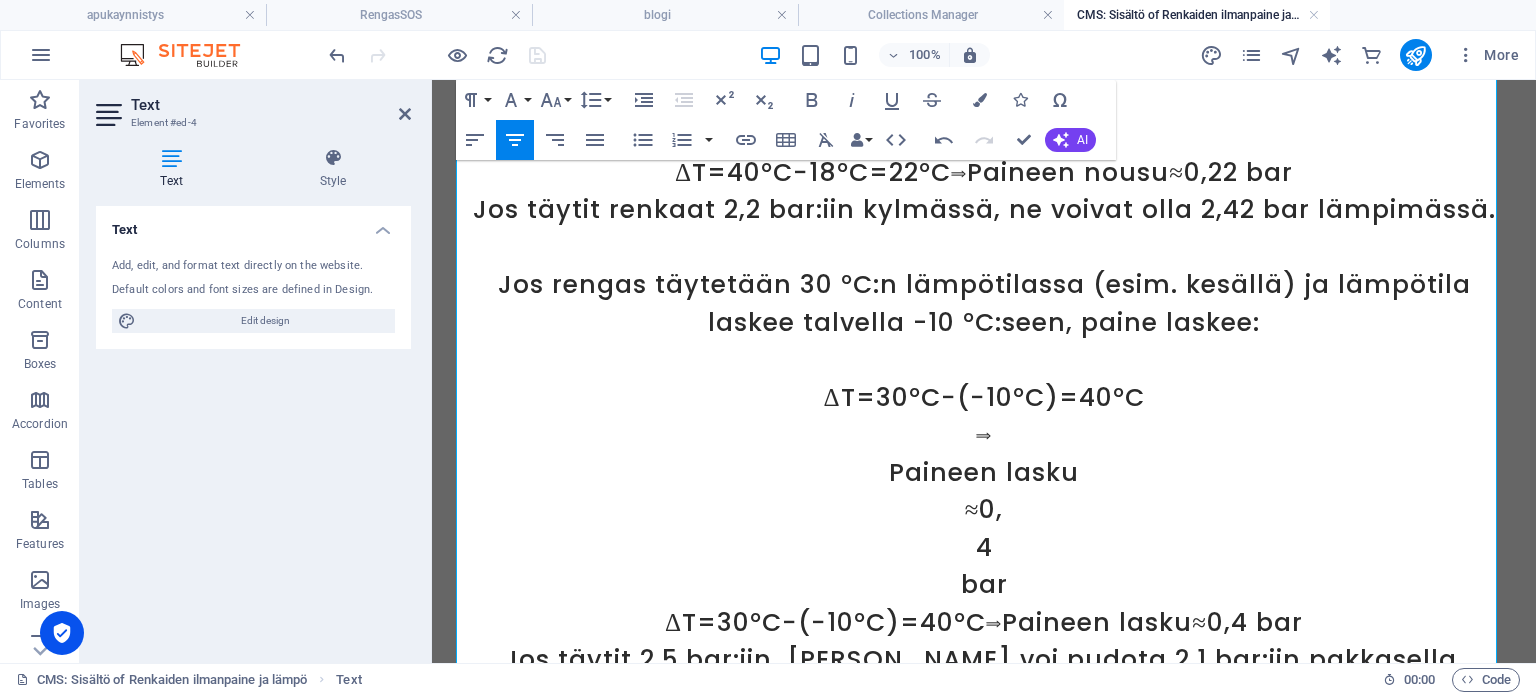 click on "4" at bounding box center (984, 548) 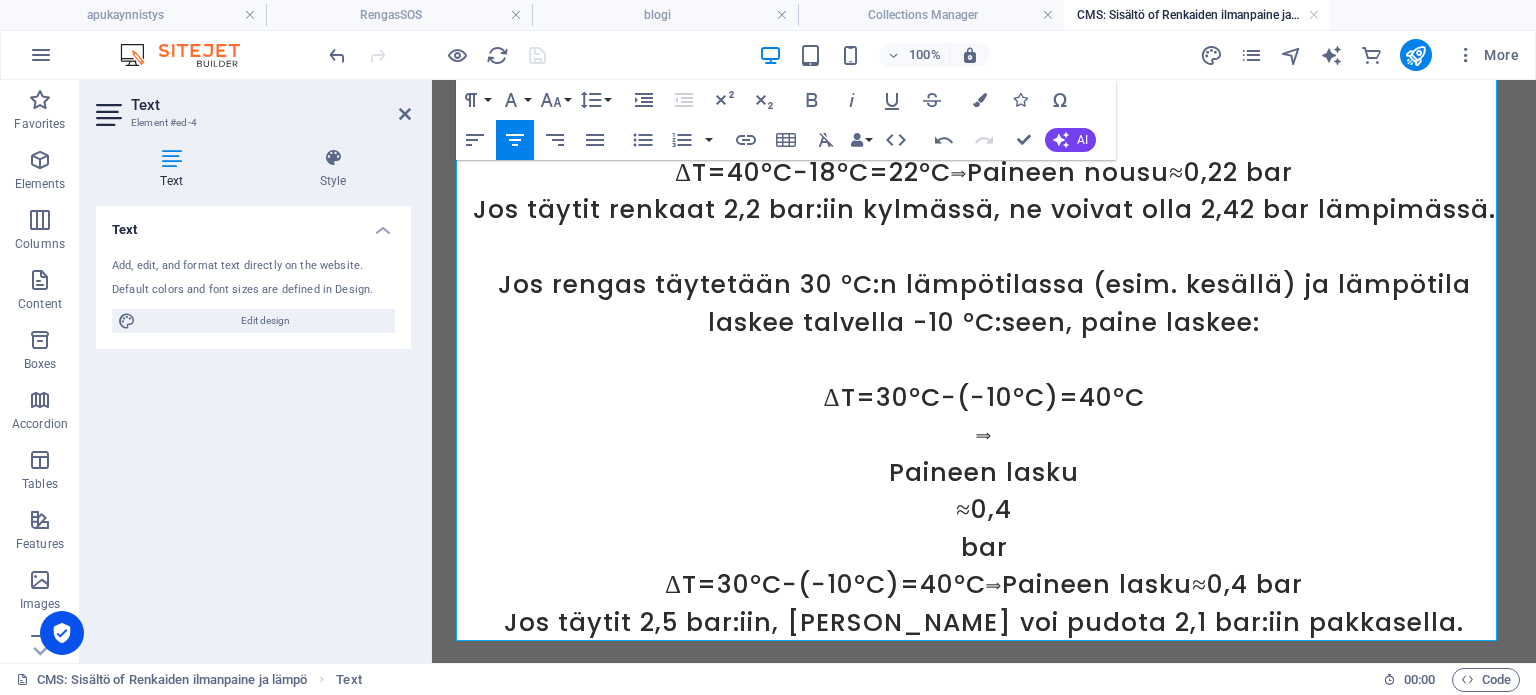 click on "bar" at bounding box center [984, 548] 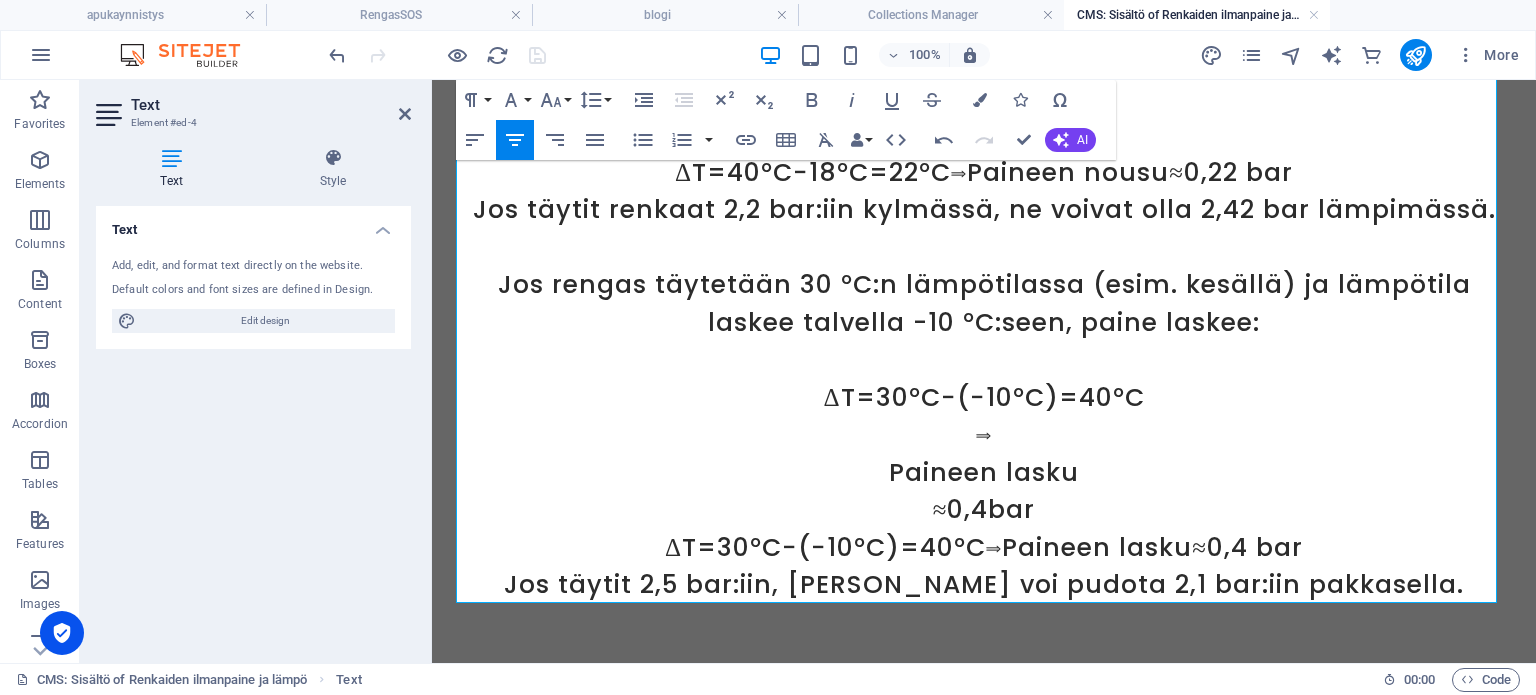 scroll, scrollTop: 1096, scrollLeft: 0, axis: vertical 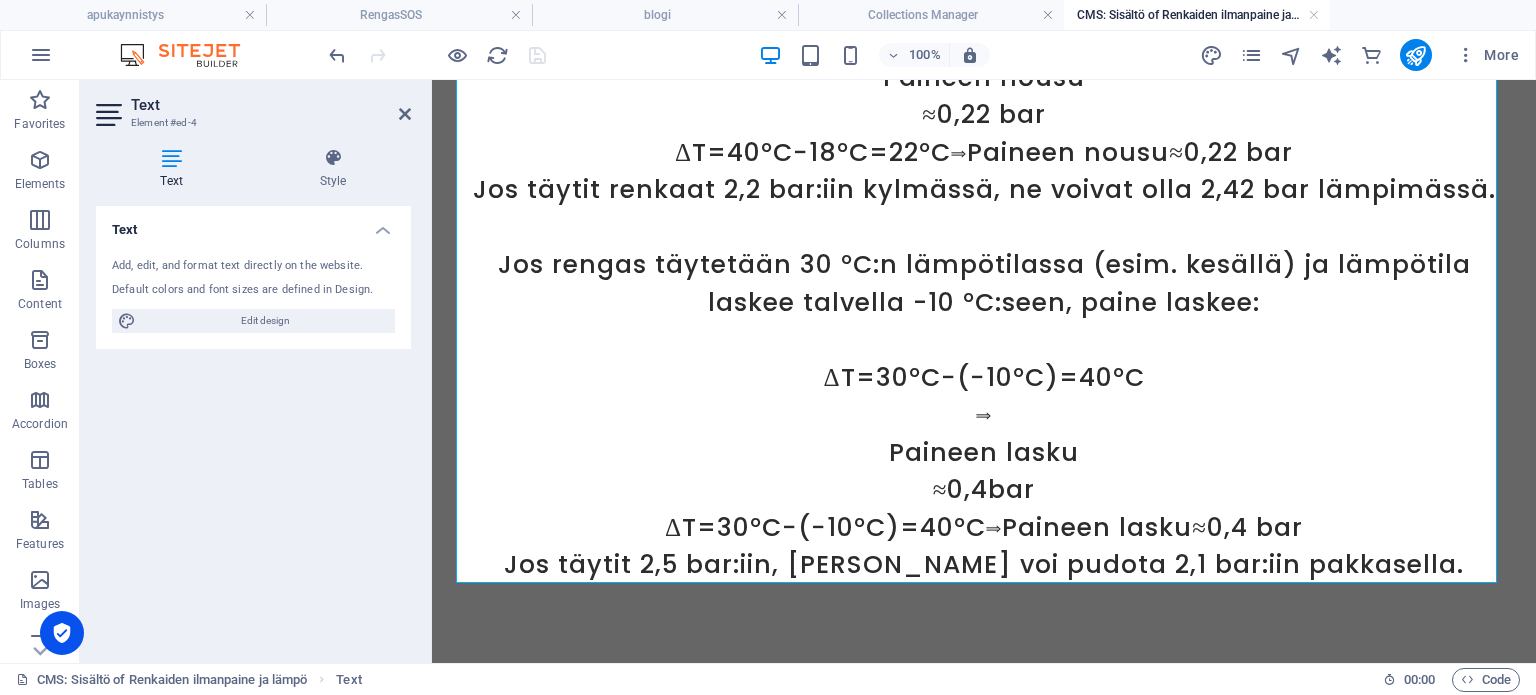 click on "Renkaan ilmanpaine ja olosuhteet Auton renkaan oikeaoppinen ilmanpaine ja lämpötilan vaikutus. Renkaiden oikea ilmanpainetta on tärkeä tarkistaa säännöllisesti, koska liian alhainen tai korkea paine voi vaarantaa ajoturvallisuuden, kuluttaa renkaita epätasaisesti ja lisätä polttoaineenkulutusta. Lisäksi lämpötilan muutoksilla on merkittävä vaikutus renkaan paineeseen, ja tämä on otettava huomioon renkaiden täyttämisessä. Tarjoamme nopeaa ja tehokasta ilmanpaineen tarkastus- ja täyttöpalvelua henkilöautoille. Varmistamme renkaidesi oikean ilmanpaineen ja täytämme ne tarvittaessa. Huolehdimme, että ajosi on turvallista ja mukavaa! Ota yhteyttä ja varaa aikasi! Lämpötilan vaikutus renkaan paineeseen Ilmanpaine renkaassa muuttuu lämpötilan mukaan kaasulain ([DEMOGRAPHIC_DATA]-Lussacin laki) mukaisesti: Kun lämpötila nousee, paine kasvaa, ja kun lämpötila laskee, paine pienenee. Esimerkkejä: ΔT=40°C−18°C=22°C   ⟹ Paineen nousu ≈0,22 bar ΔT=30°C−(−10°C)=40°C  ⟹  bar" at bounding box center [984, -176] 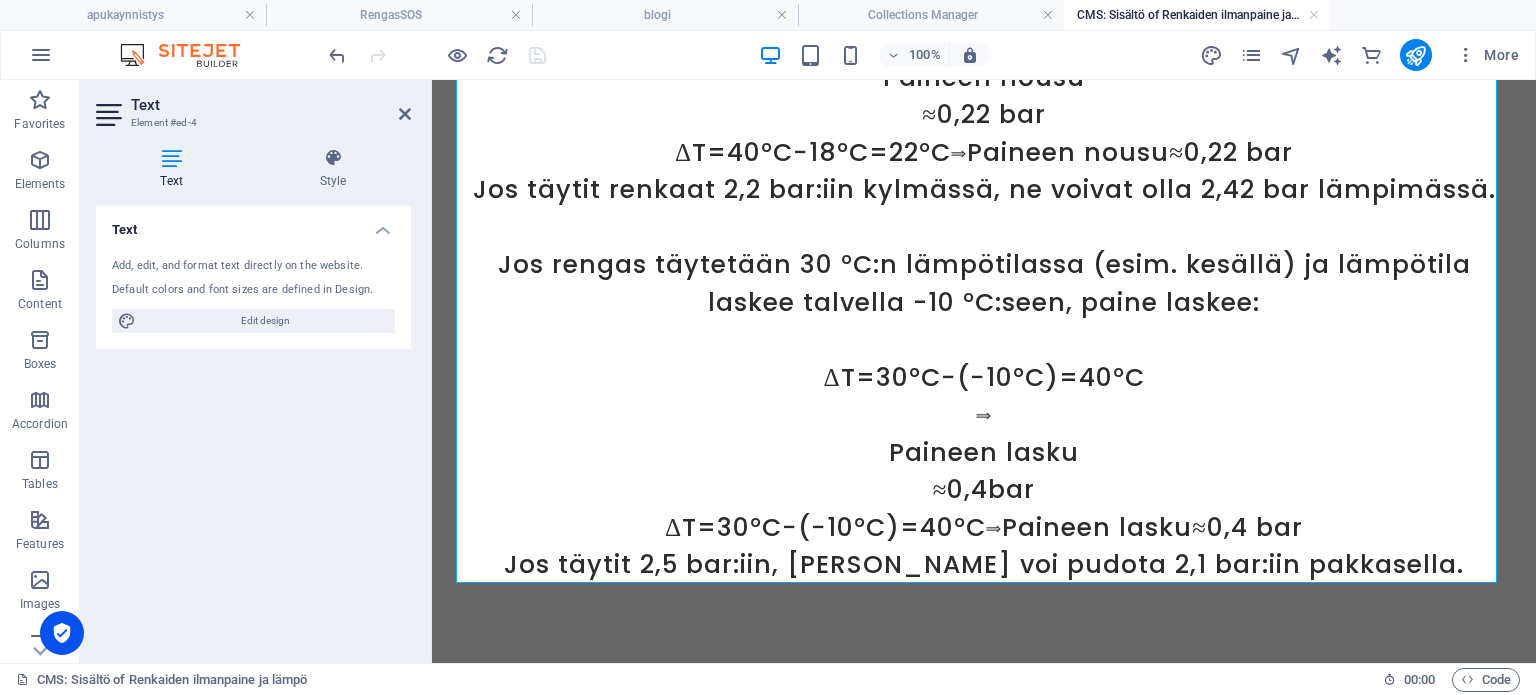click on "Renkaan ilmanpaine ja olosuhteet Auton renkaan oikeaoppinen ilmanpaine ja lämpötilan vaikutus. Renkaiden oikea ilmanpainetta on tärkeä tarkistaa säännöllisesti, koska liian alhainen tai korkea paine voi vaarantaa ajoturvallisuuden, kuluttaa renkaita epätasaisesti ja lisätä polttoaineenkulutusta. Lisäksi lämpötilan muutoksilla on merkittävä vaikutus renkaan paineeseen, ja tämä on otettava huomioon renkaiden täyttämisessä. Tarjoamme nopeaa ja tehokasta ilmanpaineen tarkastus- ja täyttöpalvelua henkilöautoille. Varmistamme renkaidesi oikean ilmanpaineen ja täytämme ne tarvittaessa. Huolehdimme, että ajosi on turvallista ja mukavaa! Ota yhteyttä ja varaa aikasi! Lämpötilan vaikutus renkaan paineeseen Ilmanpaine renkaassa muuttuu lämpötilan mukaan kaasulain ([DEMOGRAPHIC_DATA]-Lussacin laki) mukaisesti: Kun lämpötila nousee, paine kasvaa, ja kun lämpötila laskee, paine pienenee. Esimerkkejä: ΔT=40°C−18°C=22°C   ⟹ Paineen nousu ≈0,22 bar ΔT=30°C−(−10°C)=40°C  ⟹  bar" at bounding box center [984, -176] 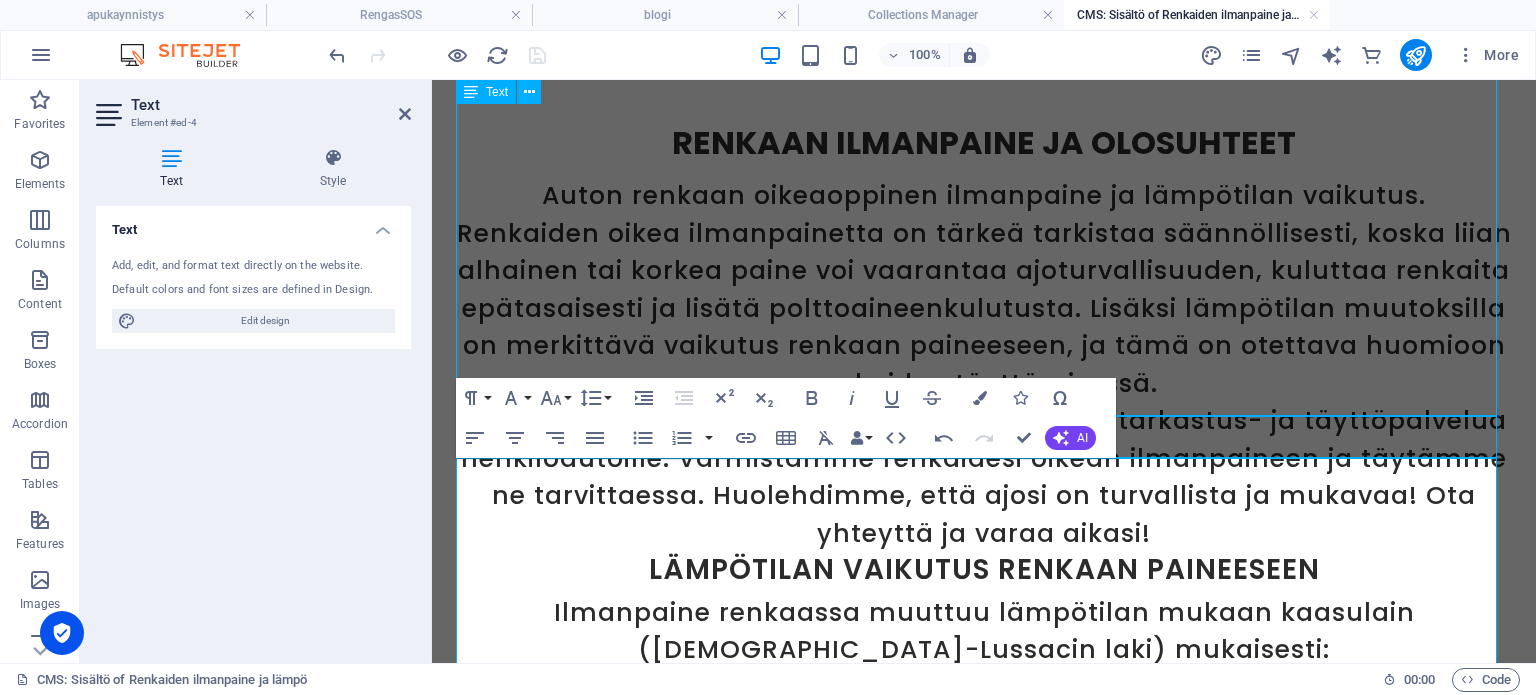 scroll, scrollTop: 0, scrollLeft: 0, axis: both 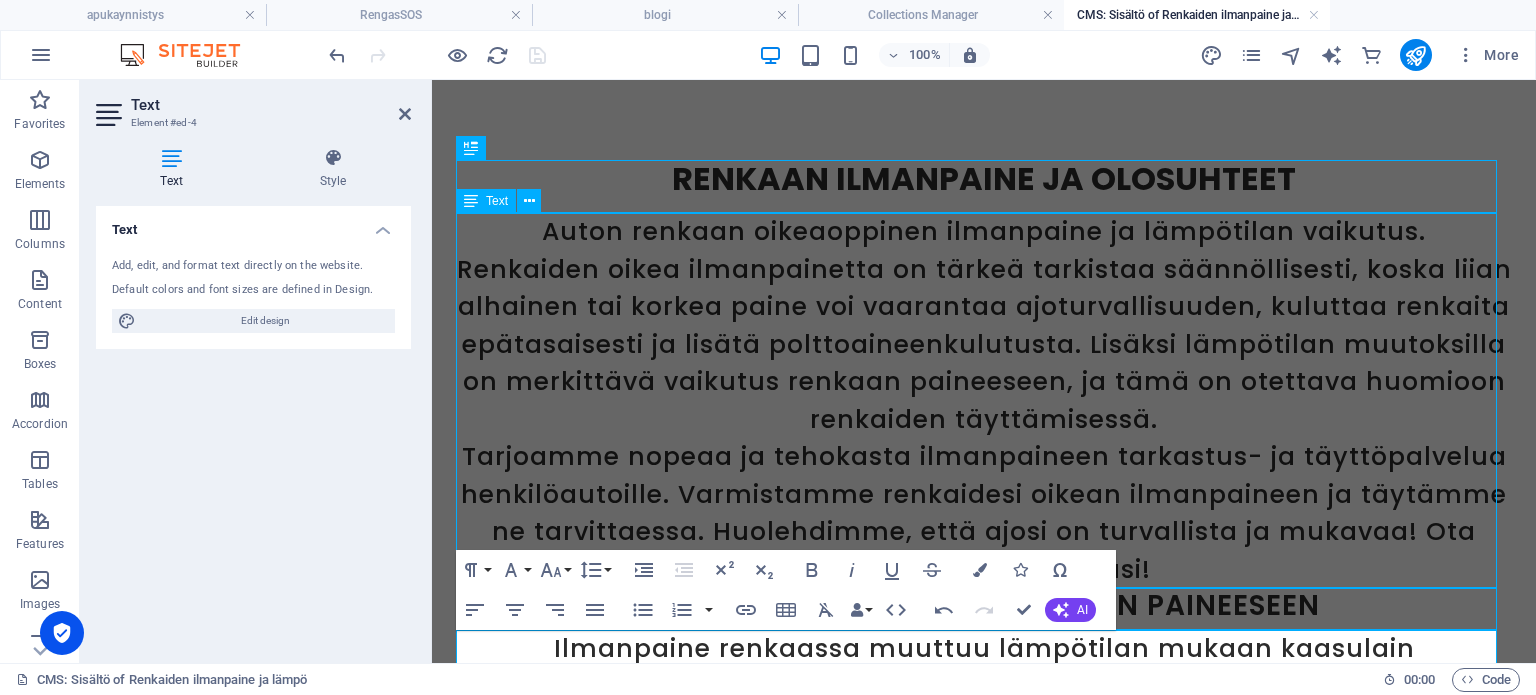 click on "Auton renkaan oikeaoppinen ilmanpaine ja lämpötilan vaikutus. Renkaiden oikea ilmanpainetta on tärkeä tarkistaa säännöllisesti, koska liian alhainen tai korkea paine voi vaarantaa ajoturvallisuuden, kuluttaa renkaita epätasaisesti ja lisätä polttoaineenkulutusta. Lisäksi lämpötilan muutoksilla on merkittävä vaikutus renkaan paineeseen, ja tämä on otettava huomioon renkaiden täyttämisessä. Tarjoamme nopeaa ja tehokasta ilmanpaineen tarkastus- ja täyttöpalvelua henkilöautoille. Varmistamme renkaidesi oikean ilmanpaineen ja täytämme ne tarvittaessa. Huolehdimme, että ajosi on turvallista ja mukavaa! Ota yhteyttä ja varaa aikasi!" at bounding box center (984, 400) 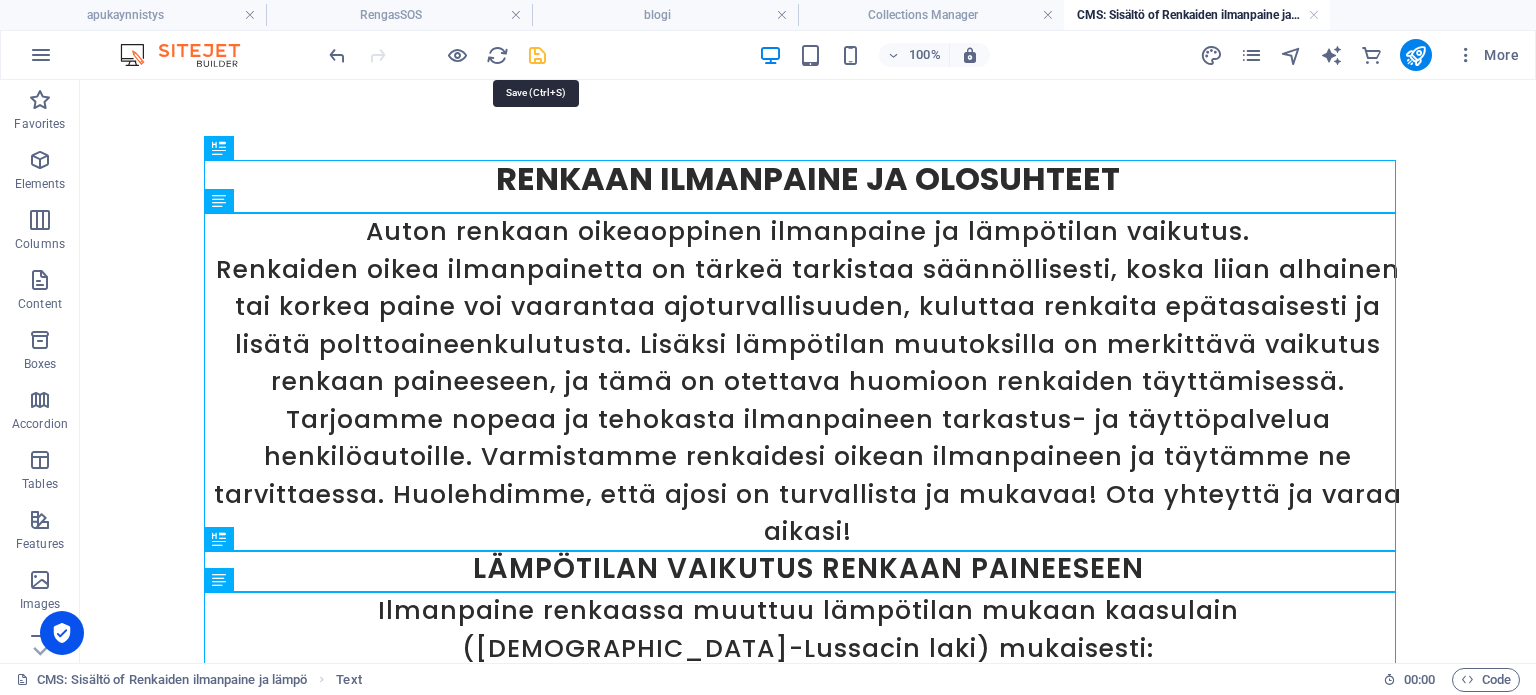 click at bounding box center [537, 55] 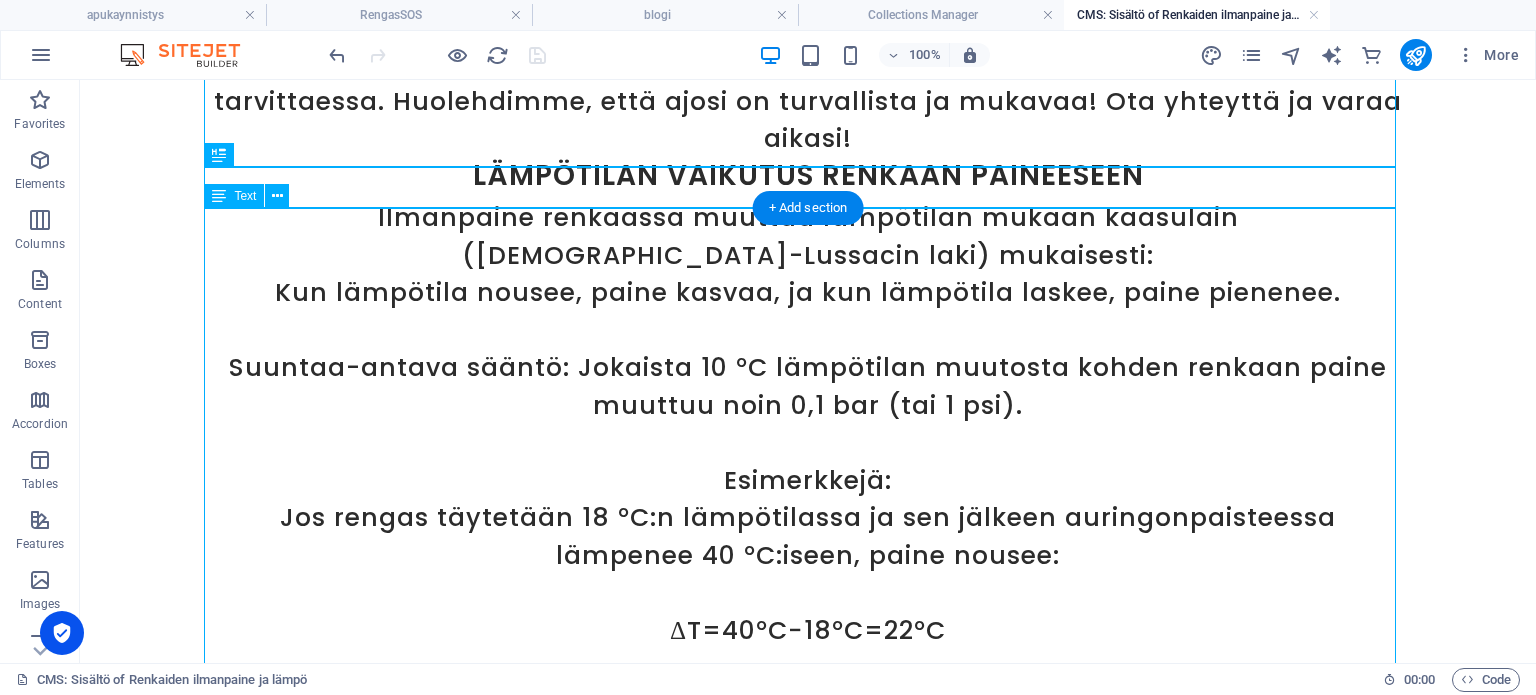scroll, scrollTop: 400, scrollLeft: 0, axis: vertical 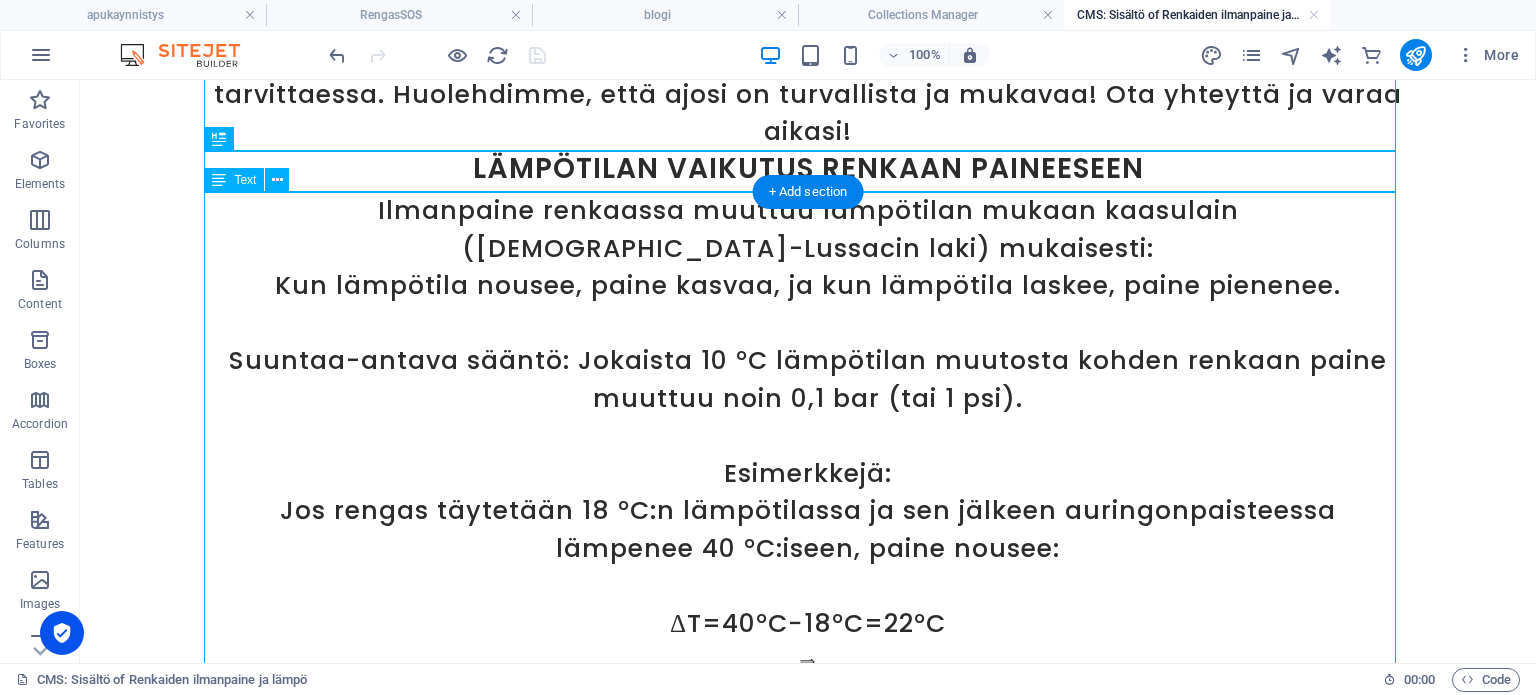 click on "Ilmanpaine renkaassa muuttuu lämpötilan mukaan kaasulain ([DEMOGRAPHIC_DATA]-Lussacin laki) mukaisesti: Kun lämpötila nousee, paine kasvaa, ja kun lämpötila laskee, paine pienenee. Suuntaa-antava sääntö: Jokaista 10 °C lämpötilan muutosta kohden renkaan paine muuttuu noin 0,1 bar (tai 1 psi). Esimerkkejä: Jos rengas täytetään 18 °C:n lämpötilassa ja sen jälkeen auringonpaisteessa lämpenee 40 °C:iseen, paine nousee: ΔT=40°C−18°C=22°C   ⟹ Paineen nousu ≈0,22 bar ΔT=40°C−18°C=22°C⟹Paineen nousu≈0,22 bar Jos täytit renkaat 2,2 bar:iin kylmässä, ne voivat olla 2,42 bar lämpimässä. Jos rengas täytetään 30 °C:n lämpötilassa (esim. kesällä) ja lämpötila laskee talvella -10 °C:seen, paine laskee: ΔT=30°C−(−10°C)=40°C  ⟹  Paineen lasku ≈0,4 bar ΔT=30°C−(−10°C)=40°C⟹Paineen lasku≈0,4 bar Jos täytit 2,5 bar:iin, paine voi pudota 2,1 bar:iin pakkasella." at bounding box center (808, 698) 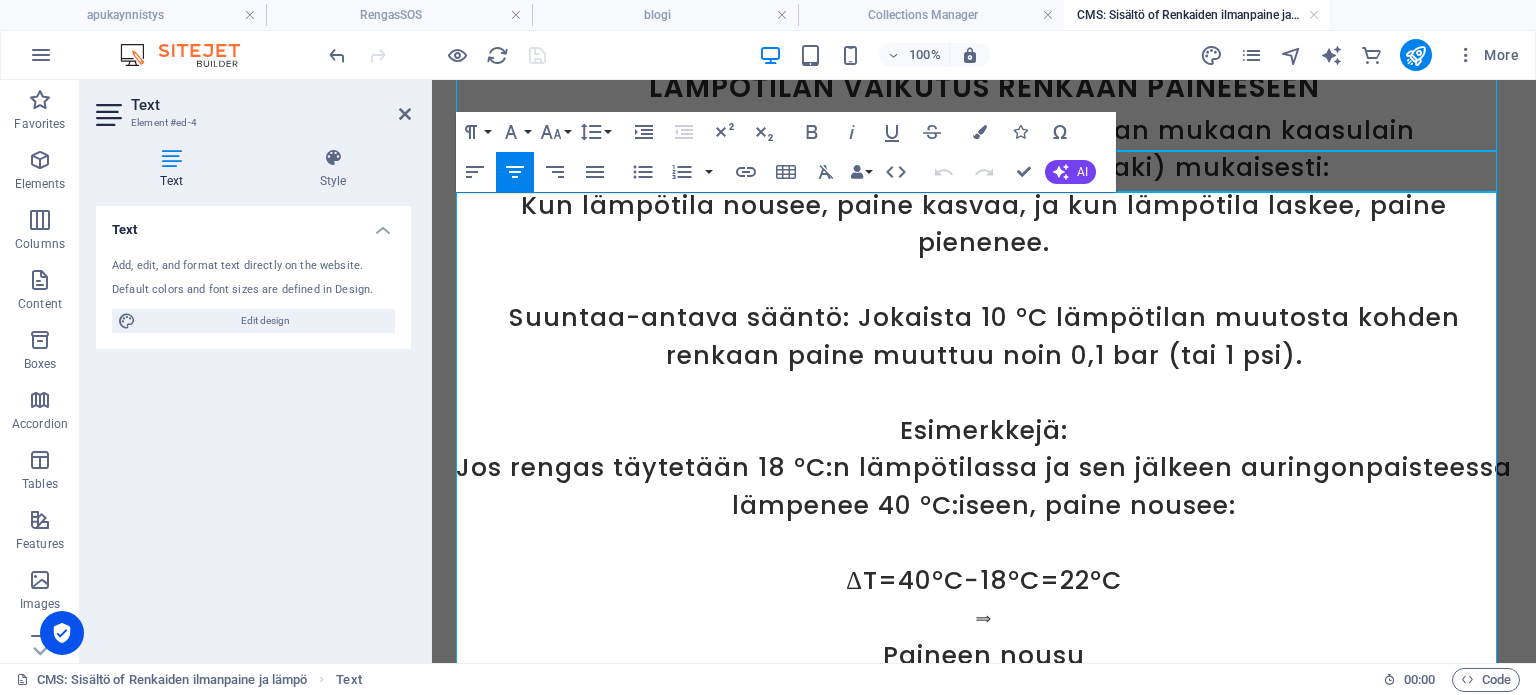 scroll, scrollTop: 537, scrollLeft: 0, axis: vertical 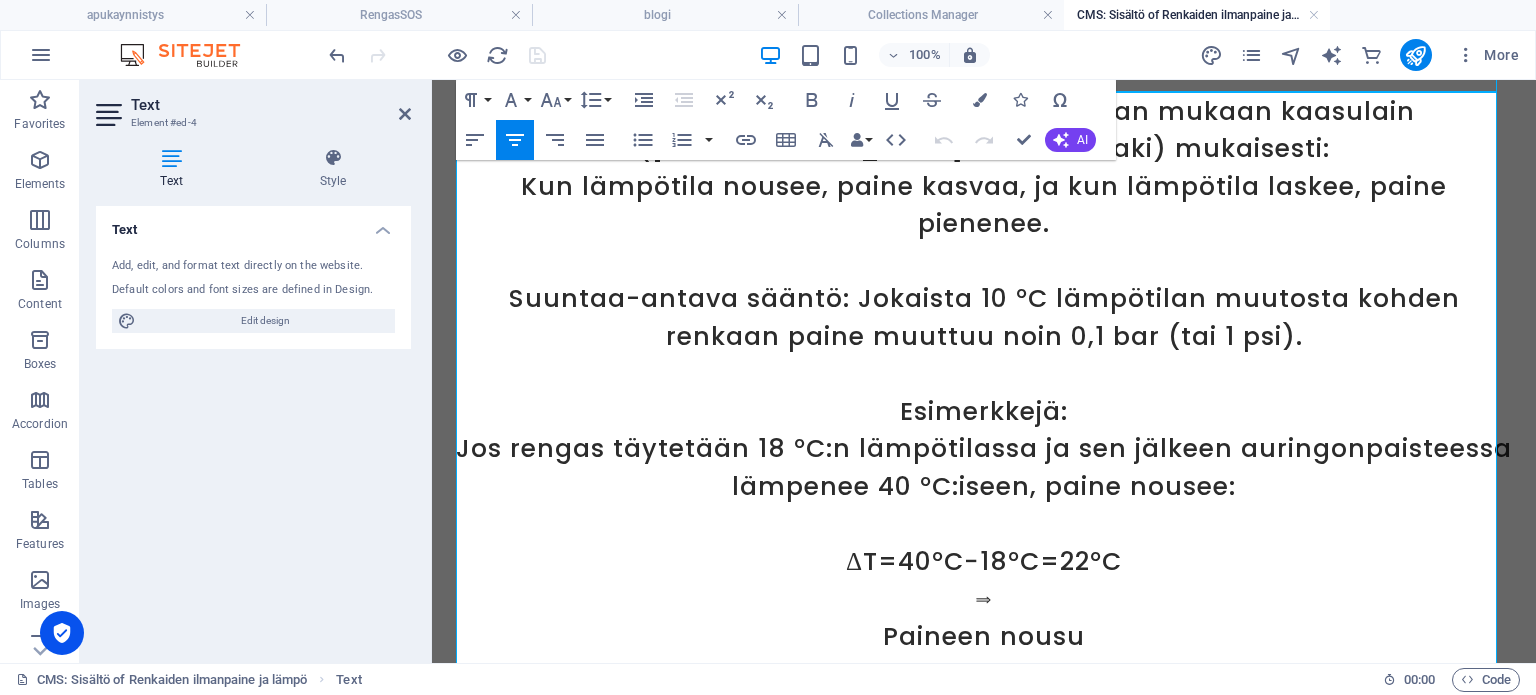 click on "Jos rengas täytetään 18 °C:n lämpötilassa ja sen jälkeen auringonpaisteessa lämpenee 40 °C:iseen, paine nousee:" at bounding box center [984, 467] 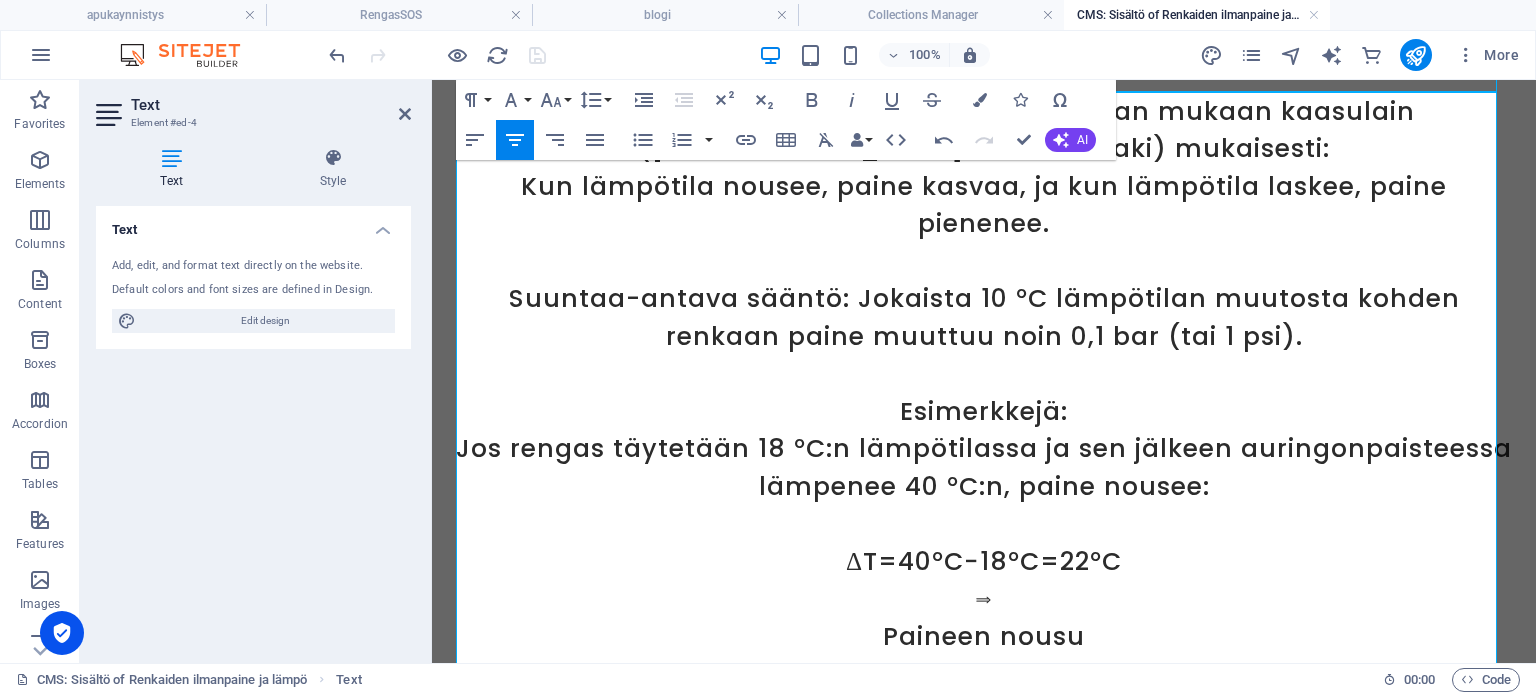 click on "Esimerkkejä:" at bounding box center [984, 412] 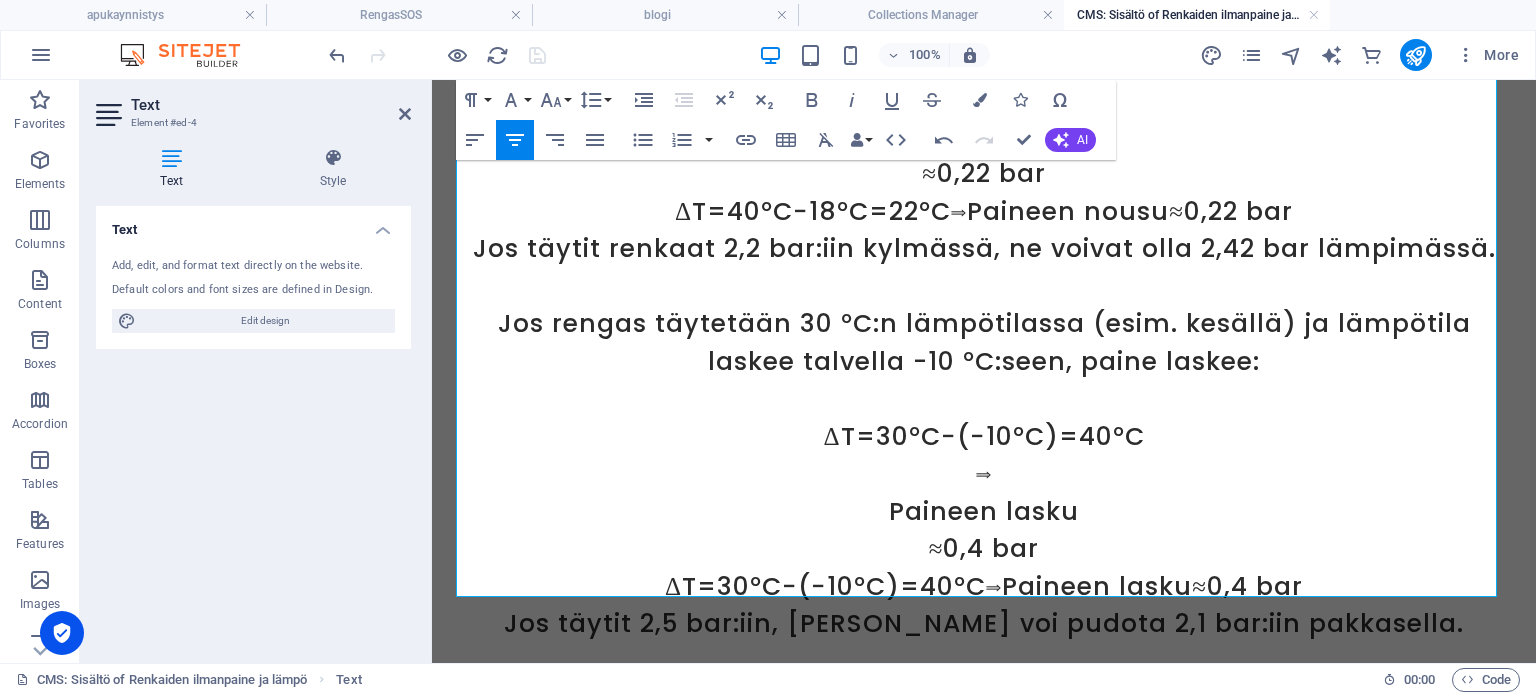 scroll, scrollTop: 1096, scrollLeft: 0, axis: vertical 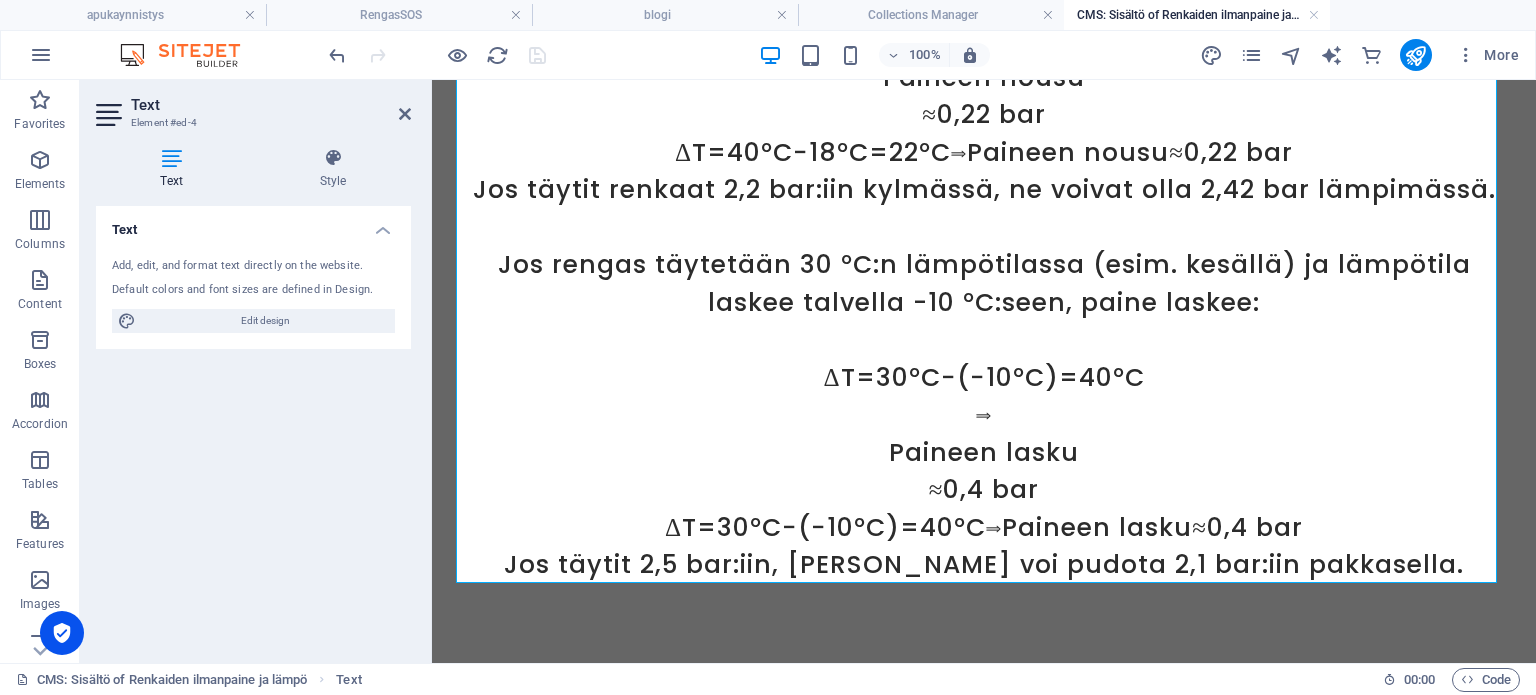 click on "Renkaan ilmanpaine ja olosuhteet Auton renkaan oikeaoppinen ilmanpaine ja lämpötilan vaikutus. Renkaiden oikea ilmanpainetta on tärkeä tarkistaa säännöllisesti, koska liian alhainen tai korkea paine voi vaarantaa ajoturvallisuuden, kuluttaa renkaita epätasaisesti ja lisätä polttoaineenkulutusta. Lisäksi lämpötilan muutoksilla on merkittävä vaikutus renkaan paineeseen, ja tämä on otettava huomioon renkaiden täyttämisessä. Tarjoamme nopeaa ja tehokasta ilmanpaineen tarkastus- ja täyttöpalvelua henkilöautoille. Varmistamme renkaidesi oikean ilmanpaineen ja täytämme ne tarvittaessa. Huolehdimme, että ajosi on turvallista ja mukavaa! Ota yhteyttä ja varaa aikasi! Lämpötilan vaikutus renkaan paineeseen Ilmanpaine renkaassa muuttuu lämpötilan mukaan kaasulain ([DEMOGRAPHIC_DATA]-Lussacin laki) mukaisesti: Kun lämpötila nousee, paine kasvaa, ja kun lämpötila laskee, paine pienenee. Esimerkkejä: ΔT=40°C−18°C=22°C   ⟹ Paineen nousu ≈0,22 bar ΔT=30°C−(−10°C)=40°C  ⟹" at bounding box center [984, -176] 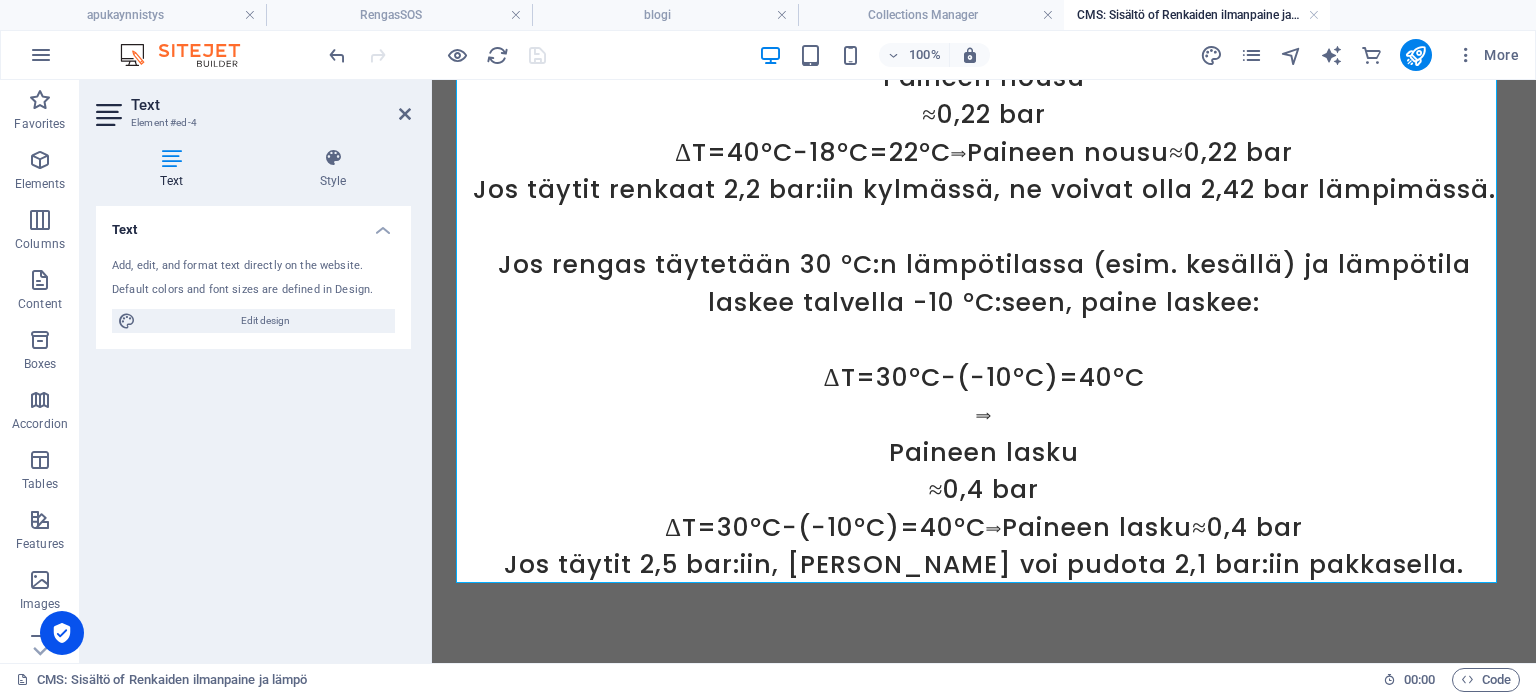 click on "Renkaan ilmanpaine ja olosuhteet Auton renkaan oikeaoppinen ilmanpaine ja lämpötilan vaikutus. Renkaiden oikea ilmanpainetta on tärkeä tarkistaa säännöllisesti, koska liian alhainen tai korkea paine voi vaarantaa ajoturvallisuuden, kuluttaa renkaita epätasaisesti ja lisätä polttoaineenkulutusta. Lisäksi lämpötilan muutoksilla on merkittävä vaikutus renkaan paineeseen, ja tämä on otettava huomioon renkaiden täyttämisessä. Tarjoamme nopeaa ja tehokasta ilmanpaineen tarkastus- ja täyttöpalvelua henkilöautoille. Varmistamme renkaidesi oikean ilmanpaineen ja täytämme ne tarvittaessa. Huolehdimme, että ajosi on turvallista ja mukavaa! Ota yhteyttä ja varaa aikasi! Lämpötilan vaikutus renkaan paineeseen Ilmanpaine renkaassa muuttuu lämpötilan mukaan kaasulain ([DEMOGRAPHIC_DATA]-Lussacin laki) mukaisesti: Kun lämpötila nousee, paine kasvaa, ja kun lämpötila laskee, paine pienenee. Esimerkkejä: ΔT=40°C−18°C=22°C   ⟹ Paineen nousu ≈0,22 bar ΔT=30°C−(−10°C)=40°C  ⟹" at bounding box center [984, -176] 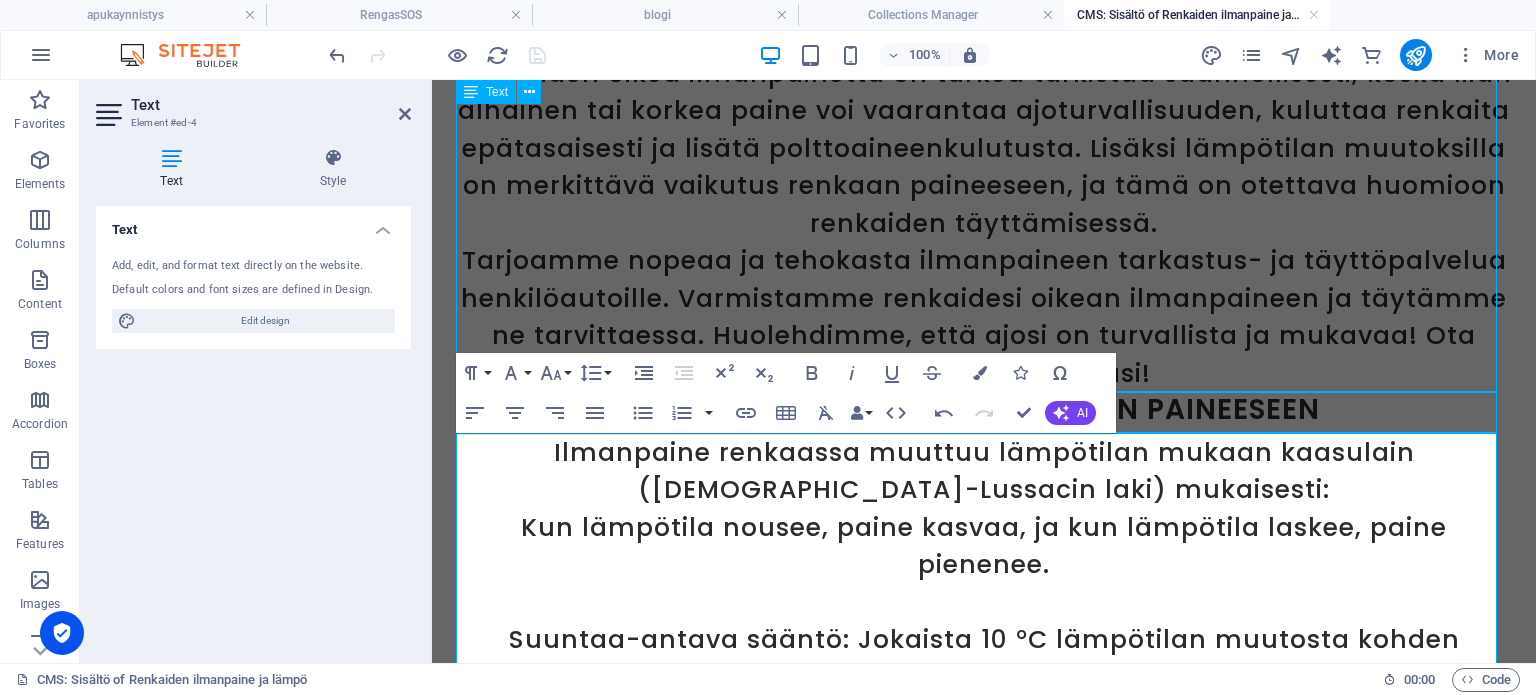 scroll, scrollTop: 0, scrollLeft: 0, axis: both 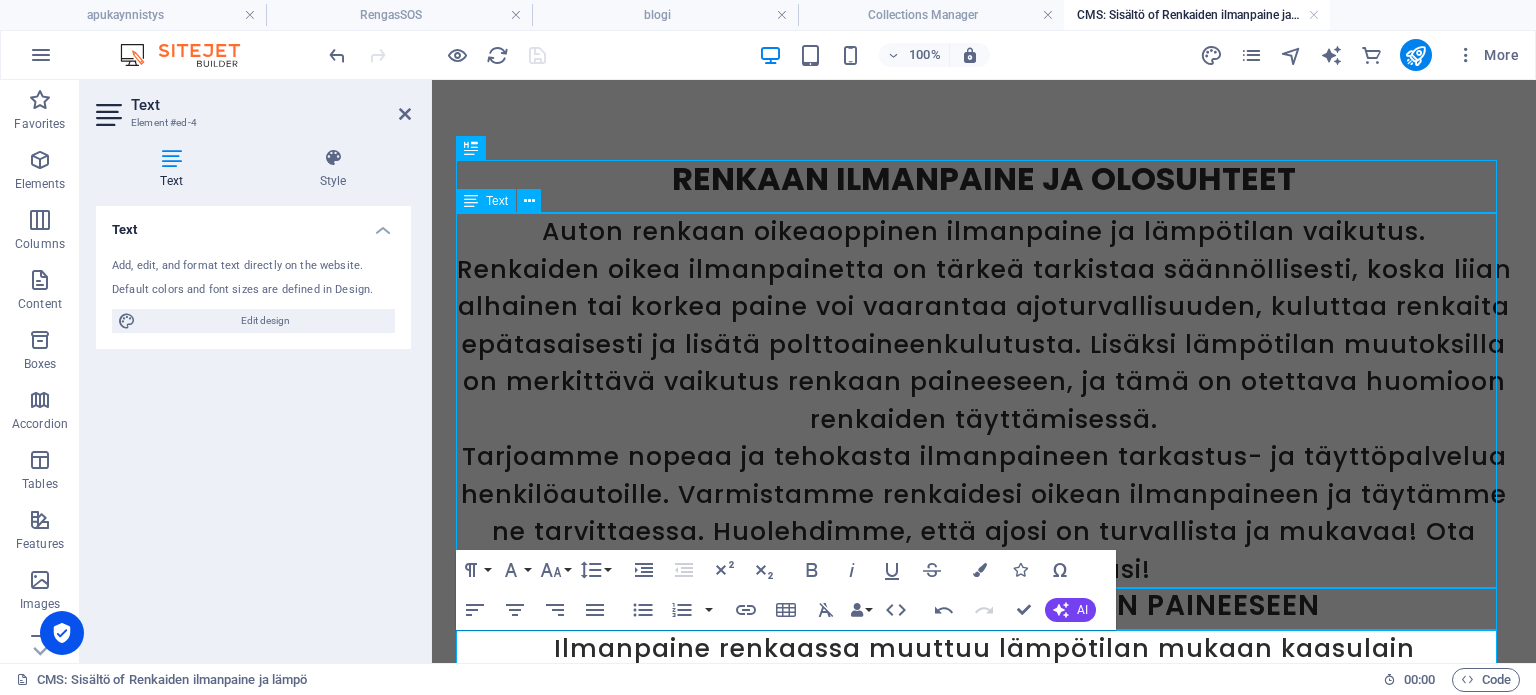 click on "Auton renkaan oikeaoppinen ilmanpaine ja lämpötilan vaikutus. Renkaiden oikea ilmanpainetta on tärkeä tarkistaa säännöllisesti, koska liian alhainen tai korkea paine voi vaarantaa ajoturvallisuuden, kuluttaa renkaita epätasaisesti ja lisätä polttoaineenkulutusta. Lisäksi lämpötilan muutoksilla on merkittävä vaikutus renkaan paineeseen, ja tämä on otettava huomioon renkaiden täyttämisessä. Tarjoamme nopeaa ja tehokasta ilmanpaineen tarkastus- ja täyttöpalvelua henkilöautoille. Varmistamme renkaidesi oikean ilmanpaineen ja täytämme ne tarvittaessa. Huolehdimme, että ajosi on turvallista ja mukavaa! Ota yhteyttä ja varaa aikasi!" at bounding box center (984, 400) 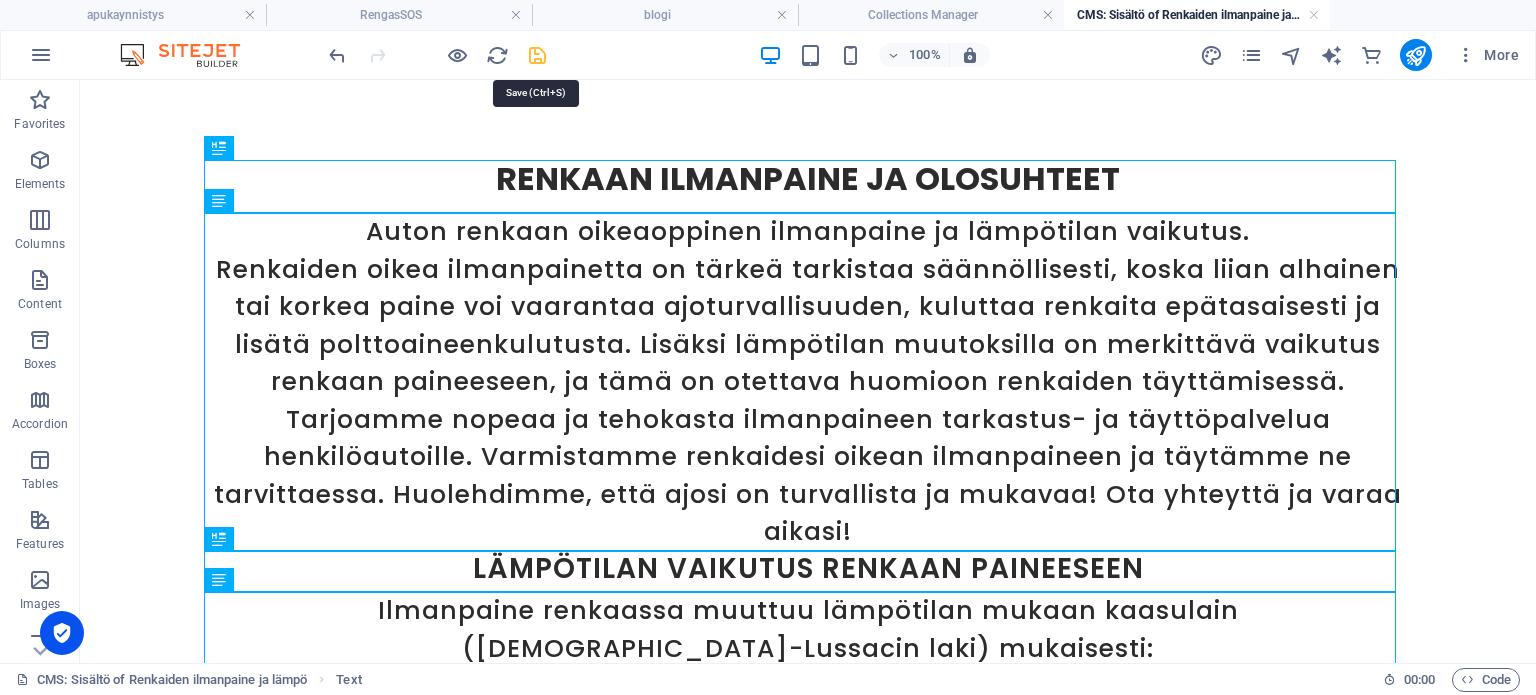 click at bounding box center [537, 55] 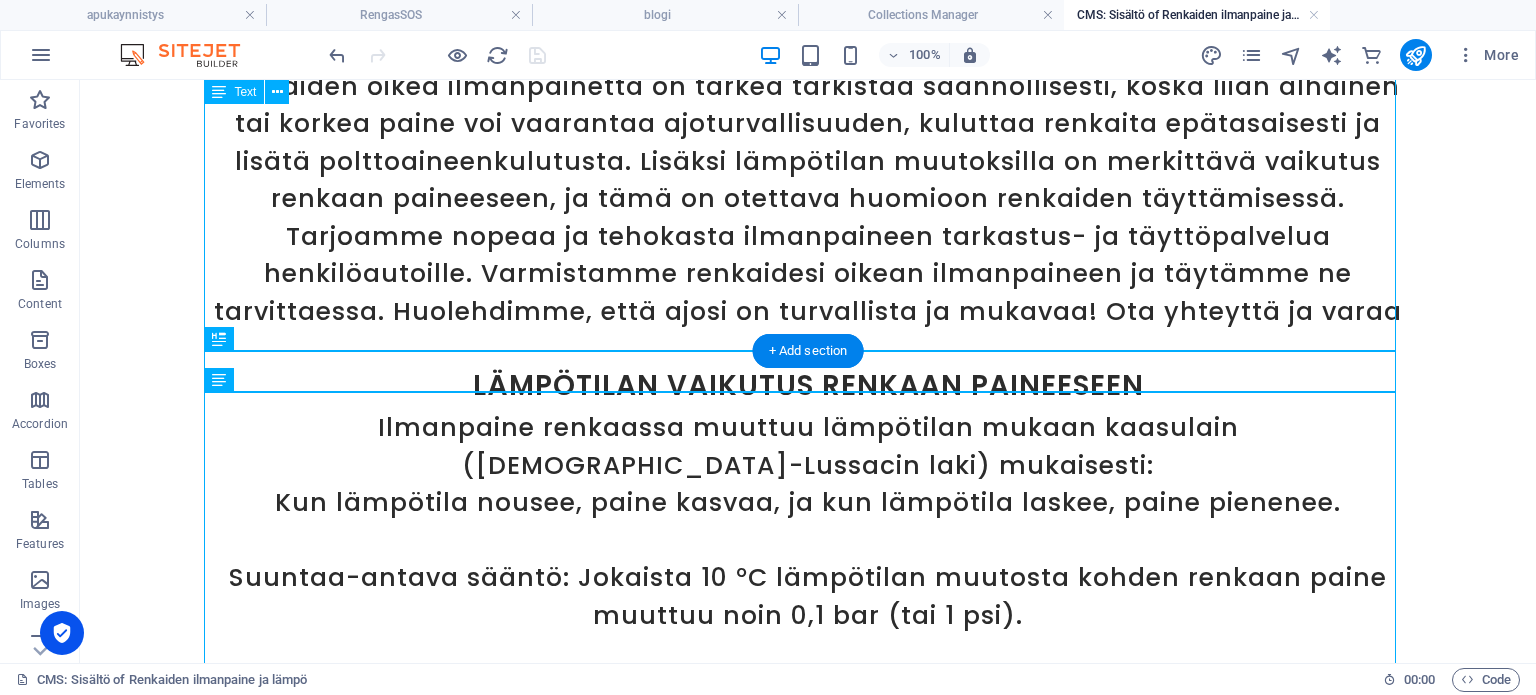 scroll, scrollTop: 0, scrollLeft: 0, axis: both 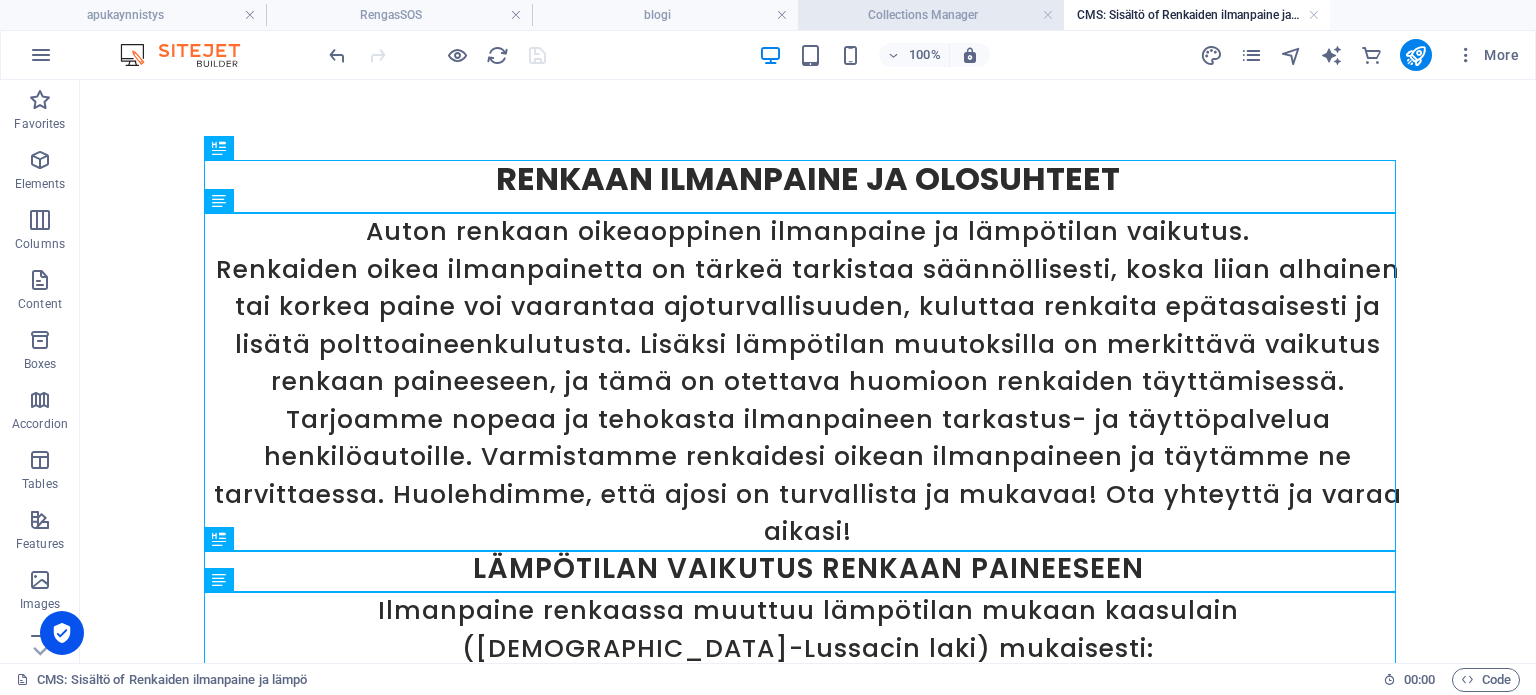 click on "Collections Manager" at bounding box center (931, 15) 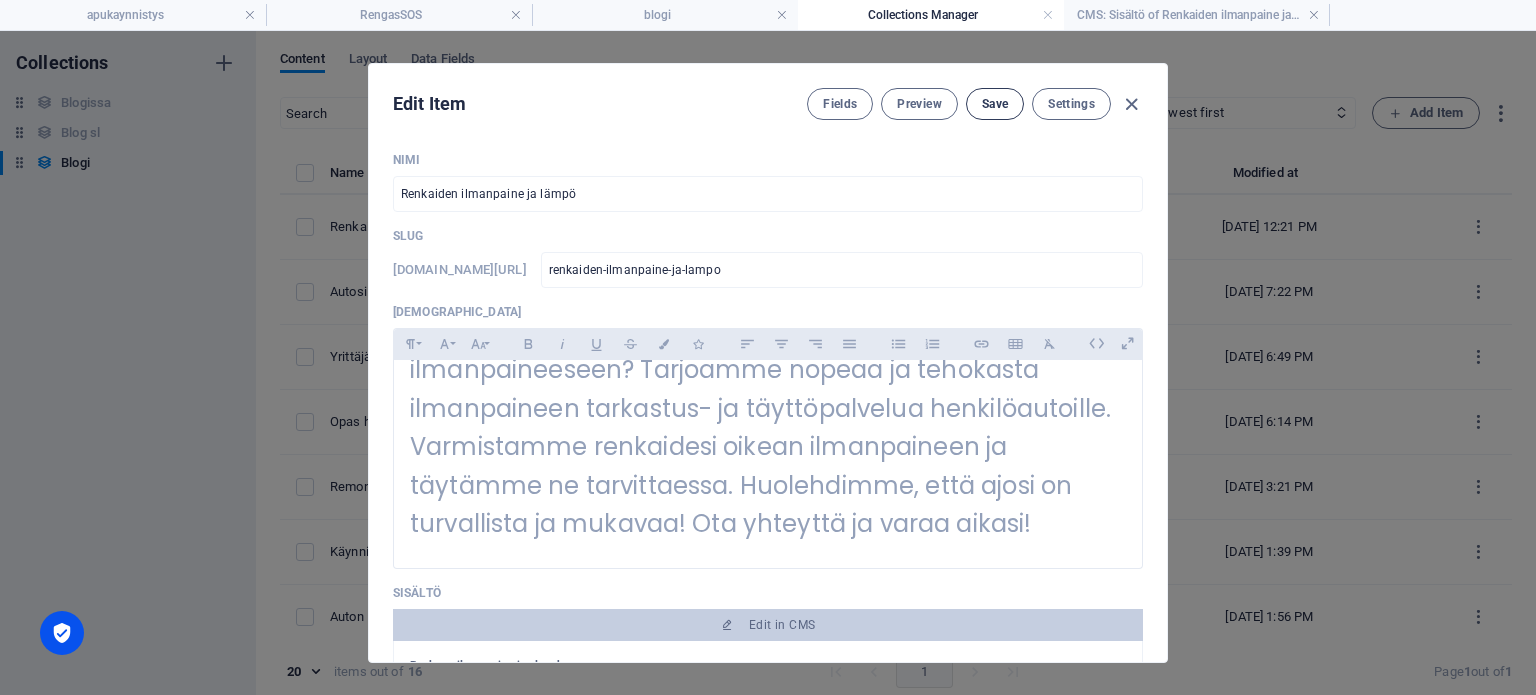 click on "Save" at bounding box center (995, 104) 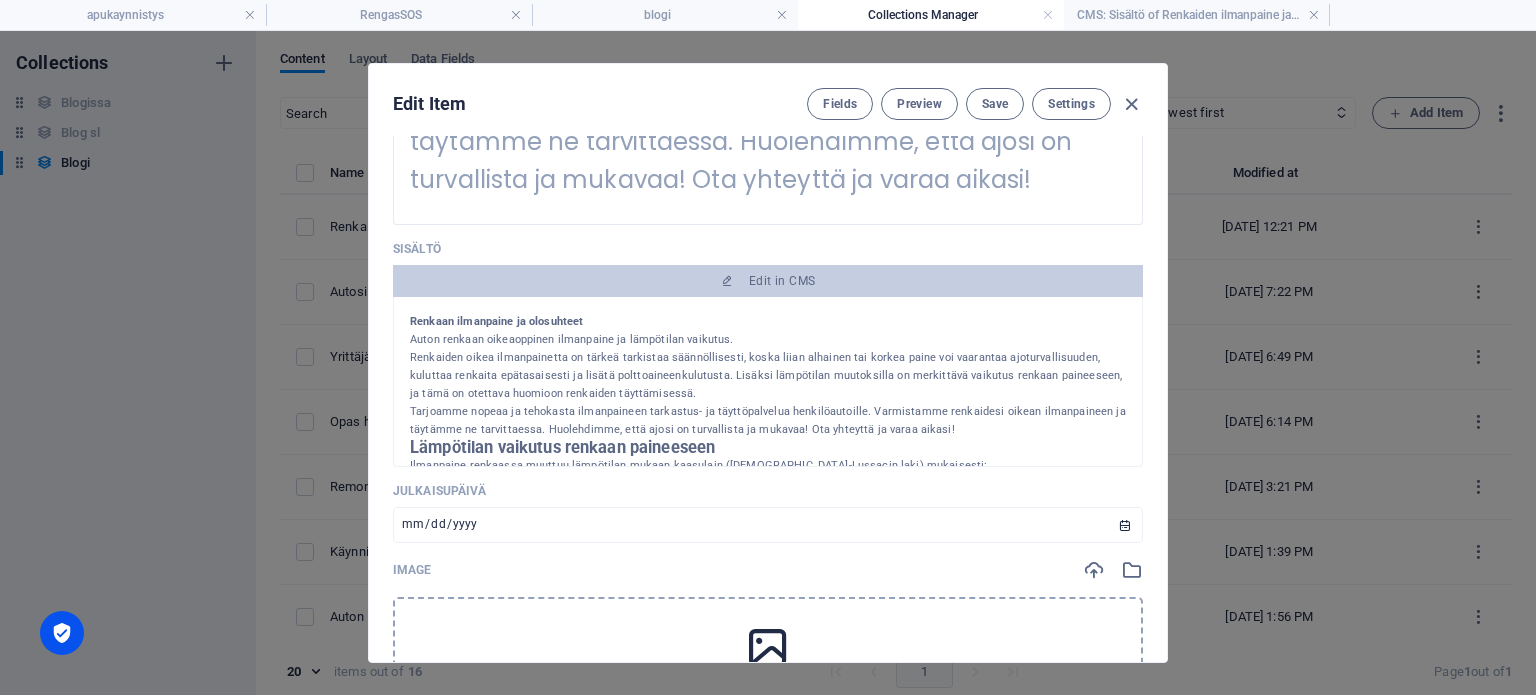 scroll, scrollTop: 400, scrollLeft: 0, axis: vertical 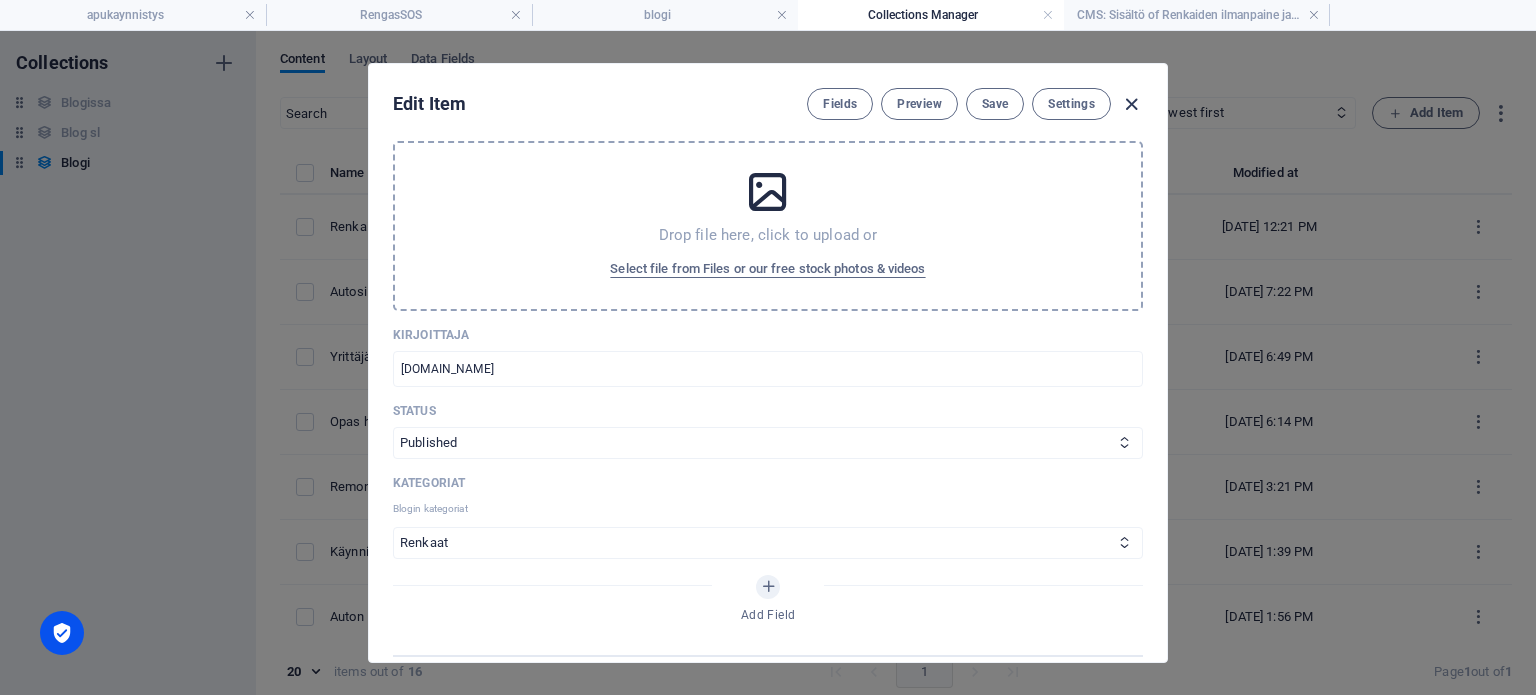 click at bounding box center [1131, 104] 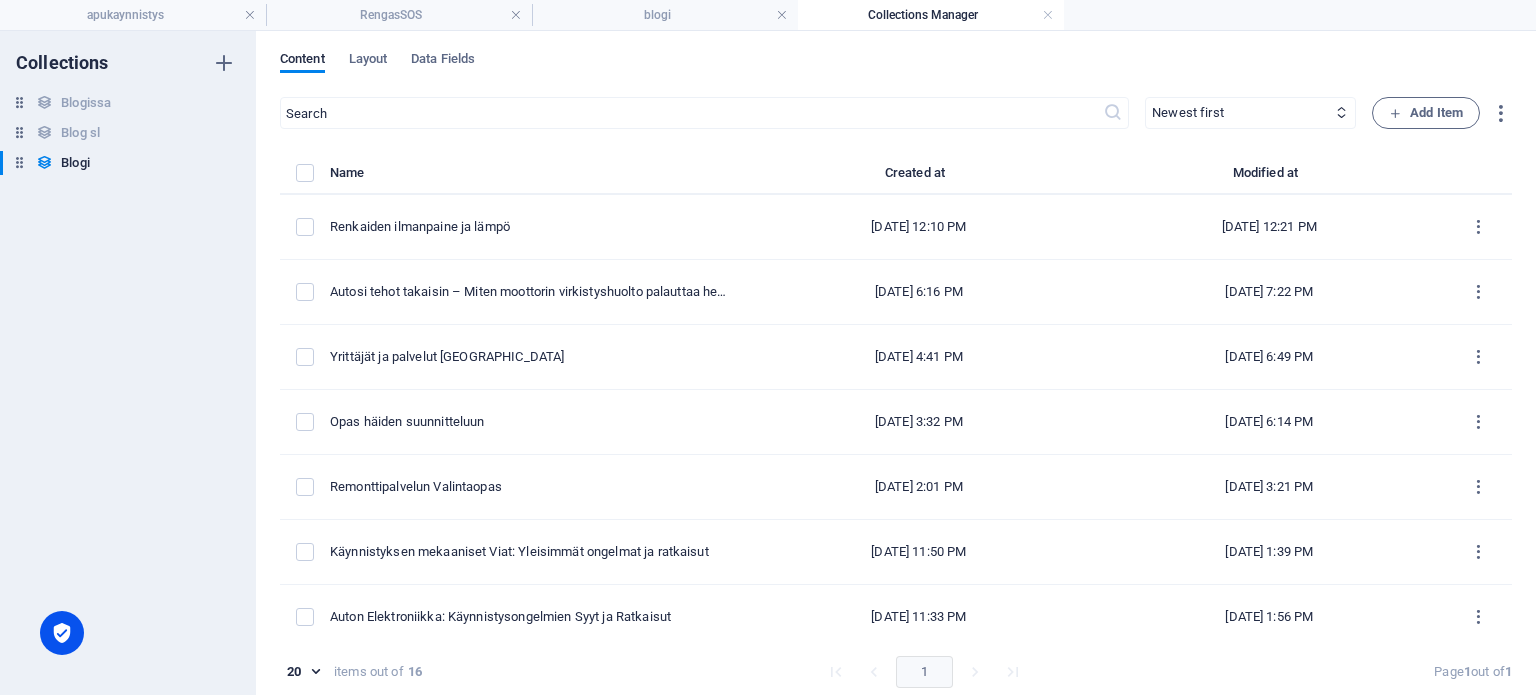 scroll, scrollTop: 0, scrollLeft: 0, axis: both 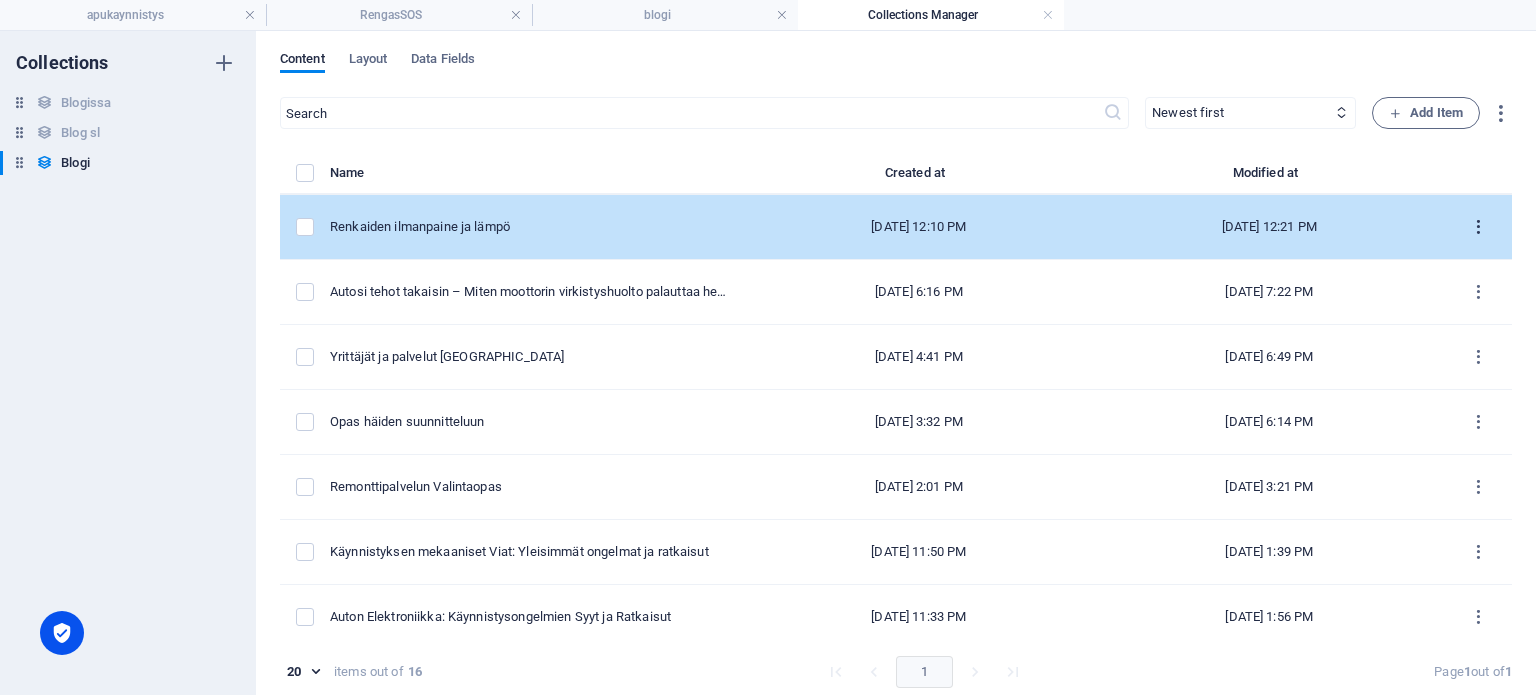 click at bounding box center [1478, 227] 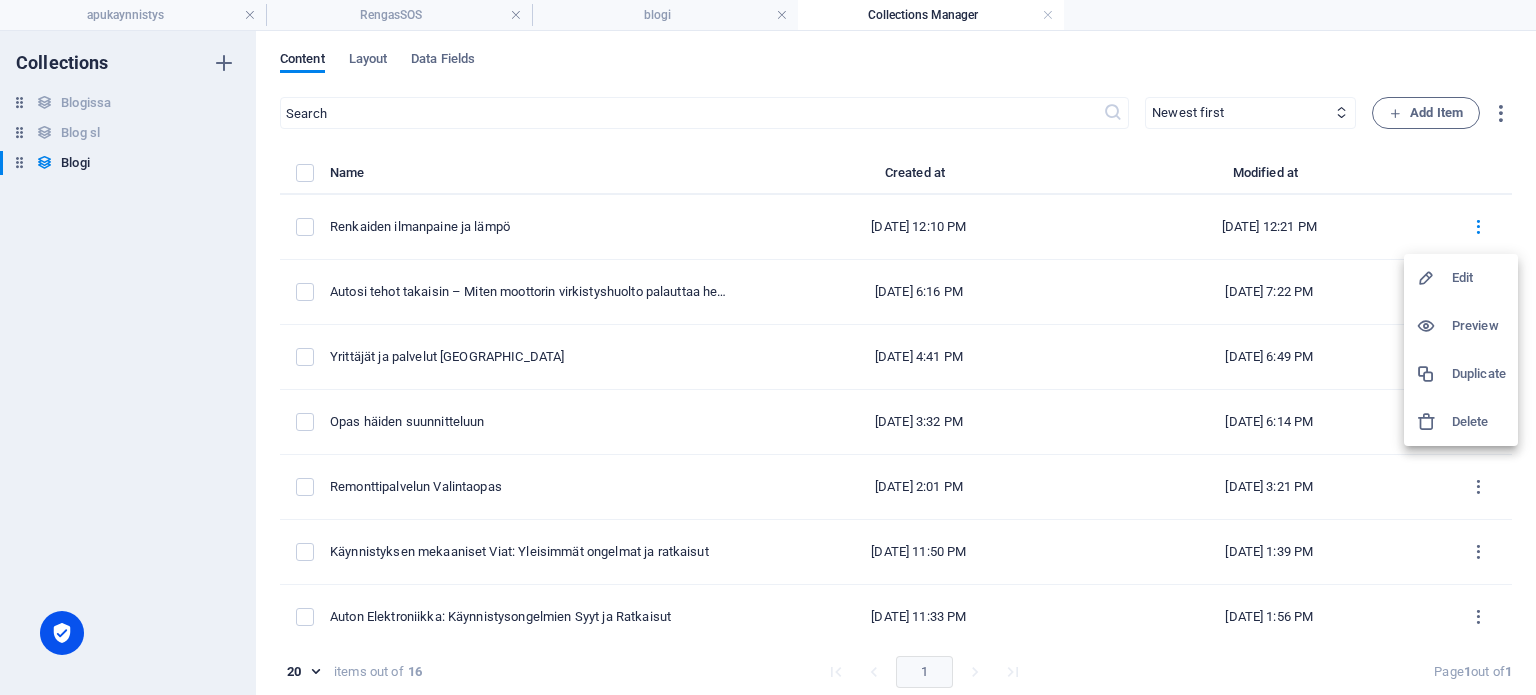 click at bounding box center (768, 347) 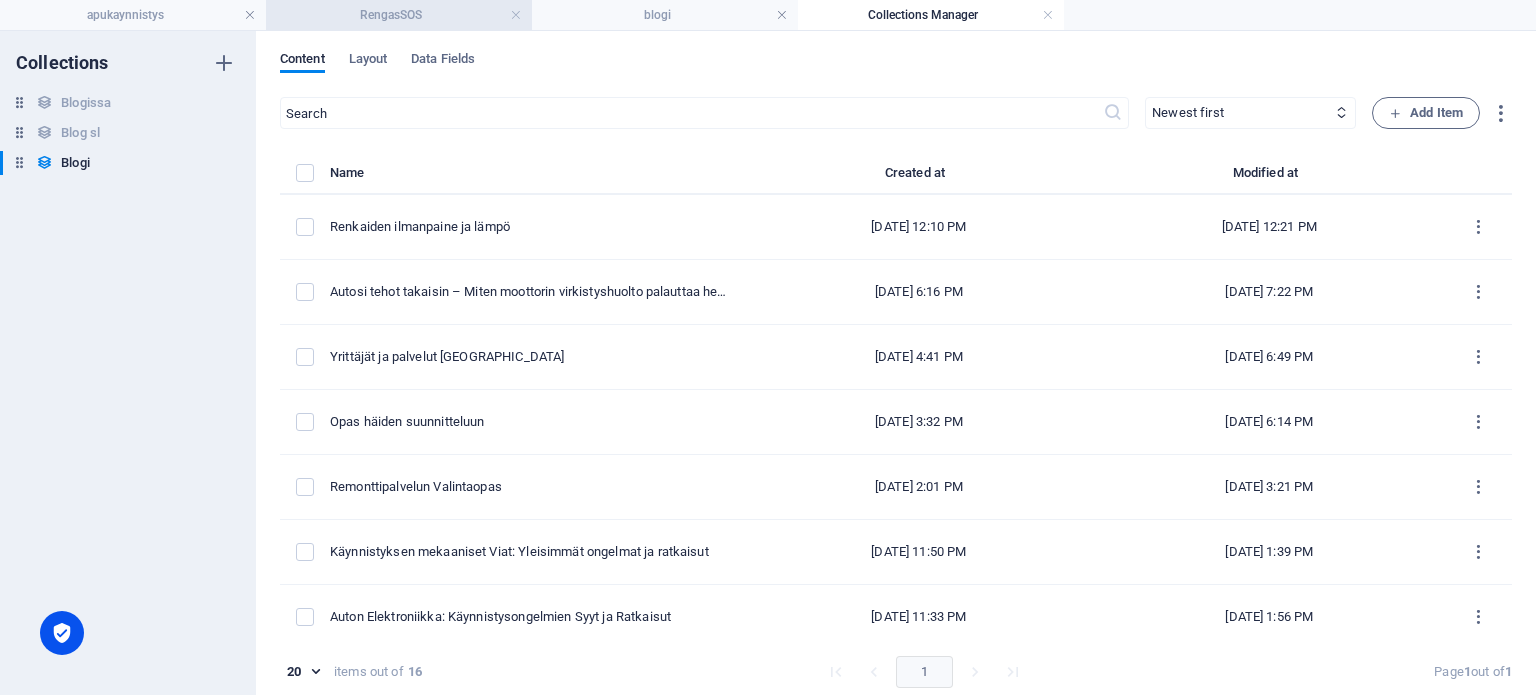 click on "RengasSOS" at bounding box center (399, 15) 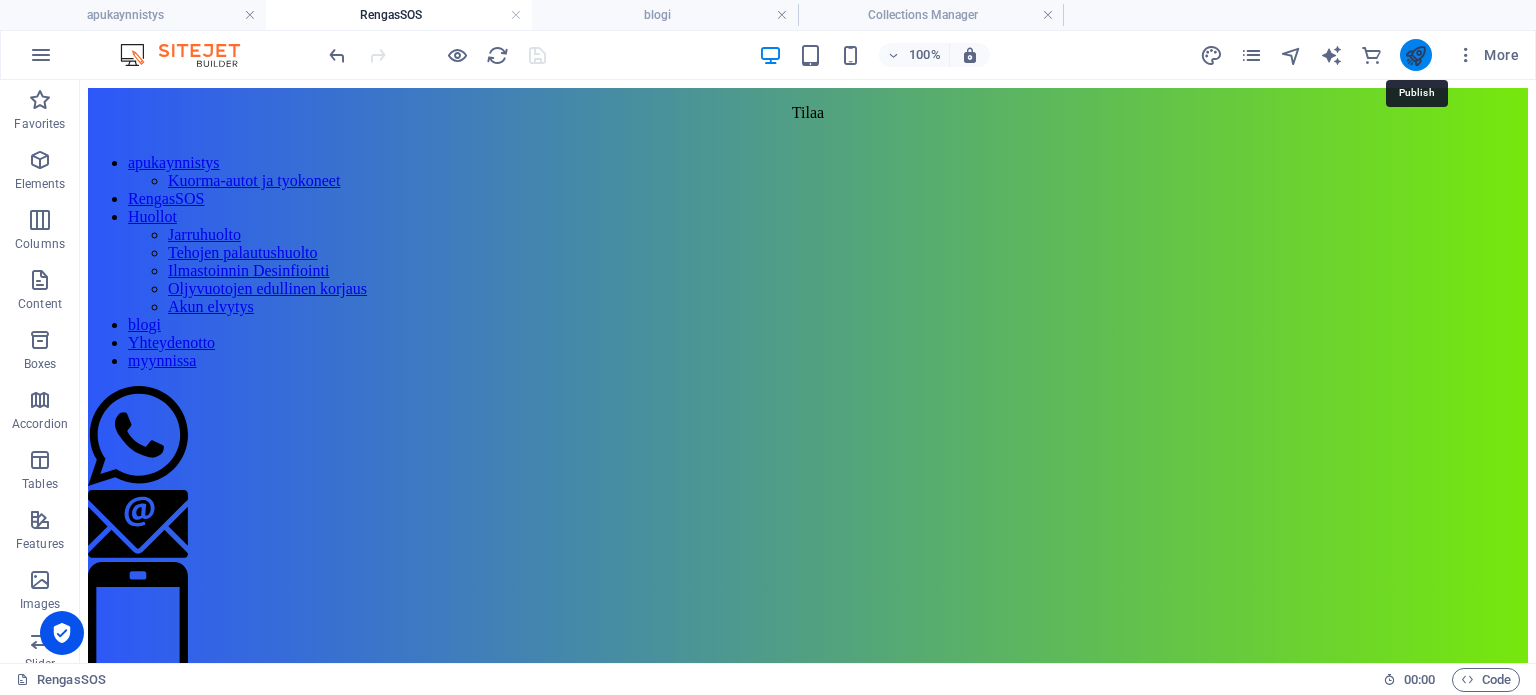 click at bounding box center [1415, 55] 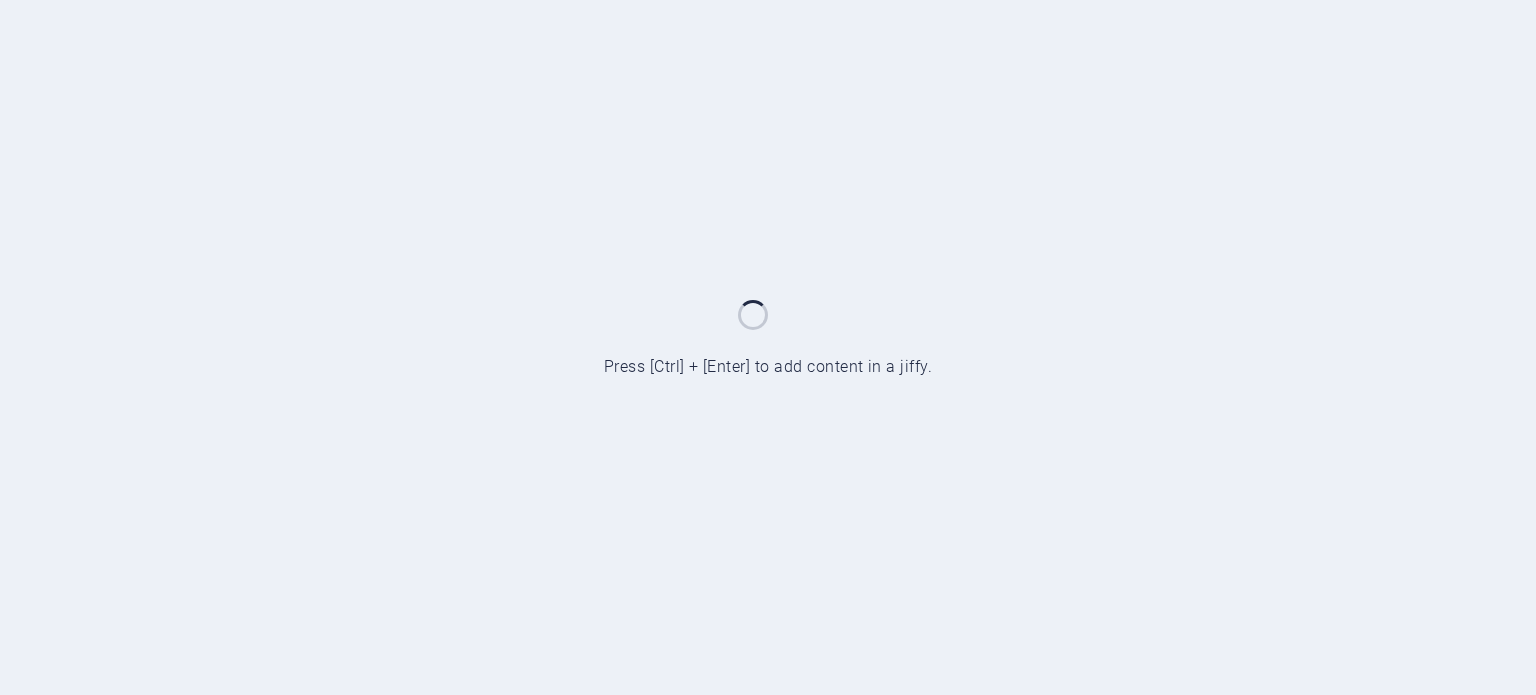 scroll, scrollTop: 0, scrollLeft: 0, axis: both 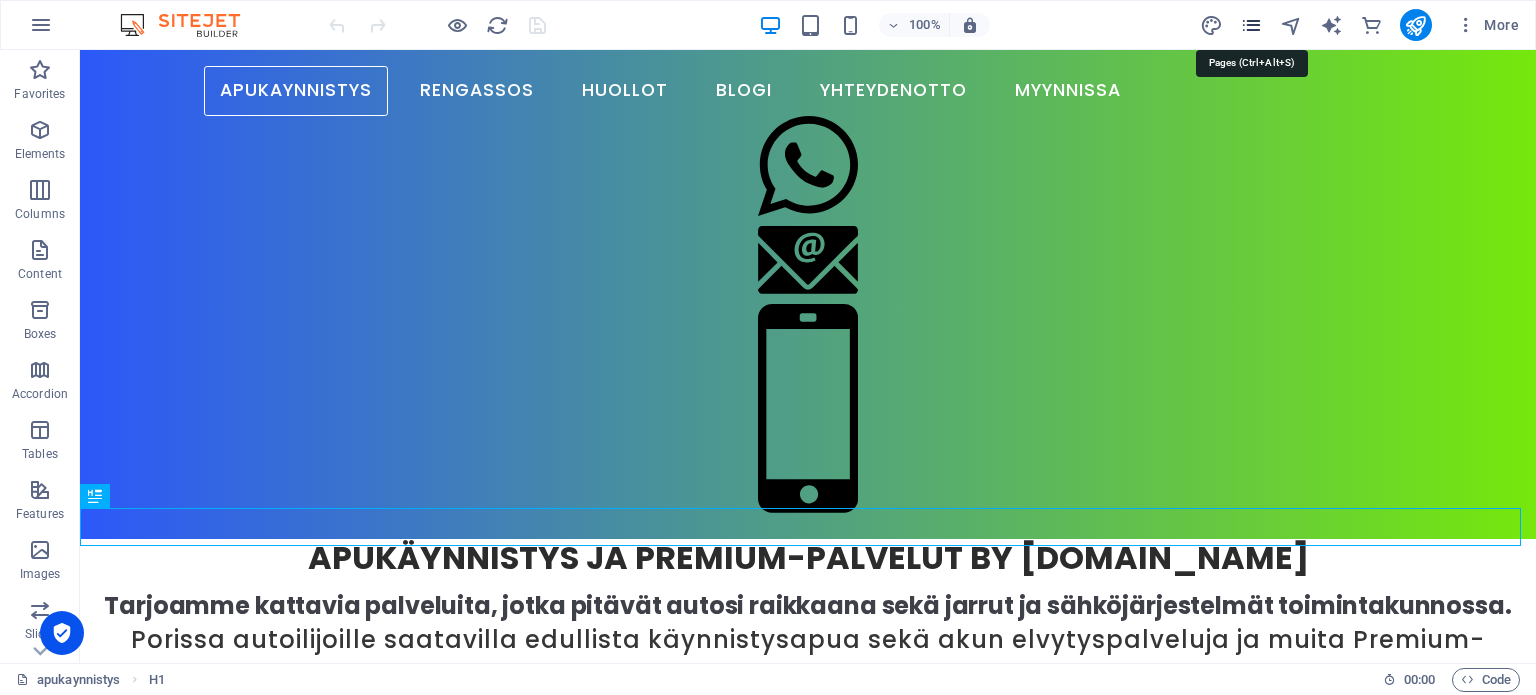 click at bounding box center (1251, 25) 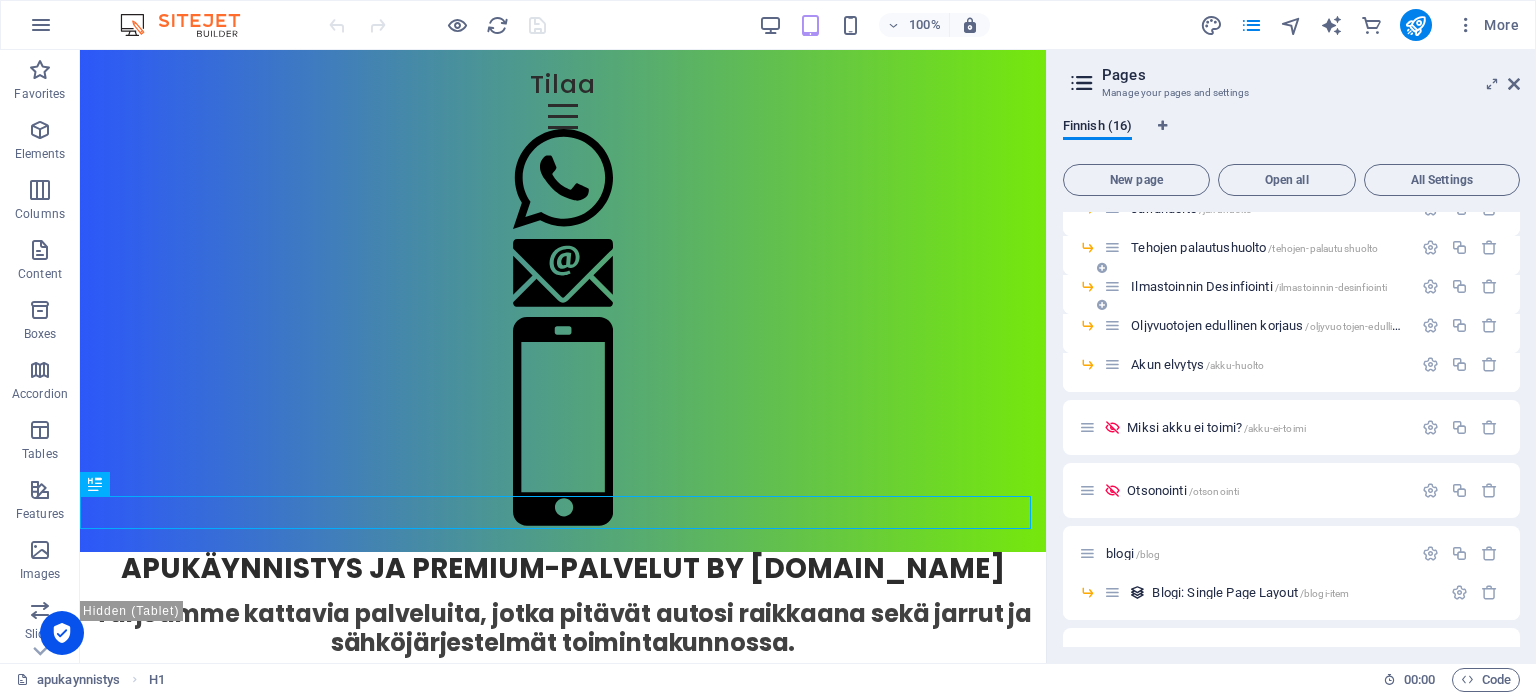 scroll, scrollTop: 300, scrollLeft: 0, axis: vertical 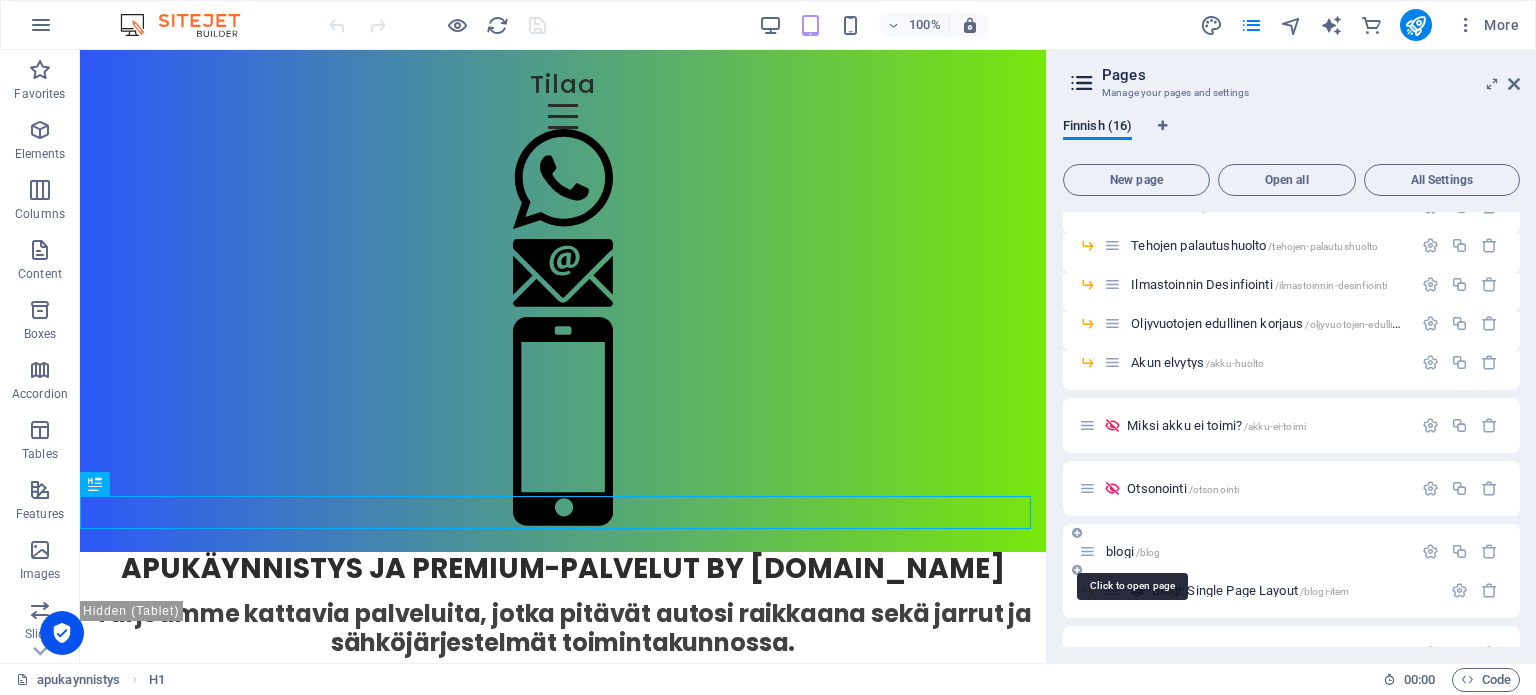 click on "blogi /blog" at bounding box center [1133, 551] 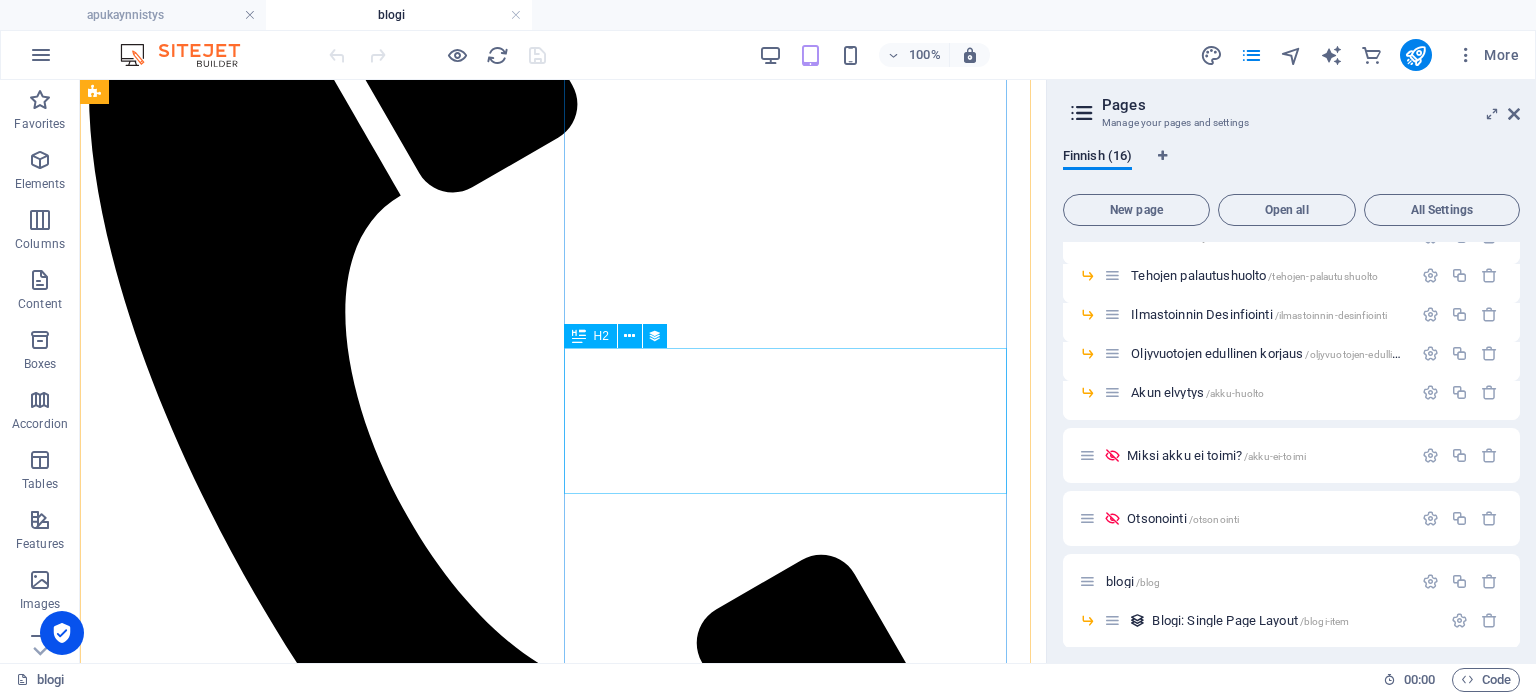 scroll, scrollTop: 300, scrollLeft: 0, axis: vertical 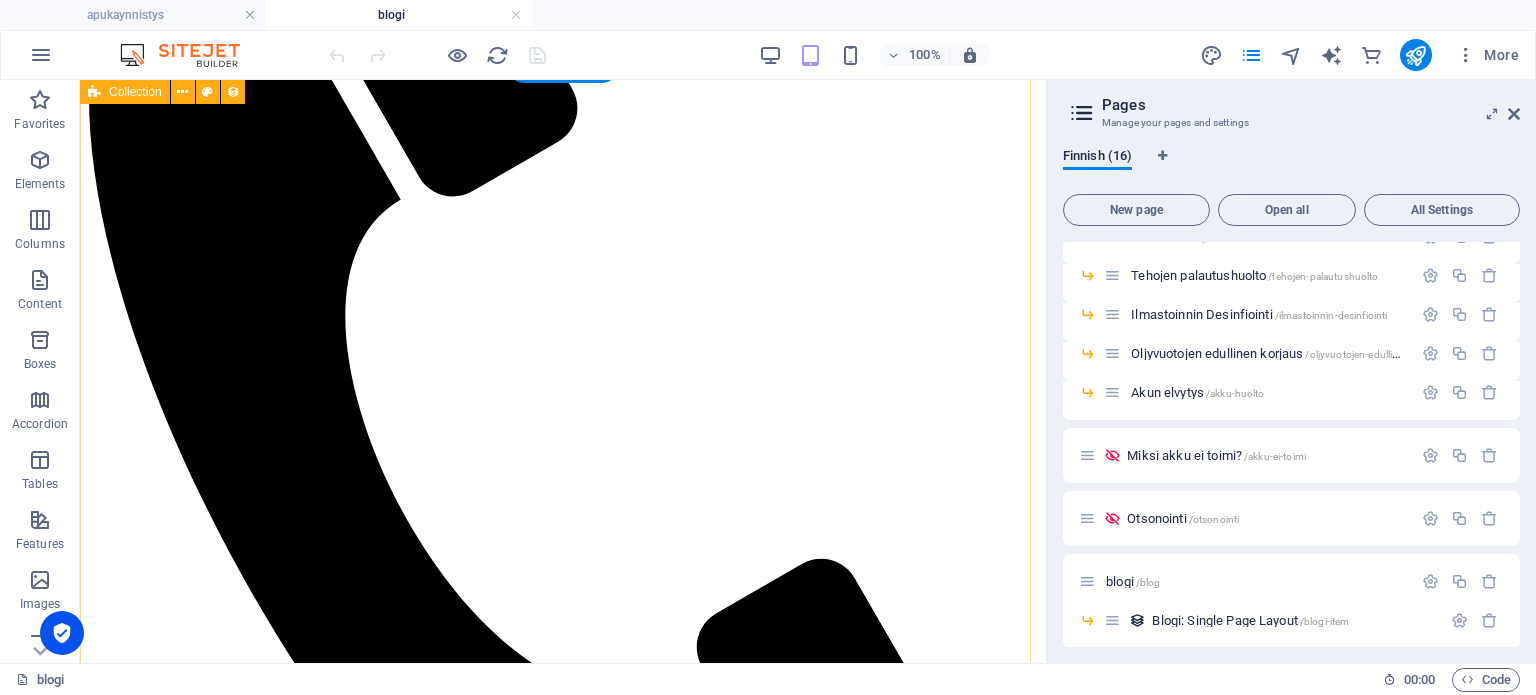 click on "Renkaiden ilmanpaine ja lämpö Renkaat 13.07.2025 Miten lämpötila ja olosuhteet vaikuttaa renkaiden ilmanpaineeseen? Tarjoamme nopeaa ja tehokasta ilmanpaineen tarkastus- ja täyttöpalvelua henkilöautoille. Varmistamme renkaidesi oikean ilmanpaineen ja täytämme ne tarvittaessa. Huolehdimme, että ajosi on turvallista ja mukavaa! Ota yhteyttä ja varaa aikasi! Autosi tehot takaisin – Miten moottorin virkistyshuolto palauttaa hevosvoimia? Moottori 03.07.2025 Onko autosi menettänyt entisen piristysvoimansa? Kiihtyykö hitaammin, kuluttaako enemmän polttoainetta tai tuntuuko moottorin käynti epätasaiselta? Syynä voi olla likaiset polttoaineruiskut. Akkuloppu.com tuo autosi hevosvoimat takaisin moottorin virkistyshuollolla – erityisesti polttoaineruiskujen puhdistuksella, joka parantaa polttoainetehokkuutta ja palauttaa moottorin suorituskyvyn. Yrittäjät ja palvelut Satakunnassa Muut 24.06.2025 Opas häiden suunnitteluun Opas 24.06.2025 Remonttipalvelun Valintaopas Remontointi 24.06.2025 Akut" at bounding box center [563, 4235] 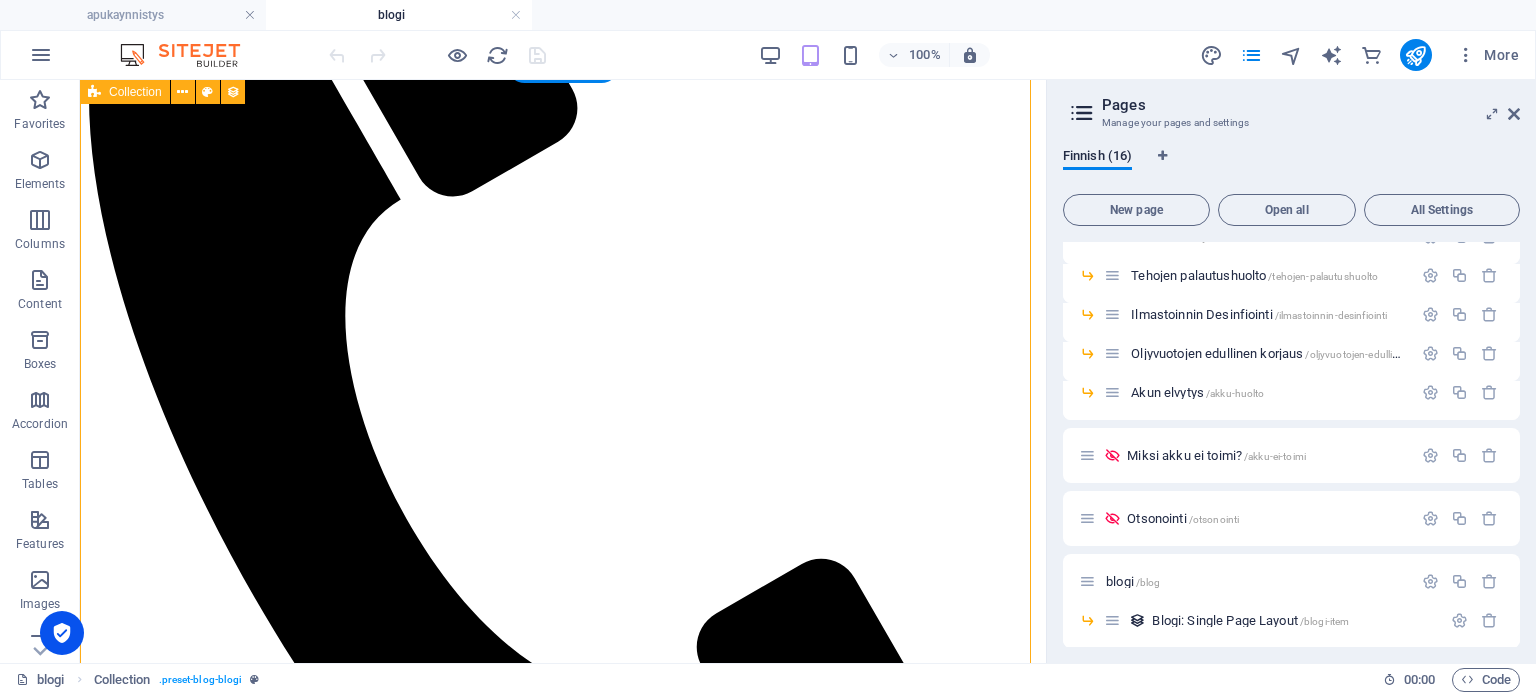 click on "Renkaiden ilmanpaine ja lämpö Renkaat 13.07.2025 Miten lämpötila ja olosuhteet vaikuttaa renkaiden ilmanpaineeseen? Tarjoamme nopeaa ja tehokasta ilmanpaineen tarkastus- ja täyttöpalvelua henkilöautoille. Varmistamme renkaidesi oikean ilmanpaineen ja täytämme ne tarvittaessa. Huolehdimme, että ajosi on turvallista ja mukavaa! Ota yhteyttä ja varaa aikasi! Autosi tehot takaisin – Miten moottorin virkistyshuolto palauttaa hevosvoimia? Moottori 03.07.2025 Onko autosi menettänyt entisen piristysvoimansa? Kiihtyykö hitaammin, kuluttaako enemmän polttoainetta tai tuntuuko moottorin käynti epätasaiselta? Syynä voi olla likaiset polttoaineruiskut. Akkuloppu.com tuo autosi hevosvoimat takaisin moottorin virkistyshuollolla – erityisesti polttoaineruiskujen puhdistuksella, joka parantaa polttoainetehokkuutta ja palauttaa moottorin suorituskyvyn. Yrittäjät ja palvelut Satakunnassa Muut 24.06.2025 Opas häiden suunnitteluun Opas 24.06.2025 Remonttipalvelun Valintaopas Remontointi 24.06.2025 Akut" at bounding box center (563, 4235) 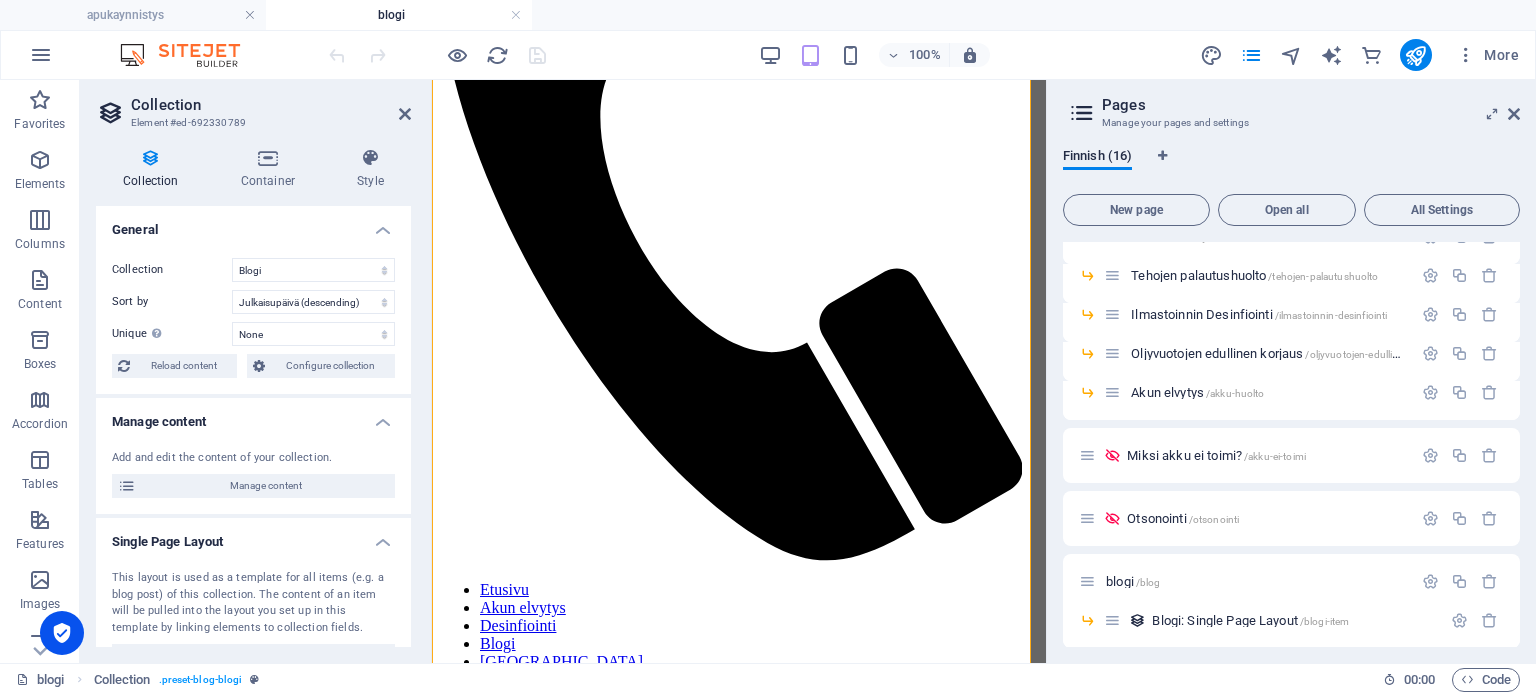 scroll, scrollTop: 374, scrollLeft: 0, axis: vertical 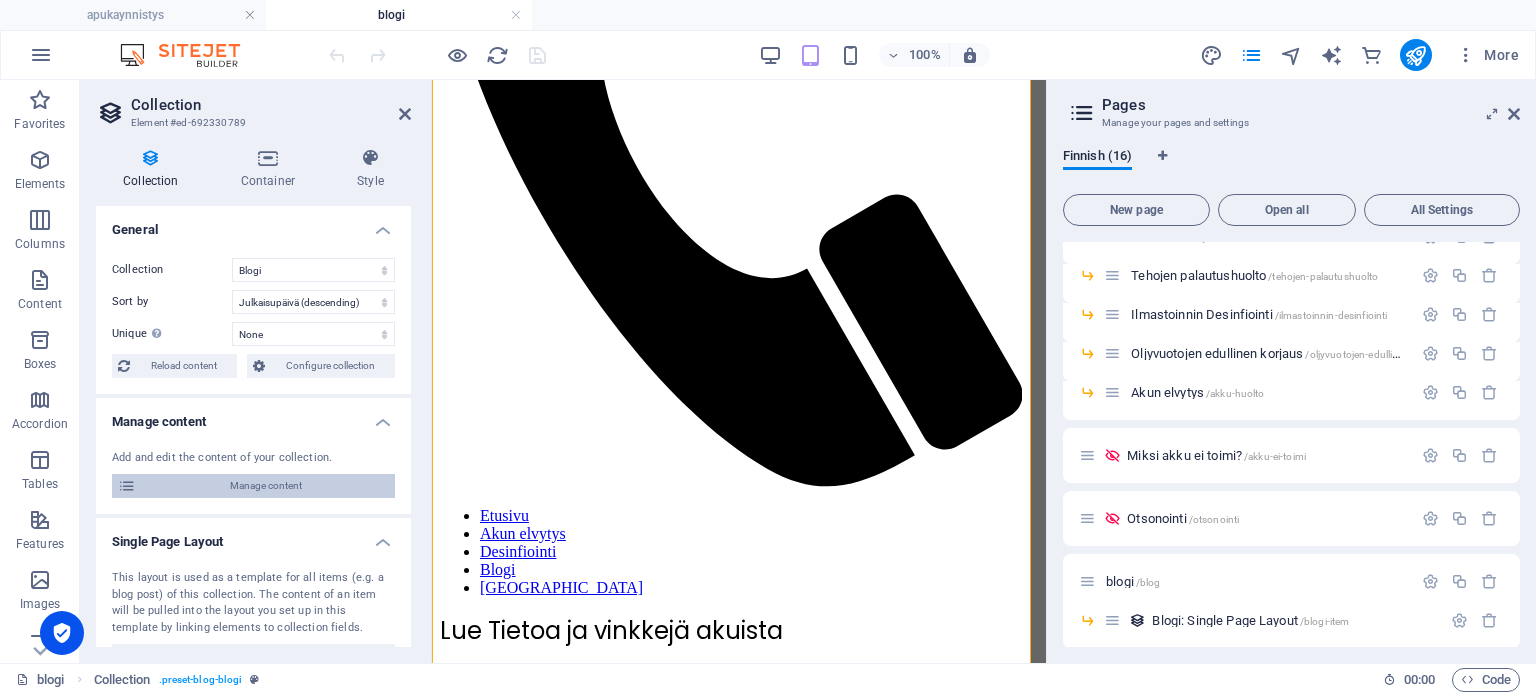 click on "Manage content" at bounding box center (265, 486) 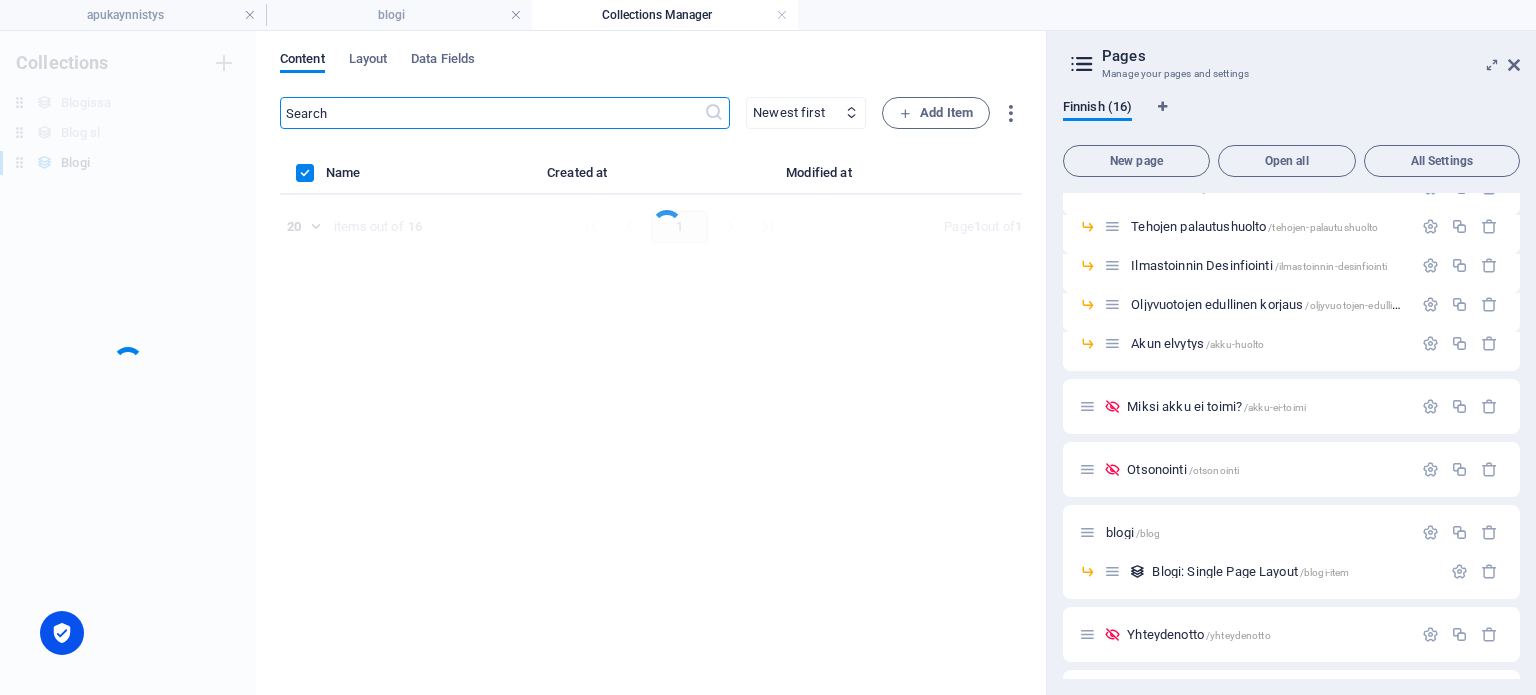 scroll, scrollTop: 0, scrollLeft: 0, axis: both 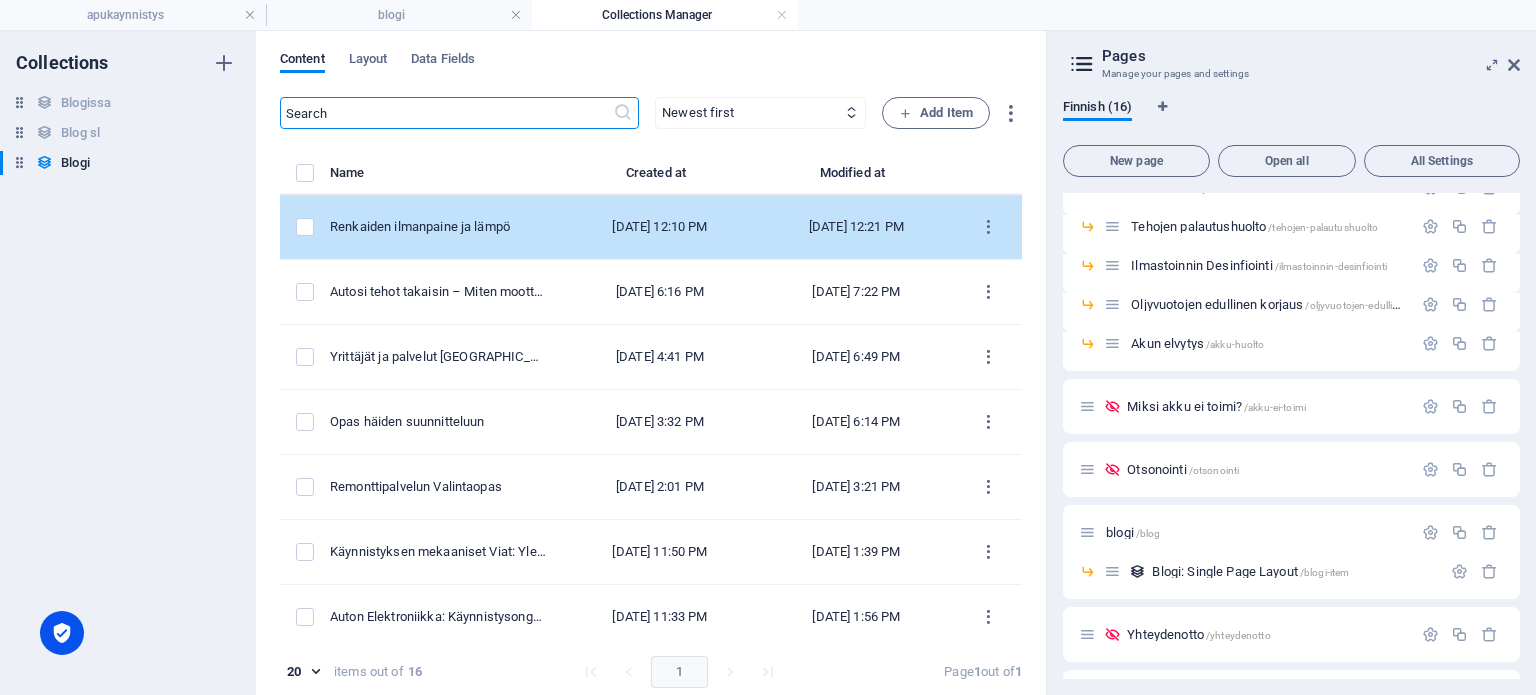 click on "Renkaiden ilmanpaine ja lämpö" at bounding box center [438, 227] 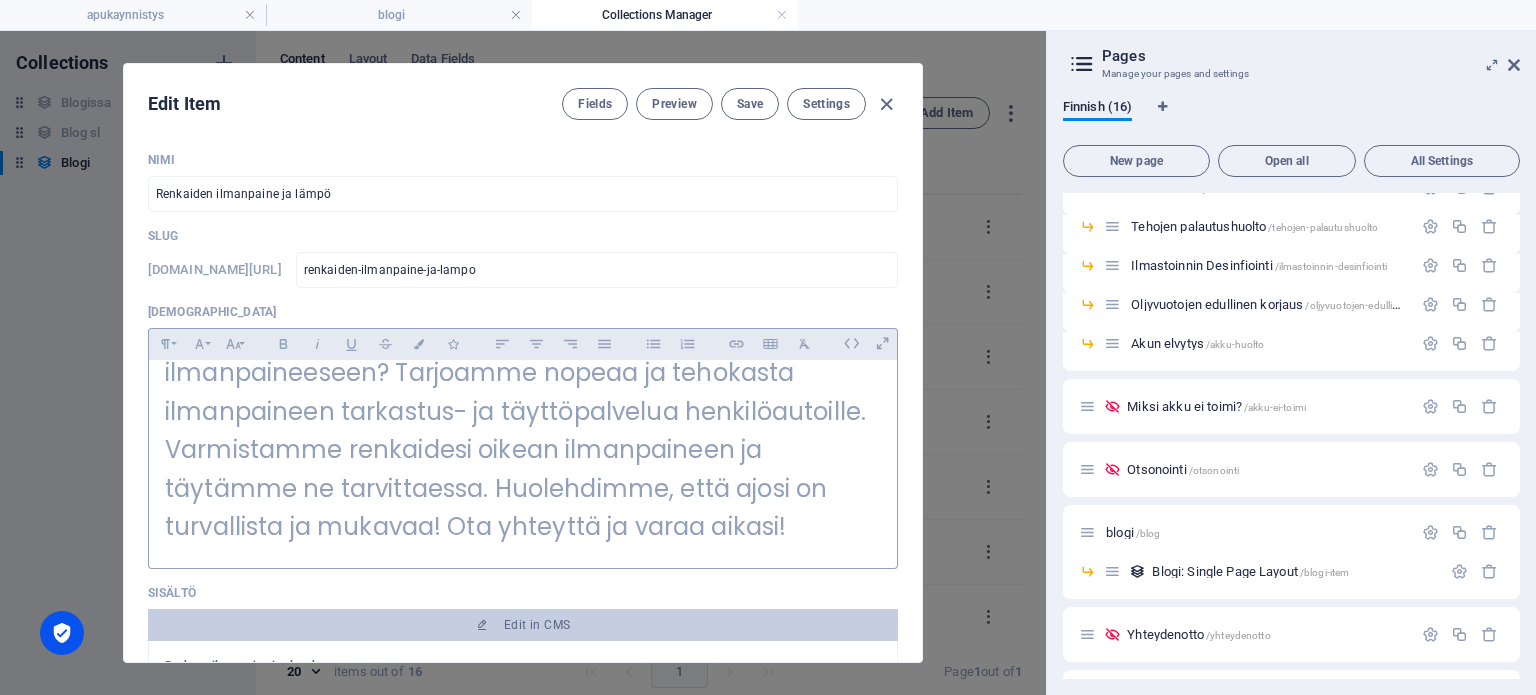 scroll, scrollTop: 63, scrollLeft: 0, axis: vertical 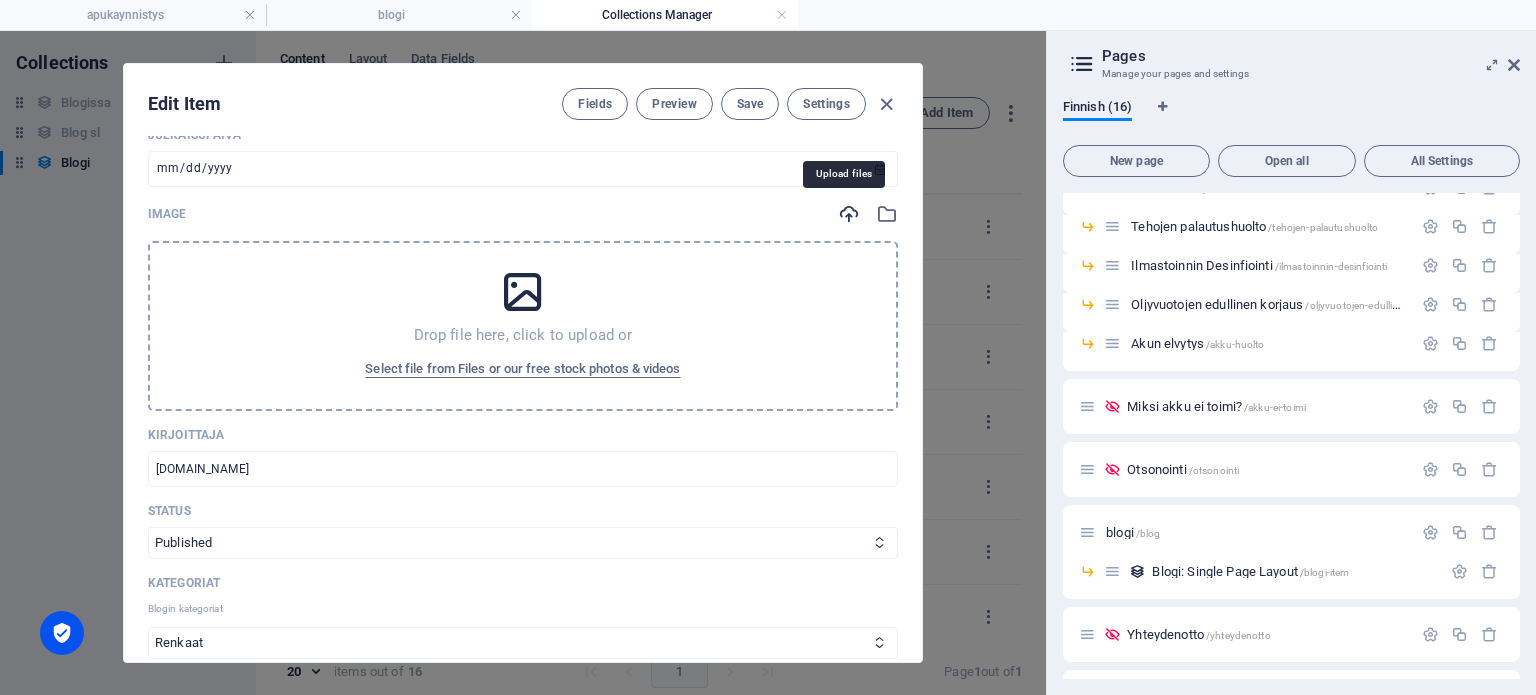 click at bounding box center [849, 214] 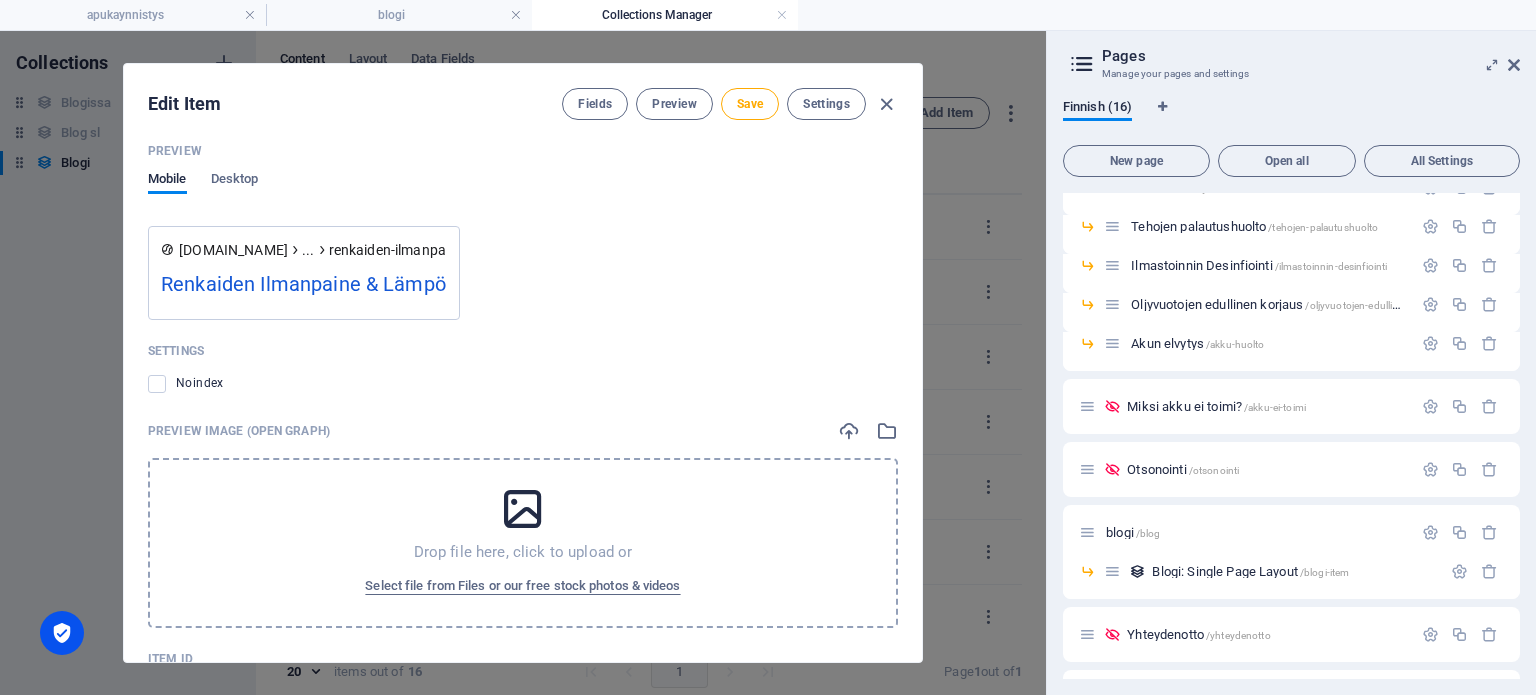 scroll, scrollTop: 1996, scrollLeft: 0, axis: vertical 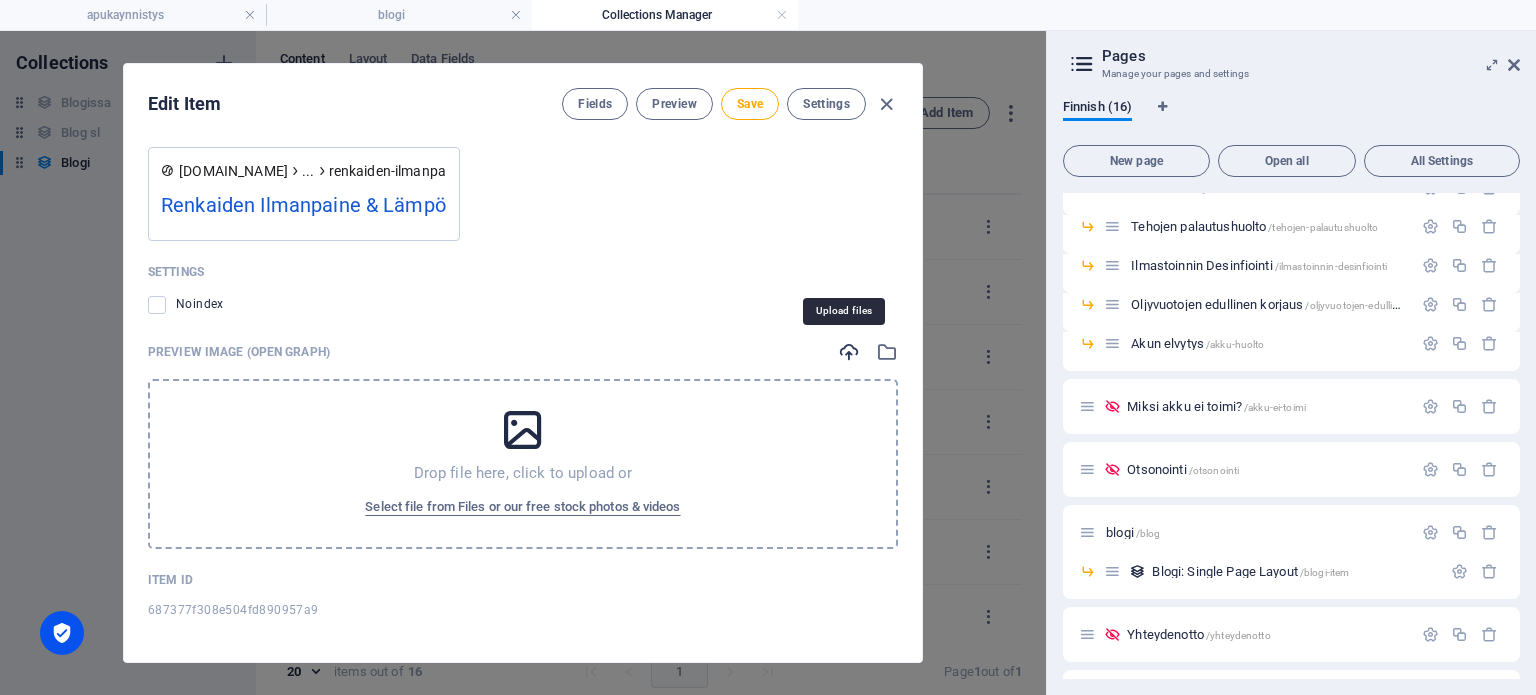 click at bounding box center [849, 352] 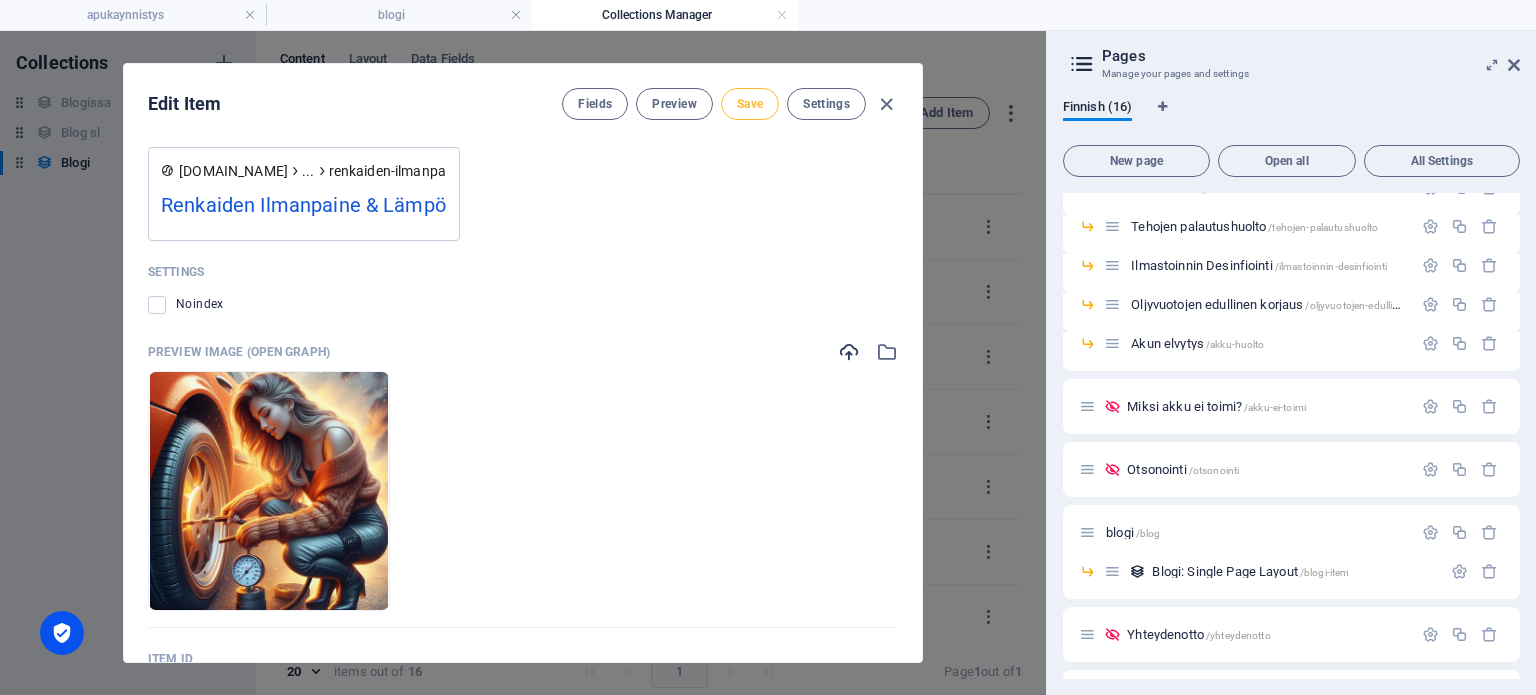 click on "Save" at bounding box center [750, 104] 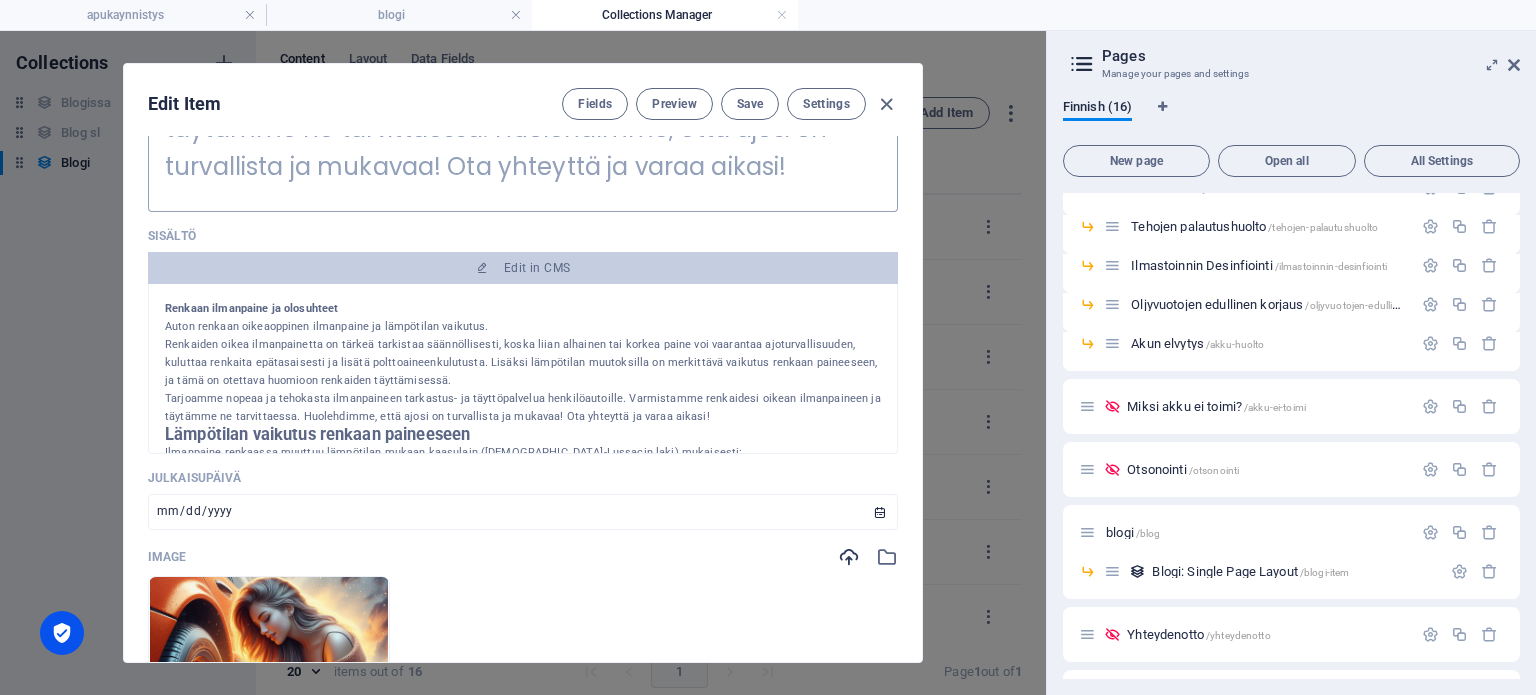scroll, scrollTop: 296, scrollLeft: 0, axis: vertical 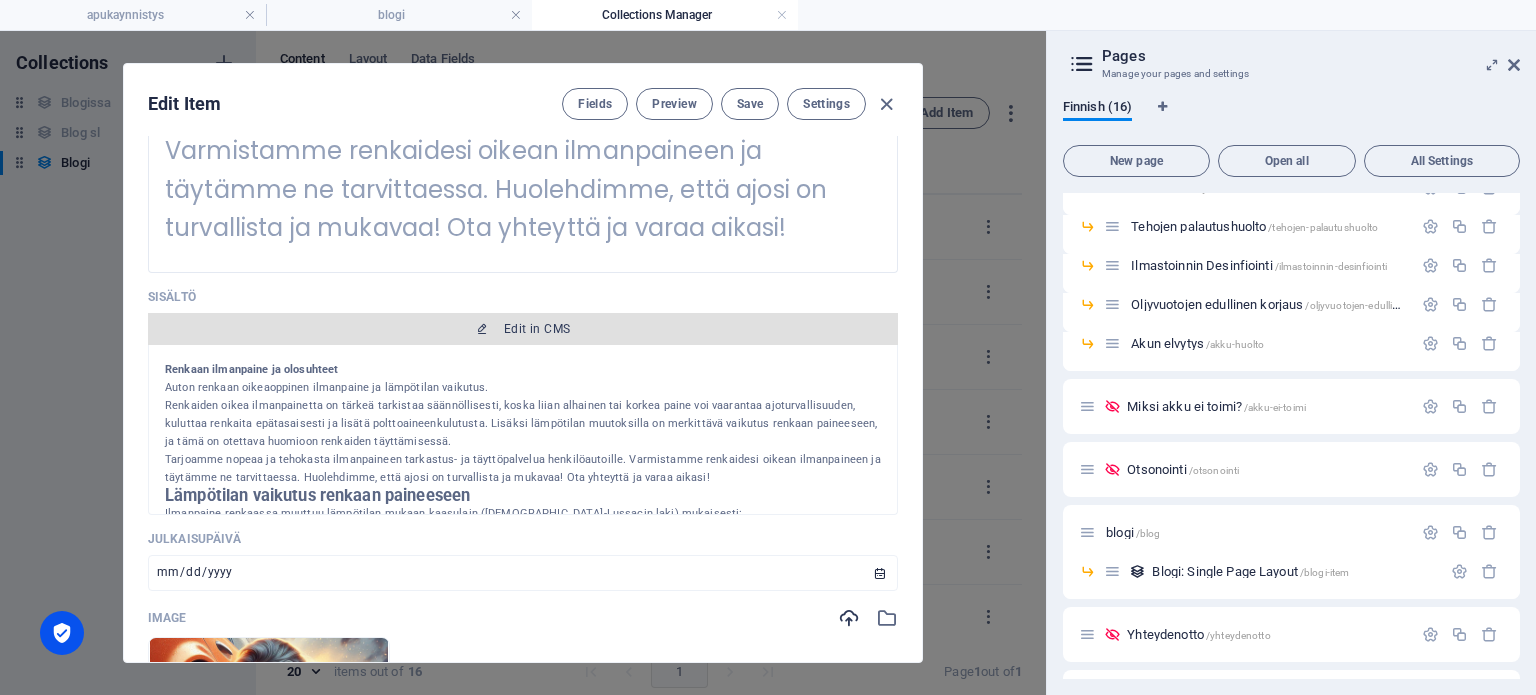 click on "Edit in CMS" at bounding box center (537, 329) 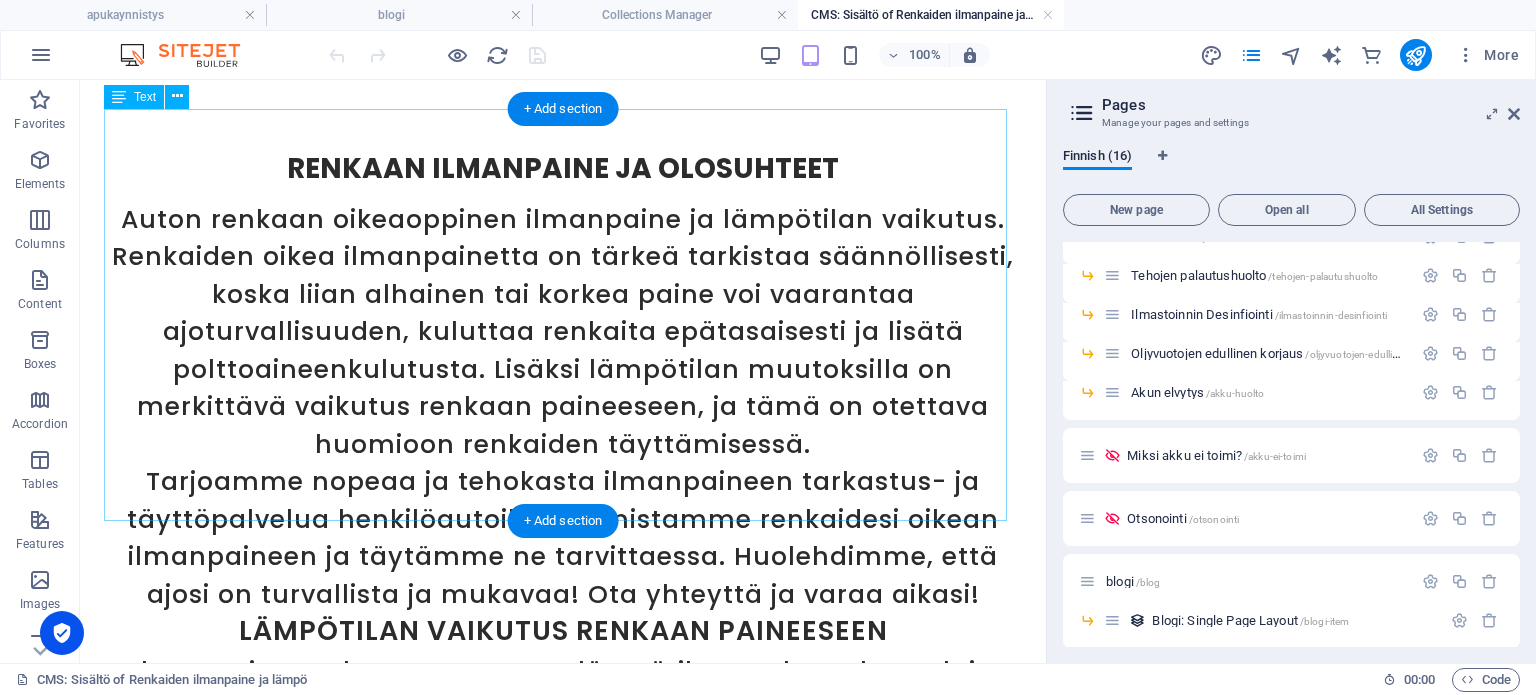 scroll, scrollTop: 0, scrollLeft: 0, axis: both 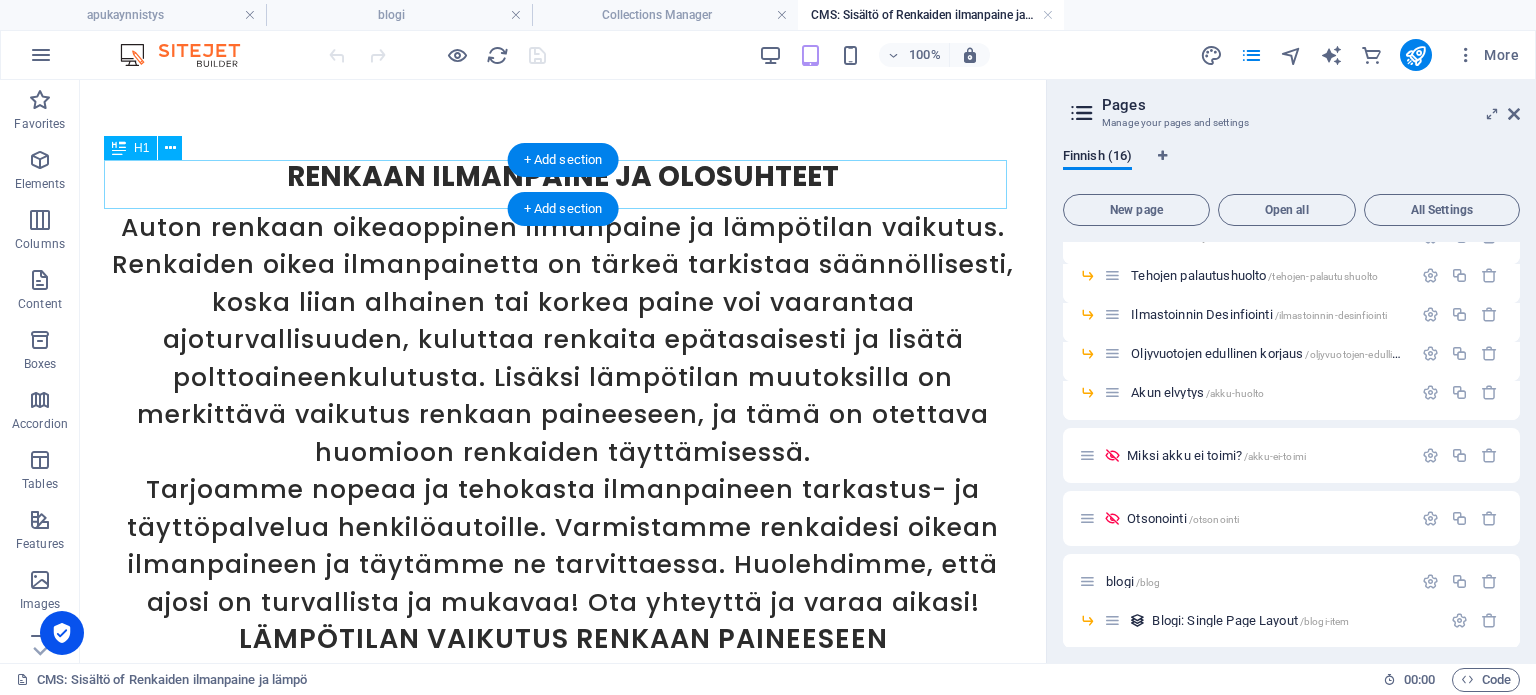 click on "Renkaan ilmanpaine ja olosuhteet" at bounding box center [563, 184] 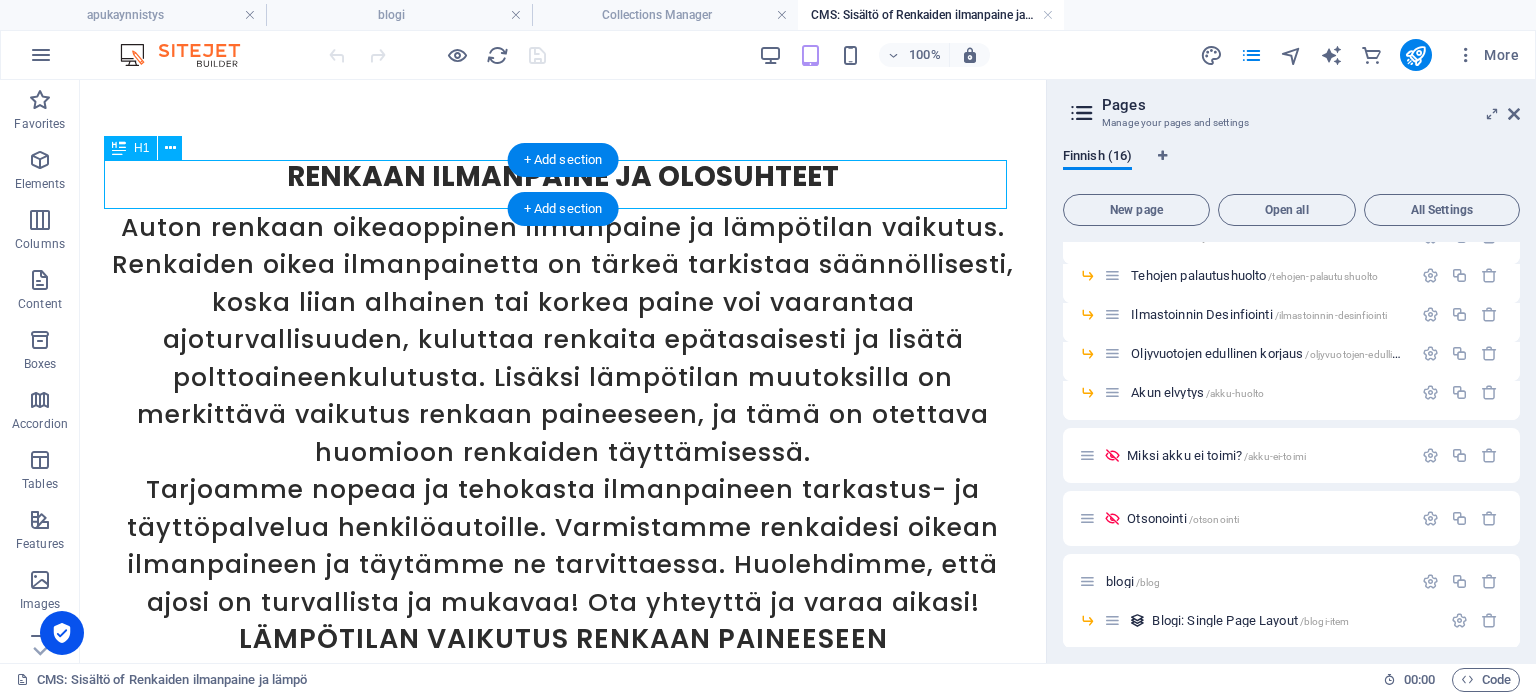 click on "Renkaan ilmanpaine ja olosuhteet" at bounding box center (563, 184) 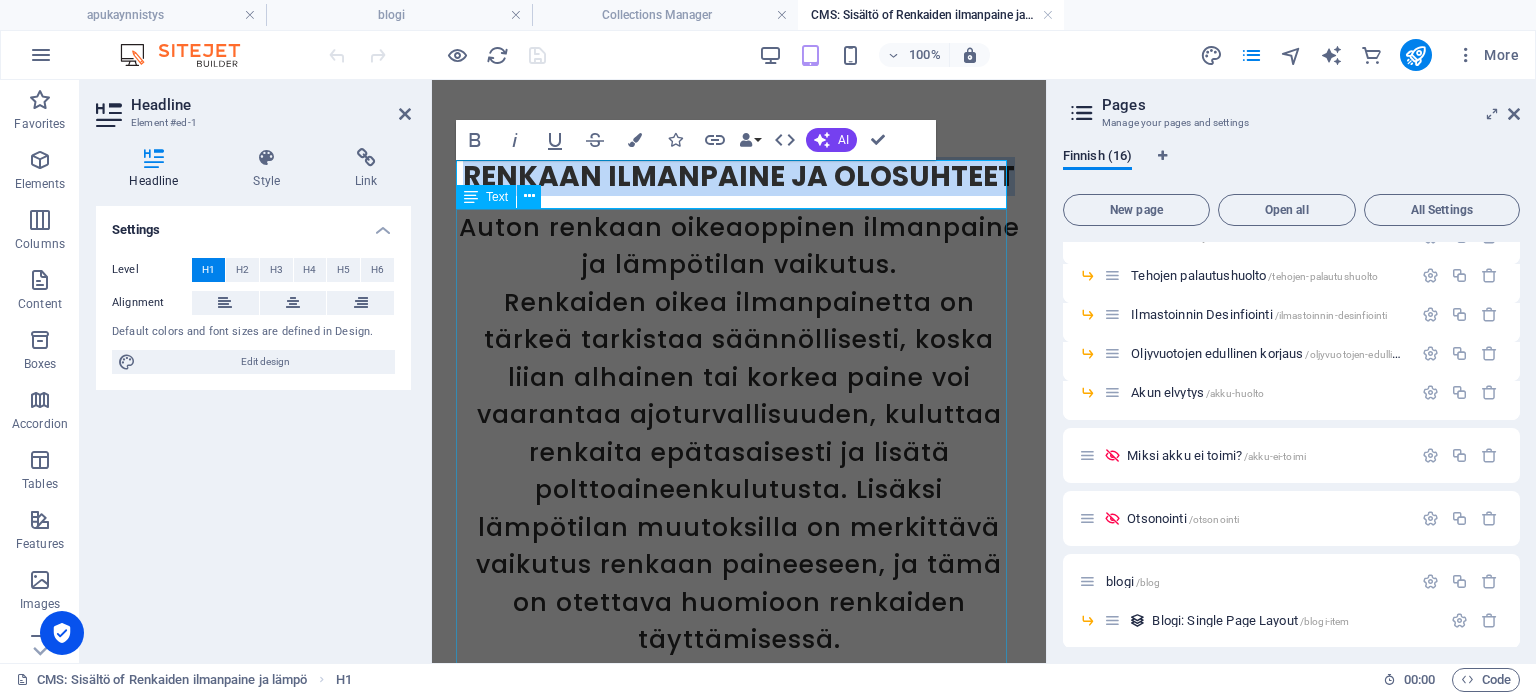 click on "Auton renkaan oikeaoppinen ilmanpaine ja lämpötilan vaikutus. Renkaiden oikea ilmanpainetta on tärkeä tarkistaa säännöllisesti, koska liian alhainen tai korkea paine voi vaarantaa ajoturvallisuuden, kuluttaa renkaita epätasaisesti ja lisätä polttoaineenkulutusta. Lisäksi lämpötilan muutoksilla on merkittävä vaikutus renkaan paineeseen, ja tämä on otettava huomioon renkaiden täyttämisessä. Tarjoamme nopeaa ja tehokasta ilmanpaineen tarkastus- ja täyttöpalvelua henkilöautoille. Varmistamme renkaidesi oikean ilmanpaineen ja täytämme ne tarvittaessa. Huolehdimme, että ajosi on turvallista ja mukavaa! Ota yhteyttä ja varaa aikasi!" at bounding box center (739, 584) 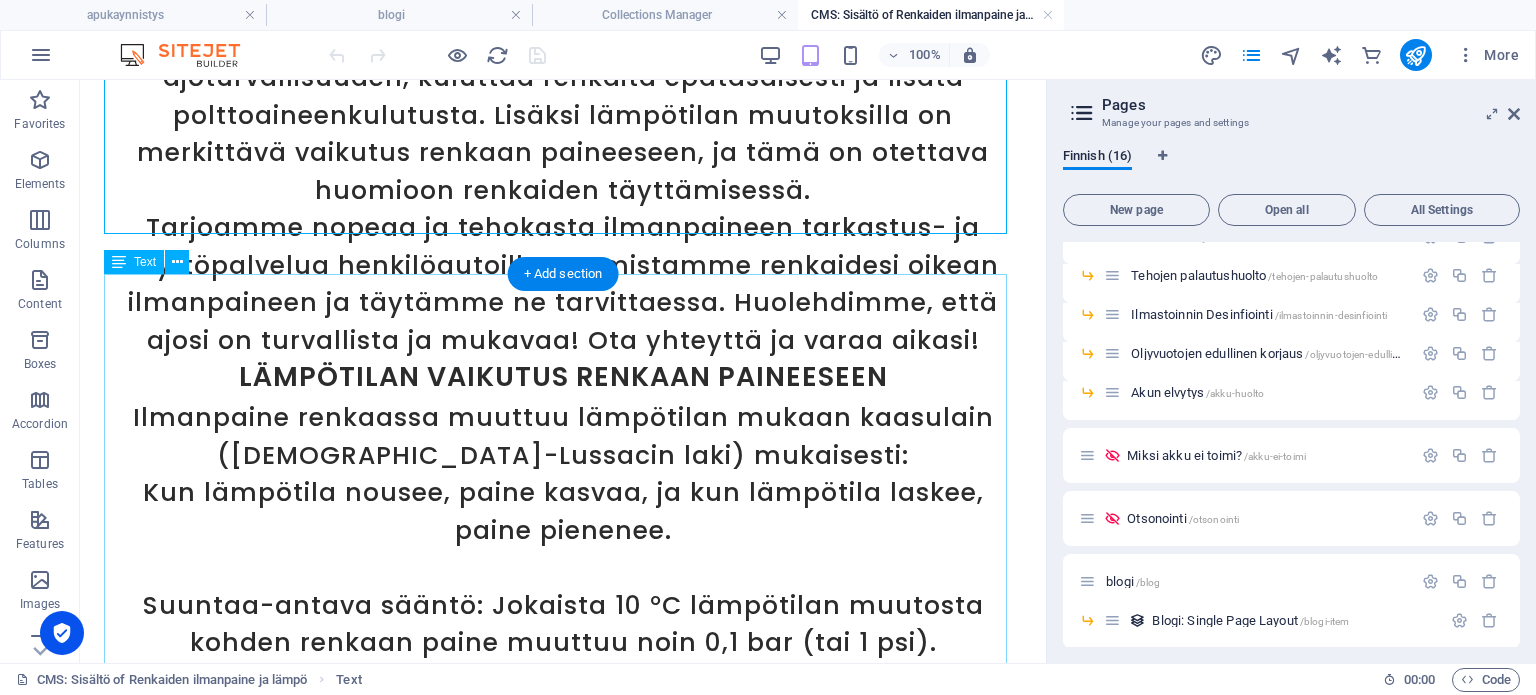 scroll, scrollTop: 400, scrollLeft: 0, axis: vertical 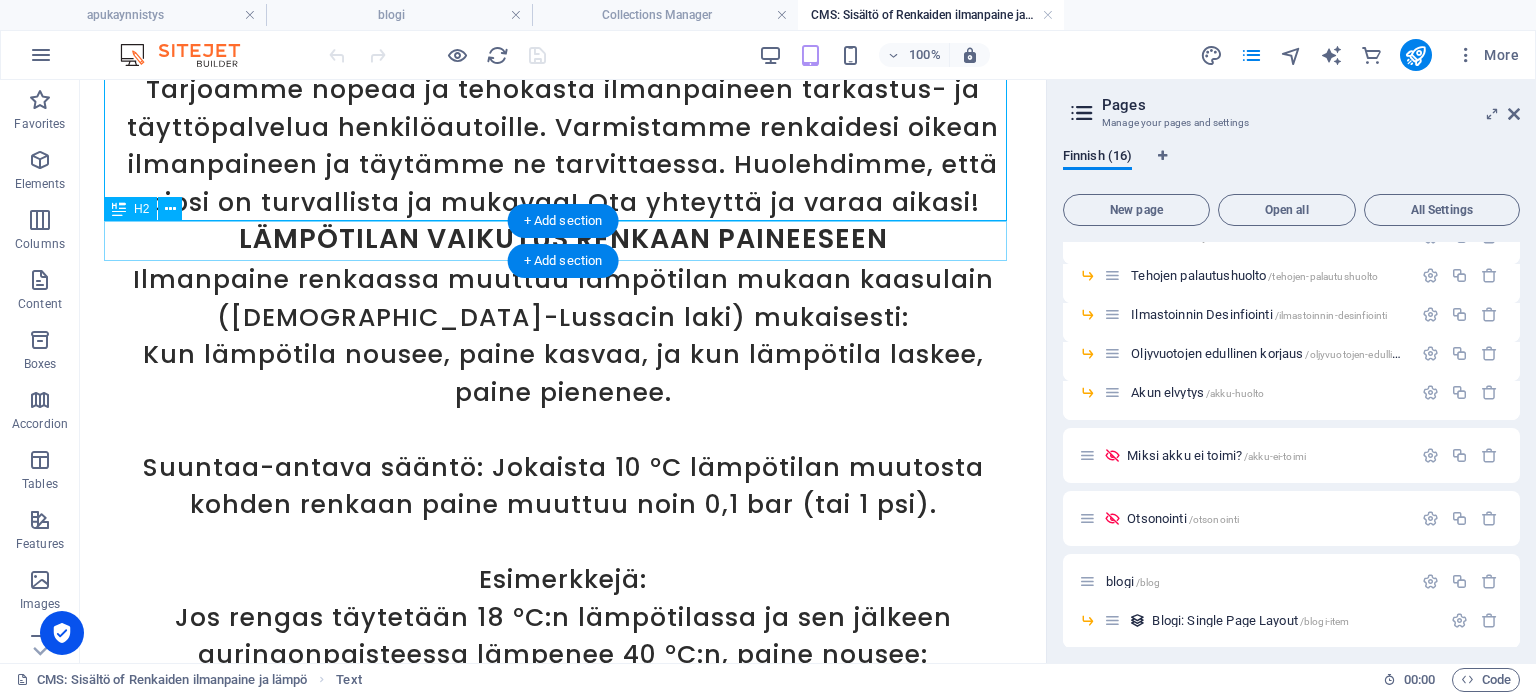click on "Lämpötilan vaikutus renkaan paineeseen" at bounding box center [563, 241] 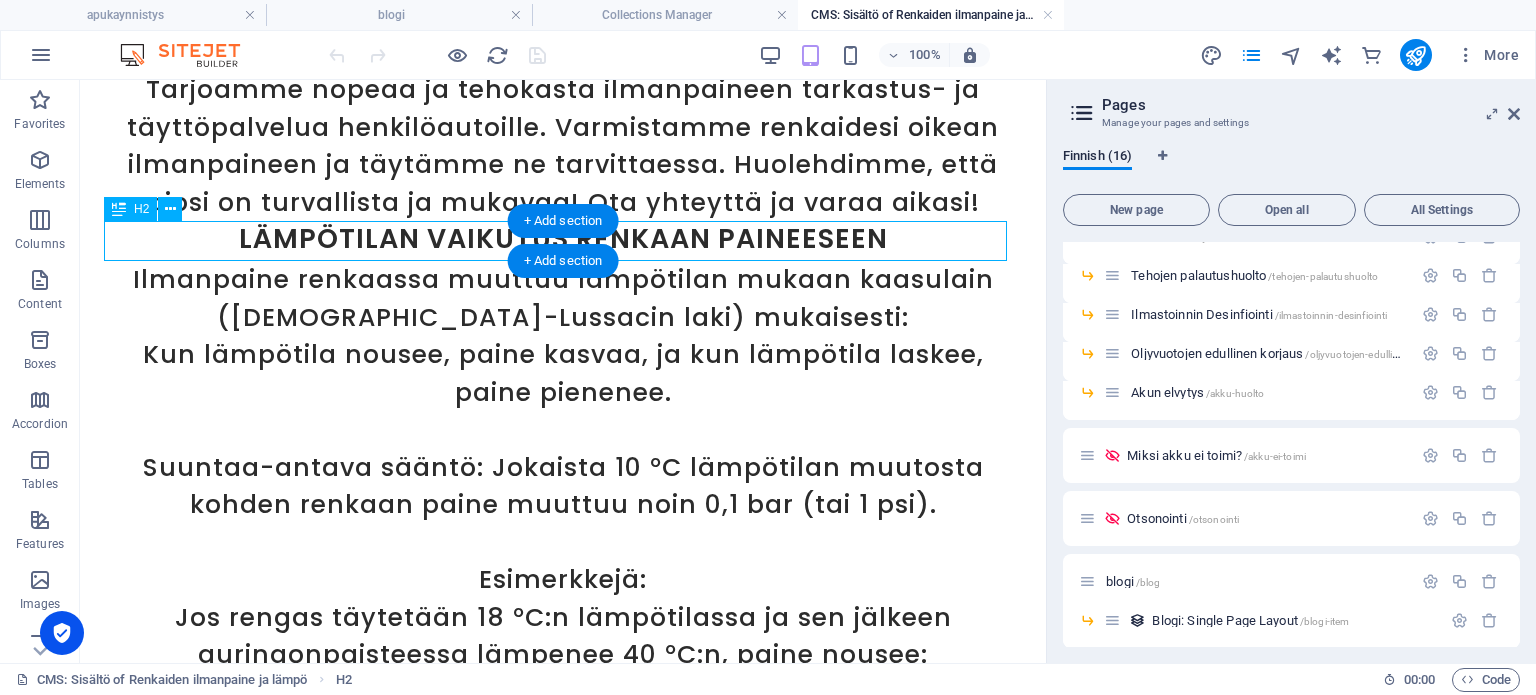 click on "Lämpötilan vaikutus renkaan paineeseen" at bounding box center (563, 241) 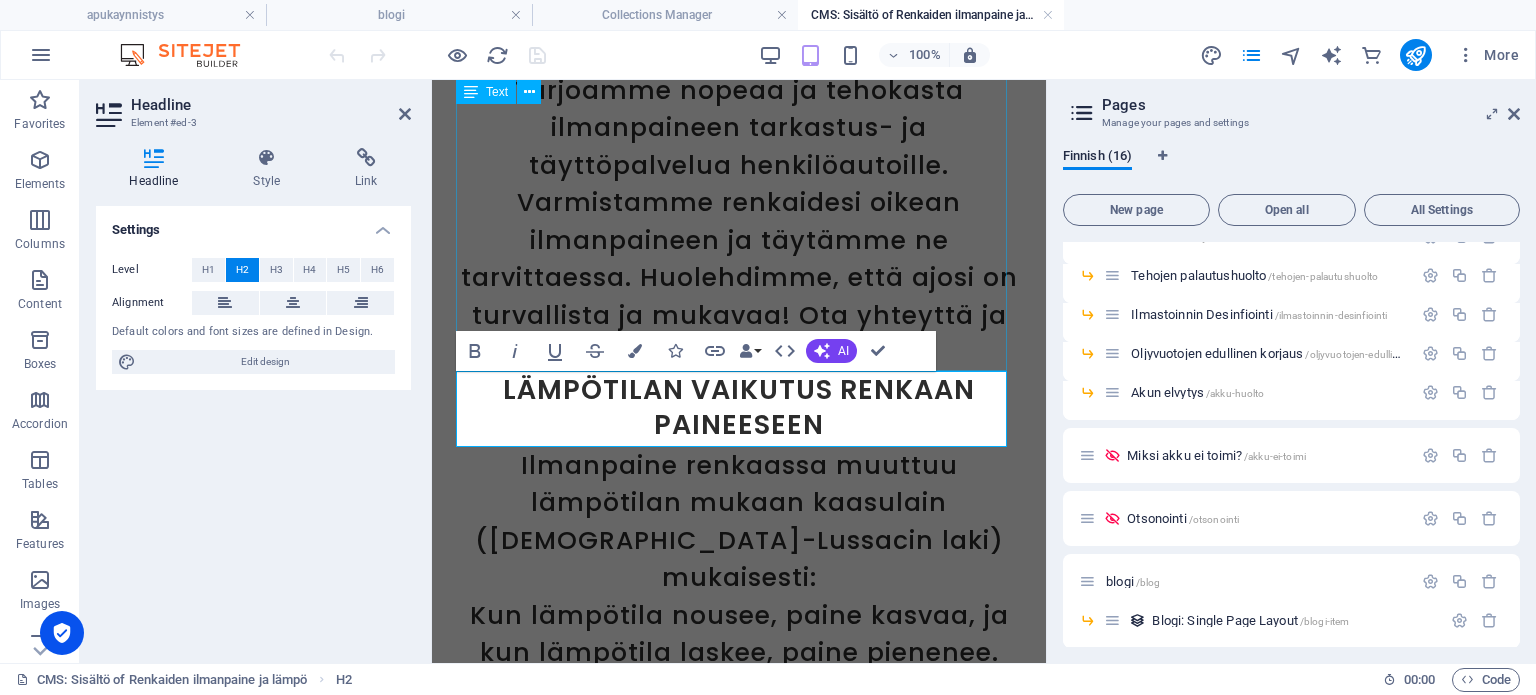 click on "Auton renkaan oikeaoppinen ilmanpaine ja lämpötilan vaikutus. Renkaiden oikea ilmanpainetta on tärkeä tarkistaa säännöllisesti, koska liian alhainen tai korkea paine voi vaarantaa ajoturvallisuuden, kuluttaa renkaita epätasaisesti ja lisätä polttoaineenkulutusta. Lisäksi lämpötilan muutoksilla on merkittävä vaikutus renkaan paineeseen, ja tämä on otettava huomioon renkaiden täyttämisessä. Tarjoamme nopeaa ja tehokasta ilmanpaineen tarkastus- ja täyttöpalvelua henkilöautoille. Varmistamme renkaidesi oikean ilmanpaineen ja täytämme ne tarvittaessa. Huolehdimme, että ajosi on turvallista ja mukavaa! Ota yhteyttä ja varaa aikasi!" at bounding box center [739, -3] 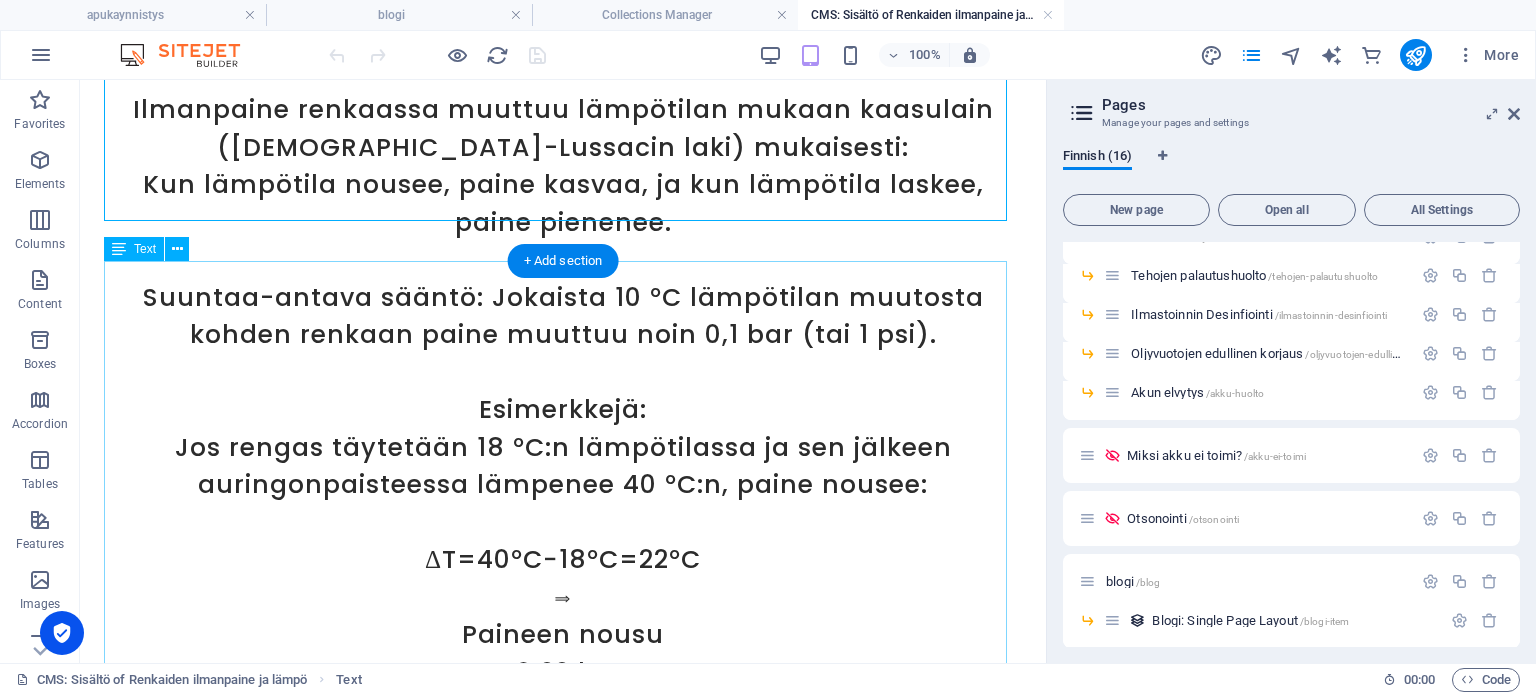scroll, scrollTop: 600, scrollLeft: 0, axis: vertical 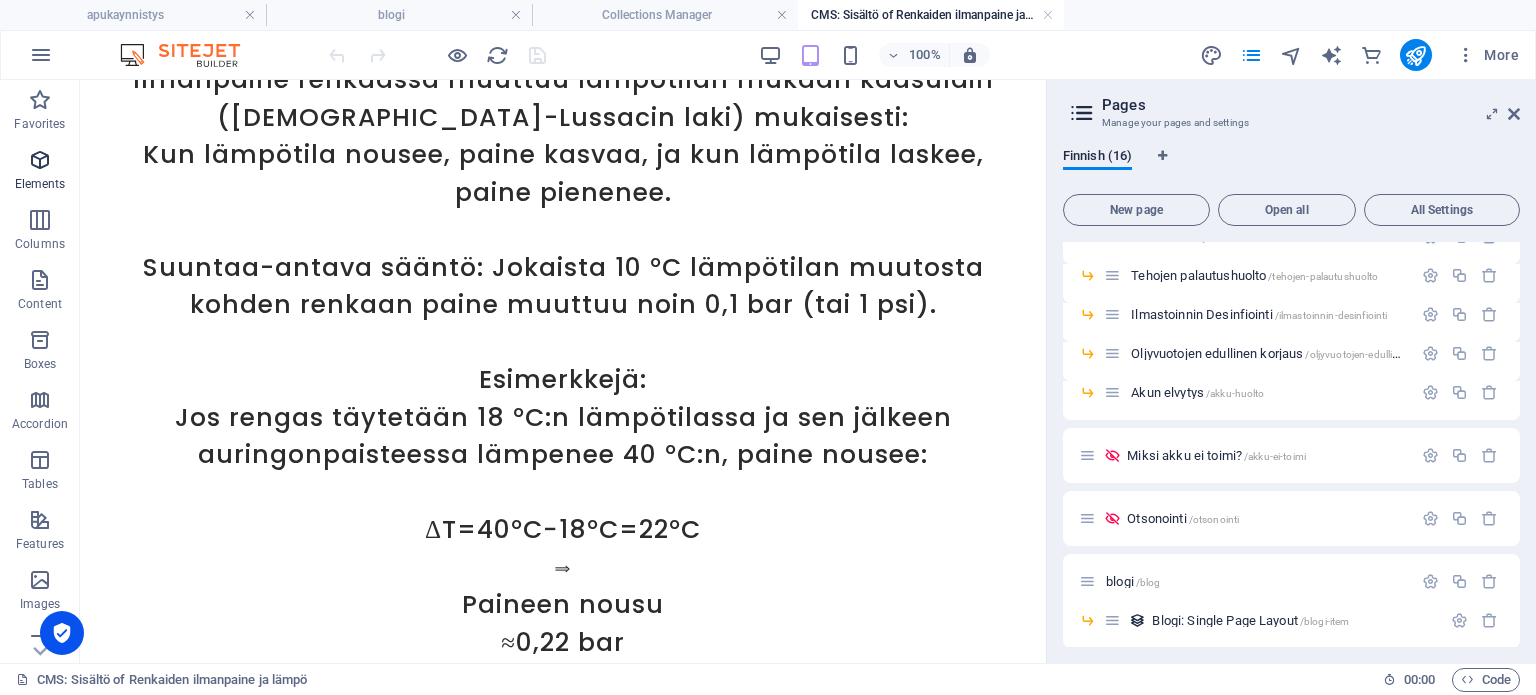 click at bounding box center (40, 160) 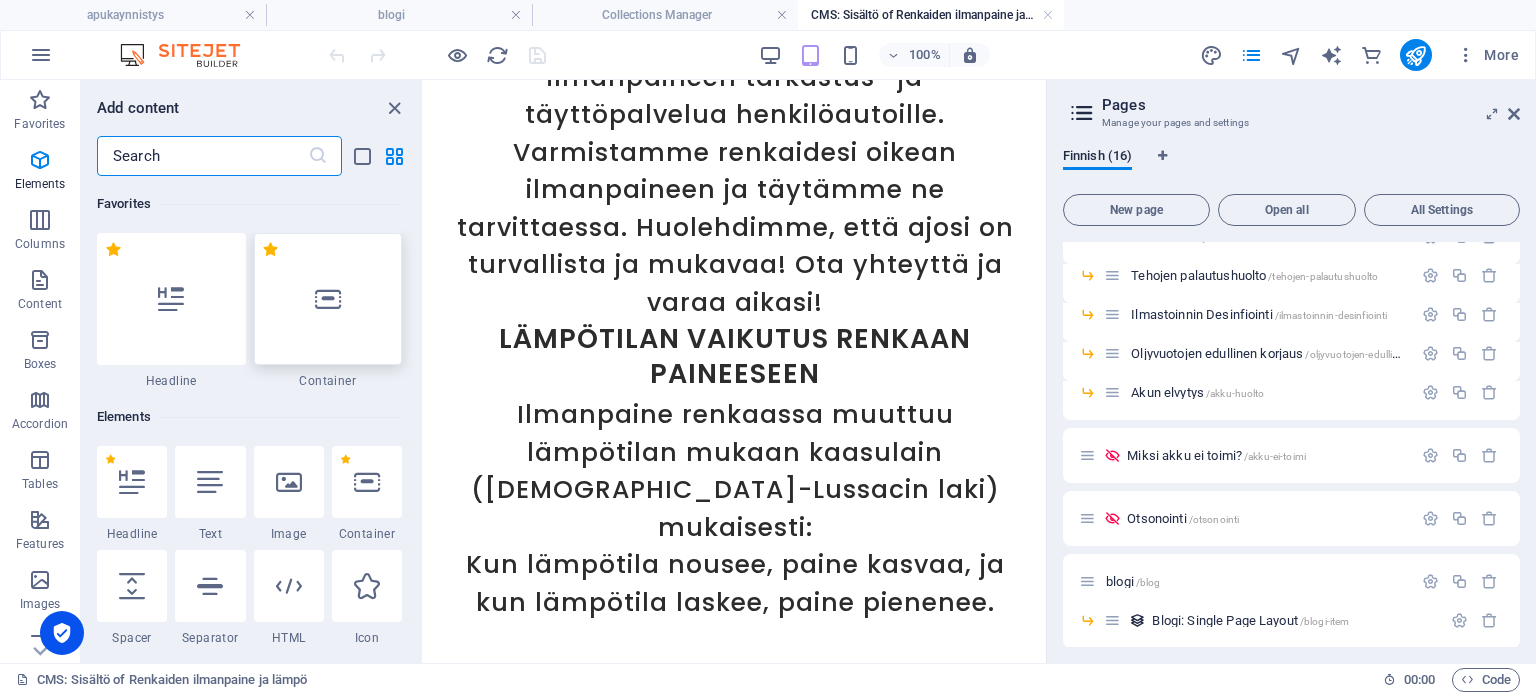 scroll, scrollTop: 972, scrollLeft: 0, axis: vertical 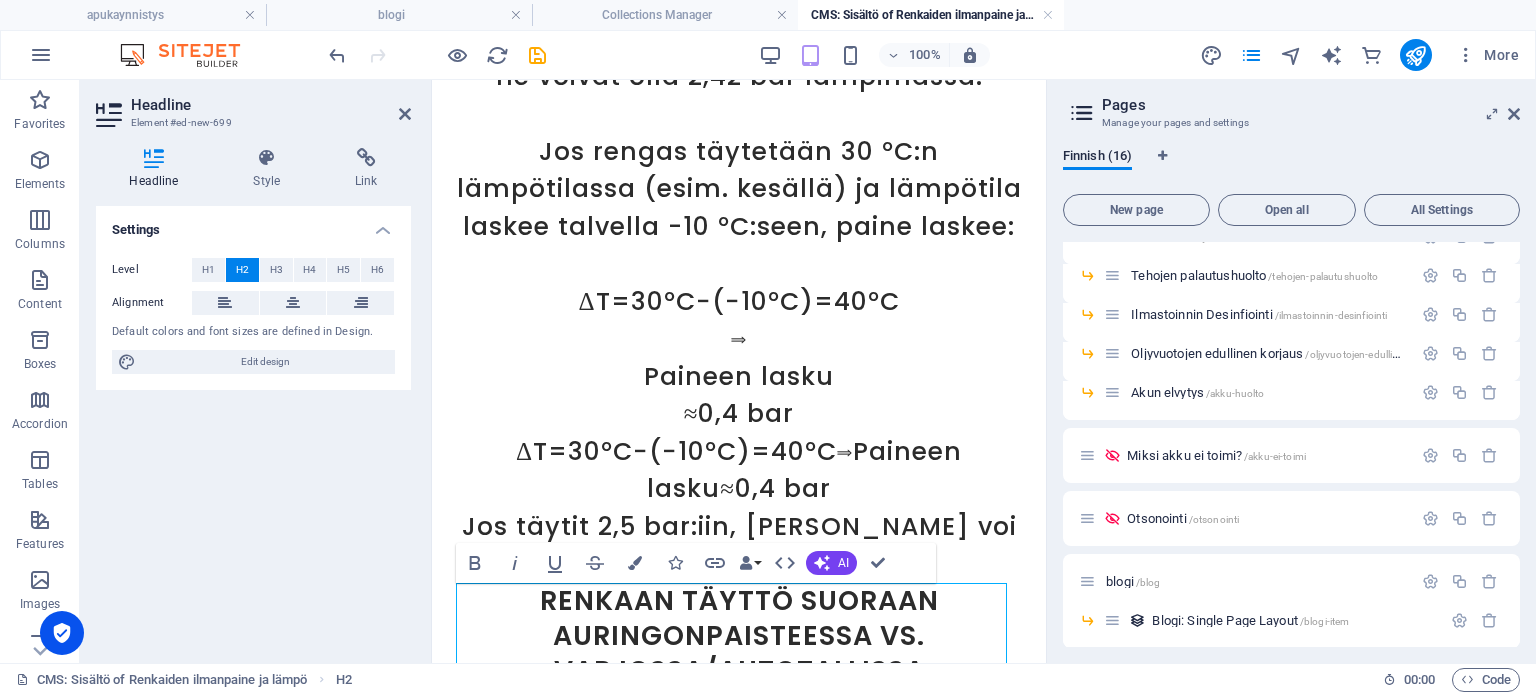 click on "Renkaan ilmanpaine ja olosuhteet Auton renkaan oikeaoppinen ilmanpaine ja lämpötilan vaikutus. Renkaiden oikea ilmanpainetta on tärkeä tarkistaa säännöllisesti, koska liian alhainen tai korkea paine voi vaarantaa ajoturvallisuuden, kuluttaa renkaita epätasaisesti ja lisätä polttoaineenkulutusta. Lisäksi lämpötilan muutoksilla on merkittävä vaikutus renkaan paineeseen, ja tämä on otettava huomioon renkaiden täyttämisessä. Tarjoamme nopeaa ja tehokasta ilmanpaineen tarkastus- ja täyttöpalvelua henkilöautoille. Varmistamme renkaidesi oikean ilmanpaineen ja täytämme ne tarvittaessa. Huolehdimme, että ajosi on turvallista ja mukavaa! Ota yhteyttä ja varaa aikasi! Lämpötilan vaikutus renkaan paineeseen Ilmanpaine renkaassa muuttuu lämpötilan mukaan kaasulain ([DEMOGRAPHIC_DATA]-Lussacin laki) mukaisesti: Kun lämpötila nousee, paine kasvaa, ja kun lämpötila laskee, paine pienenee. Esimerkkejä: ΔT=40°C−18°C=22°C   ⟹ Paineen nousu ≈0,22 bar ΔT=30°C−(−10°C)=40°C  ⟹" at bounding box center (739, -512) 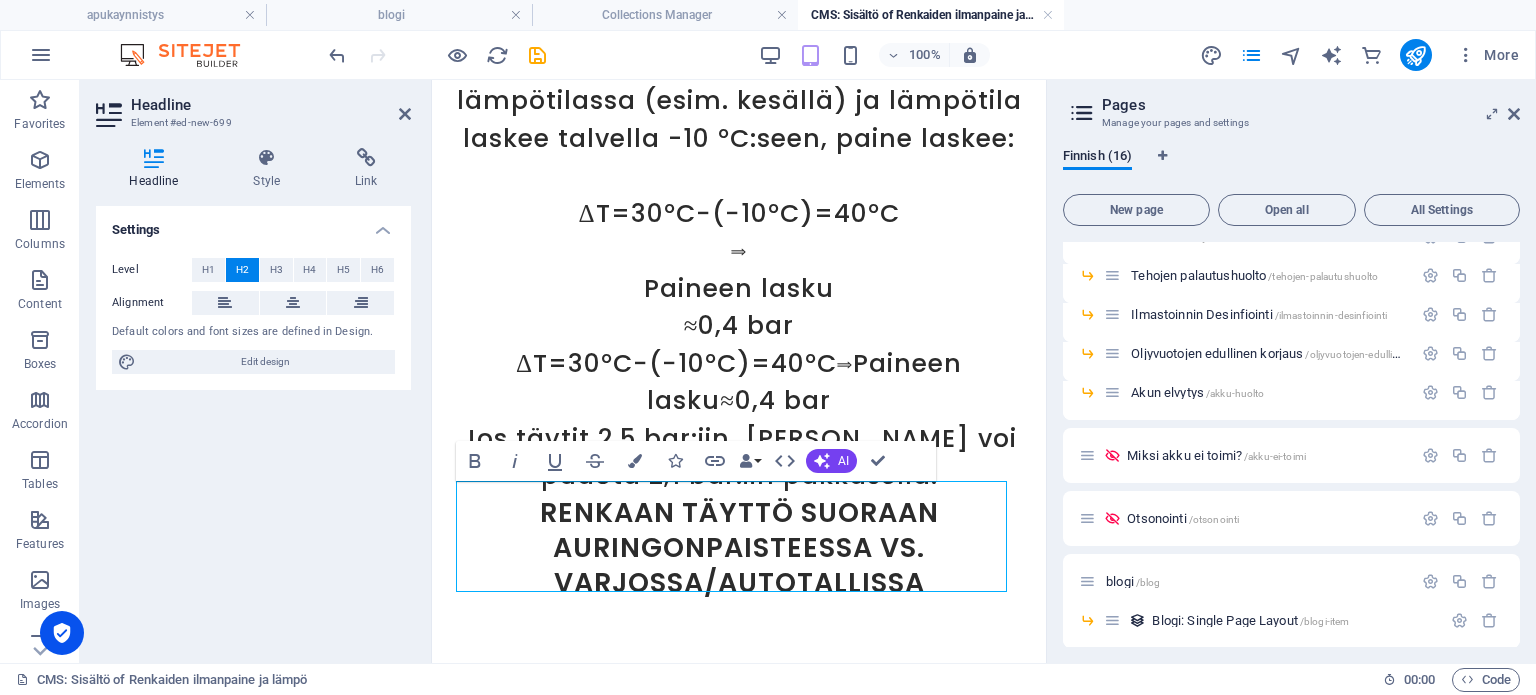 scroll, scrollTop: 1985, scrollLeft: 0, axis: vertical 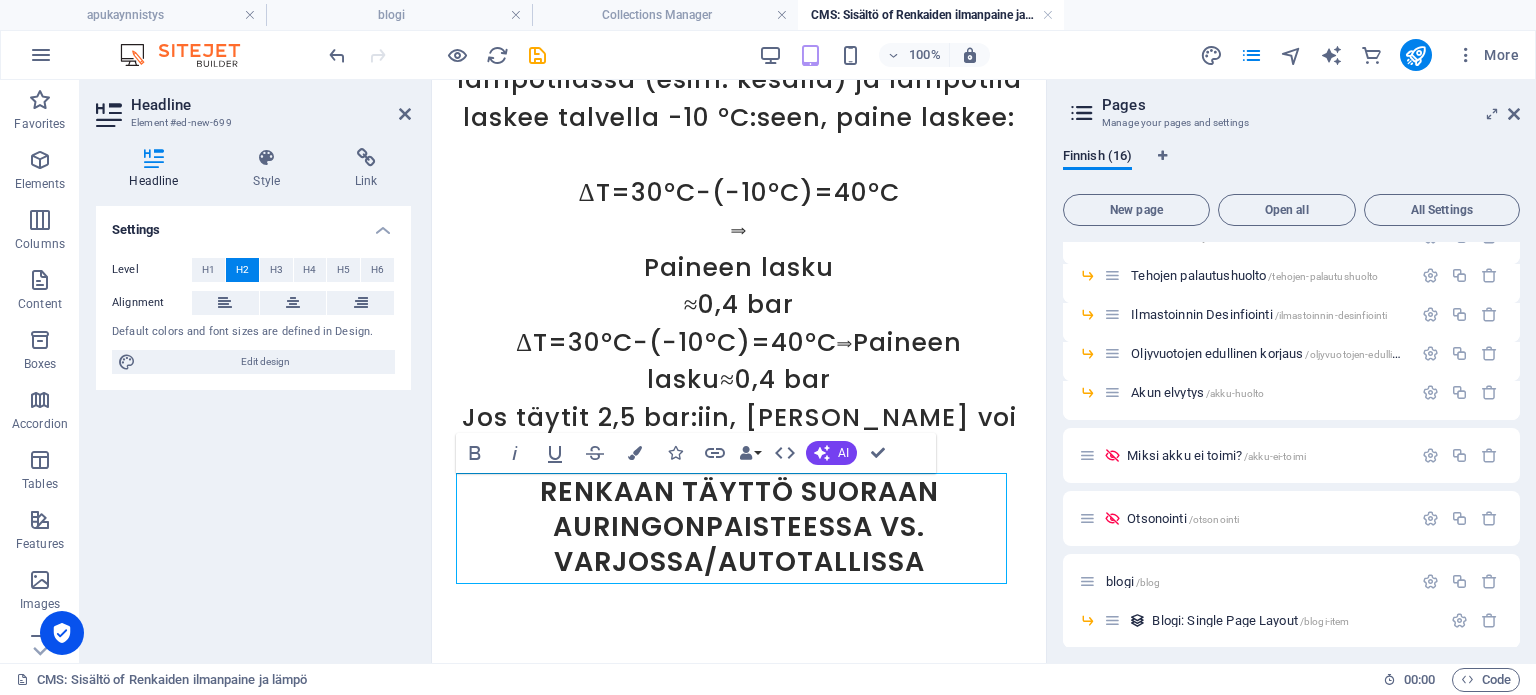 click on "Renkaan ilmanpaine ja olosuhteet Auton renkaan oikeaoppinen ilmanpaine ja lämpötilan vaikutus. Renkaiden oikea ilmanpainetta on tärkeä tarkistaa säännöllisesti, koska liian alhainen tai korkea paine voi vaarantaa ajoturvallisuuden, kuluttaa renkaita epätasaisesti ja lisätä polttoaineenkulutusta. Lisäksi lämpötilan muutoksilla on merkittävä vaikutus renkaan paineeseen, ja tämä on otettava huomioon renkaiden täyttämisessä. Tarjoamme nopeaa ja tehokasta ilmanpaineen tarkastus- ja täyttöpalvelua henkilöautoille. Varmistamme renkaidesi oikean ilmanpaineen ja täytämme ne tarvittaessa. Huolehdimme, että ajosi on turvallista ja mukavaa! Ota yhteyttä ja varaa aikasi! Lämpötilan vaikutus renkaan paineeseen Ilmanpaine renkaassa muuttuu lämpötilan mukaan kaasulain ([DEMOGRAPHIC_DATA]-Lussacin laki) mukaisesti: Kun lämpötila nousee, paine kasvaa, ja kun lämpötila laskee, paine pienenee. Esimerkkejä: ΔT=40°C−18°C=22°C   ⟹ Paineen nousu ≈0,22 bar ΔT=30°C−(−10°C)=40°C  ⟹" at bounding box center [739, -621] 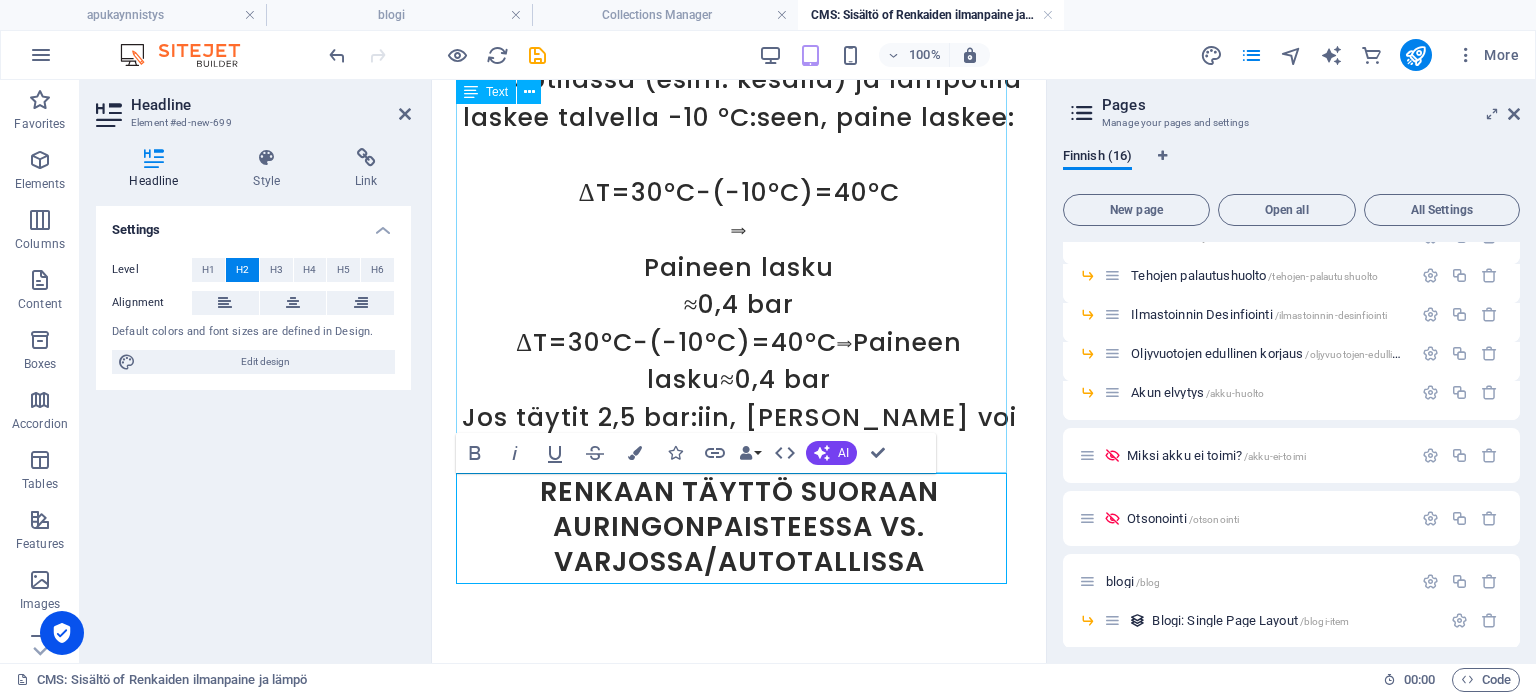 click on "Ilmanpaine renkaassa muuttuu lämpötilan mukaan kaasulain (Gay-Lussacin laki) mukaisesti: Kun lämpötila nousee, paine kasvaa, ja kun lämpötila laskee, paine pienenee. Suuntaa-antava sääntö: Jokaista 10 °C lämpötilan muutosta kohden renkaan paine muuttuu noin 0,1 bar (tai 1 psi). Esimerkkejä: Jos rengas täytetään 18 °C:n lämpötilassa ja sen jälkeen auringonpaisteessa lämpenee 40 °C:n, paine nousee: ΔT=40°C−18°C=22°C   ⟹ Paineen nousu ≈0,22 bar ΔT=40°C−18°C=22°C⟹Paineen nousu≈0,22 bar Jos täytit renkaat 2,2 bar:iin kylmässä, ne voivat olla 2,42 bar lämpimässä. Jos rengas täytetään 30 °C:n lämpötilassa (esim. kesällä) ja lämpötila laskee talvella -10 °C:seen, paine laskee: ΔT=30°C−(−10°C)=40°C  ⟹  Paineen lasku ≈0,4 bar ΔT=30°C−(−10°C)=40°C⟹Paineen lasku≈0,4 bar Jos täytit 2,5 bar:iin, paine voi pudota 2,1 bar:iin pakkasella." at bounding box center [739, -239] 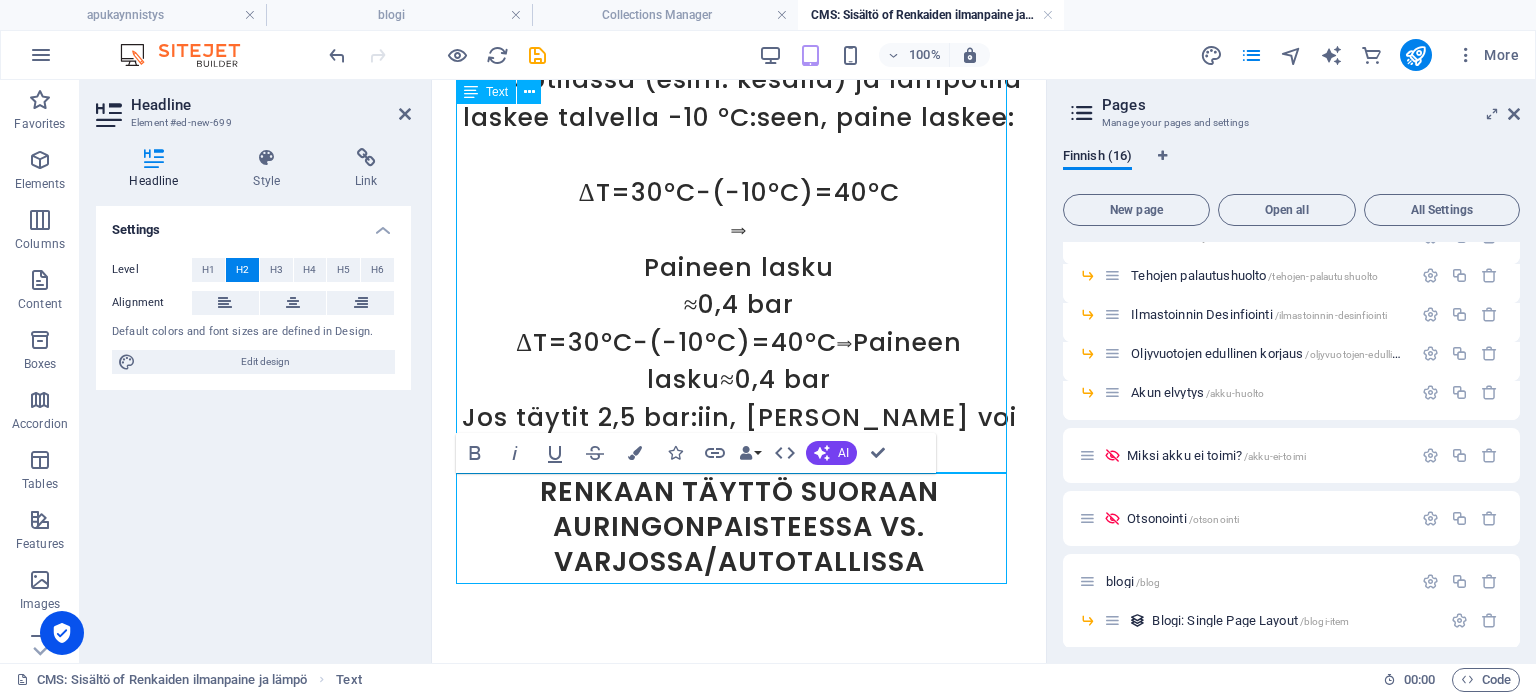 scroll, scrollTop: 1240, scrollLeft: 0, axis: vertical 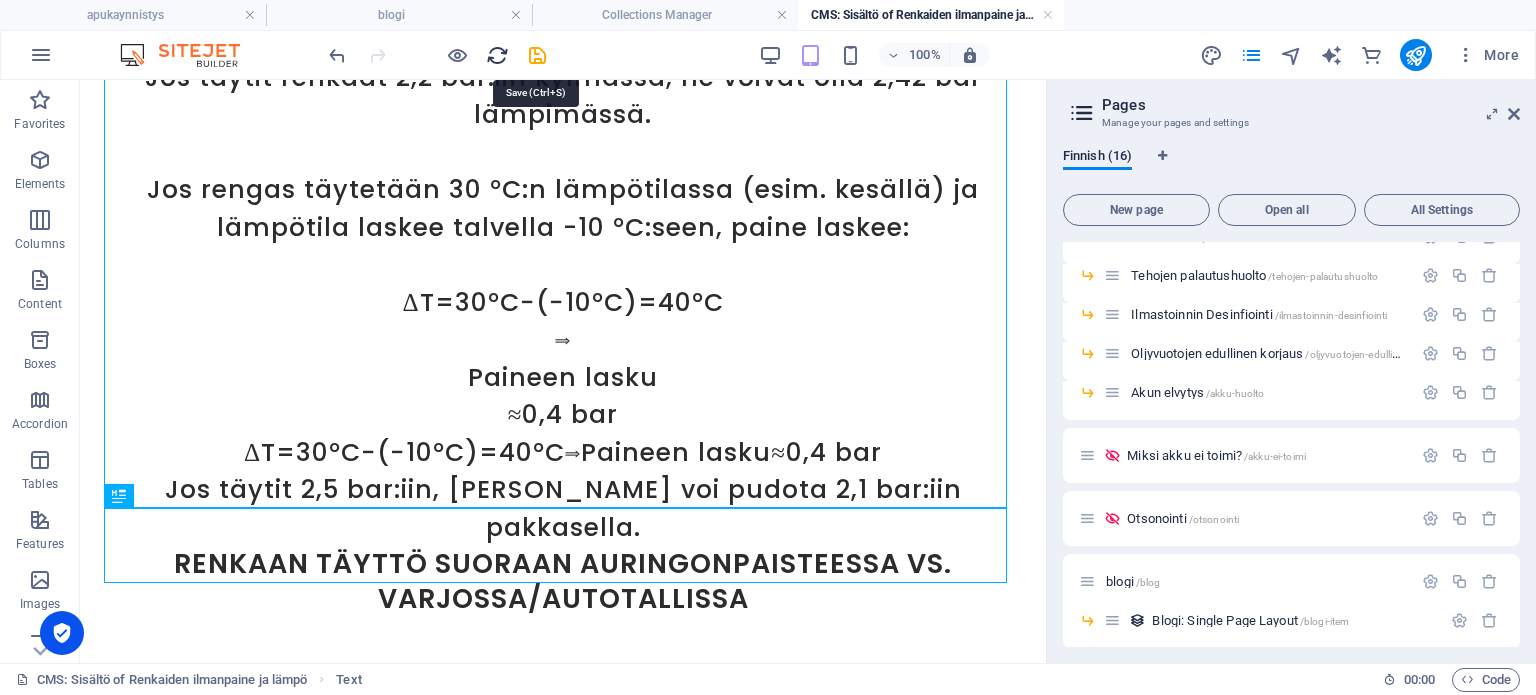 click at bounding box center (537, 55) 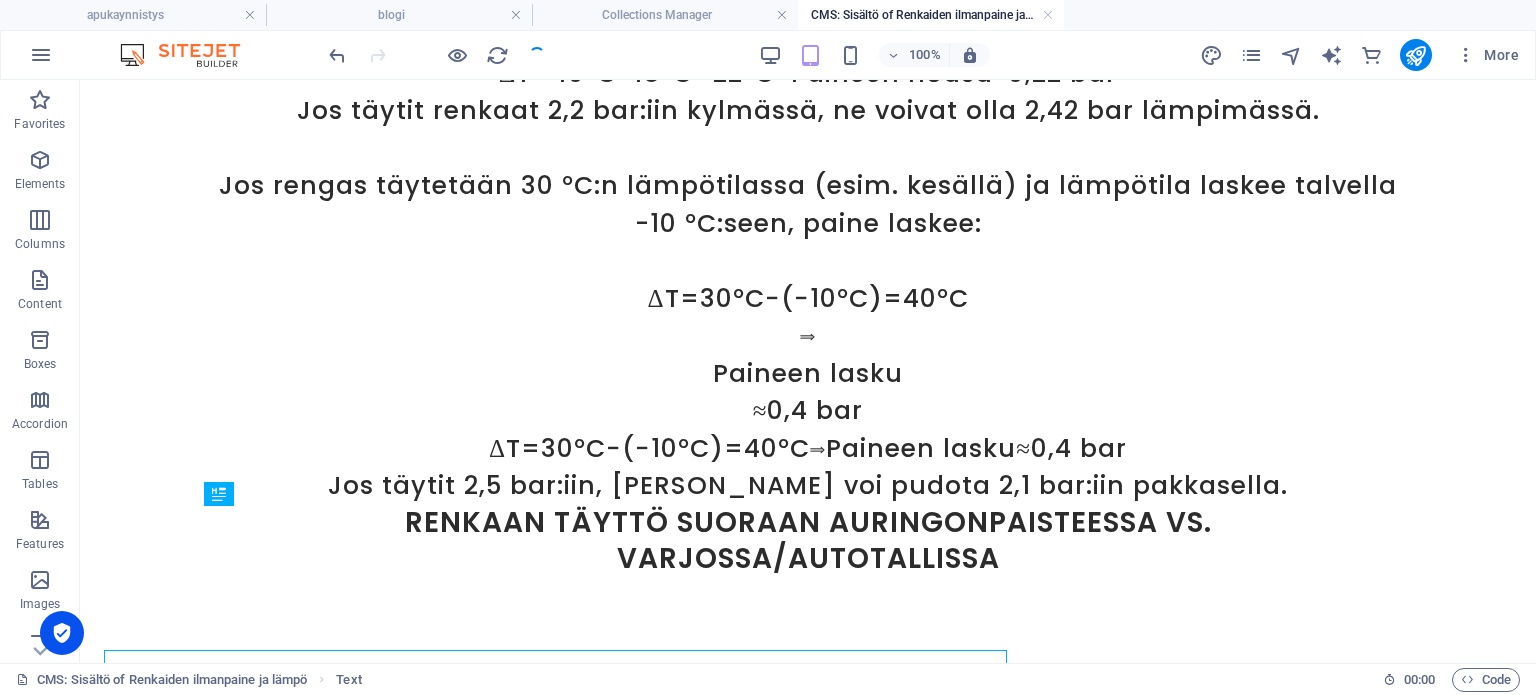 scroll, scrollTop: 1099, scrollLeft: 0, axis: vertical 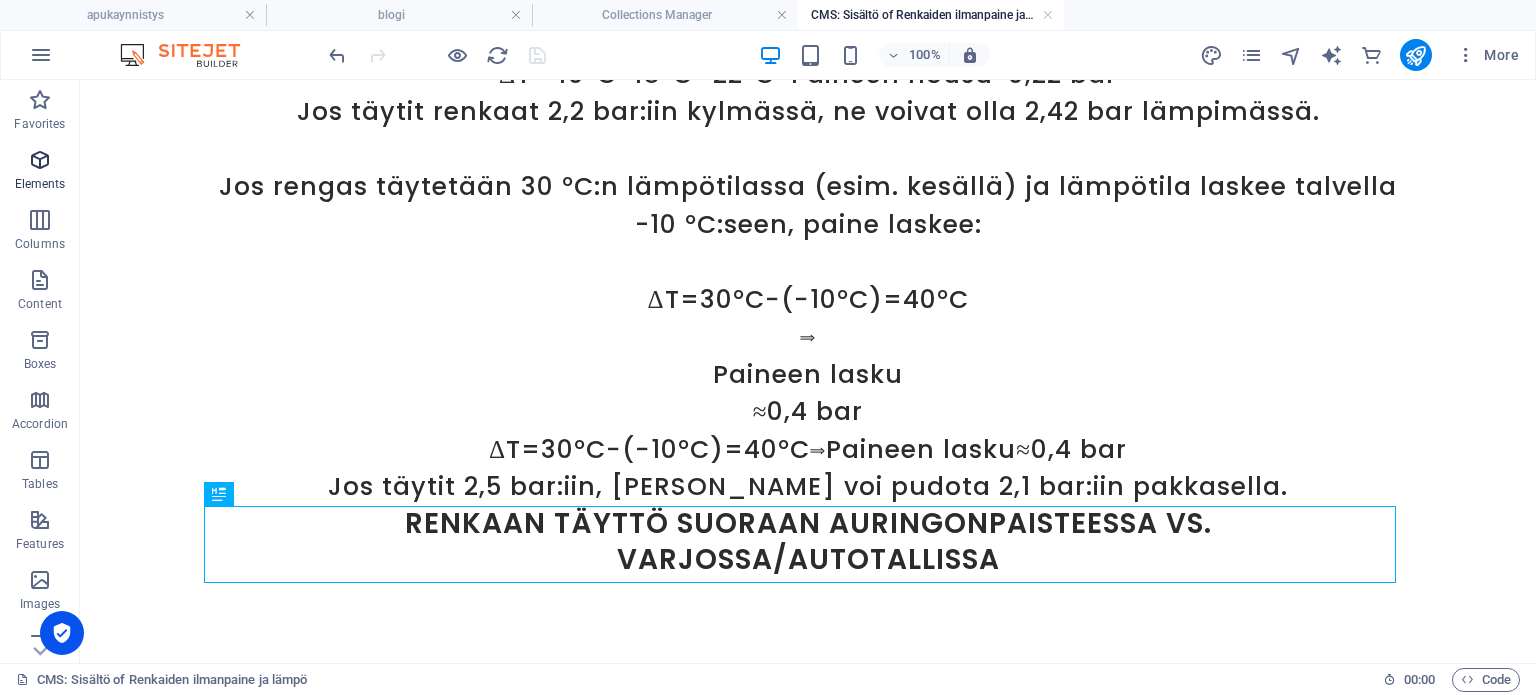click at bounding box center (40, 160) 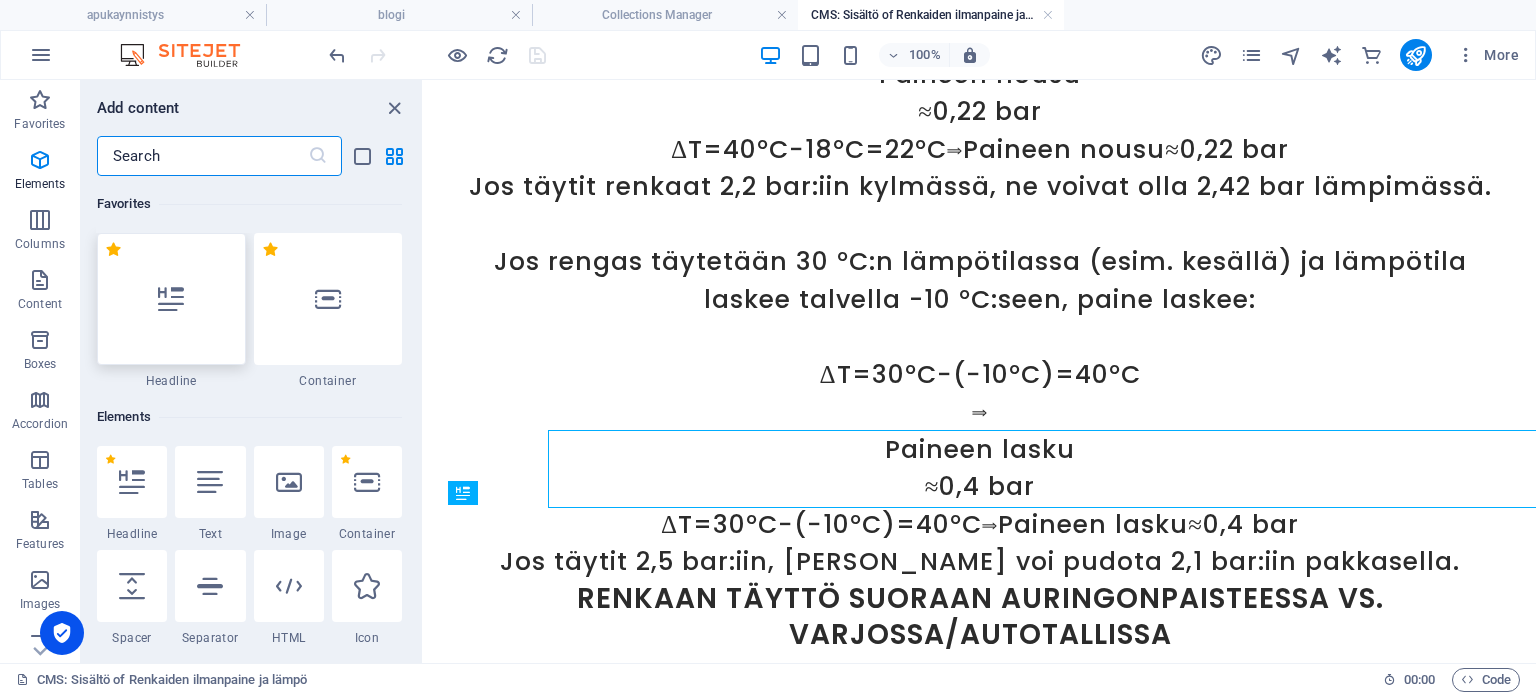scroll, scrollTop: 1174, scrollLeft: 0, axis: vertical 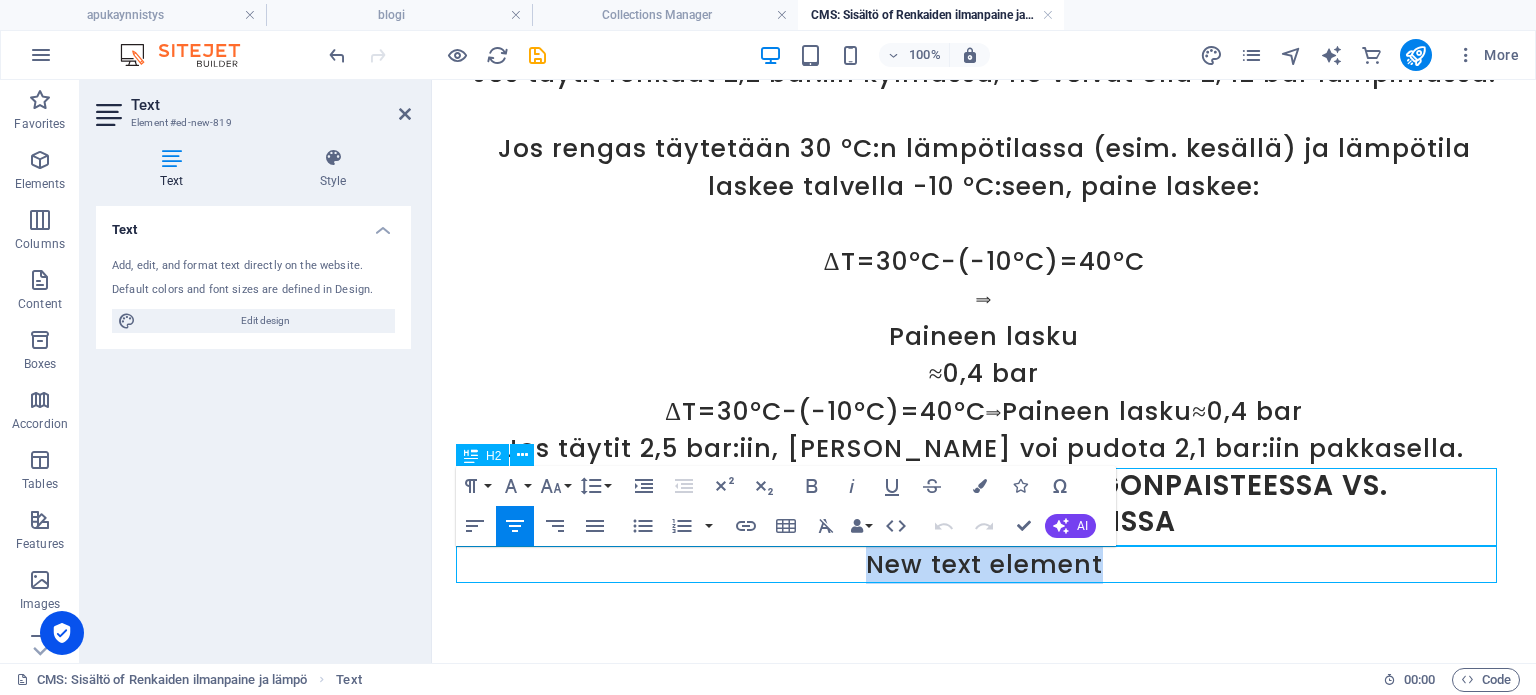 click on "Renkaan täyttö suoraan auringonpaisteessa vs. varjossa/autotallissa" at bounding box center (984, 507) 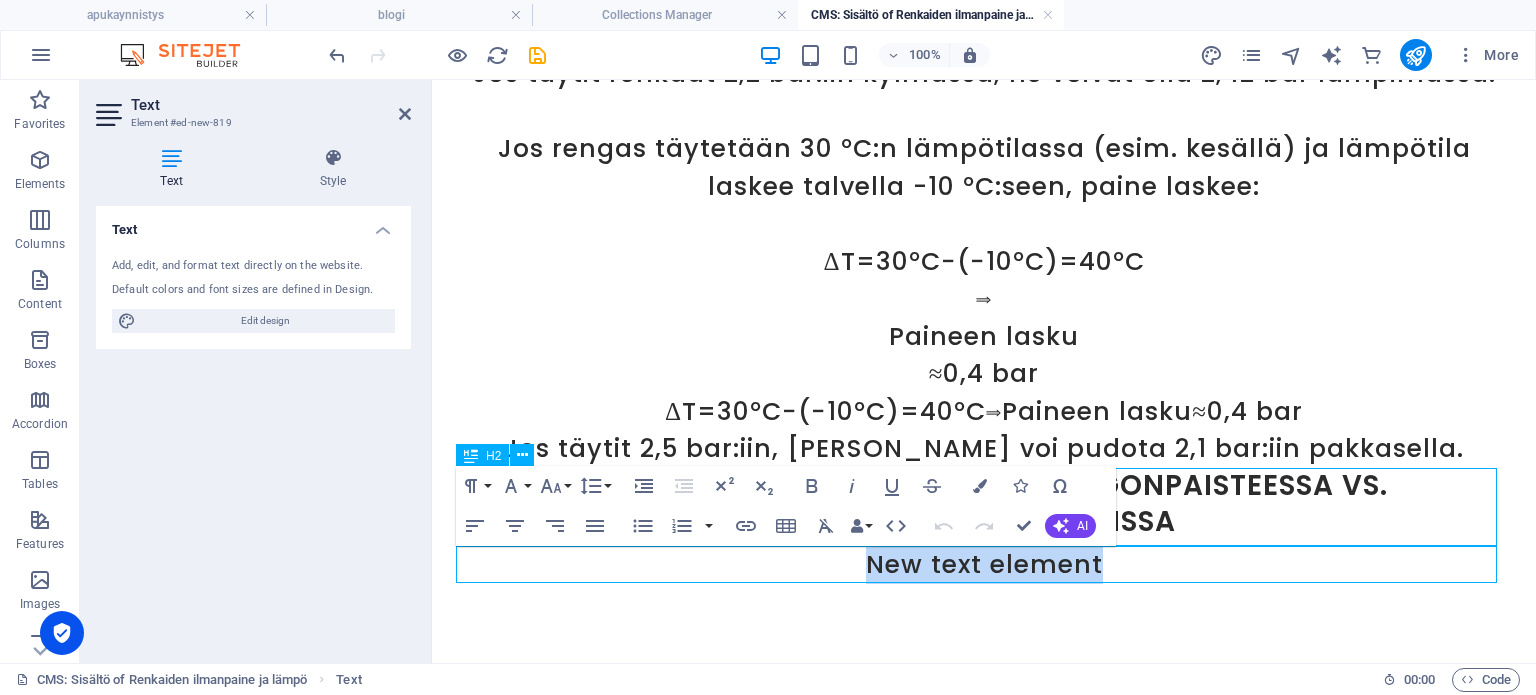 click on "Renkaan täyttö suoraan auringonpaisteessa vs. varjossa/autotallissa" at bounding box center [984, 507] 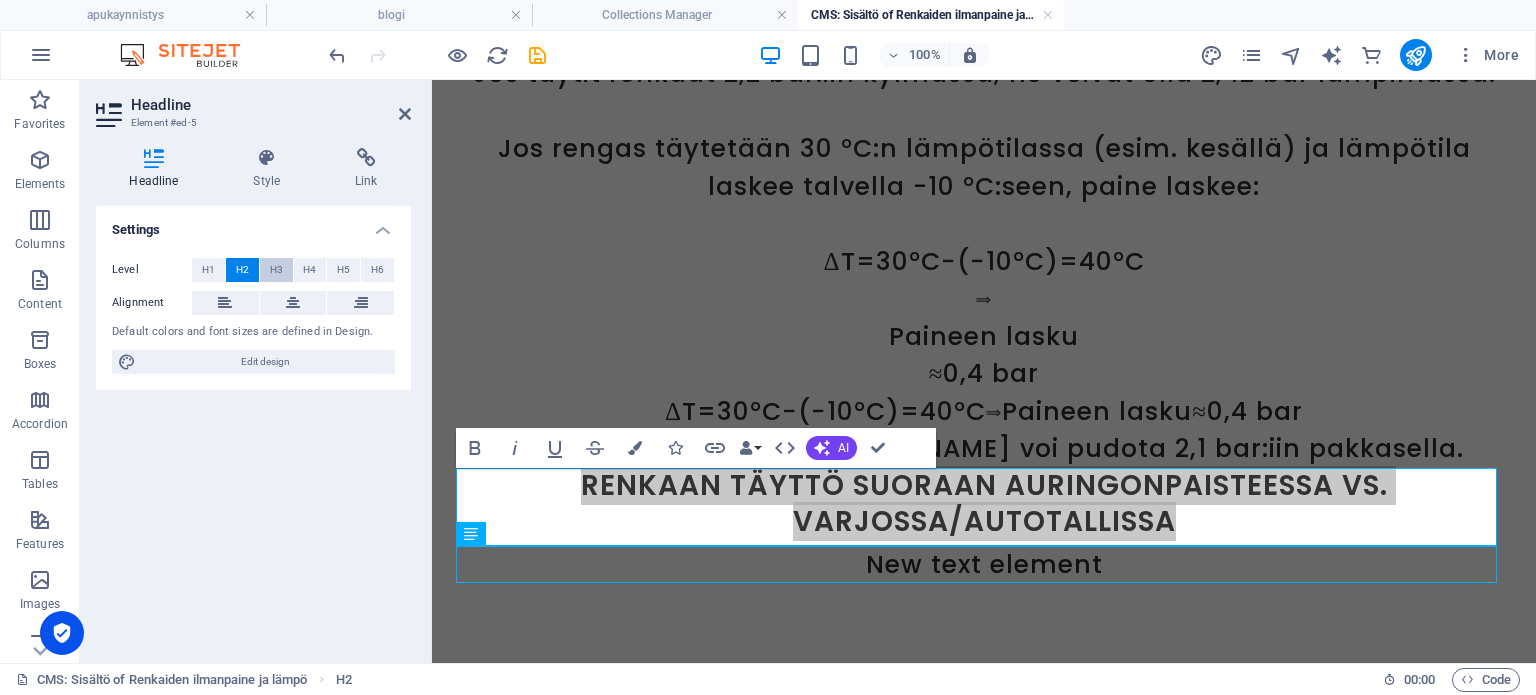 click on "H3" at bounding box center (276, 270) 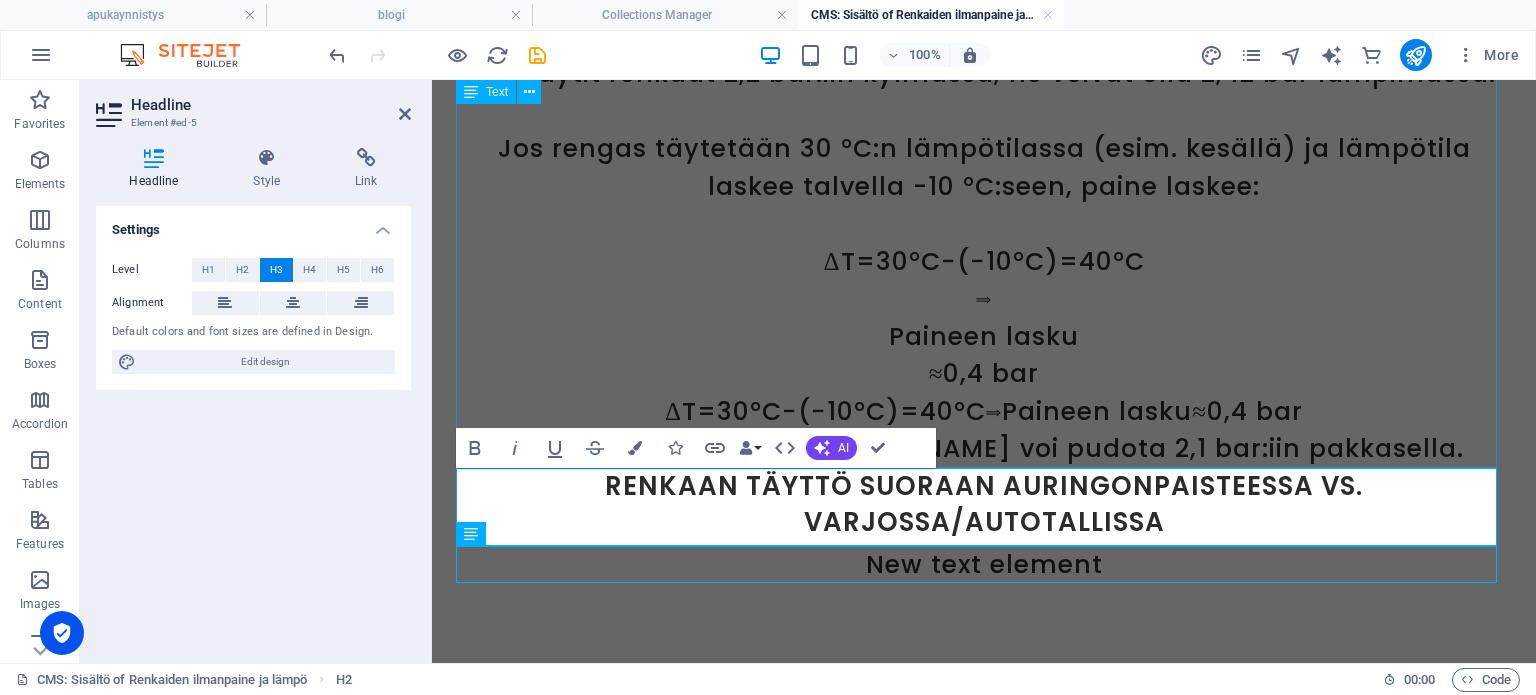 click on "Ilmanpaine renkaassa muuttuu lämpötilan mukaan kaasulain (Gay-Lussacin laki) mukaisesti: Kun lämpötila nousee, paine kasvaa, ja kun lämpötila laskee, paine pienenee. Suuntaa-antava sääntö: Jokaista 10 °C lämpötilan muutosta kohden renkaan paine muuttuu noin 0,1 bar (tai 1 psi). Esimerkkejä: Jos rengas täytetään 18 °C:n lämpötilassa ja sen jälkeen auringonpaisteessa lämpenee 40 °C:n, paine nousee: ΔT=40°C−18°C=22°C   ⟹ Paineen nousu ≈0,22 bar ΔT=40°C−18°C=22°C⟹Paineen nousu≈0,22 bar Jos täytit renkaat 2,2 bar:iin kylmässä, ne voivat olla 2,42 bar lämpimässä. Jos rengas täytetään 30 °C:n lämpötilassa (esim. kesällä) ja lämpötila laskee talvella -10 °C:seen, paine laskee: ΔT=30°C−(−10°C)=40°C  ⟹  Paineen lasku ≈0,4 bar ΔT=30°C−(−10°C)=40°C⟹Paineen lasku≈0,4 bar Jos täytit 2,5 bar:iin, paine voi pudota 2,1 bar:iin pakkasella." at bounding box center (984, -57) 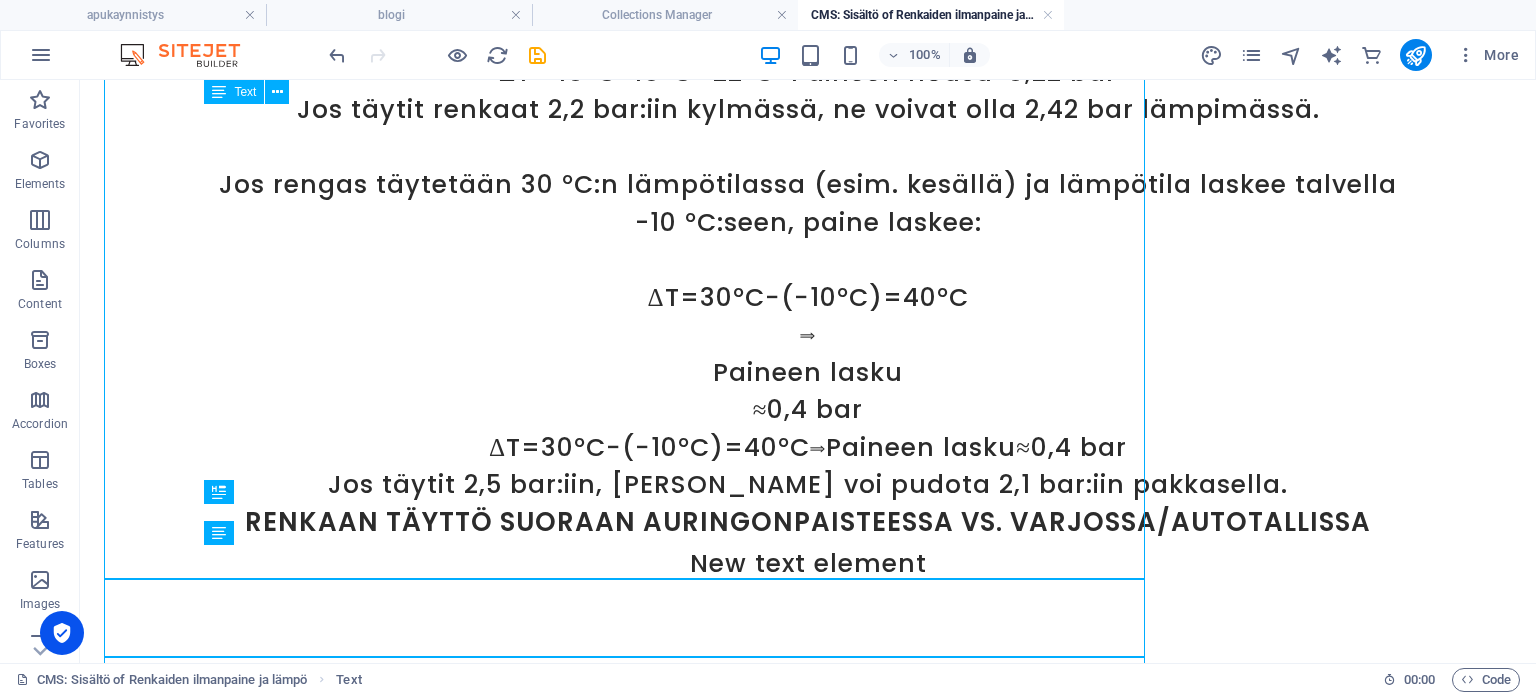 scroll, scrollTop: 1100, scrollLeft: 0, axis: vertical 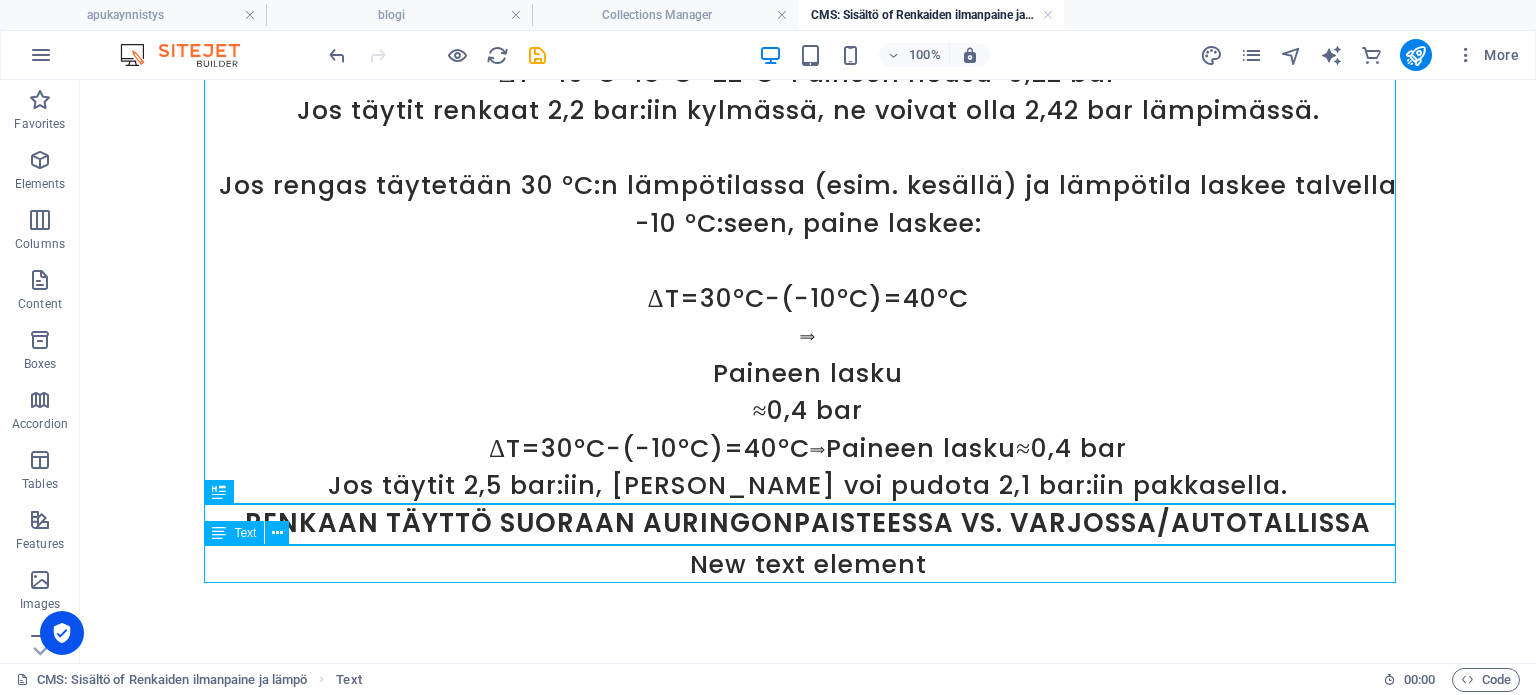click on "New text element" at bounding box center (808, 565) 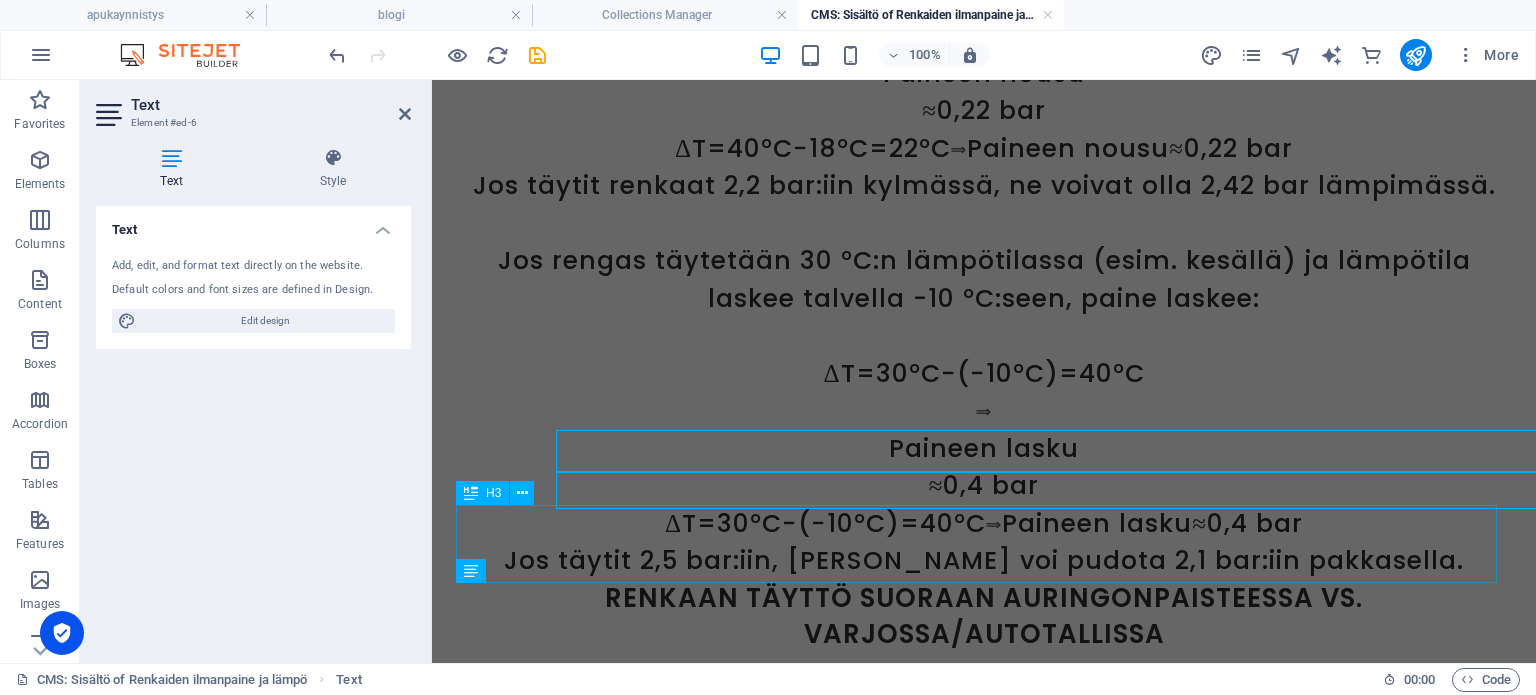 scroll, scrollTop: 1212, scrollLeft: 0, axis: vertical 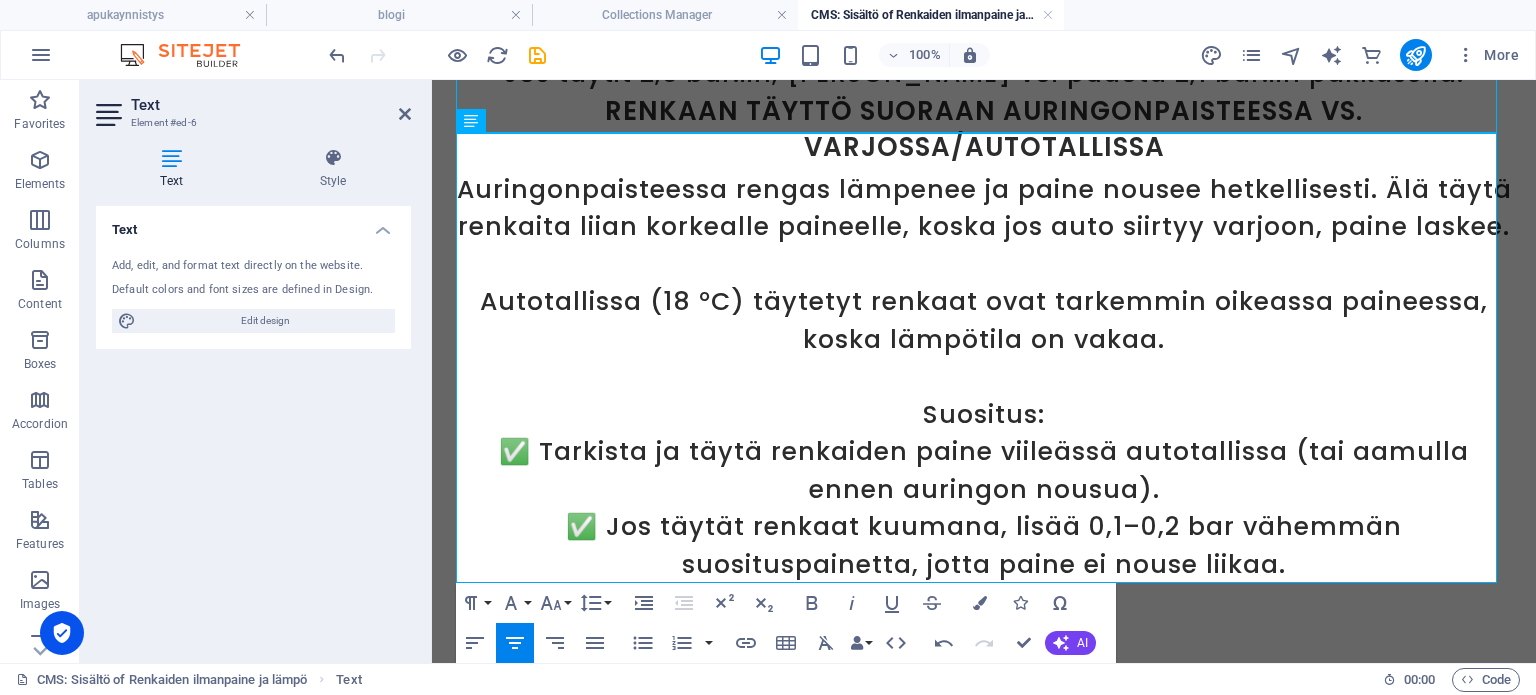 click on "Renkaan ilmanpaine ja olosuhteet Auton renkaan oikeaoppinen ilmanpaine ja lämpötilan vaikutus. Renkaiden oikea ilmanpainetta on tärkeä tarkistaa säännöllisesti, koska liian alhainen tai korkea paine voi vaarantaa ajoturvallisuuden, kuluttaa renkaita epätasaisesti ja lisätä polttoaineenkulutusta. Lisäksi lämpötilan muutoksilla on merkittävä vaikutus renkaan paineeseen, ja tämä on otettava huomioon renkaiden täyttämisessä. Tarjoamme nopeaa ja tehokasta ilmanpaineen tarkastus- ja täyttöpalvelua henkilöautoille. Varmistamme renkaidesi oikean ilmanpaineen ja täytämme ne tarvittaessa. Huolehdimme, että ajosi on turvallista ja mukavaa! Ota yhteyttä ja varaa aikasi! Lämpötilan vaikutus renkaan paineeseen Ilmanpaine renkaassa muuttuu lämpötilan mukaan kaasulain ([DEMOGRAPHIC_DATA]-Lussacin laki) mukaisesti: Kun lämpötila nousee, paine kasvaa, ja kun lämpötila laskee, paine pienenee. Esimerkkejä: ΔT=40°C−18°C=22°C   ⟹ Paineen nousu ≈0,22 bar ΔT=30°C−(−10°C)=40°C  ⟹" at bounding box center (984, -422) 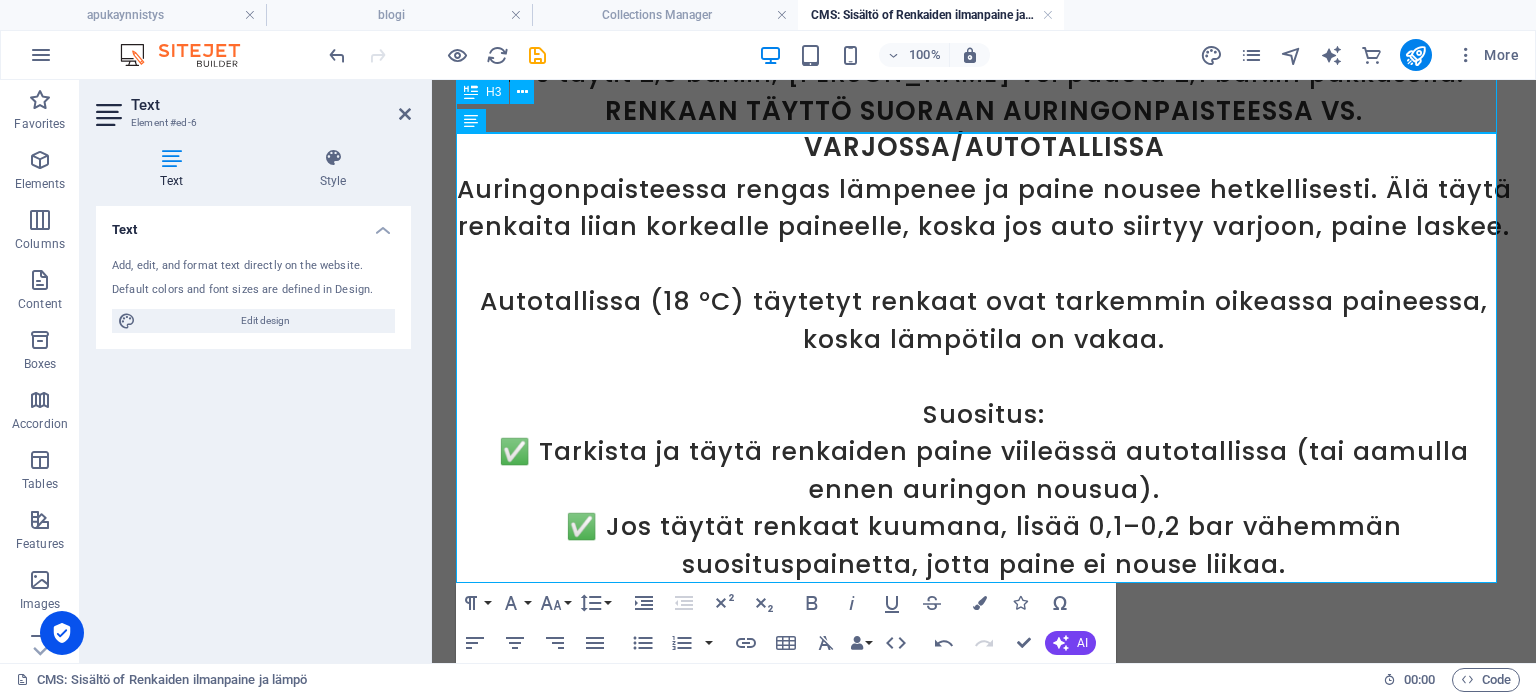 click on "Renkaan täyttö suoraan auringonpaisteessa vs. varjossa/autotallissa" at bounding box center [984, 132] 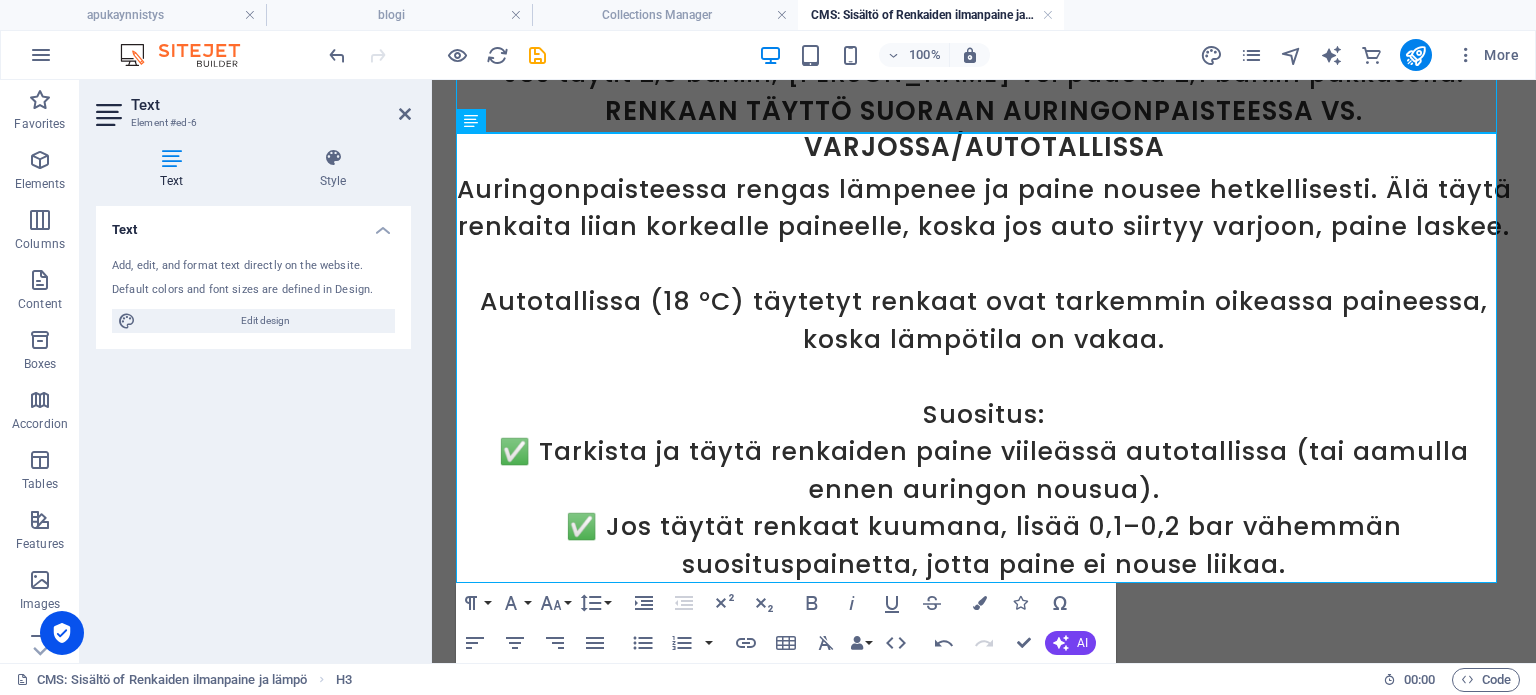scroll, scrollTop: 1475, scrollLeft: 0, axis: vertical 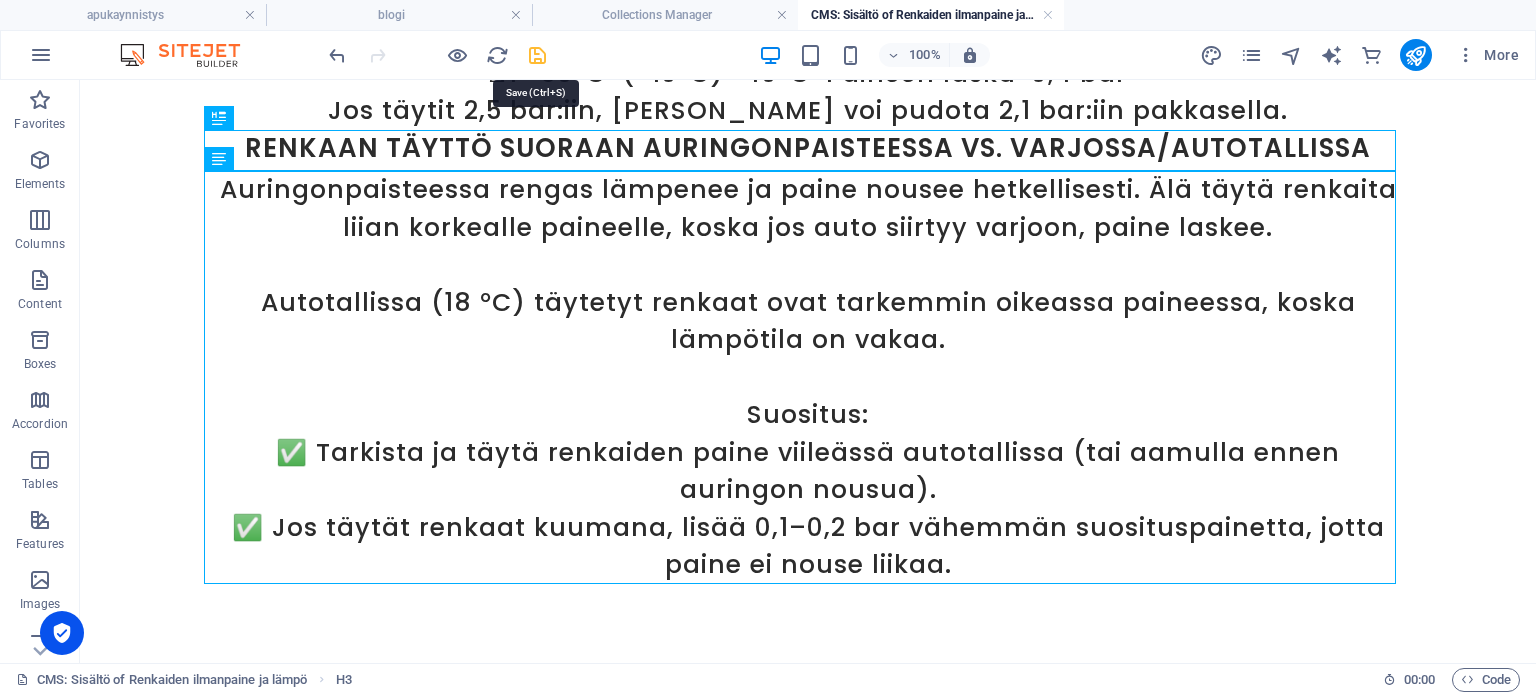 click at bounding box center [537, 55] 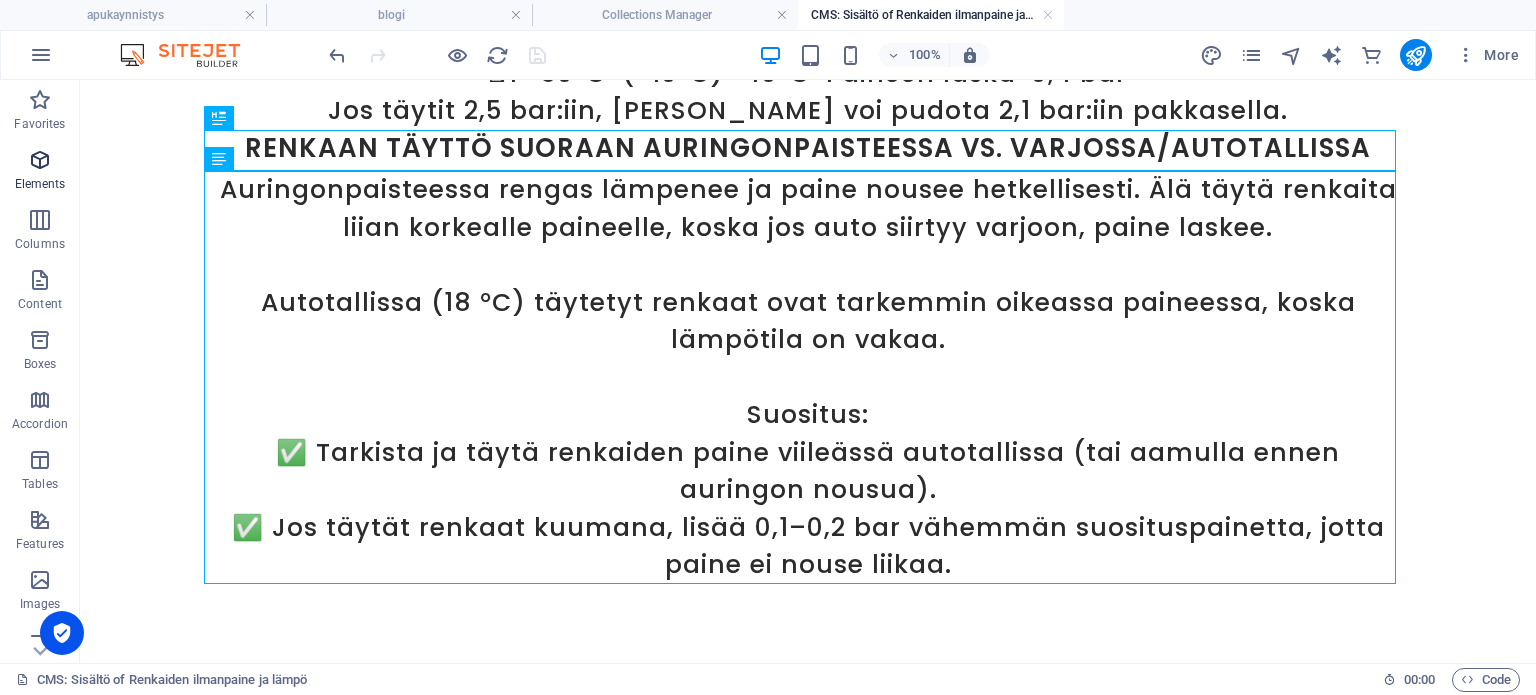 click at bounding box center (40, 160) 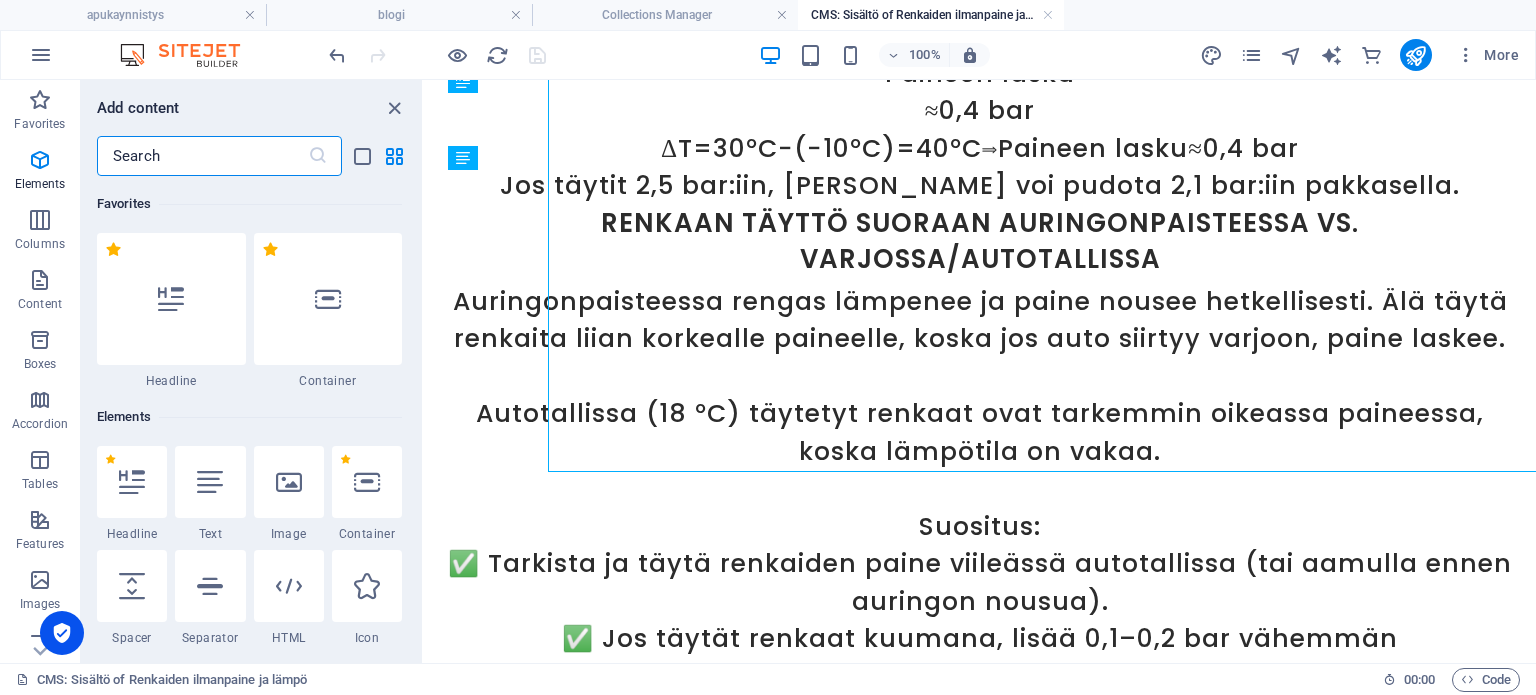 scroll, scrollTop: 1587, scrollLeft: 0, axis: vertical 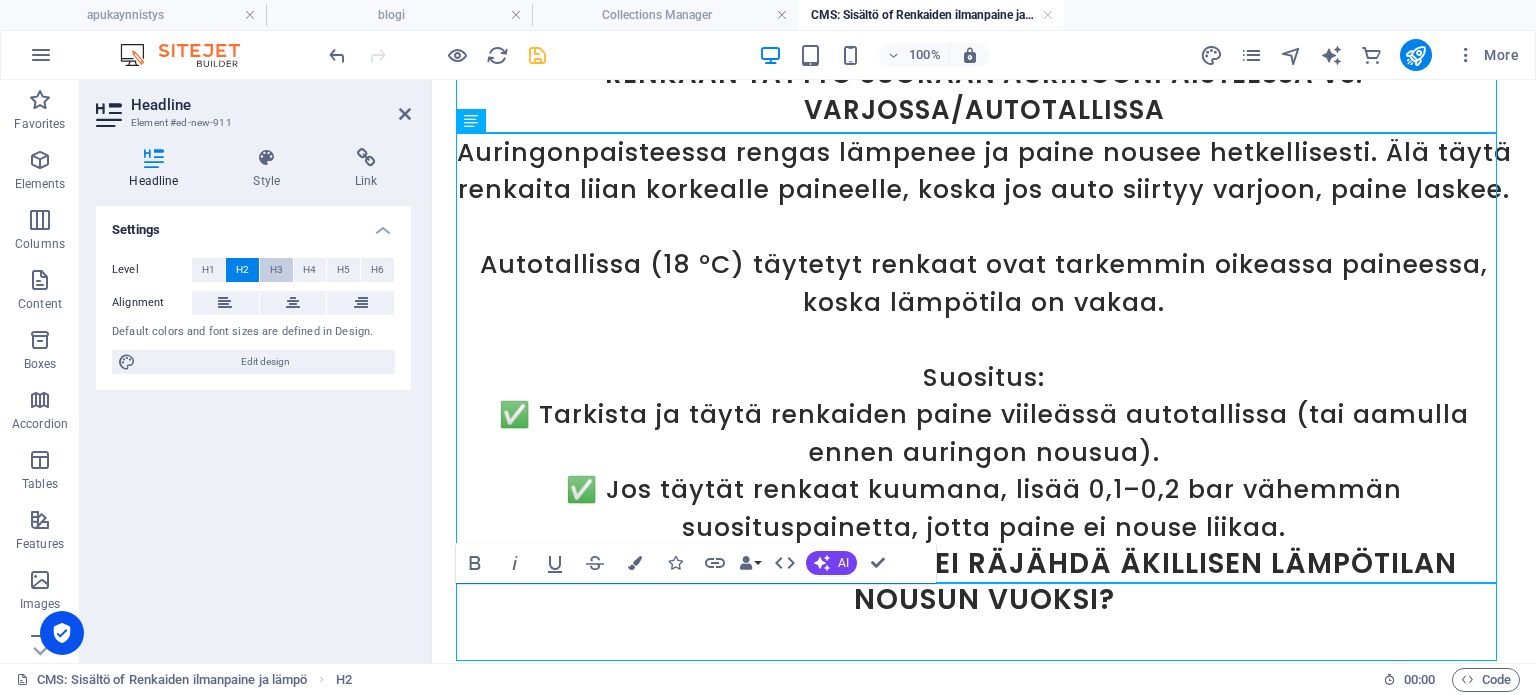 click on "H3" at bounding box center [276, 270] 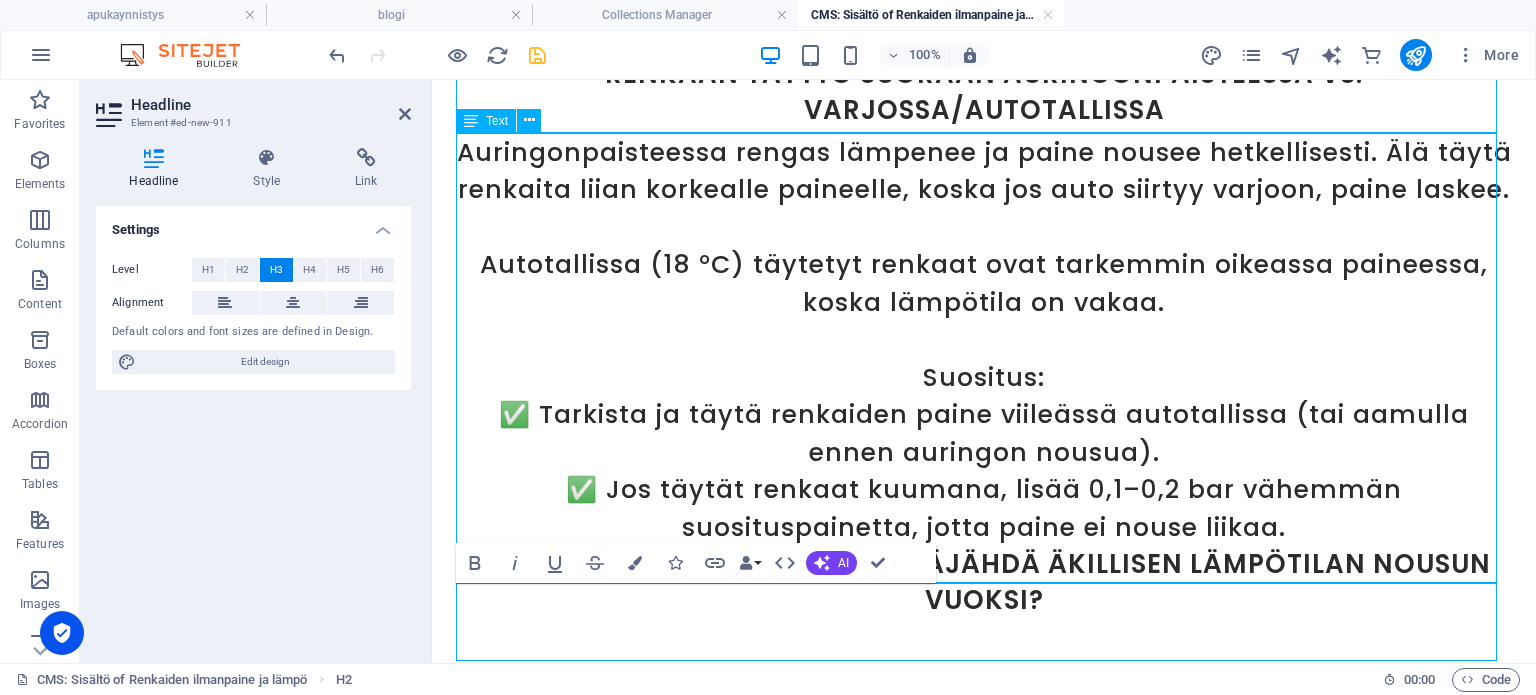click on "Auringonpaisteessa rengas lämpenee ja paine nousee hetkellisesti. Älä täytä renkaita liian korkealle paineelle, koska jos auto siirtyy varjoon, paine laskee. Autotallissa (18 °C) täytetyt renkaat ovat tarkemmin oikeassa paineessa, koska lämpötila on vakaa. Suositus: ✅ Tarkista ja täytä renkaiden paine viileässä autotallissa (tai aamulla ennen auringon nousua). ✅ Jos täytät renkaat kuumana, lisää 0,1–0,2 bar vähemmän suosituspainetta, jotta paine ei nouse liikaa." at bounding box center [984, 340] 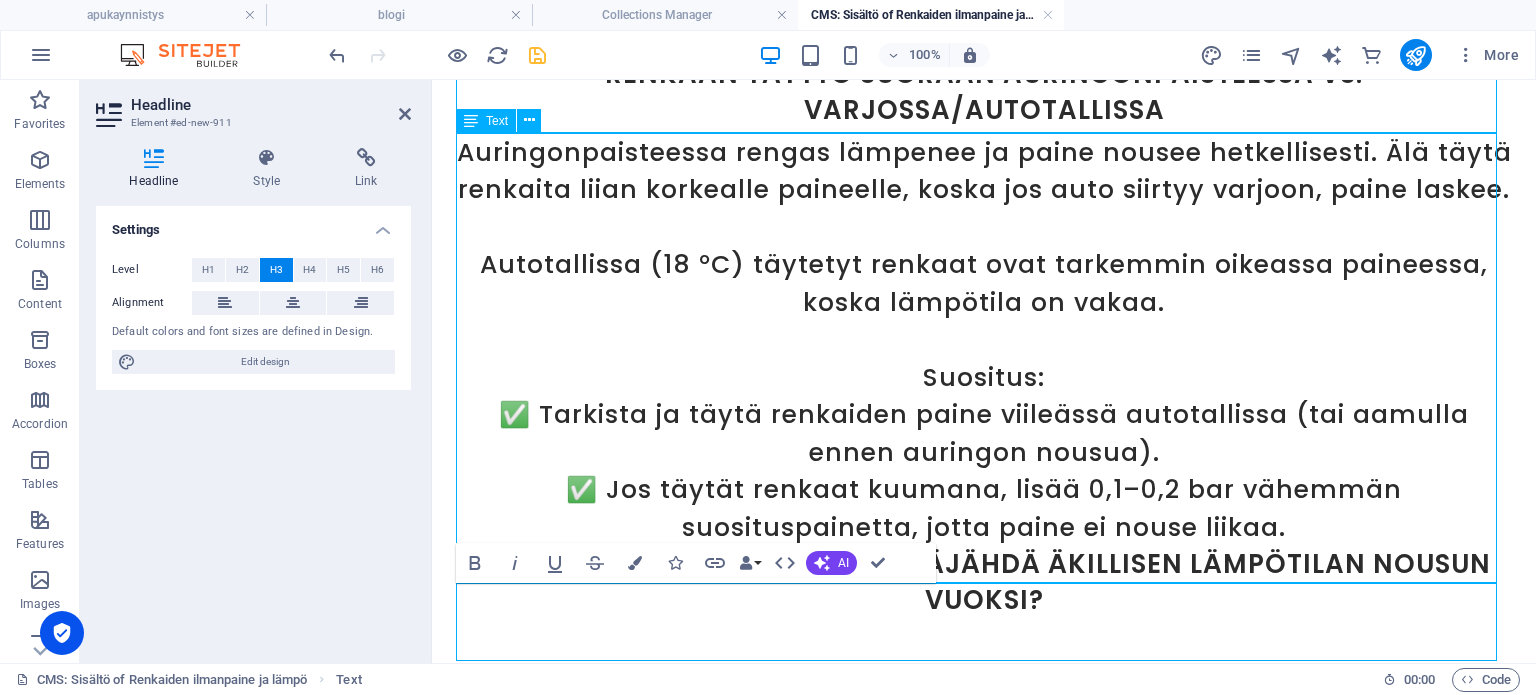 scroll, scrollTop: 1516, scrollLeft: 0, axis: vertical 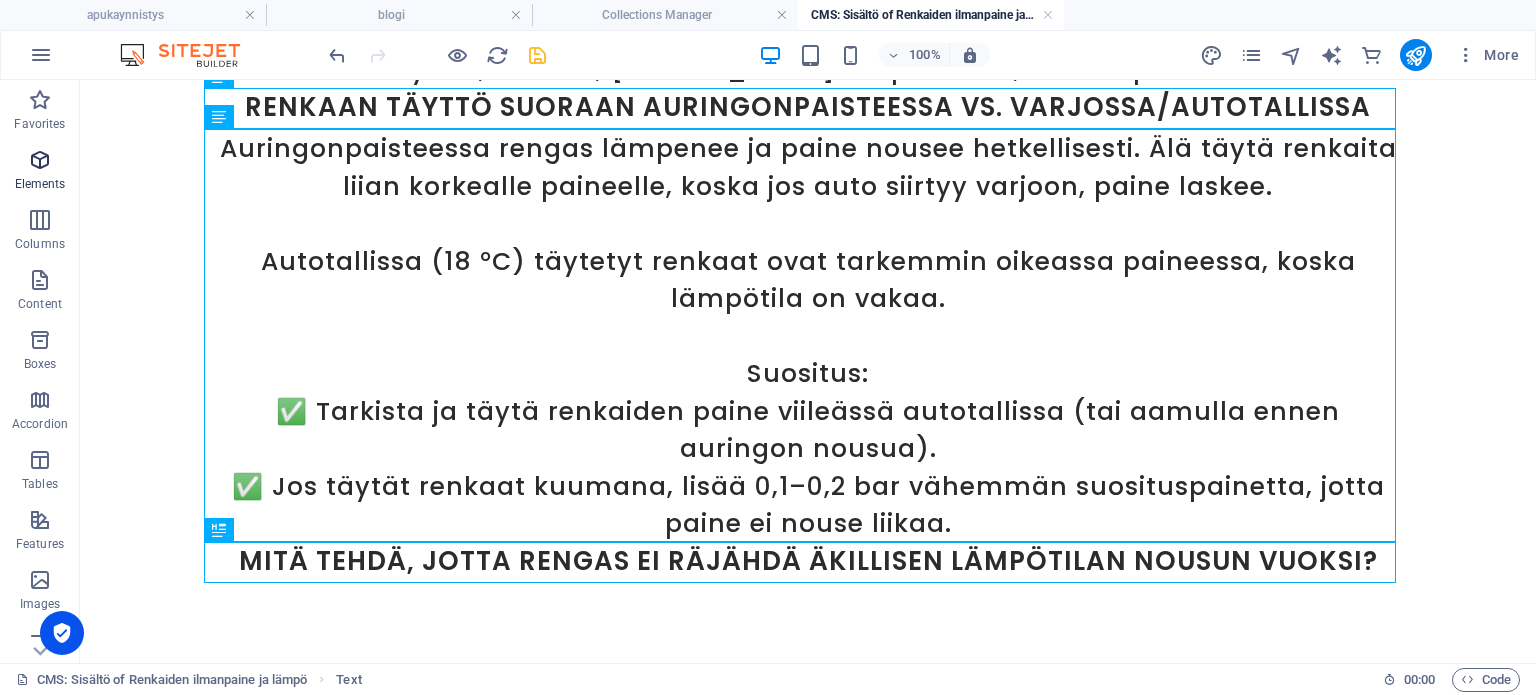 click at bounding box center (40, 160) 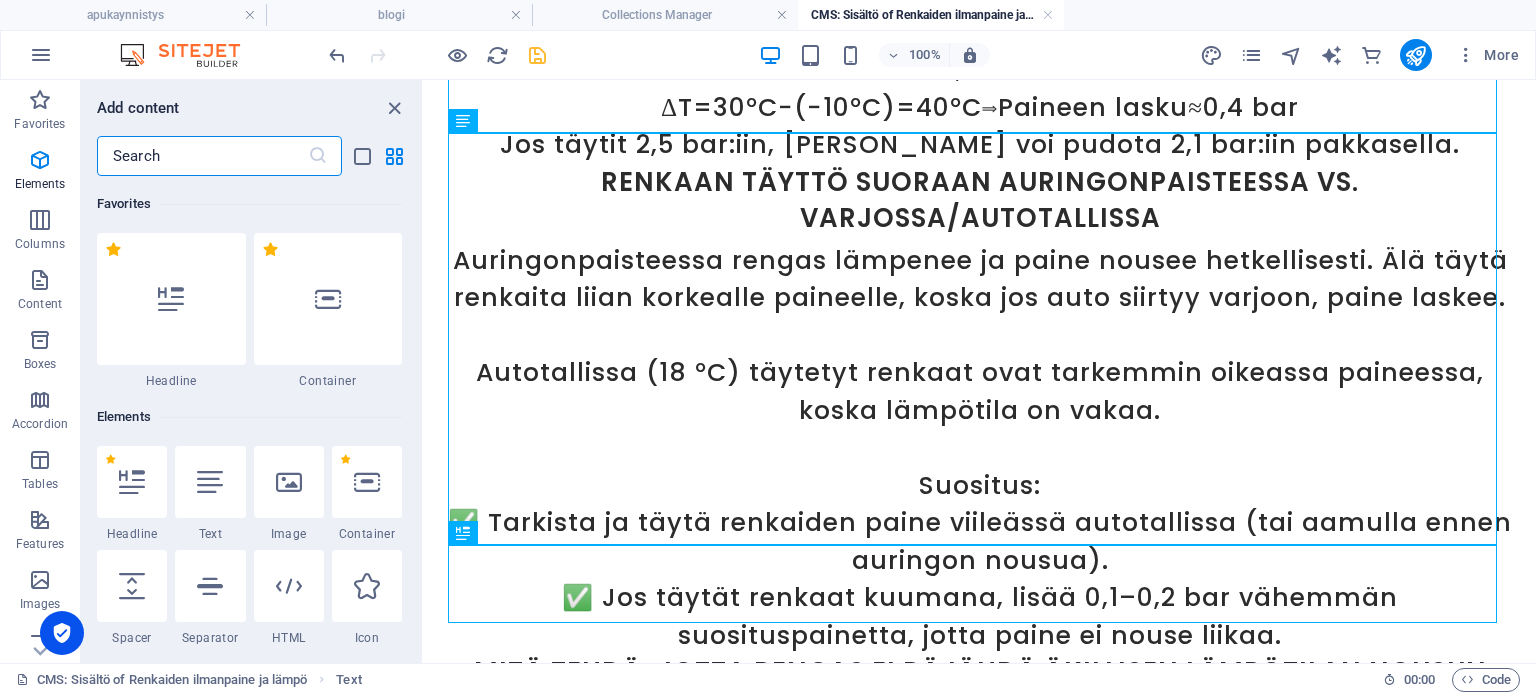 scroll, scrollTop: 1624, scrollLeft: 0, axis: vertical 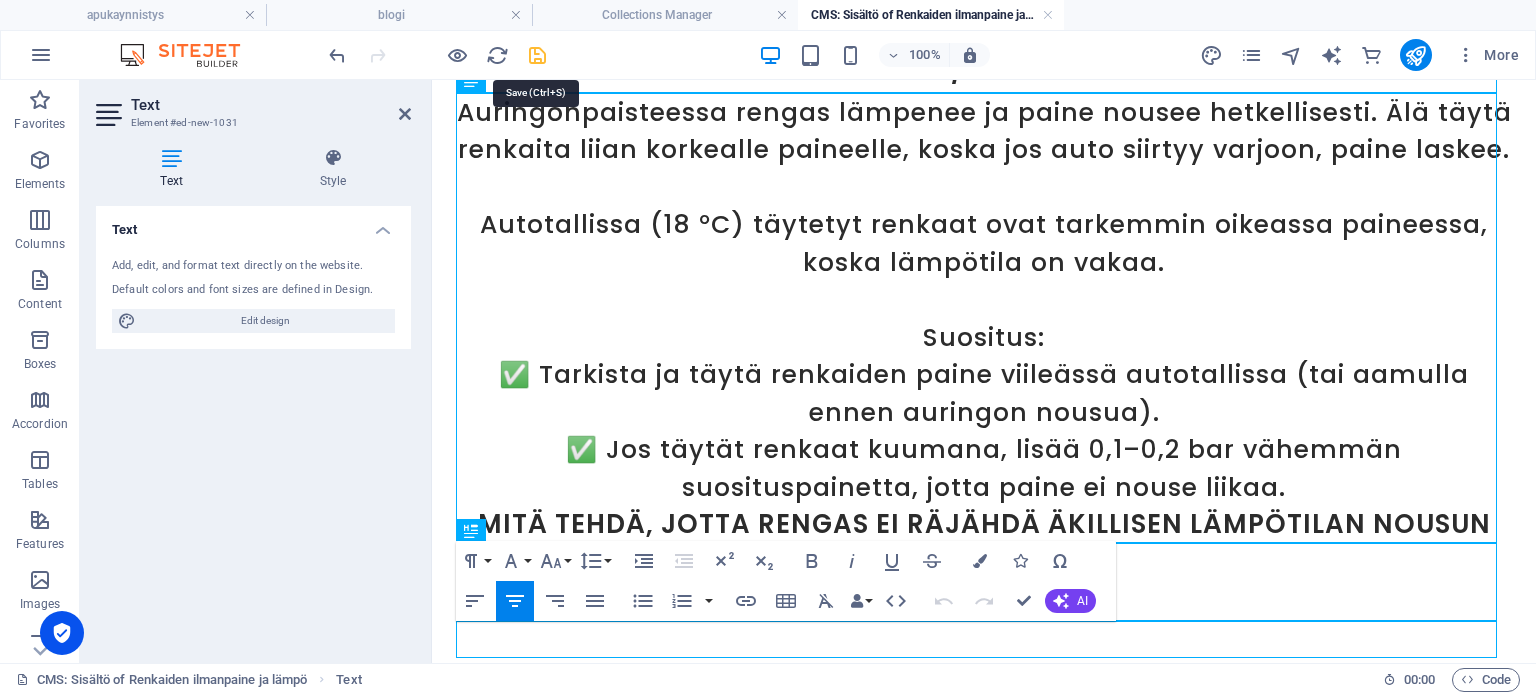 click at bounding box center [537, 55] 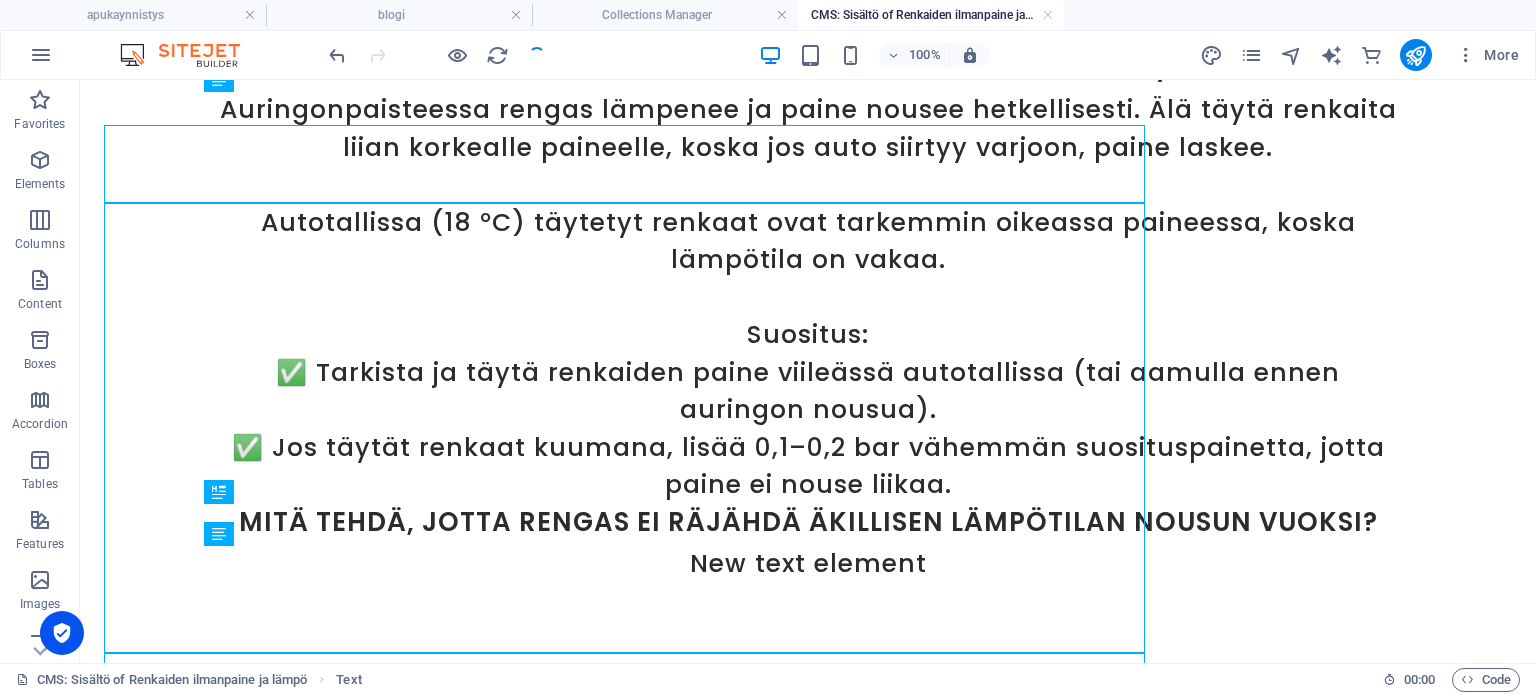 scroll, scrollTop: 1554, scrollLeft: 0, axis: vertical 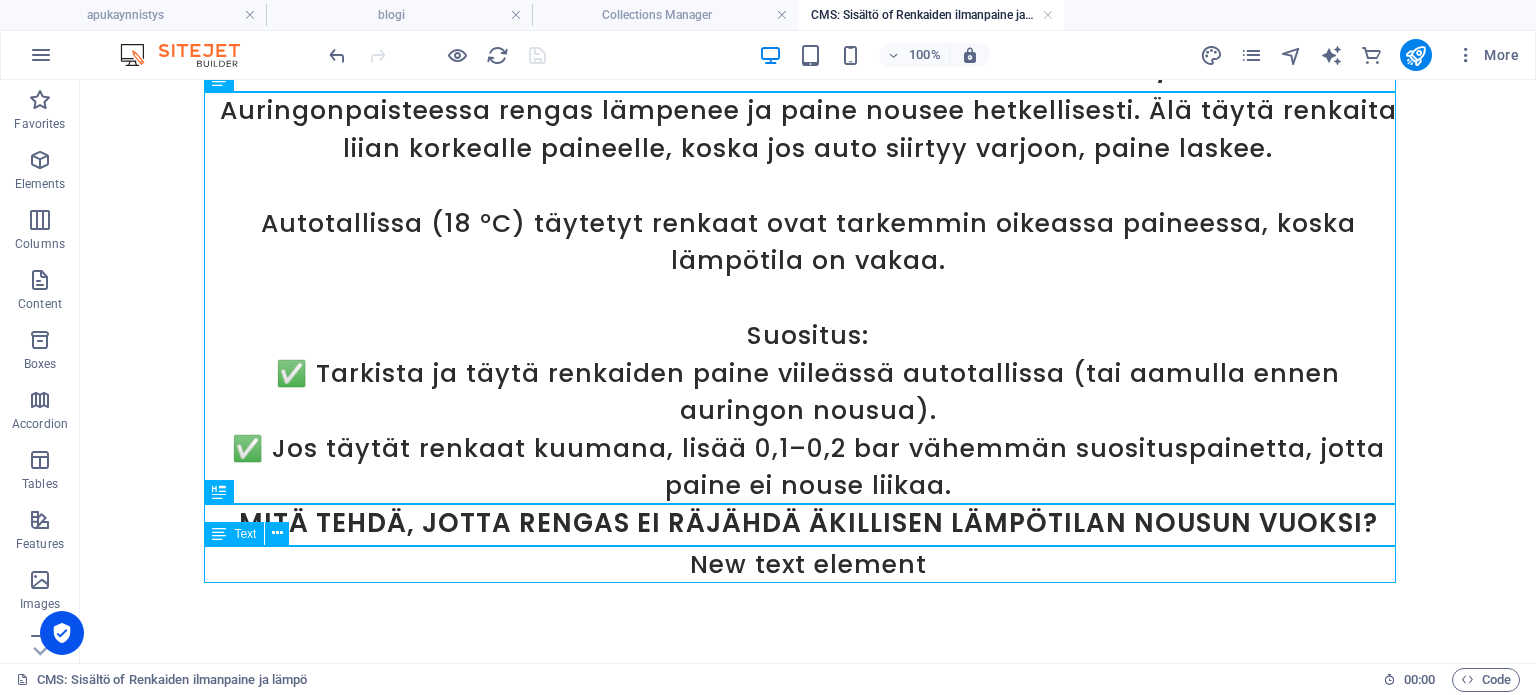 click on "New text element" at bounding box center [808, 565] 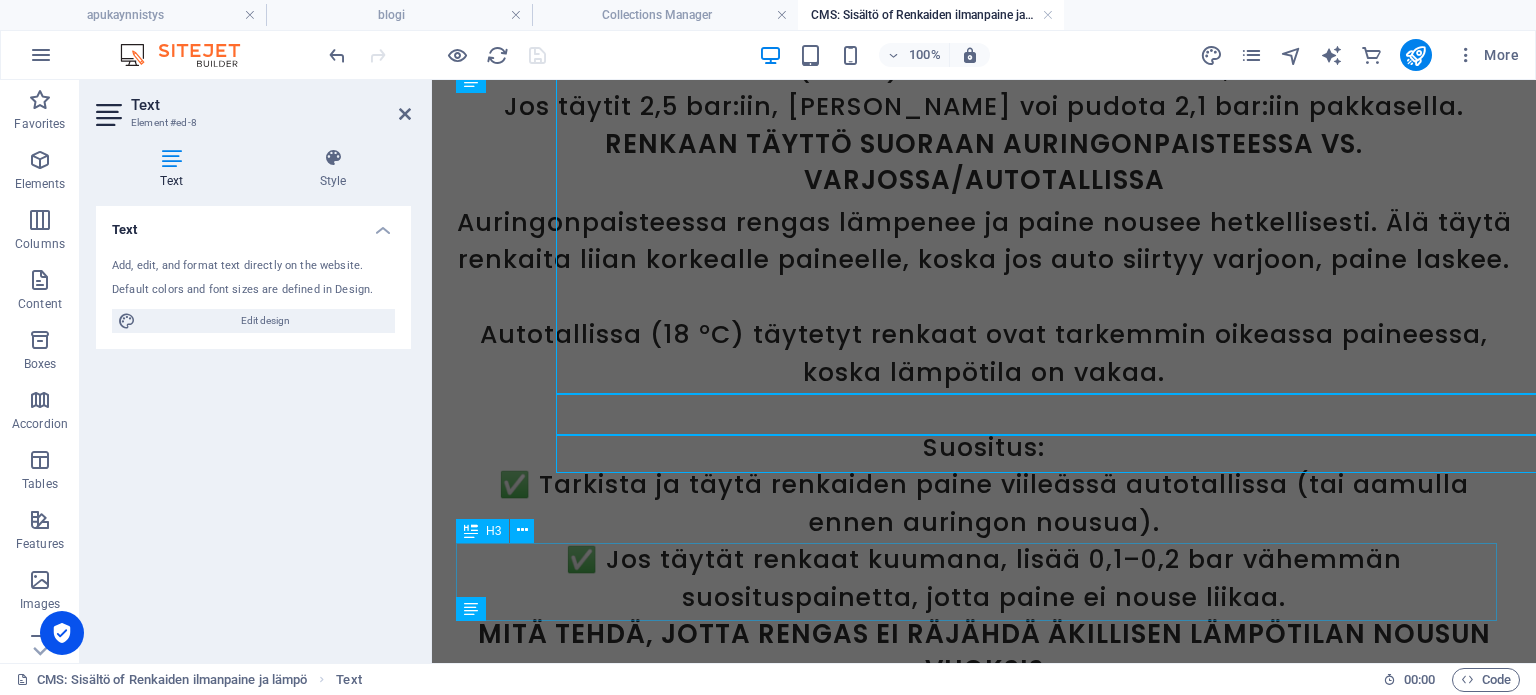 scroll, scrollTop: 1664, scrollLeft: 0, axis: vertical 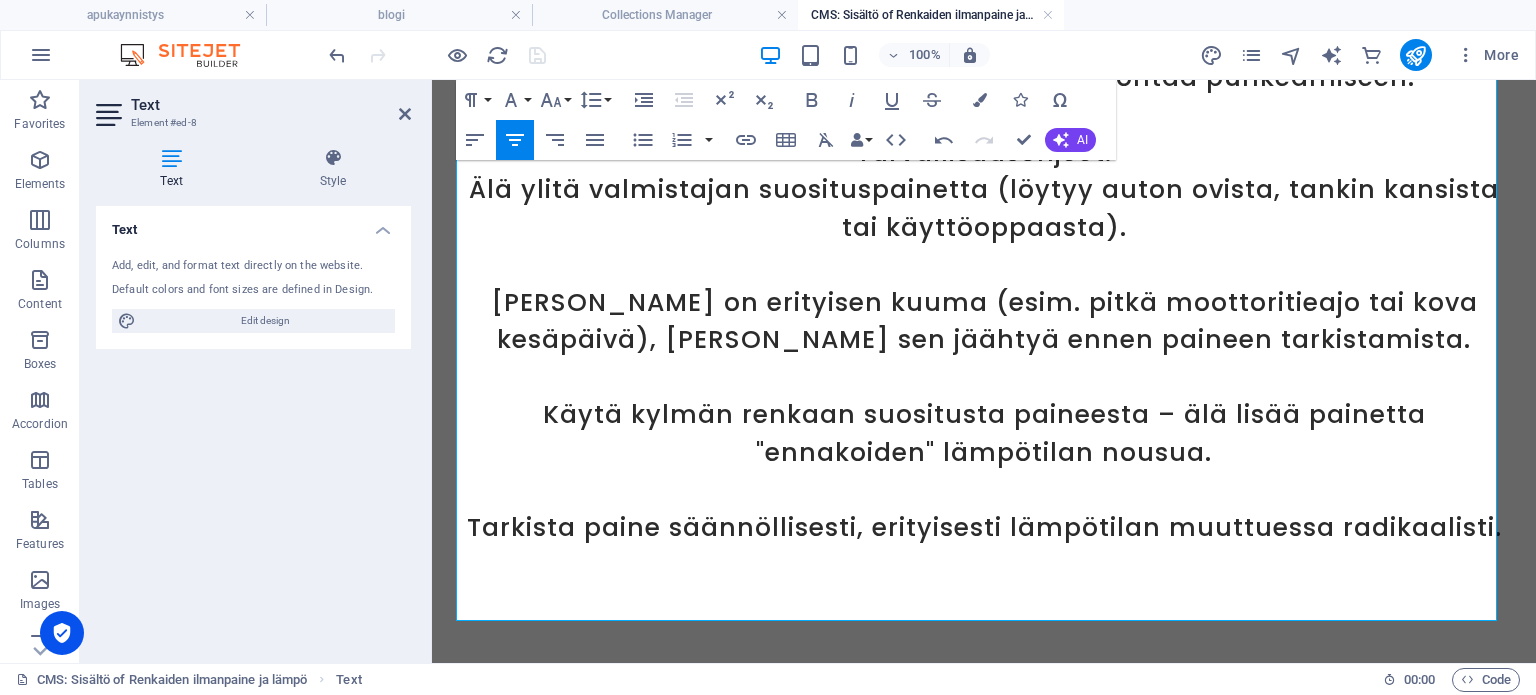 click on "Älä ylitä valmistajan suosituspainetta (löytyy auton ovista, tankin kansista tai käyttöoppaasta)." at bounding box center (984, 208) 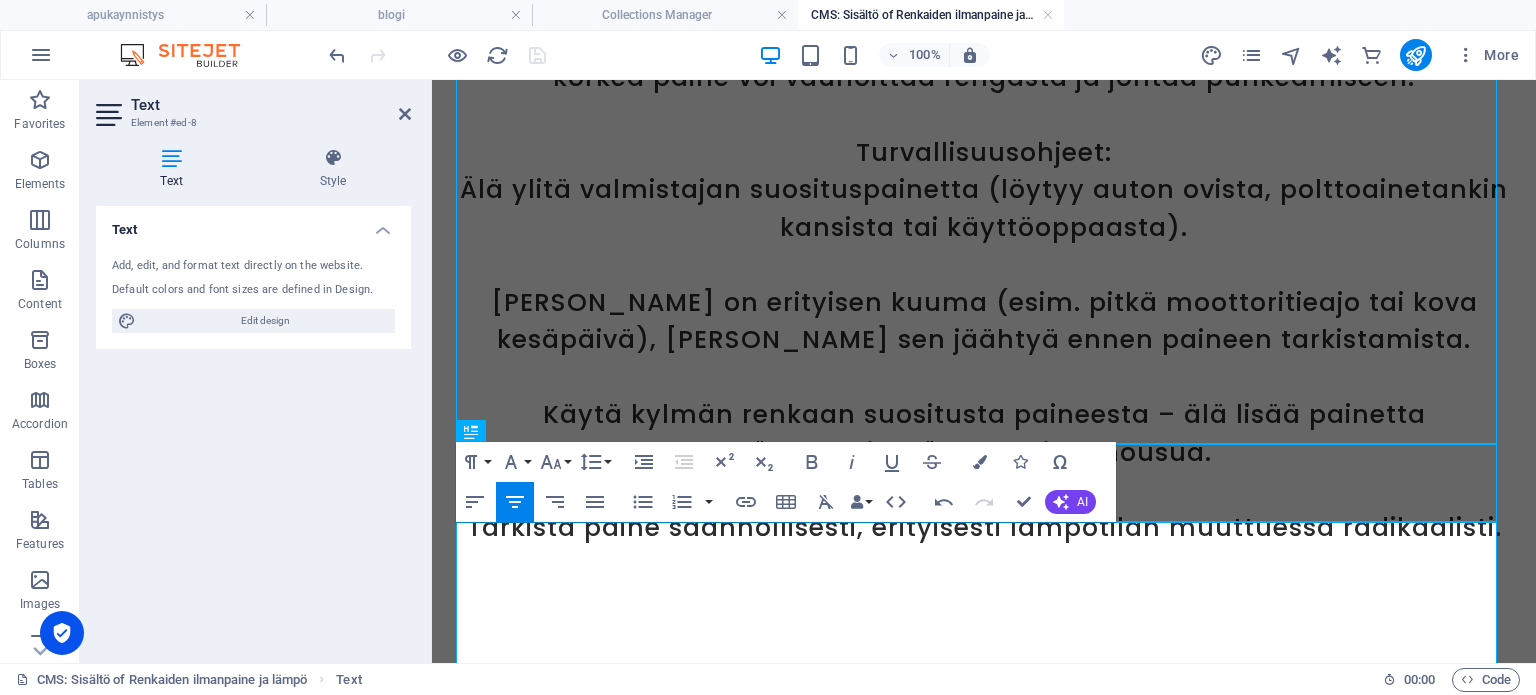 scroll, scrollTop: 1244, scrollLeft: 0, axis: vertical 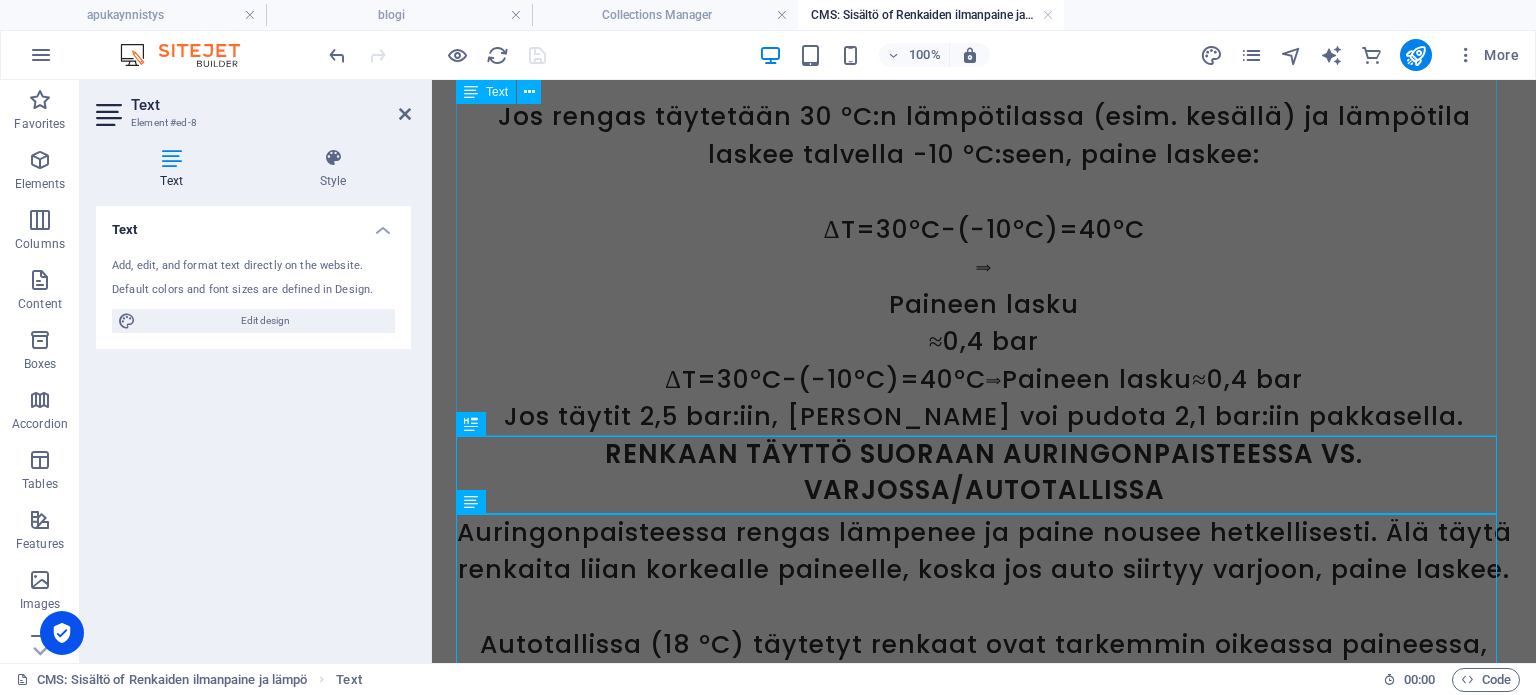click on "Ilmanpaine renkaassa muuttuu lämpötilan mukaan kaasulain (Gay-Lussacin laki) mukaisesti: Kun lämpötila nousee, paine kasvaa, ja kun lämpötila laskee, paine pienenee. Suuntaa-antava sääntö: Jokaista 10 °C lämpötilan muutosta kohden renkaan paine muuttuu noin 0,1 bar (tai 1 psi). Esimerkkejä: Jos rengas täytetään 18 °C:n lämpötilassa ja sen jälkeen auringonpaisteessa lämpenee 40 °C:n, paine nousee: ΔT=40°C−18°C=22°C   ⟹ Paineen nousu ≈0,22 bar ΔT=40°C−18°C=22°C⟹Paineen nousu≈0,22 bar Jos täytit renkaat 2,2 bar:iin kylmässä, ne voivat olla 2,42 bar lämpimässä. Jos rengas täytetään 30 °C:n lämpötilassa (esim. kesällä) ja lämpötila laskee talvella -10 °C:seen, paine laskee: ΔT=30°C−(−10°C)=40°C  ⟹  Paineen lasku ≈0,4 bar ΔT=30°C−(−10°C)=40°C⟹Paineen lasku≈0,4 bar Jos täytit 2,5 bar:iin, paine voi pudota 2,1 bar:iin pakkasella." at bounding box center (984, -89) 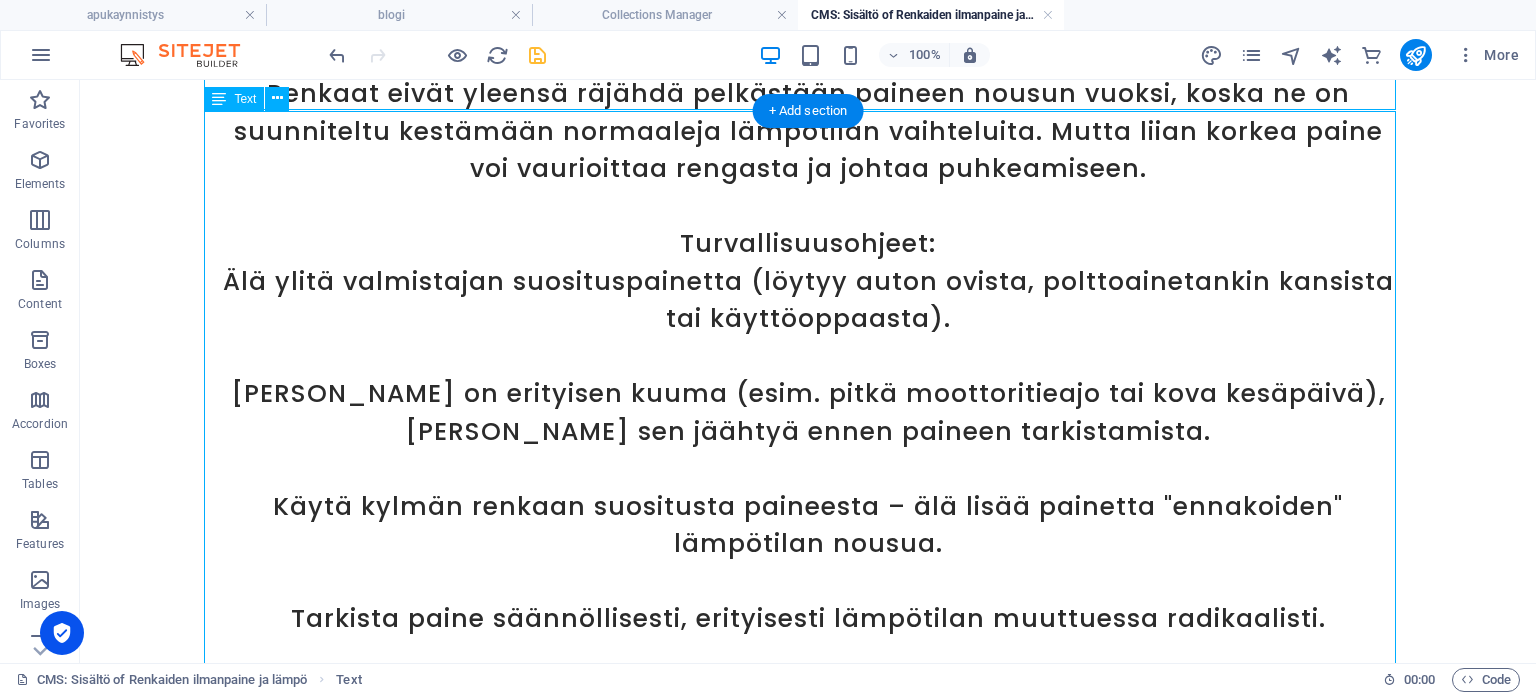 scroll, scrollTop: 2028, scrollLeft: 0, axis: vertical 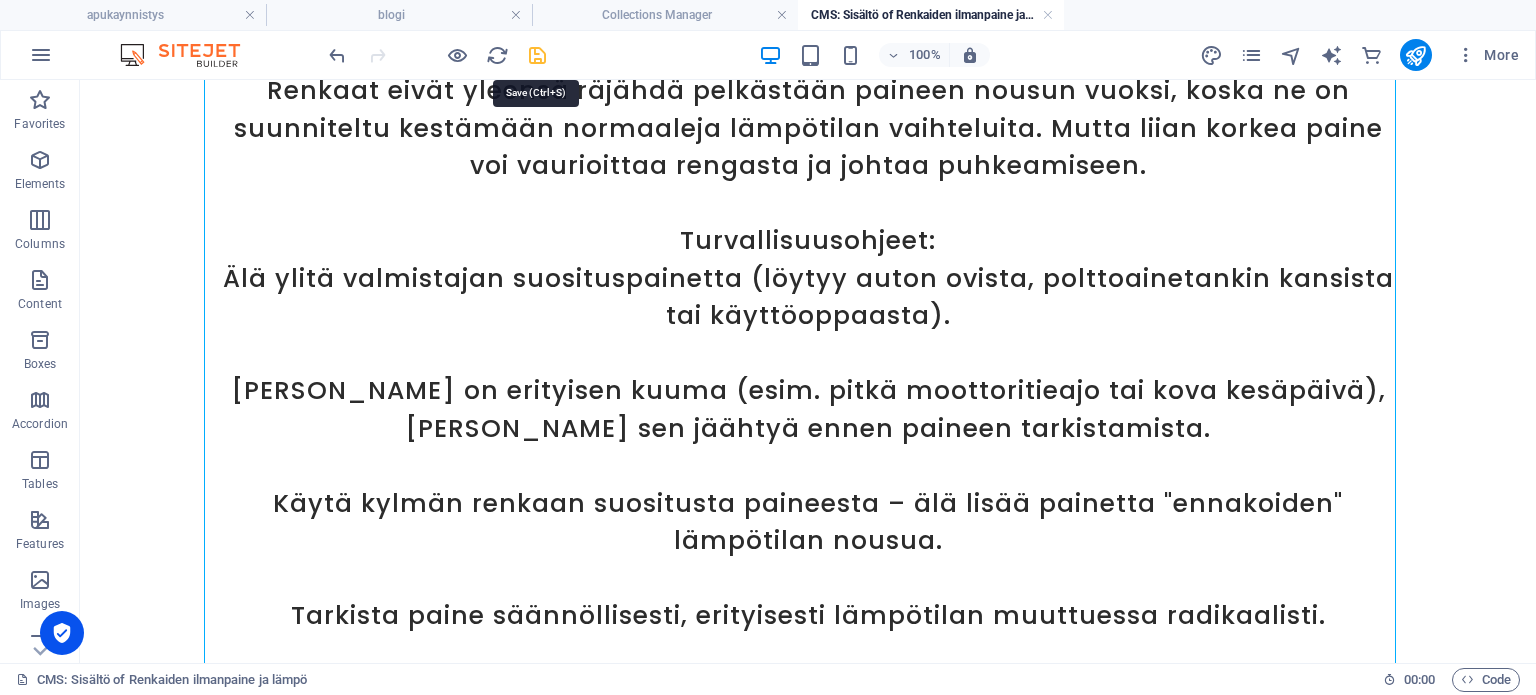 click at bounding box center [537, 55] 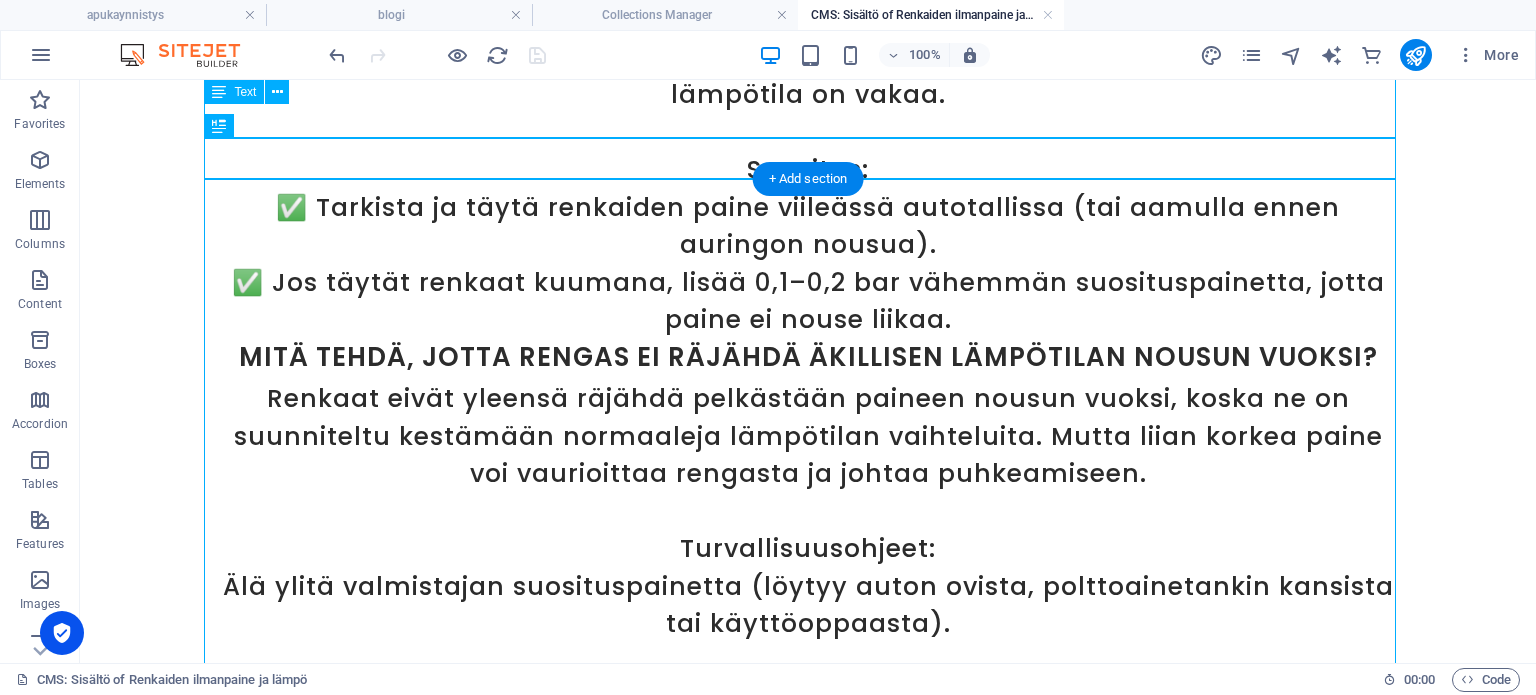 scroll, scrollTop: 1716, scrollLeft: 0, axis: vertical 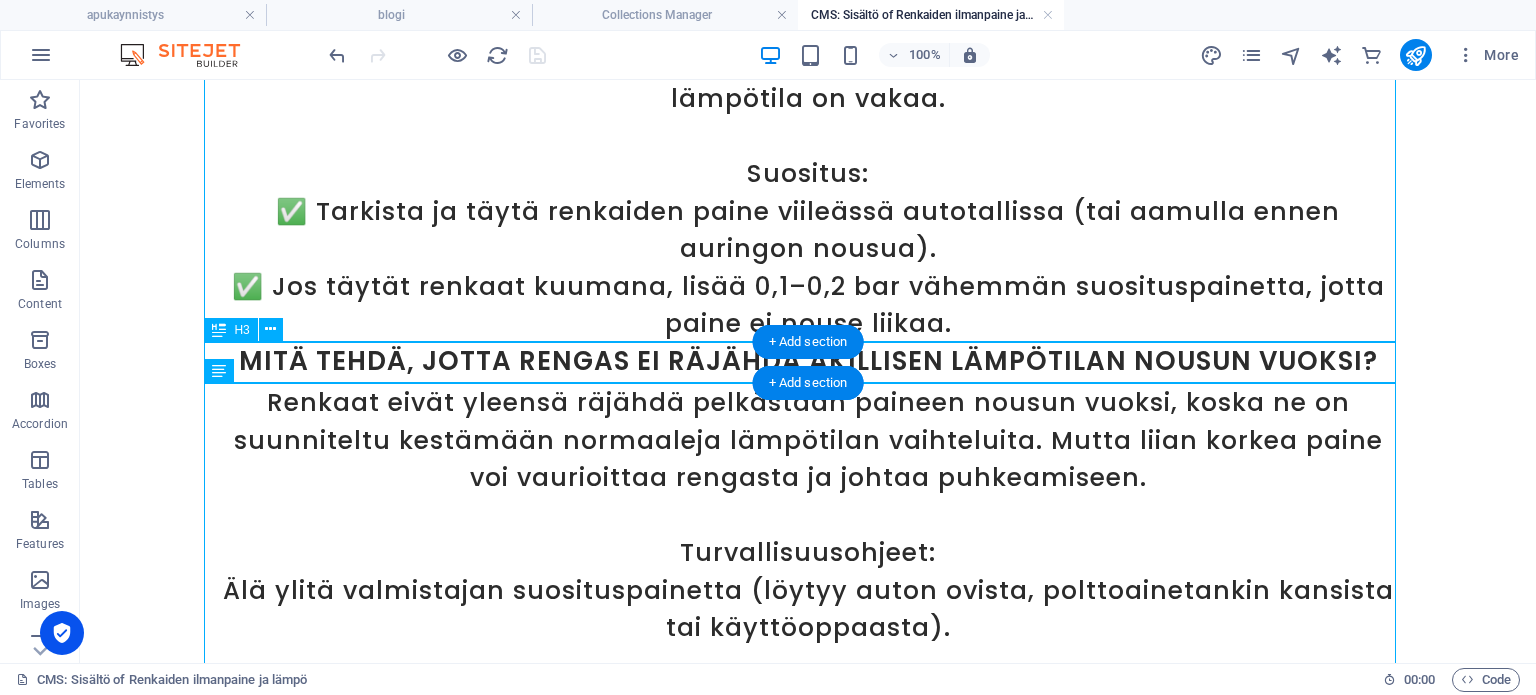 click on "Mitä tehdä, jotta rengas ei räjähdä äkillisen lämpötilan nousun vuoksi?" at bounding box center (808, 363) 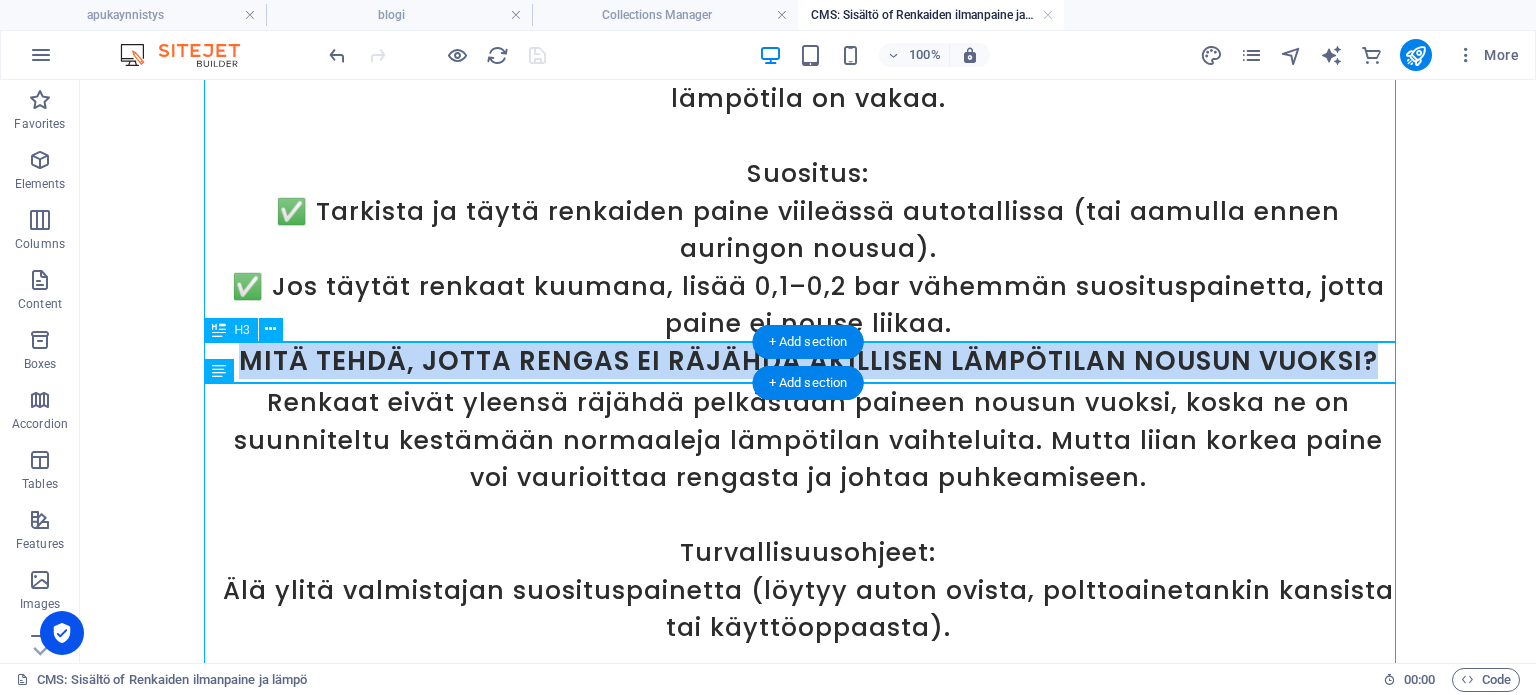 scroll, scrollTop: 1866, scrollLeft: 0, axis: vertical 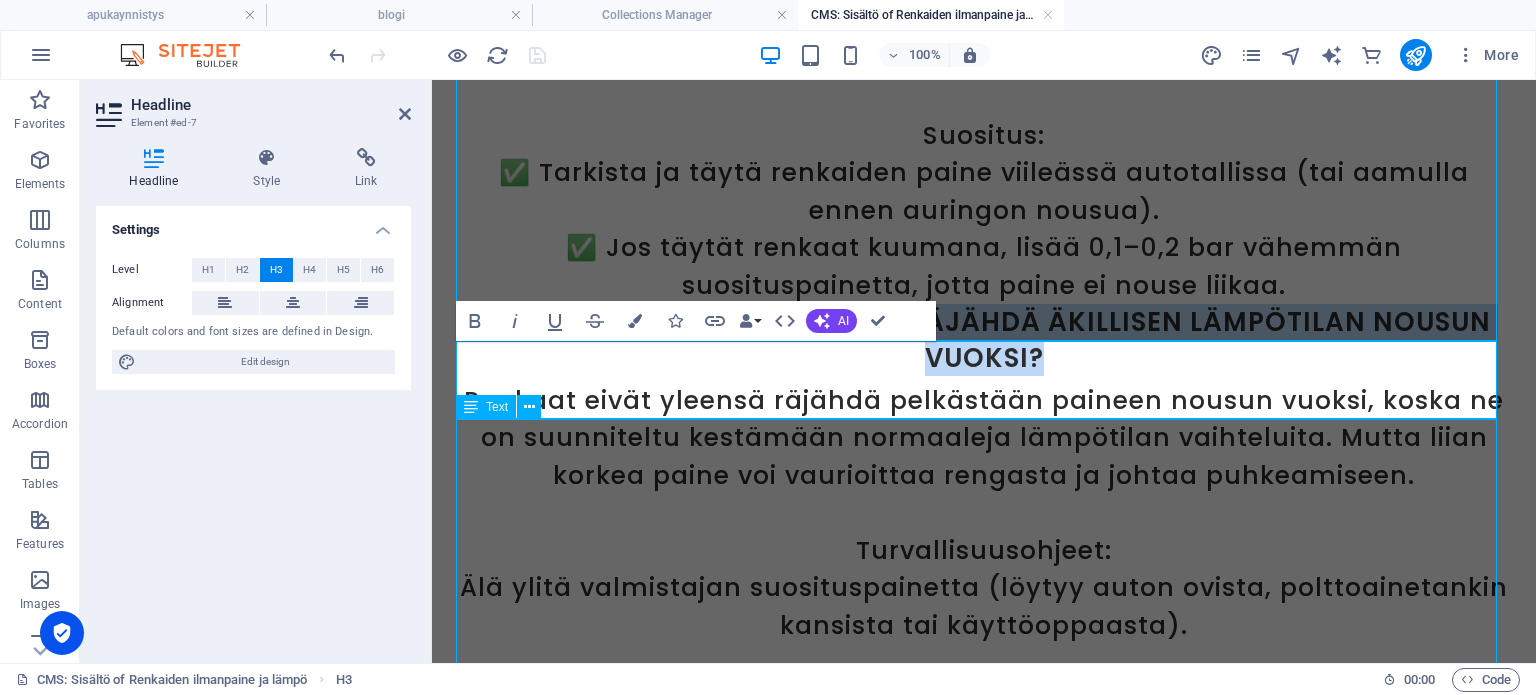 click on "Renkaat eivät yleensä räjähdä pelkästään paineen nousun vuoksi, koska ne on suunniteltu kestämään normaaleja lämpötilan vaihteluita. Mutta liian korkea paine voi vaurioittaa rengasta ja johtaa puhkeamiseen. Turvallisuusohjeet: Älä ylitä valmistajan suosituspainetta (löytyy auton ovista, polttoainetankin kansista tai käyttöoppaasta). Jos rengas on erityisen kuuma (esim. pitkä moottoritieajo tai kova kesäpäivä), anna sen jäähtyä ennen paineen tarkistamista. Käytä kylmän renkaan suositusta paineesta – älä lisää painetta "ennakoiden" lämpötilan nousua. Tarkista paine säännöllisesti, erityisesti lämpötilan muuttuessa radikaalisti." at bounding box center [984, 682] 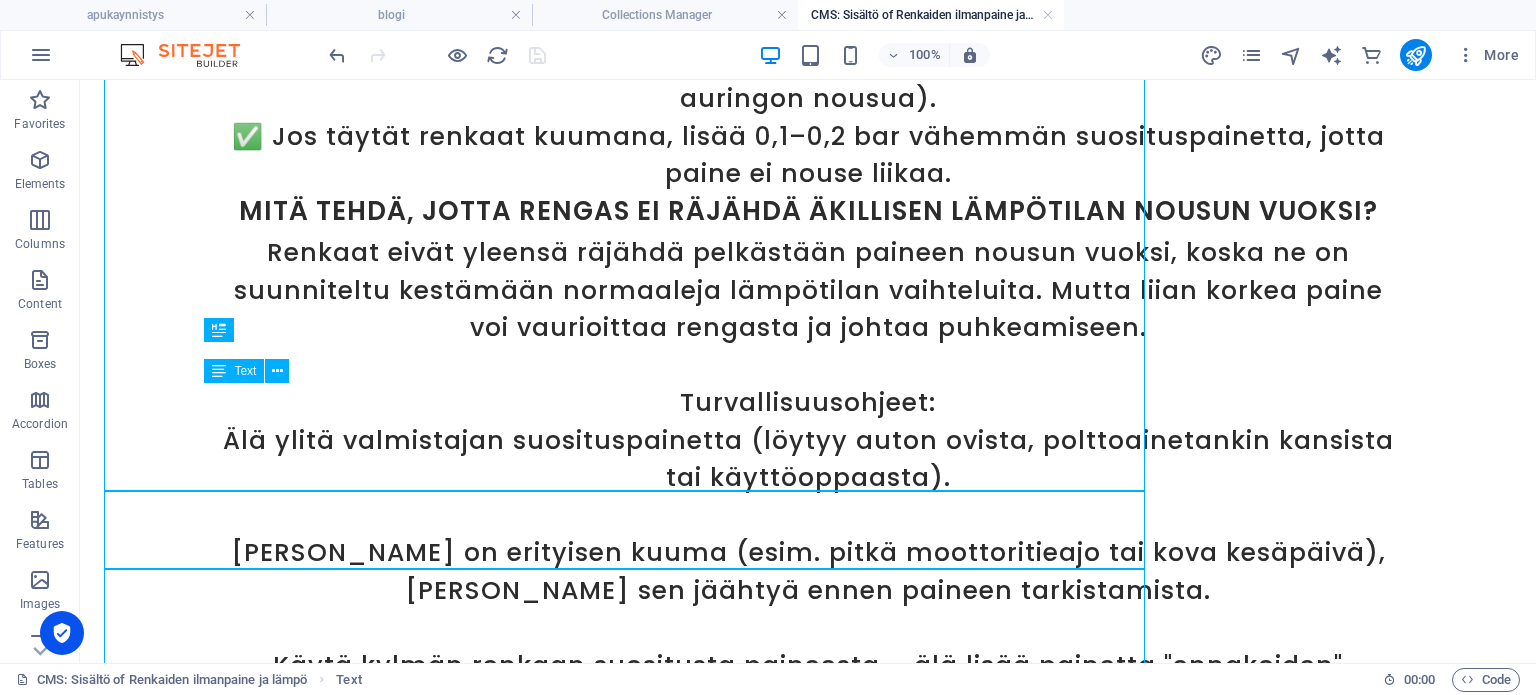 scroll, scrollTop: 1716, scrollLeft: 0, axis: vertical 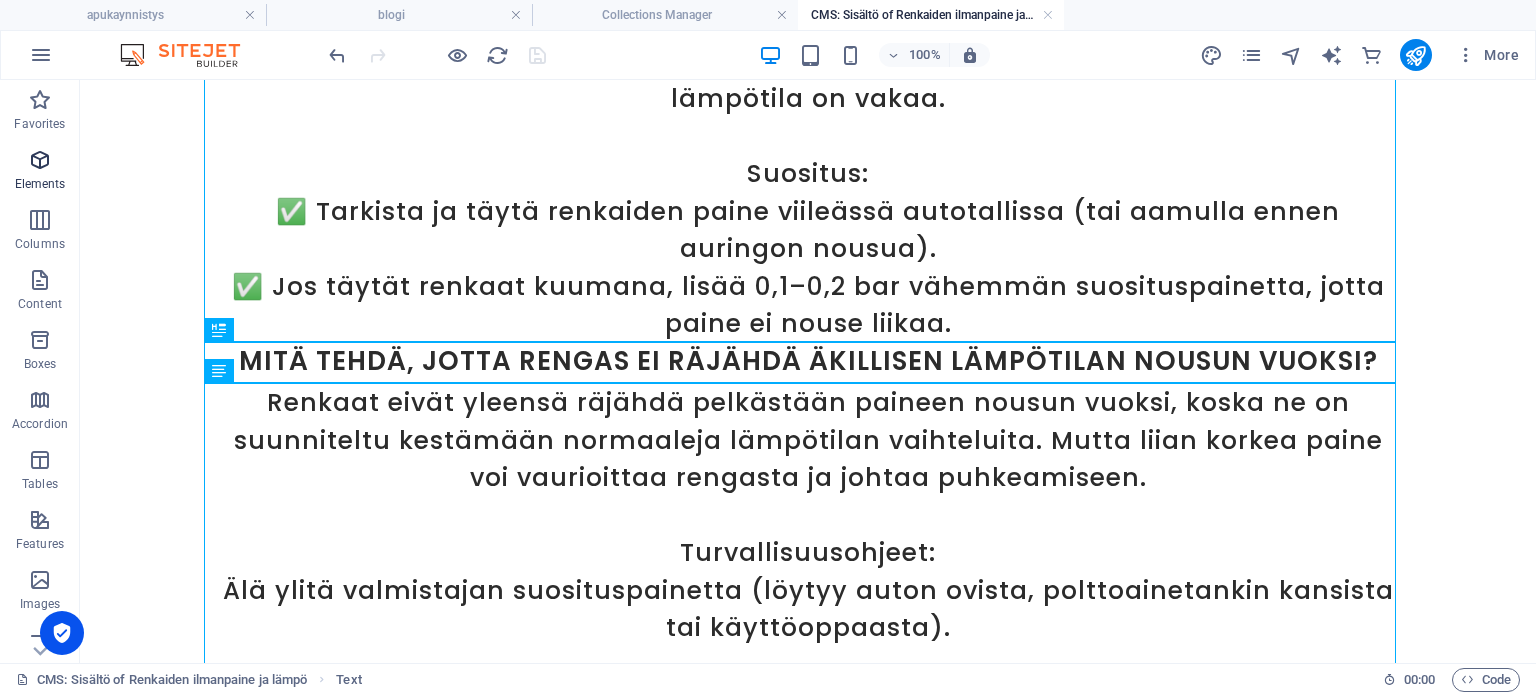 click on "Elements" at bounding box center (40, 172) 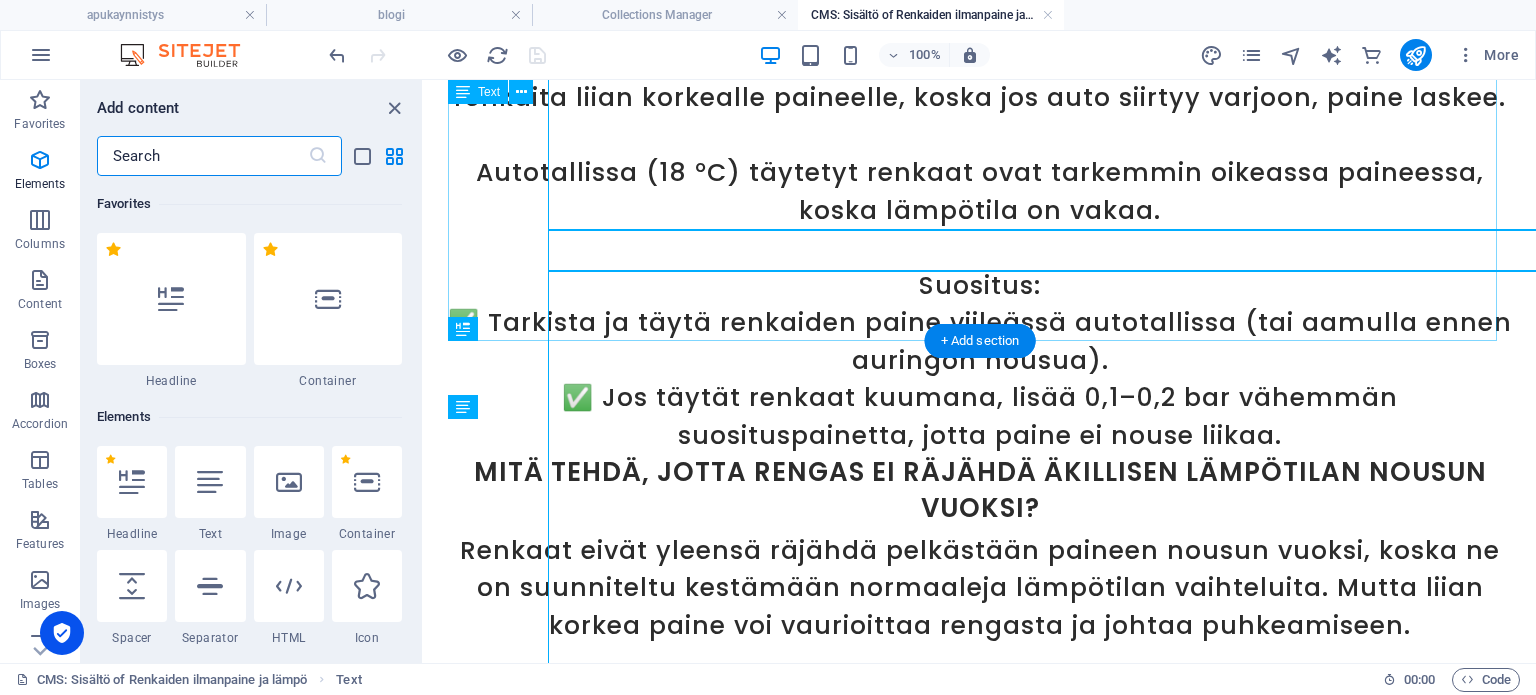 scroll, scrollTop: 1828, scrollLeft: 0, axis: vertical 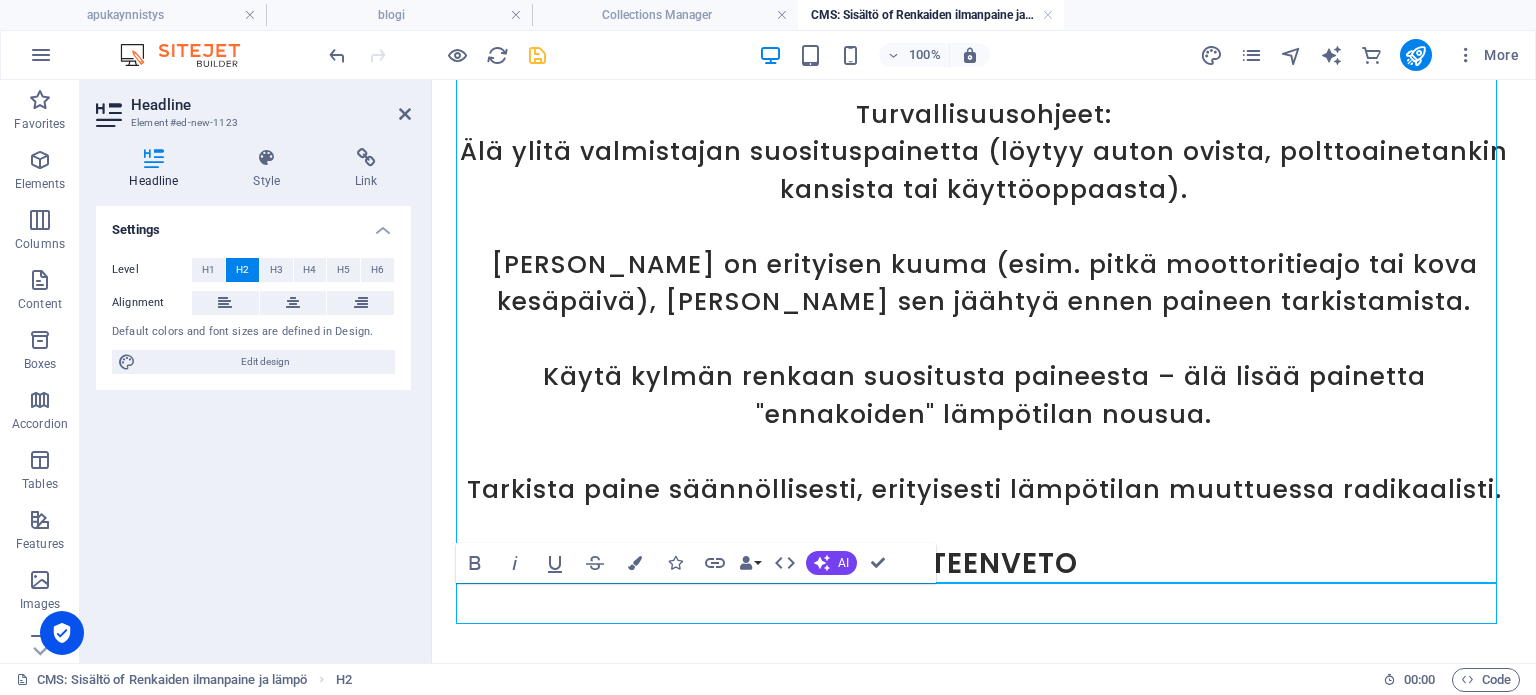 click on "Renkaan ilmanpaine ja olosuhteet Auton renkaan oikeaoppinen ilmanpaine ja lämpötilan vaikutus. Renkaiden oikea ilmanpainetta on tärkeä tarkistaa säännöllisesti, koska liian alhainen tai korkea paine voi vaarantaa ajoturvallisuuden, kuluttaa renkaita epätasaisesti ja lisätä polttoaineenkulutusta. Lisäksi lämpötilan muutoksilla on merkittävä vaikutus renkaan paineeseen, ja tämä on otettava huomioon renkaiden täyttämisessä. Tarjoamme nopeaa ja tehokasta ilmanpaineen tarkastus- ja täyttöpalvelua henkilöautoille. Varmistamme renkaidesi oikean ilmanpaineen ja täytämme ne tarvittaessa. Huolehdimme, että ajosi on turvallista ja mukavaa! Ota yhteyttä ja varaa aikasi! Lämpötilan vaikutus renkaan paineeseen Ilmanpaine renkaassa muuttuu lämpötilan mukaan kaasulain ([DEMOGRAPHIC_DATA]-Lussacin laki) mukaisesti: Kun lämpötila nousee, paine kasvaa, ja kun lämpötila laskee, paine pienenee. Esimerkkejä: ΔT=40°C−18°C=22°C   ⟹ Paineen nousu ≈0,22 bar ΔT=30°C−(−10°C)=40°C  ⟹" at bounding box center (984, -778) 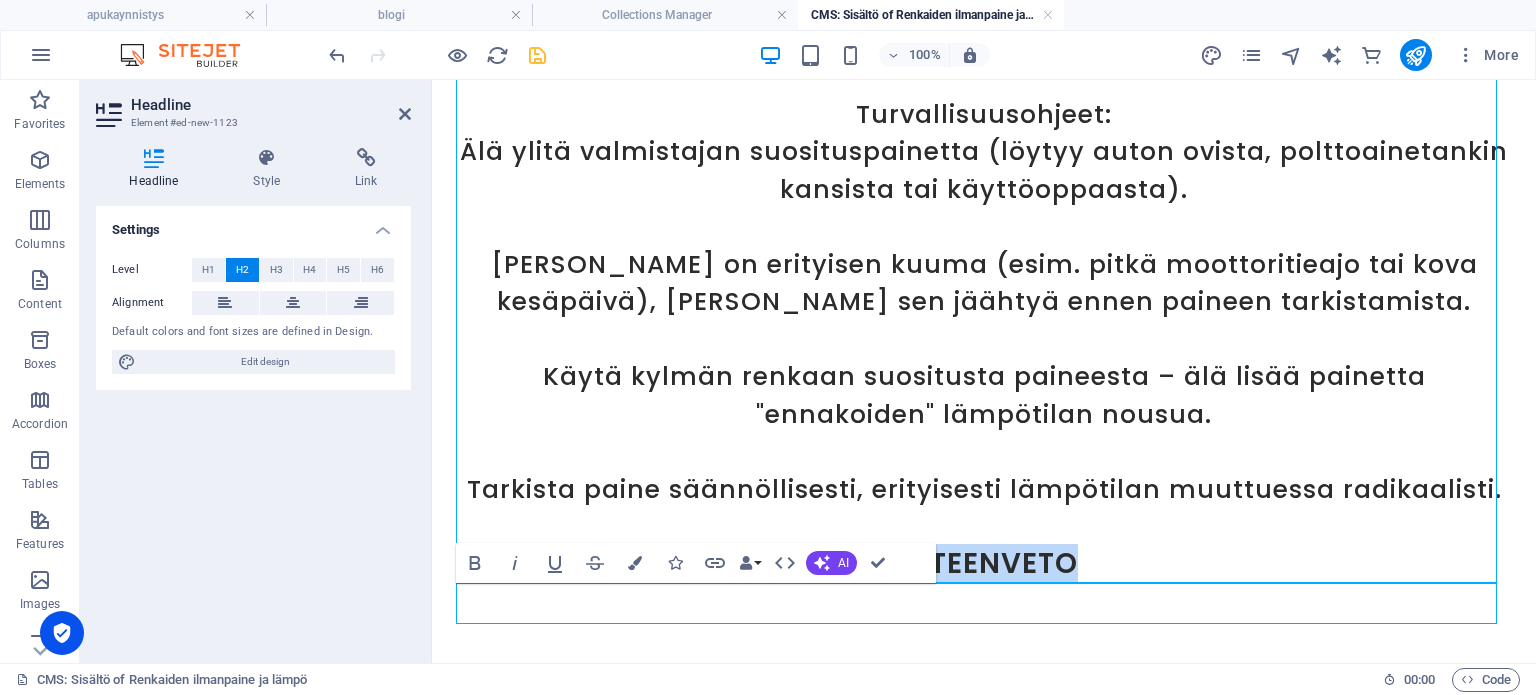drag, startPoint x: 1076, startPoint y: 604, endPoint x: 884, endPoint y: 603, distance: 192.00261 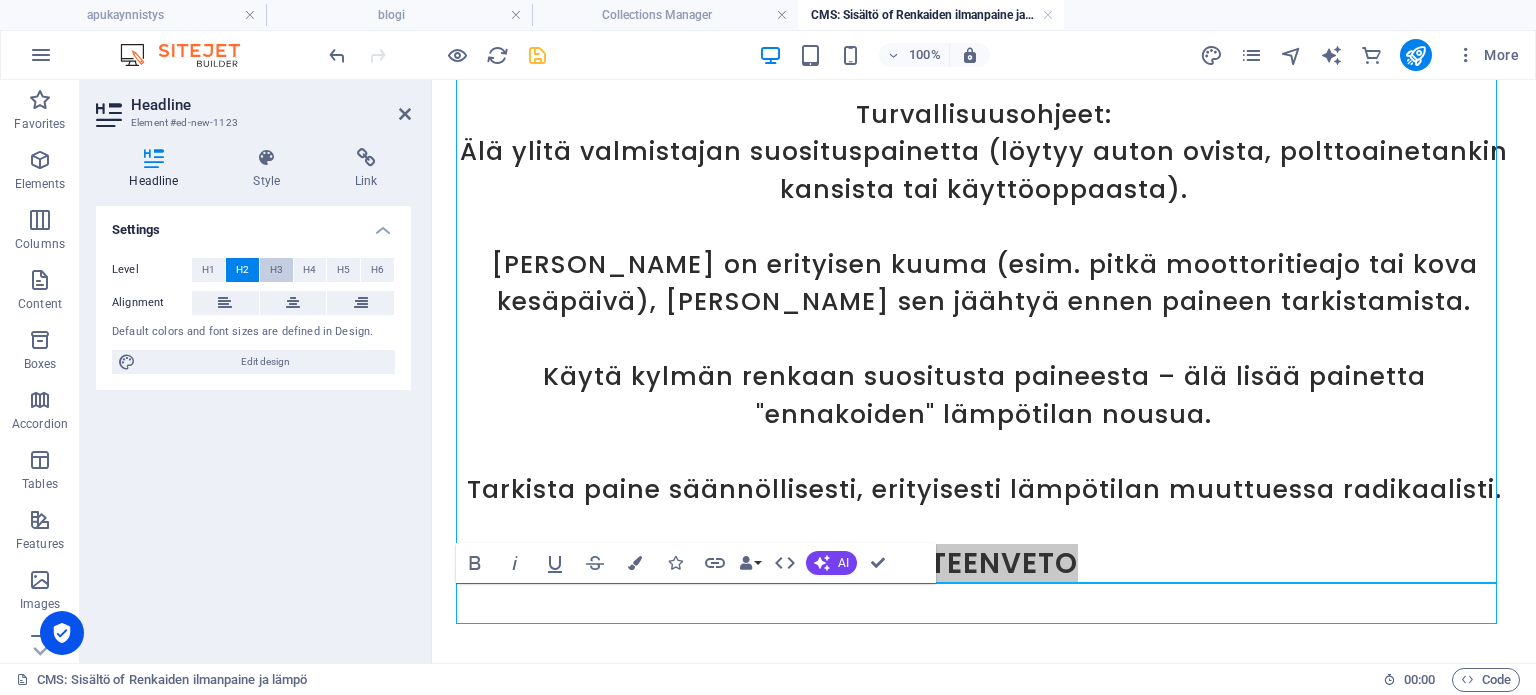 click on "H3" at bounding box center [276, 270] 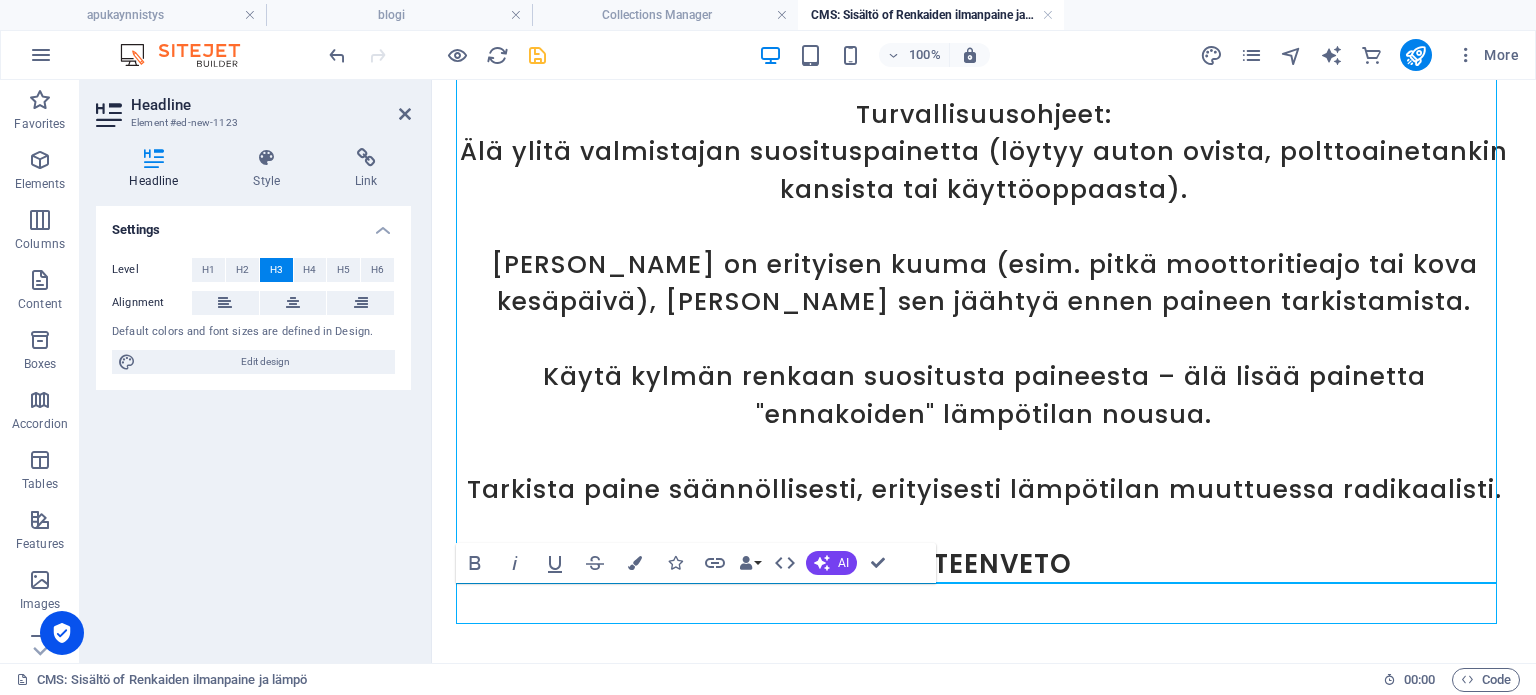 click on "Renkaan ilmanpaine ja olosuhteet Auton renkaan oikeaoppinen ilmanpaine ja lämpötilan vaikutus. Renkaiden oikea ilmanpainetta on tärkeä tarkistaa säännöllisesti, koska liian alhainen tai korkea paine voi vaarantaa ajoturvallisuuden, kuluttaa renkaita epätasaisesti ja lisätä polttoaineenkulutusta. Lisäksi lämpötilan muutoksilla on merkittävä vaikutus renkaan paineeseen, ja tämä on otettava huomioon renkaiden täyttämisessä. Tarjoamme nopeaa ja tehokasta ilmanpaineen tarkastus- ja täyttöpalvelua henkilöautoille. Varmistamme renkaidesi oikean ilmanpaineen ja täytämme ne tarvittaessa. Huolehdimme, että ajosi on turvallista ja mukavaa! Ota yhteyttä ja varaa aikasi! Lämpötilan vaikutus renkaan paineeseen Ilmanpaine renkaassa muuttuu lämpötilan mukaan kaasulain ([DEMOGRAPHIC_DATA]-Lussacin laki) mukaisesti: Kun lämpötila nousee, paine kasvaa, ja kun lämpötila laskee, paine pienenee. Esimerkkejä: ΔT=40°C−18°C=22°C   ⟹ Paineen nousu ≈0,22 bar ΔT=30°C−(−10°C)=40°C  ⟹" at bounding box center (984, -778) 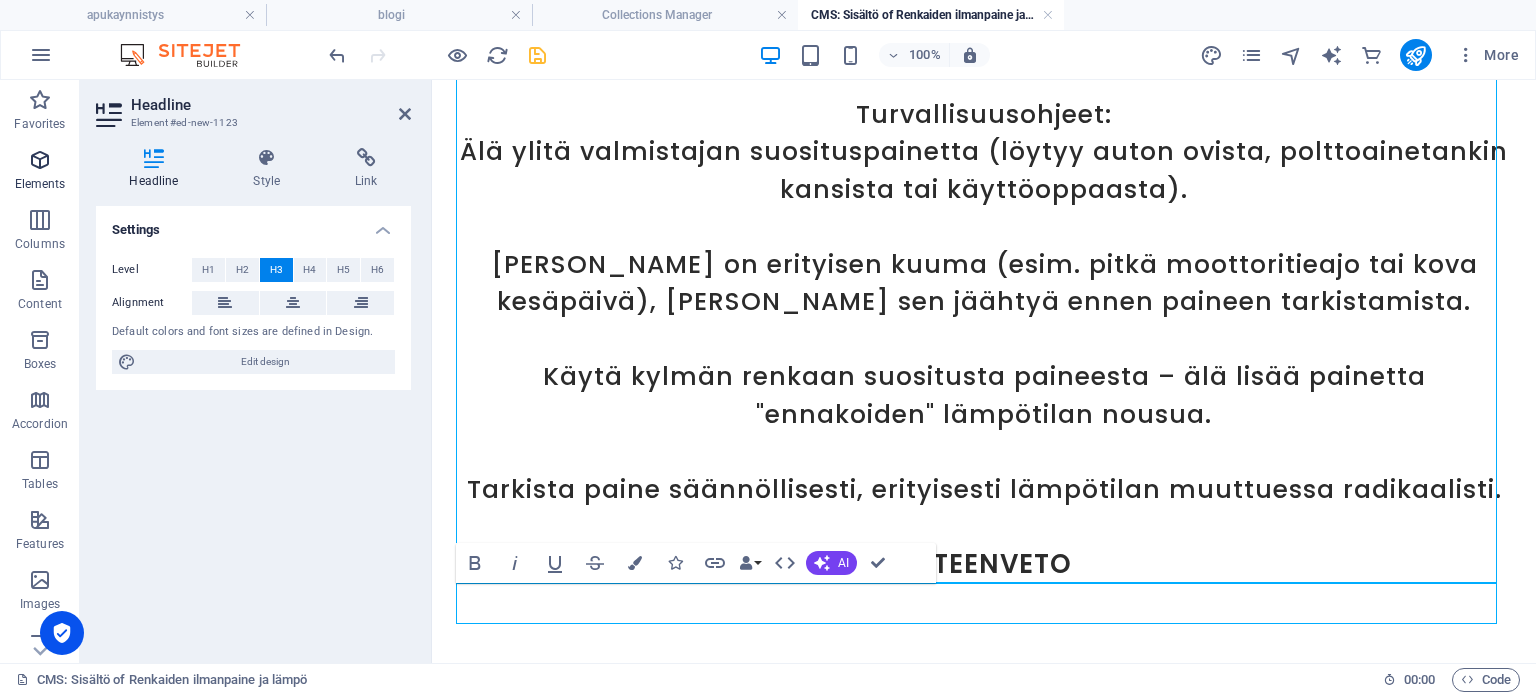 click at bounding box center (40, 160) 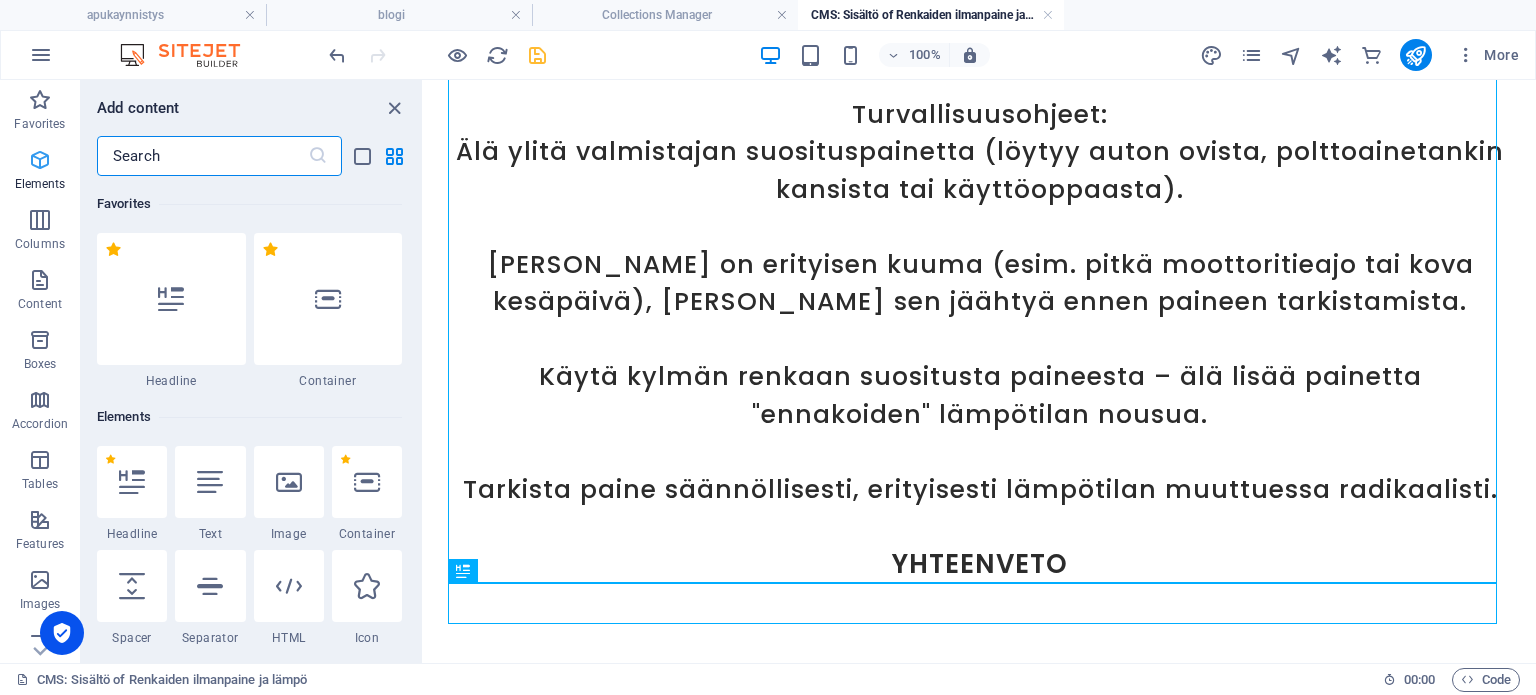scroll, scrollTop: 2264, scrollLeft: 0, axis: vertical 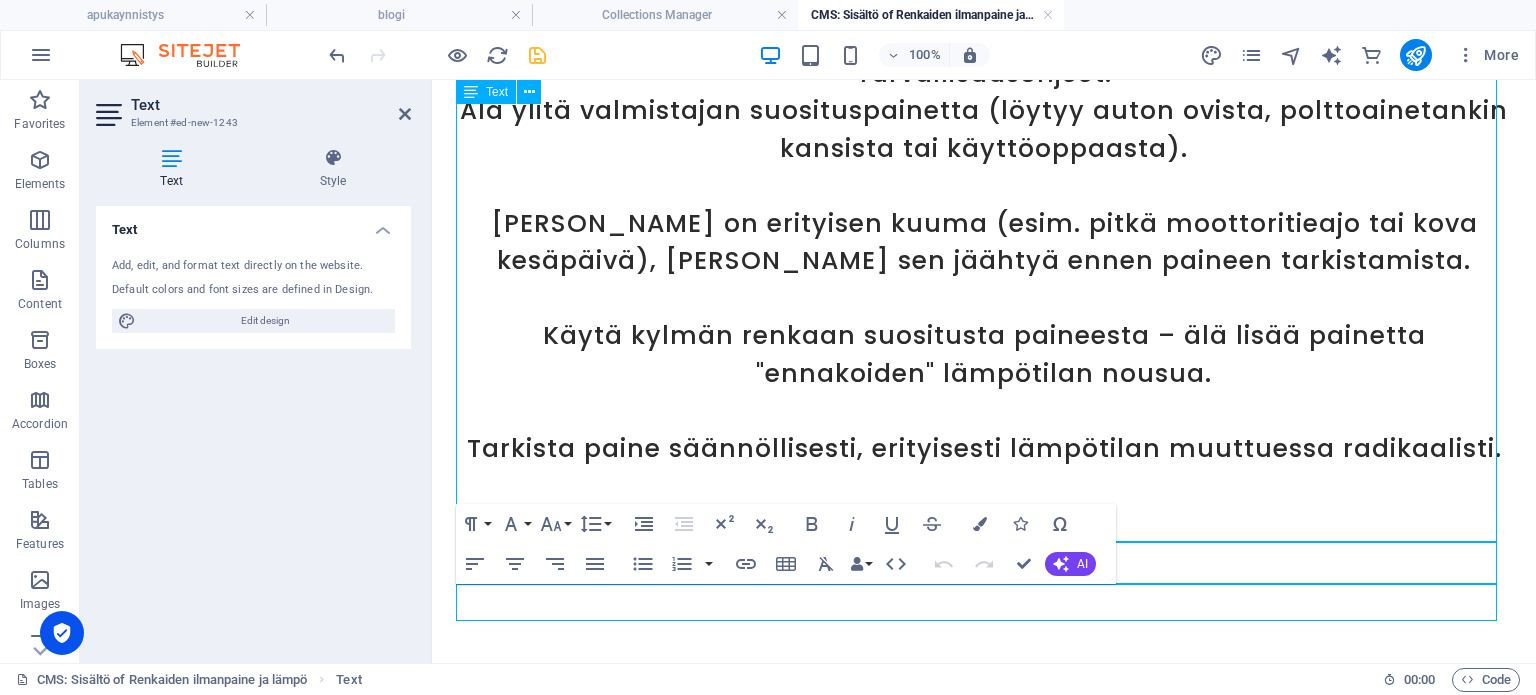 click on "Renkaat eivät yleensä räjähdä pelkästään paineen nousun vuoksi, koska ne on suunniteltu kestämään normaaleja lämpötilan vaihteluita. Mutta liian korkea paine voi vaurioittaa rengasta ja johtaa puhkeamiseen. Turvallisuusohjeet: Älä ylitä valmistajan suosituspainetta (löytyy auton ovista, polttoainetankin kansista tai käyttöoppaasta). Jos rengas on erityisen kuuma (esim. pitkä moottoritieajo tai kova kesäpäivä), anna sen jäähtyä ennen paineen tarkistamista. Käytä kylmän renkaan suositusta paineesta – älä lisää painetta "ennakoiden" lämpötilan nousua. Tarkista paine säännöllisesti, erityisesti lämpötilan muuttuessa radikaalisti." at bounding box center [984, 205] 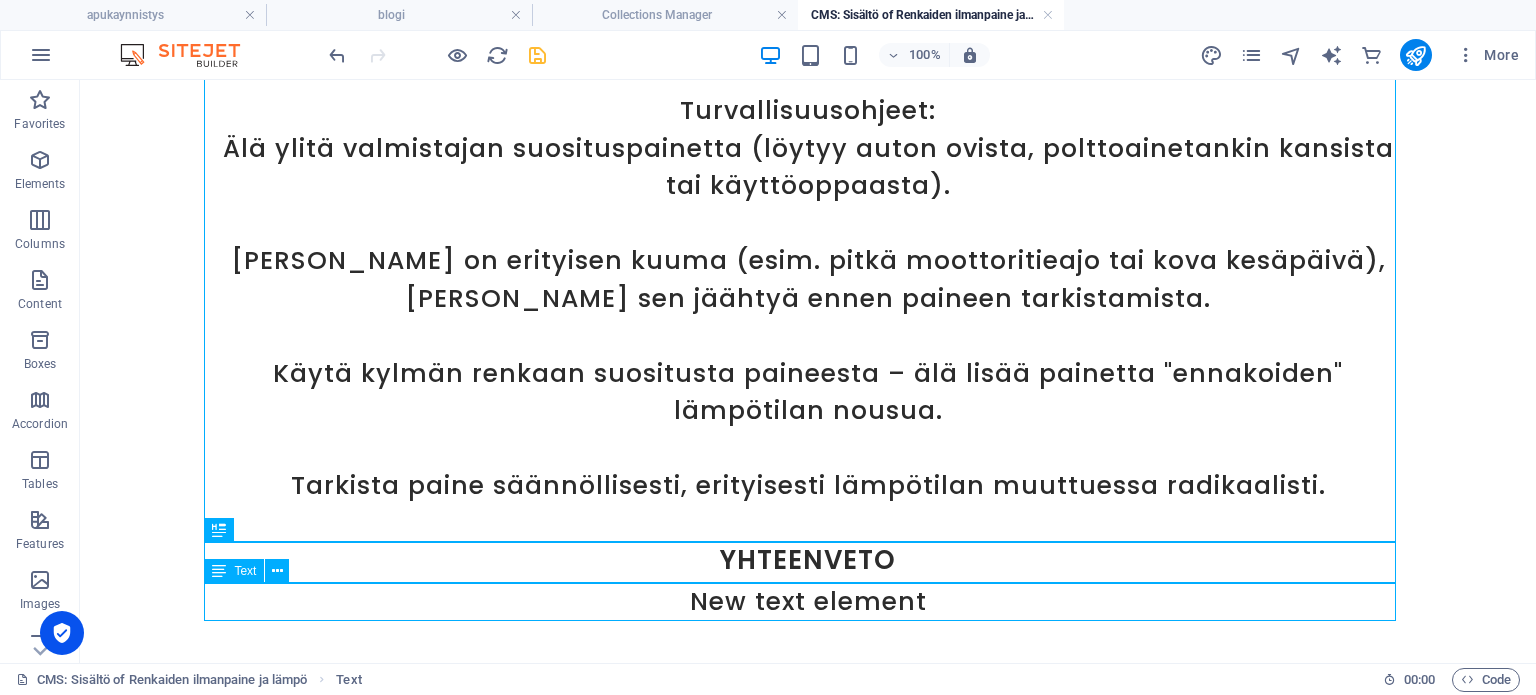click on "New text element" at bounding box center [808, 602] 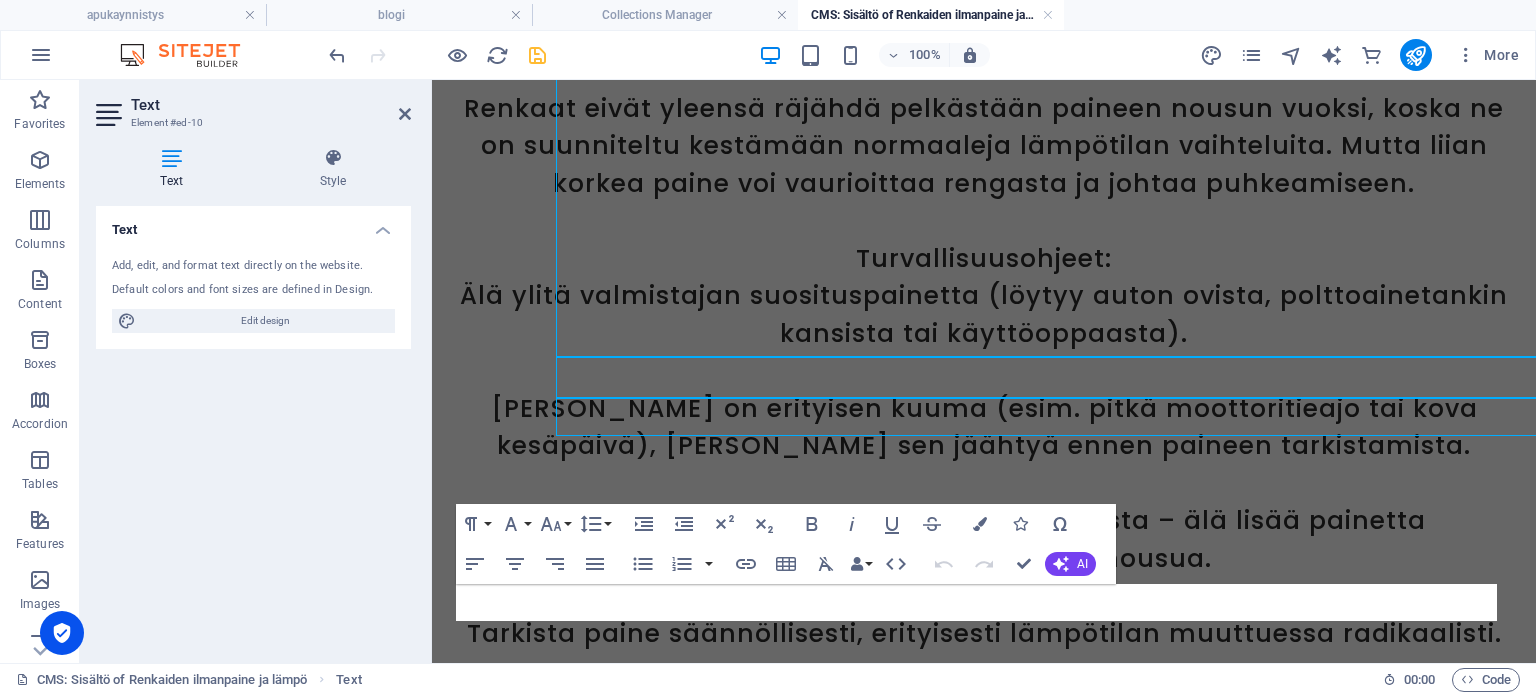 scroll, scrollTop: 2343, scrollLeft: 0, axis: vertical 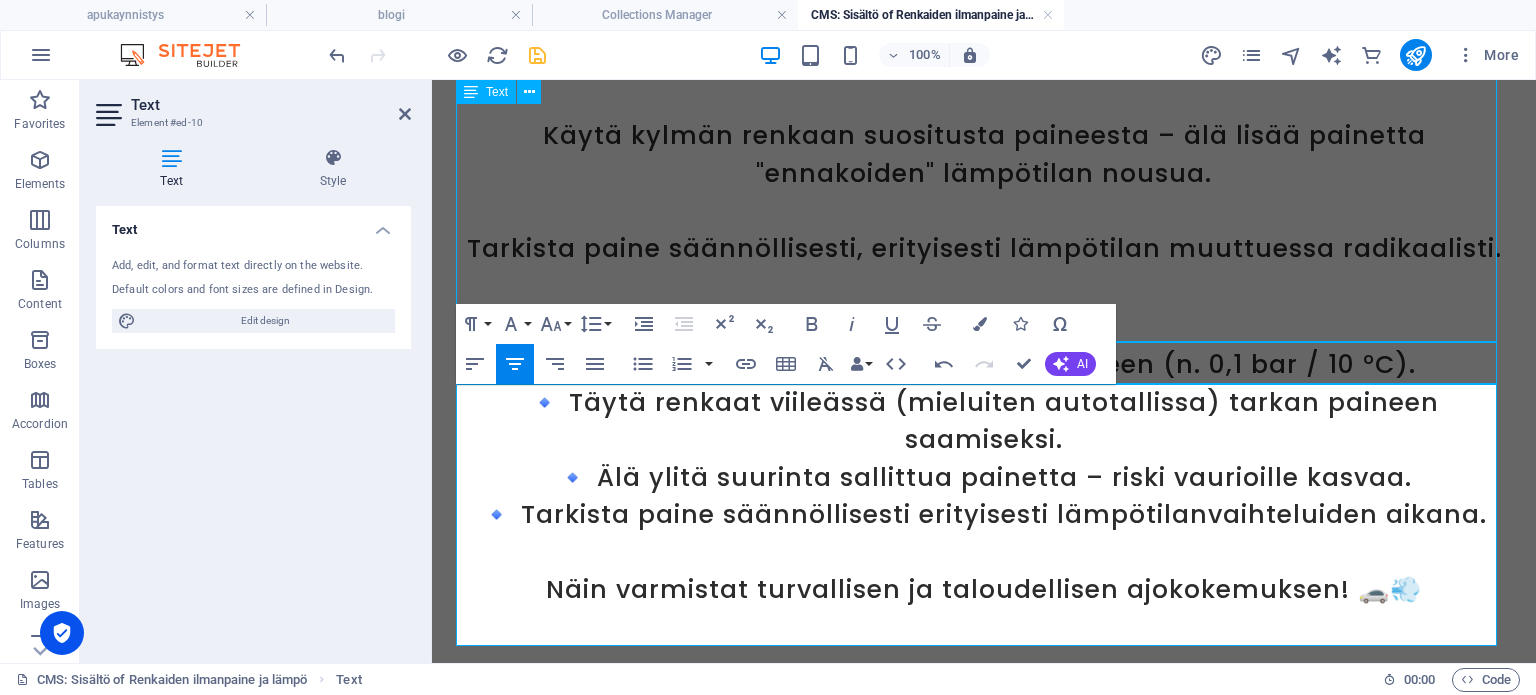 click on "Renkaat eivät yleensä räjähdä pelkästään paineen nousun vuoksi, koska ne on suunniteltu kestämään normaaleja lämpötilan vaihteluita. Mutta liian korkea paine voi vaurioittaa rengasta ja johtaa puhkeamiseen. Turvallisuusohjeet: Älä ylitä valmistajan suosituspainetta (löytyy auton ovista, polttoainetankin kansista tai käyttöoppaasta). Jos rengas on erityisen kuuma (esim. pitkä moottoritieajo tai kova kesäpäivä), anna sen jäähtyä ennen paineen tarkistamista. Käytä kylmän renkaan suositusta paineesta – älä lisää painetta "ennakoiden" lämpötilan nousua. Tarkista paine säännöllisesti, erityisesti lämpötilan muuttuessa radikaalisti." at bounding box center (984, 5) 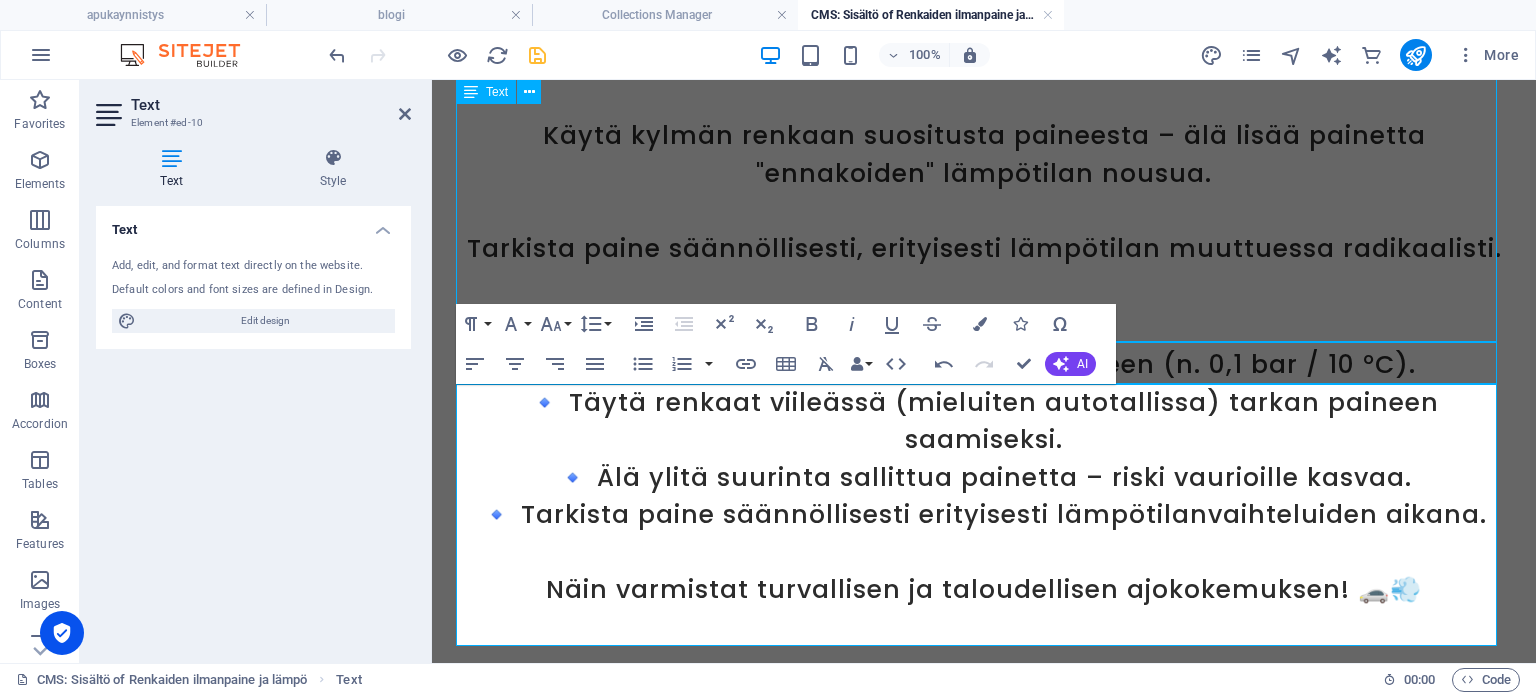 scroll, scrollTop: 2357, scrollLeft: 0, axis: vertical 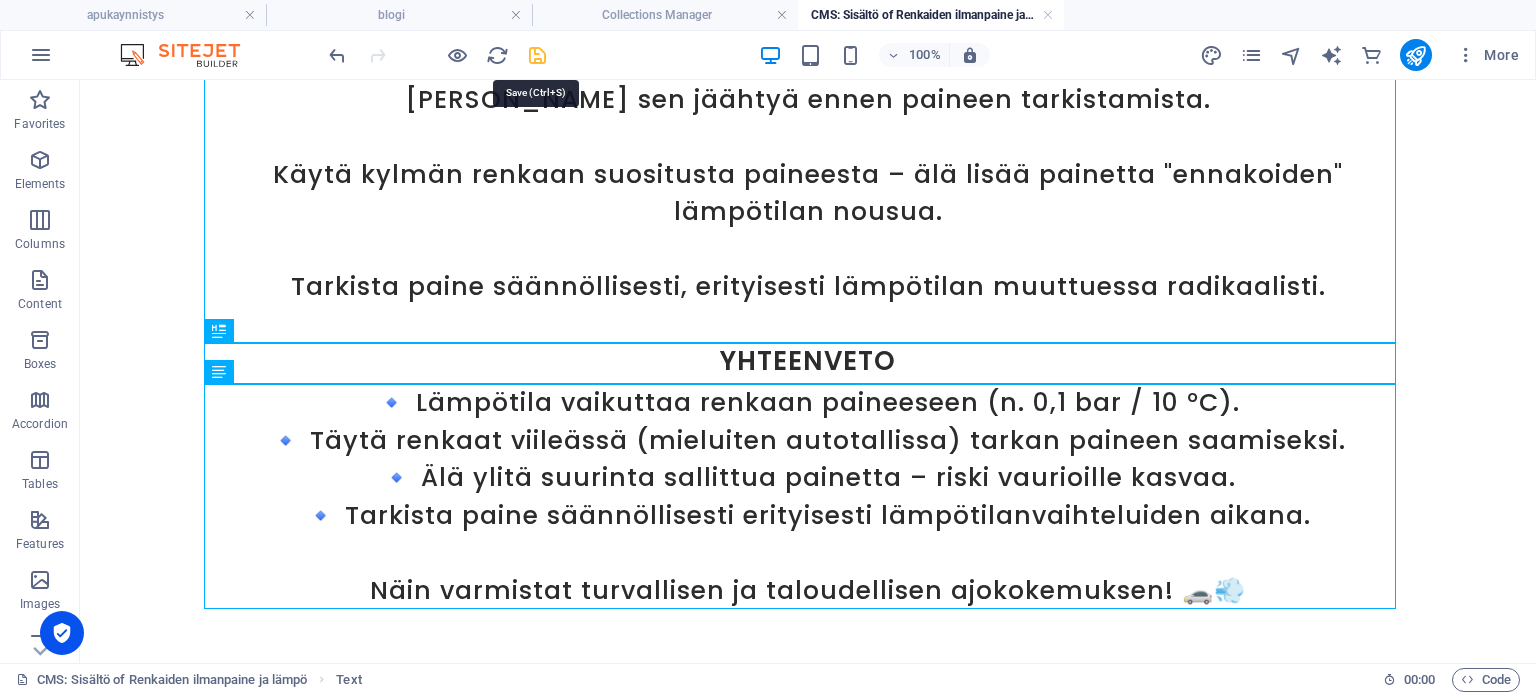 click at bounding box center [537, 55] 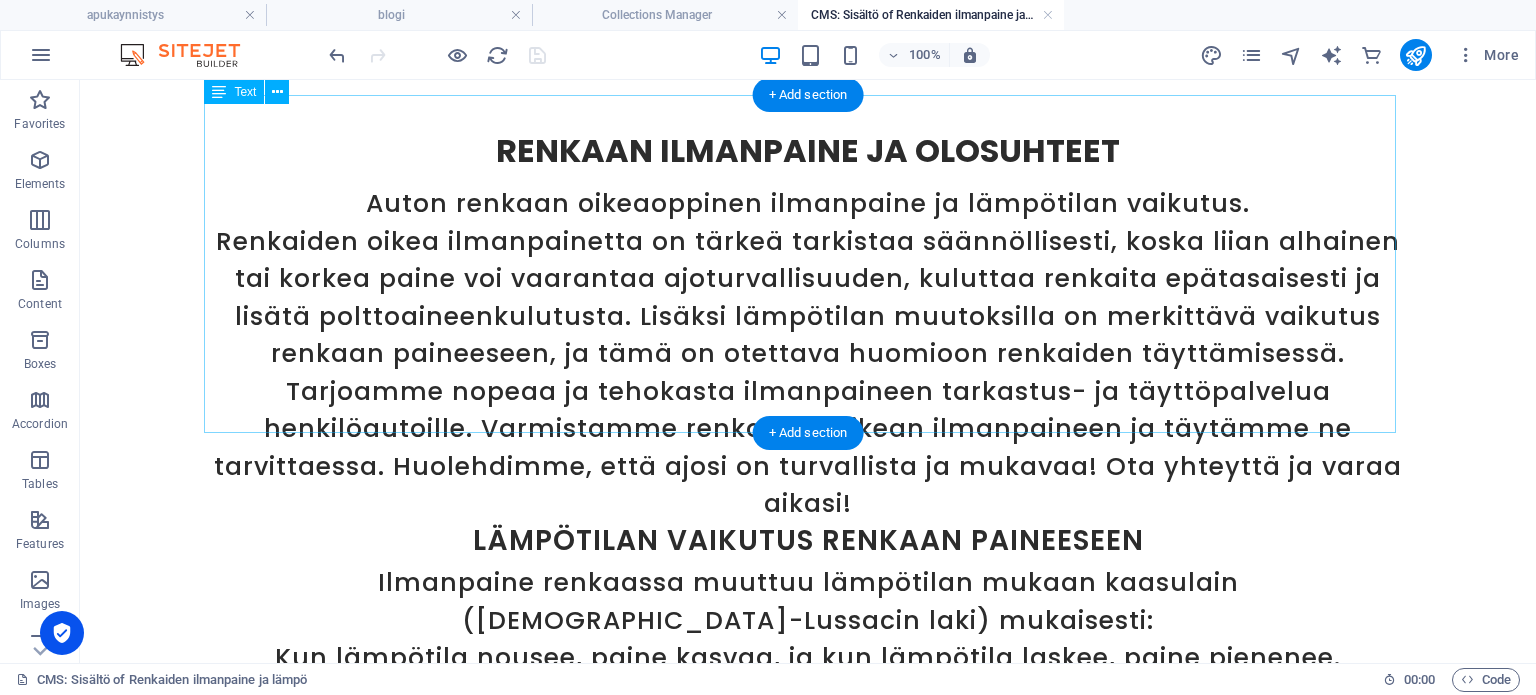 scroll, scrollTop: 0, scrollLeft: 0, axis: both 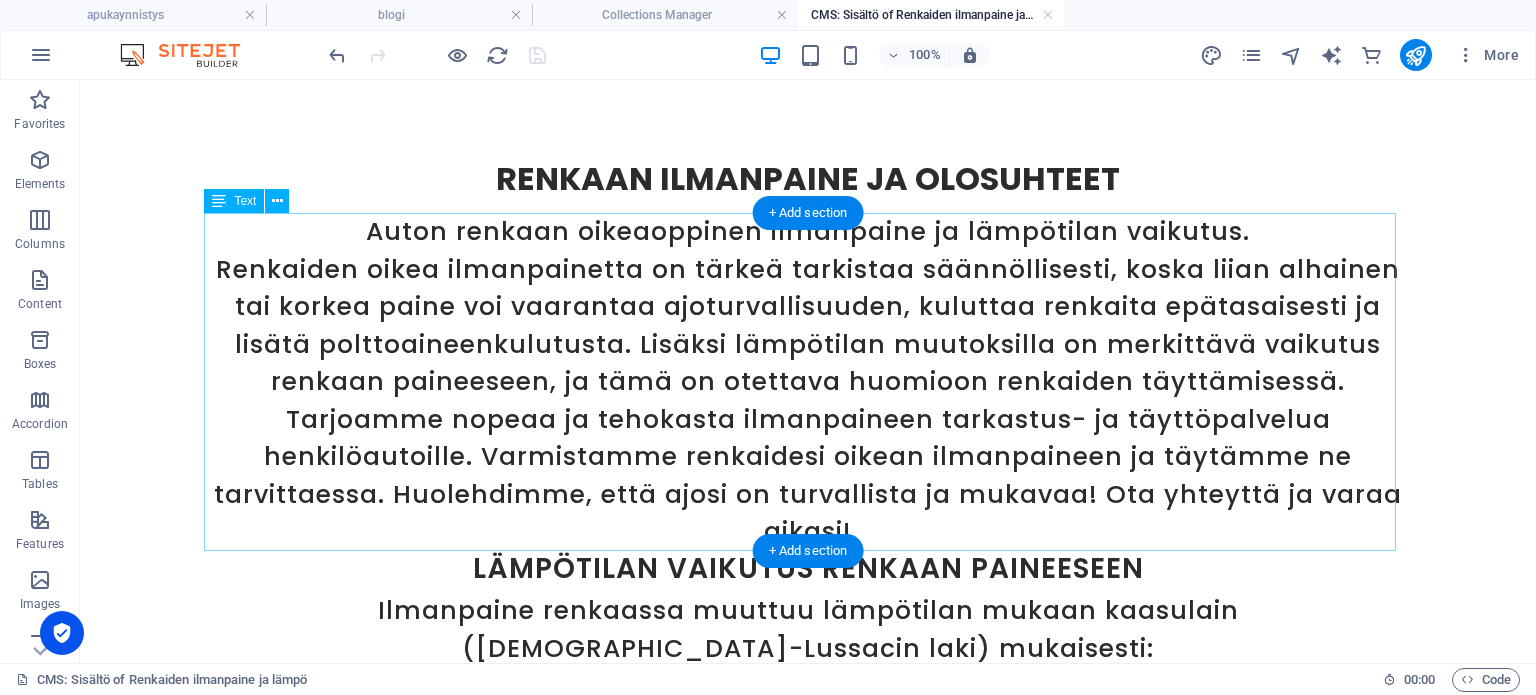 click on "Auton renkaan oikeaoppinen ilmanpaine ja lämpötilan vaikutus. Renkaiden oikea ilmanpainetta on tärkeä tarkistaa säännöllisesti, koska liian alhainen tai korkea paine voi vaarantaa ajoturvallisuuden, kuluttaa renkaita epätasaisesti ja lisätä polttoaineenkulutusta. Lisäksi lämpötilan muutoksilla on merkittävä vaikutus renkaan paineeseen, ja tämä on otettava huomioon renkaiden täyttämisessä. Tarjoamme nopeaa ja tehokasta ilmanpaineen tarkastus- ja täyttöpalvelua henkilöautoille. Varmistamme renkaidesi oikean ilmanpaineen ja täytämme ne tarvittaessa. Huolehdimme, että ajosi on turvallista ja mukavaa! Ota yhteyttä ja varaa aikasi!" at bounding box center (808, 382) 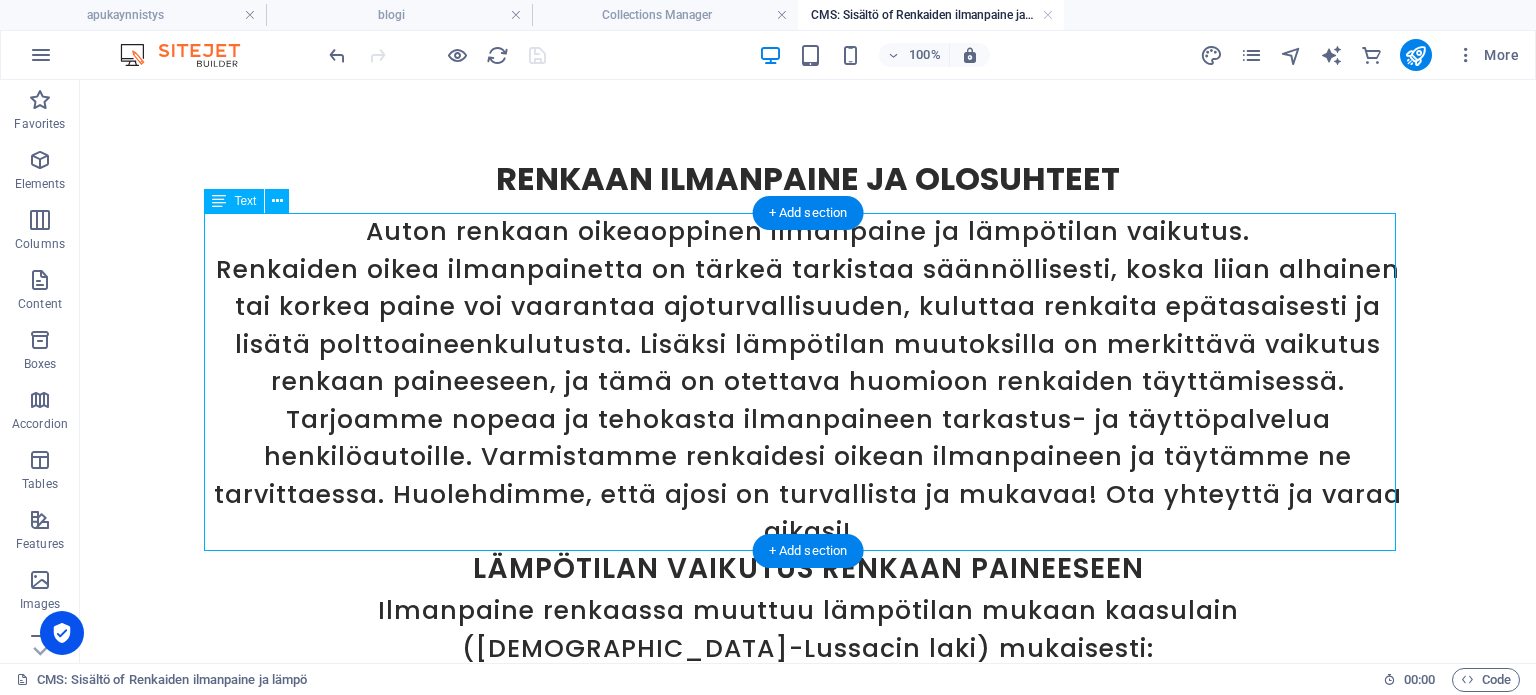 click on "Auton renkaan oikeaoppinen ilmanpaine ja lämpötilan vaikutus. Renkaiden oikea ilmanpainetta on tärkeä tarkistaa säännöllisesti, koska liian alhainen tai korkea paine voi vaarantaa ajoturvallisuuden, kuluttaa renkaita epätasaisesti ja lisätä polttoaineenkulutusta. Lisäksi lämpötilan muutoksilla on merkittävä vaikutus renkaan paineeseen, ja tämä on otettava huomioon renkaiden täyttämisessä. Tarjoamme nopeaa ja tehokasta ilmanpaineen tarkastus- ja täyttöpalvelua henkilöautoille. Varmistamme renkaidesi oikean ilmanpaineen ja täytämme ne tarvittaessa. Huolehdimme, että ajosi on turvallista ja mukavaa! Ota yhteyttä ja varaa aikasi!" at bounding box center [808, 382] 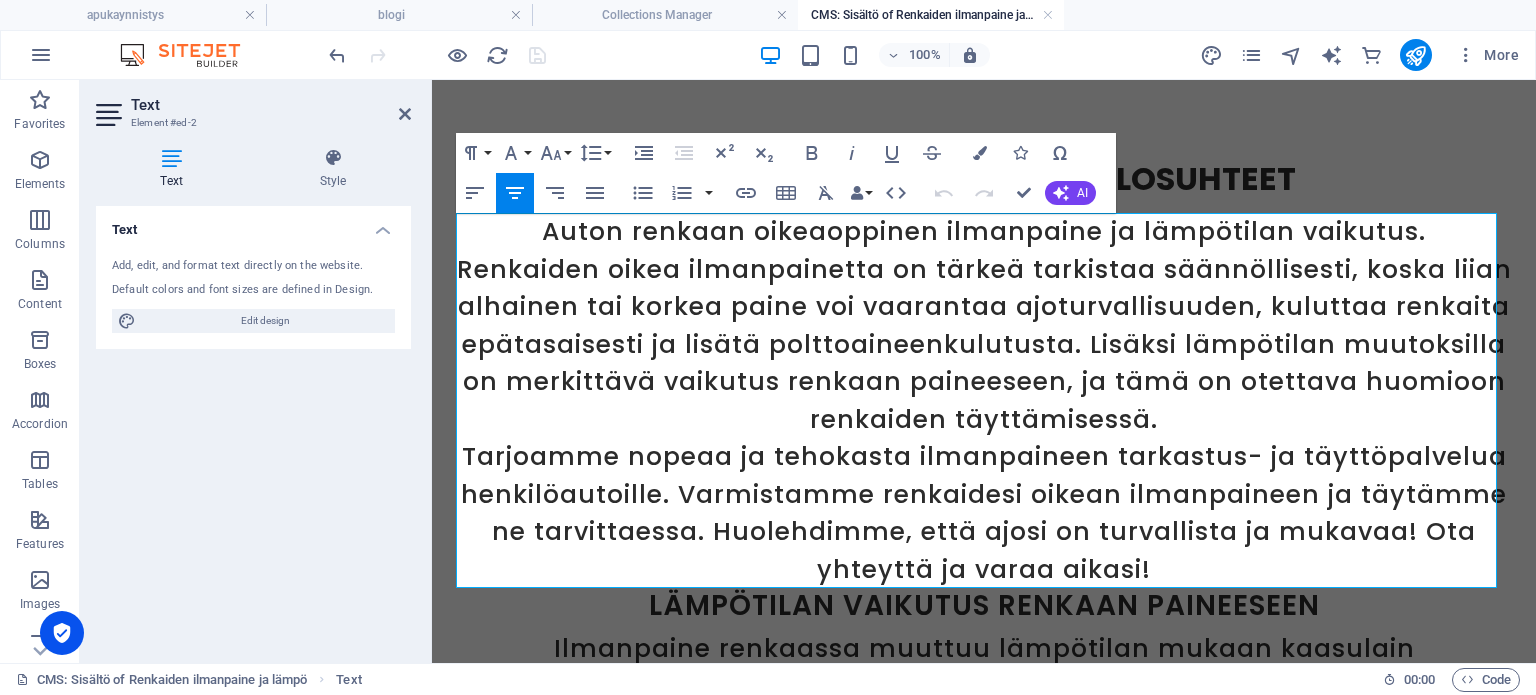 click on "Renkaiden oikea ilmanpainetta on tärkeä tarkistaa säännöllisesti, koska liian alhainen tai korkea paine voi vaarantaa ajoturvallisuuden, kuluttaa renkaita epätasaisesti ja lisätä polttoaineenkulutusta. Lisäksi lämpötilan muutoksilla on merkittävä vaikutus renkaan paineeseen, ja tämä on otettava huomioon renkaiden täyttämisessä. Tarjoamme nopeaa ja tehokasta ilmanpaineen tarkastus- ja täyttöpalvelua henkilöautoille. Varmistamme renkaidesi oikean ilmanpaineen ja täytämme ne tarvittaessa. Huolehdimme, että ajosi on turvallista ja mukavaa! Ota yhteyttä ja varaa aikasi!" at bounding box center [984, 420] 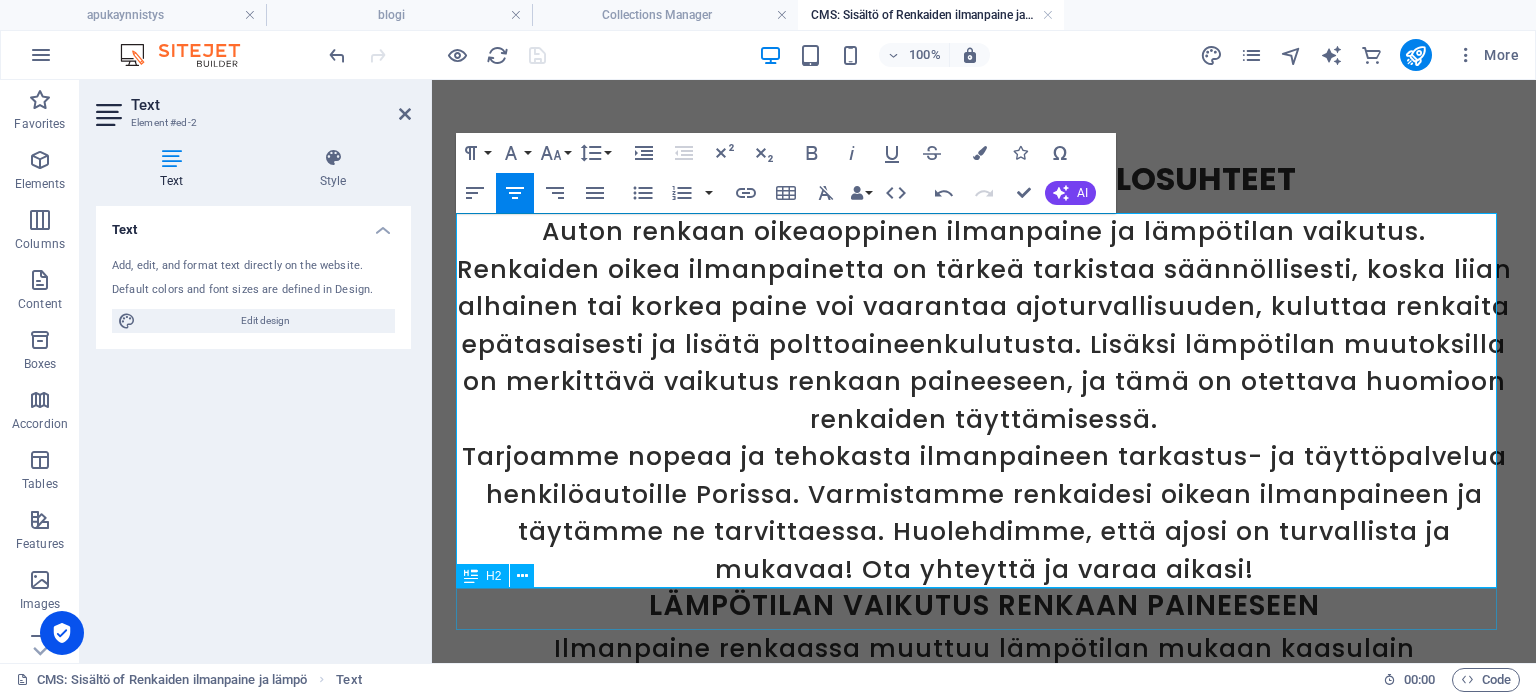 click on "Lämpötilan vaikutus renkaan paineeseen" at bounding box center (984, 608) 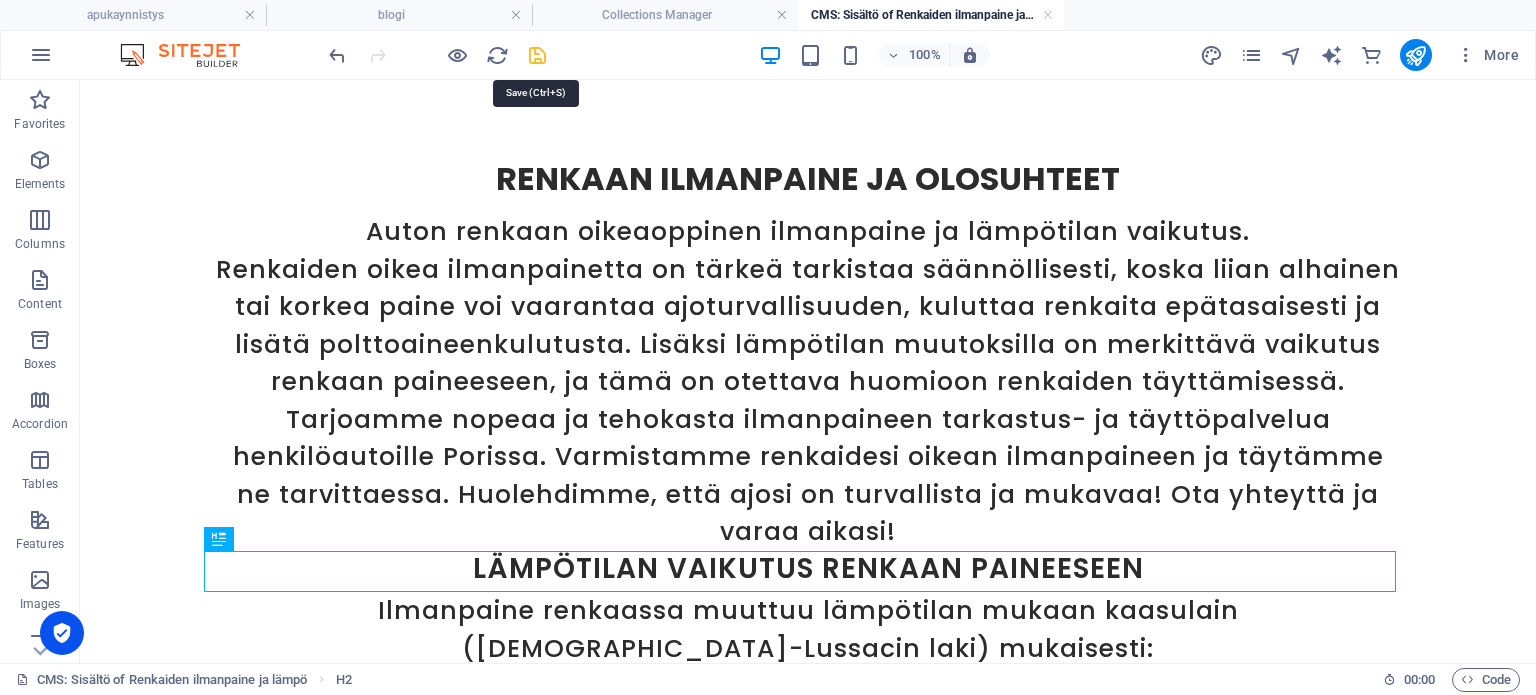 click at bounding box center [537, 55] 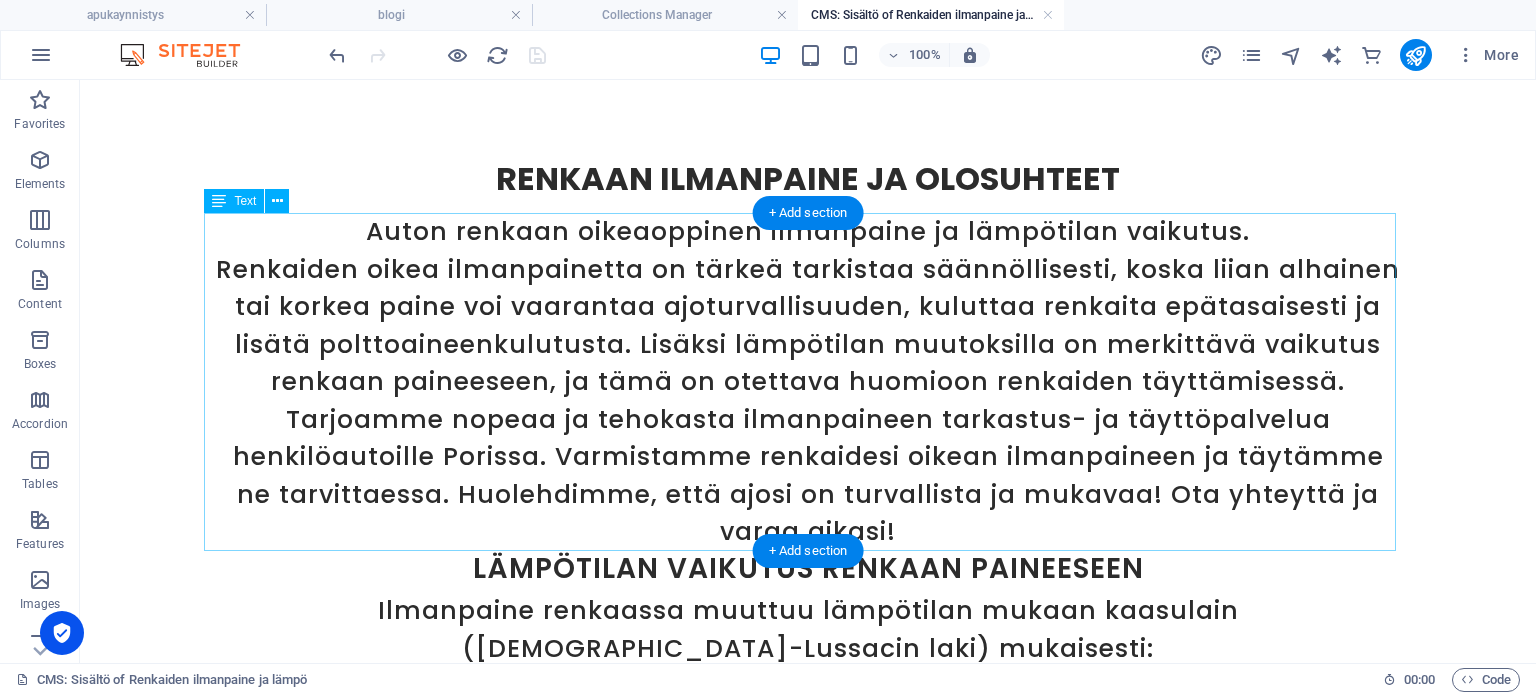 click on "Auton renkaan oikeaoppinen ilmanpaine ja lämpötilan vaikutus. Renkaiden oikea ilmanpainetta on tärkeä tarkistaa säännöllisesti, koska liian alhainen tai korkea paine voi vaarantaa ajoturvallisuuden, kuluttaa renkaita epätasaisesti ja lisätä polttoaineenkulutusta. Lisäksi lämpötilan muutoksilla on merkittävä vaikutus renkaan paineeseen, ja tämä on otettava huomioon renkaiden täyttämisessä. Tarjoamme nopeaa ja tehokasta ilmanpaineen tarkastus- ja täyttöpalvelua henkilöautoille Porissa. Varmistamme renkaidesi oikean ilmanpaineen ja täytämme ne tarvittaessa. Huolehdimme, että ajosi on turvallista ja mukavaa! Ota yhteyttä ja varaa aikasi!" at bounding box center [808, 382] 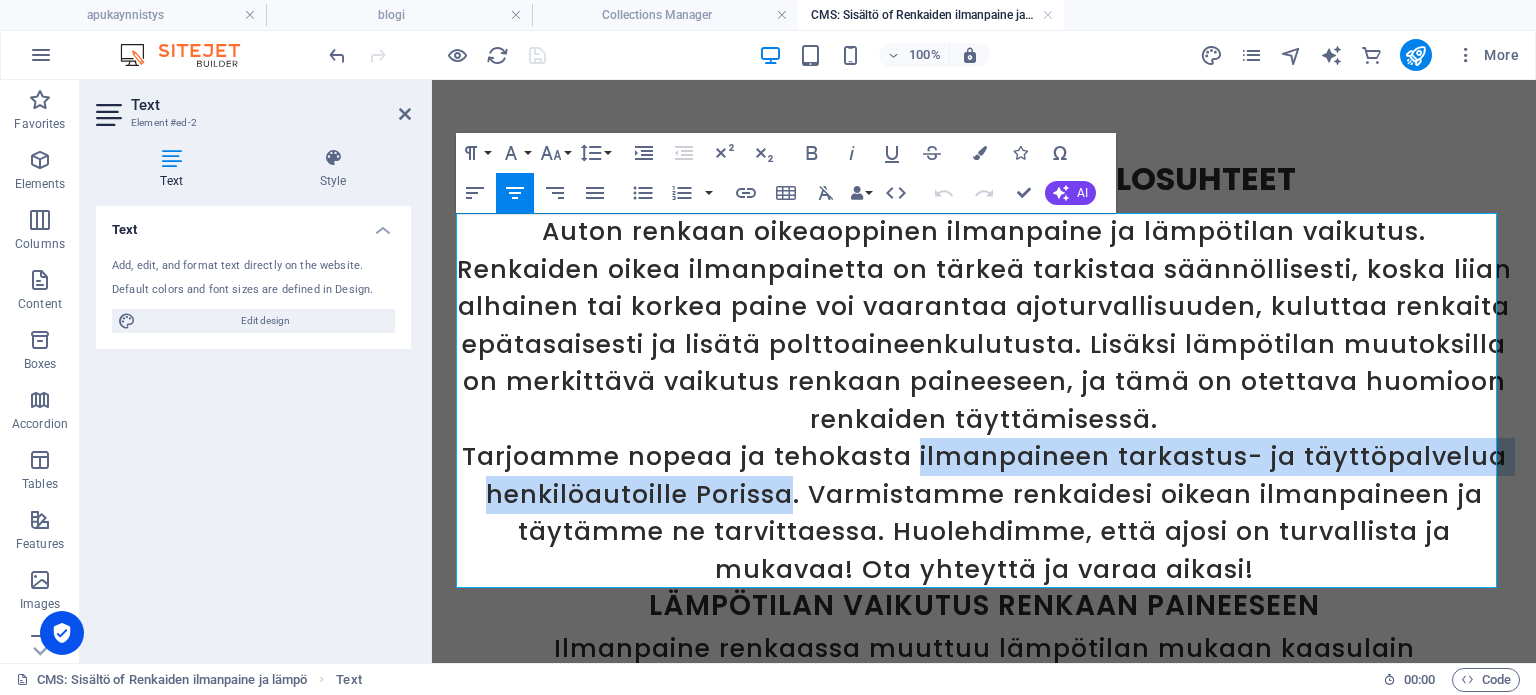 drag, startPoint x: 913, startPoint y: 459, endPoint x: 786, endPoint y: 491, distance: 130.96947 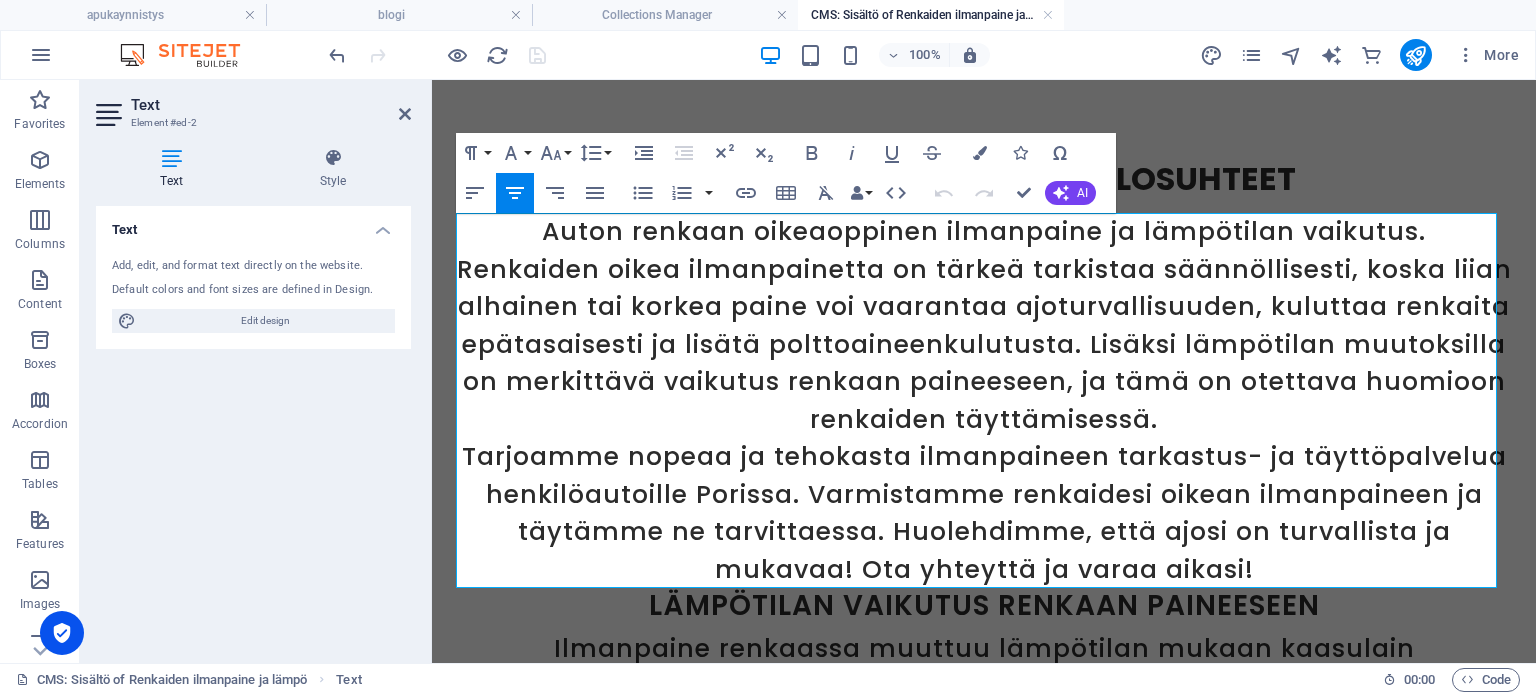 type 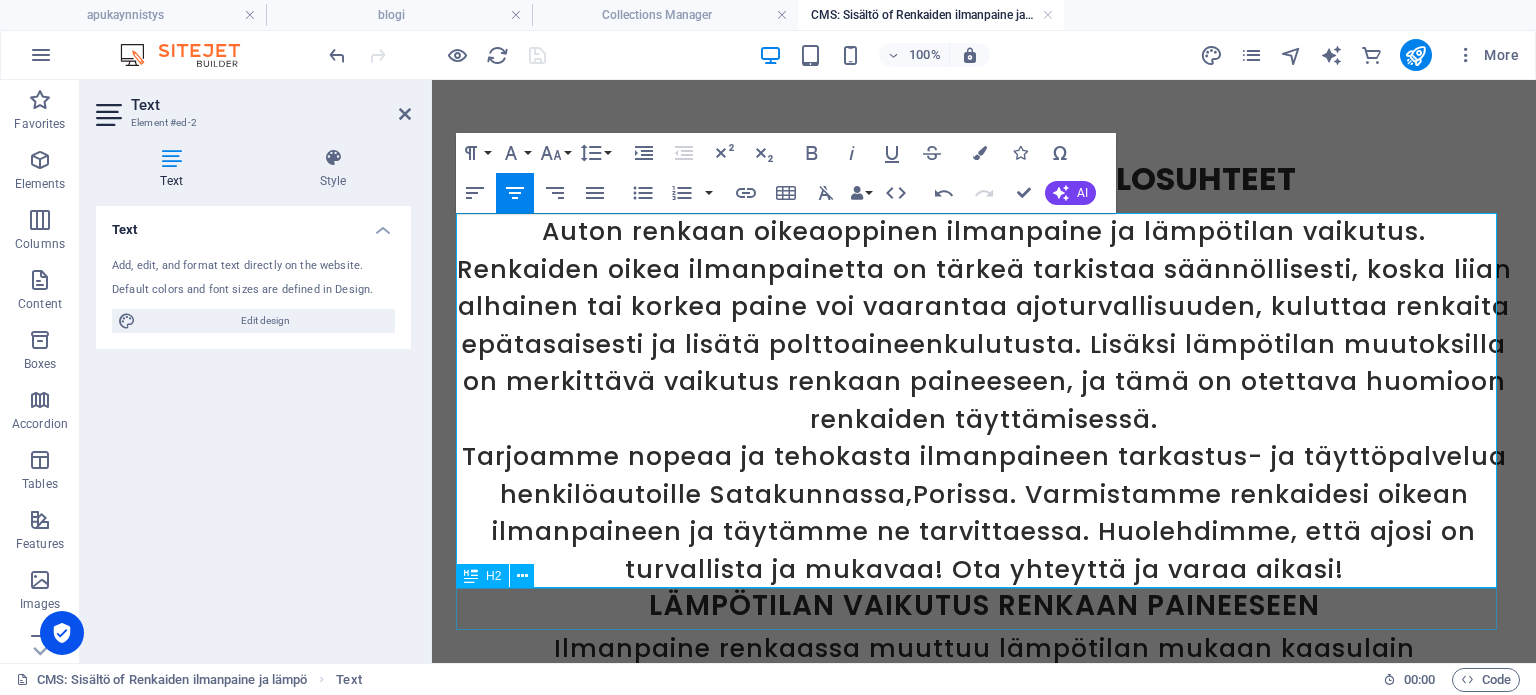 click on "Lämpötilan vaikutus renkaan paineeseen" at bounding box center [984, 608] 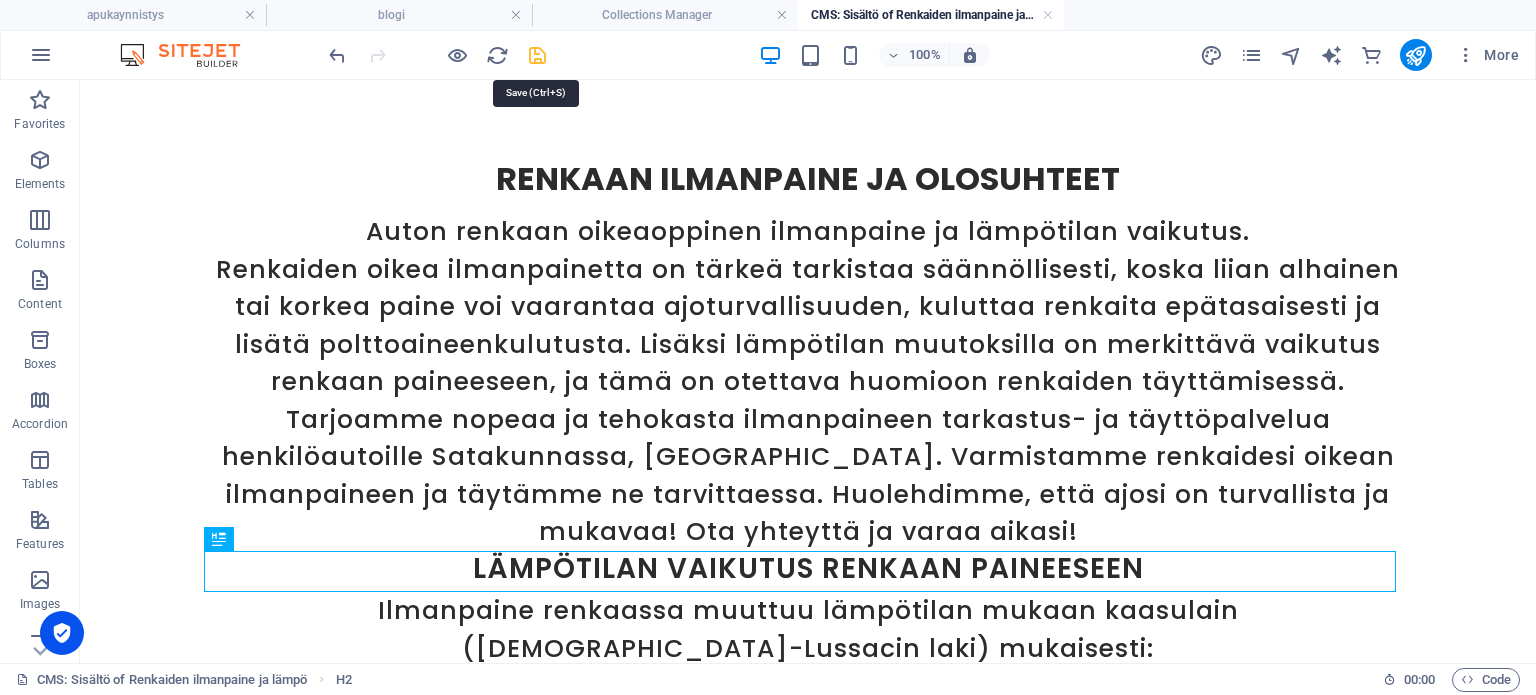 drag, startPoint x: 538, startPoint y: 47, endPoint x: 681, endPoint y: 148, distance: 175.07141 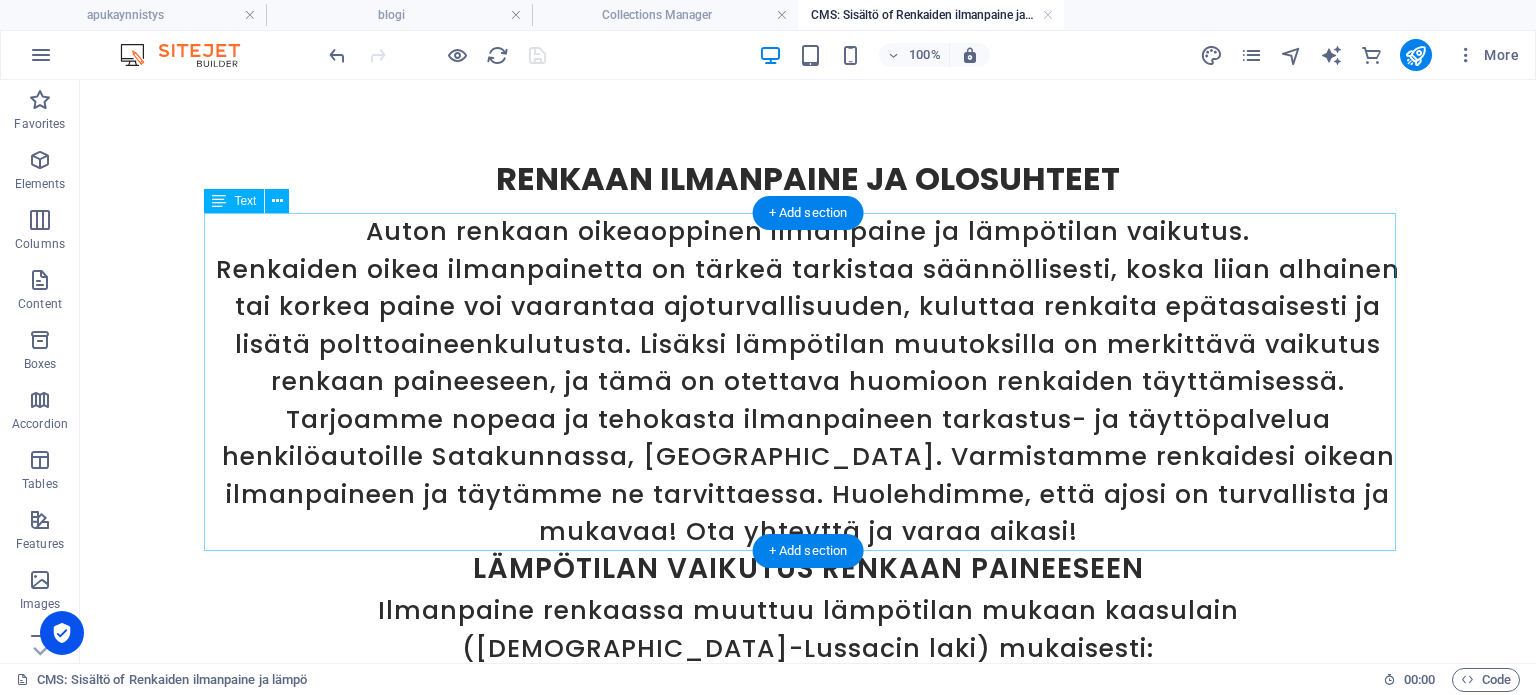 click on "Auton renkaan oikeaoppinen ilmanpaine ja lämpötilan vaikutus. Renkaiden oikea ilmanpainetta on tärkeä tarkistaa säännöllisesti, koska liian alhainen tai korkea paine voi vaarantaa ajoturvallisuuden, kuluttaa renkaita epätasaisesti ja lisätä polttoaineenkulutusta. Lisäksi lämpötilan muutoksilla on merkittävä vaikutus renkaan paineeseen, ja tämä on otettava huomioon renkaiden täyttämisessä. Tarjoamme nopeaa ja tehokasta ilmanpaineen tarkastus- ja täyttöpalvelua henkilöautoille Satakunnassa, Porissa. Varmistamme renkaidesi oikean ilmanpaineen ja täytämme ne tarvittaessa. Huolehdimme, että ajosi on turvallista ja mukavaa! Ota yhteyttä ja varaa aikasi!" at bounding box center (808, 382) 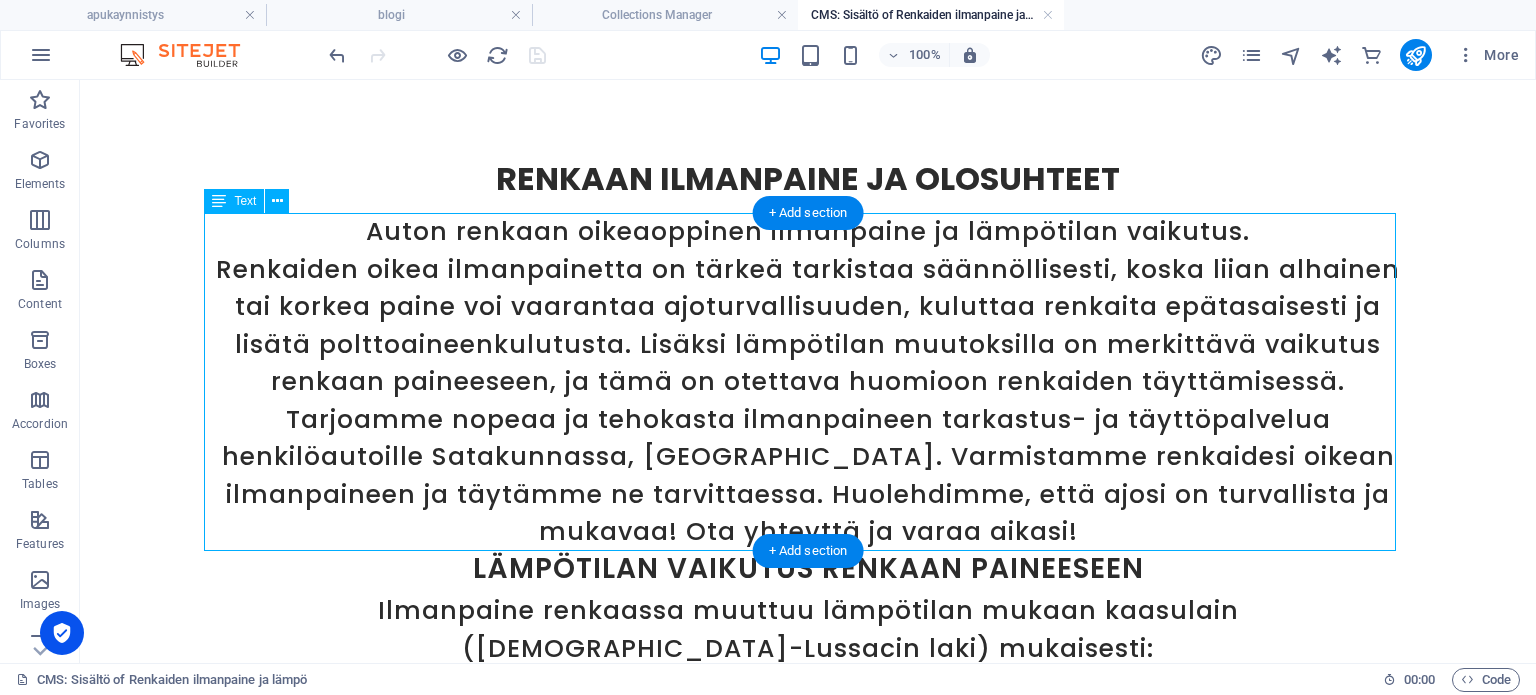 click on "Auton renkaan oikeaoppinen ilmanpaine ja lämpötilan vaikutus. Renkaiden oikea ilmanpainetta on tärkeä tarkistaa säännöllisesti, koska liian alhainen tai korkea paine voi vaarantaa ajoturvallisuuden, kuluttaa renkaita epätasaisesti ja lisätä polttoaineenkulutusta. Lisäksi lämpötilan muutoksilla on merkittävä vaikutus renkaan paineeseen, ja tämä on otettava huomioon renkaiden täyttämisessä. Tarjoamme nopeaa ja tehokasta ilmanpaineen tarkastus- ja täyttöpalvelua henkilöautoille Satakunnassa, Porissa. Varmistamme renkaidesi oikean ilmanpaineen ja täytämme ne tarvittaessa. Huolehdimme, että ajosi on turvallista ja mukavaa! Ota yhteyttä ja varaa aikasi!" at bounding box center (808, 382) 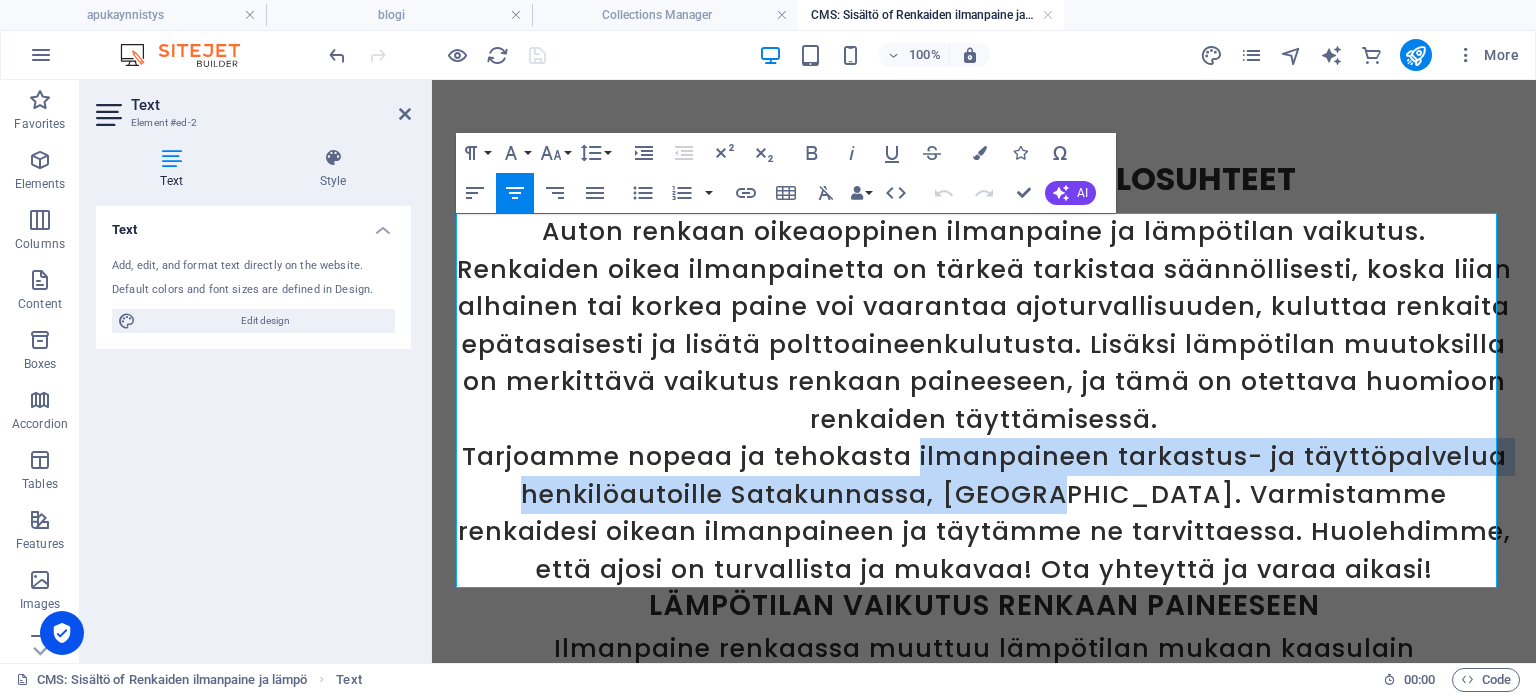 drag, startPoint x: 914, startPoint y: 459, endPoint x: 1002, endPoint y: 497, distance: 95.85406 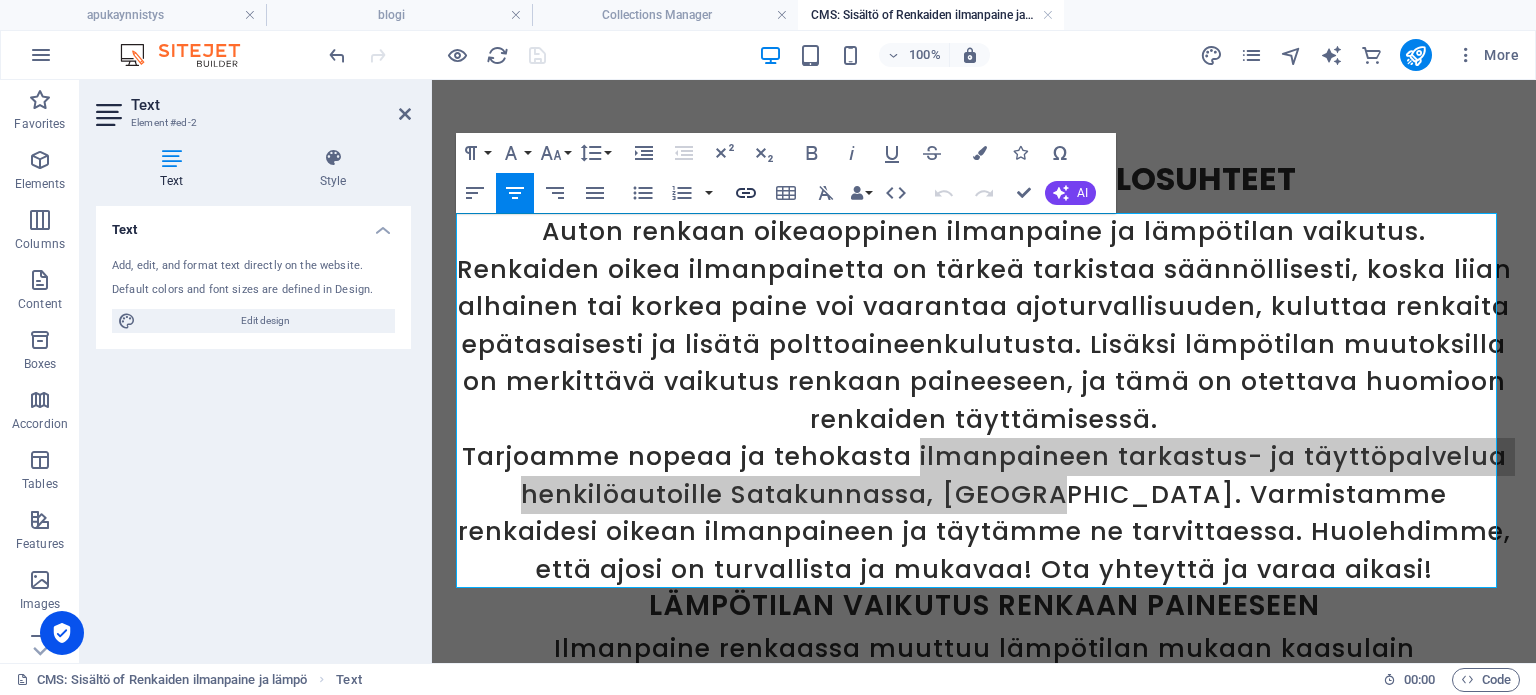 click 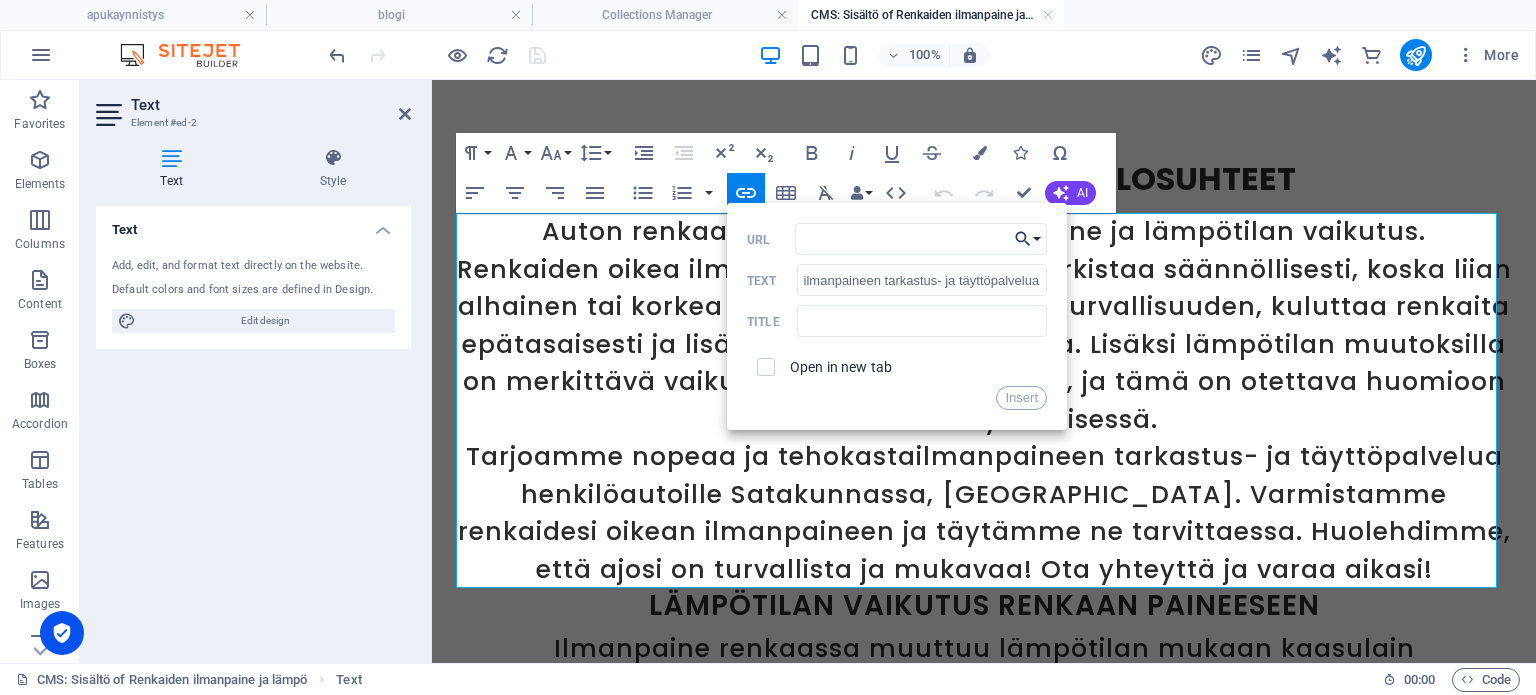 click 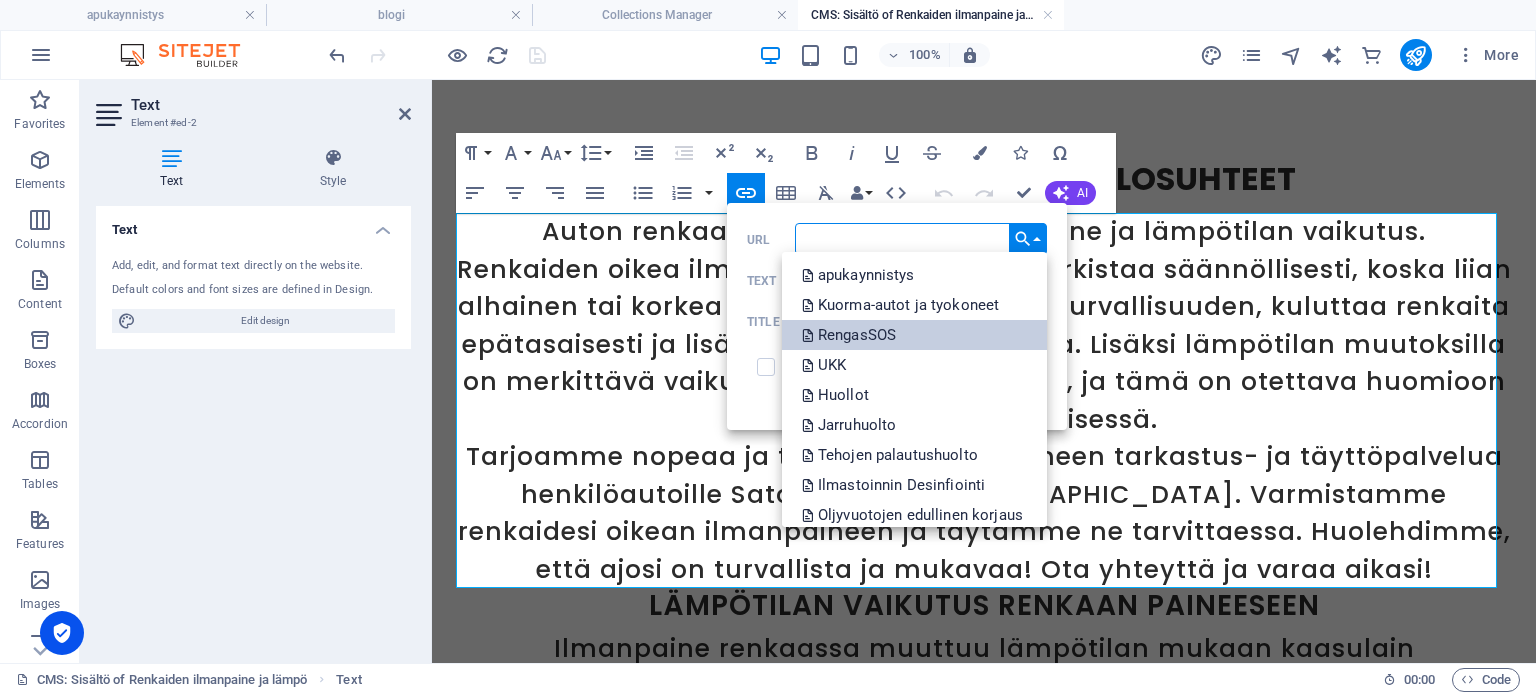 click on "RengasSOS" at bounding box center (914, 335) 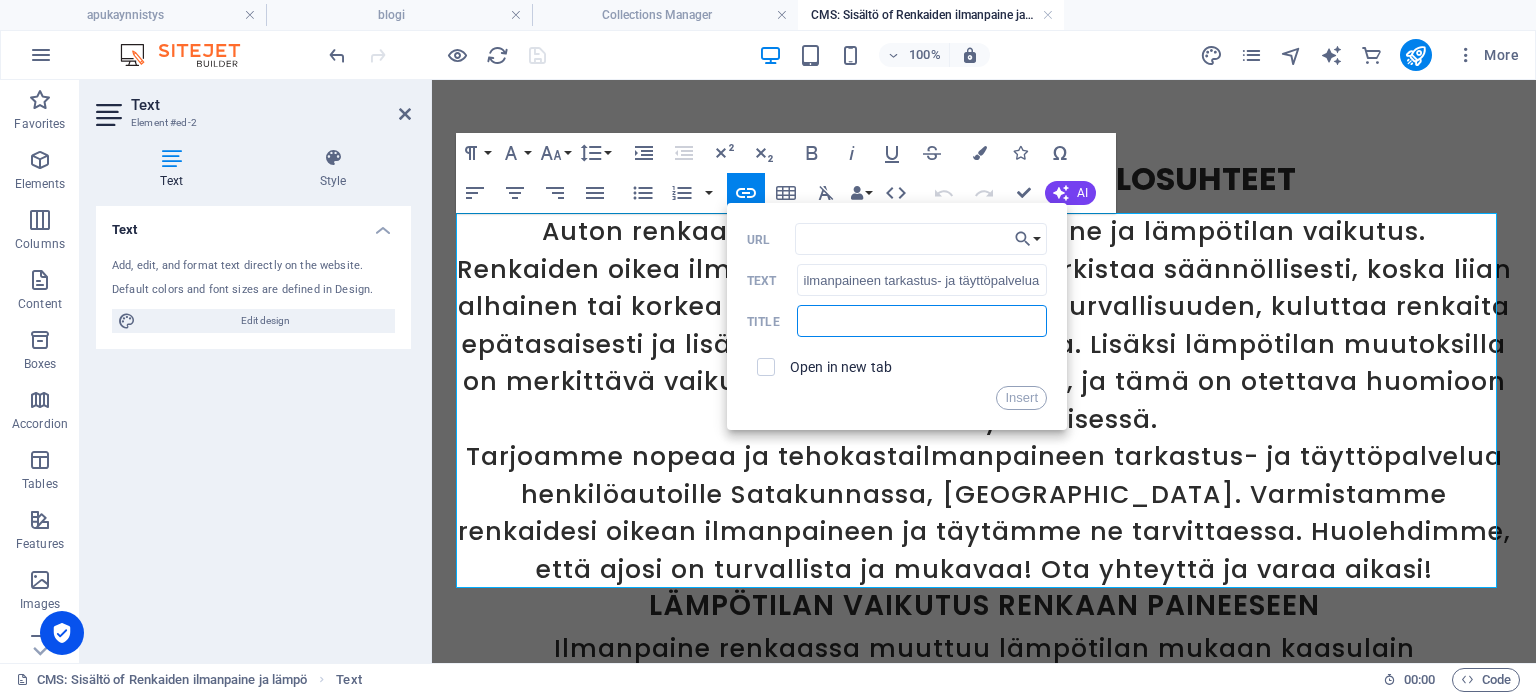 click at bounding box center [922, 321] 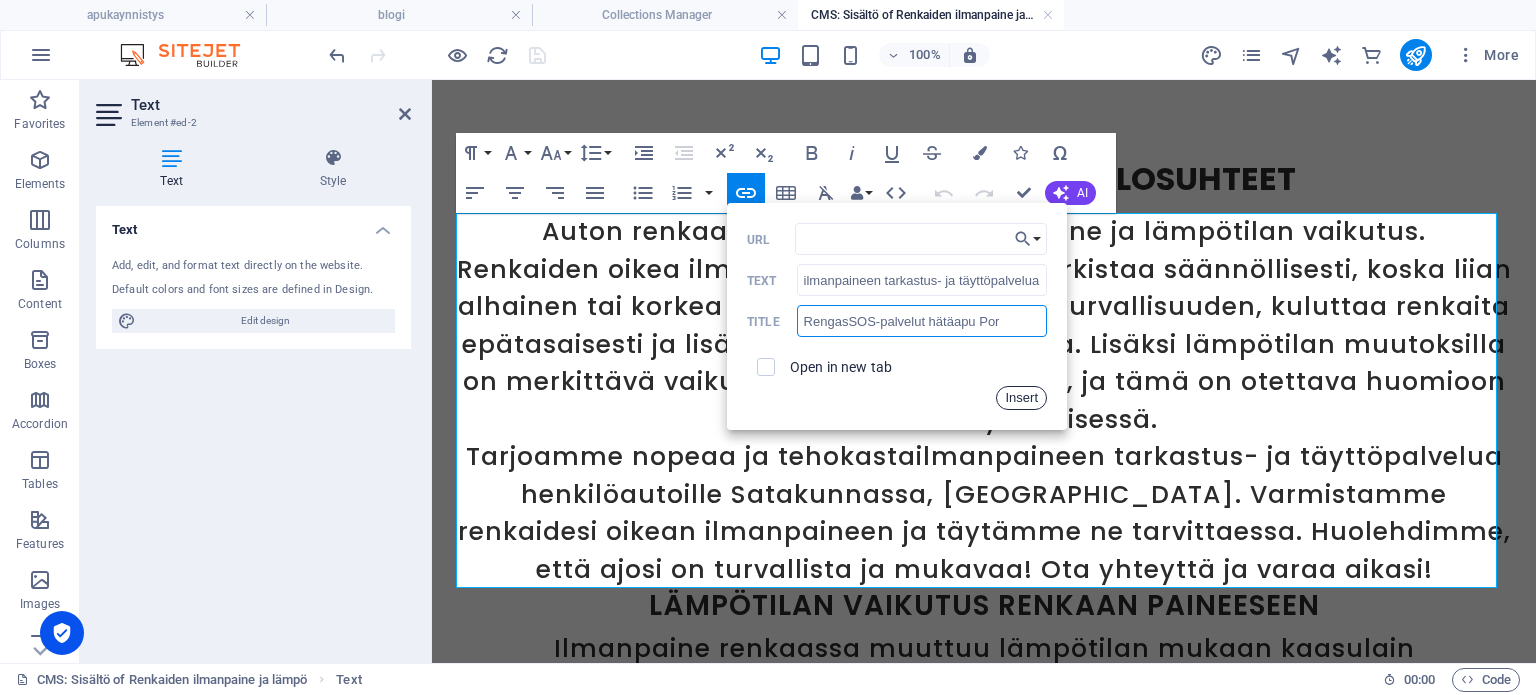 type on "RengasSOS-palvelut hätäapu Pori" 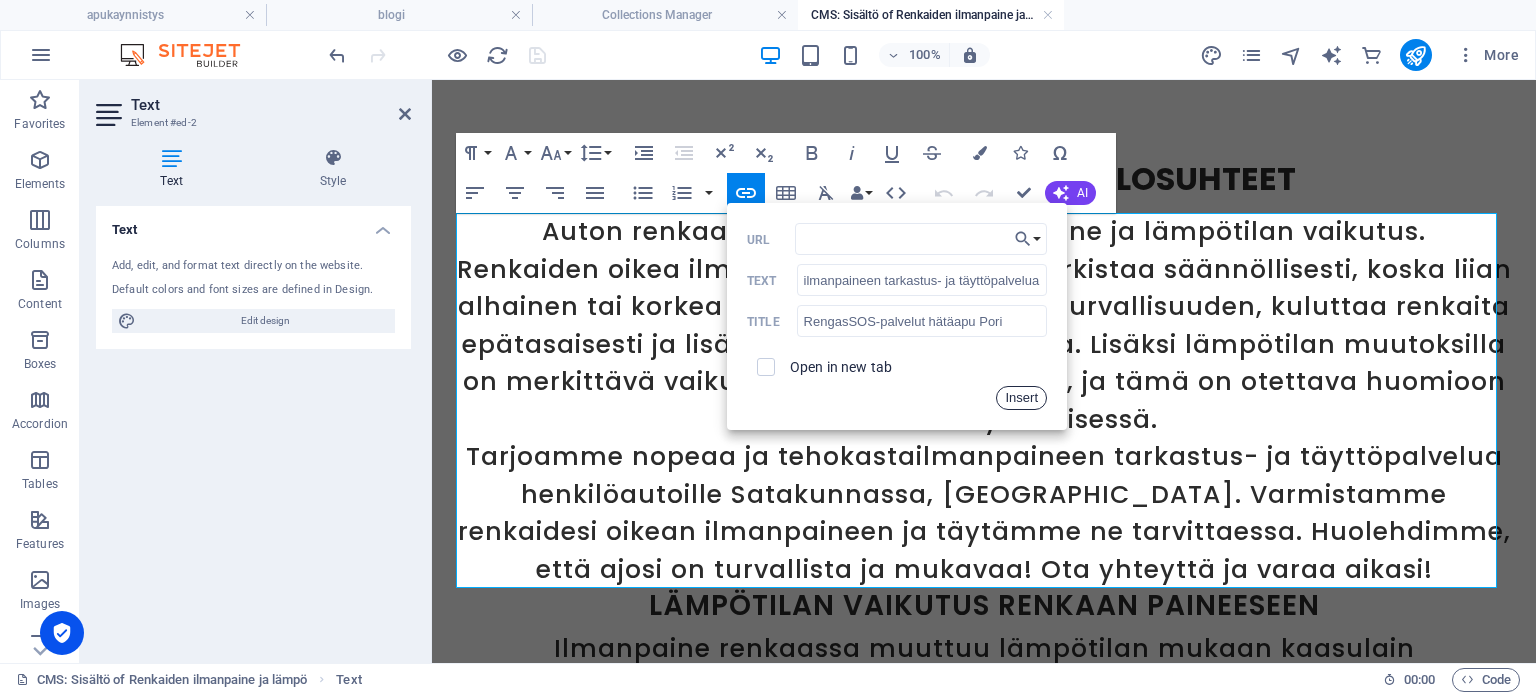 click on "Insert" at bounding box center [1021, 398] 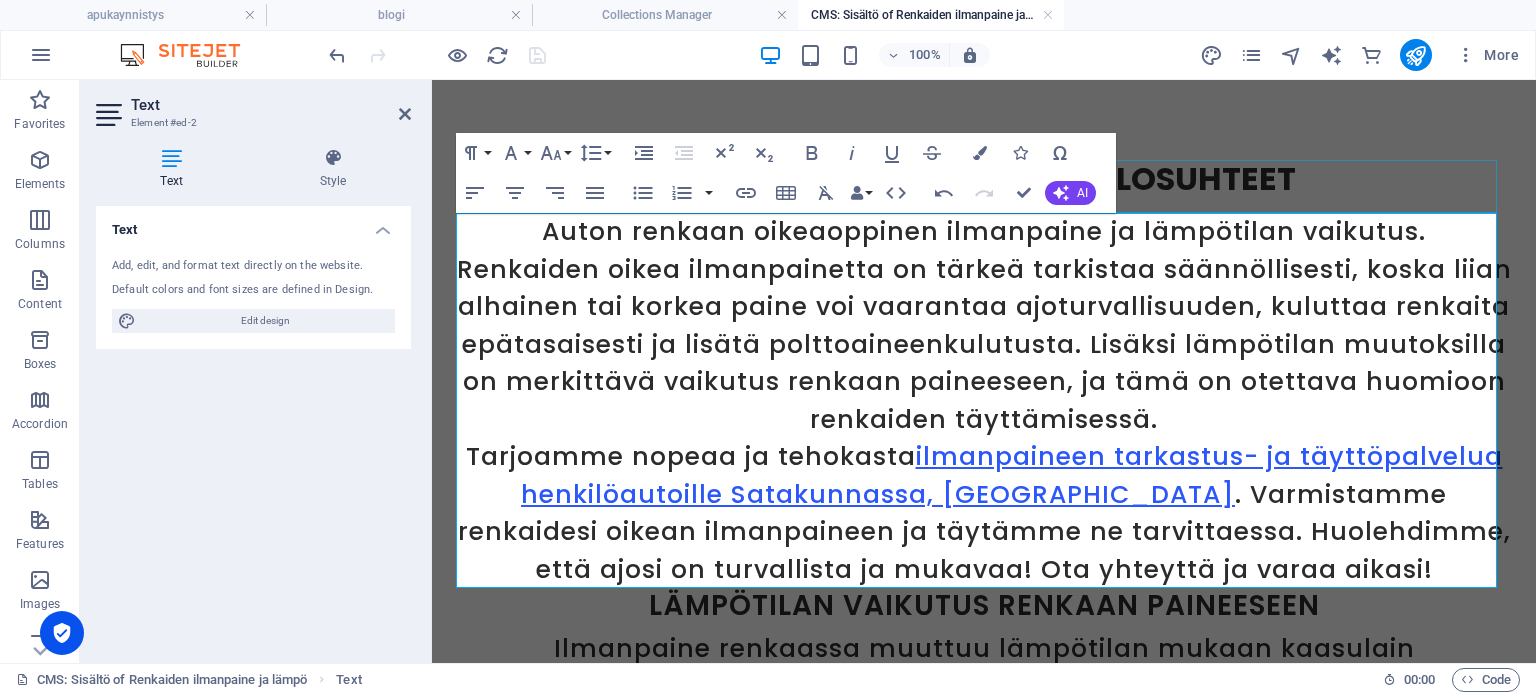 click on "Renkaan ilmanpaine ja olosuhteet" at bounding box center [984, 186] 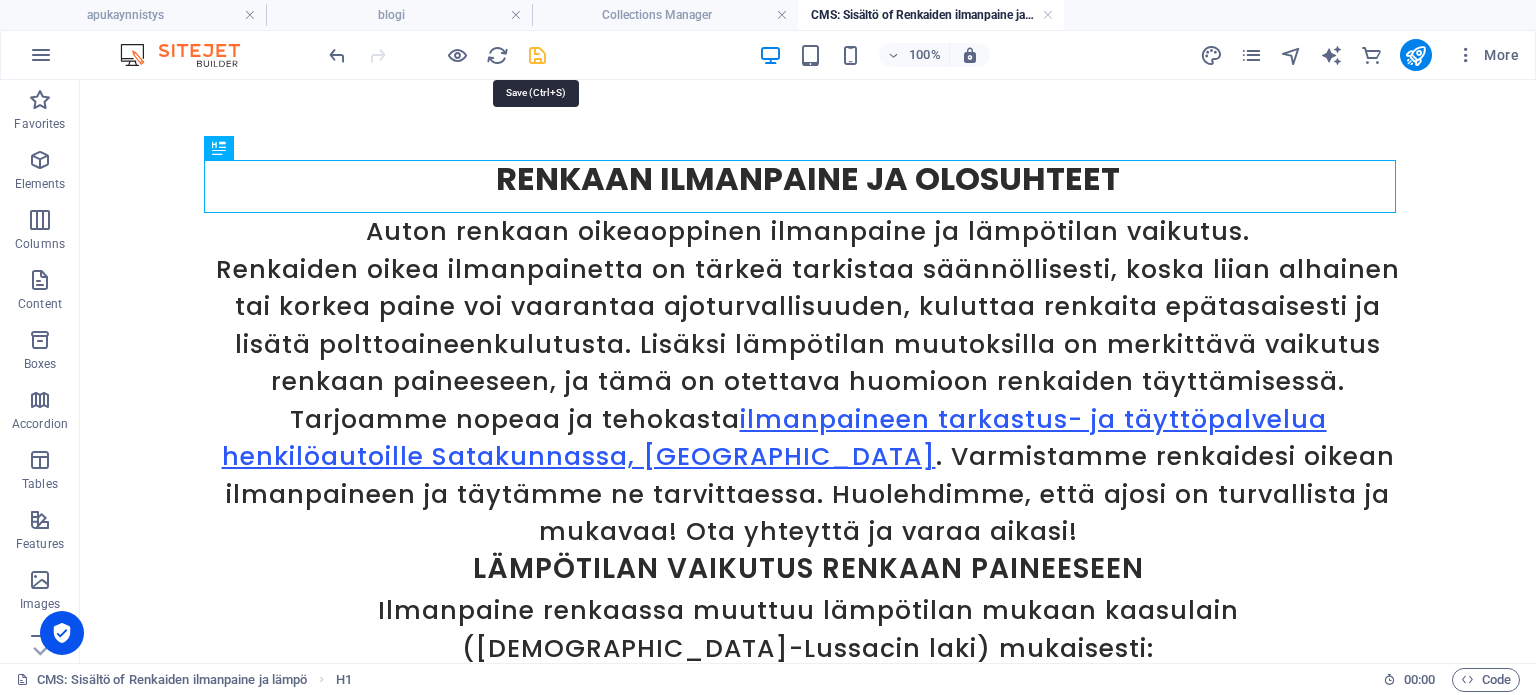 click at bounding box center [537, 55] 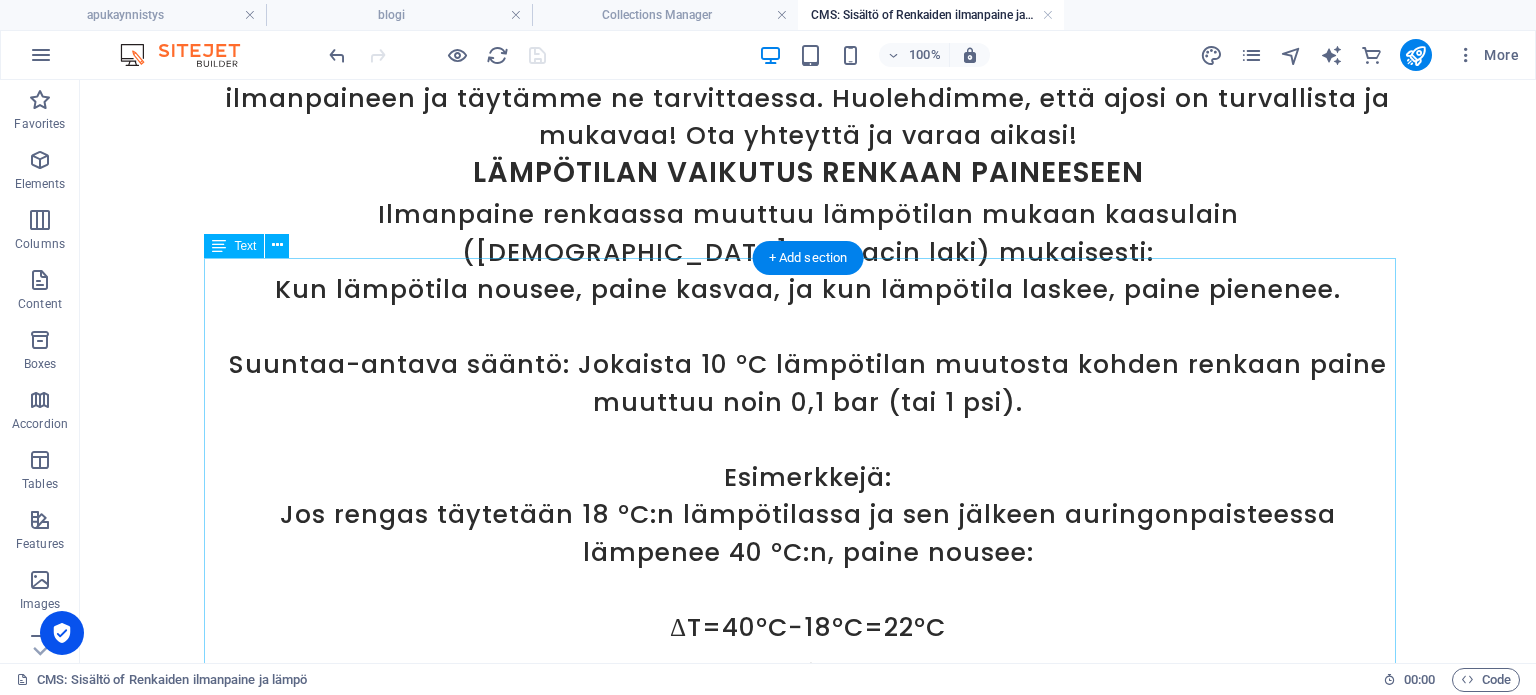 scroll, scrollTop: 400, scrollLeft: 0, axis: vertical 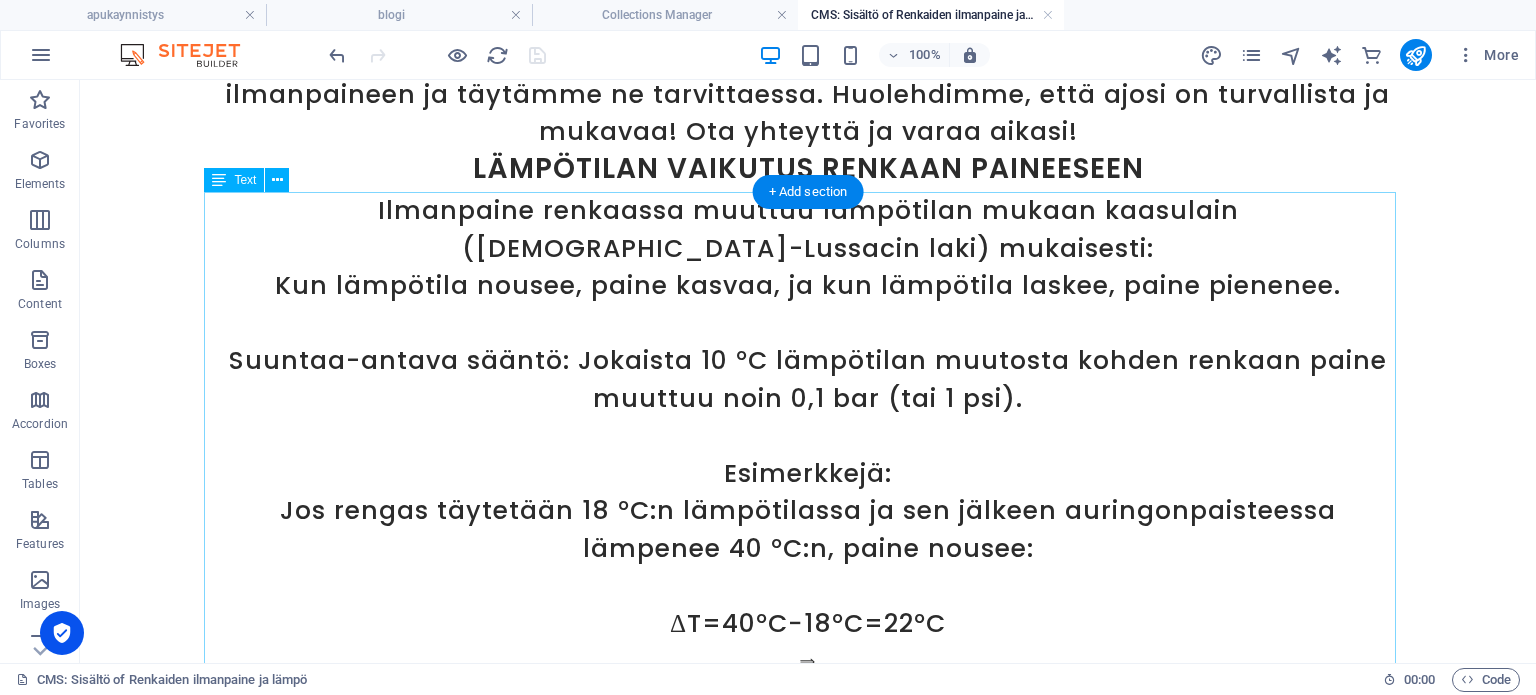 click on "Ilmanpaine renkaassa muuttuu lämpötilan mukaan kaasulain (Gay-Lussacin laki) mukaisesti: Kun lämpötila nousee, paine kasvaa, ja kun lämpötila laskee, paine pienenee. Suuntaa-antava sääntö: Jokaista 10 °C lämpötilan muutosta kohden renkaan paine muuttuu noin 0,1 bar (tai 1 psi). Esimerkkejä: Jos rengas täytetään 18 °C:n lämpötilassa ja sen jälkeen auringonpaisteessa lämpenee 40 °C:n, paine nousee: ΔT=40°C−18°C=22°C   ⟹ Paineen nousu ≈0,22 bar ΔT=40°C−18°C=22°C⟹Paineen nousu≈0,22 bar Jos täytit renkaat 2,2 bar:iin kylmässä, ne voivat olla 2,42 bar lämpimässä. Jos rengas täytetään 30 °C:n lämpötilassa (esim. kesällä) ja lämpötila laskee talvella -10 °C:seen, paine laskee: ΔT=30°C−(−10°C)=40°C  ⟹  Paineen lasku ≈0,4 bar ΔT=30°C−(−10°C)=40°C⟹Paineen lasku≈0,4 bar Jos täytit 2,5 bar:iin, paine voi pudota 2,1 bar:iin pakkasella." at bounding box center [808, 698] 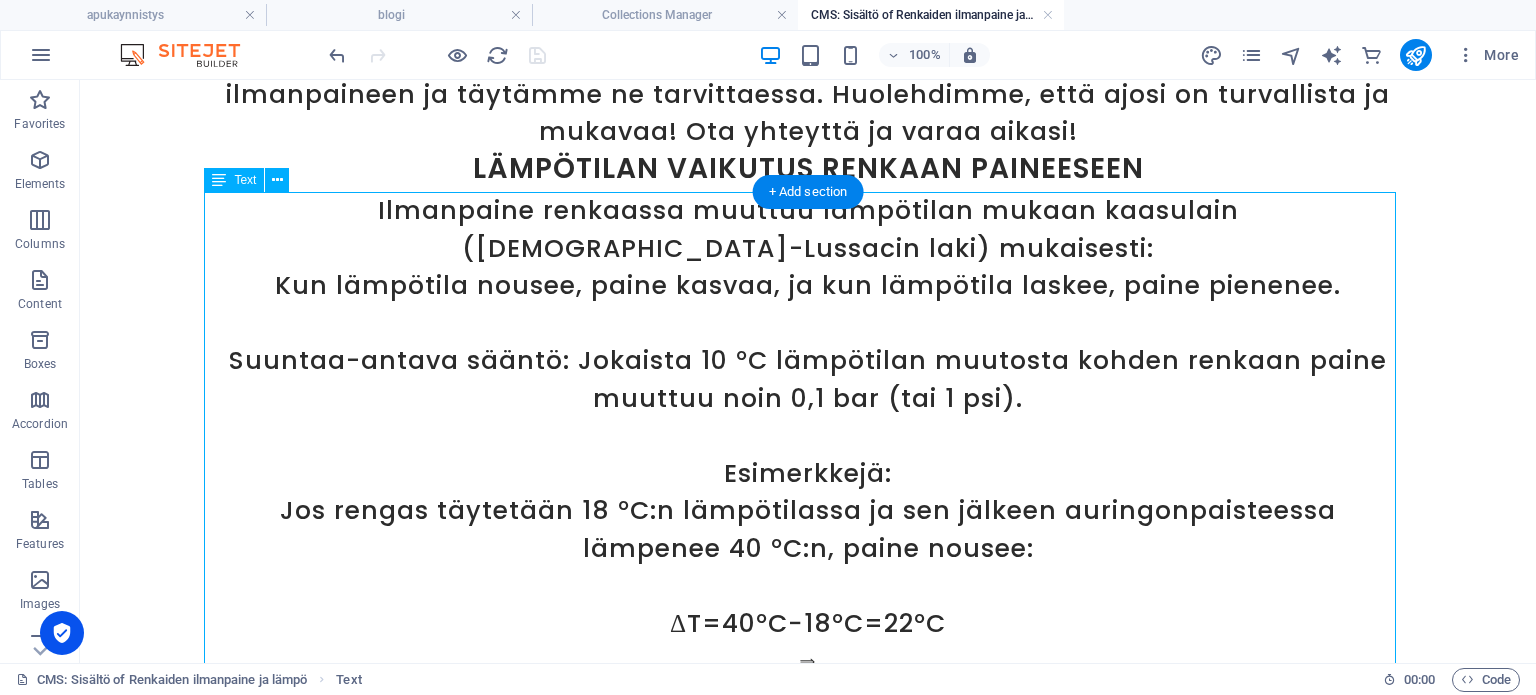 click on "Ilmanpaine renkaassa muuttuu lämpötilan mukaan kaasulain (Gay-Lussacin laki) mukaisesti: Kun lämpötila nousee, paine kasvaa, ja kun lämpötila laskee, paine pienenee. Suuntaa-antava sääntö: Jokaista 10 °C lämpötilan muutosta kohden renkaan paine muuttuu noin 0,1 bar (tai 1 psi). Esimerkkejä: Jos rengas täytetään 18 °C:n lämpötilassa ja sen jälkeen auringonpaisteessa lämpenee 40 °C:n, paine nousee: ΔT=40°C−18°C=22°C   ⟹ Paineen nousu ≈0,22 bar ΔT=40°C−18°C=22°C⟹Paineen nousu≈0,22 bar Jos täytit renkaat 2,2 bar:iin kylmässä, ne voivat olla 2,42 bar lämpimässä. Jos rengas täytetään 30 °C:n lämpötilassa (esim. kesällä) ja lämpötila laskee talvella -10 °C:seen, paine laskee: ΔT=30°C−(−10°C)=40°C  ⟹  Paineen lasku ≈0,4 bar ΔT=30°C−(−10°C)=40°C⟹Paineen lasku≈0,4 bar Jos täytit 2,5 bar:iin, paine voi pudota 2,1 bar:iin pakkasella." at bounding box center [808, 698] 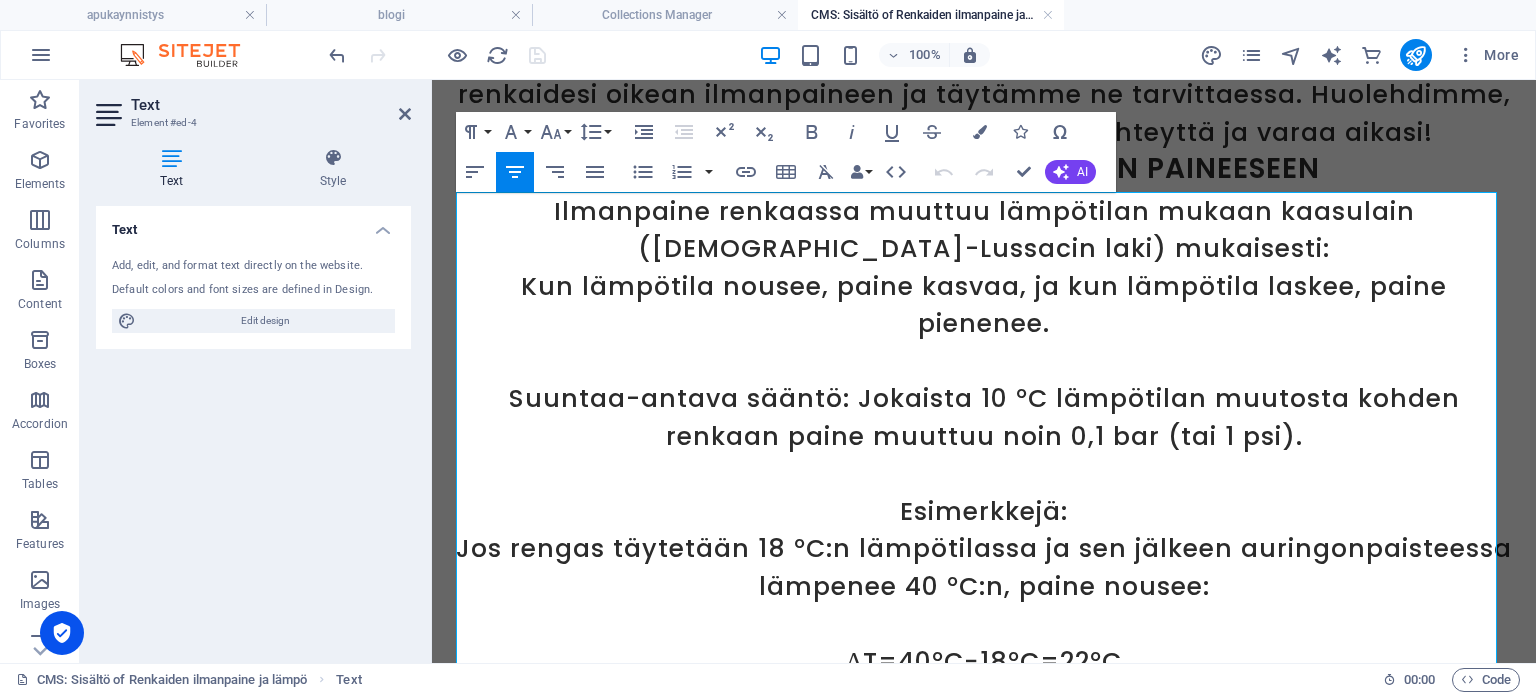 click on "Suuntaa-antava sääntö: Jokaista 10 °C lämpötilan muutosta kohden renkaan paine muuttuu noin 0,1 bar (tai 1 psi)." at bounding box center (984, 417) 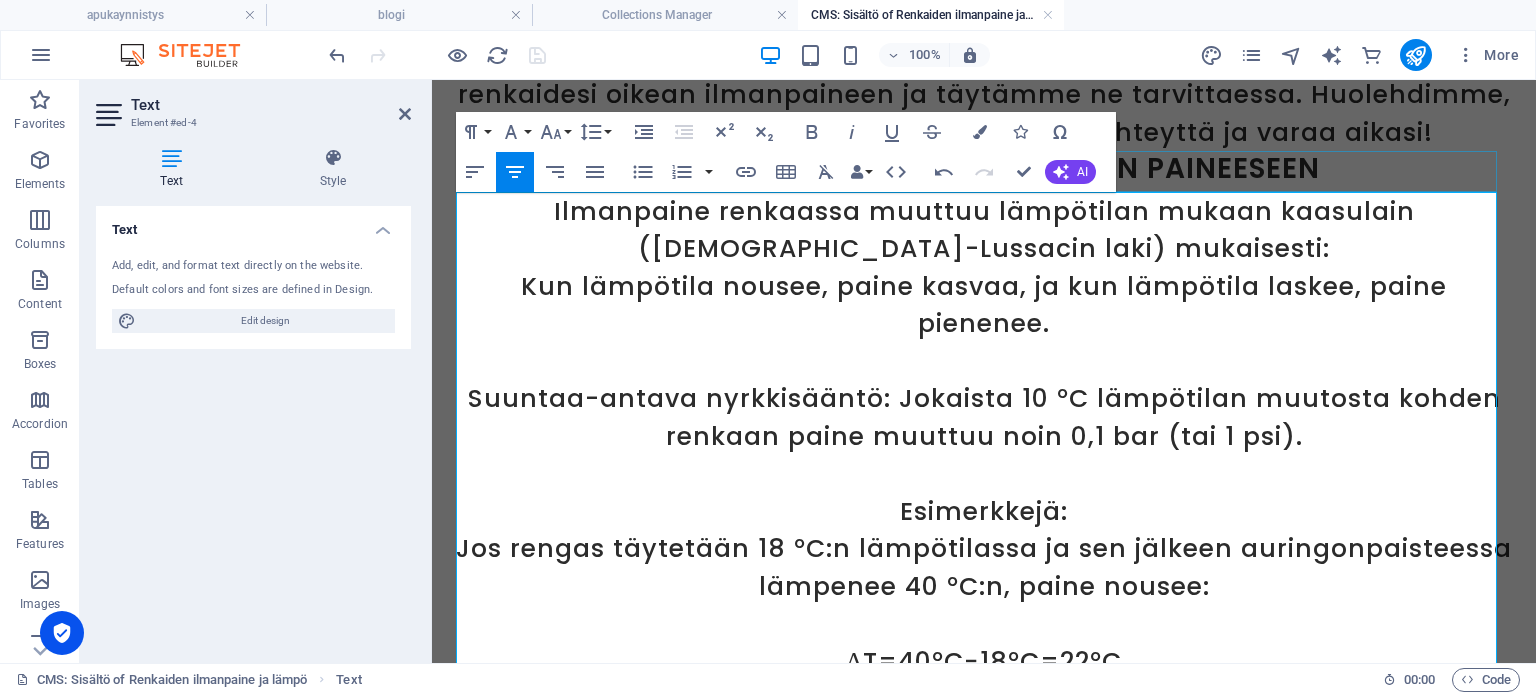 click on "Lämpötilan vaikutus renkaan paineeseen" at bounding box center (984, 171) 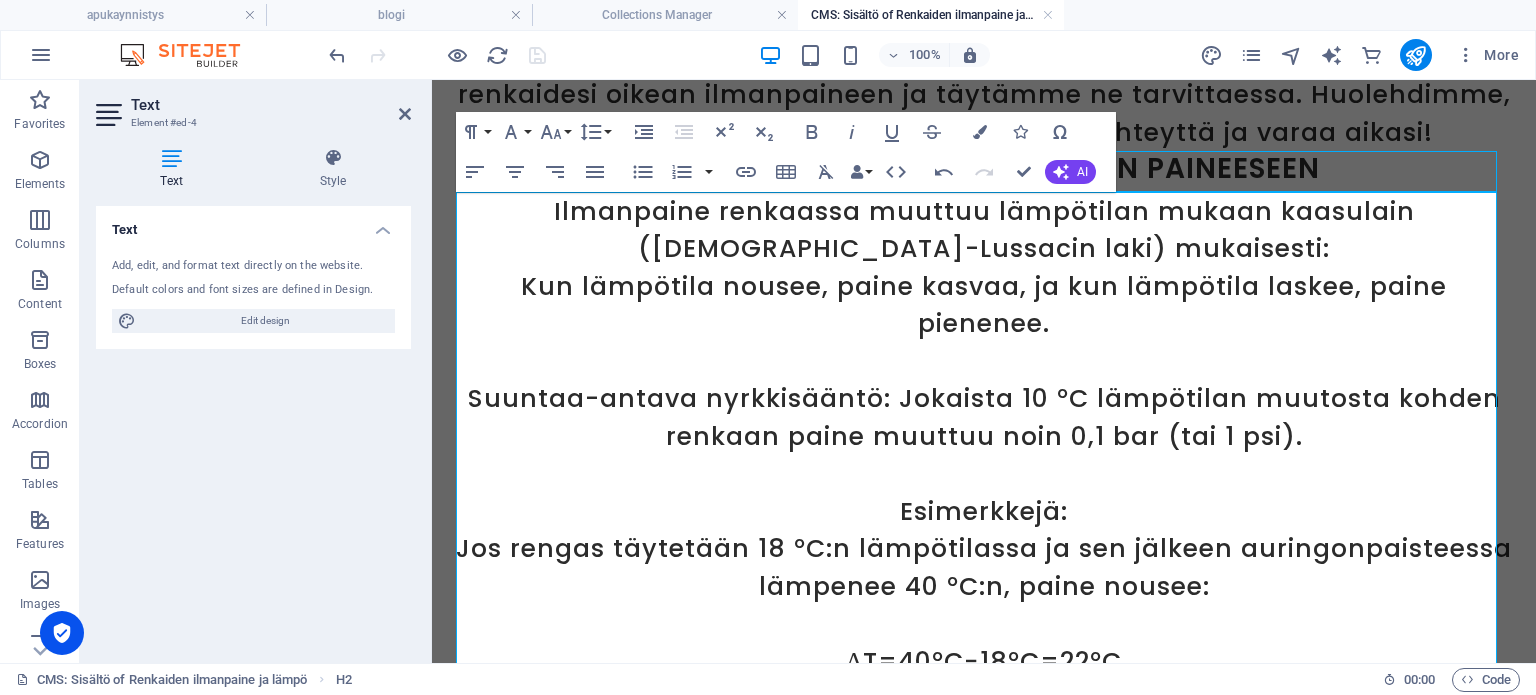 scroll, scrollTop: 400, scrollLeft: 0, axis: vertical 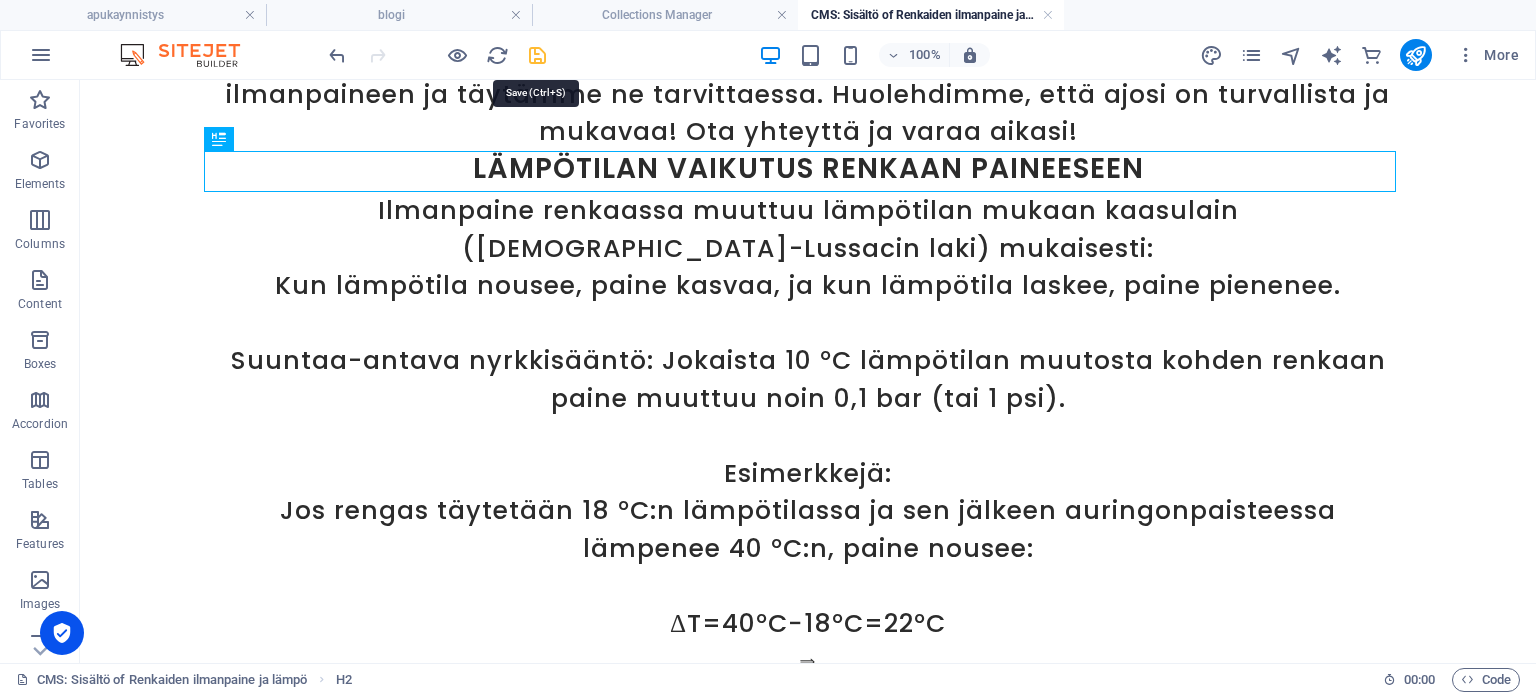 click at bounding box center [537, 55] 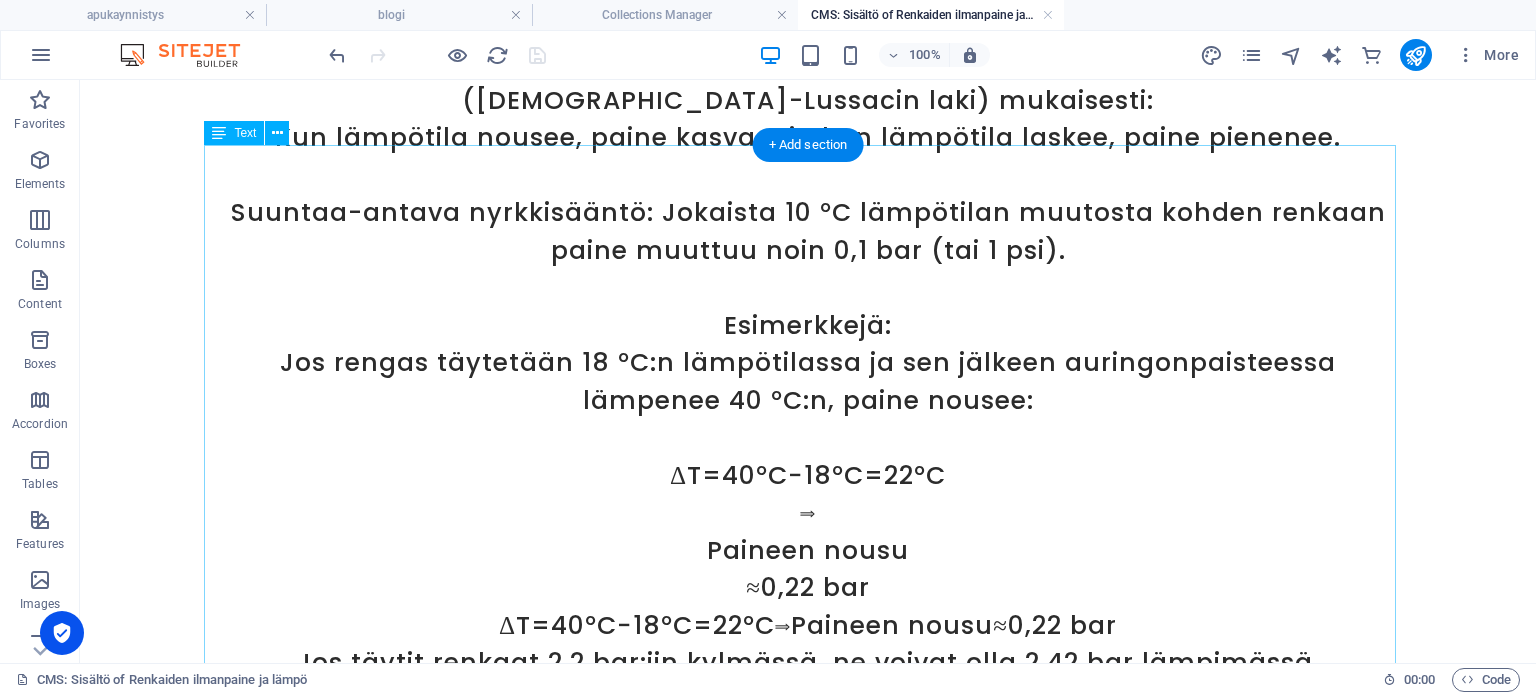 scroll, scrollTop: 600, scrollLeft: 0, axis: vertical 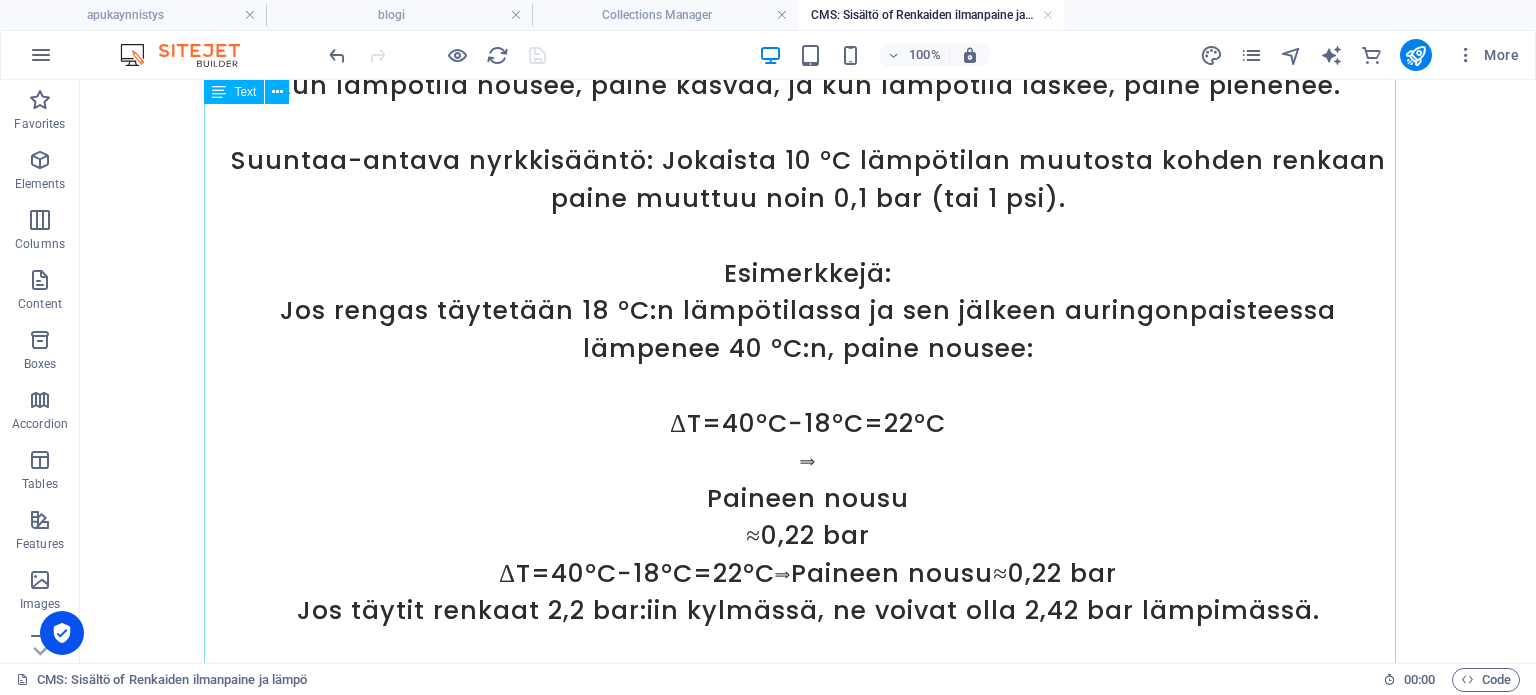 click on "Ilmanpaine renkaassa muuttuu lämpötilan mukaan kaasulain (Gay-Lussacin laki) mukaisesti: Kun lämpötila nousee, paine kasvaa, ja kun lämpötila laskee, paine pienenee. Suuntaa-antava nyrkkisääntö: Jokaista 10 °C lämpötilan muutosta kohden renkaan paine muuttuu noin 0,1 bar (tai 1 psi). Esimerkkejä: Jos rengas täytetään 18 °C:n lämpötilassa ja sen jälkeen auringonpaisteessa lämpenee 40 °C:n, paine nousee: ΔT=40°C−18°C=22°C   ⟹ Paineen nousu ≈0,22 bar ΔT=40°C−18°C=22°C⟹Paineen nousu≈0,22 bar Jos täytit renkaat 2,2 bar:iin kylmässä, ne voivat olla 2,42 bar lämpimässä. Jos rengas täytetään 30 °C:n lämpötilassa (esim. kesällä) ja lämpötila laskee talvella -10 °C:seen, paine laskee: ΔT=30°C−(−10°C)=40°C  ⟹  Paineen lasku ≈0,4 bar ΔT=30°C−(−10°C)=40°C⟹Paineen lasku≈0,4 bar Jos täytit 2,5 bar:iin, paine voi pudota 2,1 bar:iin pakkasella." at bounding box center [808, 498] 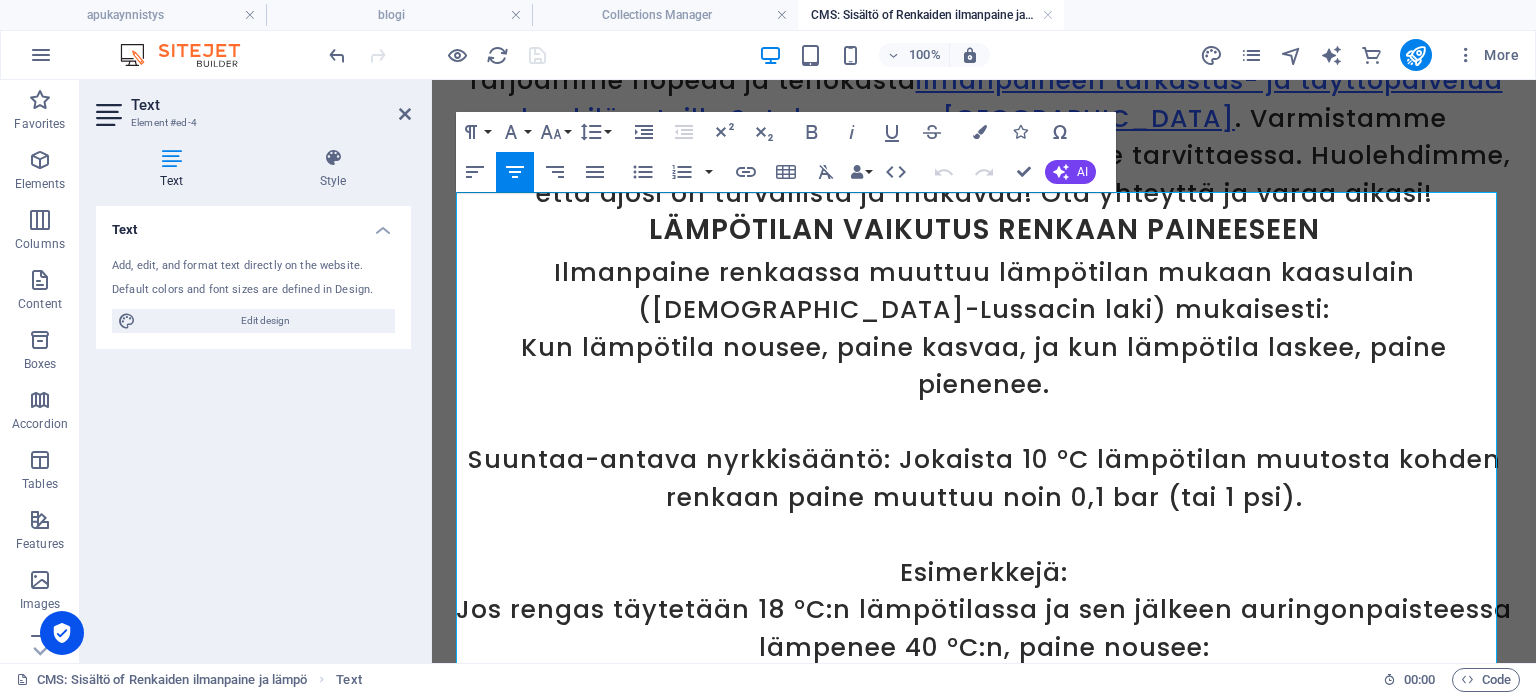scroll, scrollTop: 476, scrollLeft: 0, axis: vertical 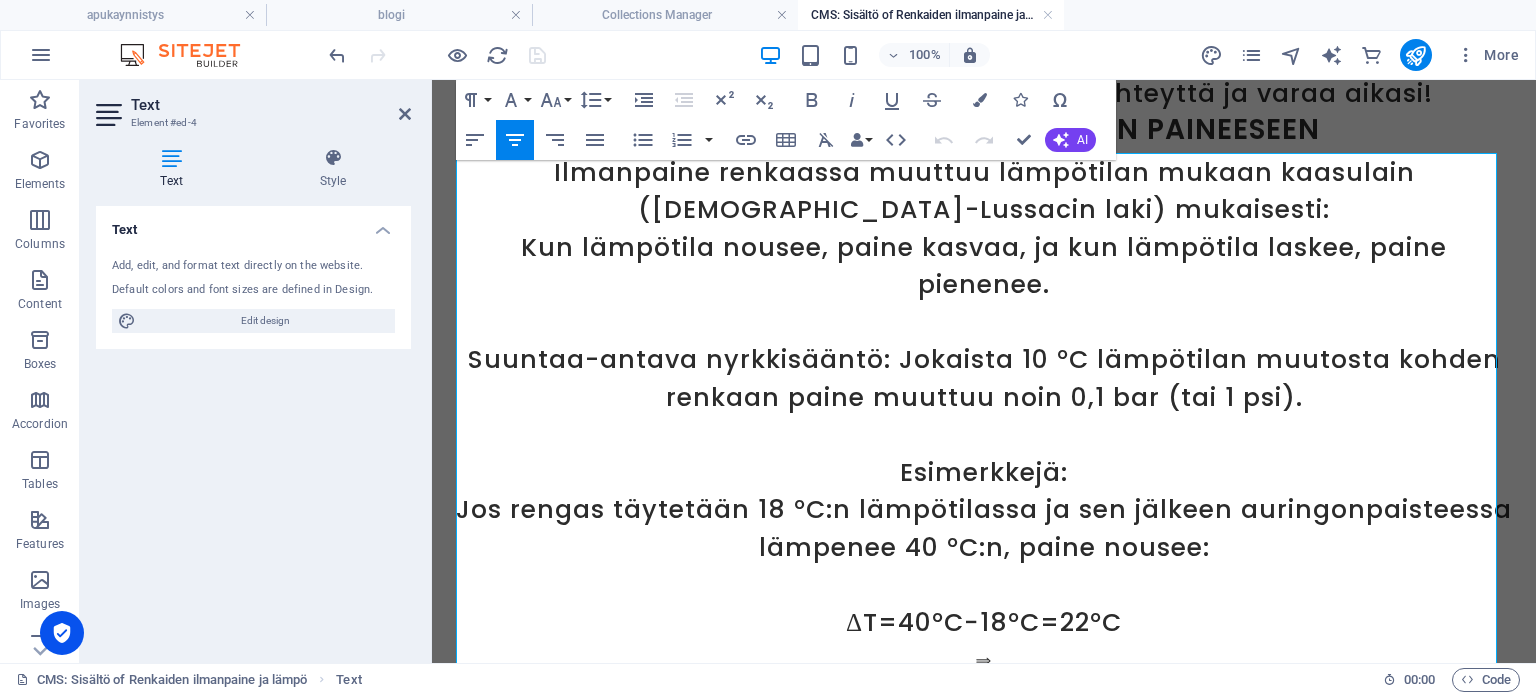 click on "Jos rengas täytetään 18 °C:n lämpötilassa ja sen jälkeen auringonpaisteessa lämpenee 40 °C:n, paine nousee:" at bounding box center (984, 528) 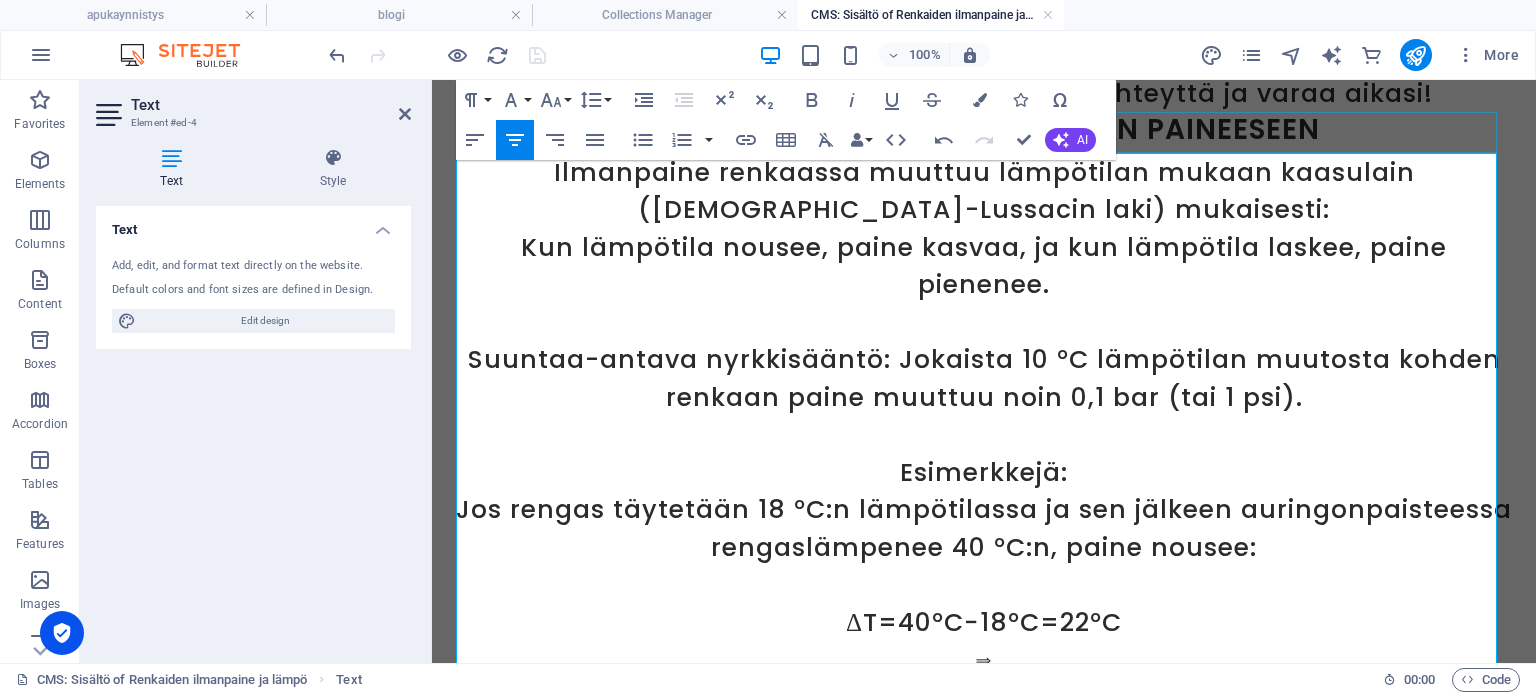 click on "Lämpötilan vaikutus renkaan paineeseen" at bounding box center [984, 132] 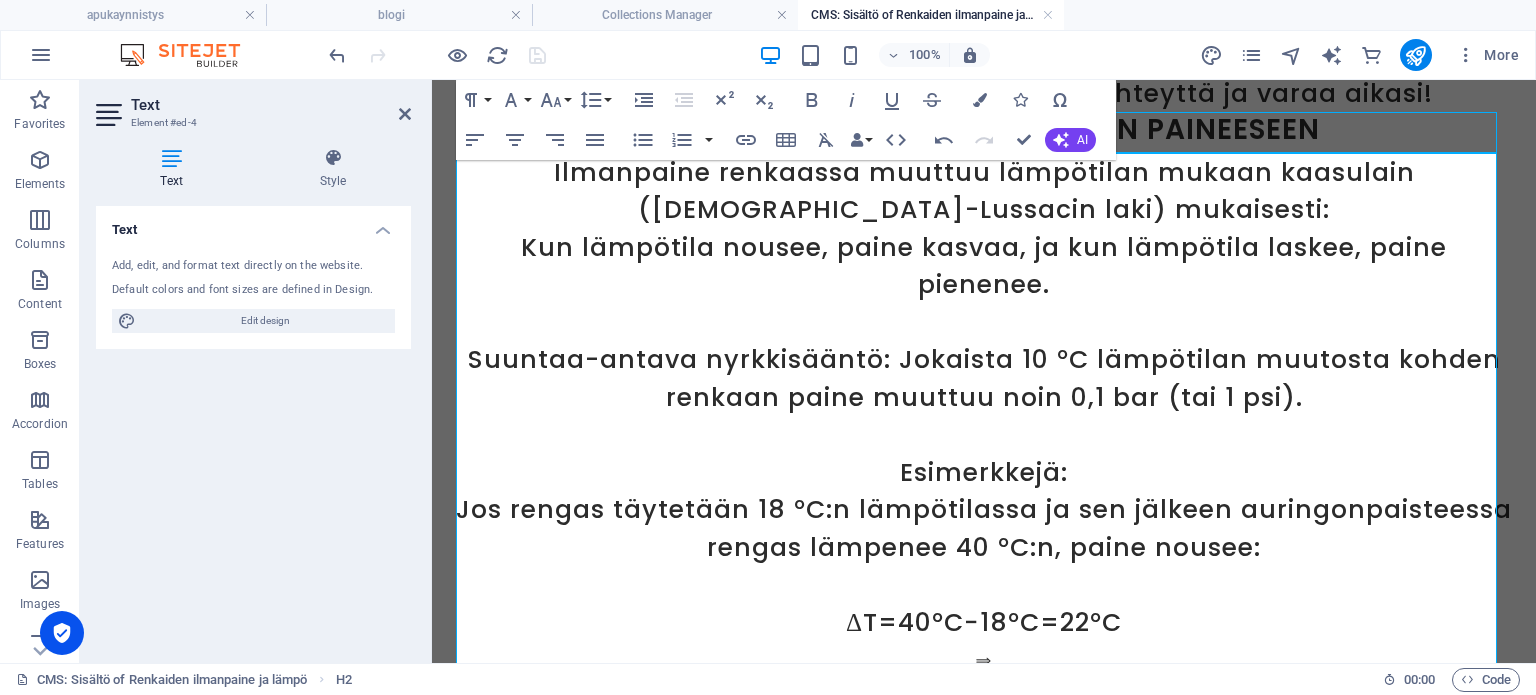 scroll, scrollTop: 439, scrollLeft: 0, axis: vertical 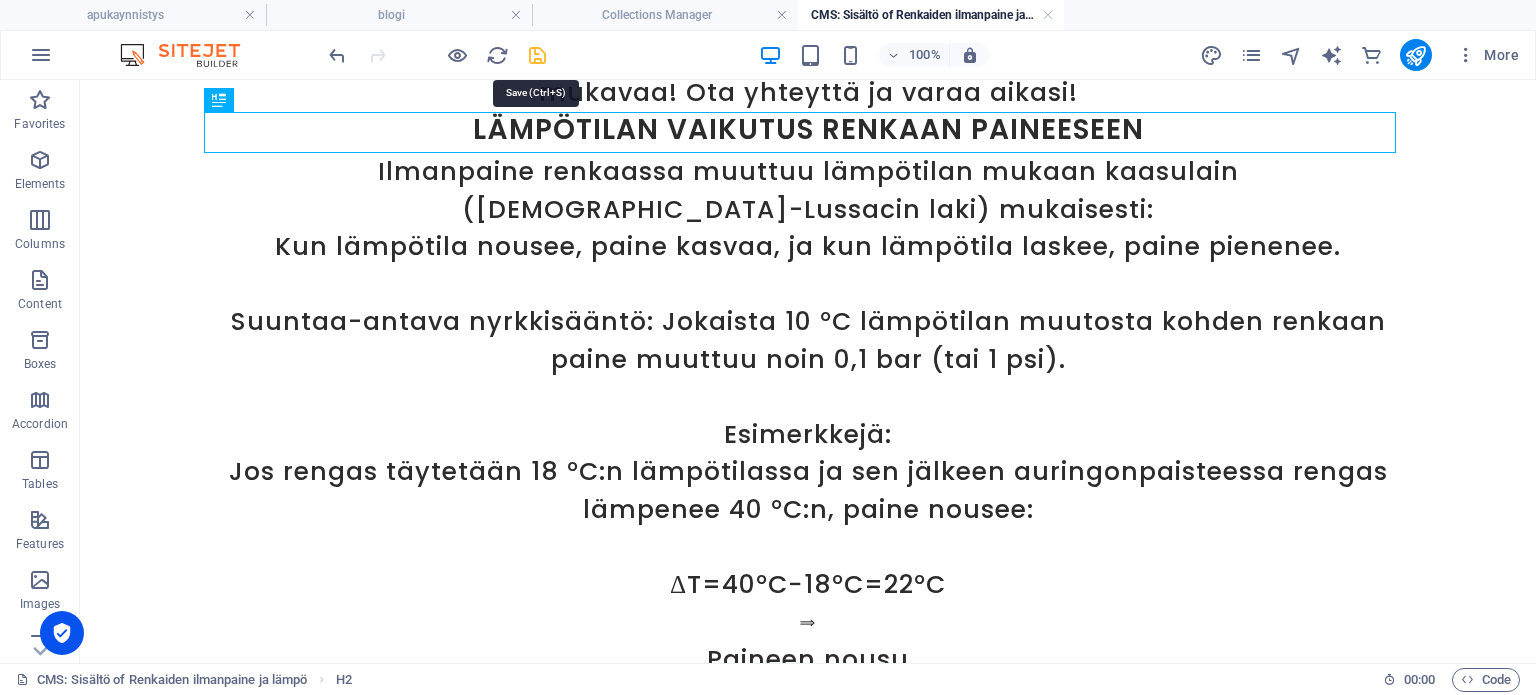 click at bounding box center (537, 55) 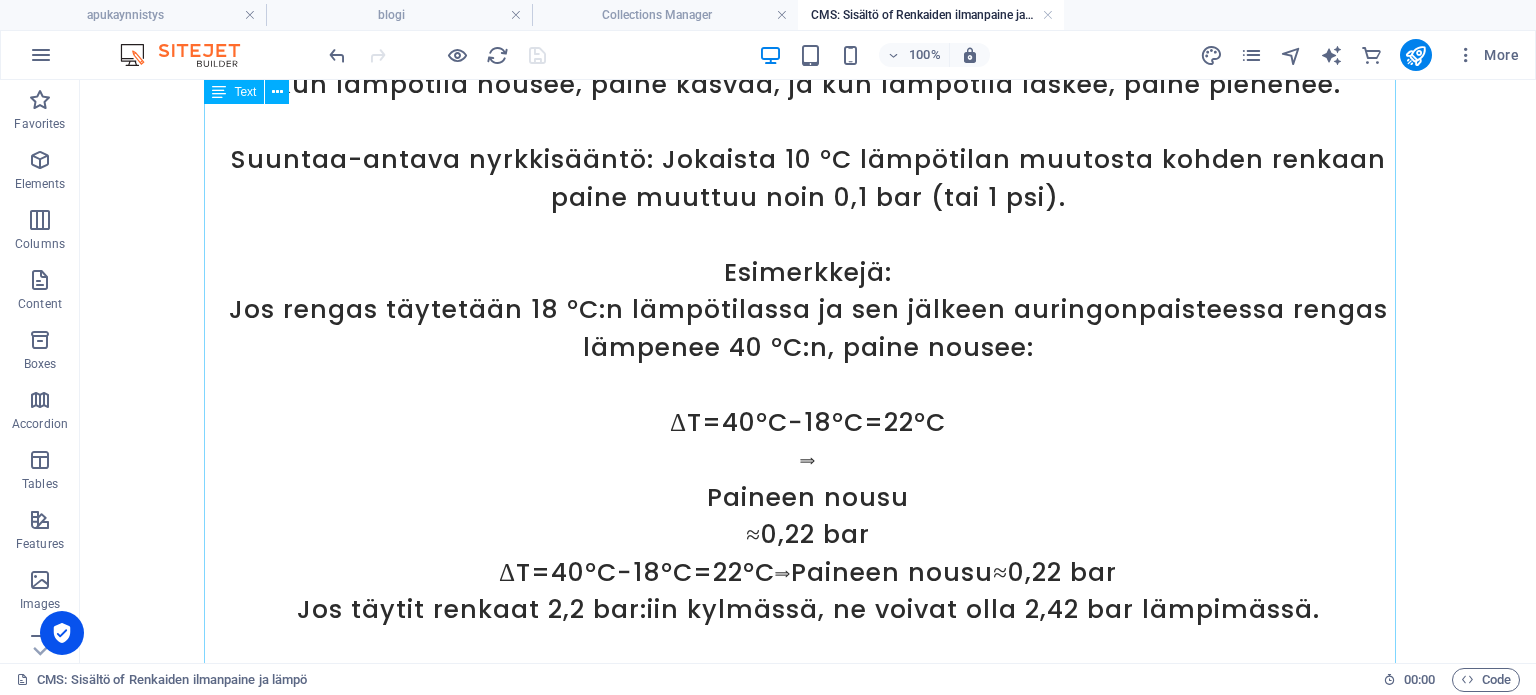 scroll, scrollTop: 539, scrollLeft: 0, axis: vertical 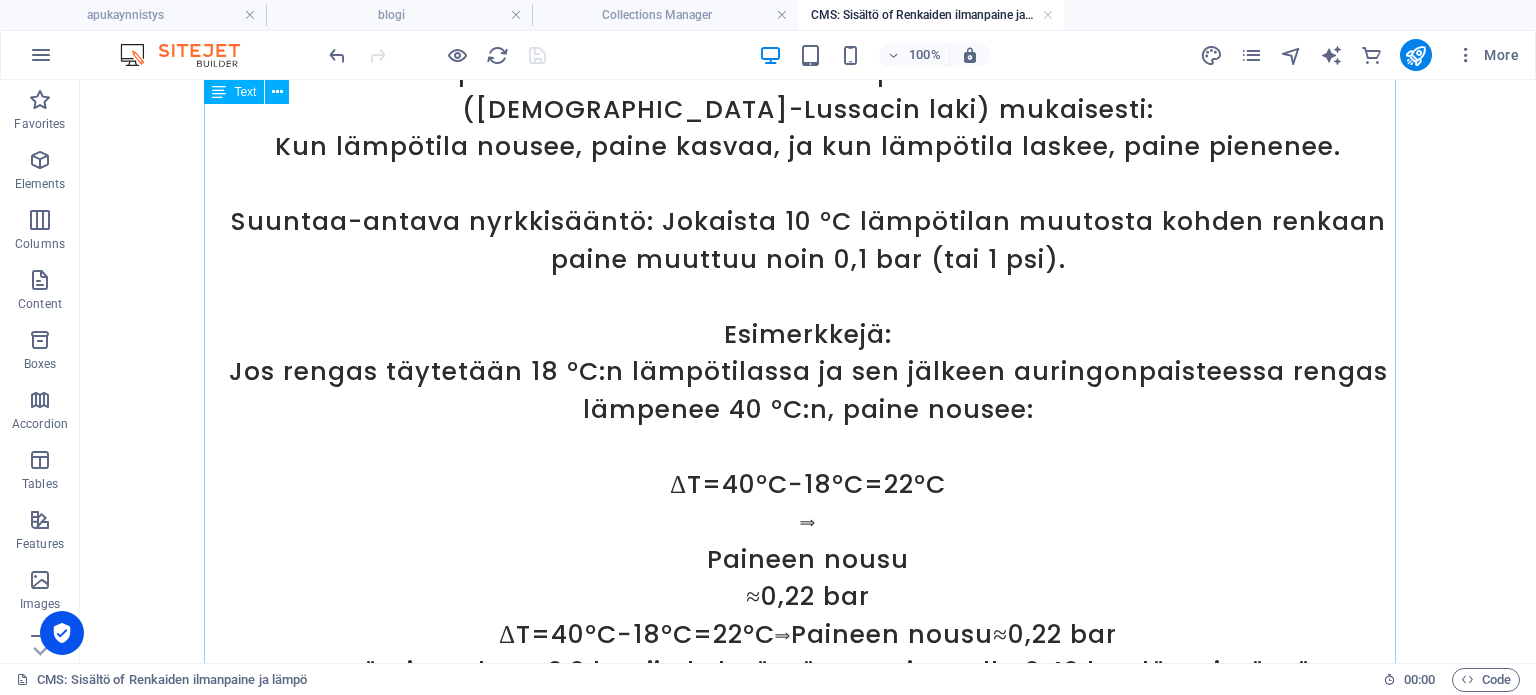 click on "Ilmanpaine renkaassa muuttuu lämpötilan mukaan kaasulain (Gay-Lussacin laki) mukaisesti: Kun lämpötila nousee, paine kasvaa, ja kun lämpötila laskee, paine pienenee. Suuntaa-antava nyrkkisääntö: Jokaista 10 °C lämpötilan muutosta kohden renkaan paine muuttuu noin 0,1 bar (tai 1 psi). Esimerkkejä: Jos rengas täytetään 18 °C:n lämpötilassa ja sen jälkeen auringonpaisteessa rengas lämpenee 40 °C:n, paine nousee: ΔT=40°C−18°C=22°C   ⟹ Paineen nousu ≈0,22 bar ΔT=40°C−18°C=22°C⟹Paineen nousu≈0,22 bar Jos täytit renkaat 2,2 bar:iin kylmässä, ne voivat olla 2,42 bar lämpimässä. Jos rengas täytetään 30 °C:n lämpötilassa (esim. kesällä) ja lämpötila laskee talvella -10 °C:seen, paine laskee: ΔT=30°C−(−10°C)=40°C  ⟹  Paineen lasku ≈0,4 bar ΔT=30°C−(−10°C)=40°C⟹Paineen lasku≈0,4 bar Jos täytit 2,5 bar:iin, paine voi pudota 2,1 bar:iin pakkasella." at bounding box center [808, 559] 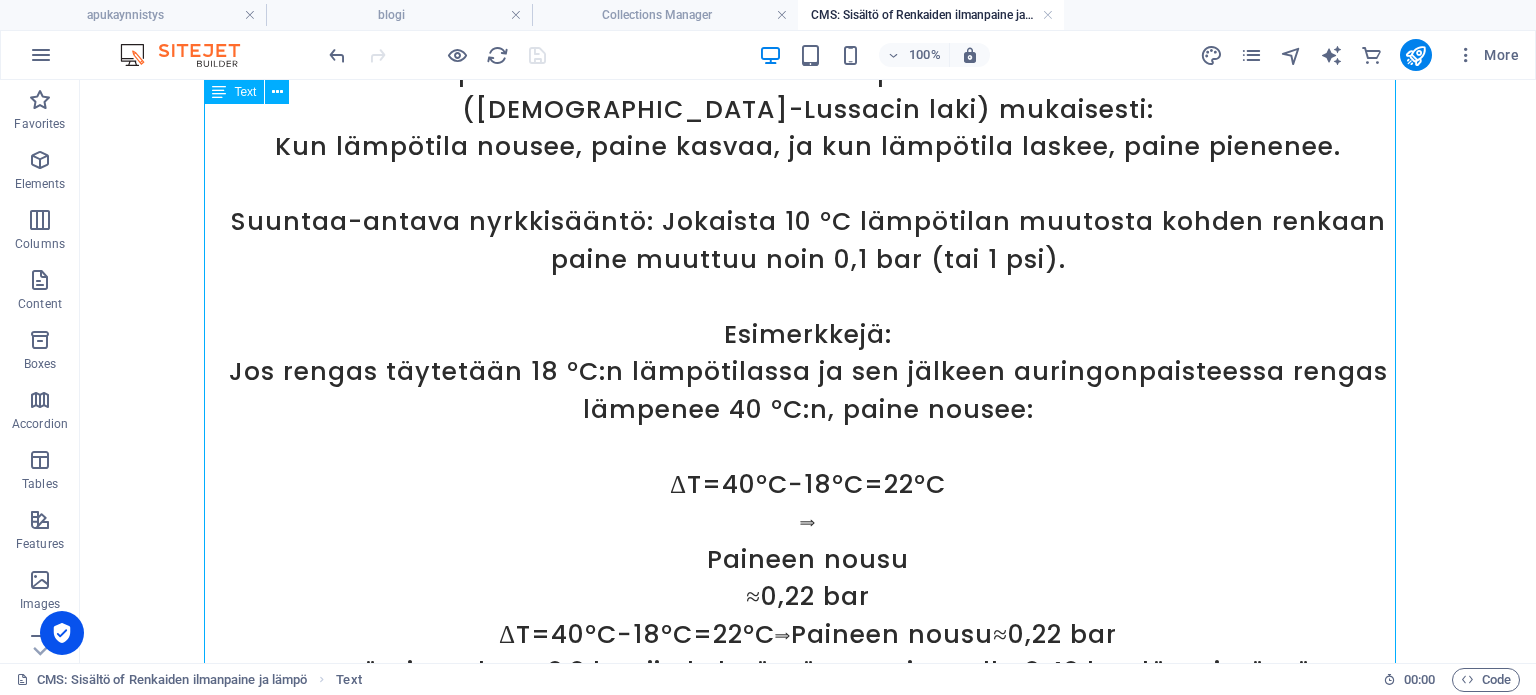 click on "Ilmanpaine renkaassa muuttuu lämpötilan mukaan kaasulain (Gay-Lussacin laki) mukaisesti: Kun lämpötila nousee, paine kasvaa, ja kun lämpötila laskee, paine pienenee. Suuntaa-antava nyrkkisääntö: Jokaista 10 °C lämpötilan muutosta kohden renkaan paine muuttuu noin 0,1 bar (tai 1 psi). Esimerkkejä: Jos rengas täytetään 18 °C:n lämpötilassa ja sen jälkeen auringonpaisteessa rengas lämpenee 40 °C:n, paine nousee: ΔT=40°C−18°C=22°C   ⟹ Paineen nousu ≈0,22 bar ΔT=40°C−18°C=22°C⟹Paineen nousu≈0,22 bar Jos täytit renkaat 2,2 bar:iin kylmässä, ne voivat olla 2,42 bar lämpimässä. Jos rengas täytetään 30 °C:n lämpötilassa (esim. kesällä) ja lämpötila laskee talvella -10 °C:seen, paine laskee: ΔT=30°C−(−10°C)=40°C  ⟹  Paineen lasku ≈0,4 bar ΔT=30°C−(−10°C)=40°C⟹Paineen lasku≈0,4 bar Jos täytit 2,5 bar:iin, paine voi pudota 2,1 bar:iin pakkasella." at bounding box center (808, 559) 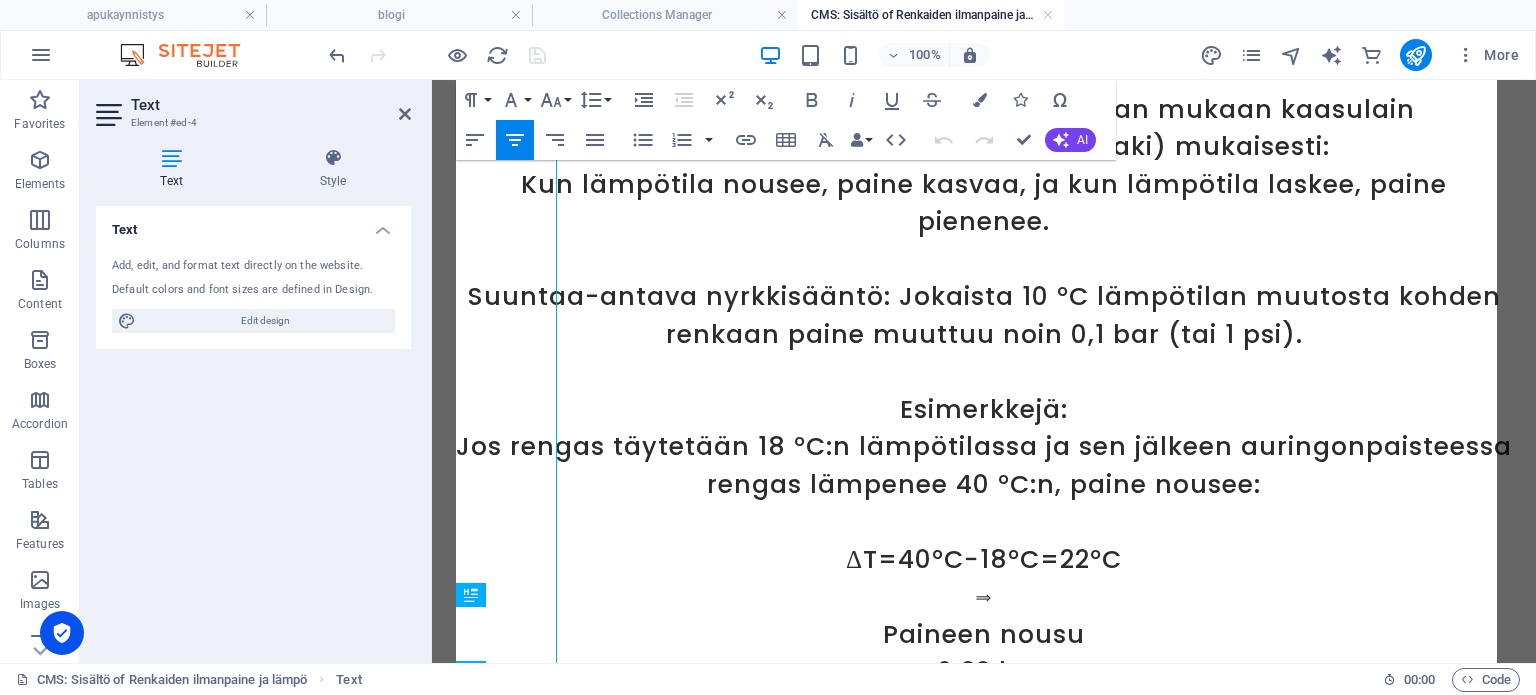 scroll, scrollTop: 550, scrollLeft: 0, axis: vertical 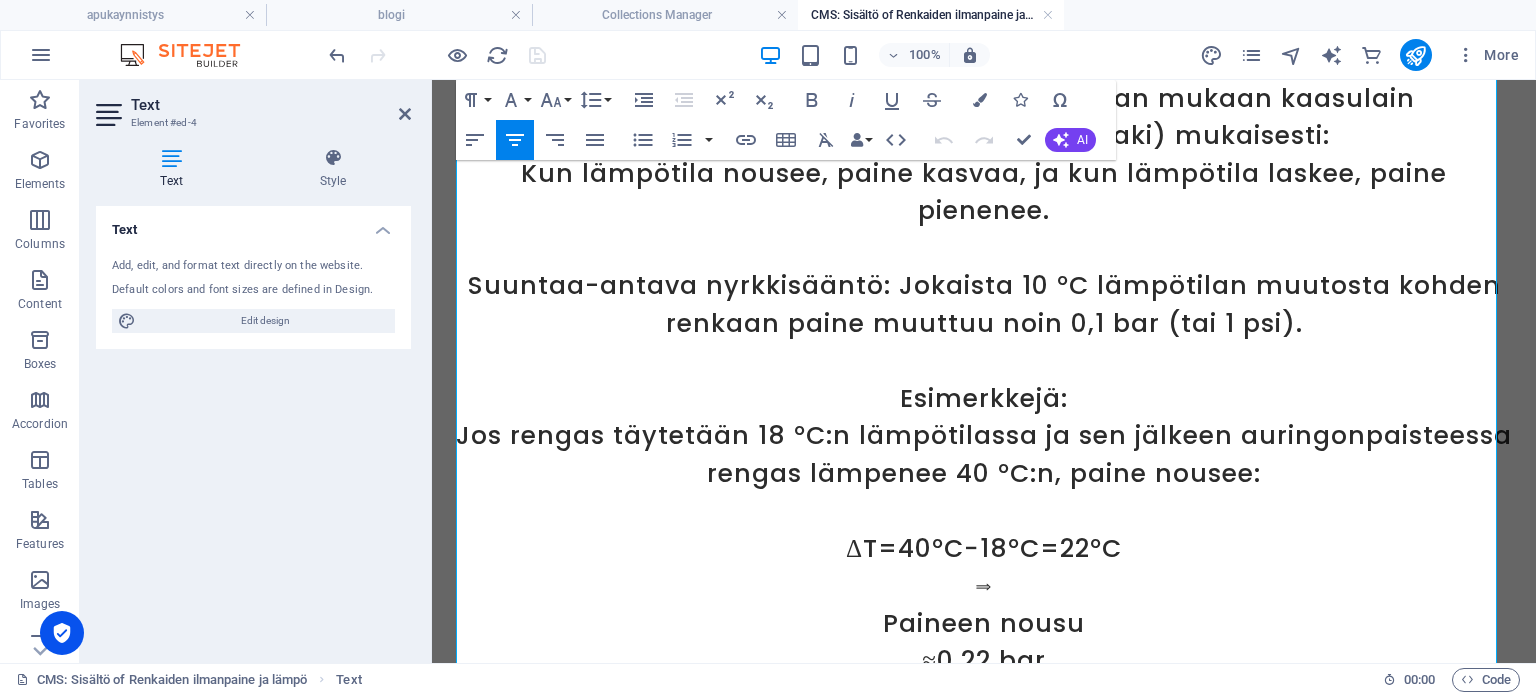 click on "Jos rengas täytetään 18 °C:n lämpötilassa ja sen jälkeen auringonpaisteessa rengas lämpenee 40 °C:n, paine nousee:" at bounding box center [984, 454] 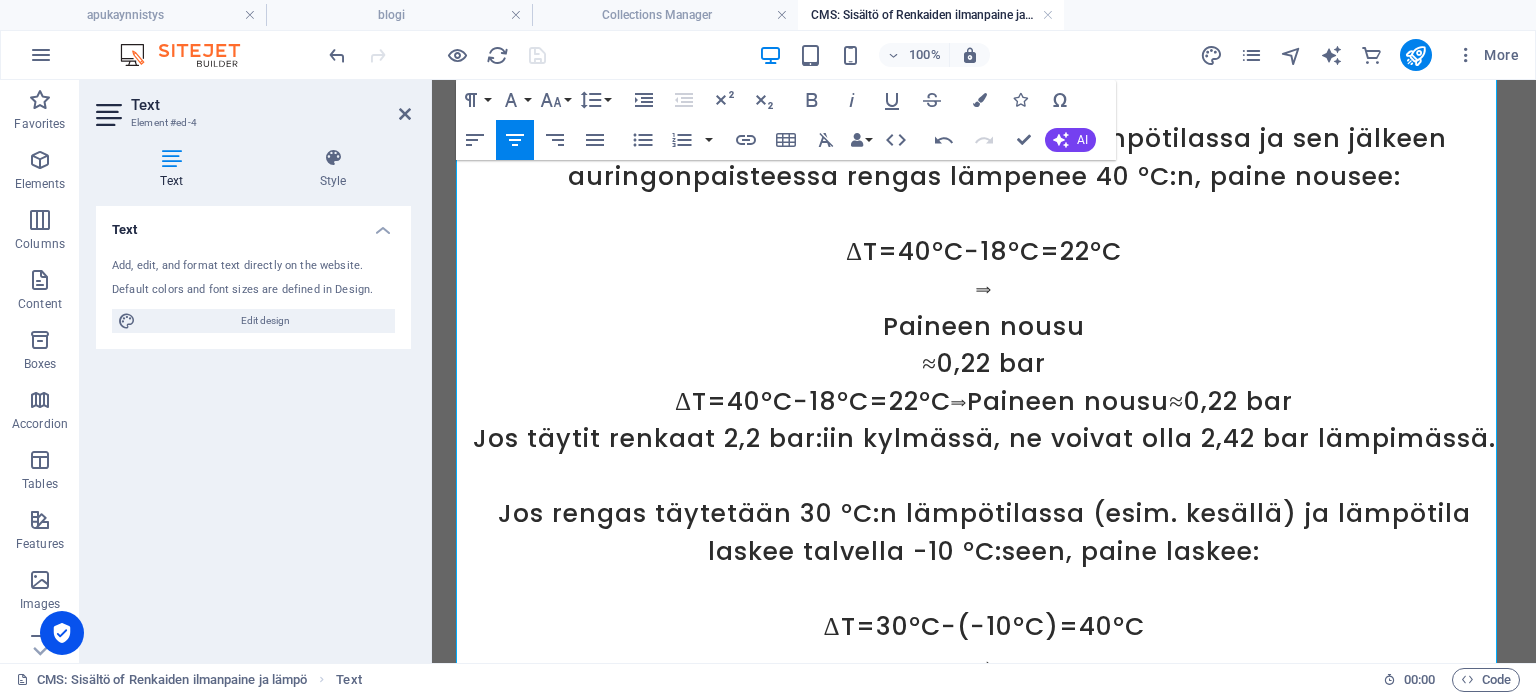 scroll, scrollTop: 850, scrollLeft: 0, axis: vertical 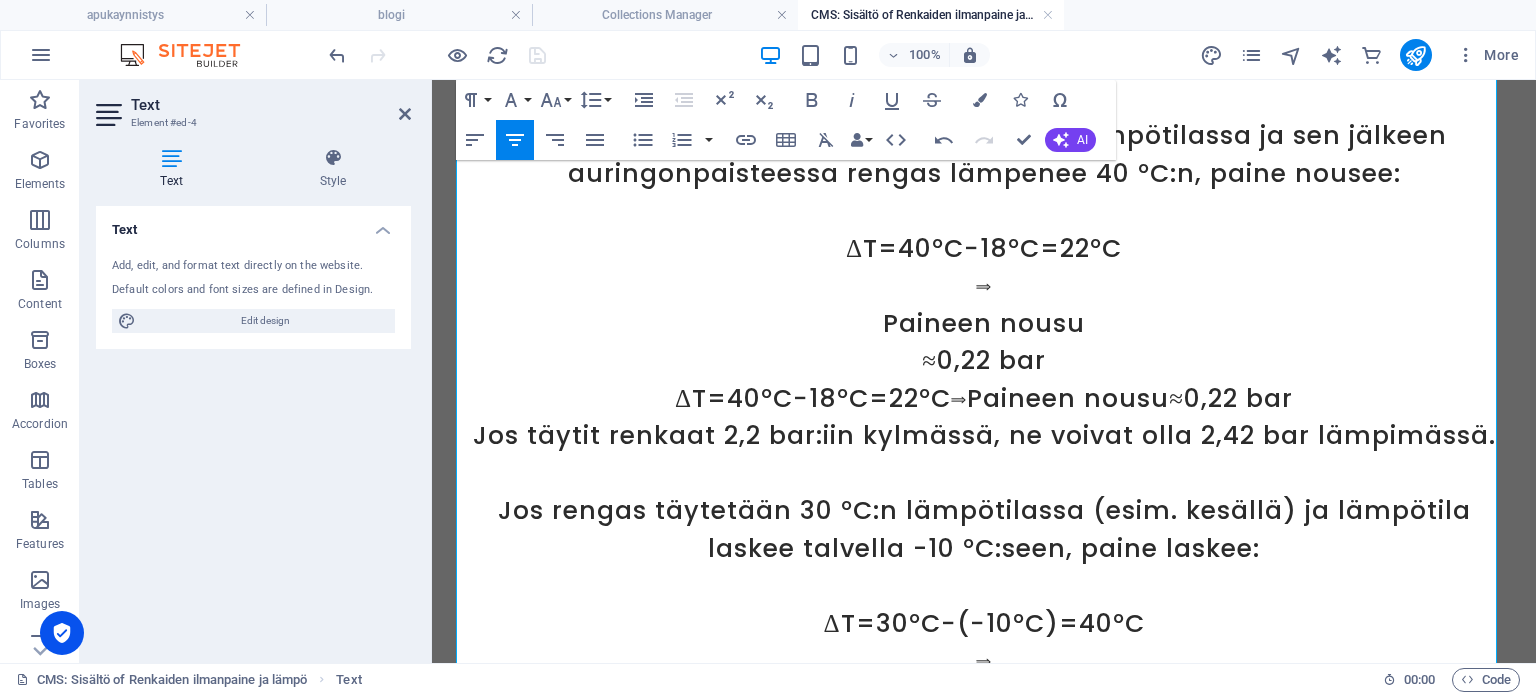 click on "Jos täytit renkaat 2,2 bar:iin kylmässä, ne voivat olla 2,42 bar lämpimässä." at bounding box center (984, 436) 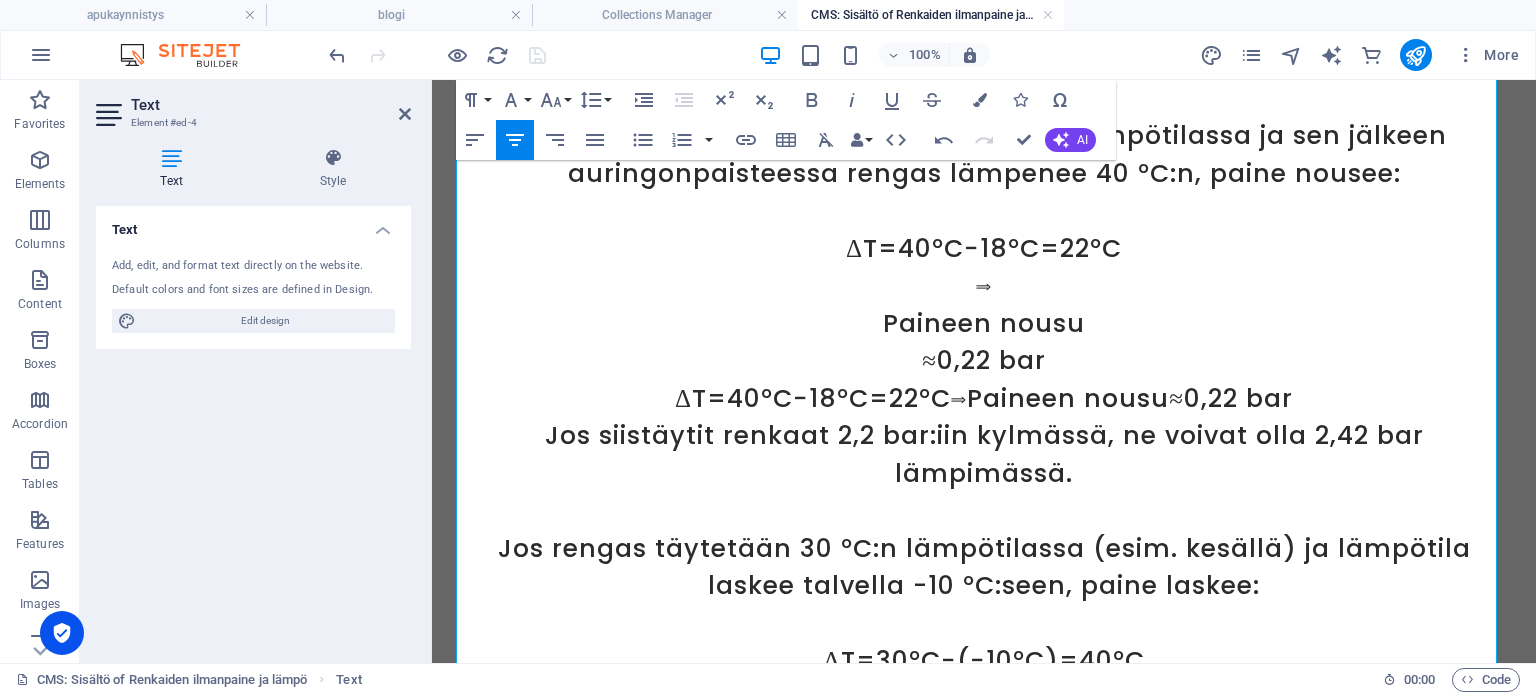 click on "Jos siis  täytit renkaat 2,2 bar:iin kylmässä, ne voivat olla 2,42 bar lämpimässä." at bounding box center (984, 454) 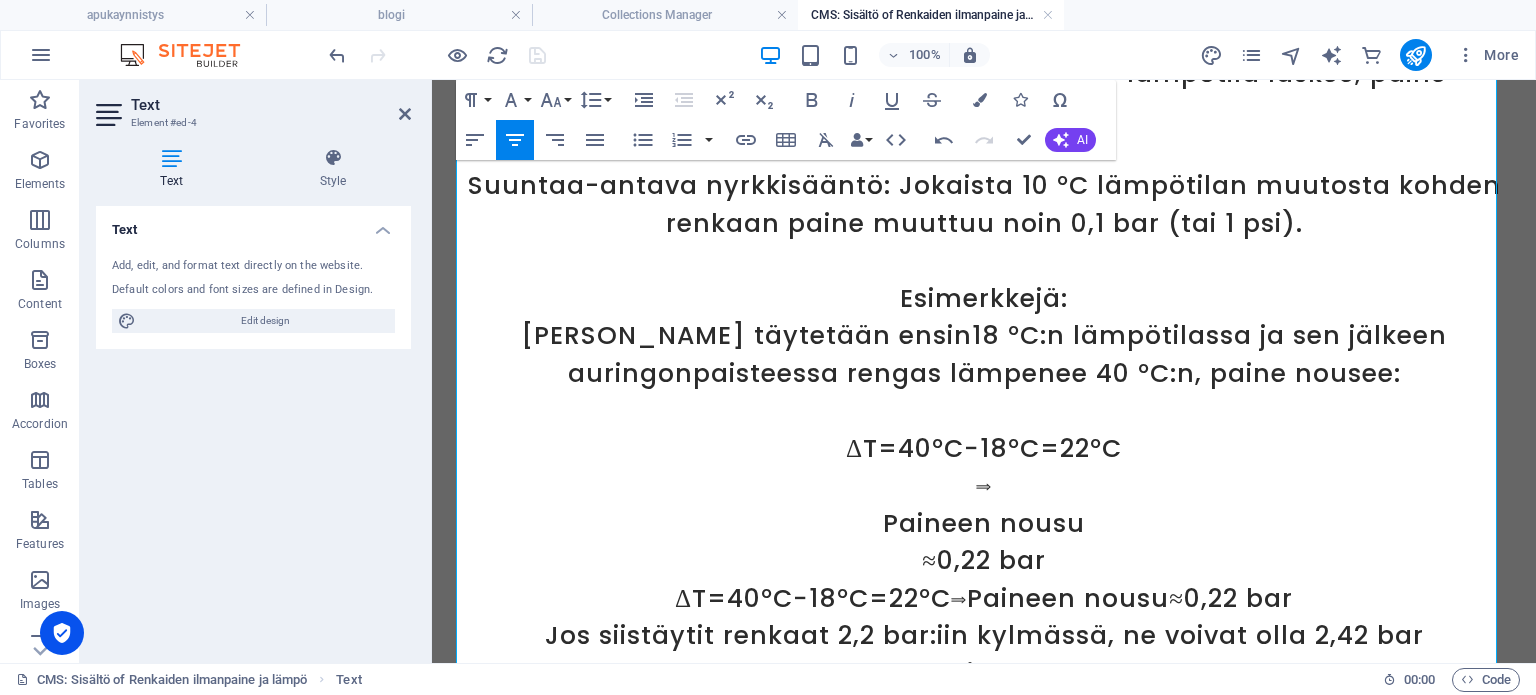 scroll, scrollTop: 750, scrollLeft: 0, axis: vertical 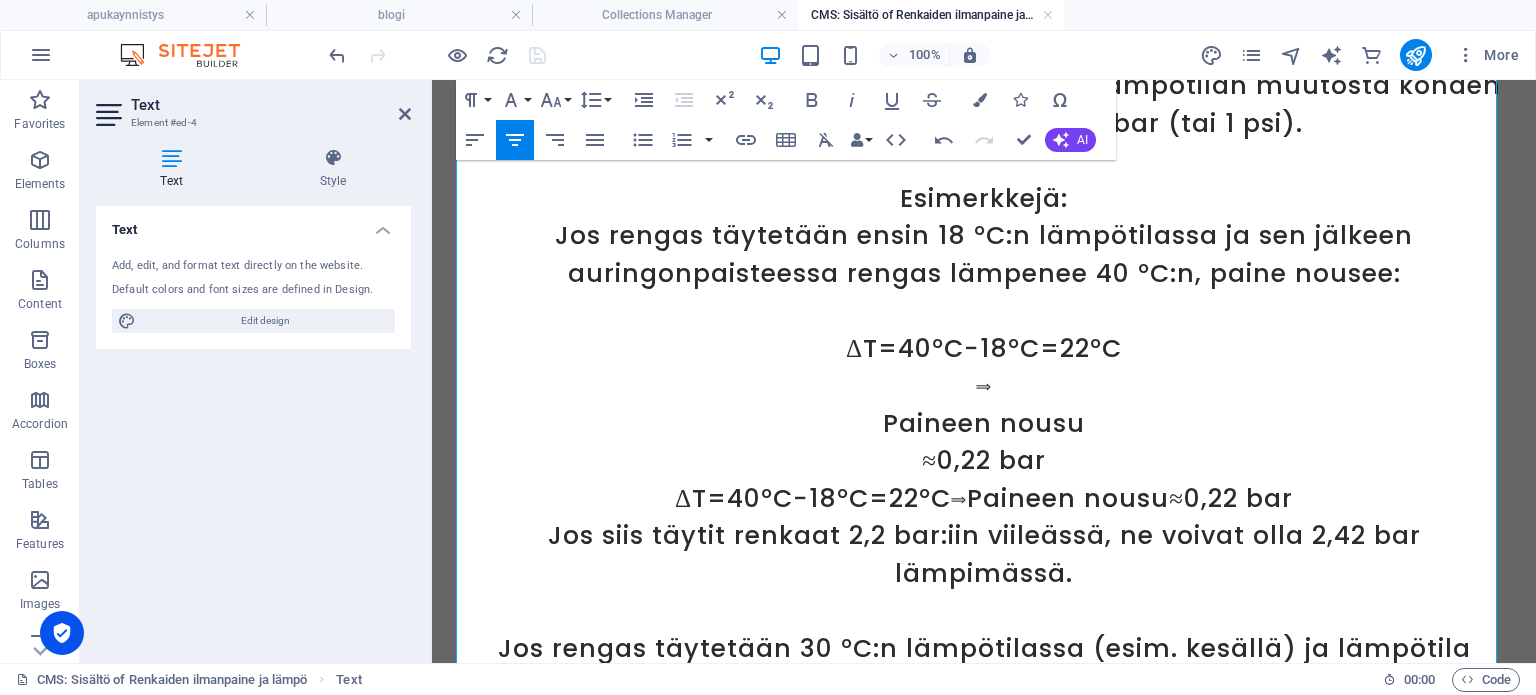 click on "Jos siis täytit renkaat 2,2 bar:iin viileässä, ne voivat olla 2,42 bar lämpimässä." at bounding box center (984, 554) 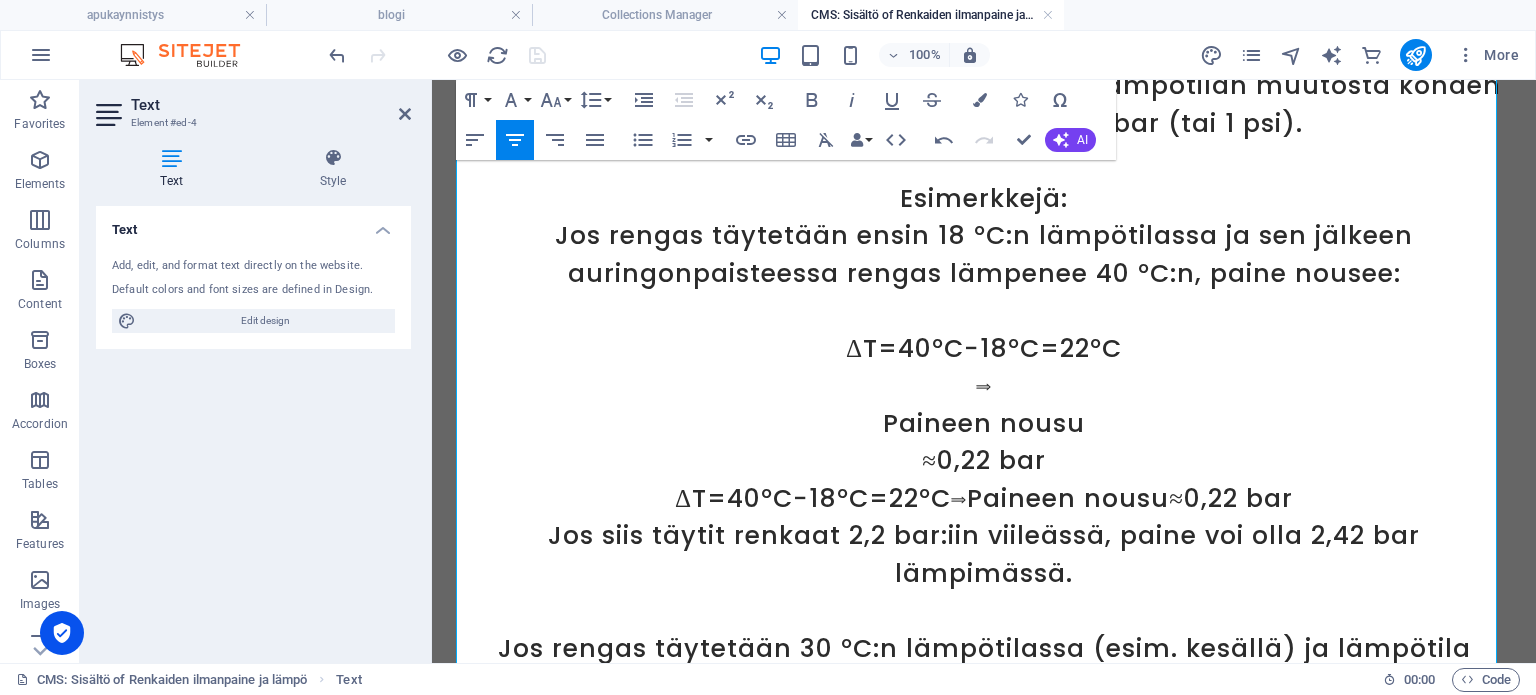 click on "Renkaan ilmanpaine ja olosuhteet Auton renkaan oikeaoppinen ilmanpaine ja lämpötilan vaikutus. Renkaiden oikea ilmanpainetta on tärkeä tarkistaa säännöllisesti, koska liian alhainen tai korkea paine voi vaarantaa ajoturvallisuuden, kuluttaa renkaita epätasaisesti ja lisätä polttoaineenkulutusta. Lisäksi lämpötilan muutoksilla on merkittävä vaikutus renkaan paineeseen, ja tämä on otettava huomioon renkaiden täyttämisessä. Tarjoamme nopeaa ja tehokasta  ilmanpaineen tarkastus- ja täyttöpalvelua henkilöautoille Satakunnassa, Porissa . Varmistamme renkaidesi oikean ilmanpaineen ja täytämme ne tarvittaessa. Huolehdimme, että ajosi on turvallista ja mukavaa! Ota yhteyttä ja varaa aikasi! Lämpötilan vaikutus renkaan paineeseen Ilmanpaine renkaassa muuttuu lämpötilan mukaan kaasulain (Gay-Lussacin laki) mukaisesti: Kun lämpötila nousee, paine kasvaa, ja kun lämpötila laskee, paine pienenee. Esimerkkejä: ΔT=40°C−18°C=22°C   ⟹ Paineen nousu ≈0,22 bar ⟹  ≈0,4 bar" at bounding box center (984, 924) 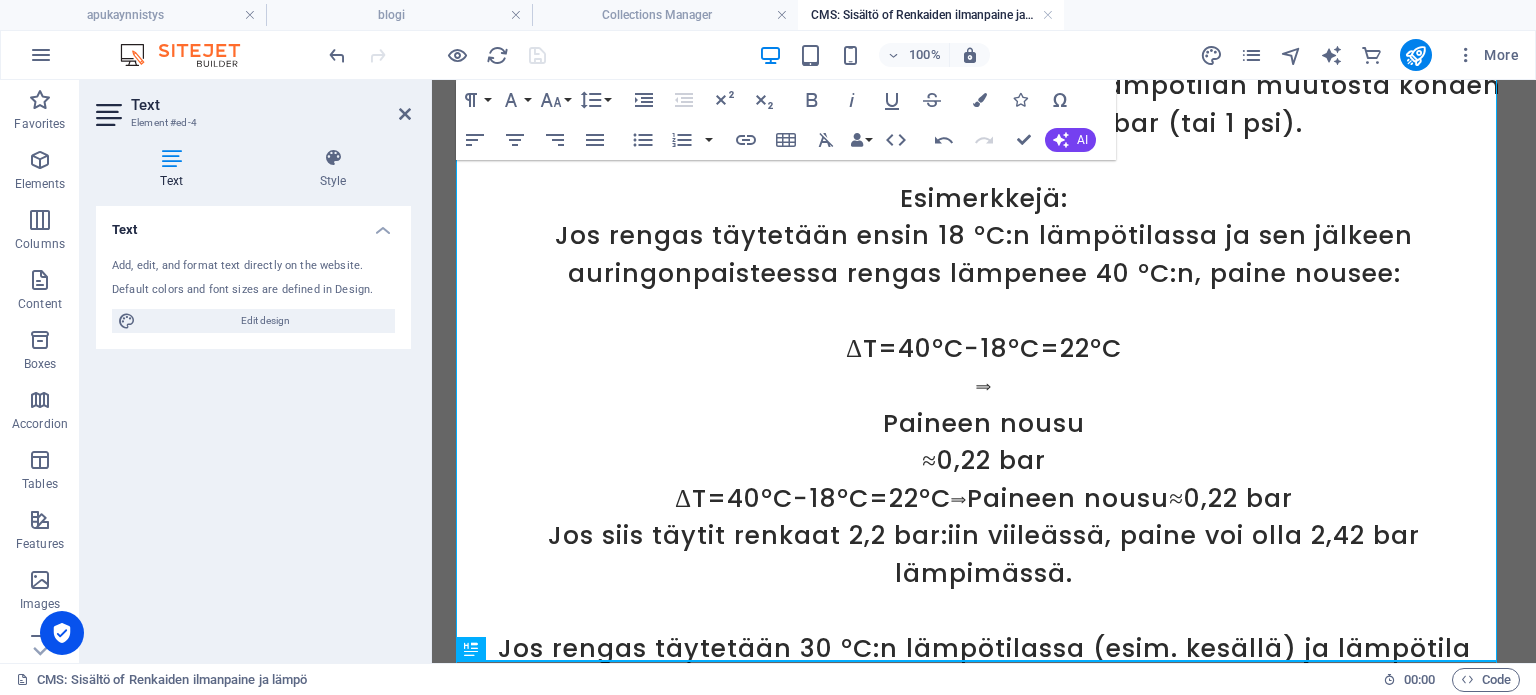 scroll, scrollTop: 1260, scrollLeft: 0, axis: vertical 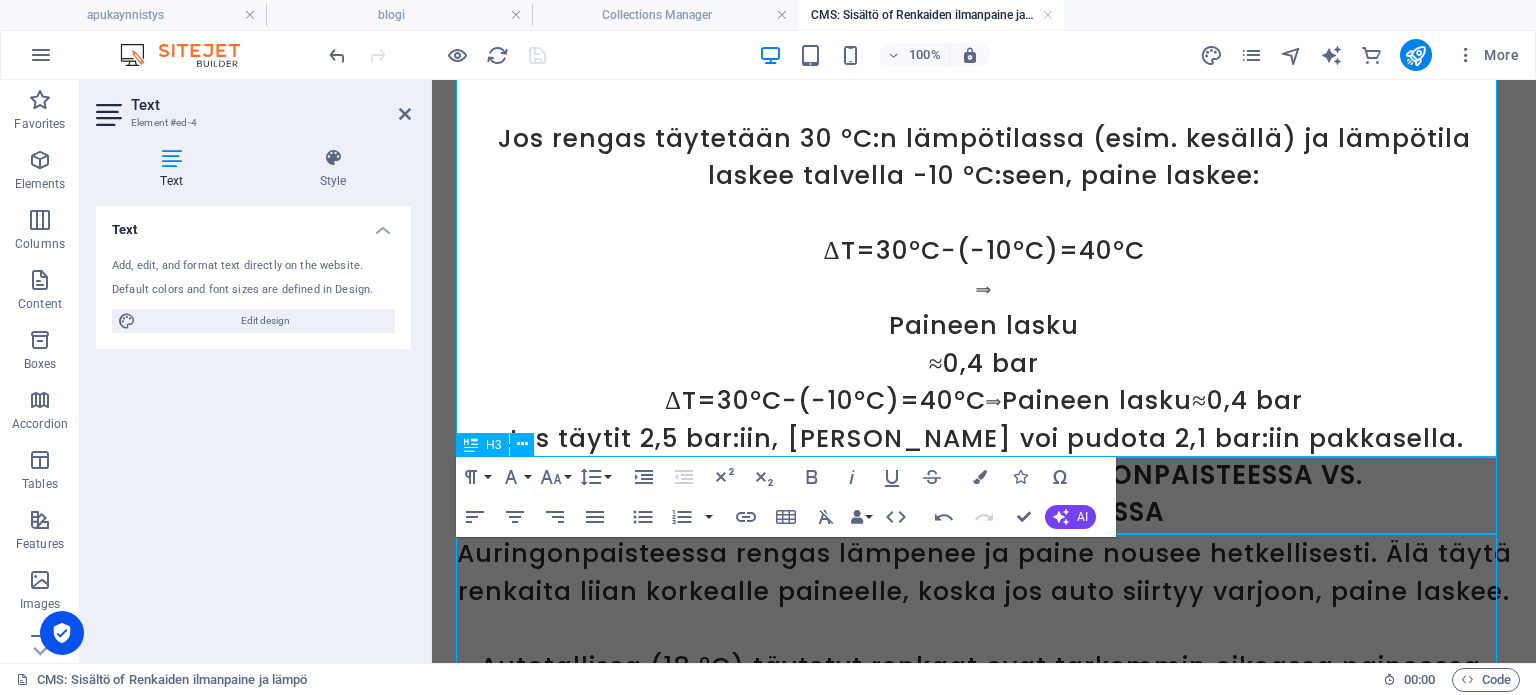 click on "Renkaan täyttö suoraan auringonpaisteessa vs. varjossa/autotallissa" at bounding box center (984, 496) 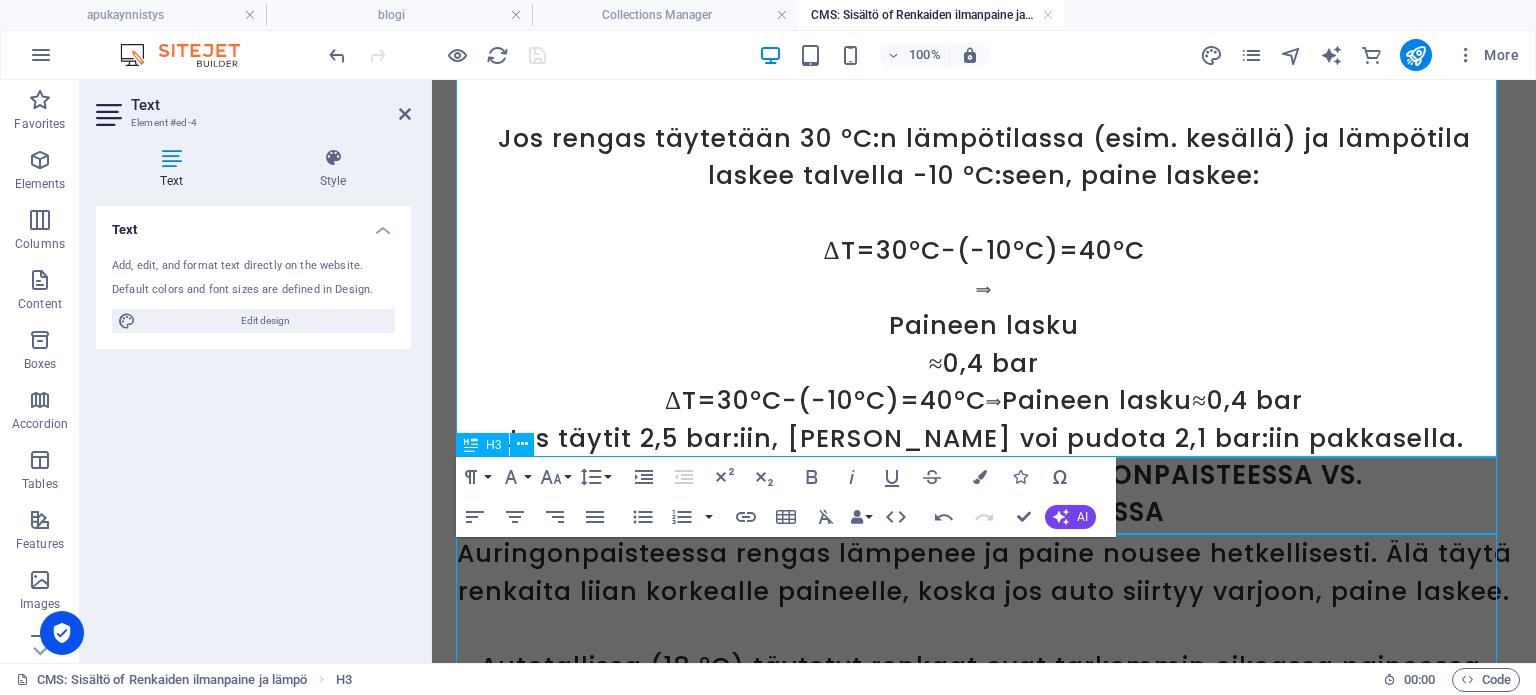 scroll, scrollTop: 1185, scrollLeft: 0, axis: vertical 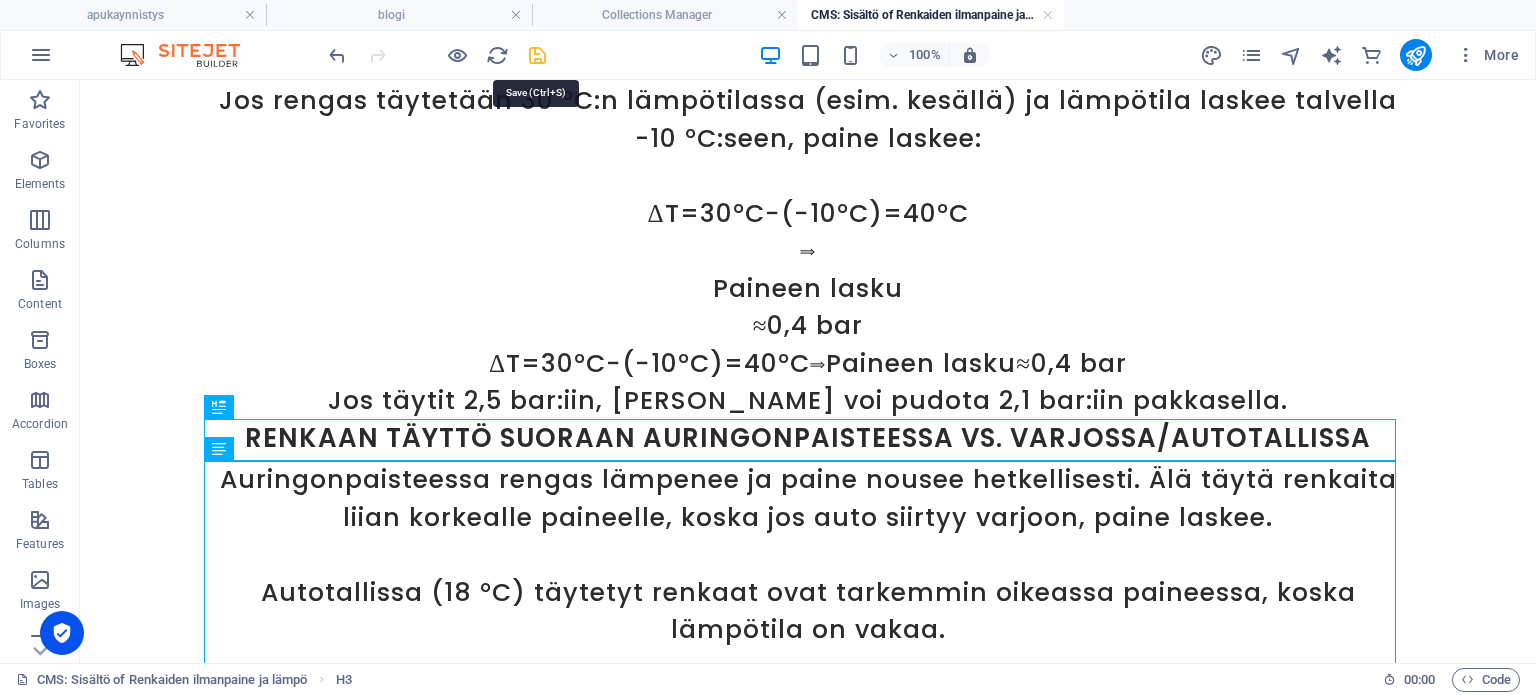 click at bounding box center (537, 55) 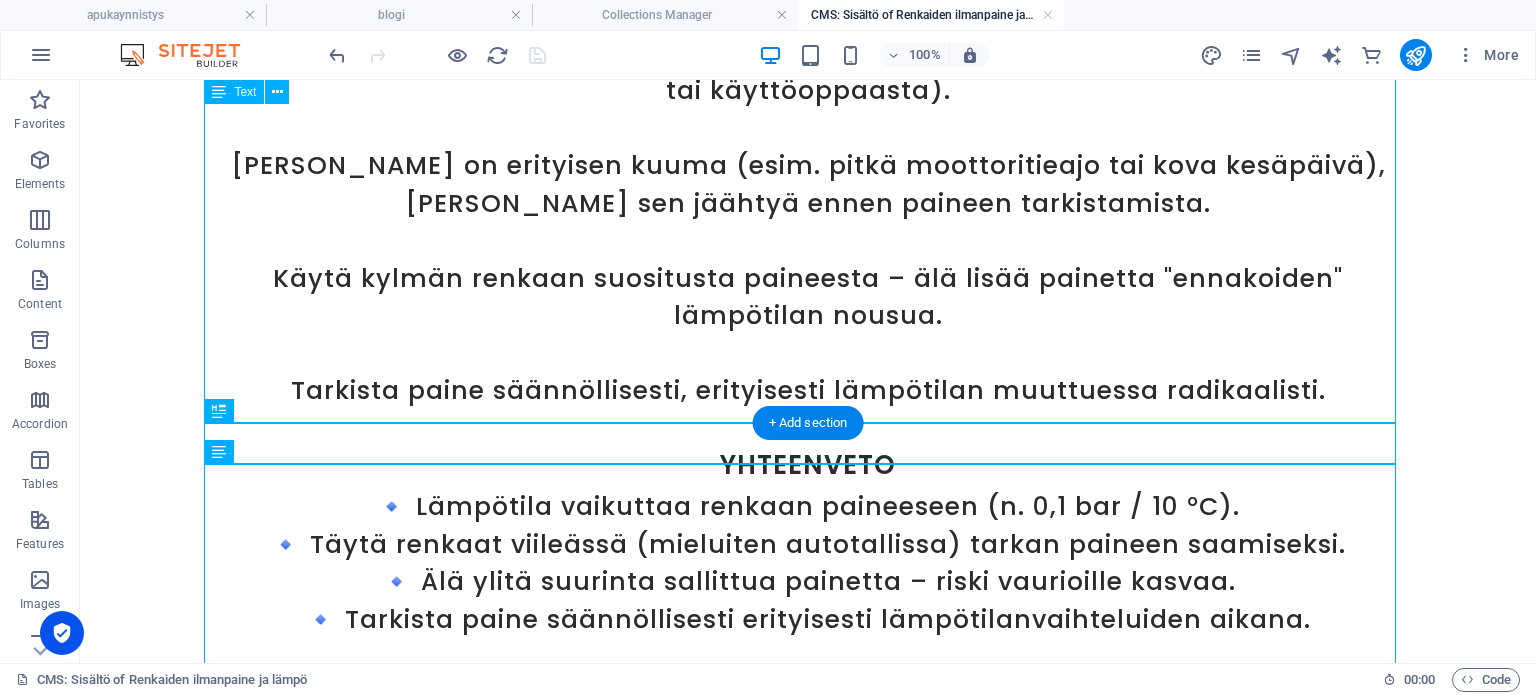 scroll, scrollTop: 2383, scrollLeft: 0, axis: vertical 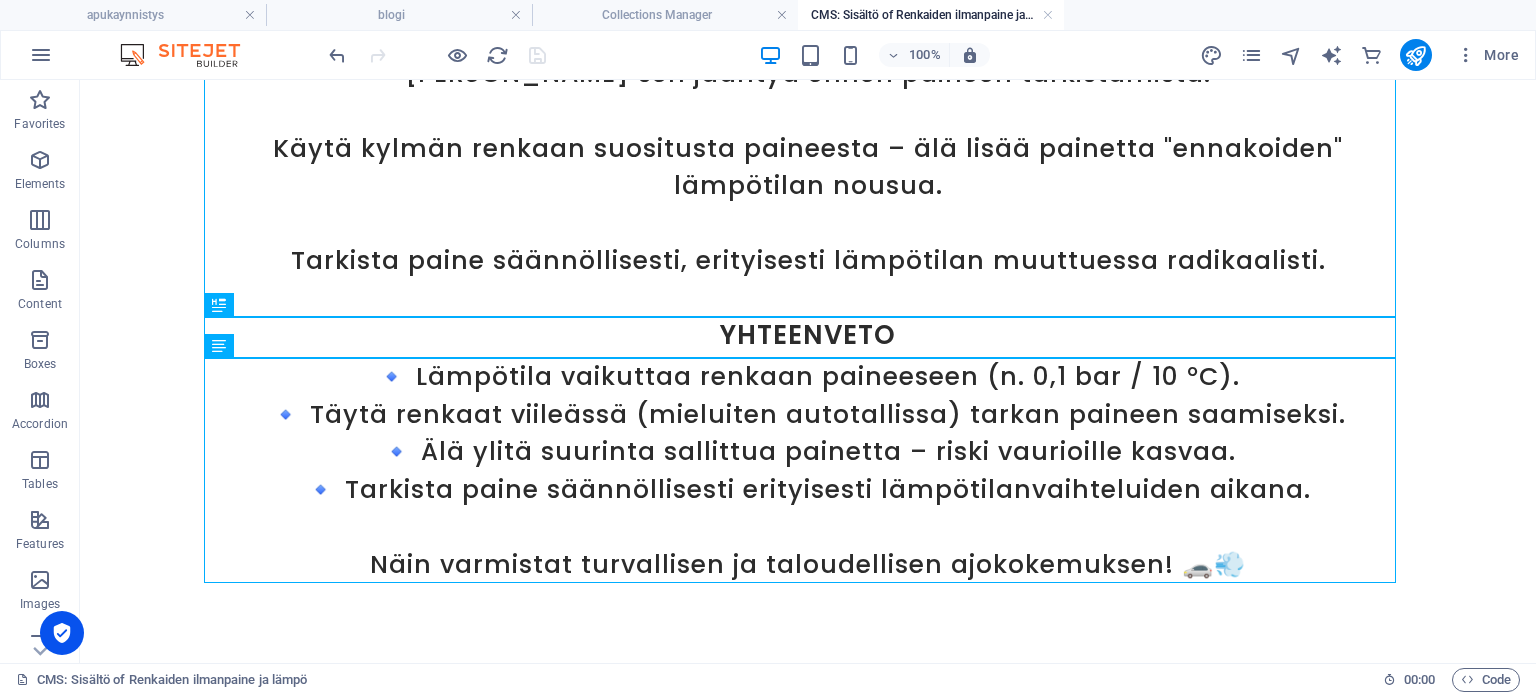 click on "Renkaan ilmanpaine ja olosuhteet Auton renkaan oikeaoppinen ilmanpaine ja lämpötilan vaikutus. Renkaiden oikea ilmanpainetta on tärkeä tarkistaa säännöllisesti, koska liian alhainen tai korkea paine voi vaarantaa ajoturvallisuuden, kuluttaa renkaita epätasaisesti ja lisätä polttoaineenkulutusta. Lisäksi lämpötilan muutoksilla on merkittävä vaikutus renkaan paineeseen, ja tämä on otettava huomioon renkaiden täyttämisessä. Tarjoamme nopeaa ja tehokasta  ilmanpaineen tarkastus- ja täyttöpalvelua henkilöautoille Satakunnassa, Porissa . Varmistamme renkaidesi oikean ilmanpaineen ja täytämme ne tarvittaessa. Huolehdimme, että ajosi on turvallista ja mukavaa! Ota yhteyttä ja varaa aikasi! Lämpötilan vaikutus renkaan paineeseen Ilmanpaine renkaassa muuttuu lämpötilan mukaan kaasulain (Gay-Lussacin laki) mukaisesti: Kun lämpötila nousee, paine kasvaa, ja kun lämpötila laskee, paine pienenee. Esimerkkejä: ΔT=40°C−18°C=22°C   ⟹ Paineen nousu ≈0,22 bar ⟹  ≈0,4 bar" at bounding box center (808, -820) 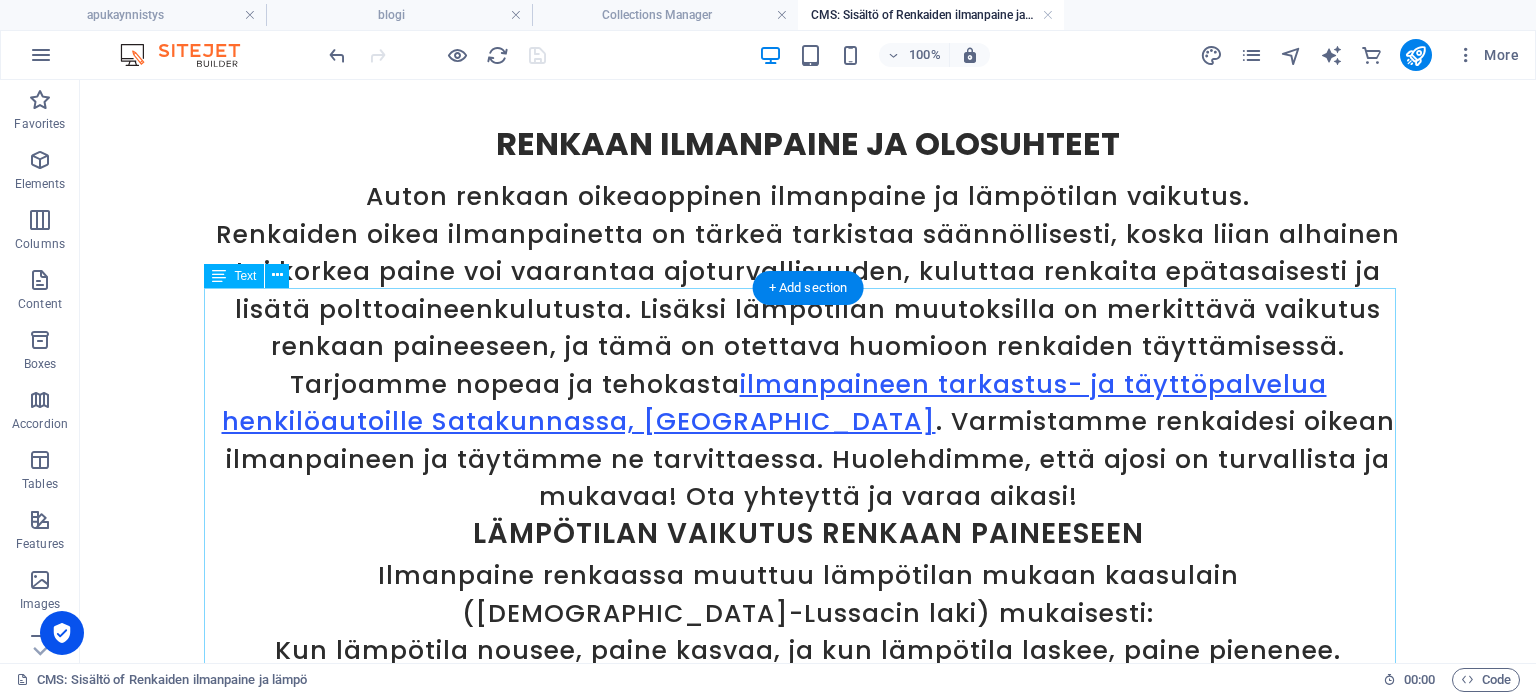 scroll, scrollTop: 0, scrollLeft: 0, axis: both 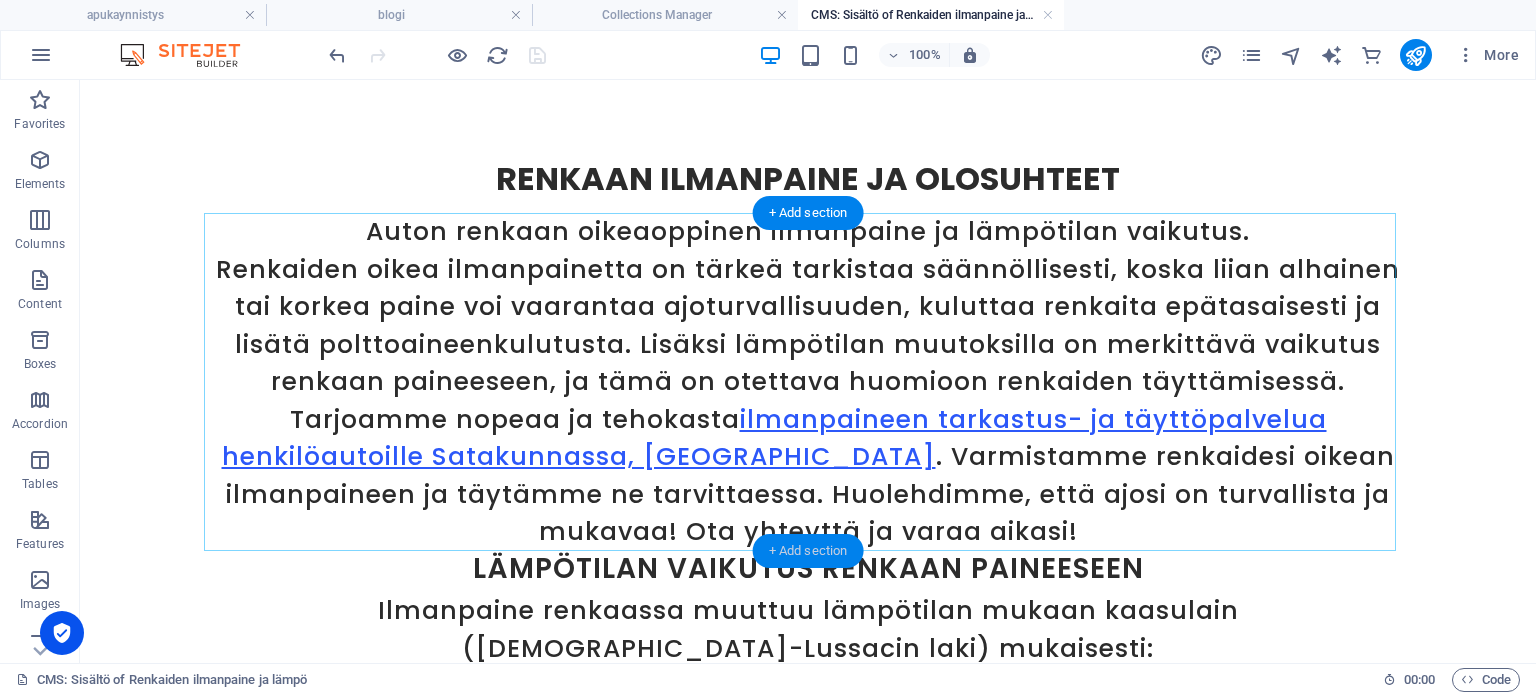 click on "+ Add section" at bounding box center [808, 551] 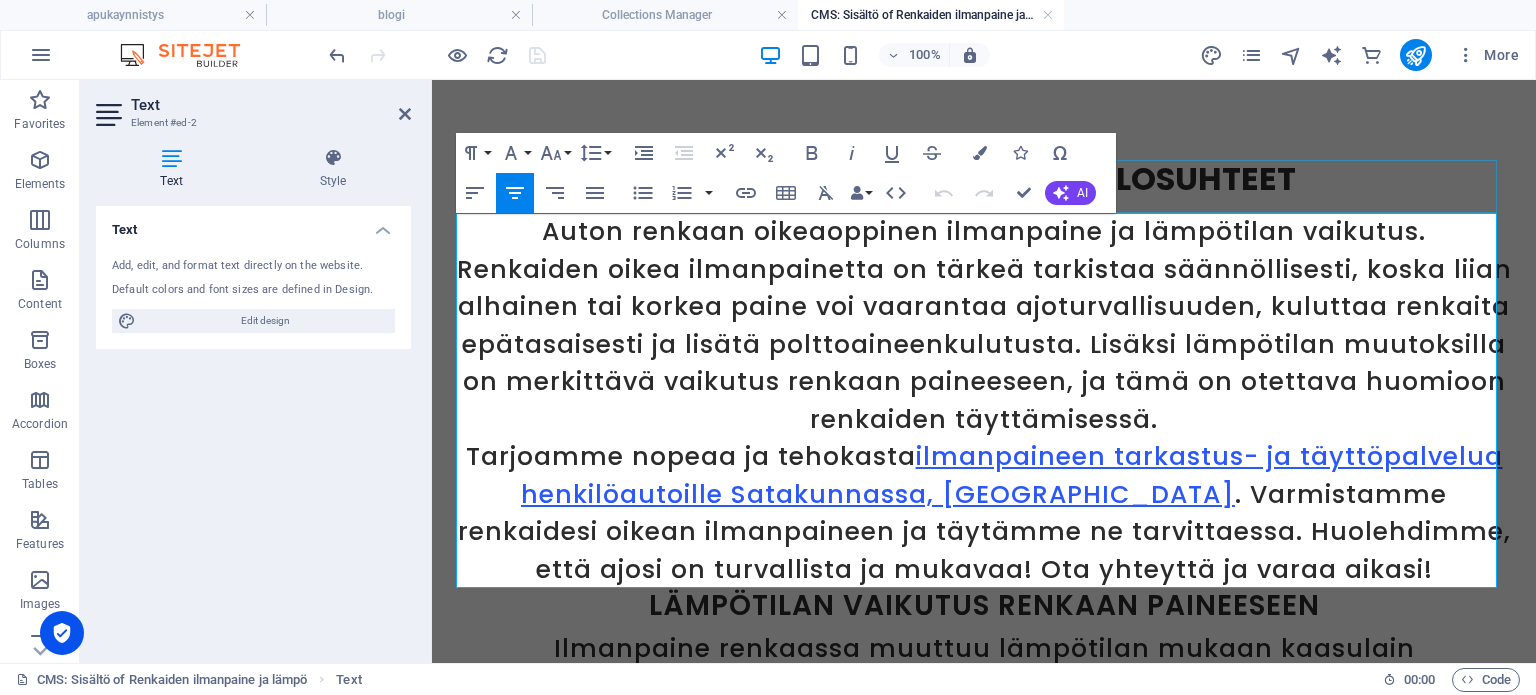 click on "Renkaan ilmanpaine ja olosuhteet" at bounding box center (984, 186) 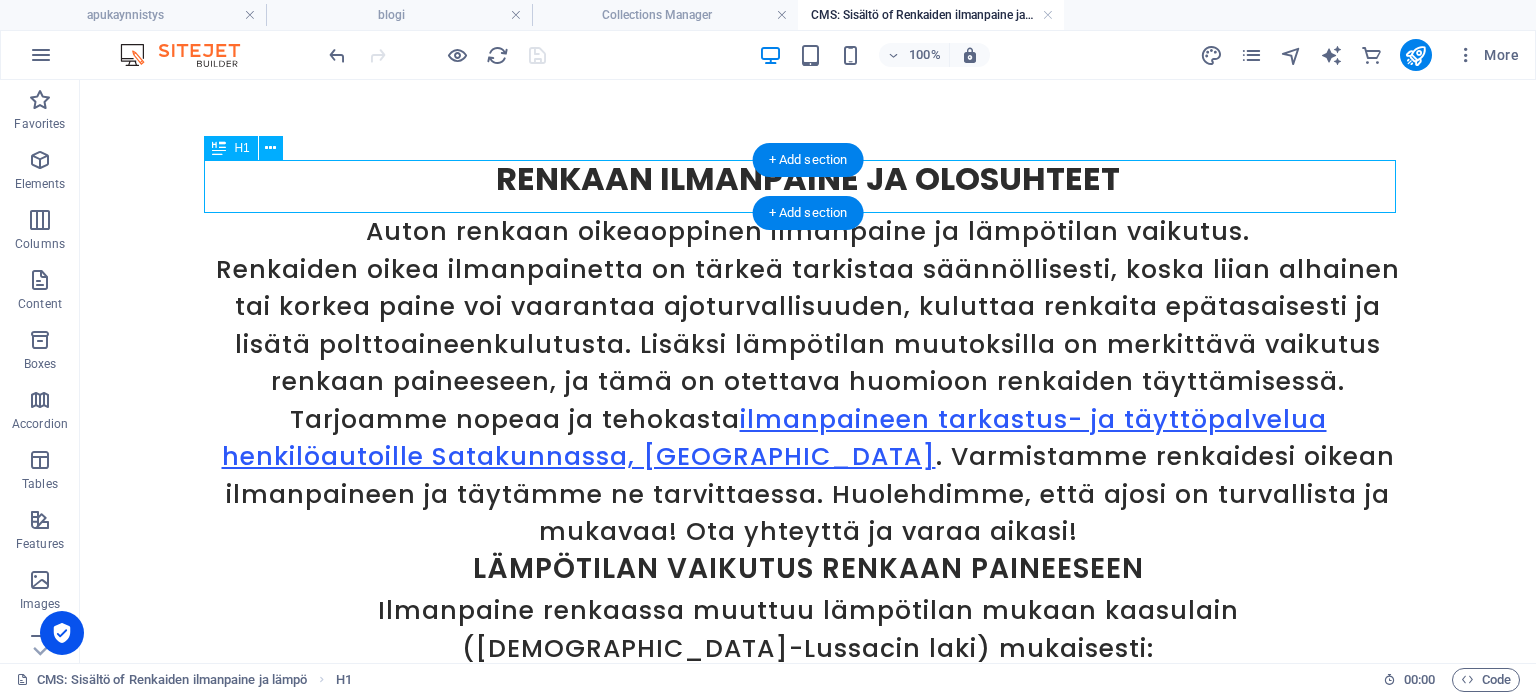 click on "Renkaan ilmanpaine ja olosuhteet" at bounding box center [808, 186] 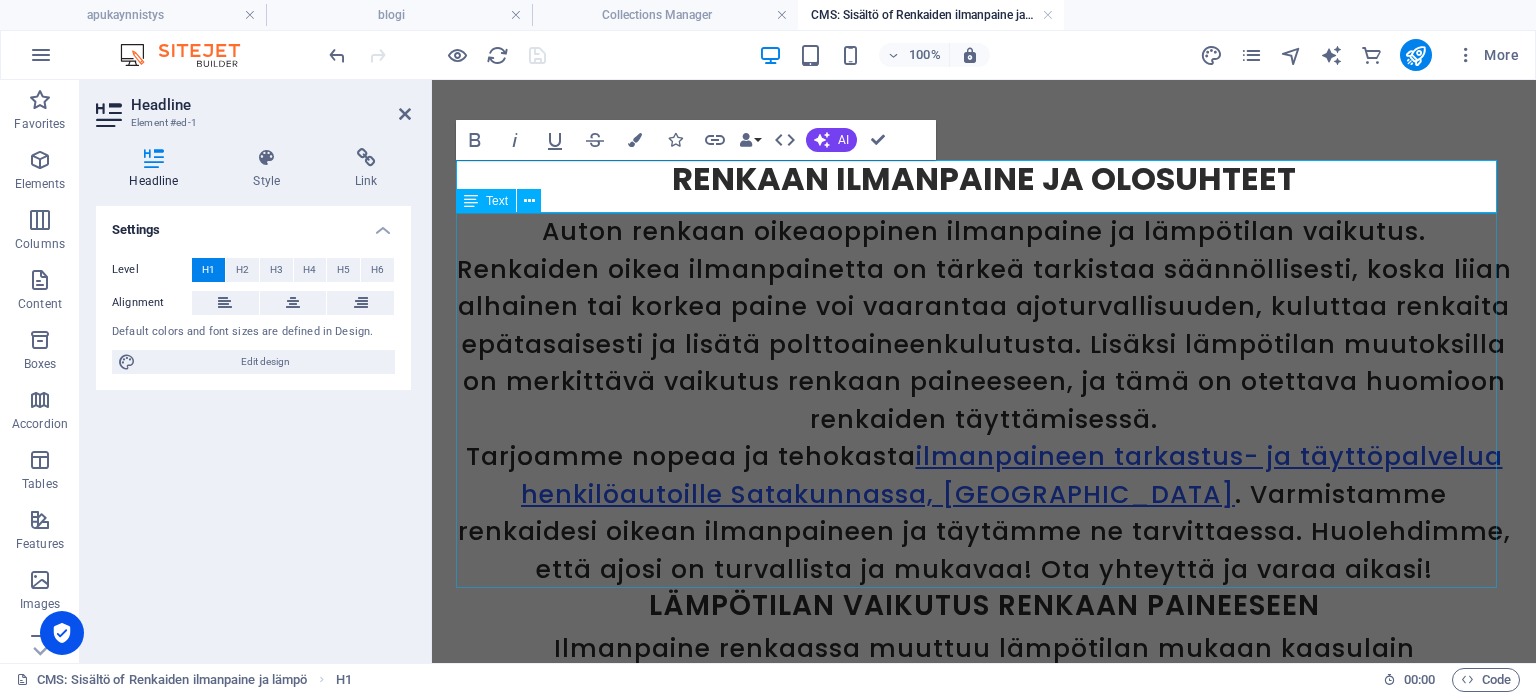 click on "Auton renkaan oikeaoppinen ilmanpaine ja lämpötilan vaikutus. Renkaiden oikea ilmanpainetta on tärkeä tarkistaa säännöllisesti, koska liian alhainen tai korkea paine voi vaarantaa ajoturvallisuuden, kuluttaa renkaita epätasaisesti ja lisätä polttoaineenkulutusta. Lisäksi lämpötilan muutoksilla on merkittävä vaikutus renkaan paineeseen, ja tämä on otettava huomioon renkaiden täyttämisessä. Tarjoamme nopeaa ja tehokasta  ilmanpaineen tarkastus- ja täyttöpalvelua henkilöautoille Satakunnassa, Porissa . Varmistamme renkaidesi oikean ilmanpaineen ja täytämme ne tarvittaessa. Huolehdimme, että ajosi on turvallista ja mukavaa! Ota yhteyttä ja varaa aikasi!" at bounding box center [984, 400] 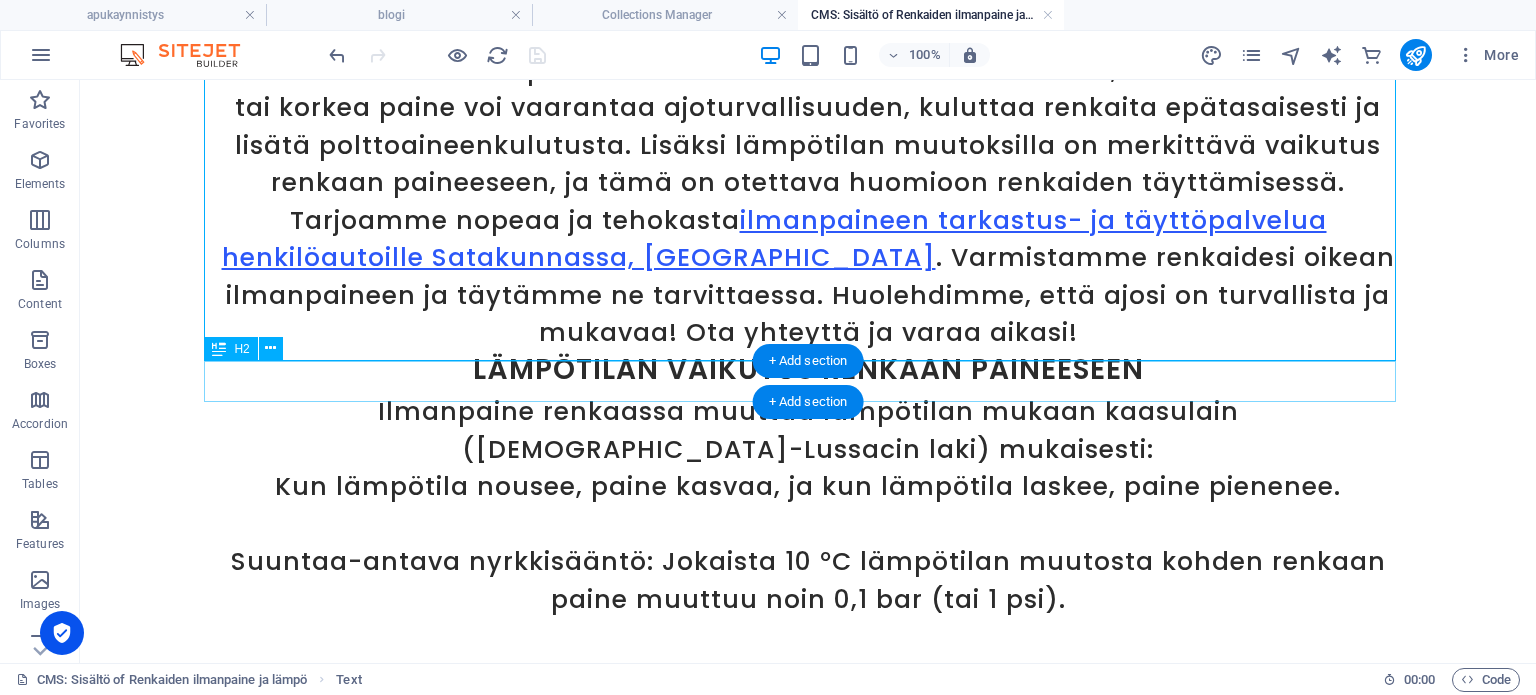 scroll, scrollTop: 200, scrollLeft: 0, axis: vertical 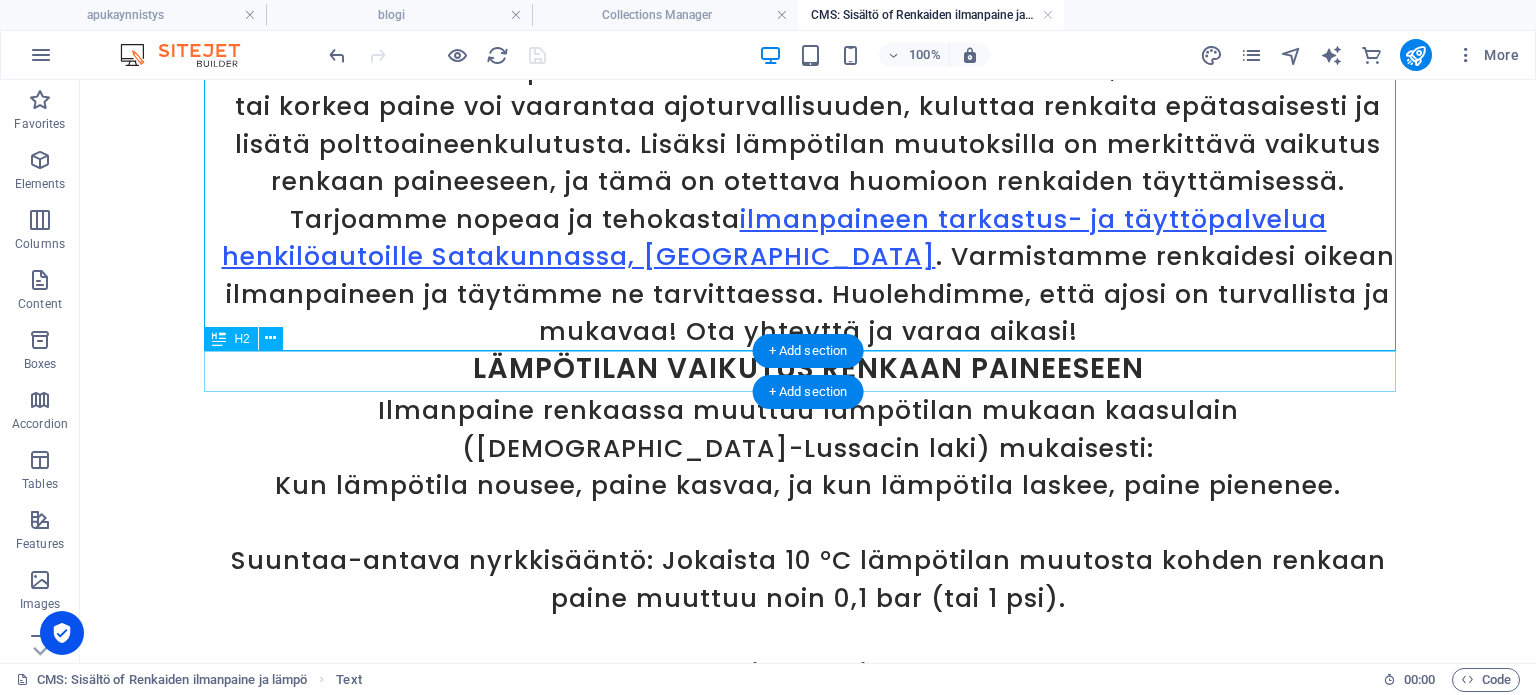 click on "Lämpötilan vaikutus renkaan paineeseen" at bounding box center [808, 371] 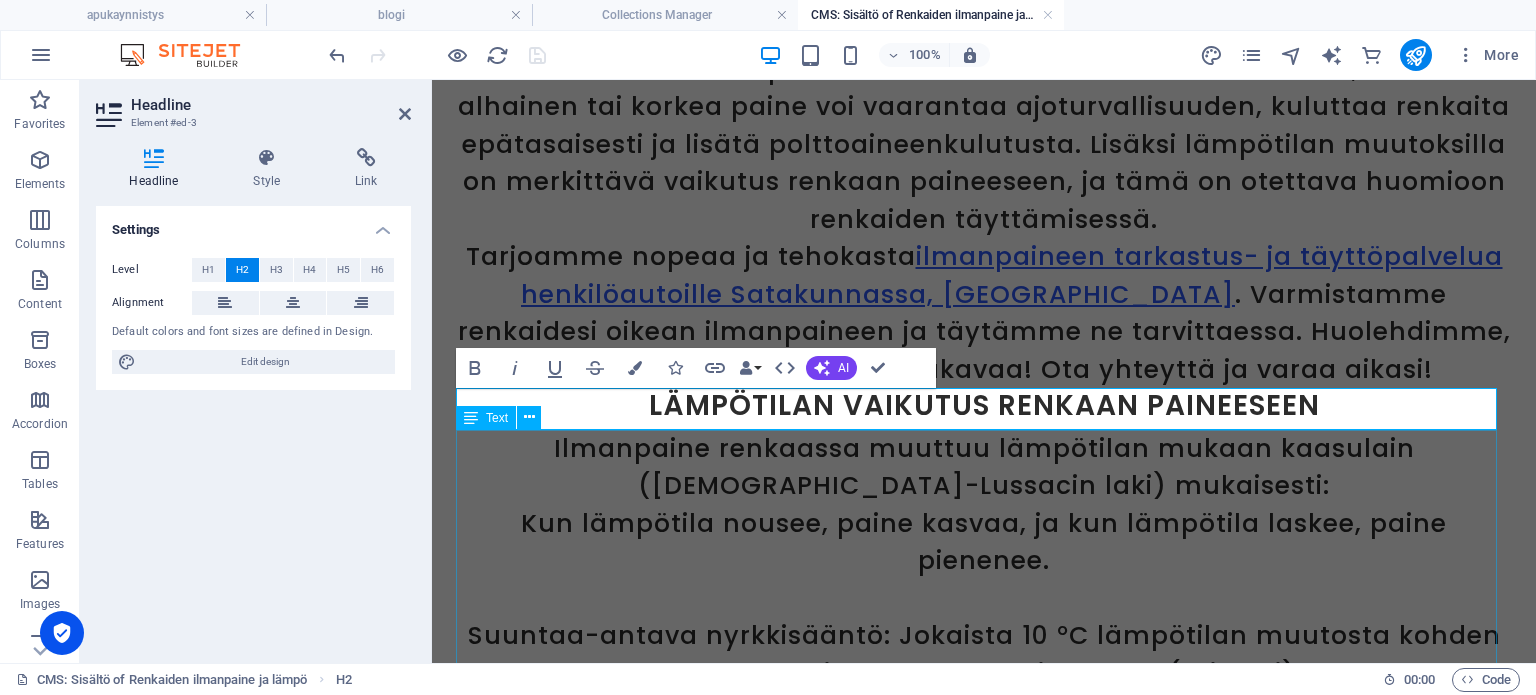 click on "Ilmanpaine renkaassa muuttuu lämpötilan mukaan kaasulain (Gay-Lussacin laki) mukaisesti: Kun lämpötila nousee, paine kasvaa, ja kun lämpötila laskee, paine pienenee. Suuntaa-antava nyrkkisääntö: Jokaista 10 °C lämpötilan muutosta kohden renkaan paine muuttuu noin 0,1 bar (tai 1 psi). Esimerkkejä: Jos rengas täytetään ensin 18 °C:n lämpötilassa ja sen jälkeen auringonpaisteessa rengas lämpenee 40 °C:n, paine nousee: ΔT=40°C−18°C=22°C   ⟹ Paineen nousu ≈0,22 bar ΔT=40°C−18°C=22°C⟹Paineen nousu≈0,22 bar Jos siis täytit renkaat 2,2 bar:iin viileässä, paine voi olla 2,42 bar lämpimässä. Jos rengas täytetään 30 °C:n lämpötilassa (esim. kesällä) ja lämpötila laskee talvella -10 °C:seen, paine laskee: ΔT=30°C−(−10°C)=40°C  ⟹  Paineen lasku ≈0,4 bar ΔT=30°C−(−10°C)=40°C⟹Paineen lasku≈0,4 bar Jos täytit 2,5 bar:iin, paine voi pudota 2,1 bar:iin pakkasella." at bounding box center [984, 974] 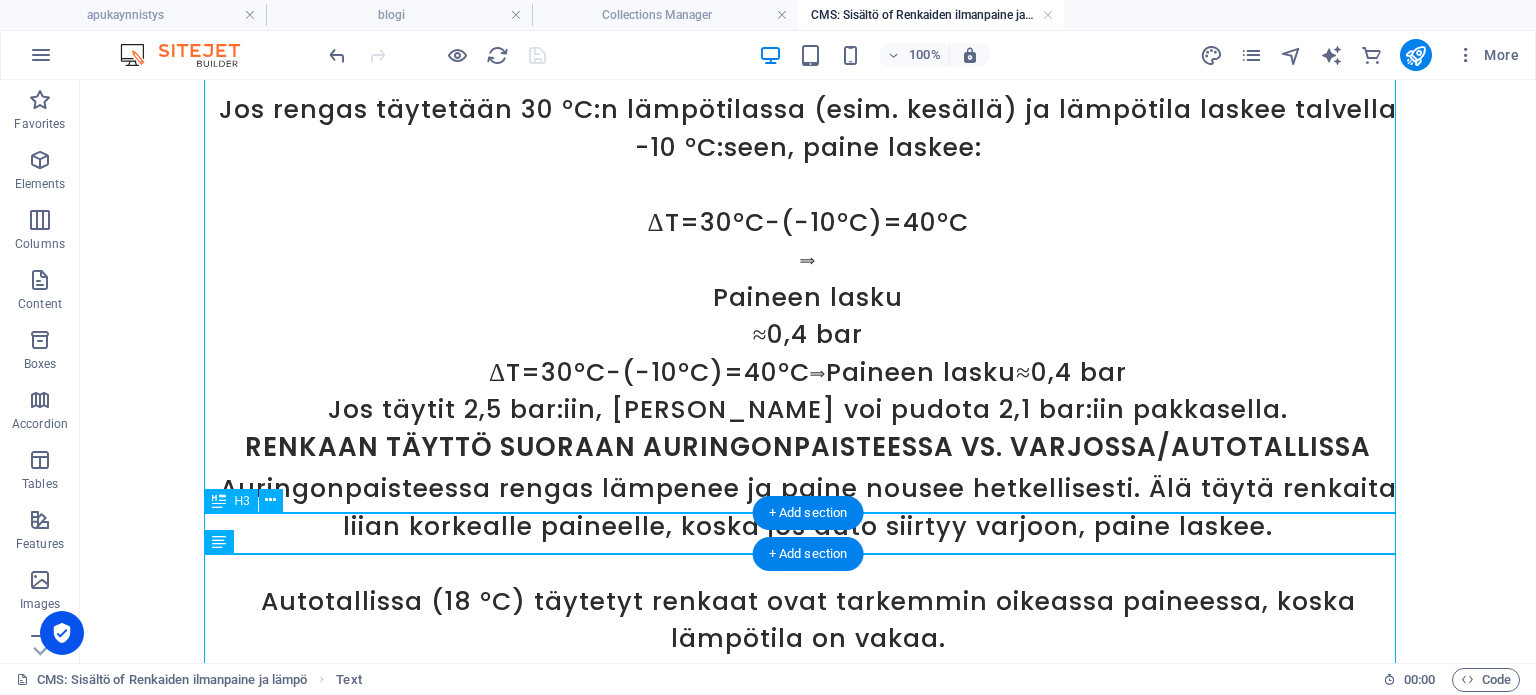 scroll, scrollTop: 1200, scrollLeft: 0, axis: vertical 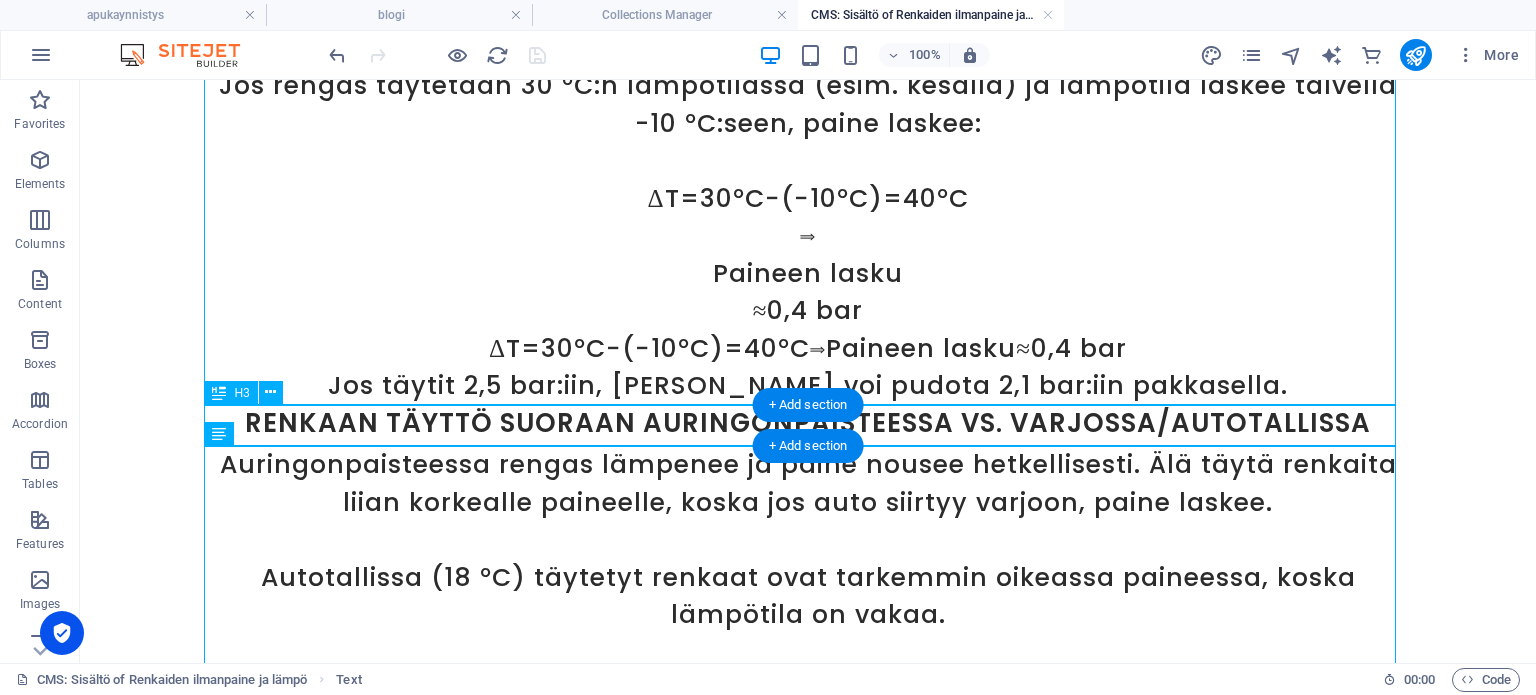 click on "Renkaan täyttö suoraan auringonpaisteessa vs. varjossa/autotallissa" at bounding box center [808, 425] 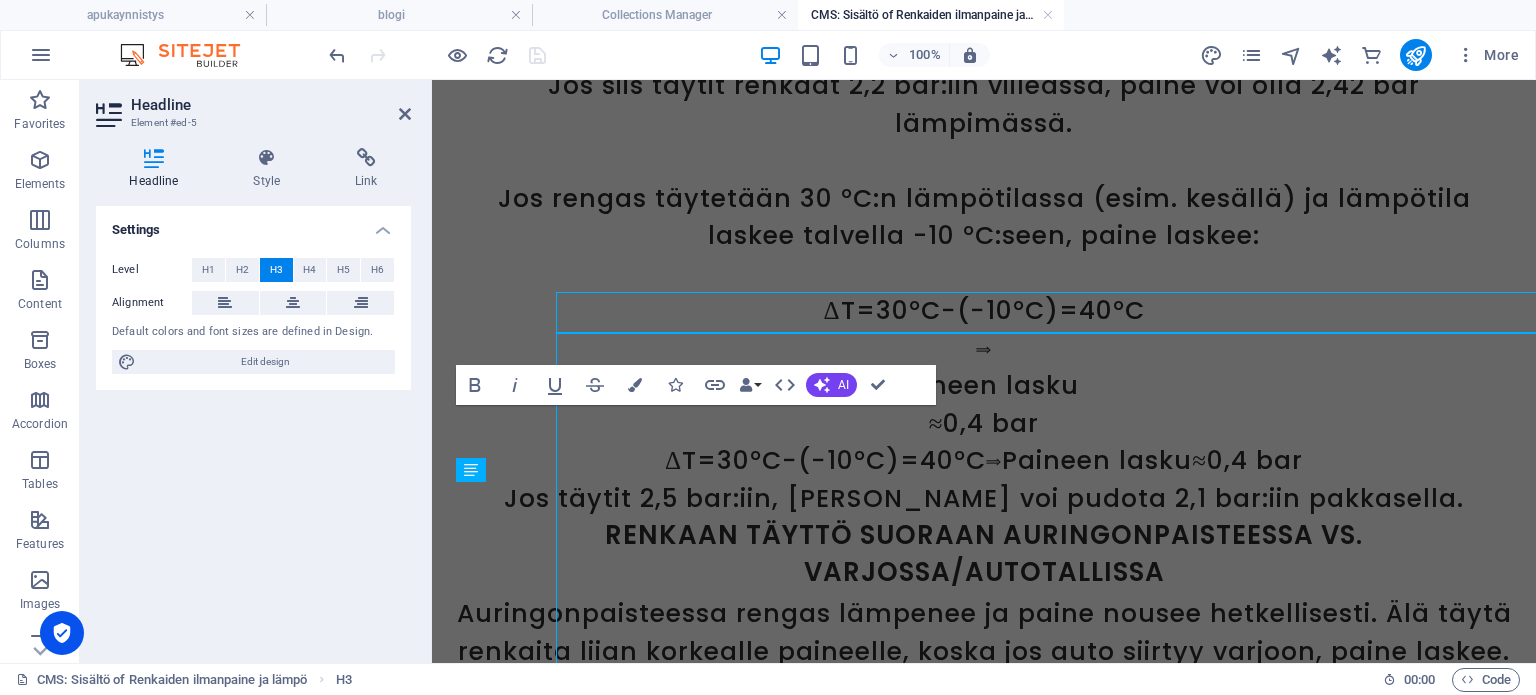 scroll, scrollTop: 1312, scrollLeft: 0, axis: vertical 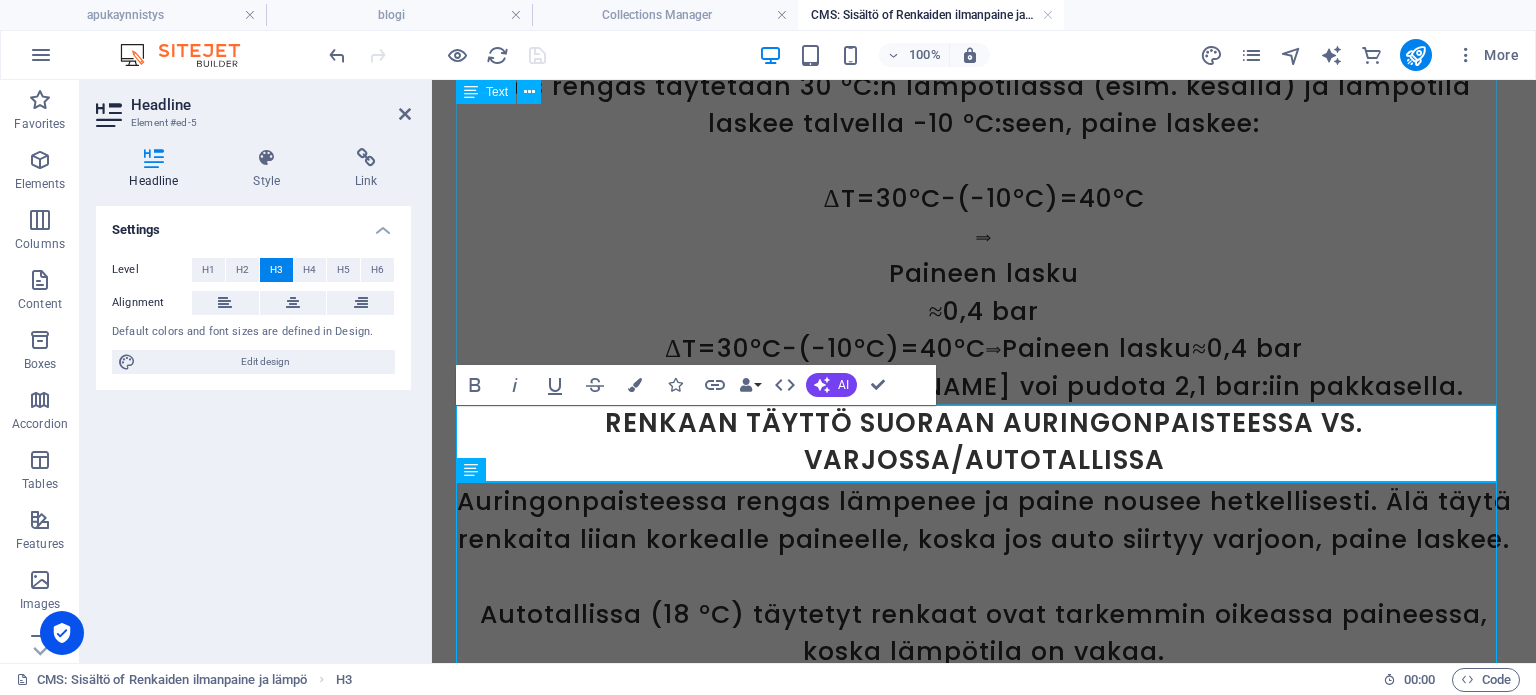 click on "Ilmanpaine renkaassa muuttuu lämpötilan mukaan kaasulain (Gay-Lussacin laki) mukaisesti: Kun lämpötila nousee, paine kasvaa, ja kun lämpötila laskee, paine pienenee. Suuntaa-antava nyrkkisääntö: Jokaista 10 °C lämpötilan muutosta kohden renkaan paine muuttuu noin 0,1 bar (tai 1 psi). Esimerkkejä: Jos rengas täytetään ensin 18 °C:n lämpötilassa ja sen jälkeen auringonpaisteessa rengas lämpenee 40 °C:n, paine nousee: ΔT=40°C−18°C=22°C   ⟹ Paineen nousu ≈0,22 bar ΔT=40°C−18°C=22°C⟹Paineen nousu≈0,22 bar Jos siis täytit renkaat 2,2 bar:iin viileässä, paine voi olla 2,42 bar lämpimässä. Jos rengas täytetään 30 °C:n lämpötilassa (esim. kesällä) ja lämpötila laskee talvella -10 °C:seen, paine laskee: ΔT=30°C−(−10°C)=40°C  ⟹  Paineen lasku ≈0,4 bar ΔT=30°C−(−10°C)=40°C⟹Paineen lasku≈0,4 bar Jos täytit 2,5 bar:iin, paine voi pudota 2,1 bar:iin pakkasella." at bounding box center (984, -138) 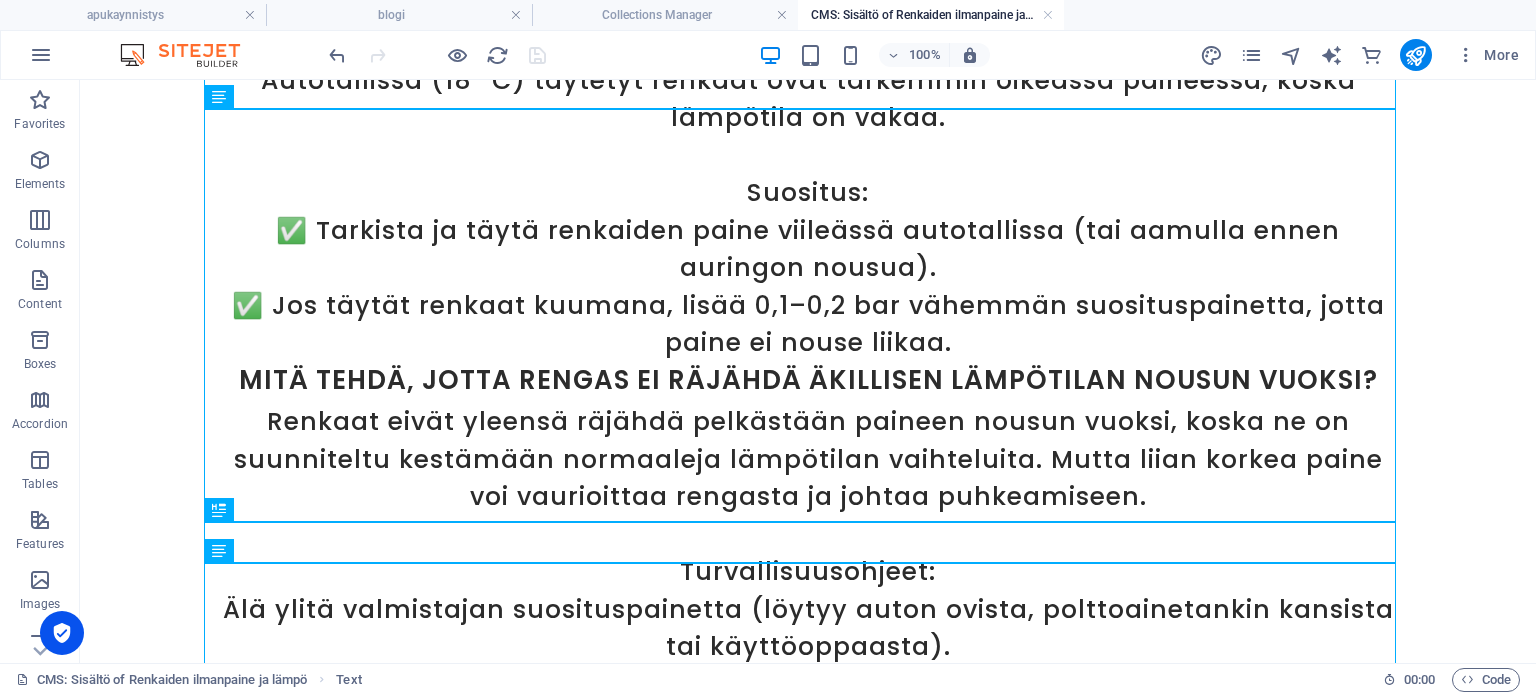 scroll, scrollTop: 1700, scrollLeft: 0, axis: vertical 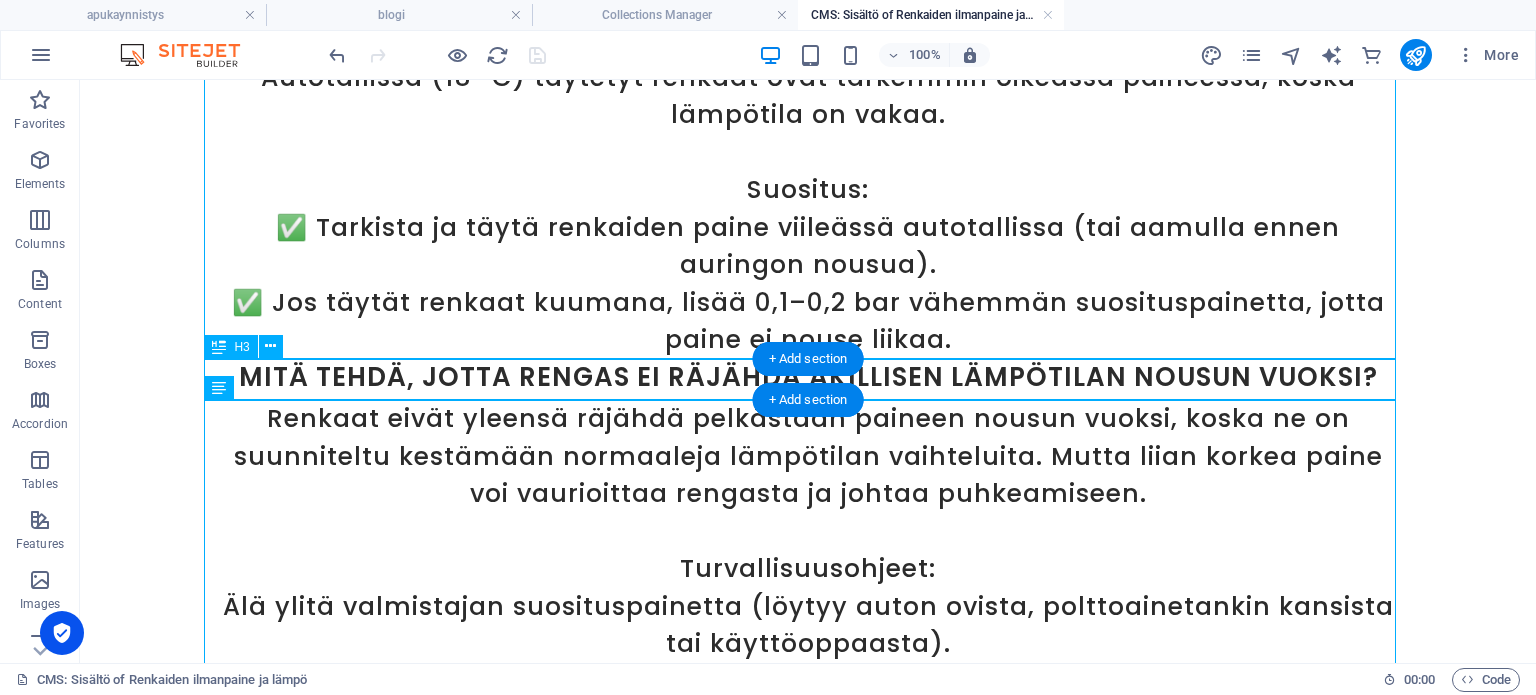click on "Mitä tehdä, jotta rengas ei räjähdä äkillisen lämpötilan nousun vuoksi?" at bounding box center [808, 379] 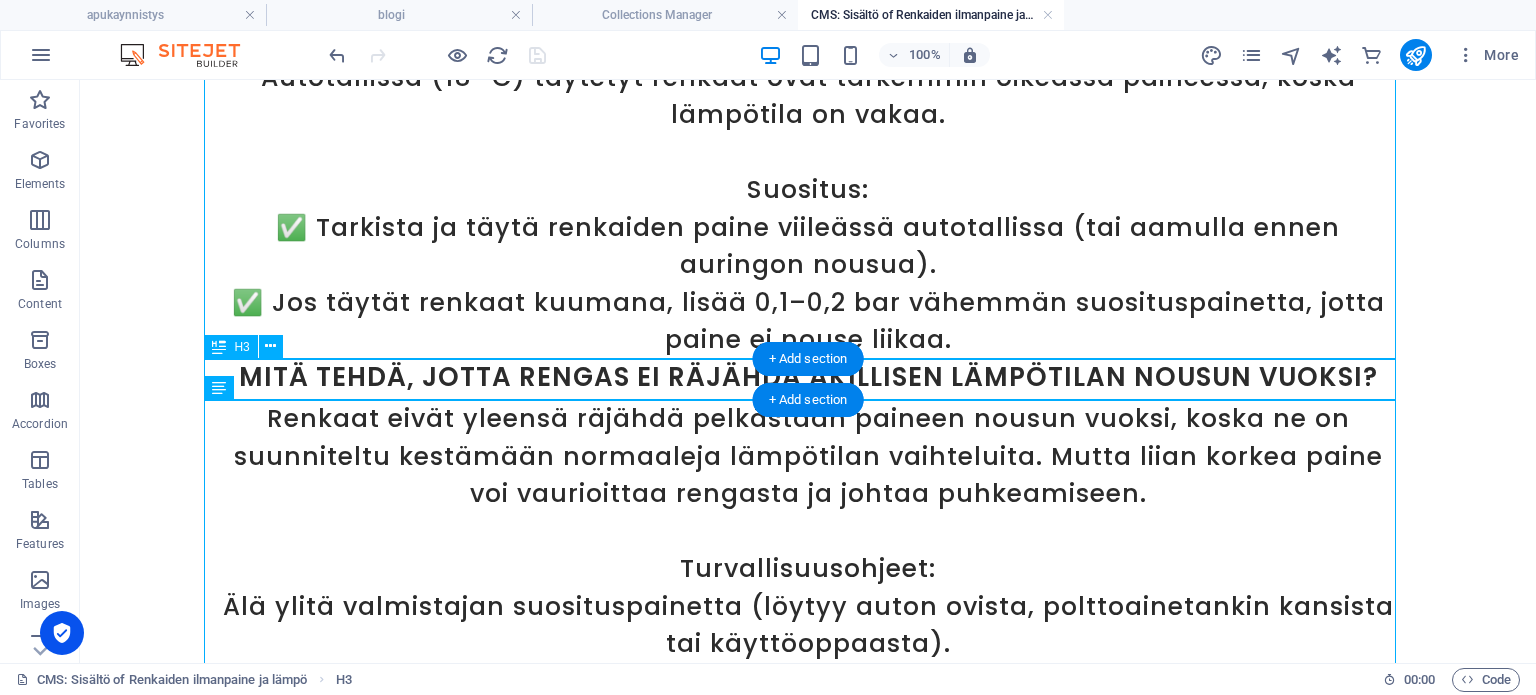 click on "Mitä tehdä, jotta rengas ei räjähdä äkillisen lämpötilan nousun vuoksi?" at bounding box center (808, 379) 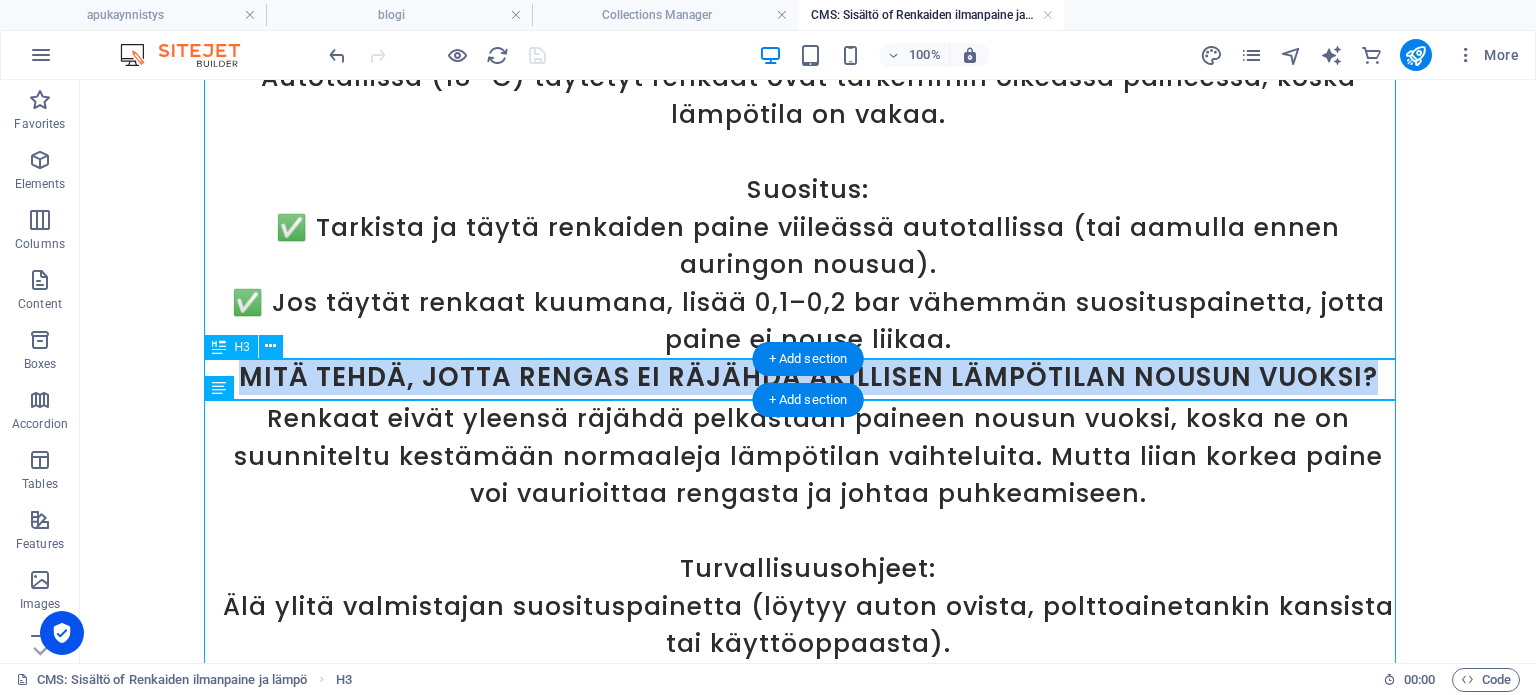 scroll, scrollTop: 1886, scrollLeft: 0, axis: vertical 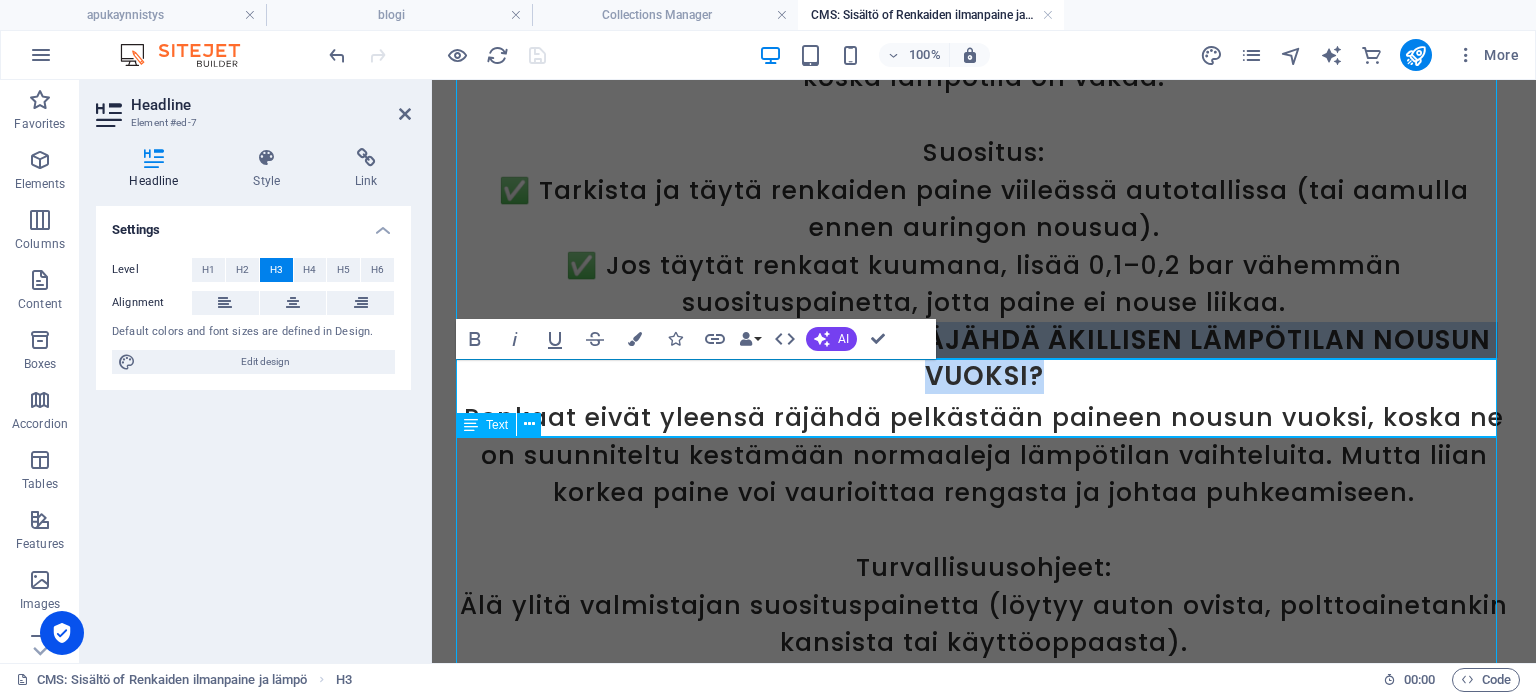 click on "Renkaat eivät yleensä räjähdä pelkästään paineen nousun vuoksi, koska ne on suunniteltu kestämään normaaleja lämpötilan vaihteluita. Mutta liian korkea paine voi vaurioittaa rengasta ja johtaa puhkeamiseen. Turvallisuusohjeet: Älä ylitä valmistajan suosituspainetta (löytyy auton ovista, polttoainetankin kansista tai käyttöoppaasta). Jos rengas on erityisen kuuma (esim. pitkä moottoritieajo tai kova kesäpäivä), anna sen jäähtyä ennen paineen tarkistamista. Käytä kylmän renkaan suositusta paineesta – älä lisää painetta "ennakoiden" lämpötilan nousua. Tarkista paine säännöllisesti, erityisesti lämpötilan muuttuessa radikaalisti." at bounding box center [984, 699] 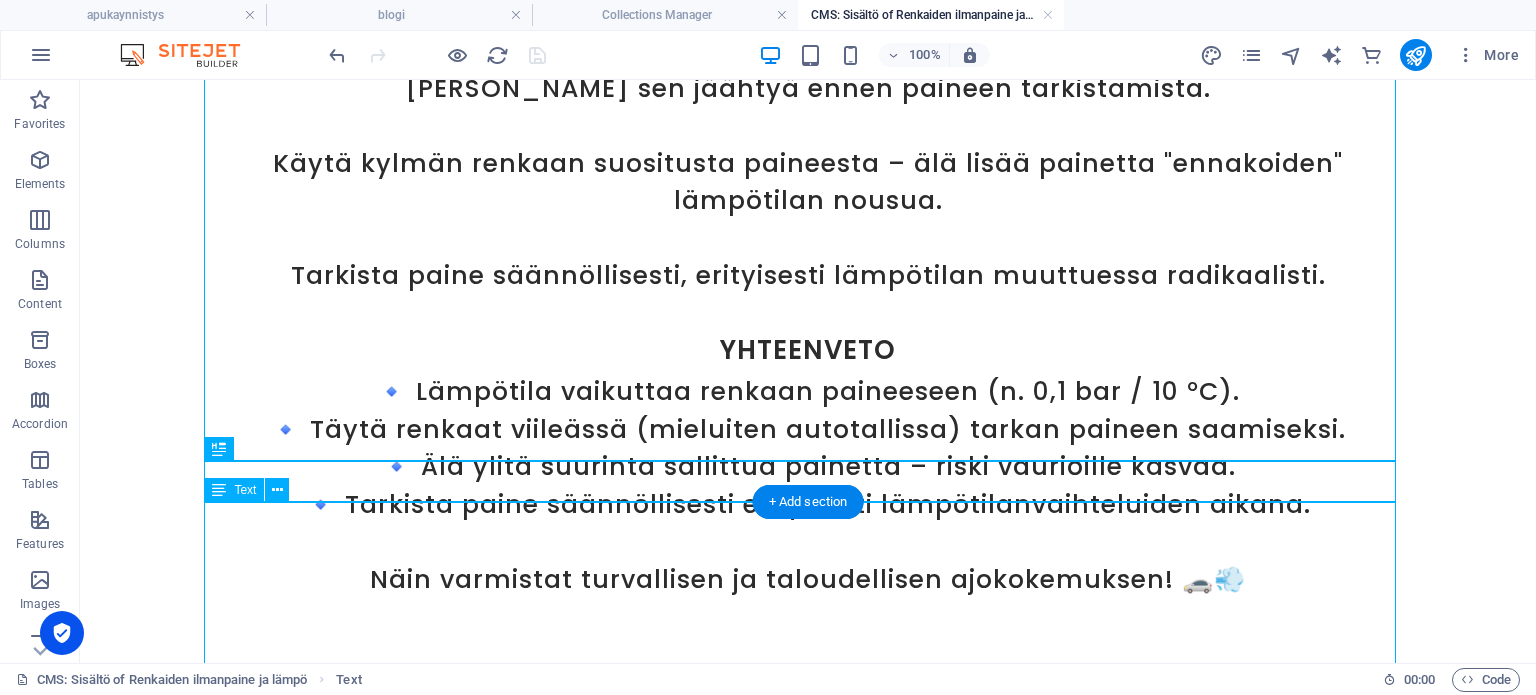 scroll, scrollTop: 2383, scrollLeft: 0, axis: vertical 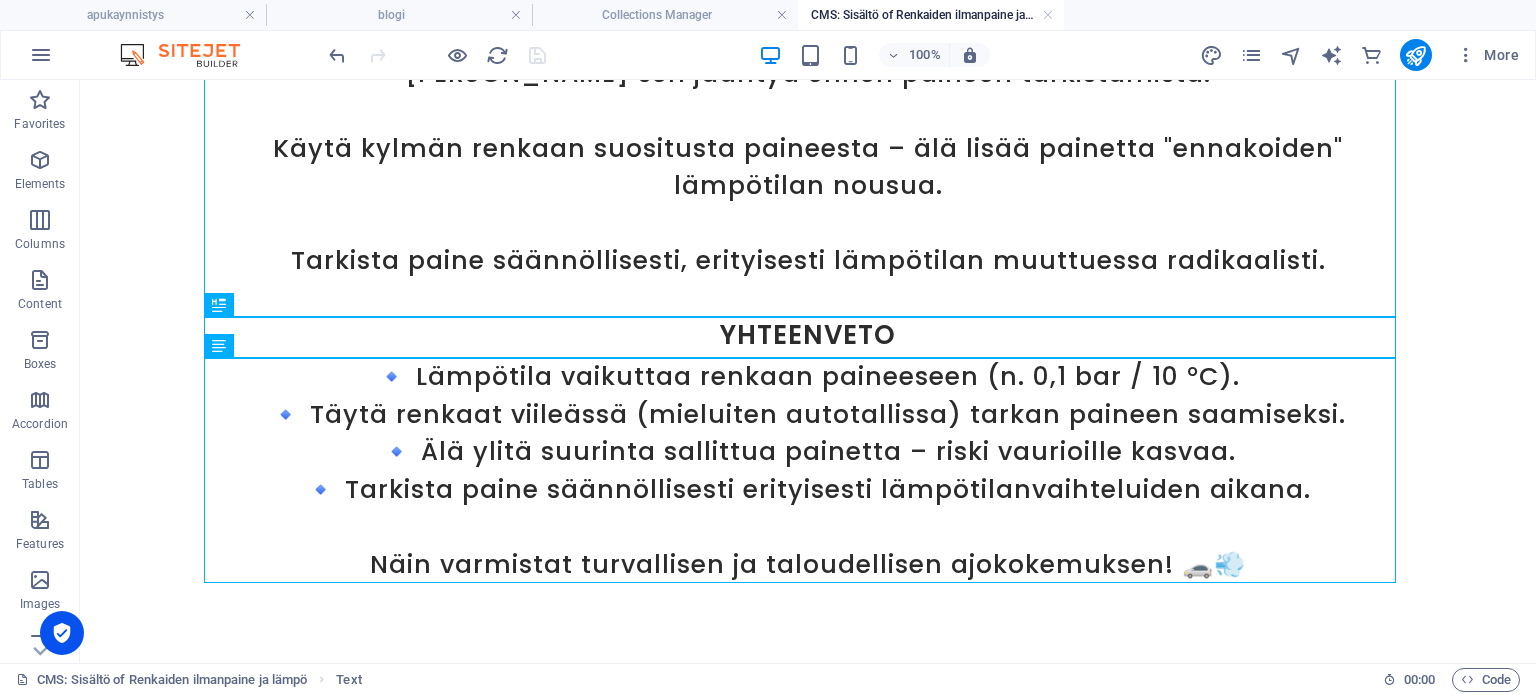 click on "Renkaan ilmanpaine ja olosuhteet Auton renkaan oikeaoppinen ilmanpaine ja lämpötilan vaikutus. Renkaiden oikea ilmanpainetta on tärkeä tarkistaa säännöllisesti, koska liian alhainen tai korkea paine voi vaarantaa ajoturvallisuuden, kuluttaa renkaita epätasaisesti ja lisätä polttoaineenkulutusta. Lisäksi lämpötilan muutoksilla on merkittävä vaikutus renkaan paineeseen, ja tämä on otettava huomioon renkaiden täyttämisessä. Tarjoamme nopeaa ja tehokasta  ilmanpaineen tarkastus- ja täyttöpalvelua henkilöautoille Satakunnassa, Porissa . Varmistamme renkaidesi oikean ilmanpaineen ja täytämme ne tarvittaessa. Huolehdimme, että ajosi on turvallista ja mukavaa! Ota yhteyttä ja varaa aikasi! Lämpötilan vaikutus renkaan paineeseen Ilmanpaine renkaassa muuttuu lämpötilan mukaan kaasulain (Gay-Lussacin laki) mukaisesti: Kun lämpötila nousee, paine kasvaa, ja kun lämpötila laskee, paine pienenee. Esimerkkejä: ΔT=40°C−18°C=22°C   ⟹ Paineen nousu ≈0,22 bar ⟹  ≈0,4 bar" at bounding box center (808, -820) 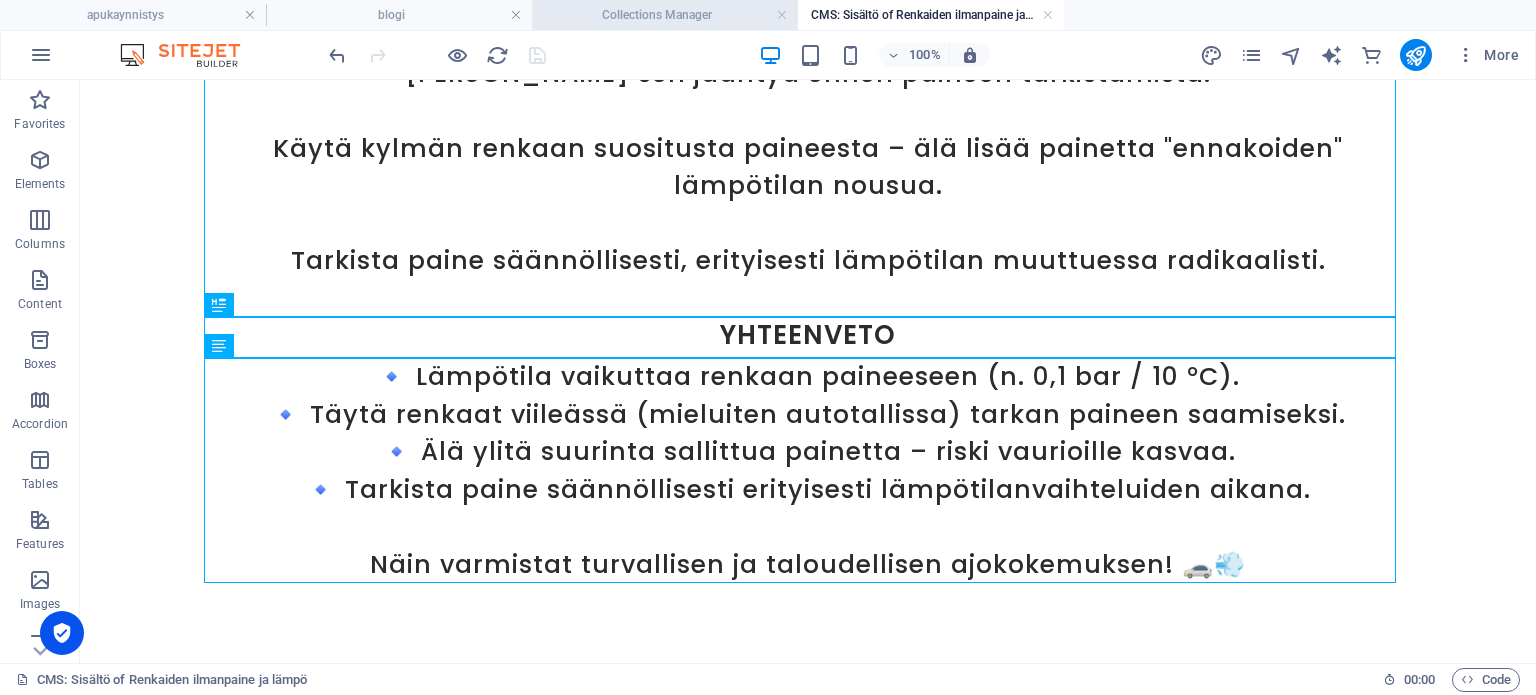 click on "Collections Manager" at bounding box center [665, 15] 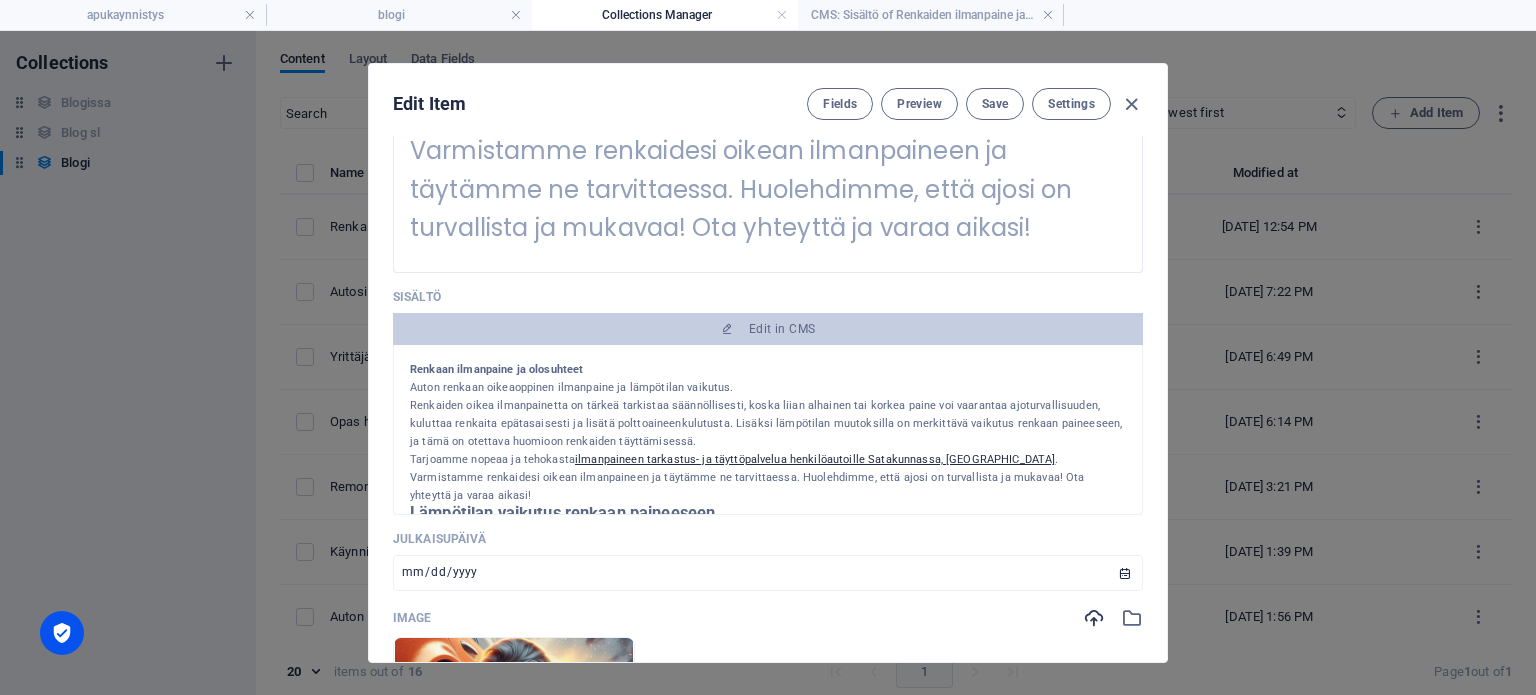 scroll, scrollTop: 0, scrollLeft: 0, axis: both 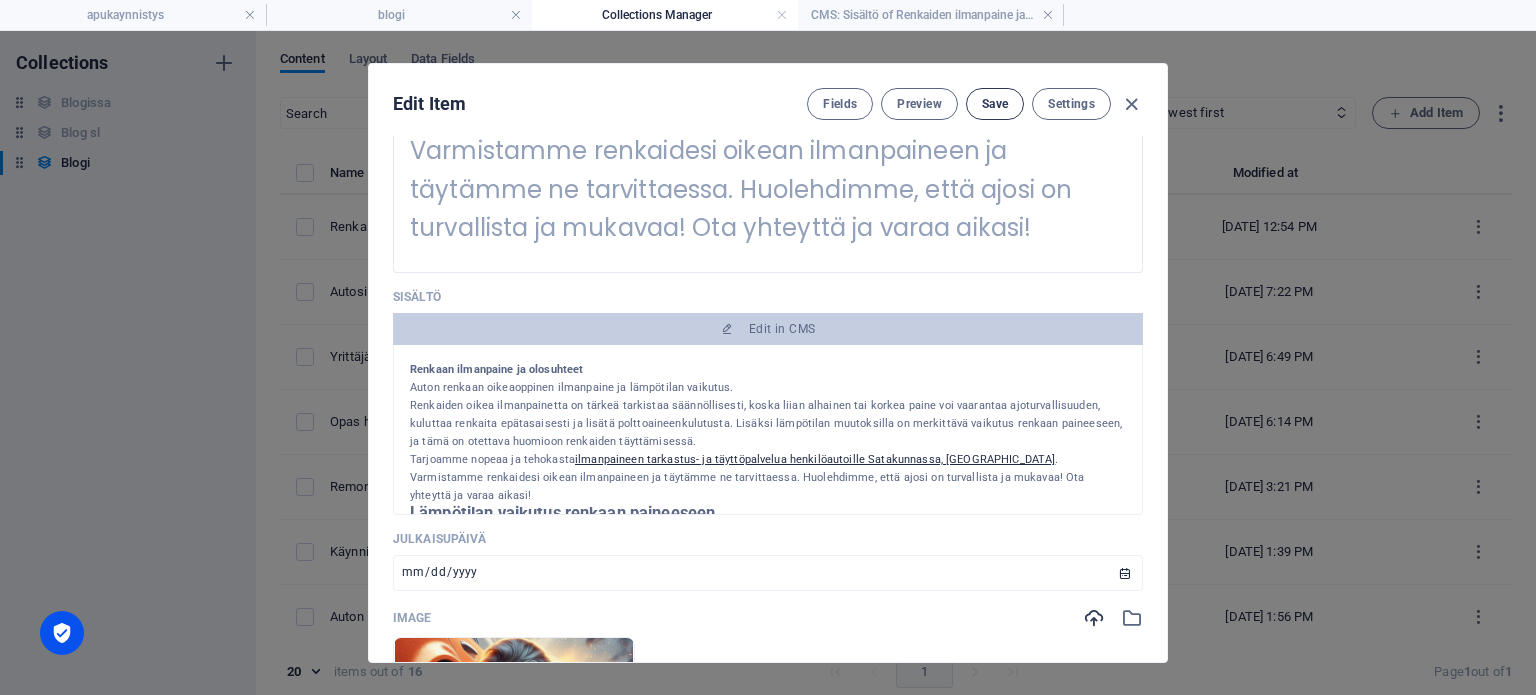 click on "Save" at bounding box center (995, 104) 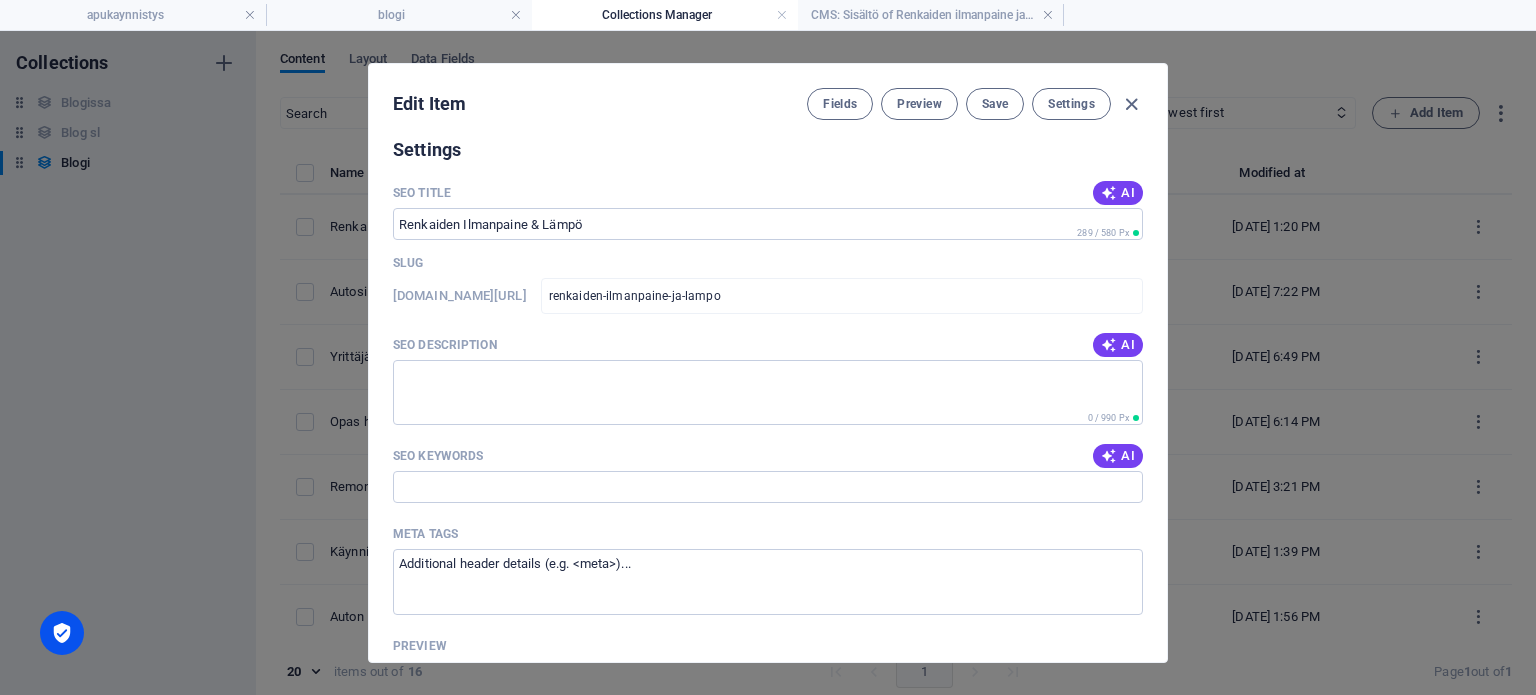 scroll, scrollTop: 1396, scrollLeft: 0, axis: vertical 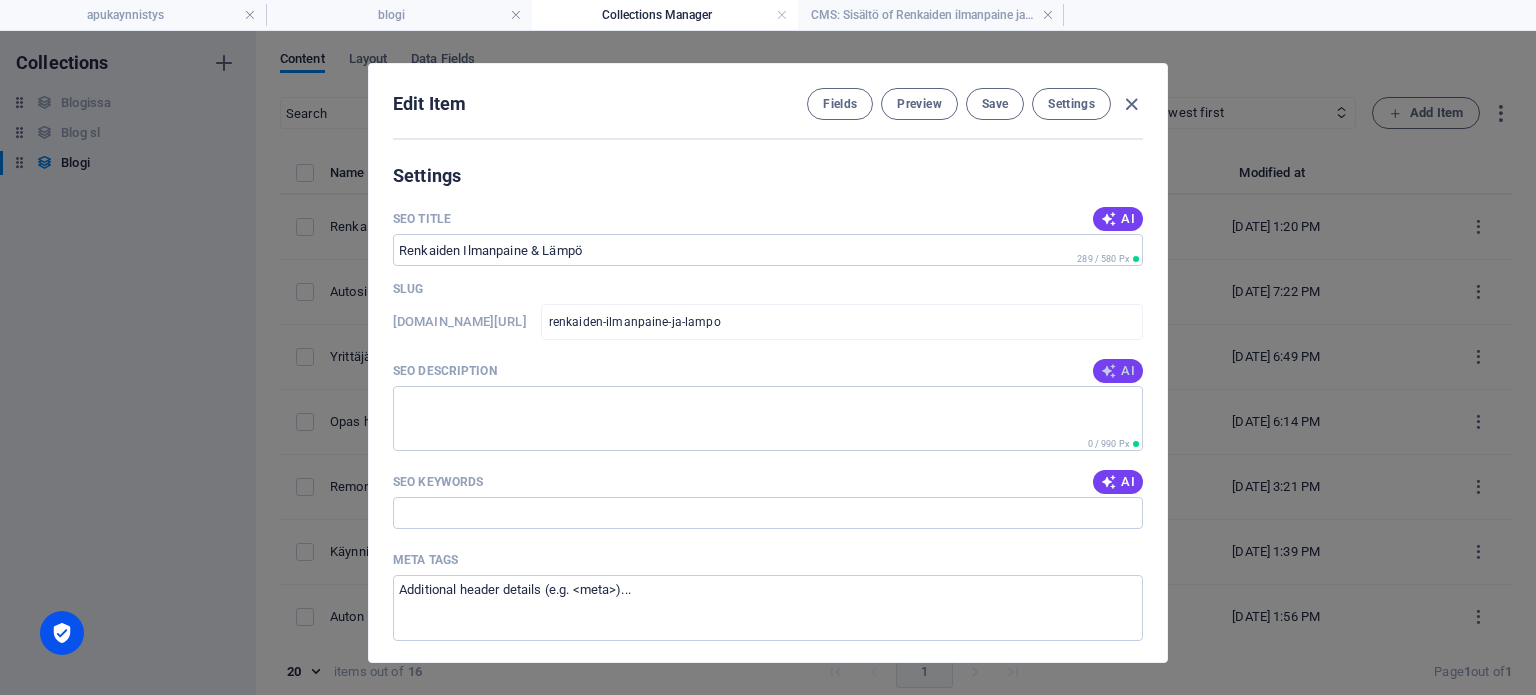 click at bounding box center (1109, 371) 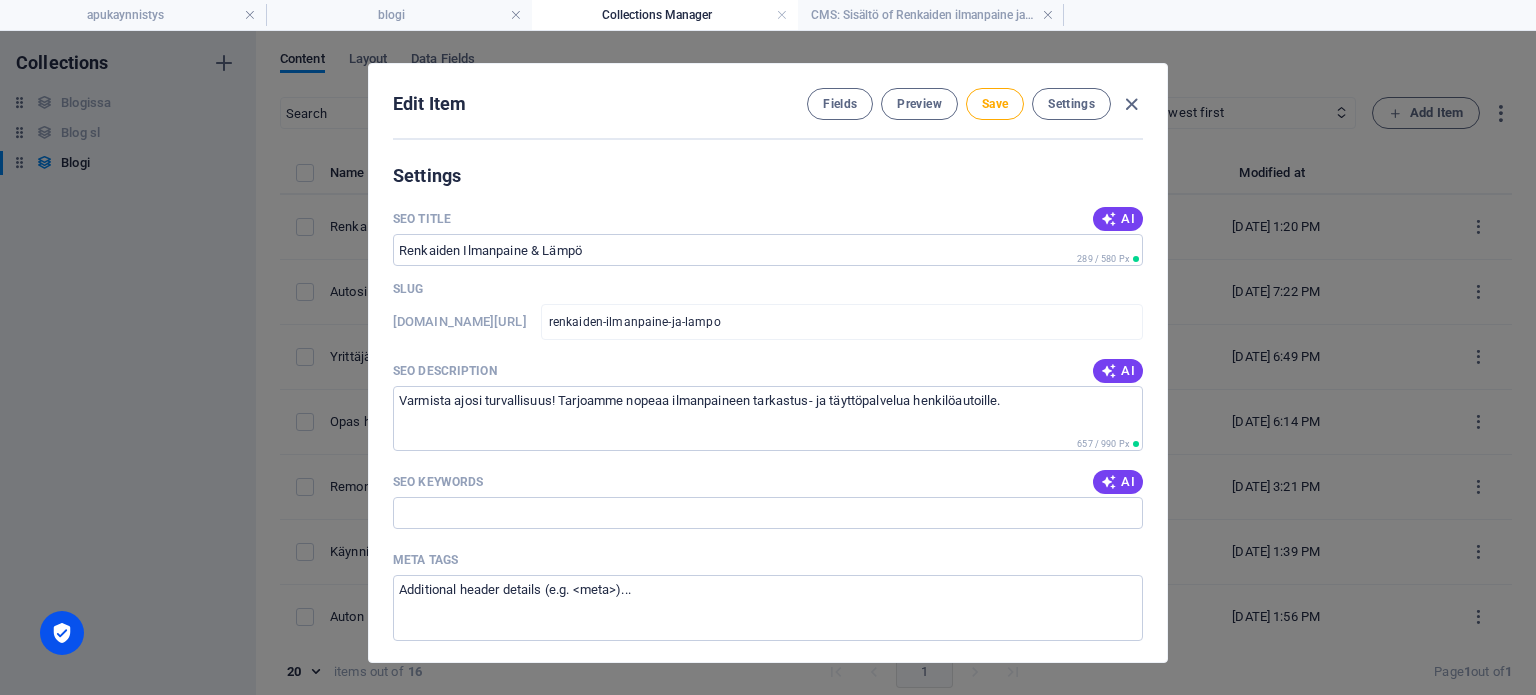 click on "SEO Keywords AI" at bounding box center [768, 482] 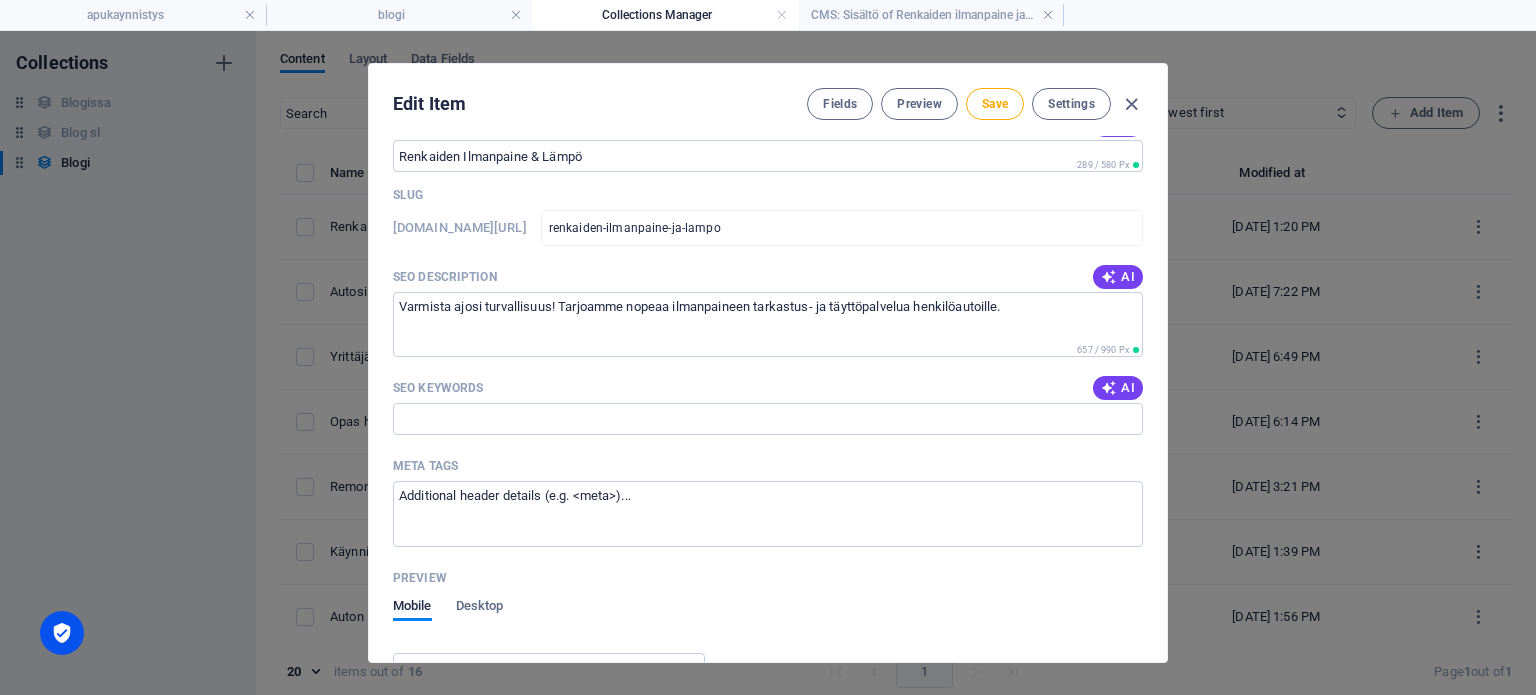 scroll, scrollTop: 1496, scrollLeft: 0, axis: vertical 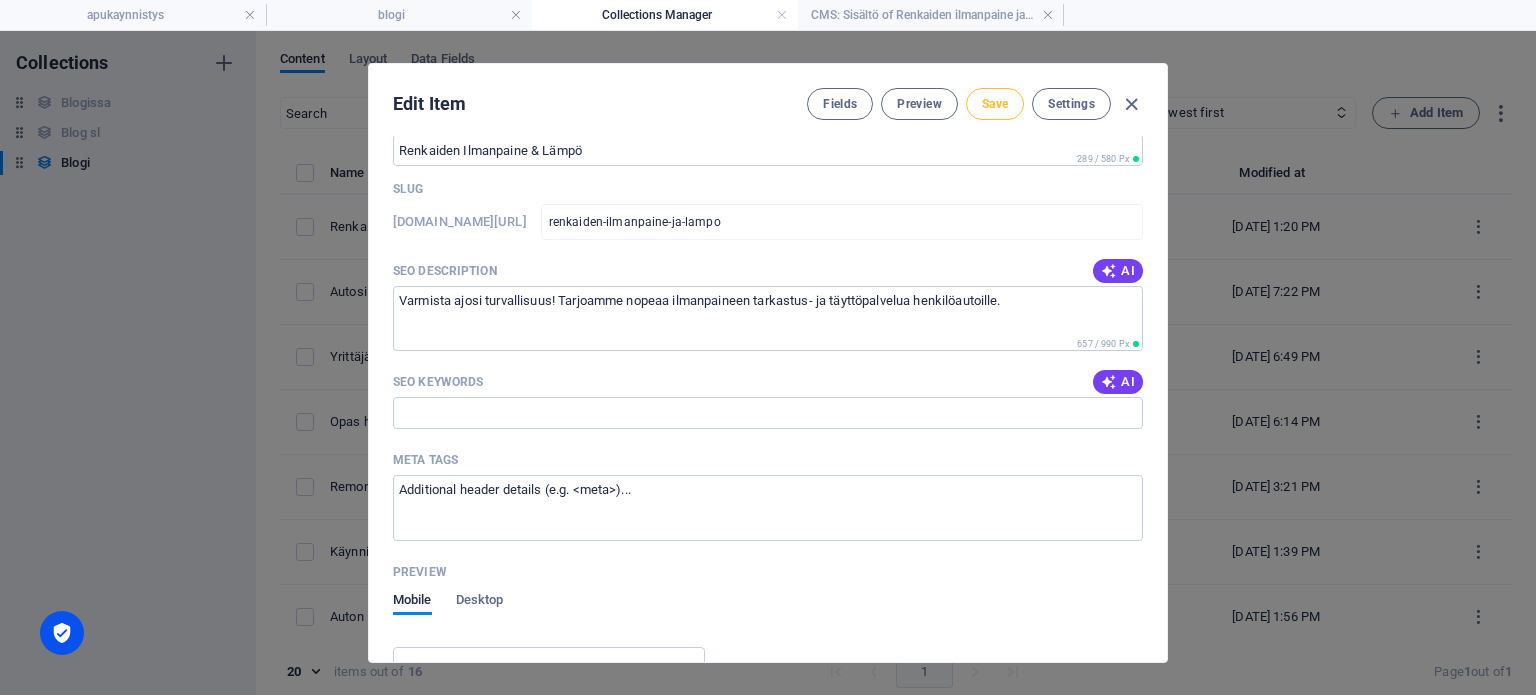 click on "Save" at bounding box center [995, 104] 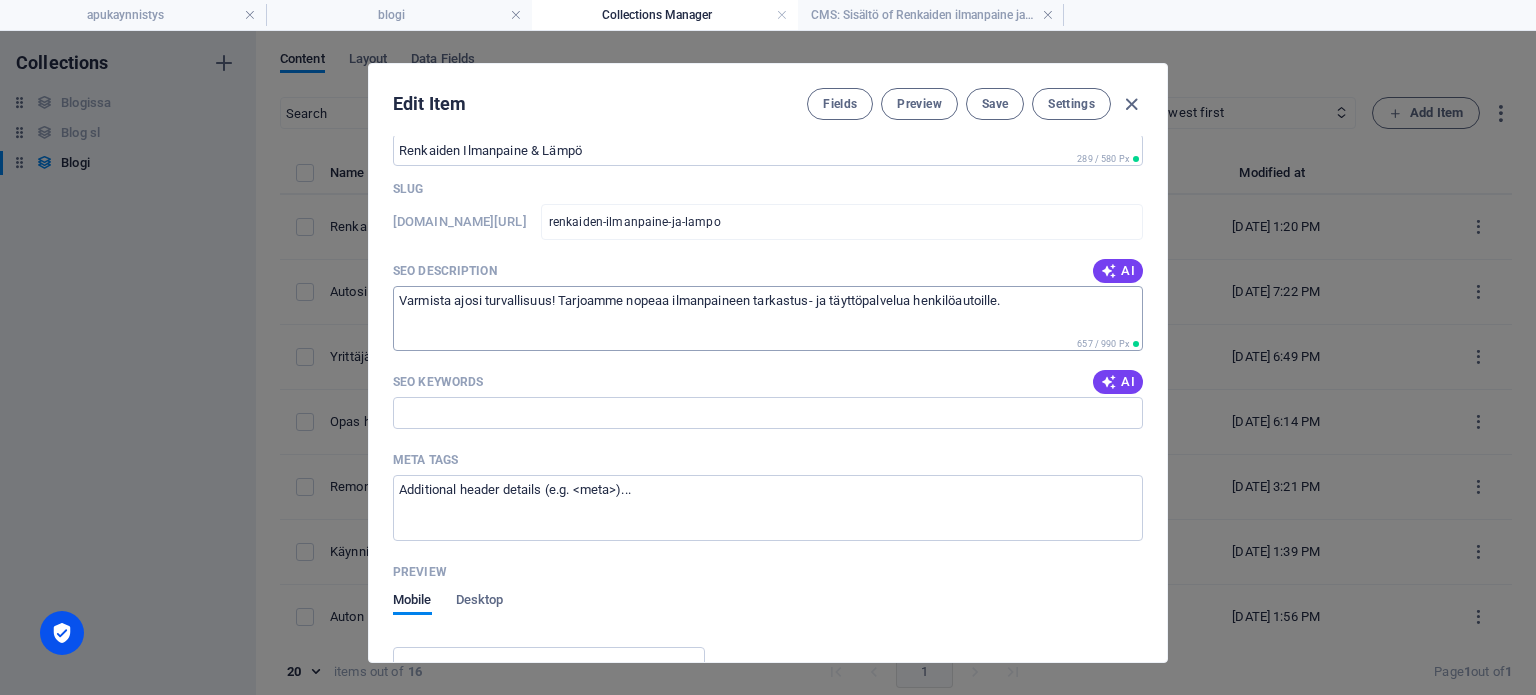 click on "Varmista ajosi turvallisuus! Tarjoamme nopeaa ilmanpaineen tarkastus- ja täyttöpalvelua henkilöautoille." at bounding box center (768, 318) 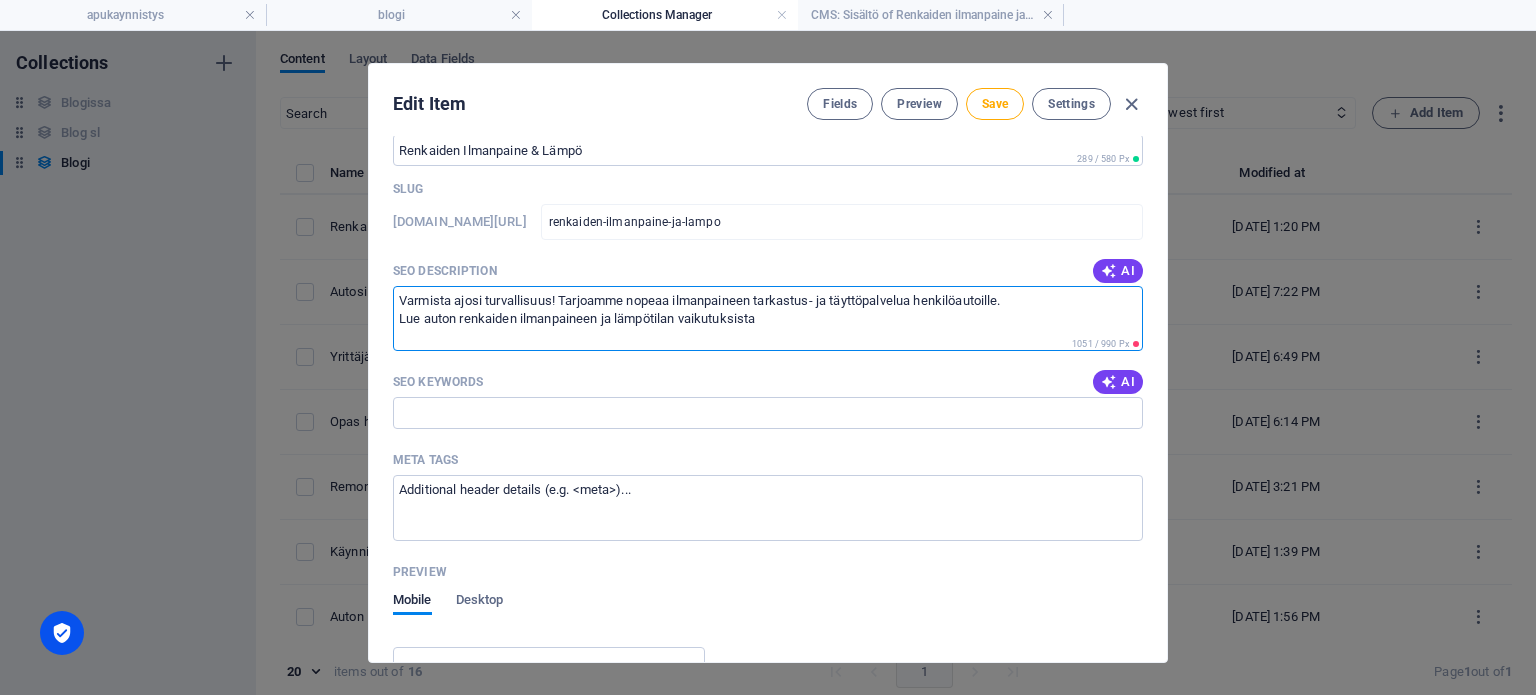 click on "Varmista ajosi turvallisuus! Tarjoamme nopeaa ilmanpaineen tarkastus- ja täyttöpalvelua henkilöautoille.
Lue auton renkaiden ilmanpaineen ja lämpötilan vaikutuksista" at bounding box center (768, 318) 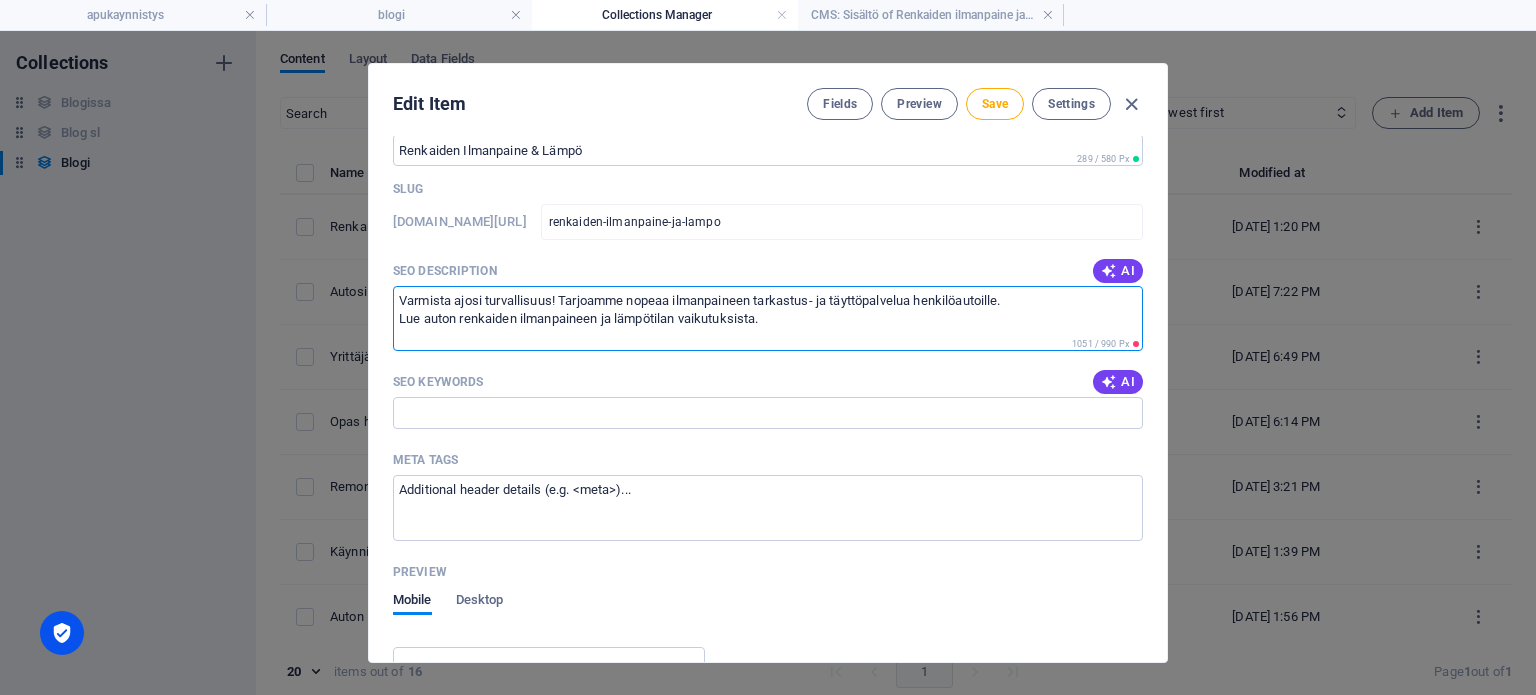 type on "Varmista ajosi turvallisuus! Tarjoamme nopeaa ilmanpaineen tarkastus- ja täyttöpalvelua henkilöautoille.
Lue auton renkaiden ilmanpaineen ja lämpötilan vaikutuksista." 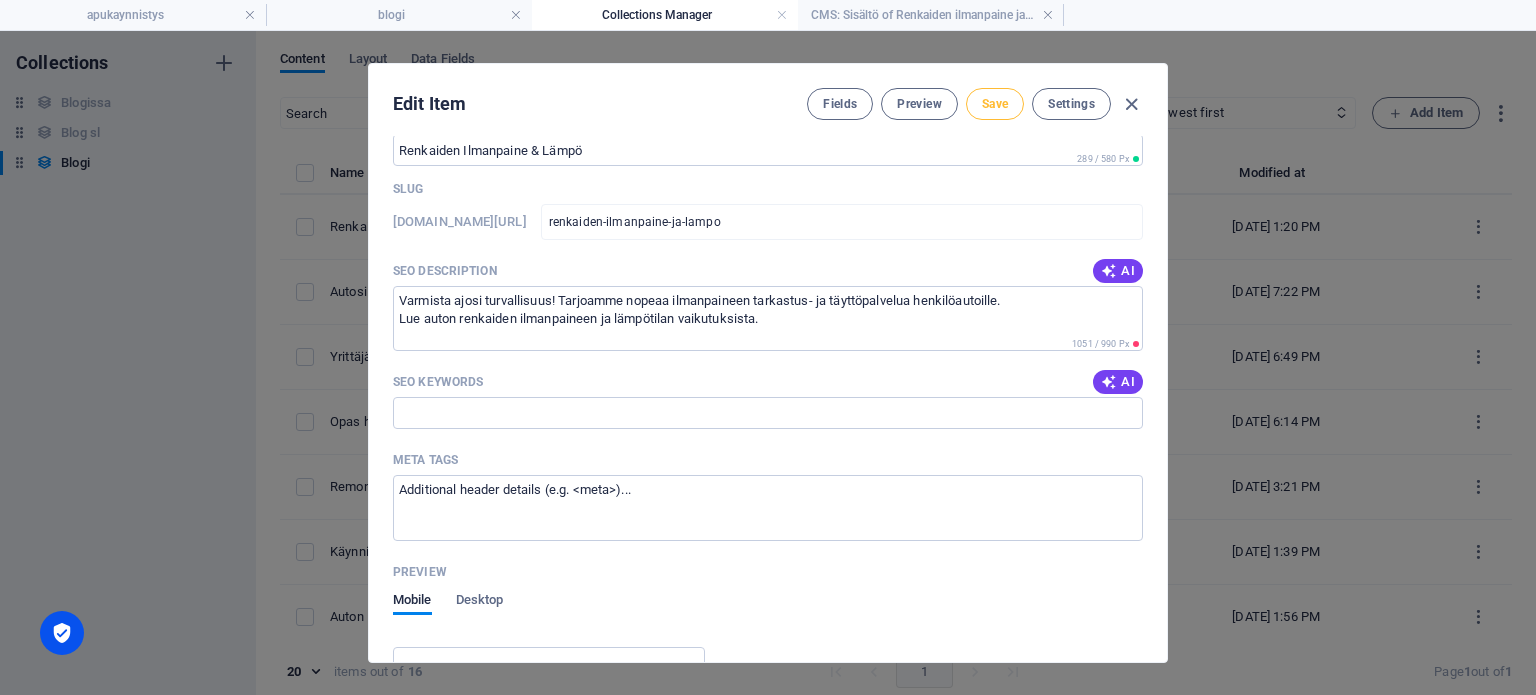click on "Save" at bounding box center (995, 104) 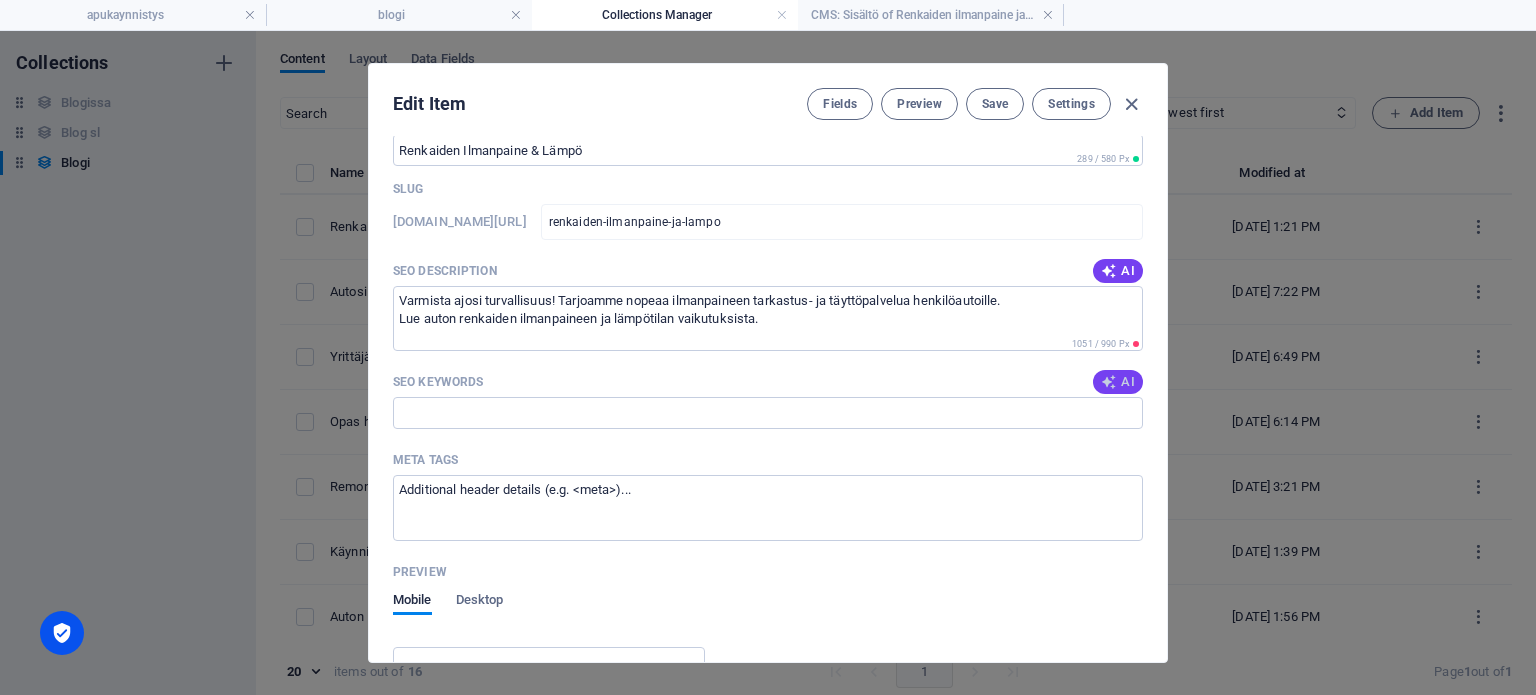 click on "AI" at bounding box center (1118, 382) 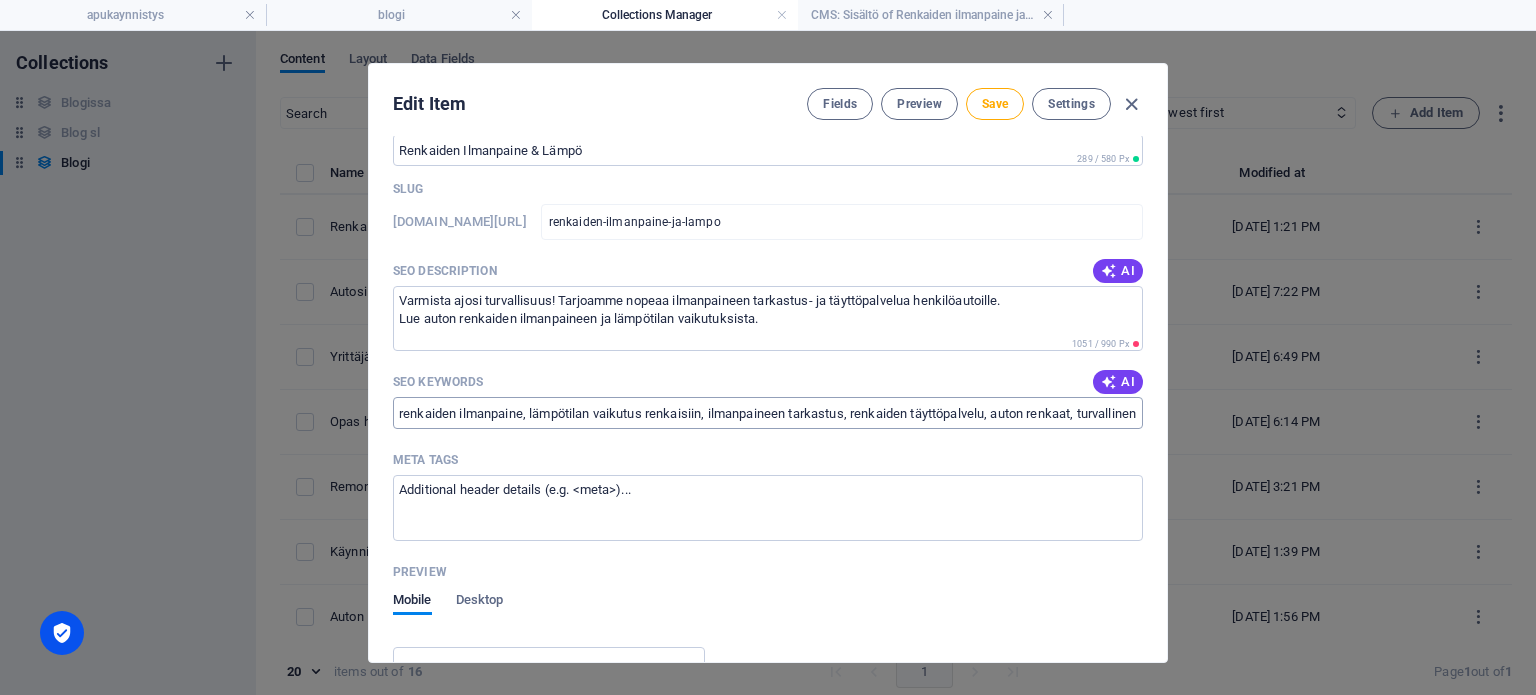 click on "renkaiden ilmanpaine, lämpötilan vaikutus renkaisiin, ilmanpaineen tarkastus, renkaiden täyttöpalvelu, auton renkaat, turvallinen ajokokemus" at bounding box center (768, 413) 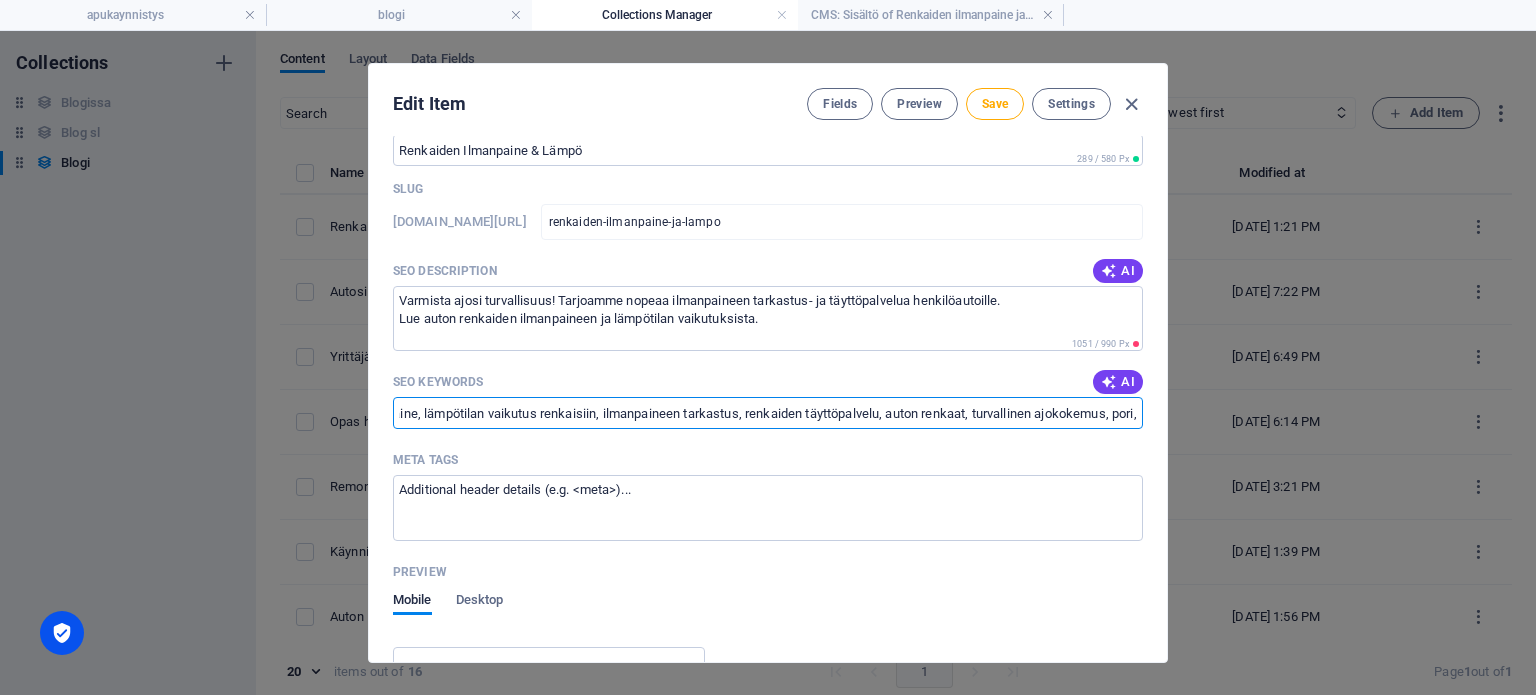 scroll, scrollTop: 0, scrollLeft: 122, axis: horizontal 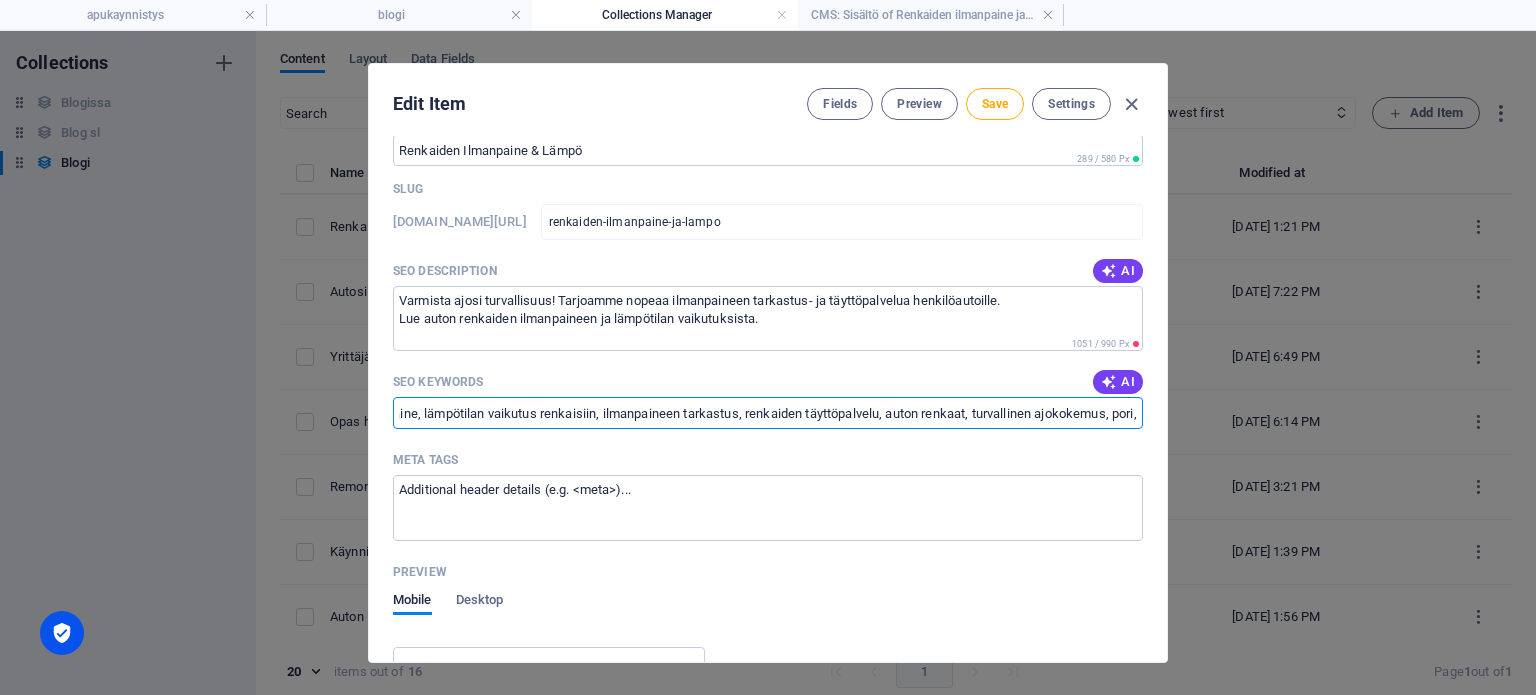 type on "renkaiden ilmanpaine, lämpötilan vaikutus renkaisiin, ilmanpaineen tarkastus, renkaiden täyttöpalvelu, auton renkaat, turvallinen ajokokemus, pori," 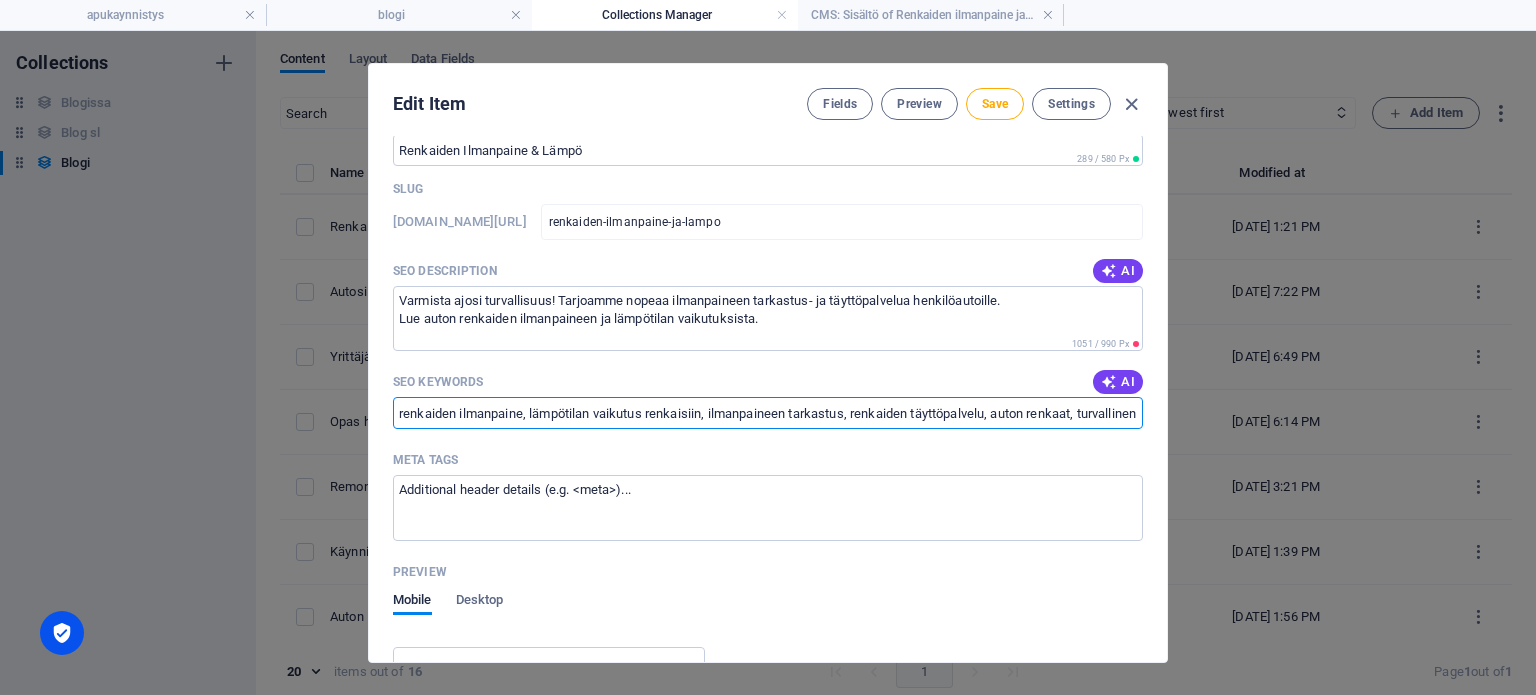 click on "SEO Keywords AI" at bounding box center [768, 382] 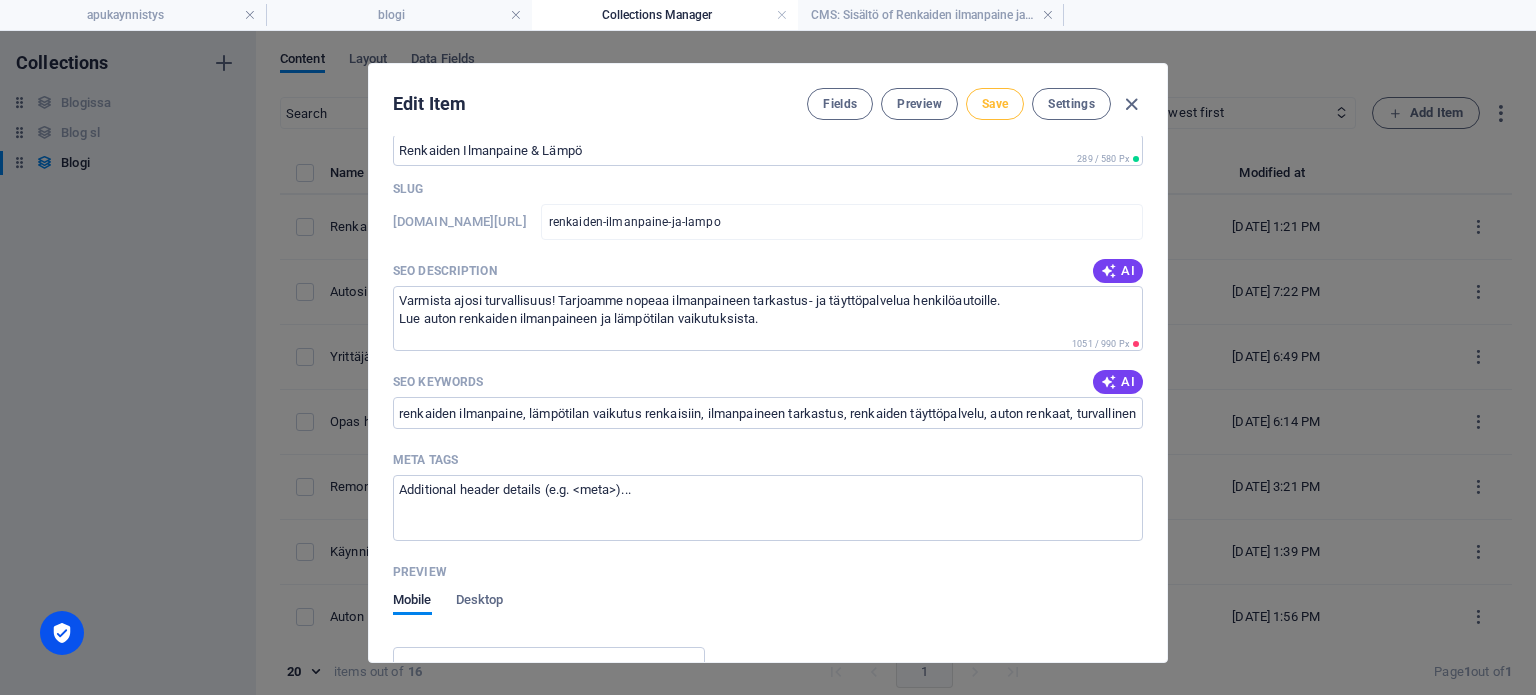 click on "Save" at bounding box center (995, 104) 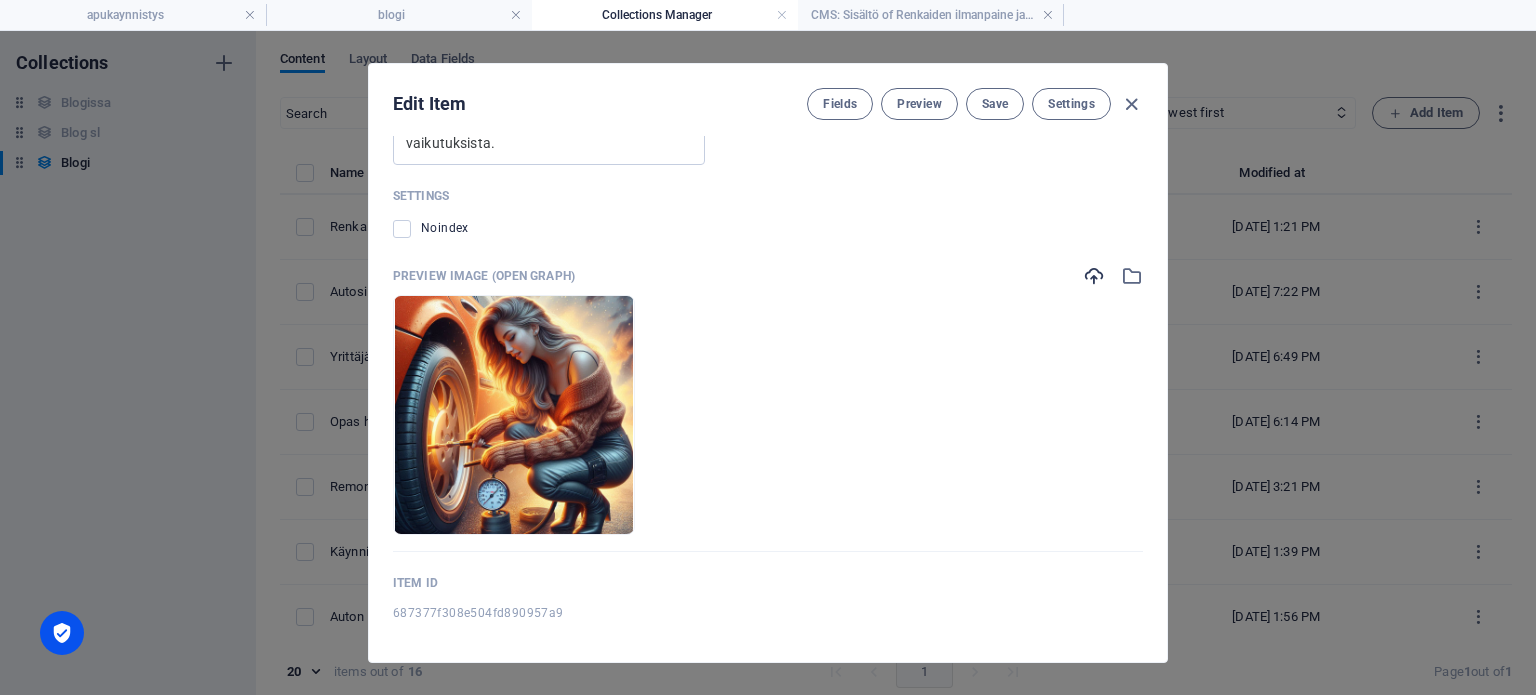 scroll, scrollTop: 2176, scrollLeft: 0, axis: vertical 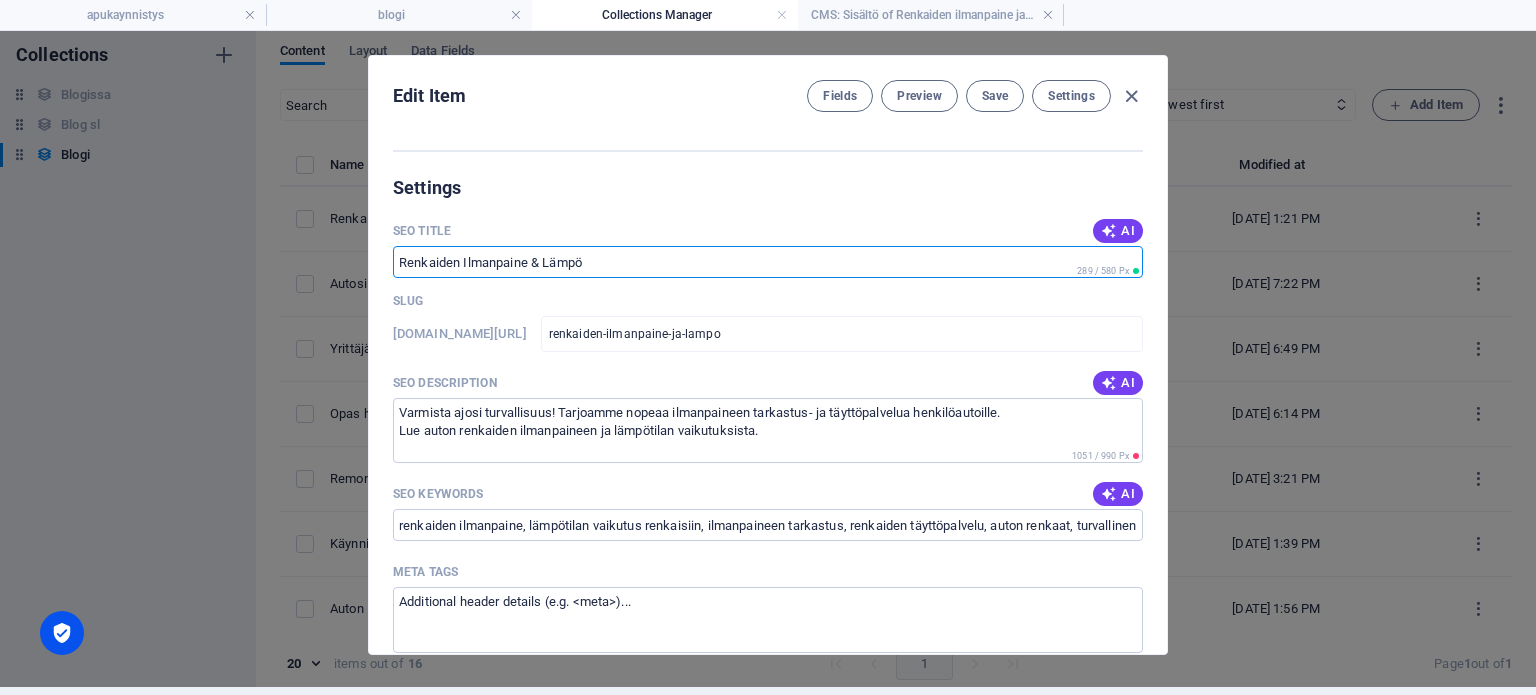 click on "Renkaiden Ilmanpaine & Lämpö" at bounding box center [768, 262] 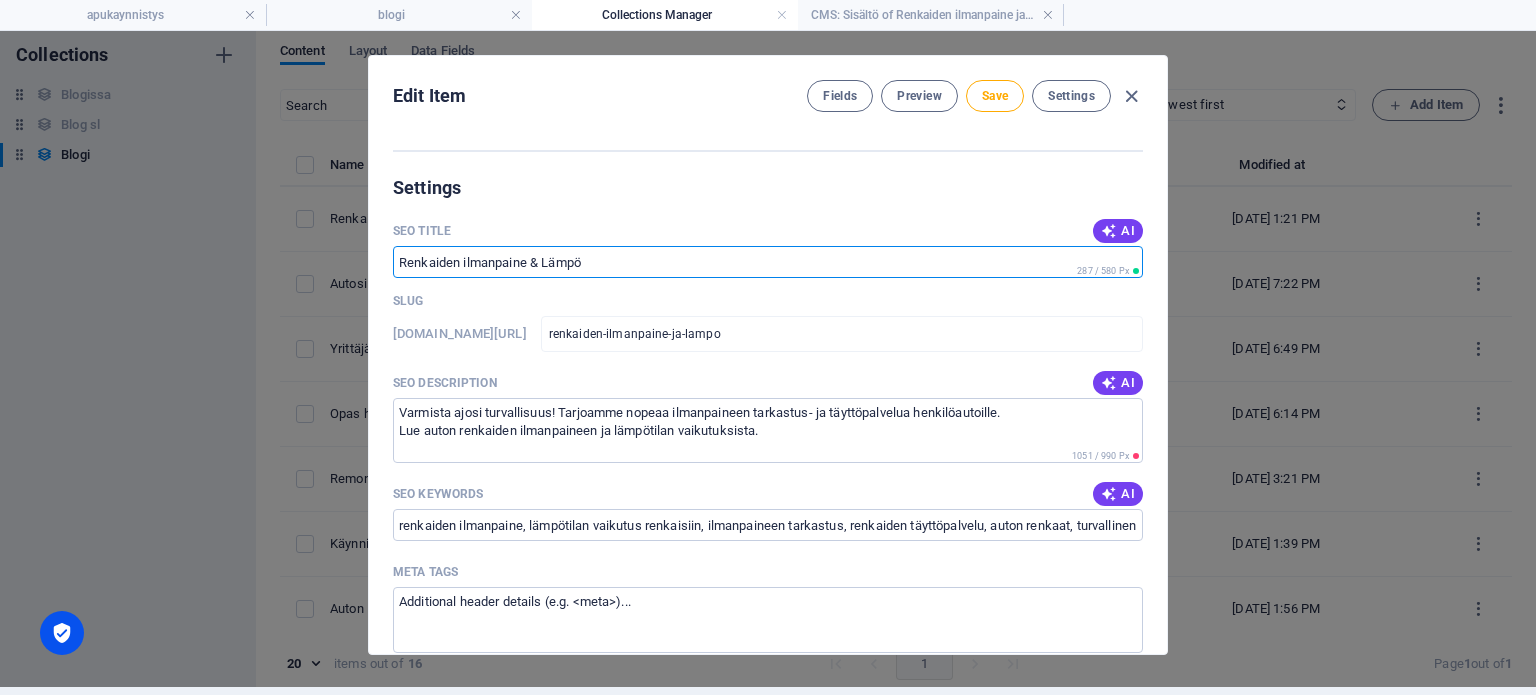 click on "Renkaiden ilmanpaine & Lämpö" at bounding box center [768, 262] 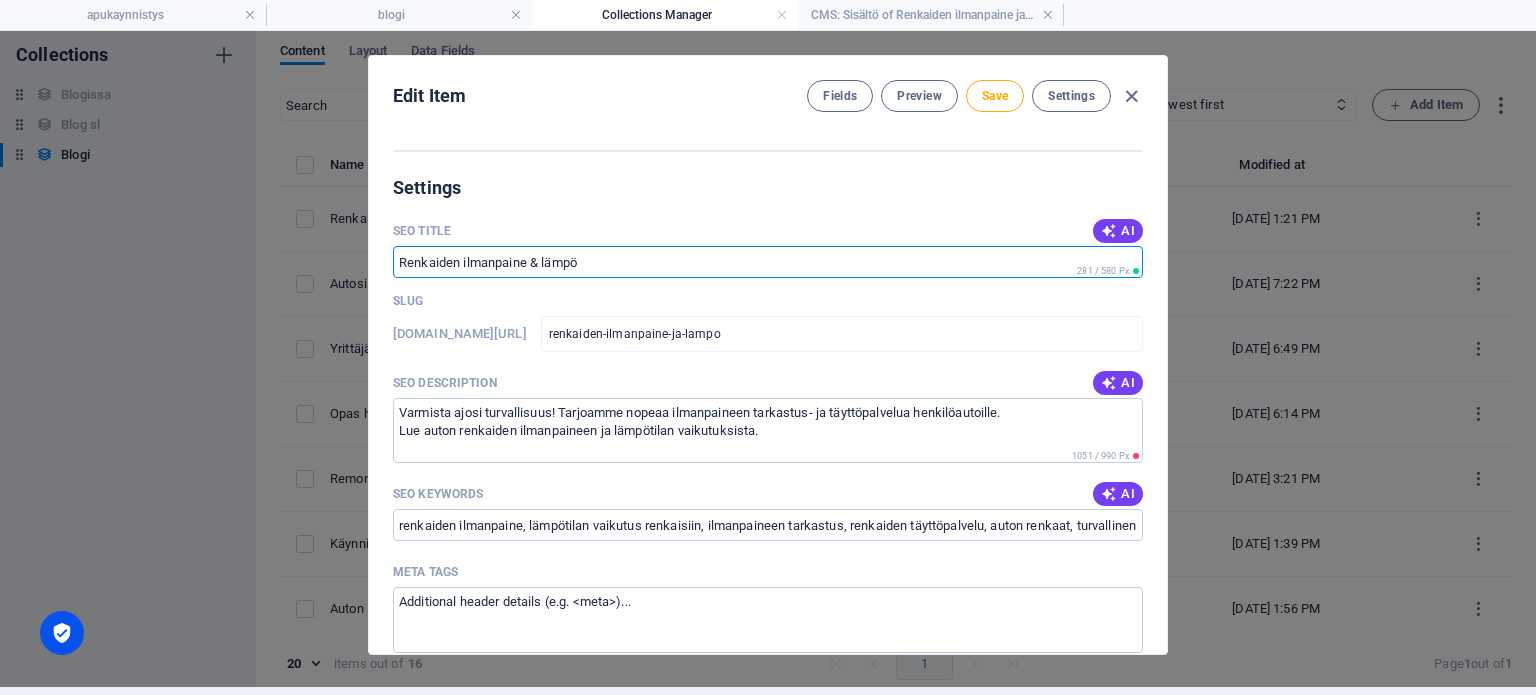 type on "Renkaiden ilmanpaine & lämpö" 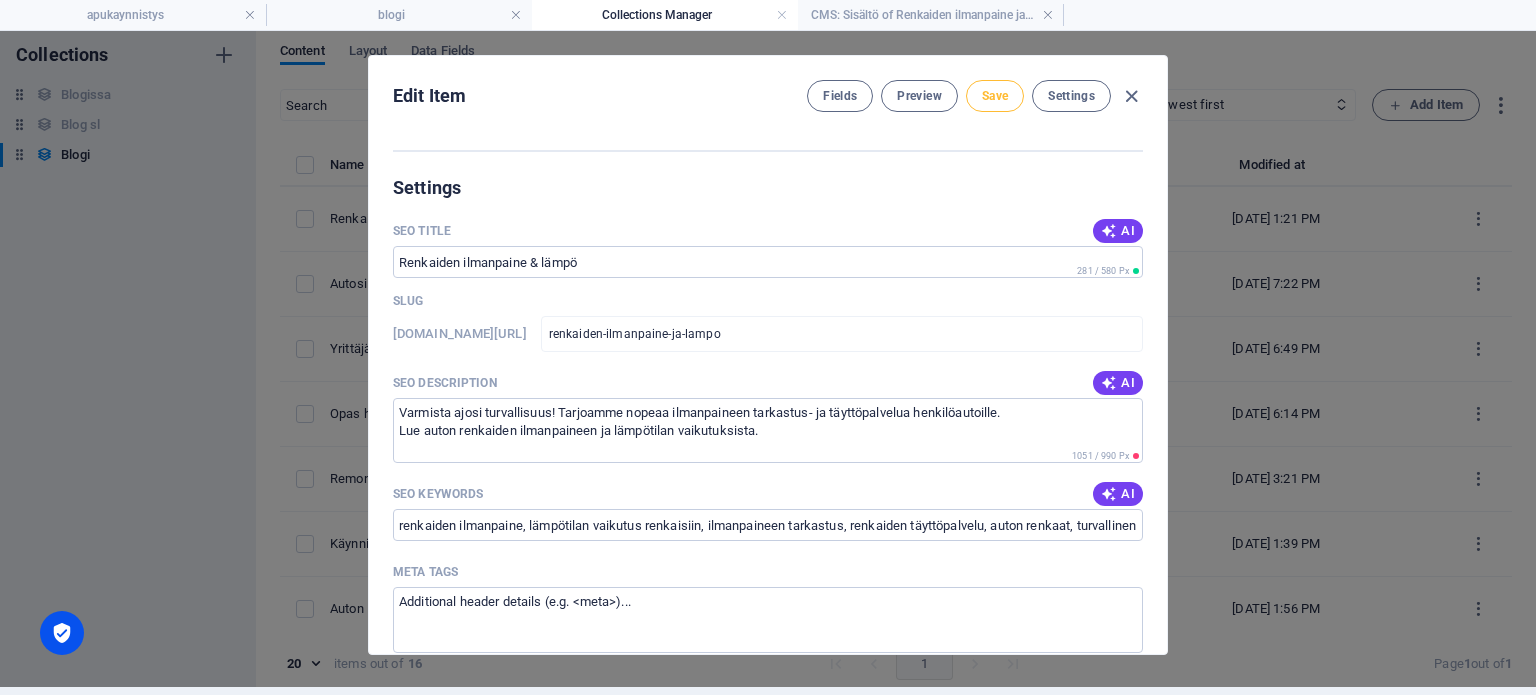 click on "Save" at bounding box center (995, 96) 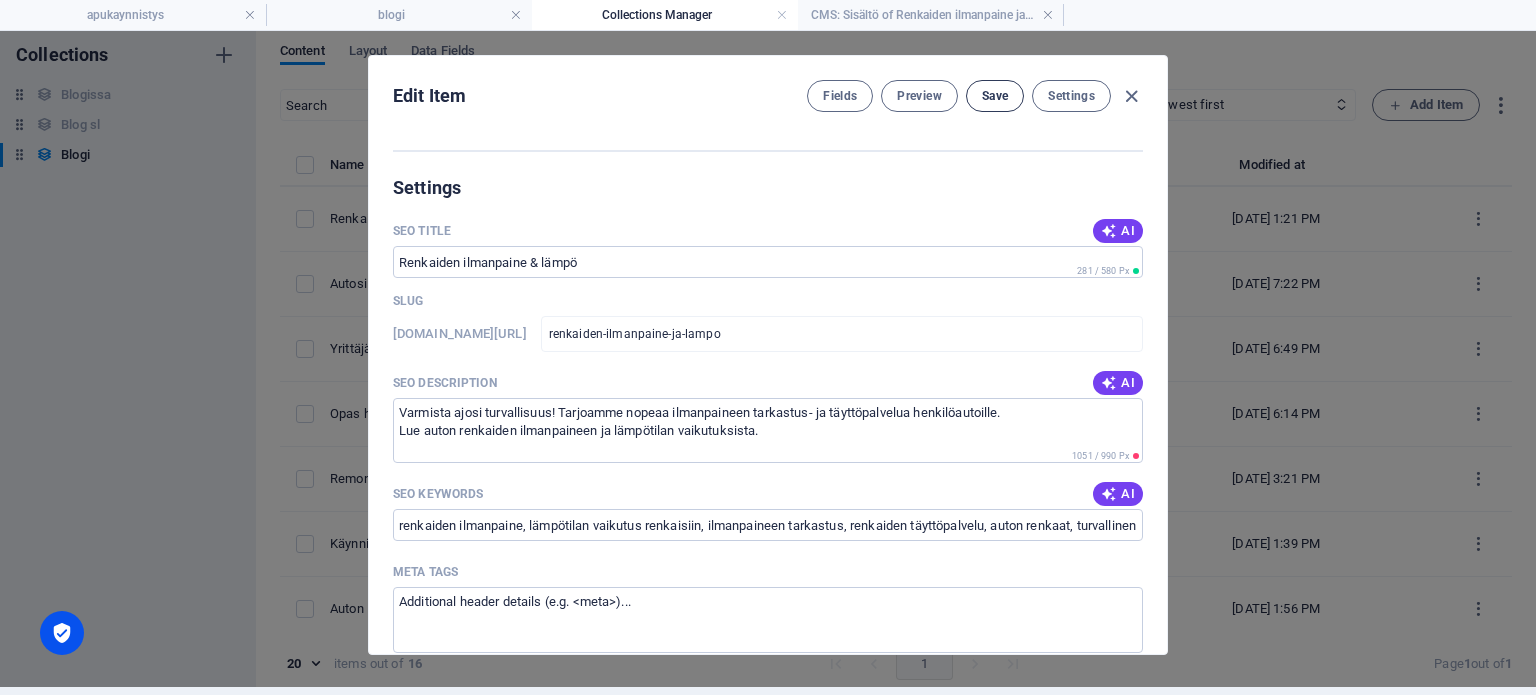 click on "Save" at bounding box center [995, 96] 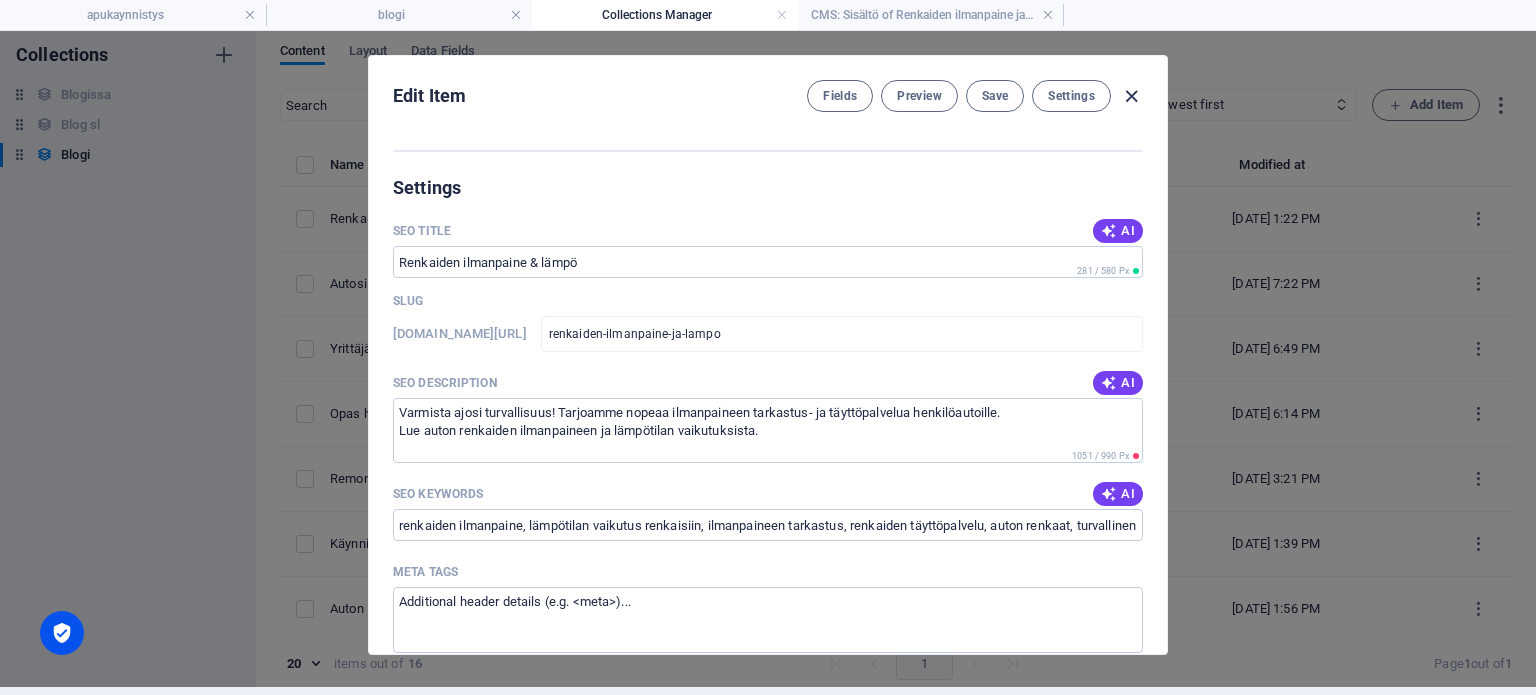 click at bounding box center (1131, 96) 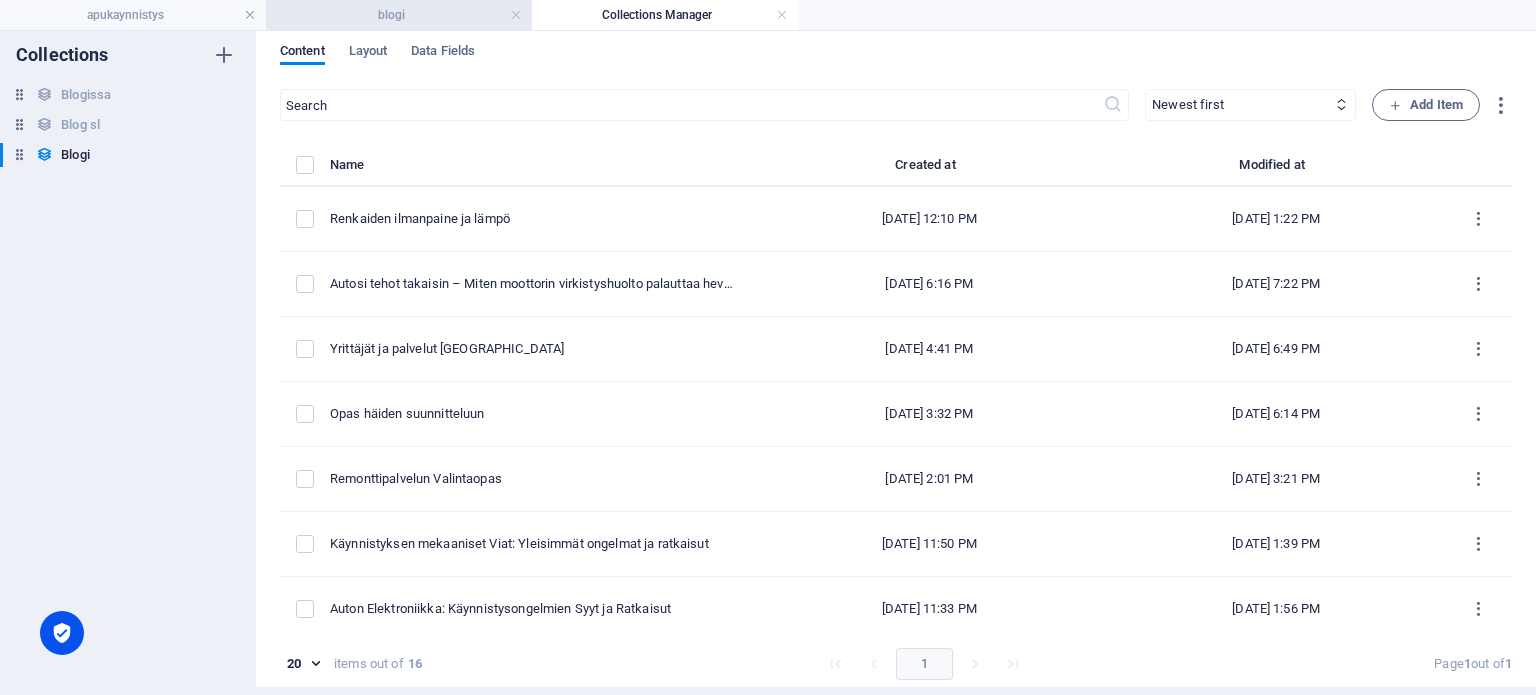 click on "blogi" at bounding box center (399, 15) 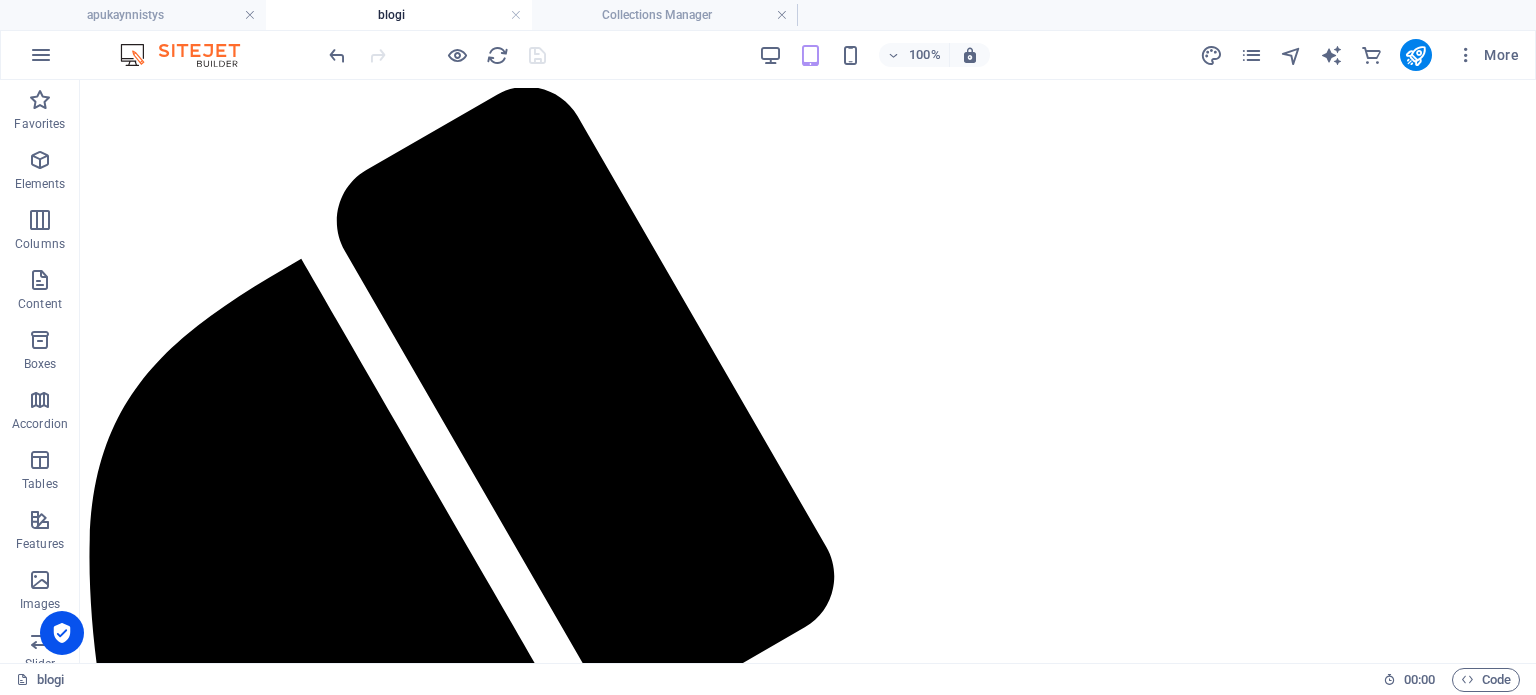 scroll, scrollTop: 374, scrollLeft: 0, axis: vertical 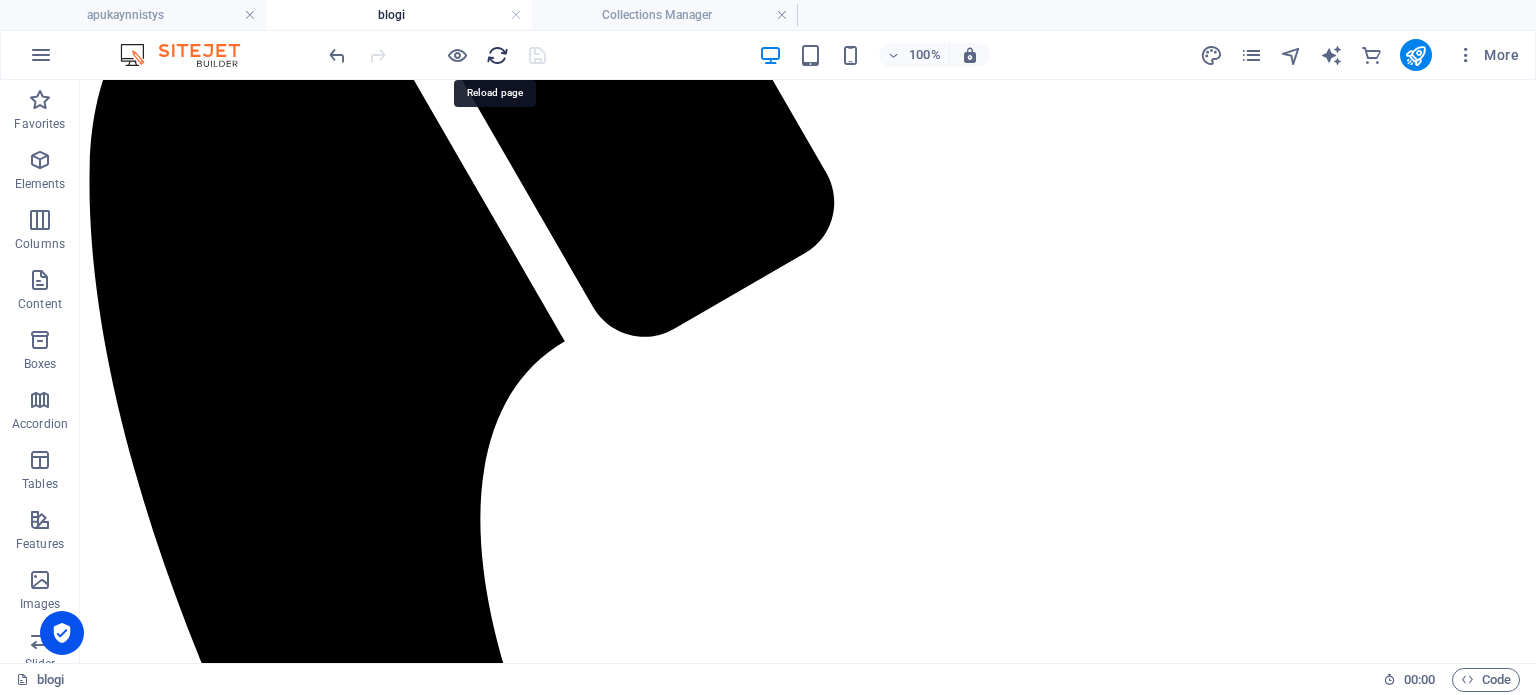 click at bounding box center [497, 55] 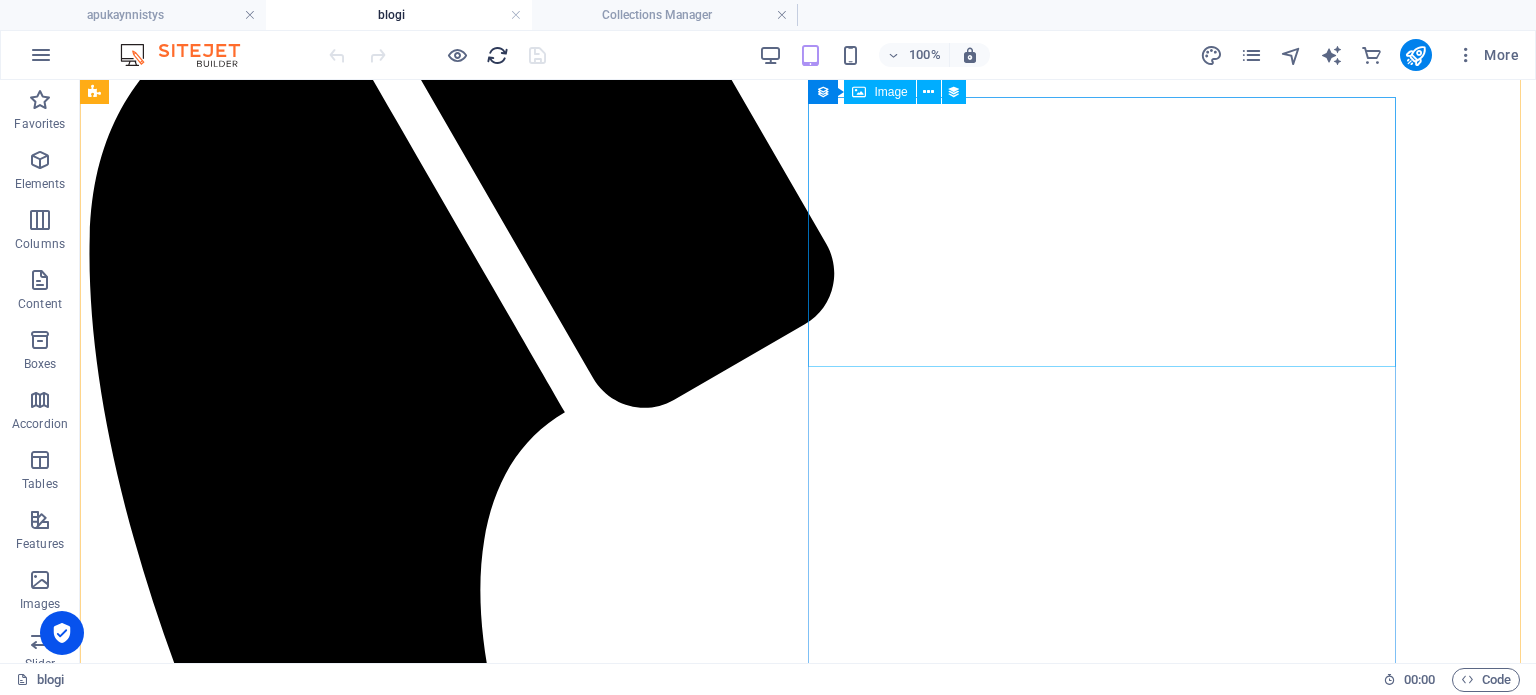 scroll, scrollTop: 300, scrollLeft: 0, axis: vertical 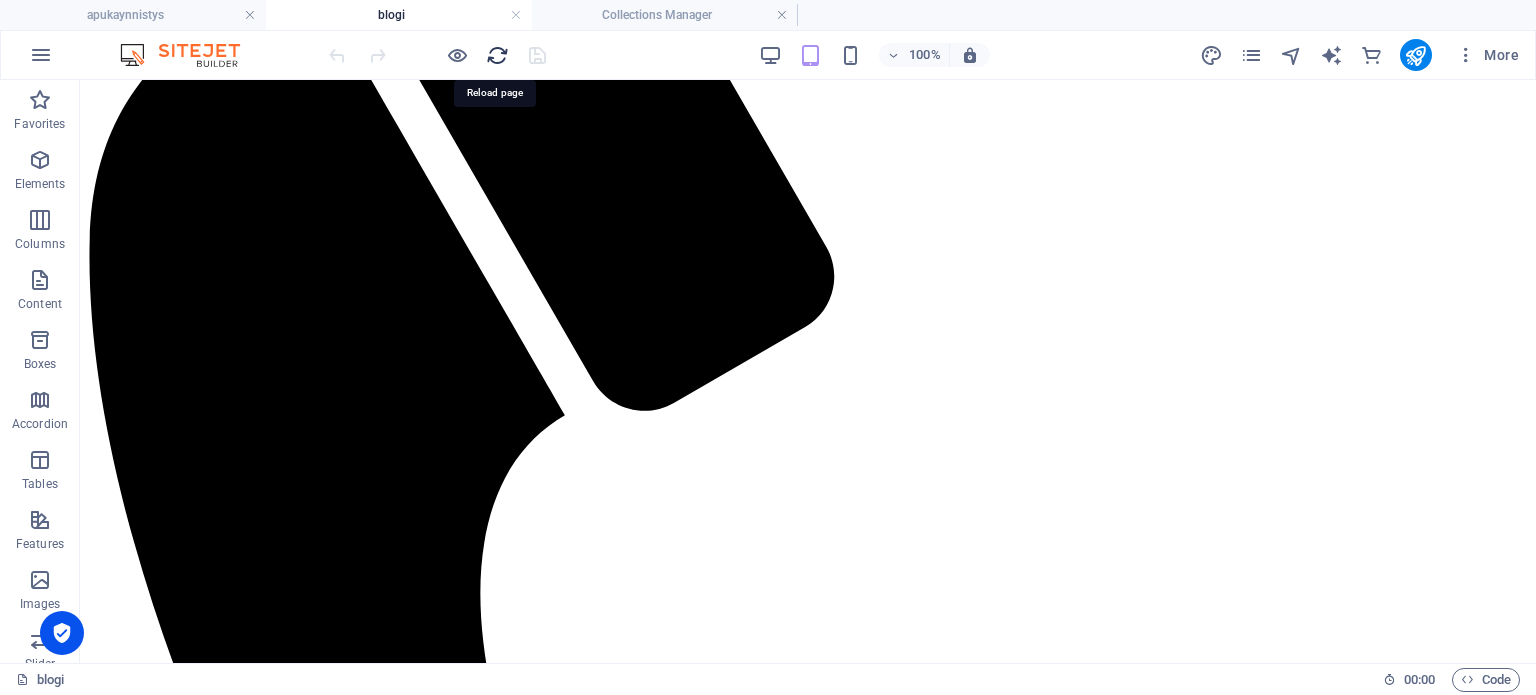 click at bounding box center (497, 55) 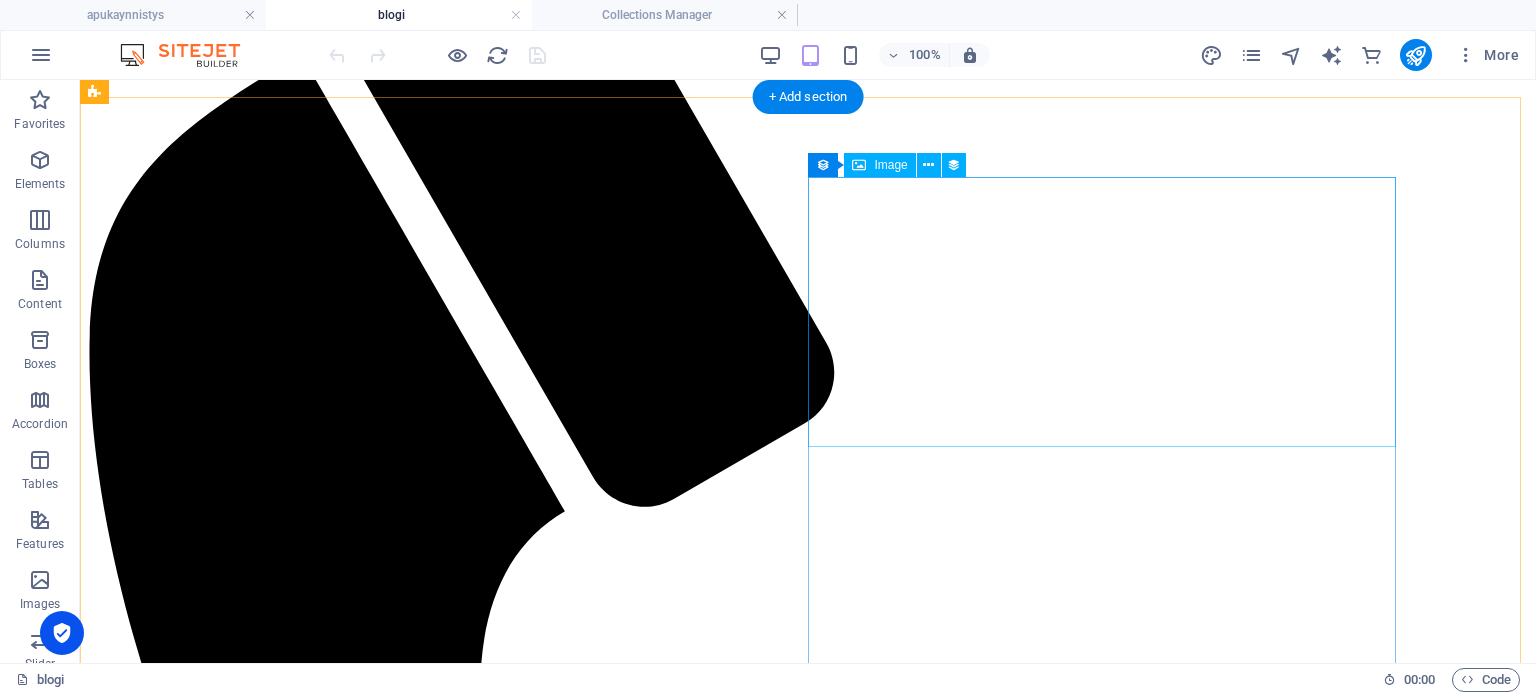 scroll, scrollTop: 200, scrollLeft: 0, axis: vertical 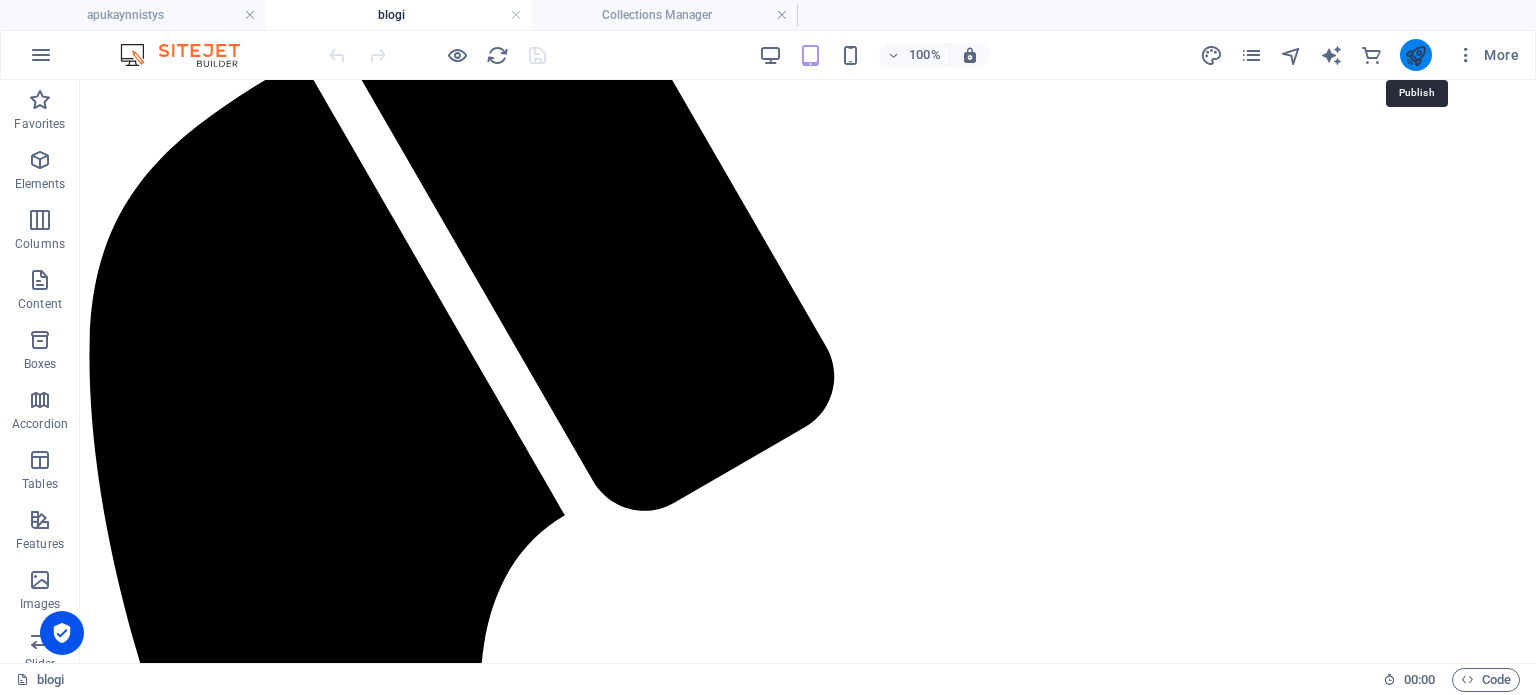 click at bounding box center (1415, 55) 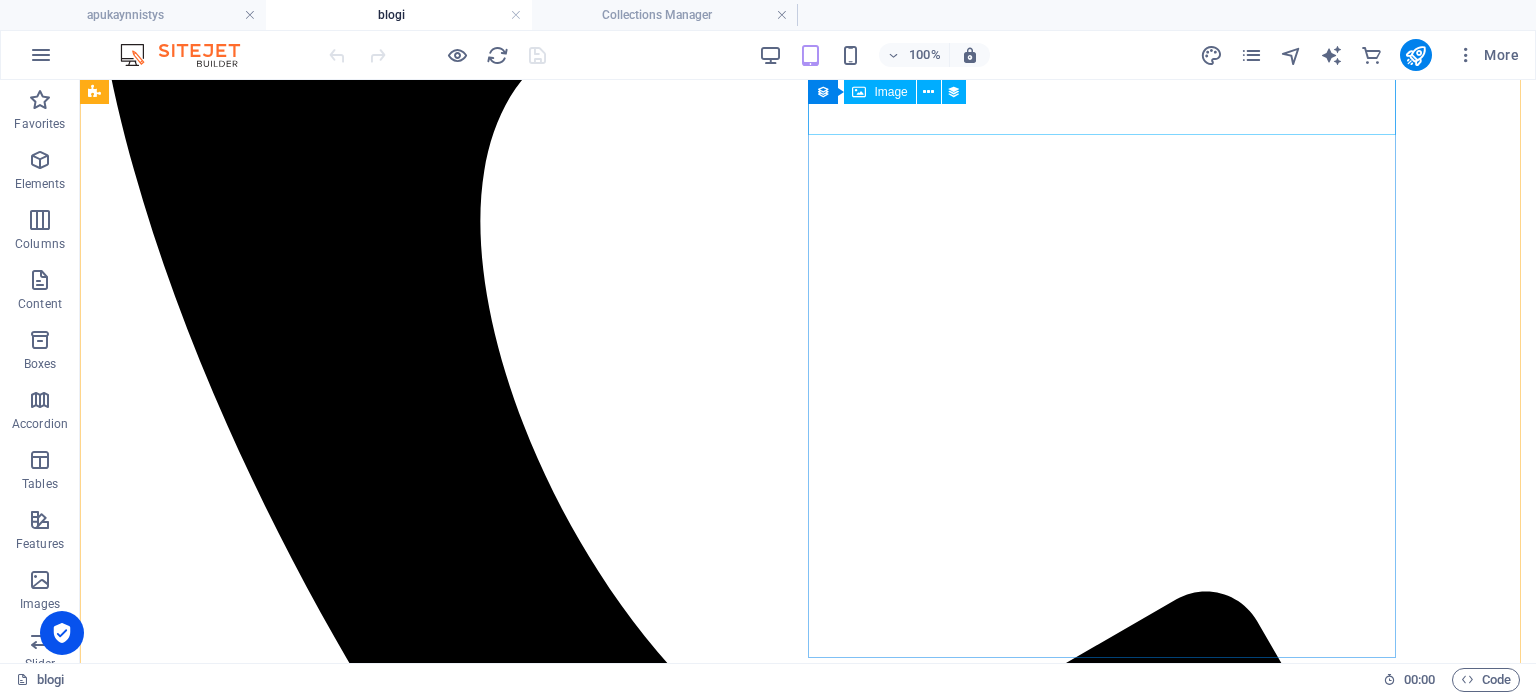 scroll, scrollTop: 700, scrollLeft: 0, axis: vertical 